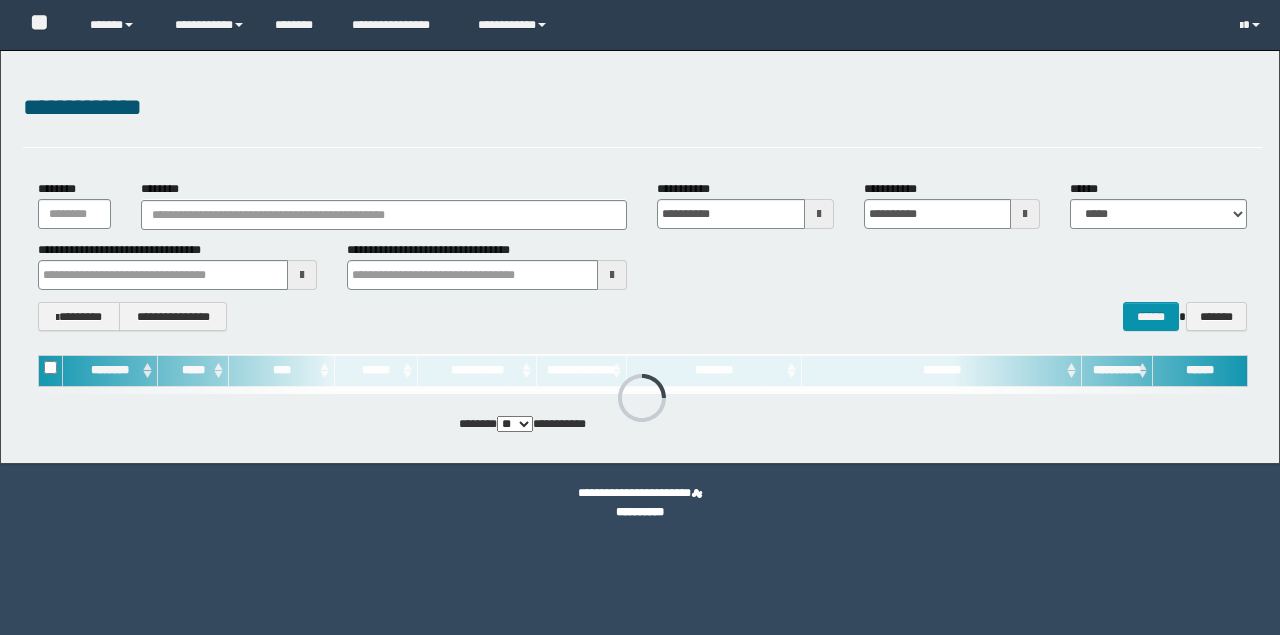 scroll, scrollTop: 0, scrollLeft: 0, axis: both 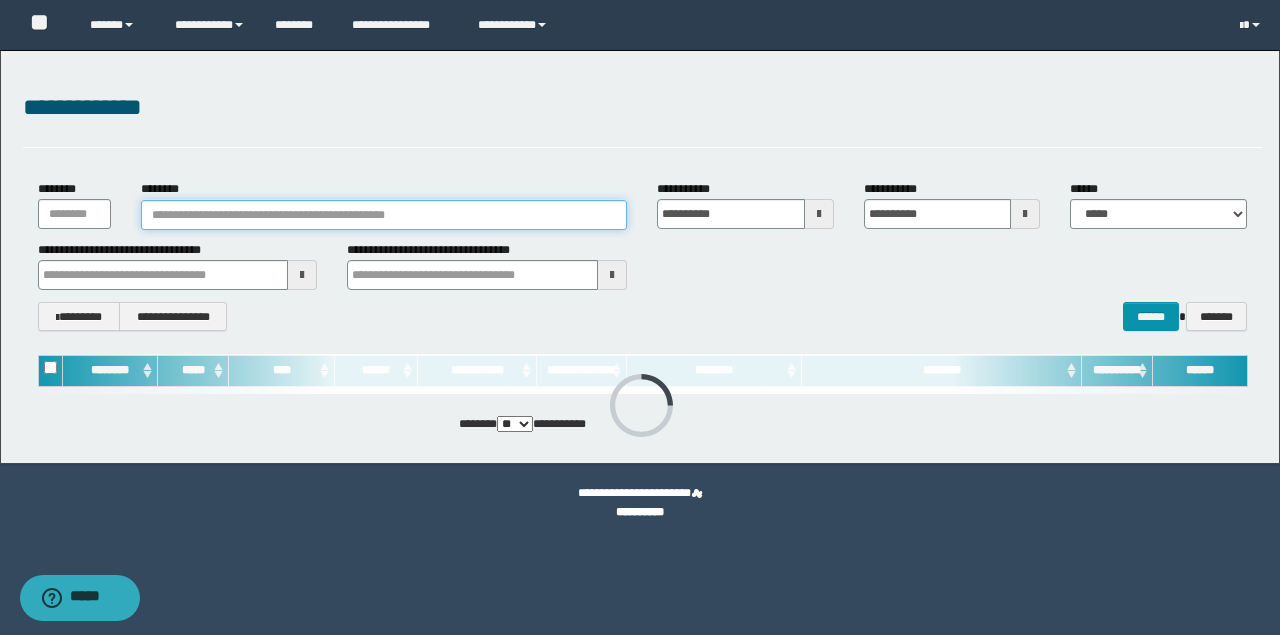 click on "********" at bounding box center (384, 215) 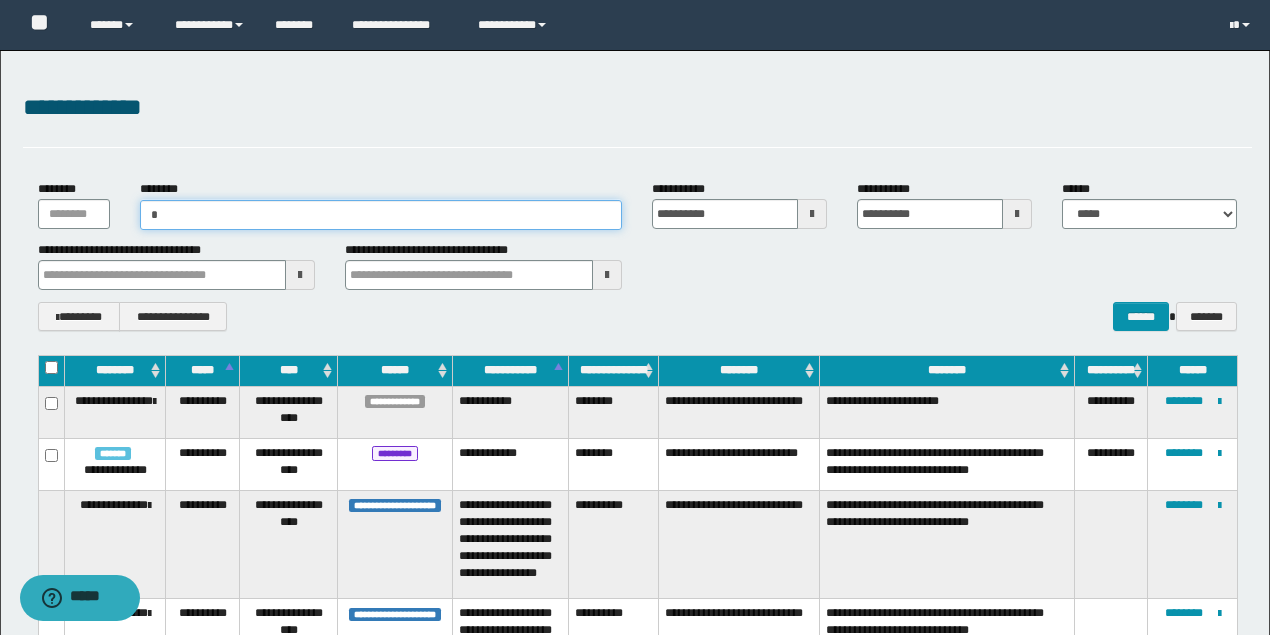 type on "**" 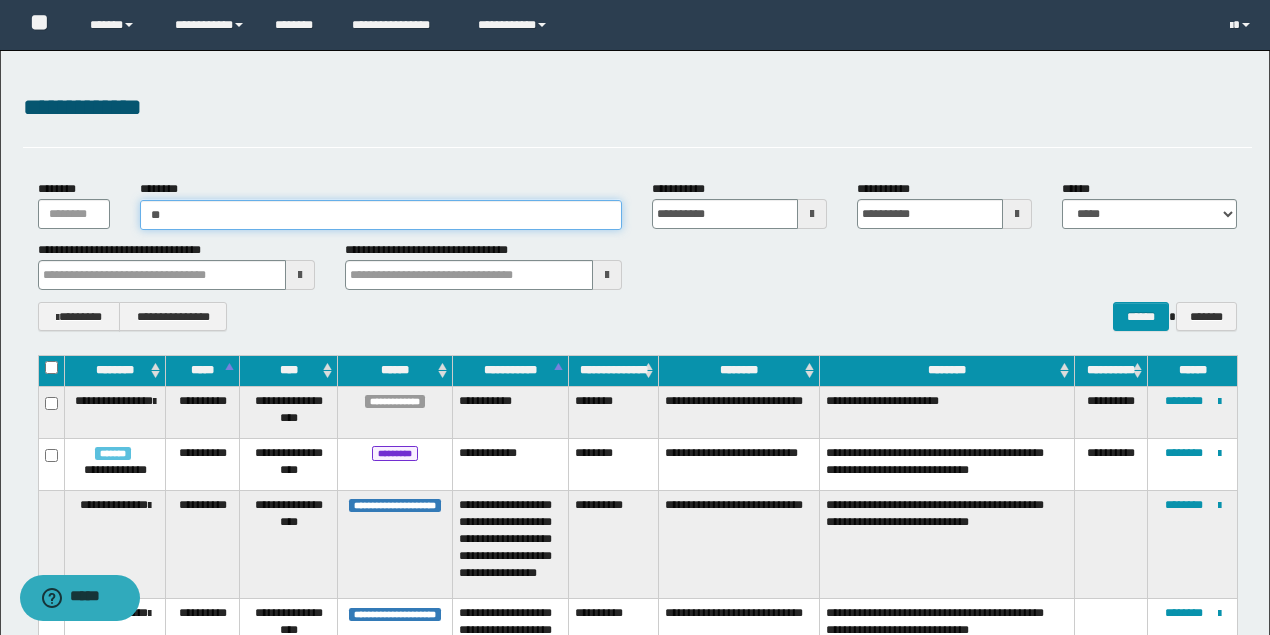 type on "**" 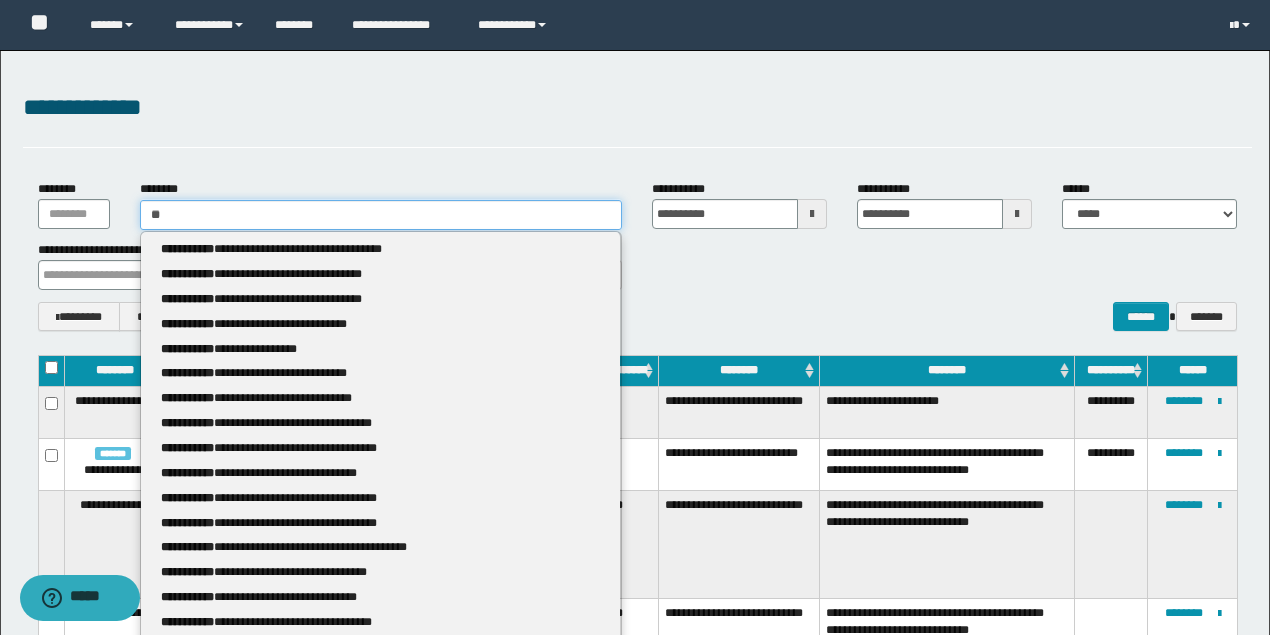 type 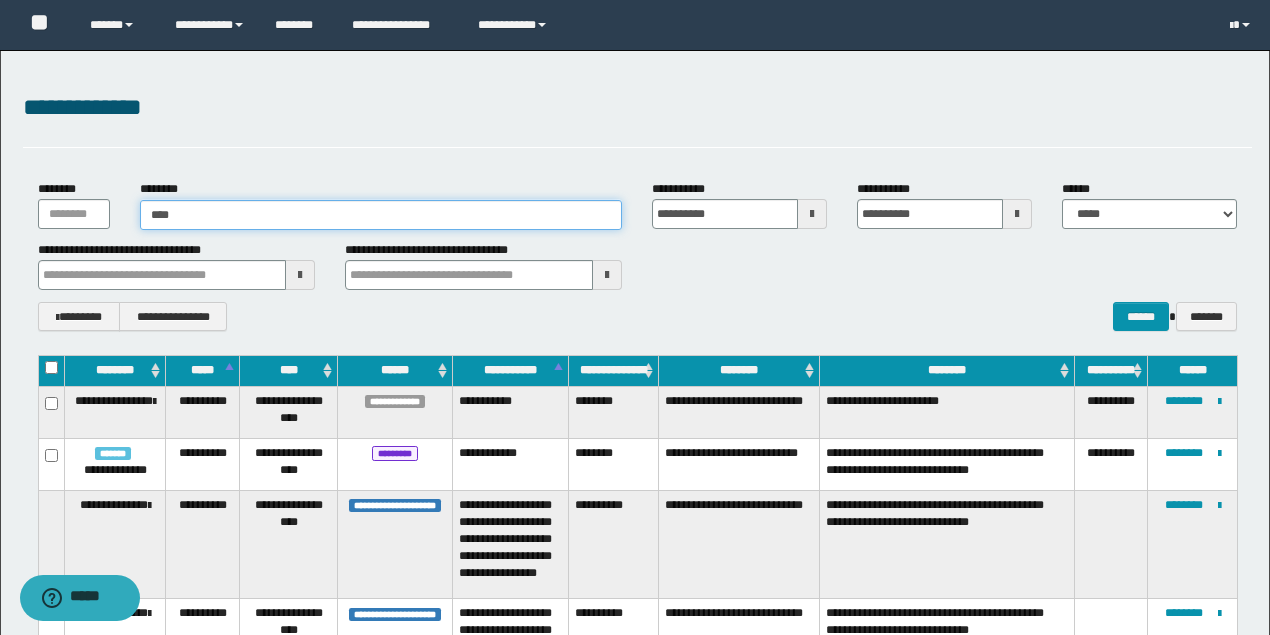 type on "*****" 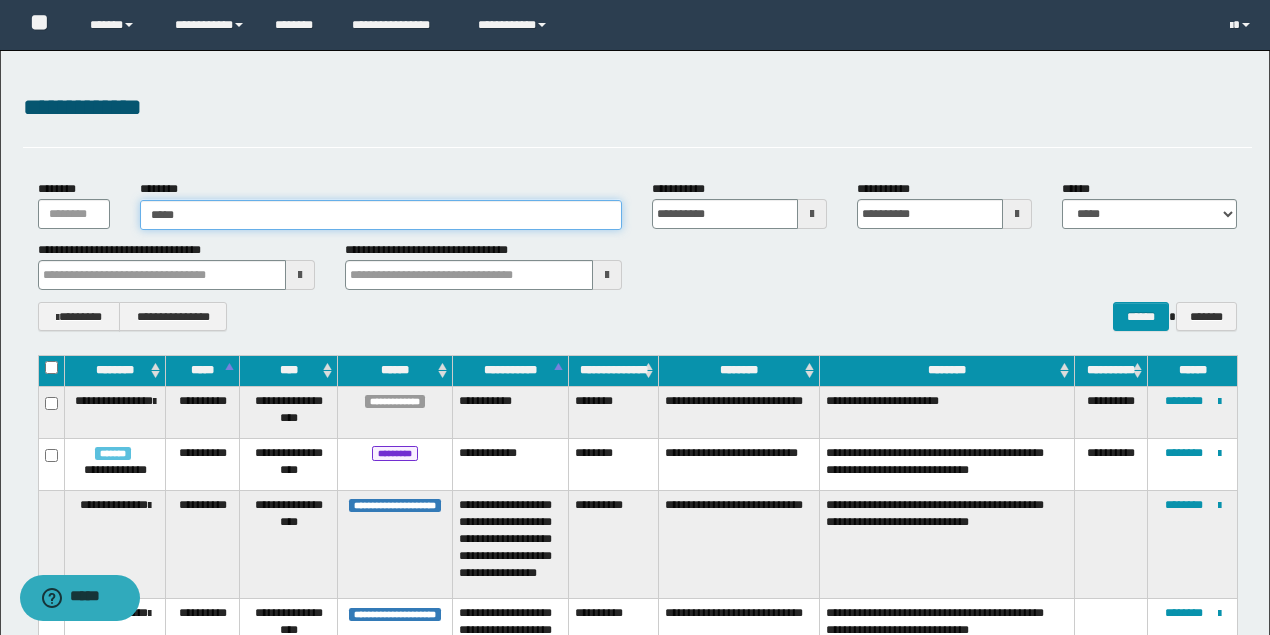 type on "*****" 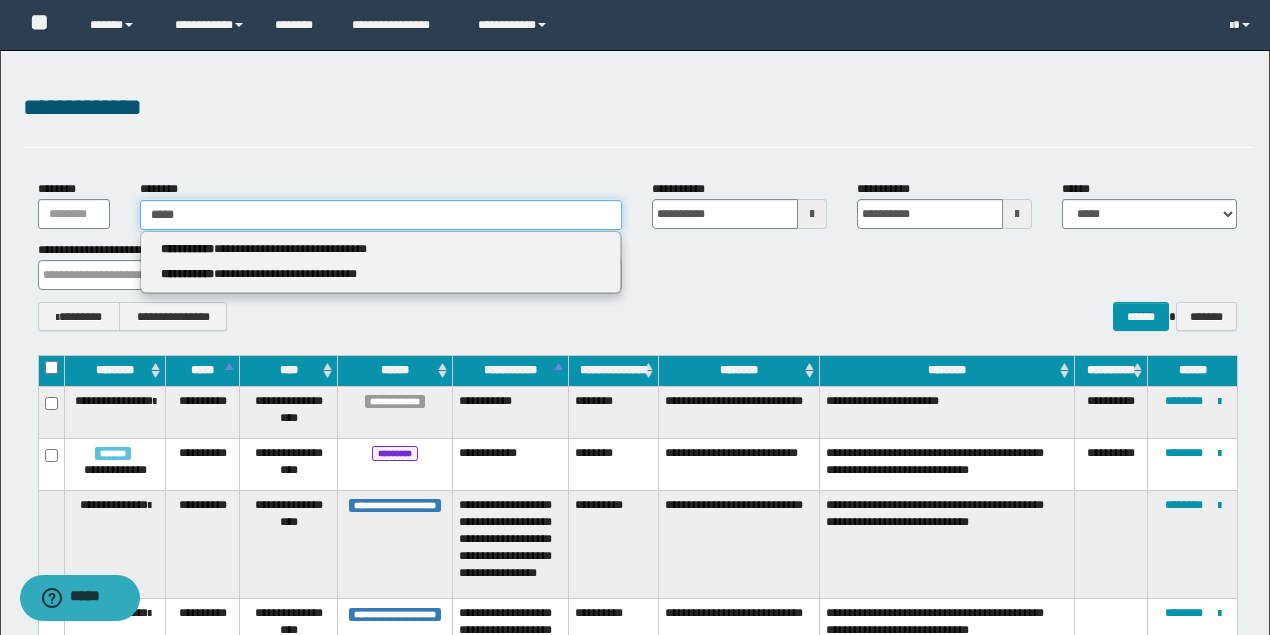 type 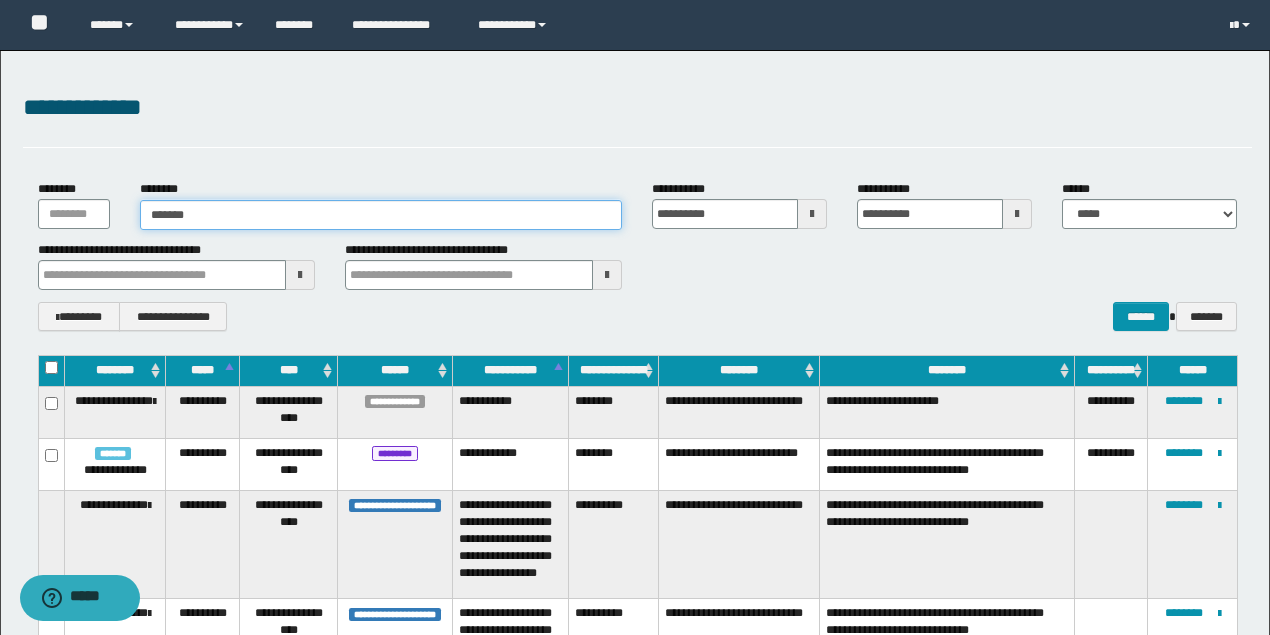 type on "********" 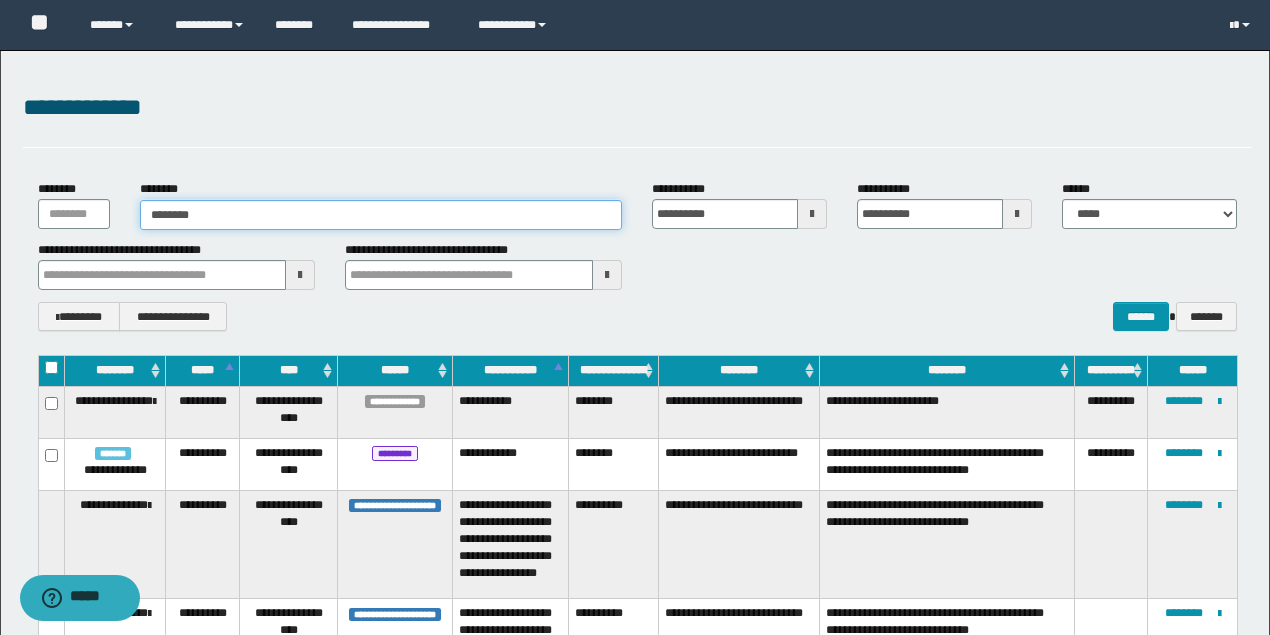 type on "********" 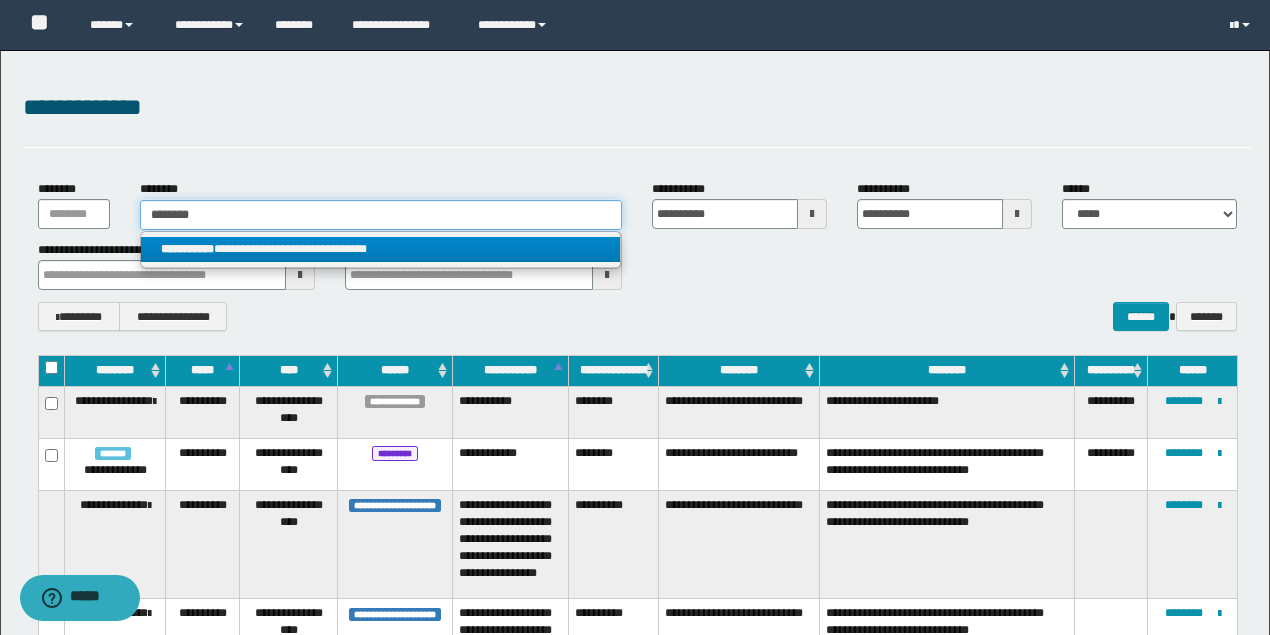 type on "********" 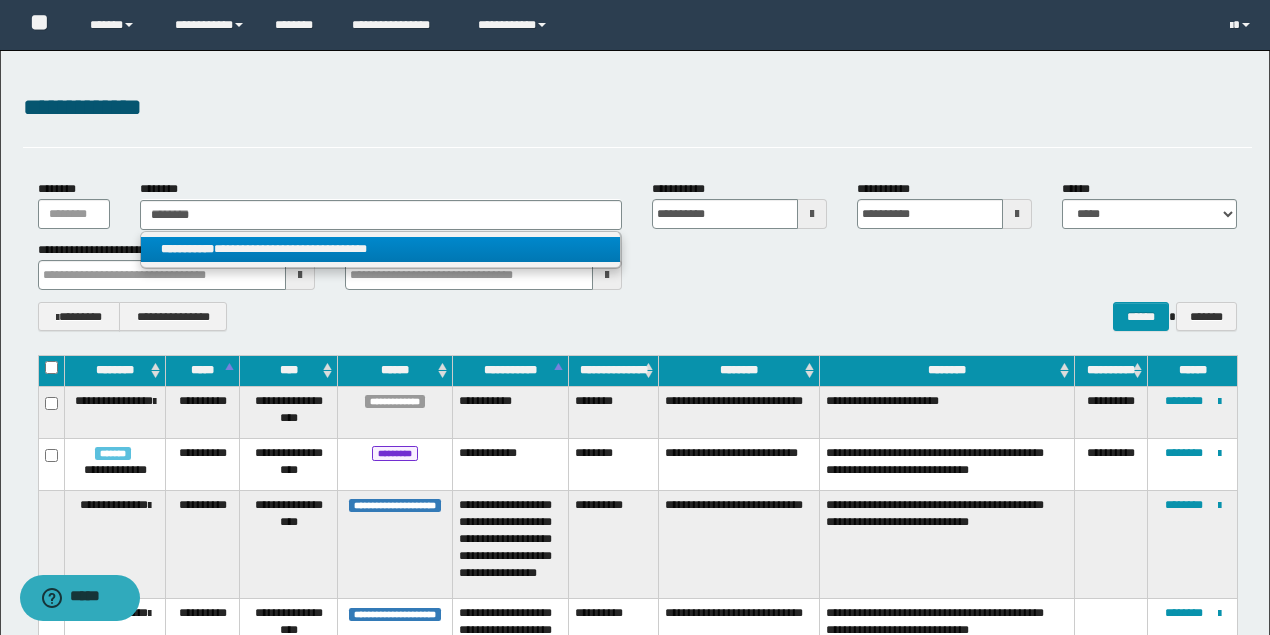 click on "**********" at bounding box center (380, 249) 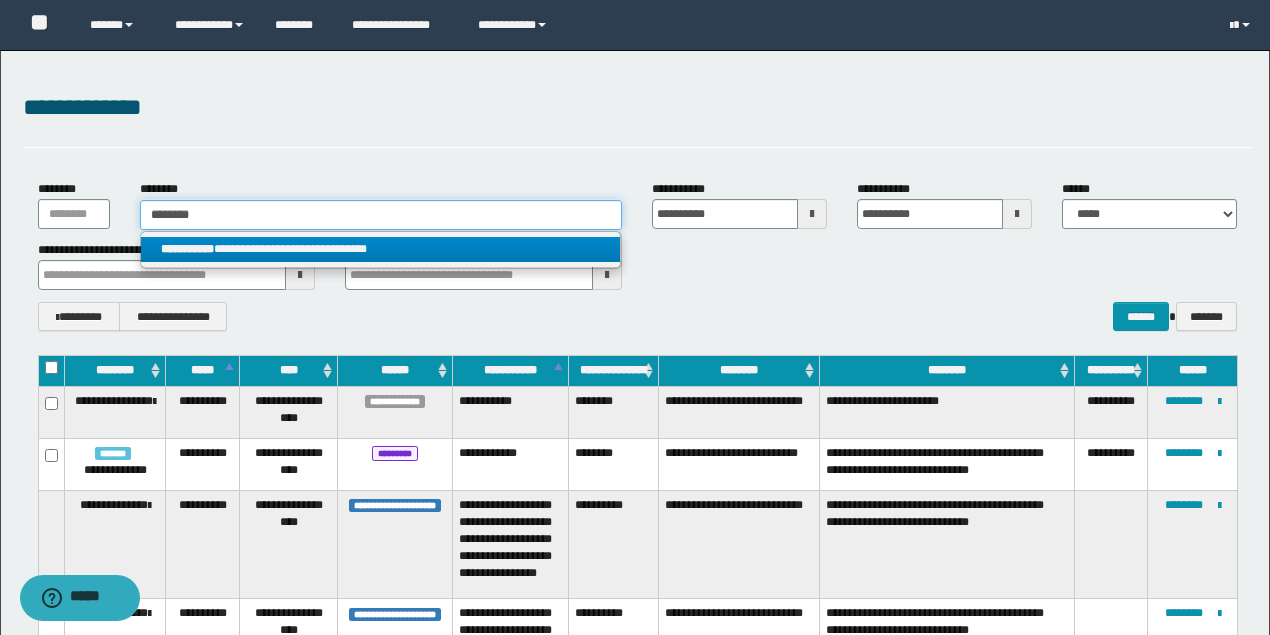 type 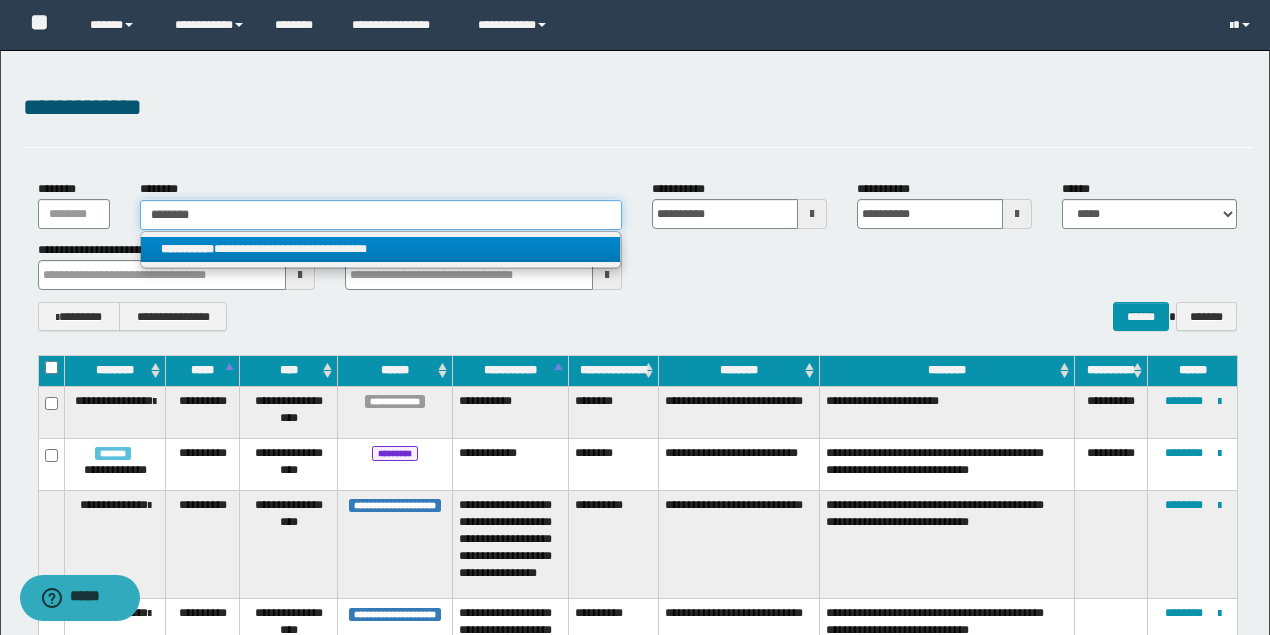 type on "**********" 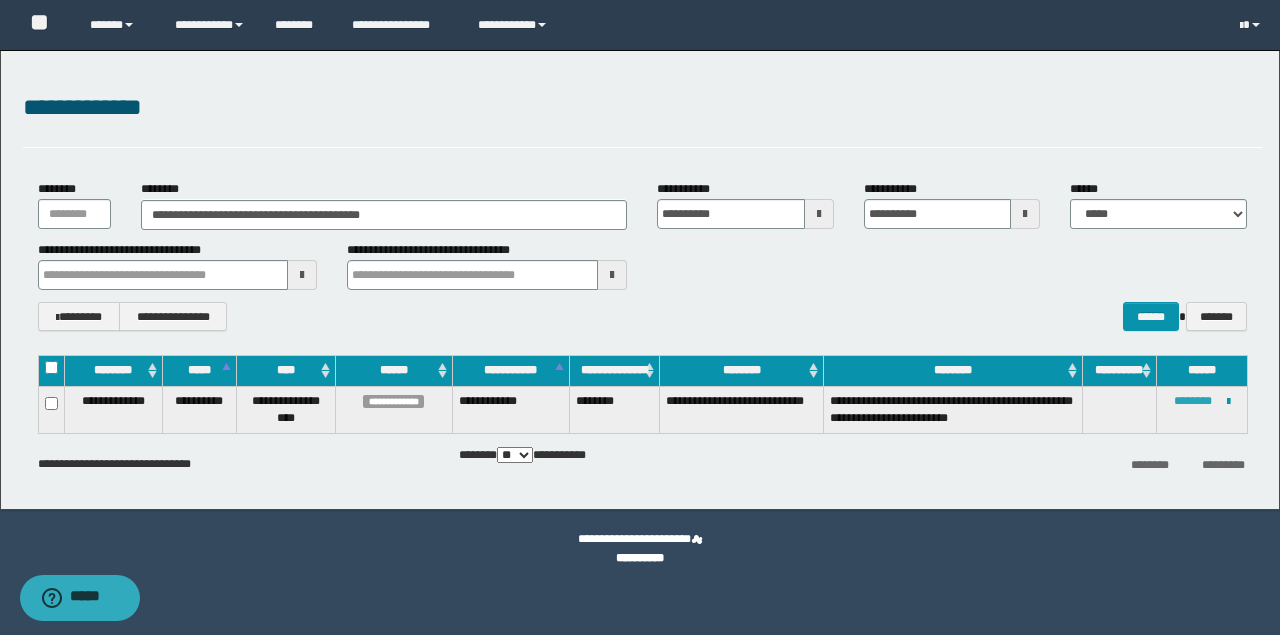 click on "********" at bounding box center [1193, 401] 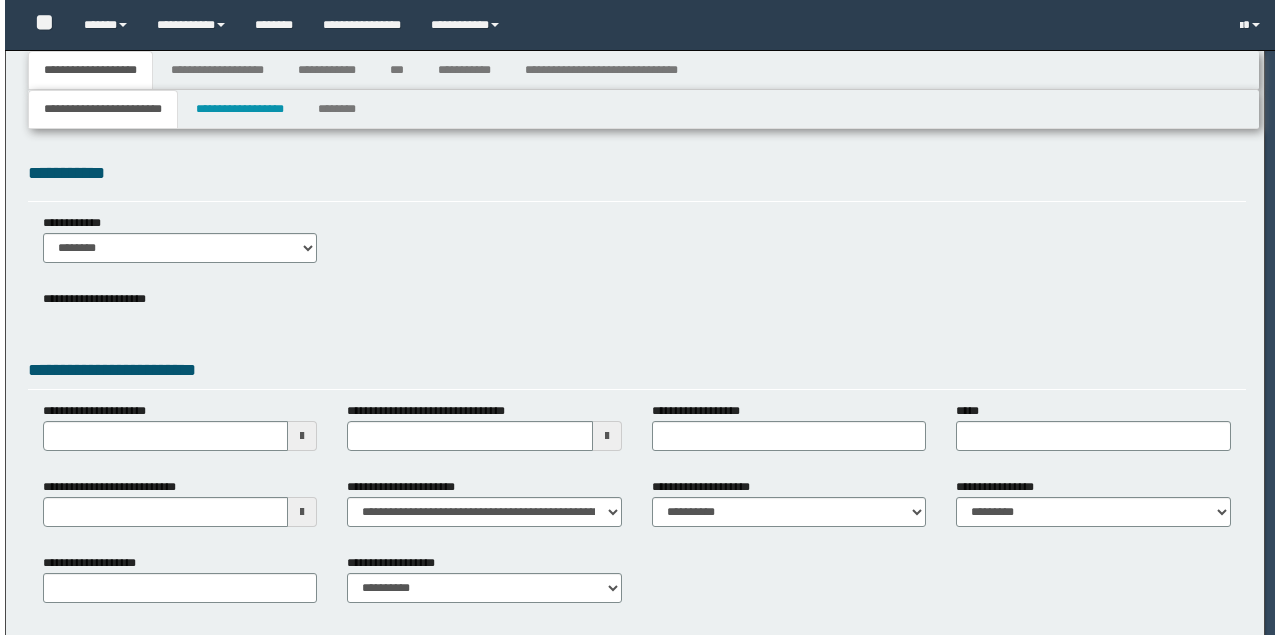 scroll, scrollTop: 0, scrollLeft: 0, axis: both 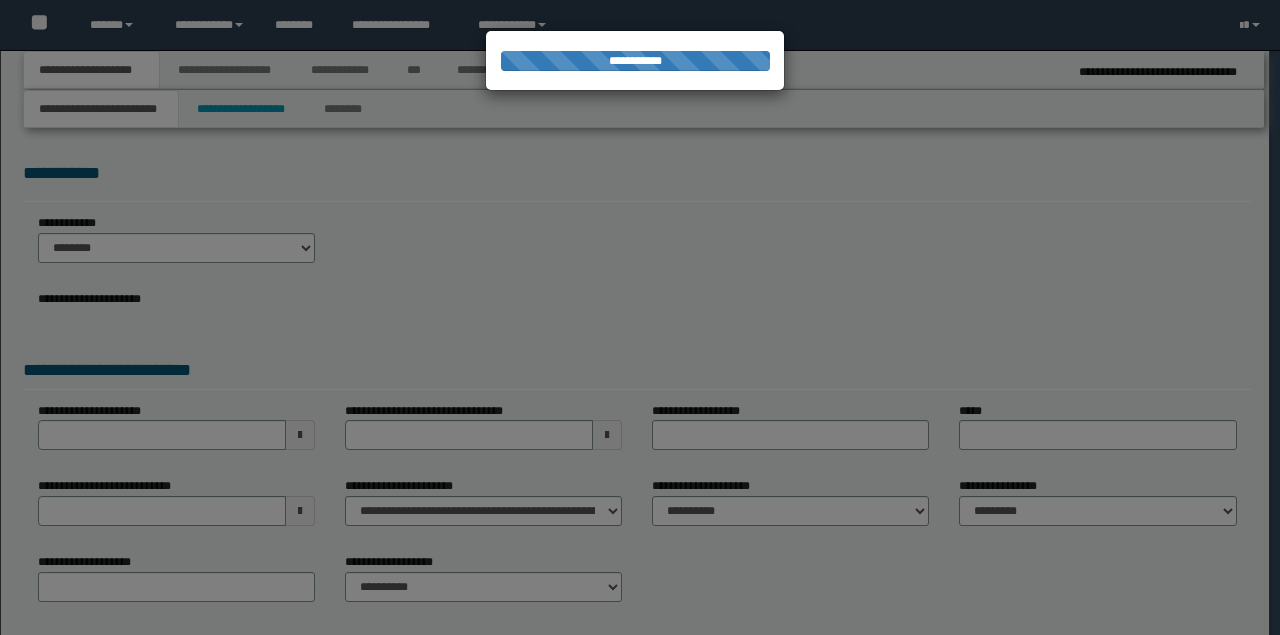 select on "*" 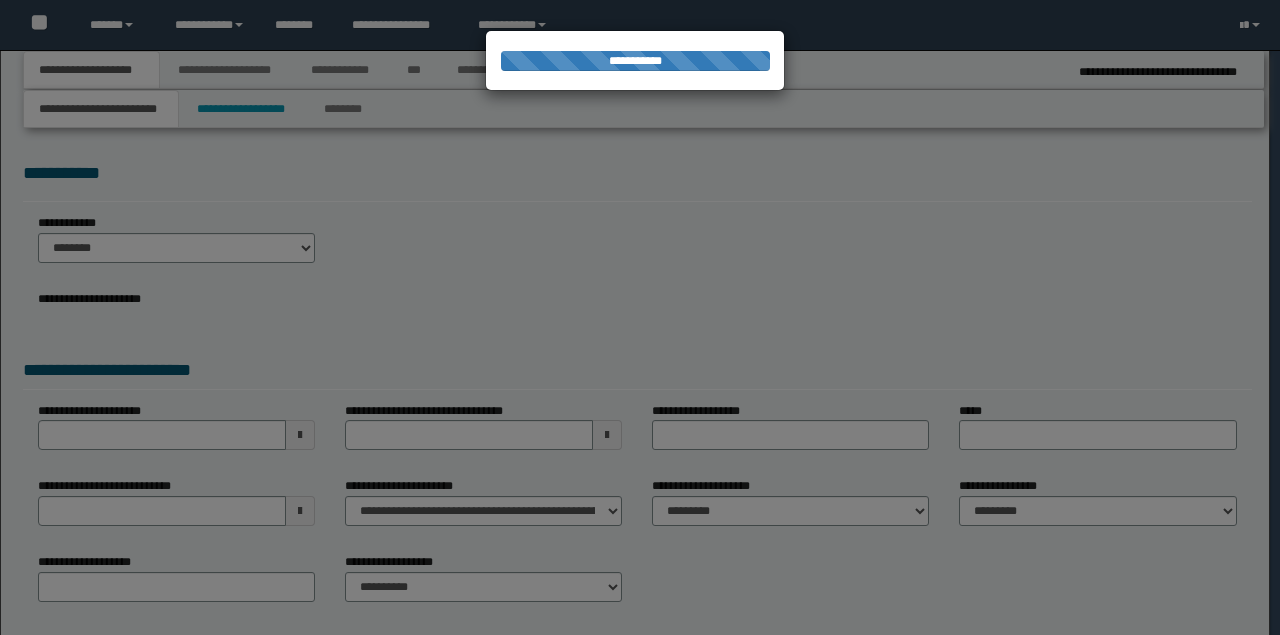 scroll, scrollTop: 0, scrollLeft: 0, axis: both 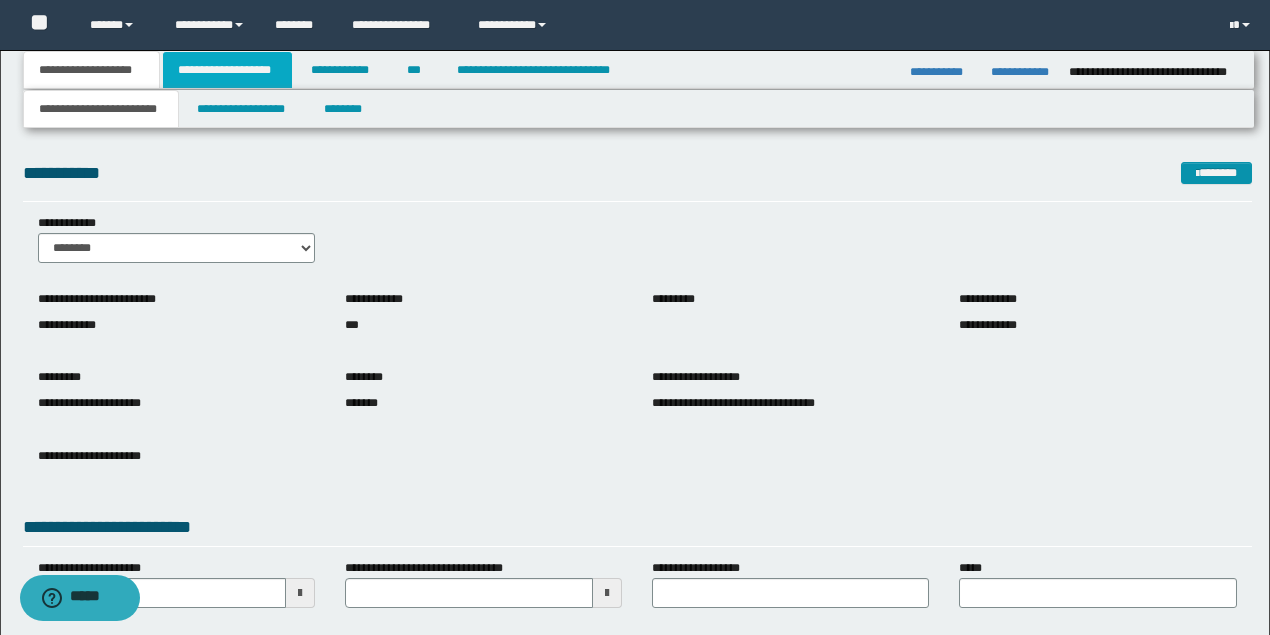 click on "**********" at bounding box center (227, 70) 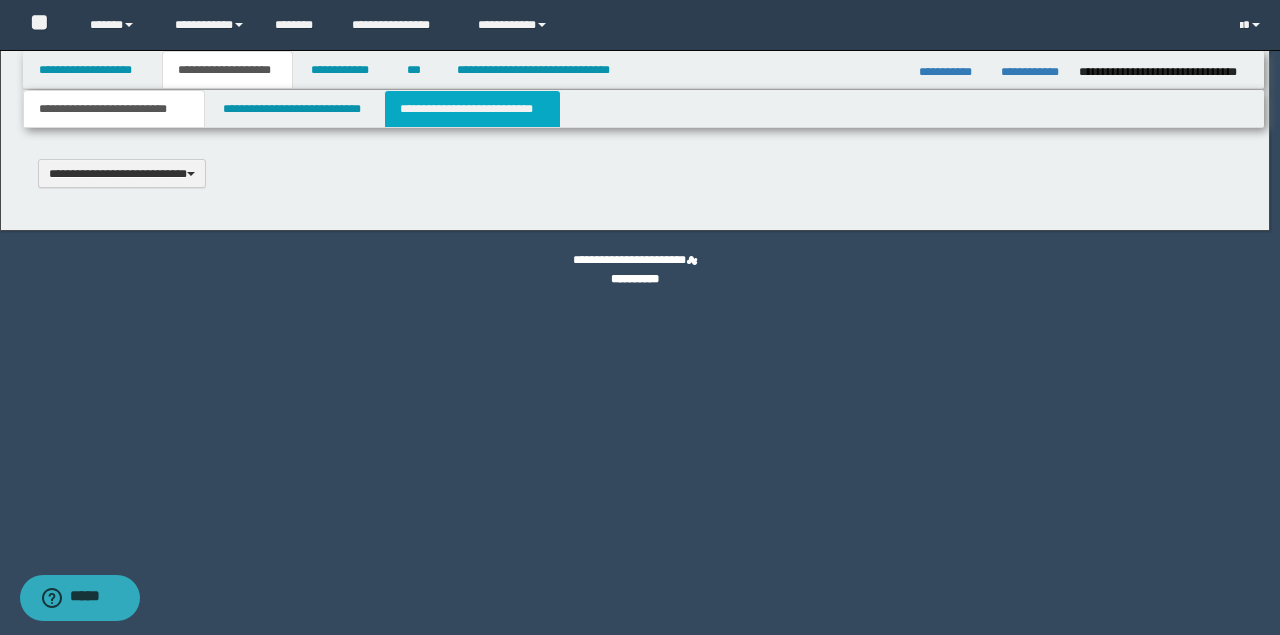 scroll, scrollTop: 0, scrollLeft: 0, axis: both 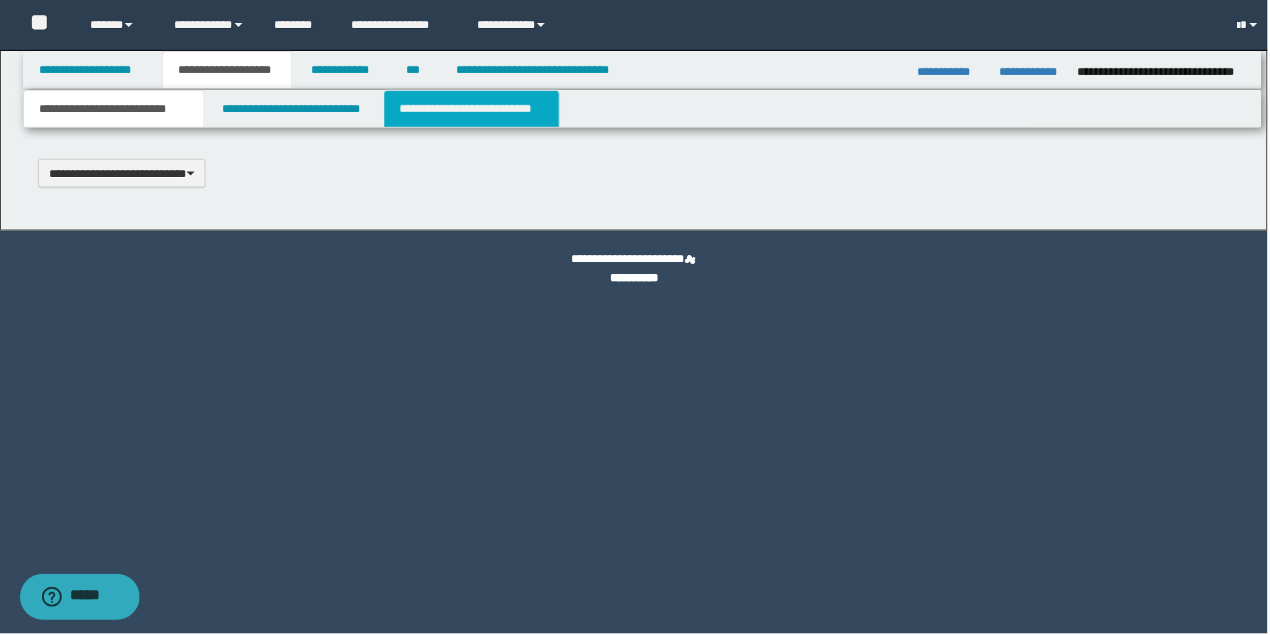 click on "**********" at bounding box center (472, 109) 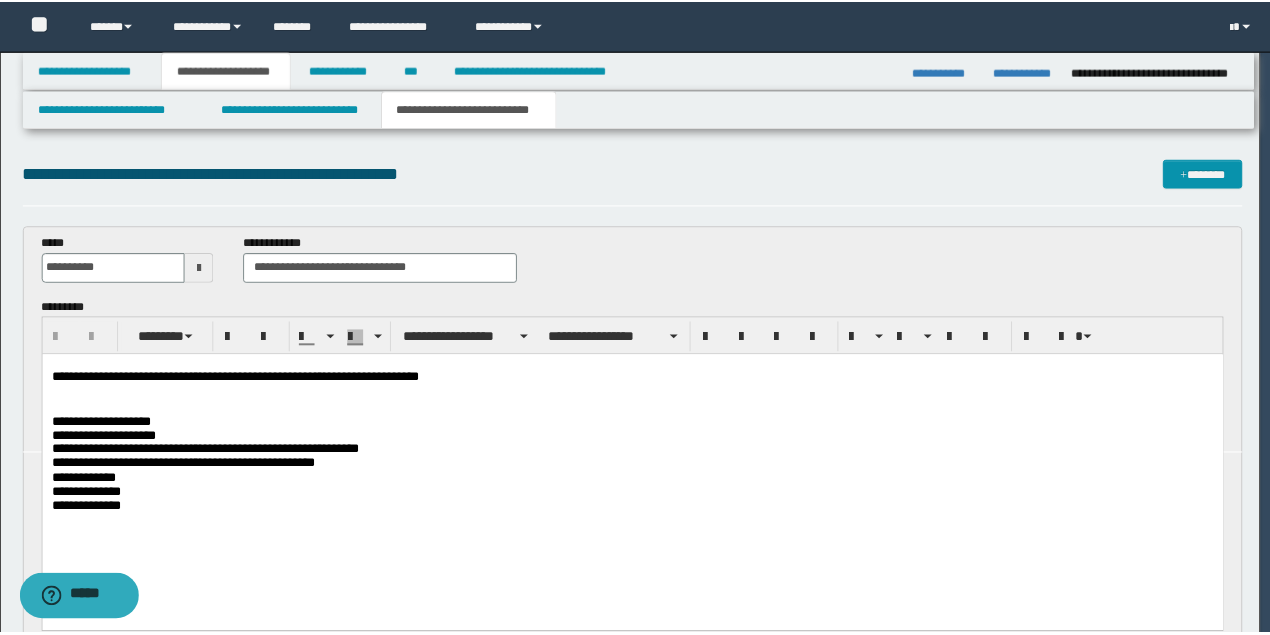 scroll, scrollTop: 0, scrollLeft: 0, axis: both 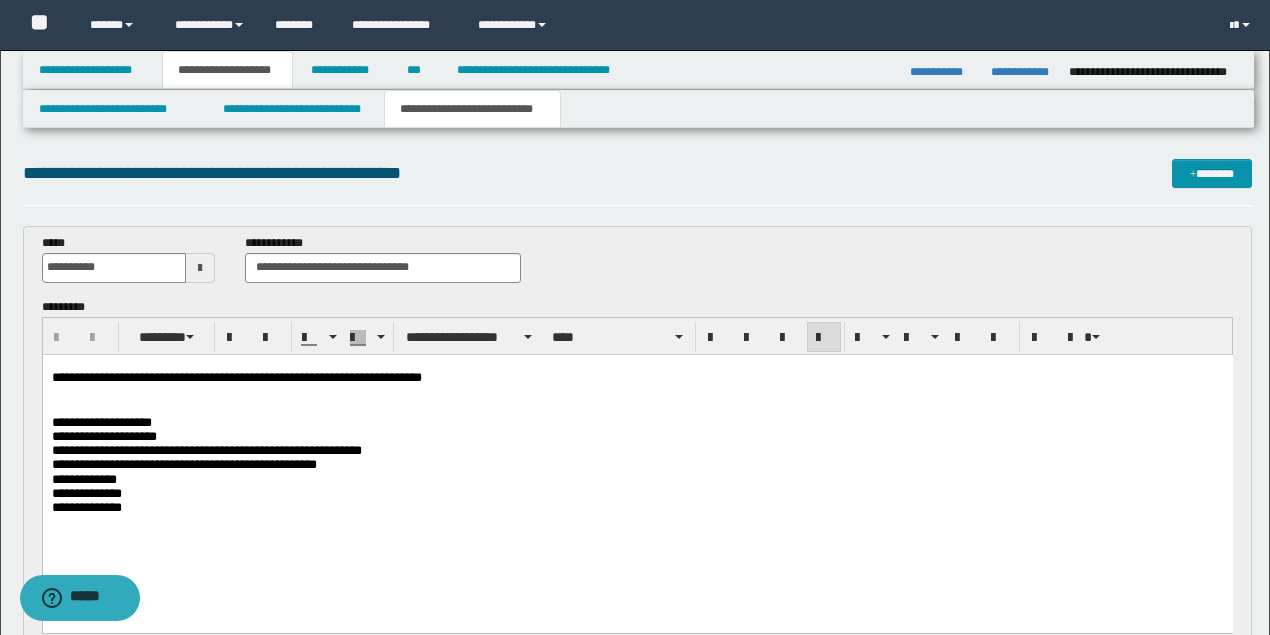 click on "**********" at bounding box center (236, 376) 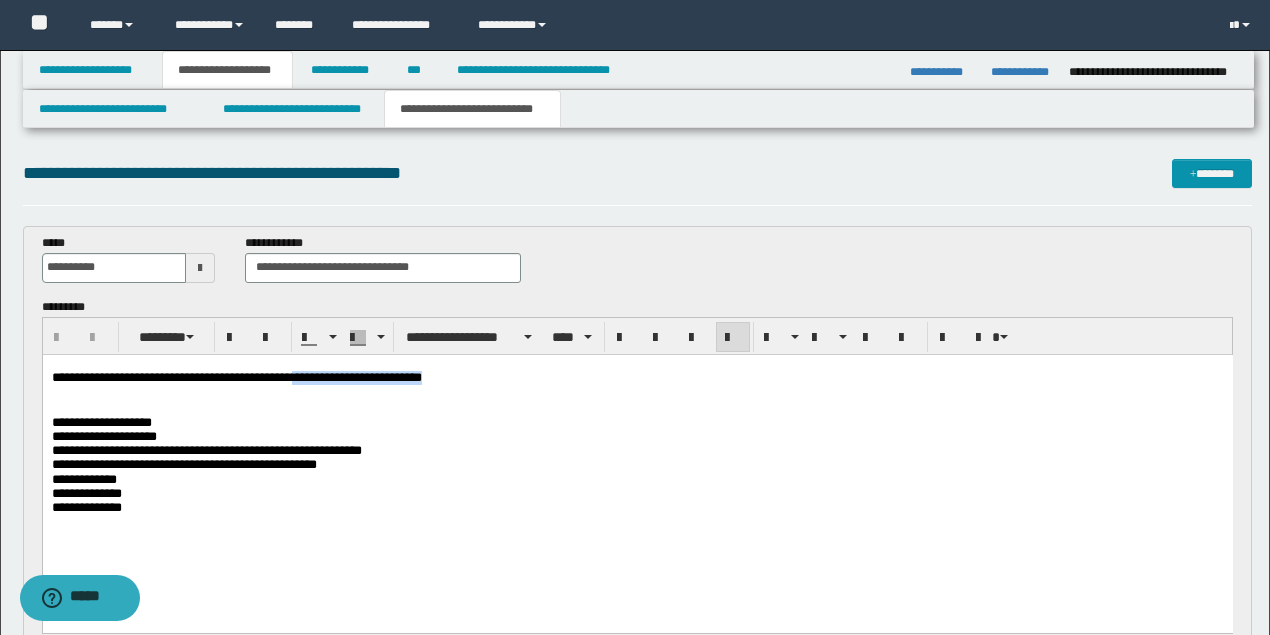 drag, startPoint x: 473, startPoint y: 381, endPoint x: 293, endPoint y: 379, distance: 180.01111 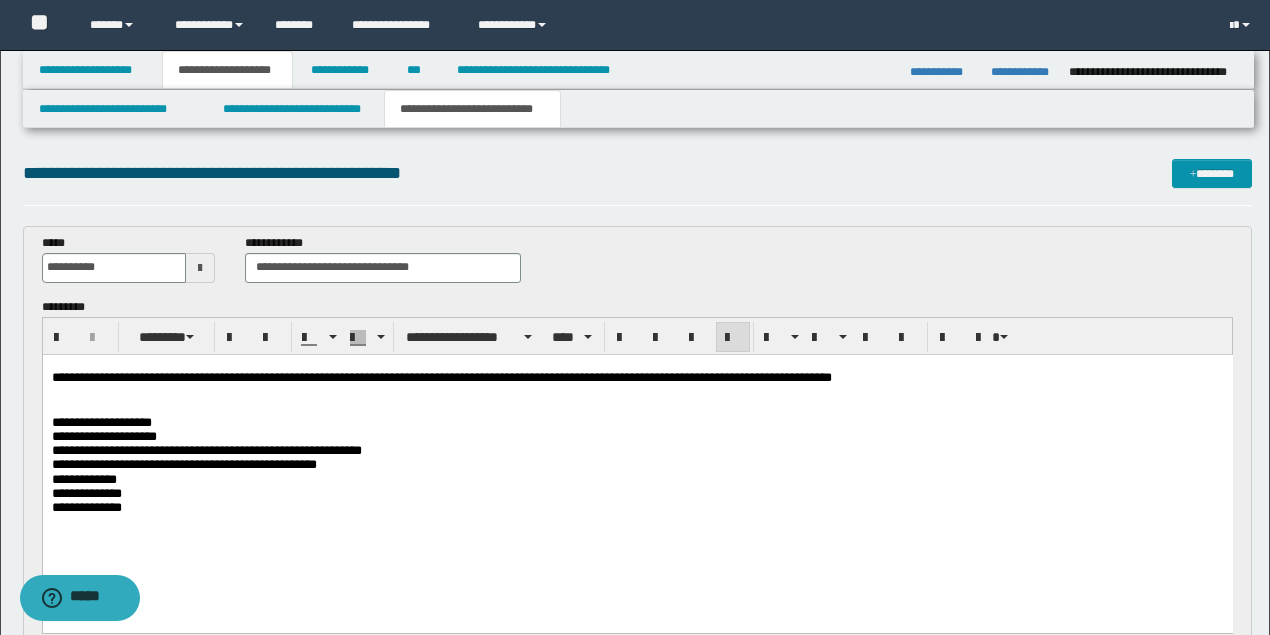 click on "**********" at bounding box center [637, 377] 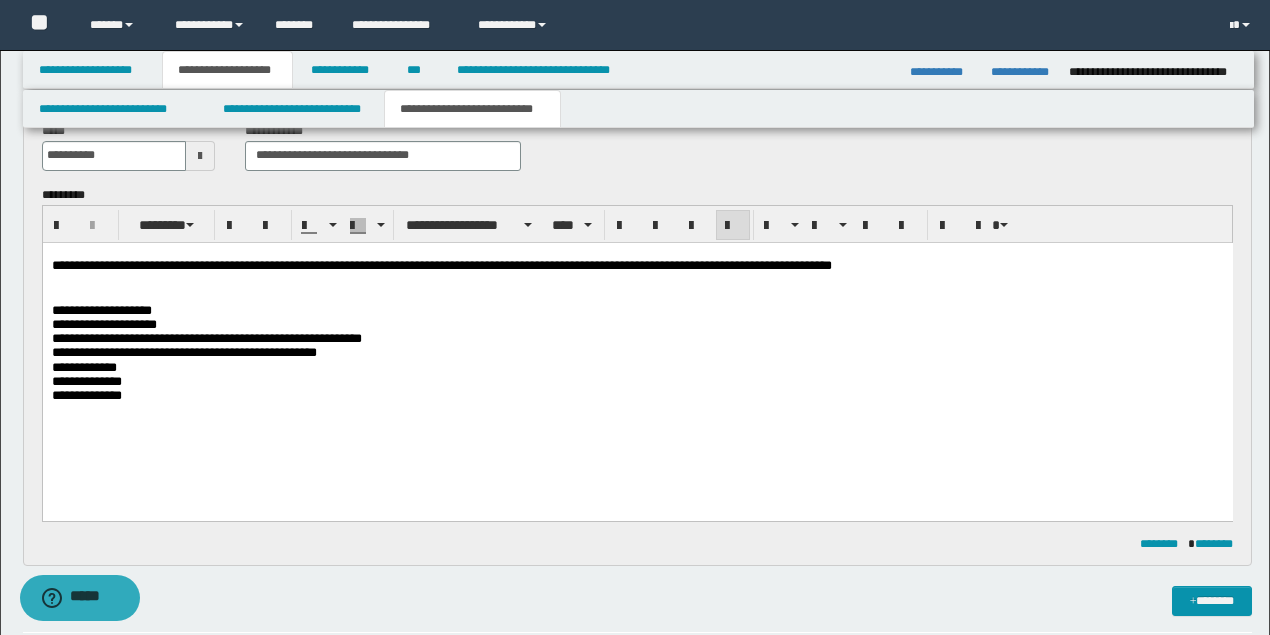 scroll, scrollTop: 133, scrollLeft: 0, axis: vertical 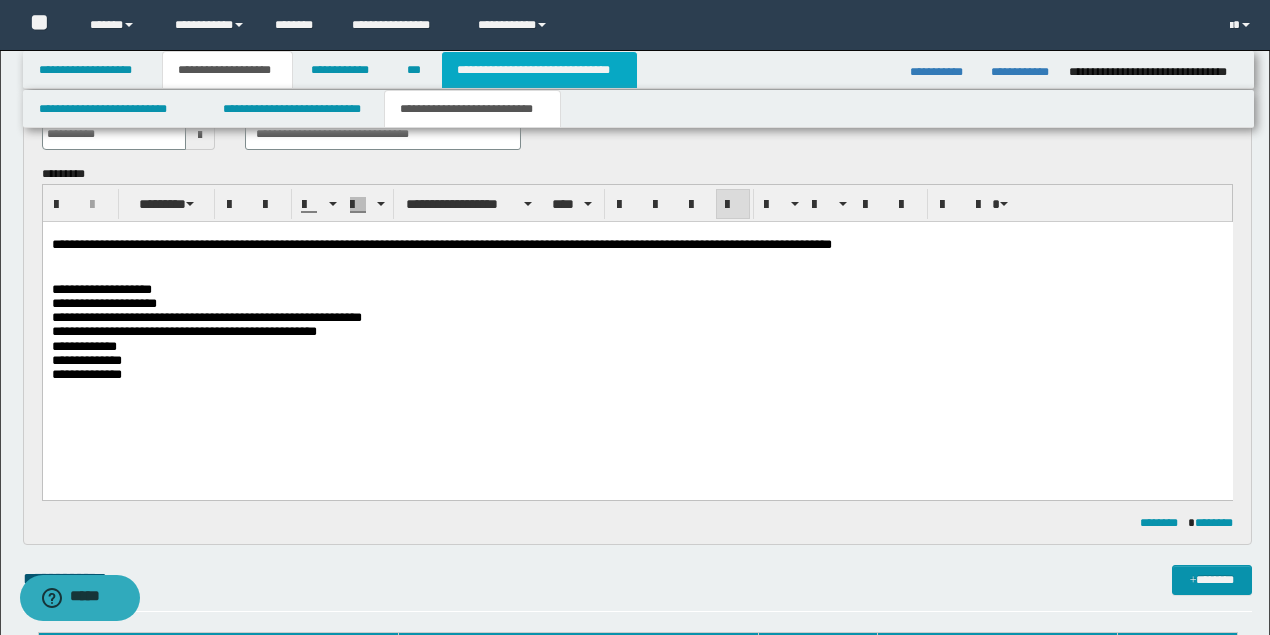 click on "**********" at bounding box center (539, 70) 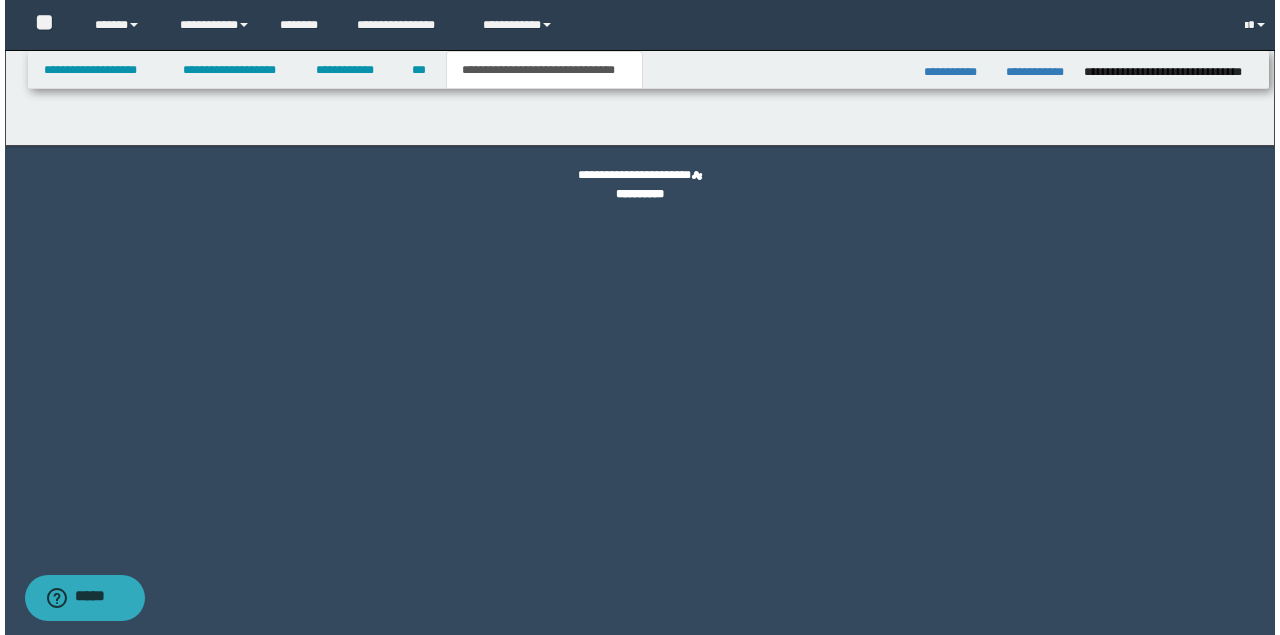 scroll, scrollTop: 0, scrollLeft: 0, axis: both 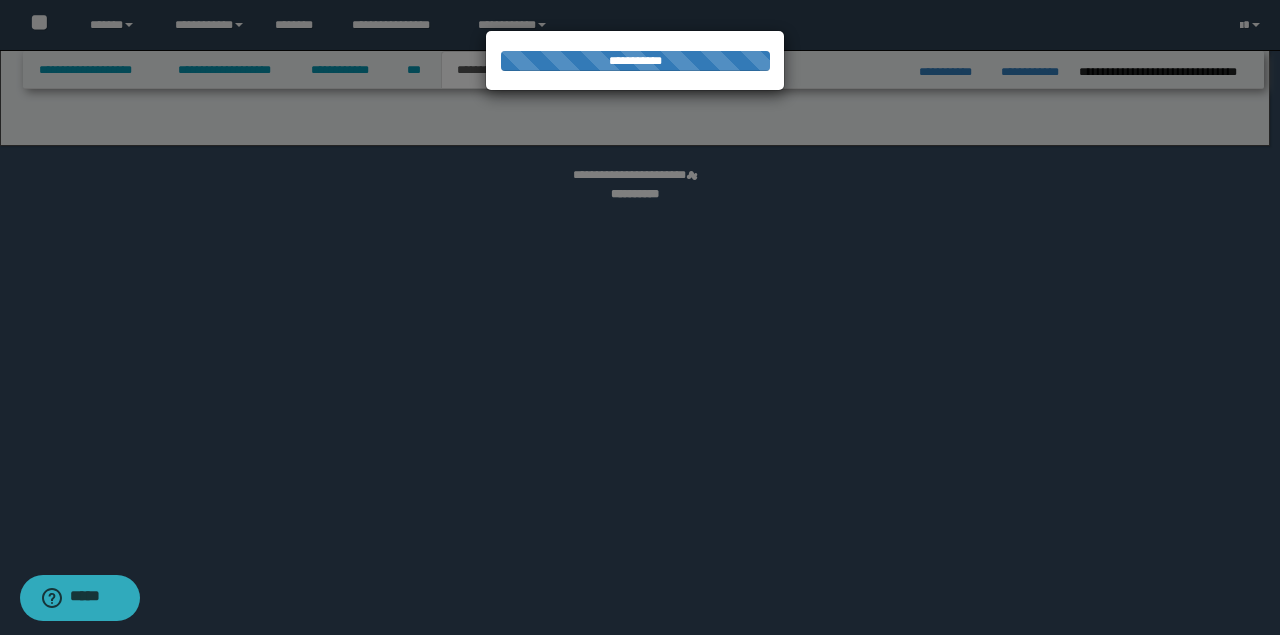 select on "*" 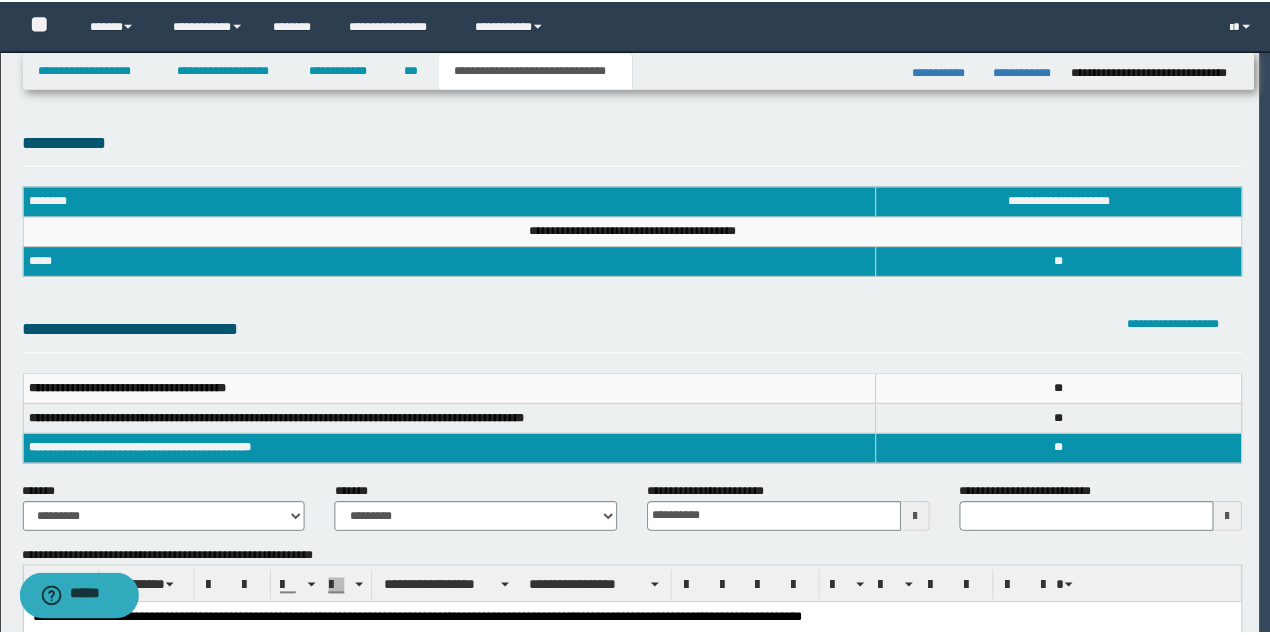 scroll, scrollTop: 0, scrollLeft: 0, axis: both 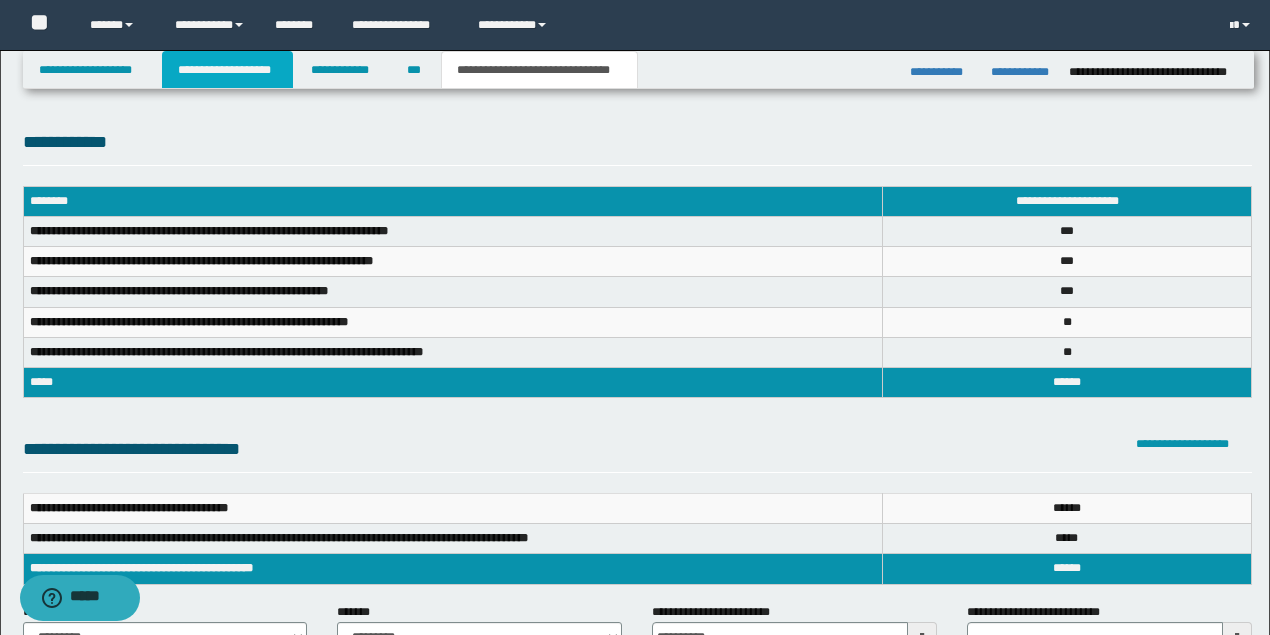 click on "**********" at bounding box center [227, 70] 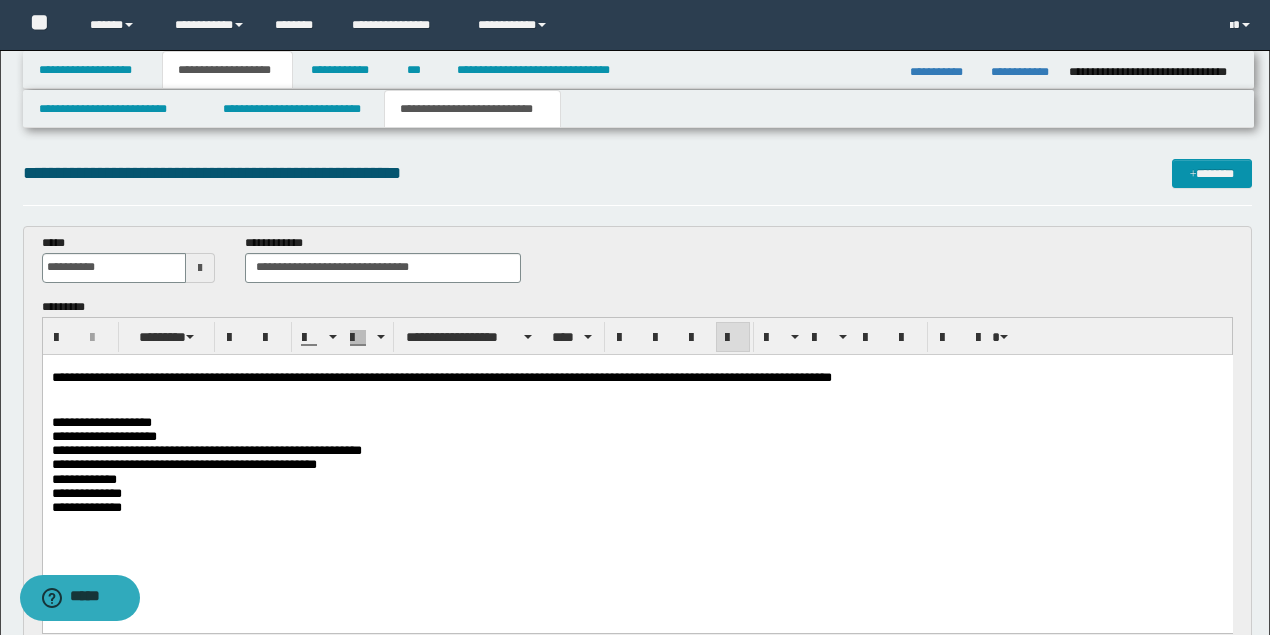 click on "**********" at bounding box center (637, 463) 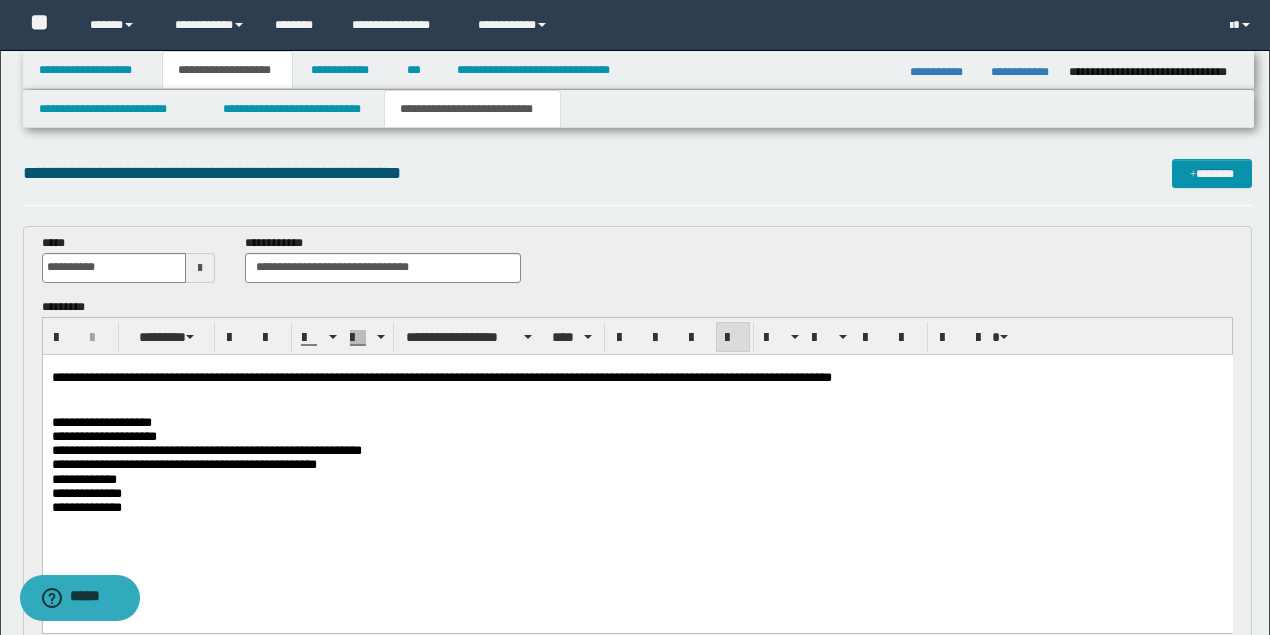 click on "**********" at bounding box center [637, 377] 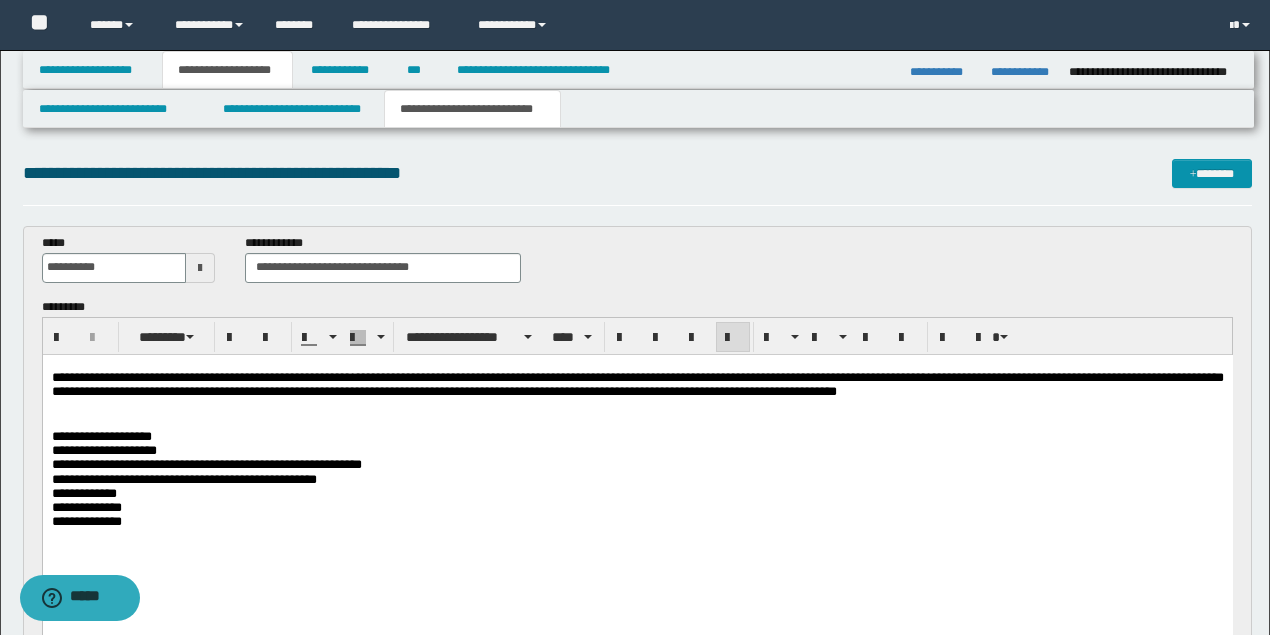 click on "**********" at bounding box center (637, 383) 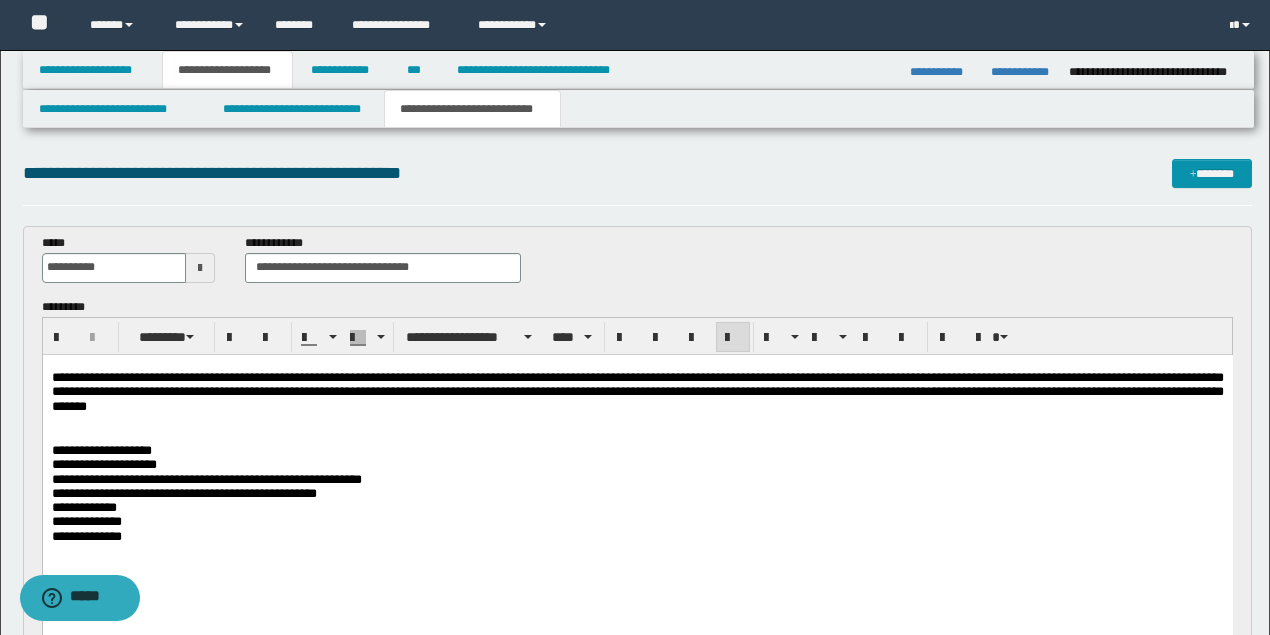 click on "**********" at bounding box center [637, 391] 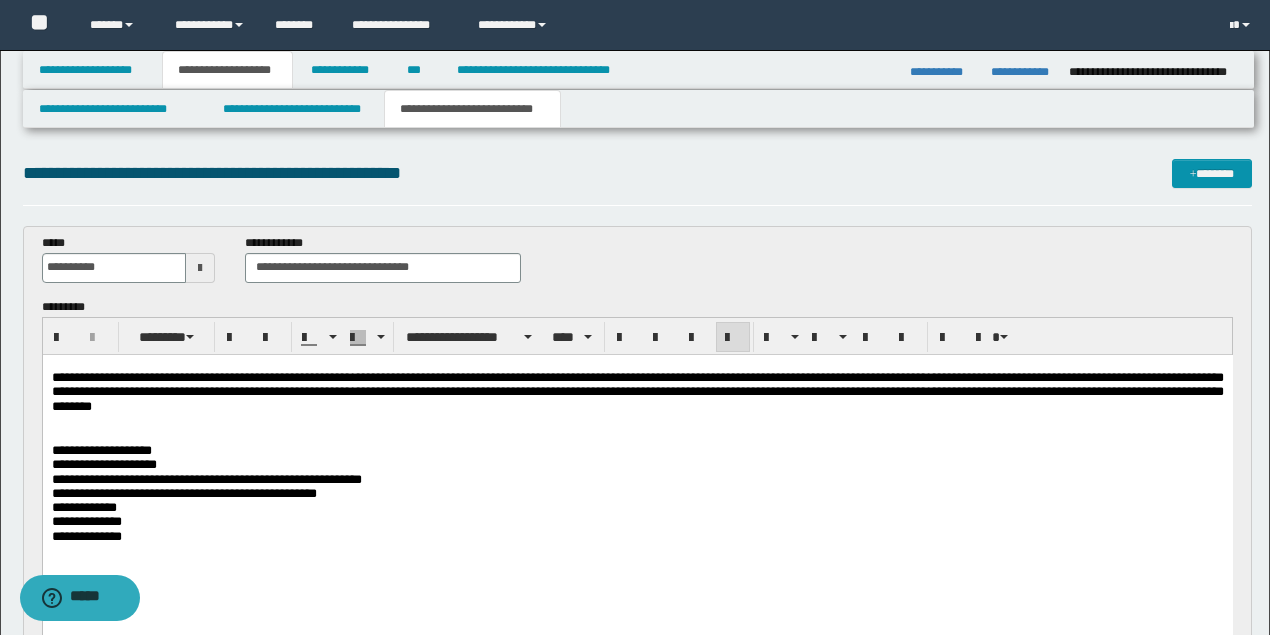 click on "**********" at bounding box center (637, 391) 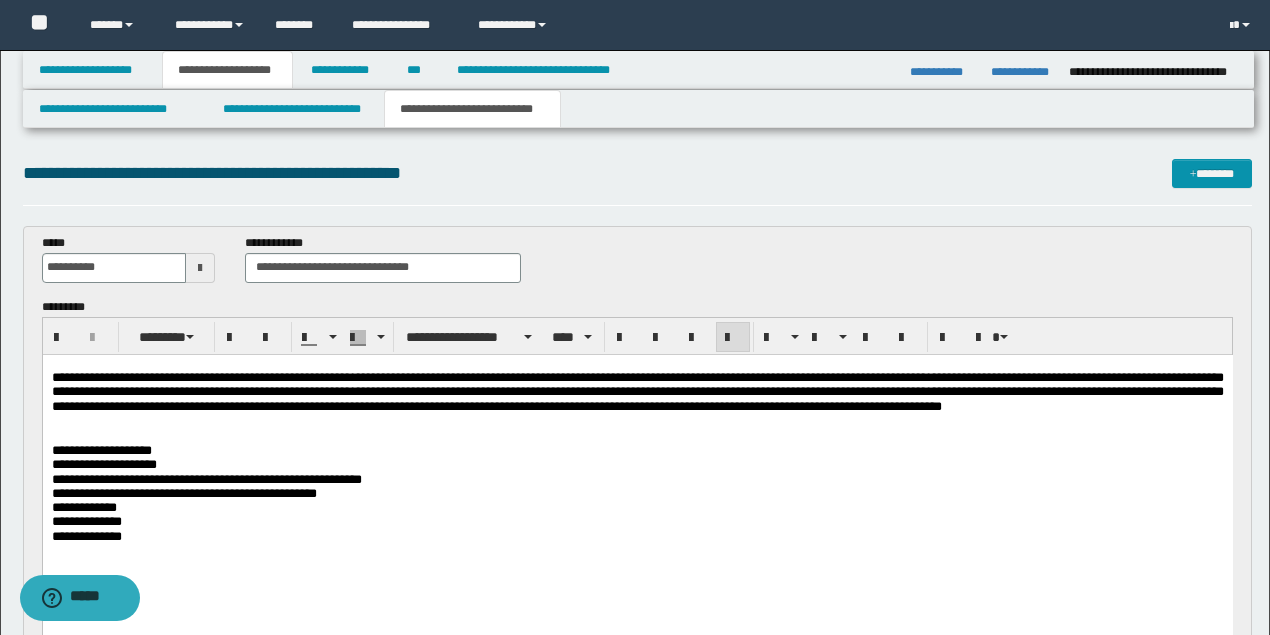 click on "**********" at bounding box center (637, 391) 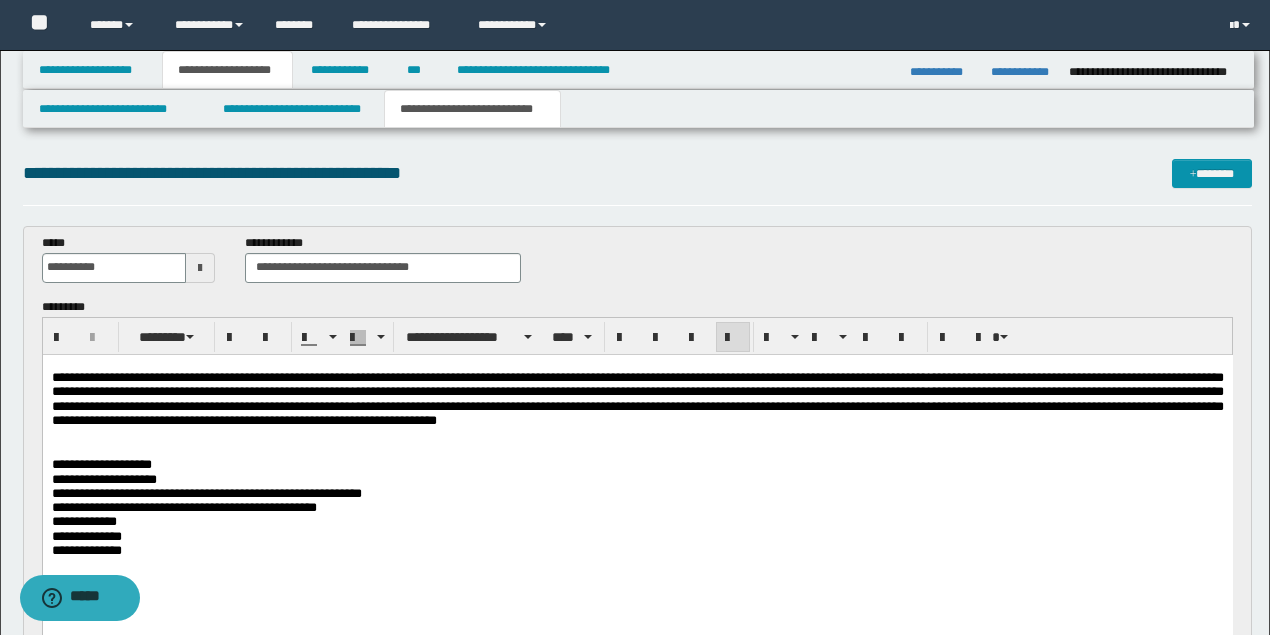 click on "**********" at bounding box center (637, 398) 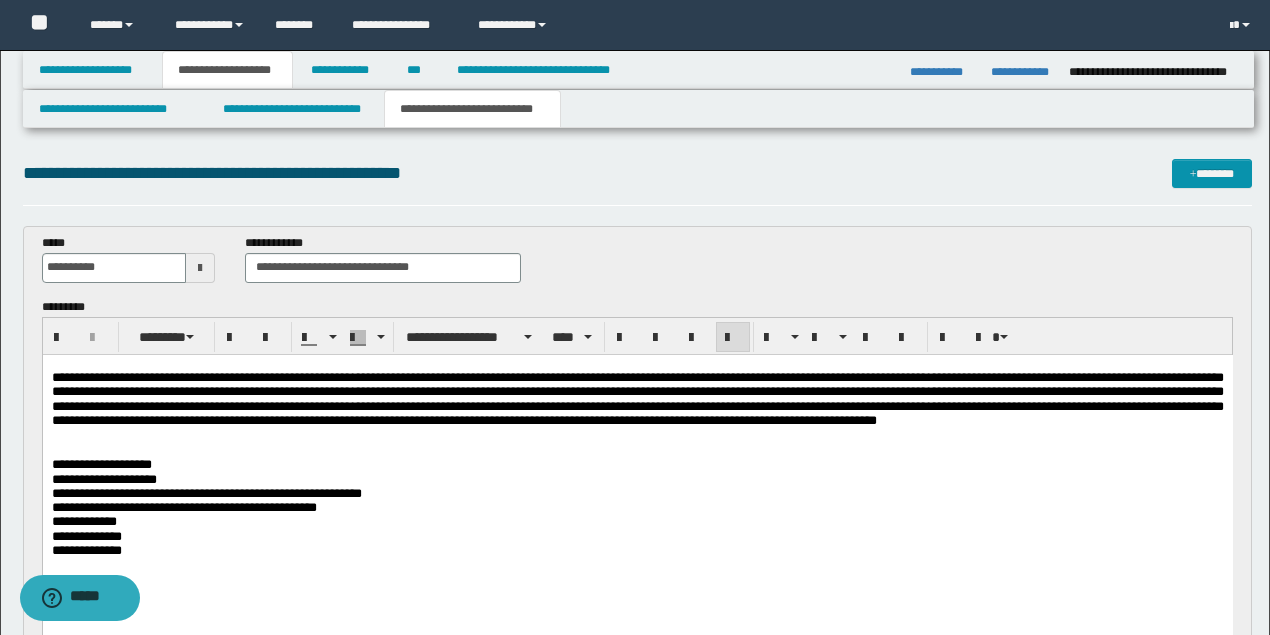 click on "**********" at bounding box center (637, 398) 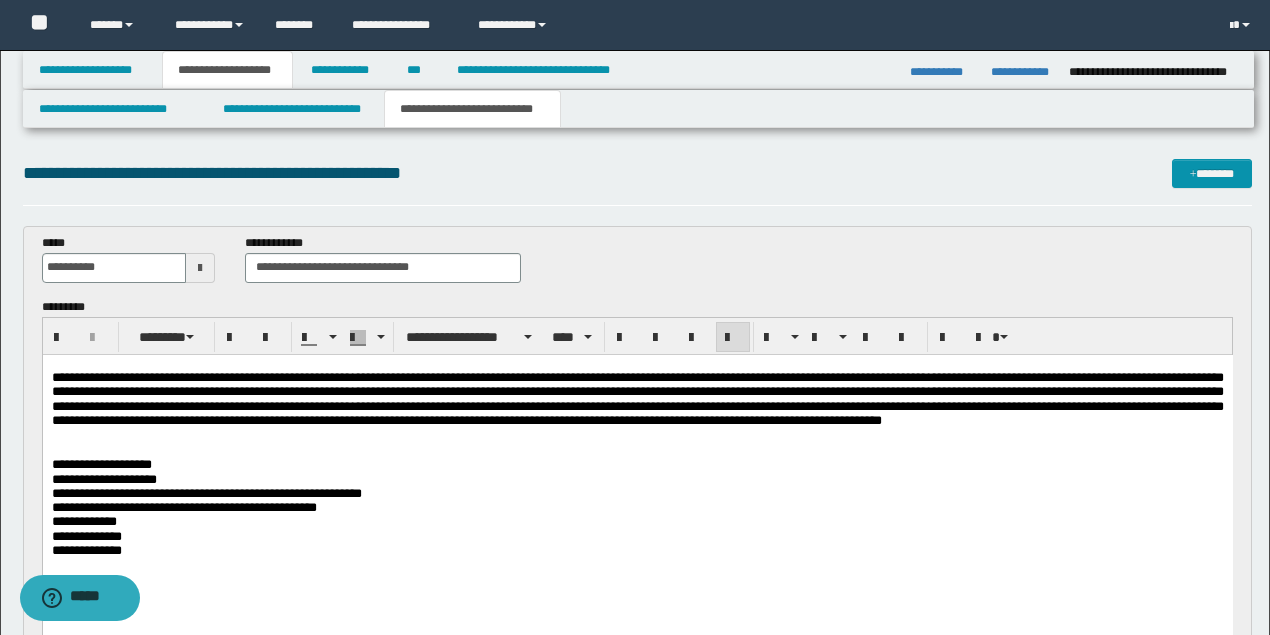 click on "**********" at bounding box center (637, 398) 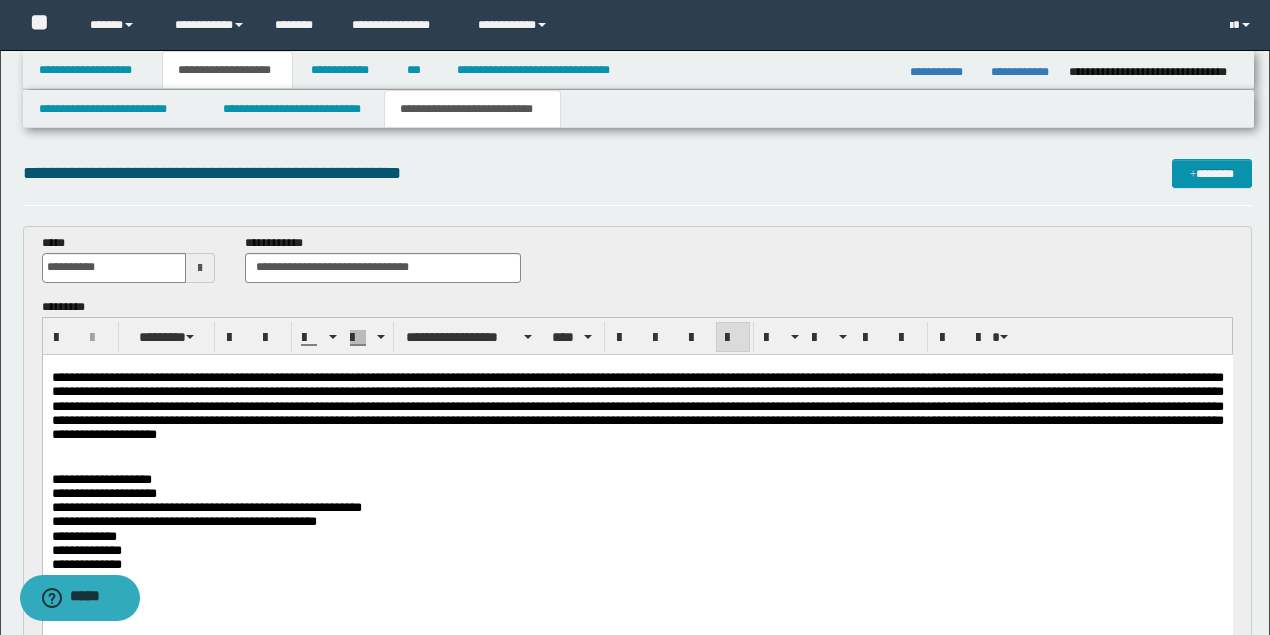 click on "**********" at bounding box center (637, 491) 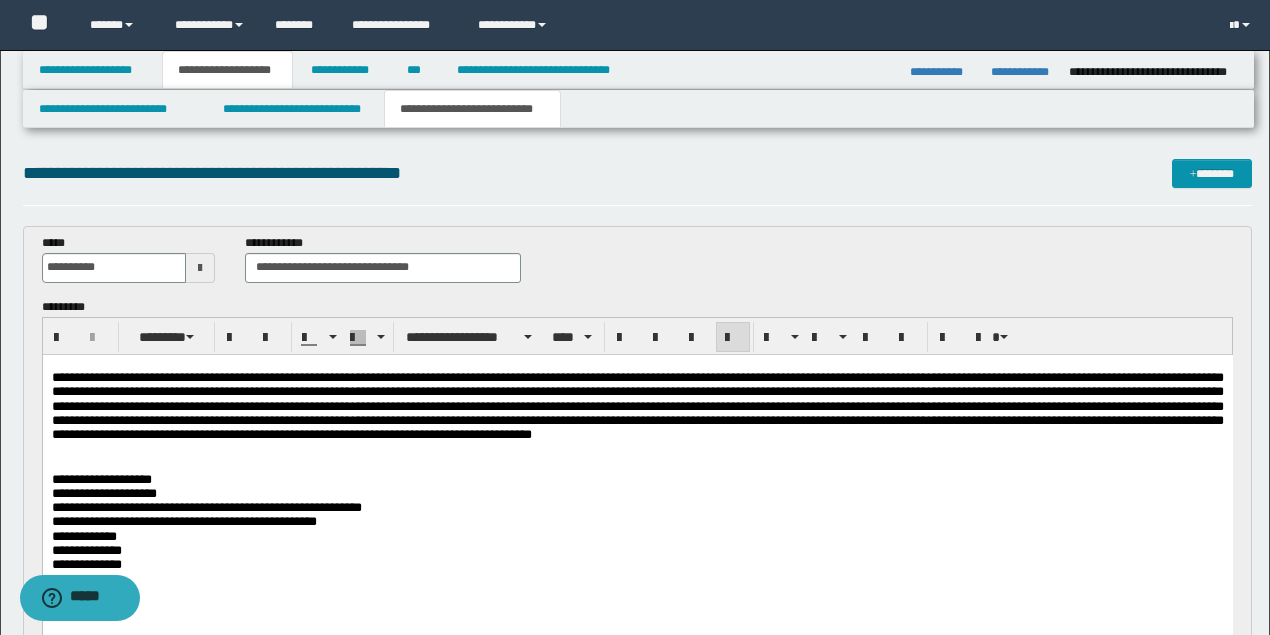 click at bounding box center (637, 405) 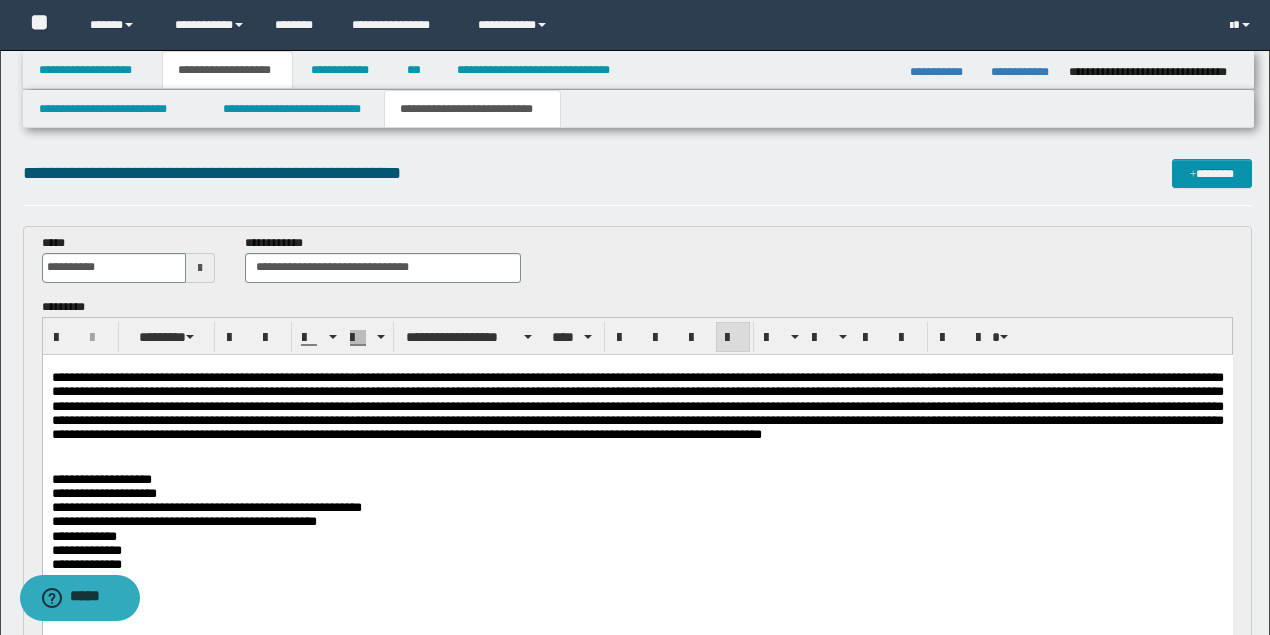 click on "**********" at bounding box center (637, 491) 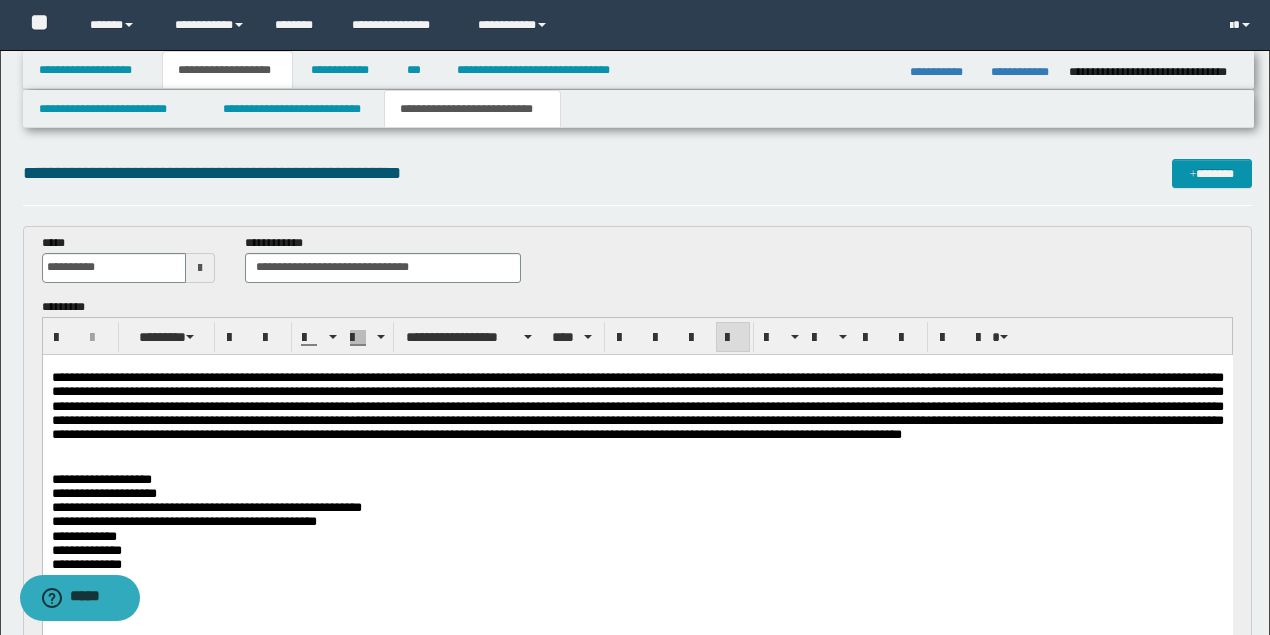 drag, startPoint x: 964, startPoint y: 425, endPoint x: 964, endPoint y: 441, distance: 16 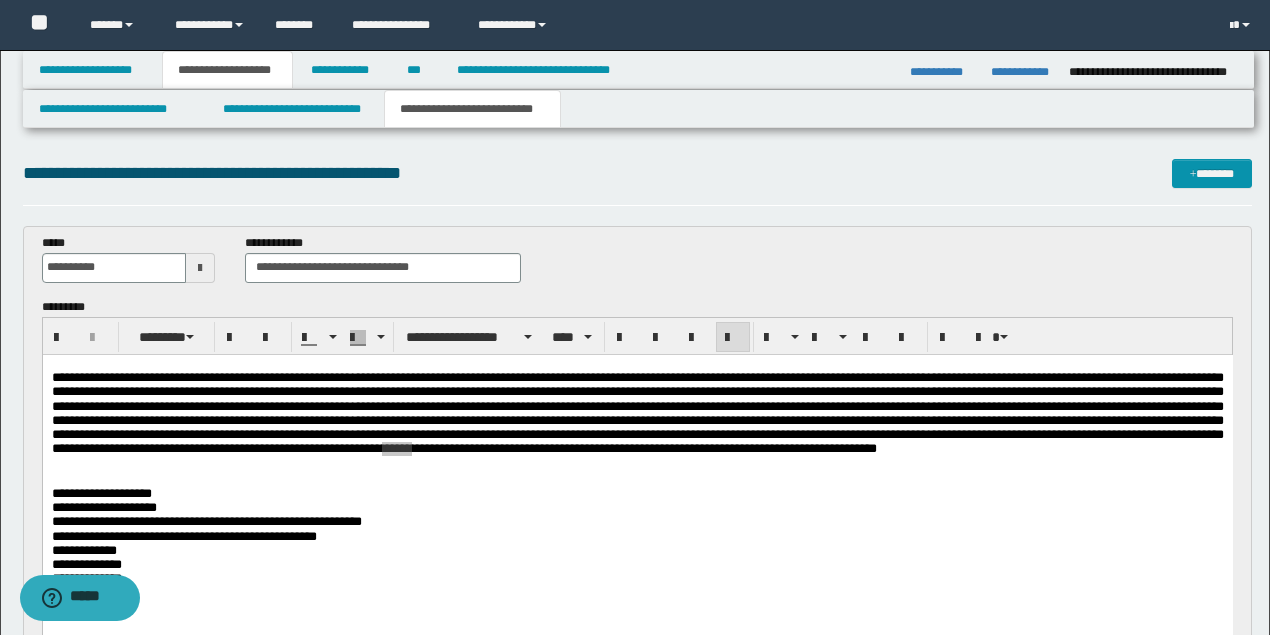 drag, startPoint x: 845, startPoint y: 99, endPoint x: 952, endPoint y: 189, distance: 139.81773 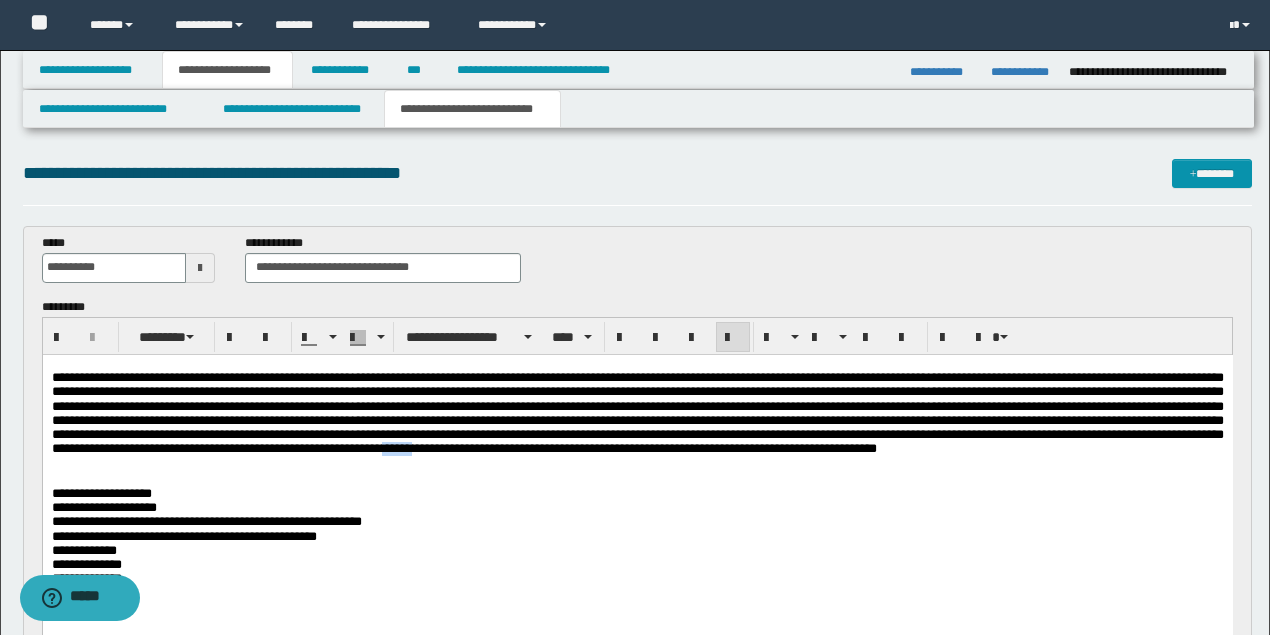 click at bounding box center [637, 413] 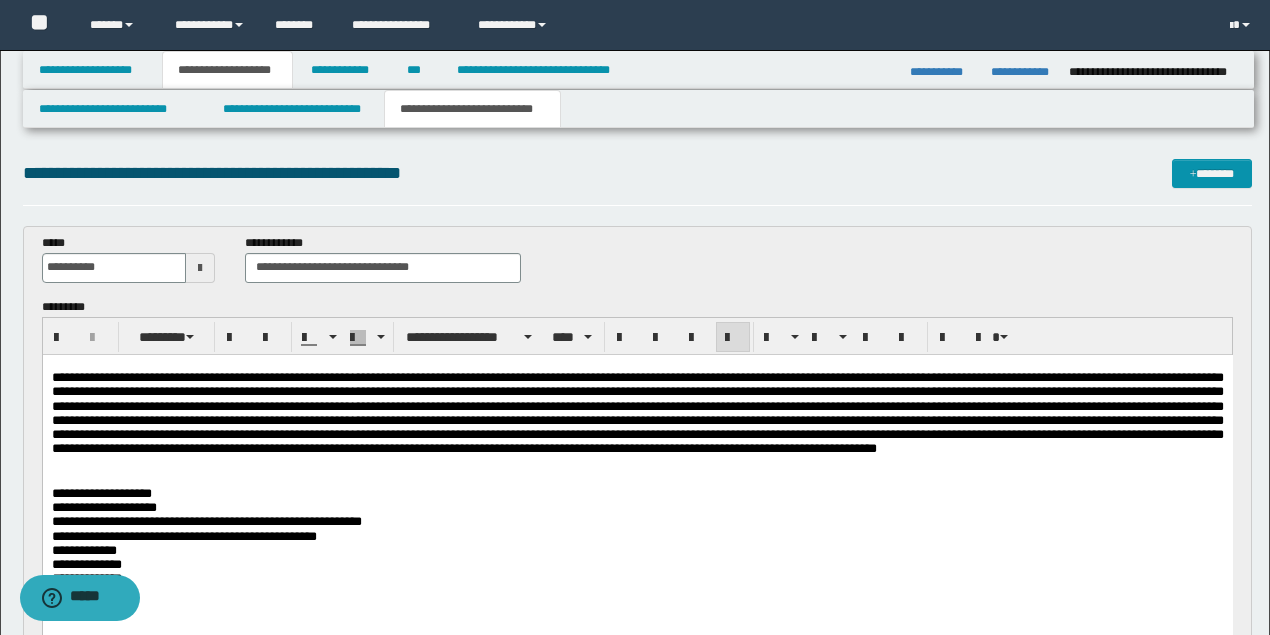 click at bounding box center (637, 413) 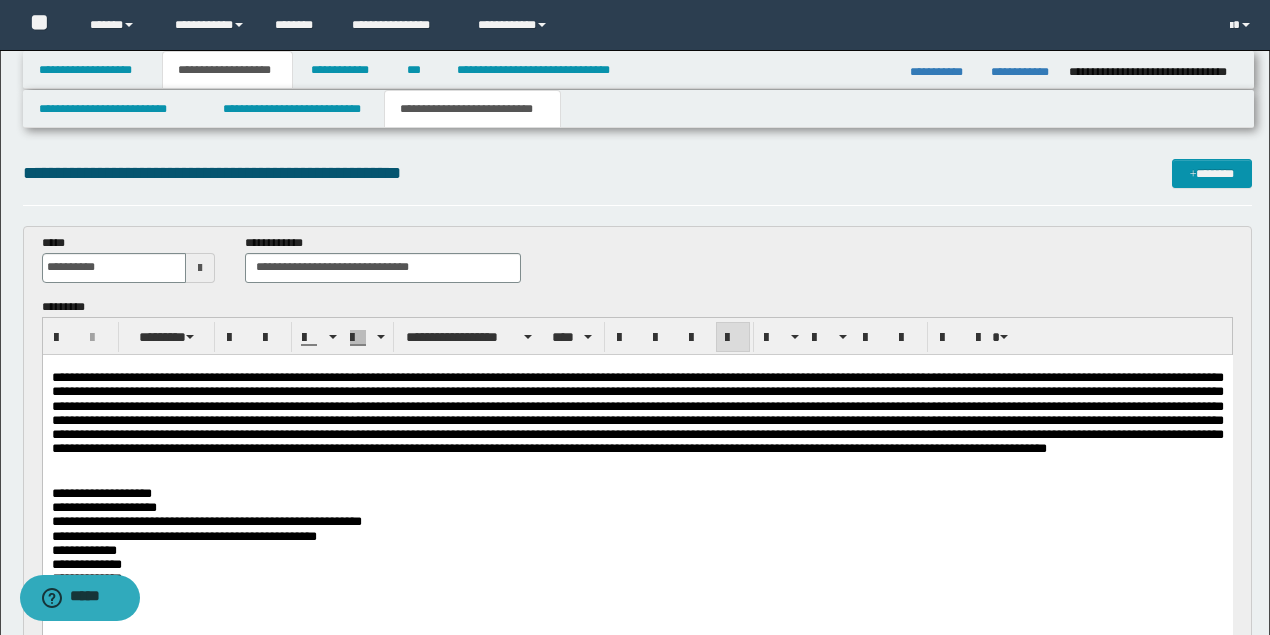 drag, startPoint x: 424, startPoint y: 473, endPoint x: 441, endPoint y: 475, distance: 17.117243 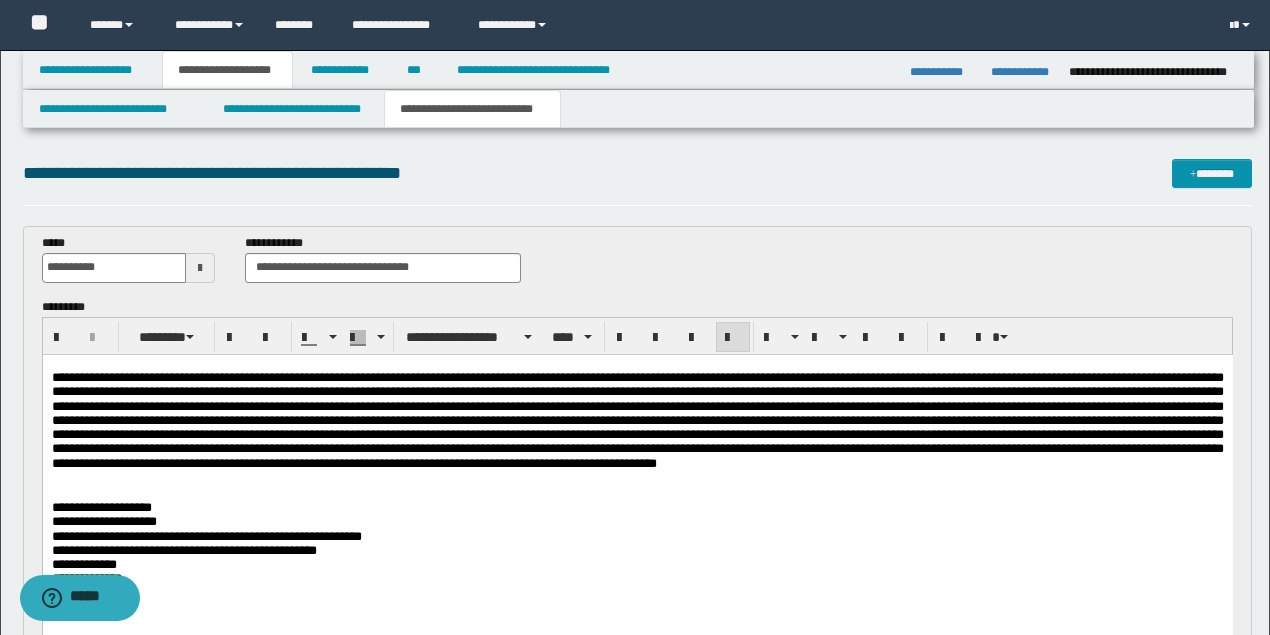 click at bounding box center [637, 419] 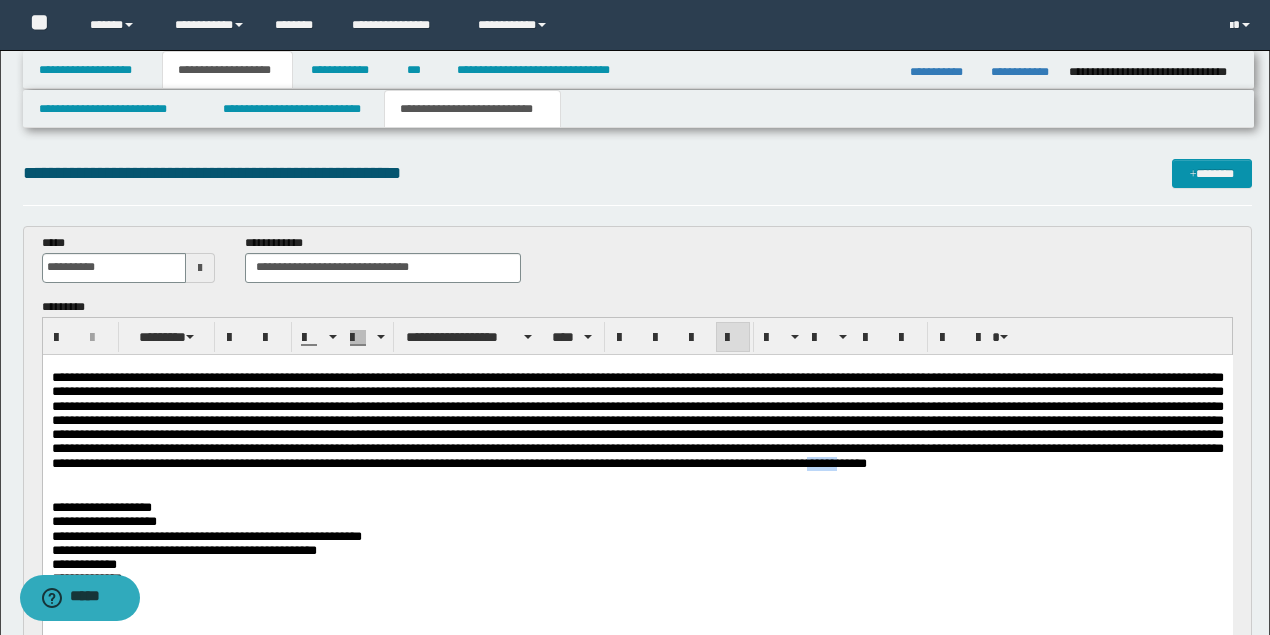 drag, startPoint x: 283, startPoint y: 485, endPoint x: 262, endPoint y: 487, distance: 21.095022 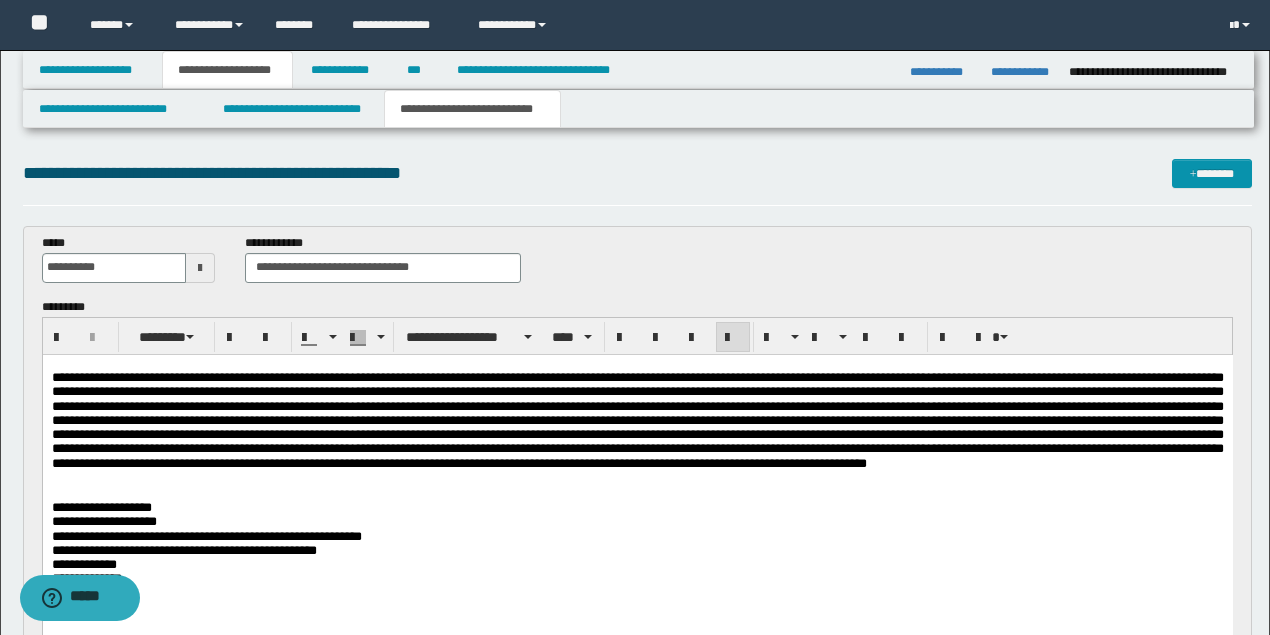 click at bounding box center (637, 420) 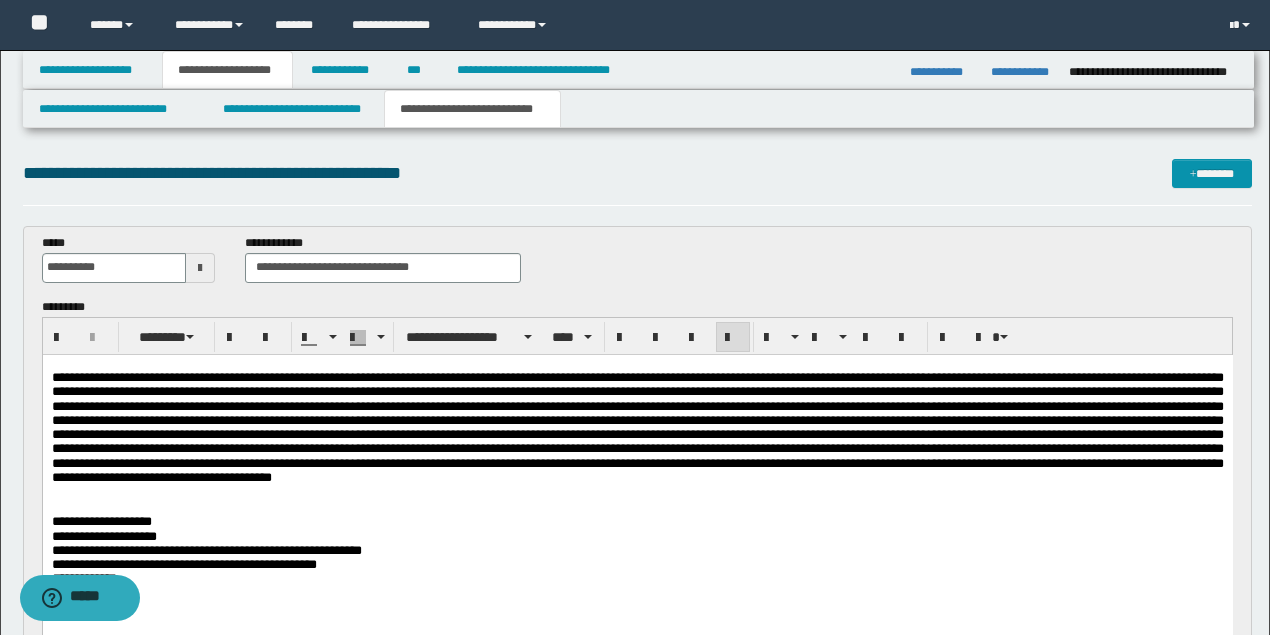 click at bounding box center (637, 426) 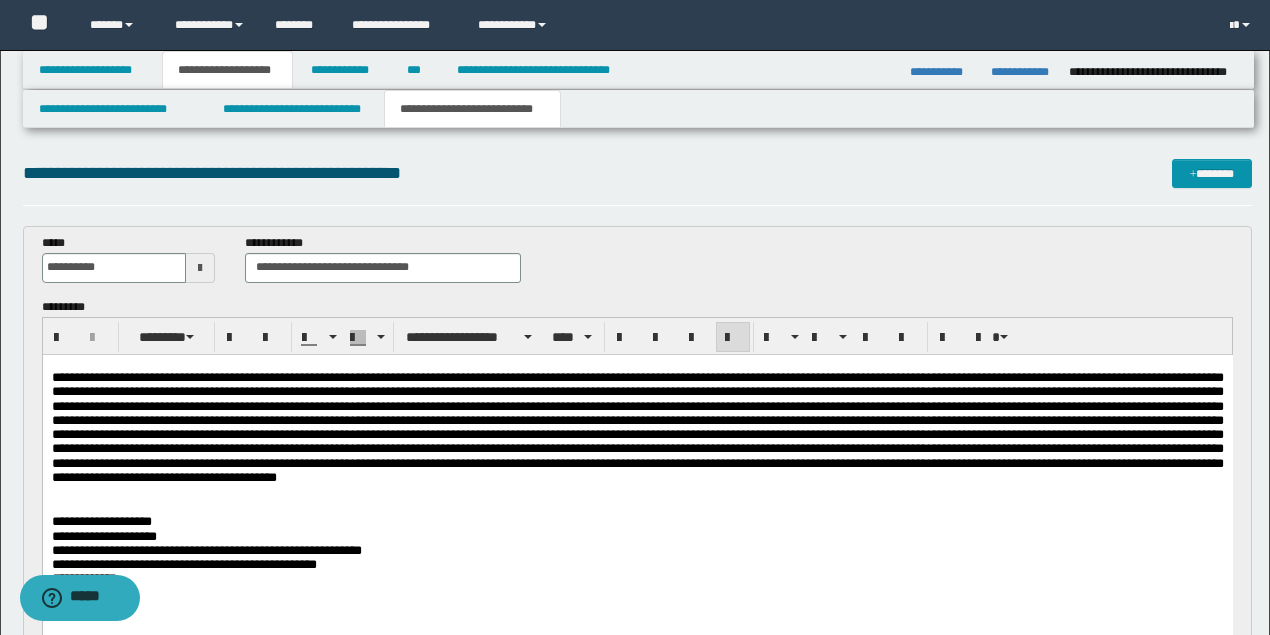 click at bounding box center (637, 427) 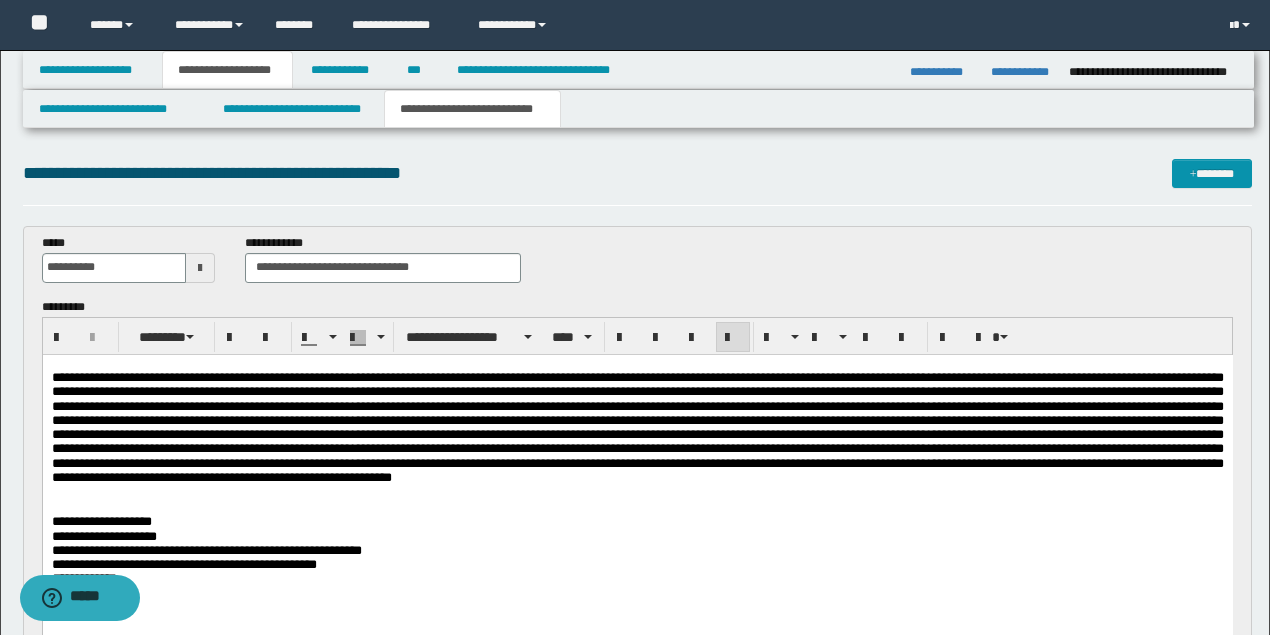 click at bounding box center (637, 427) 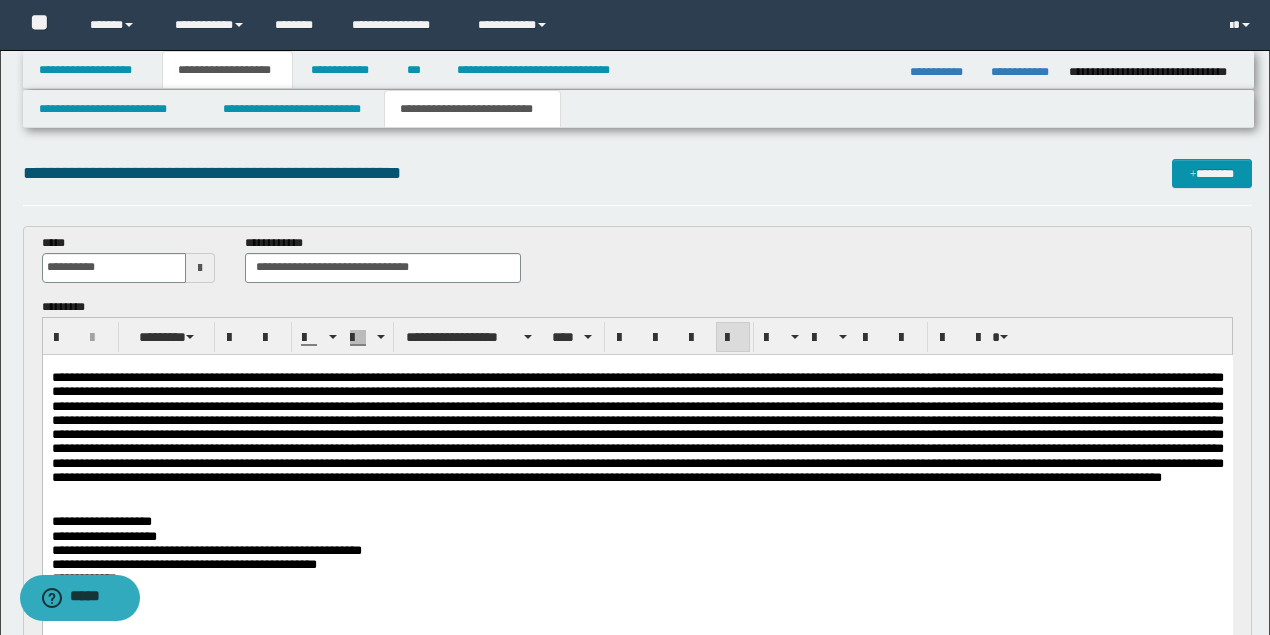 click at bounding box center [637, 427] 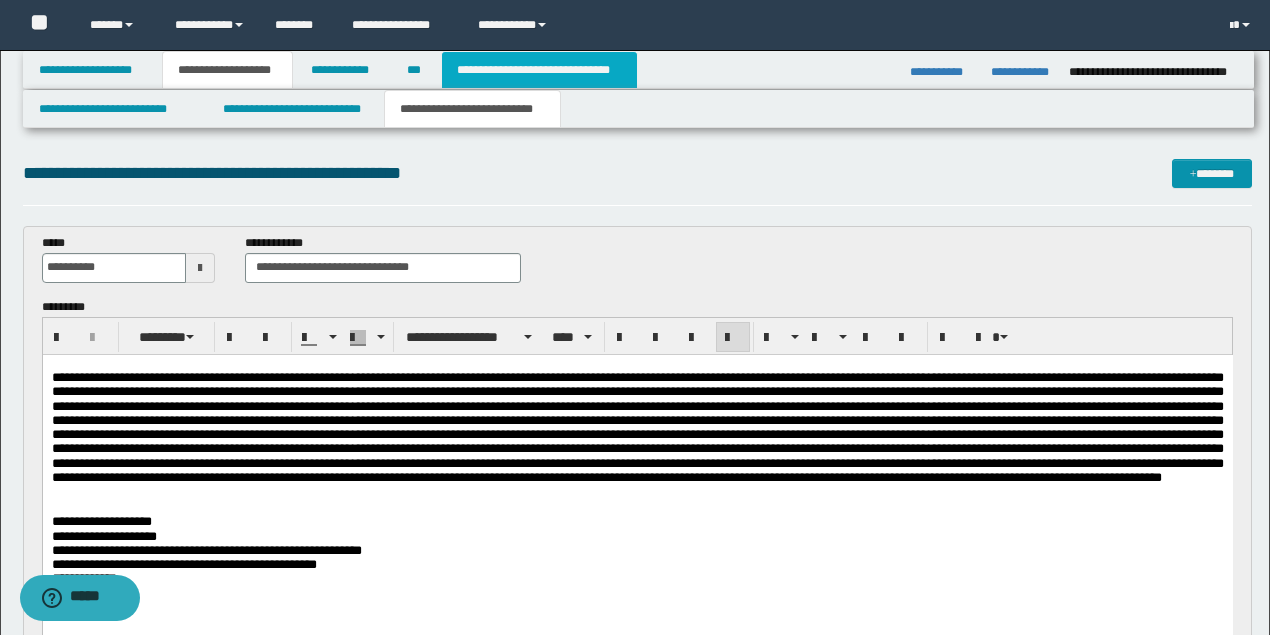 click on "**********" at bounding box center [539, 70] 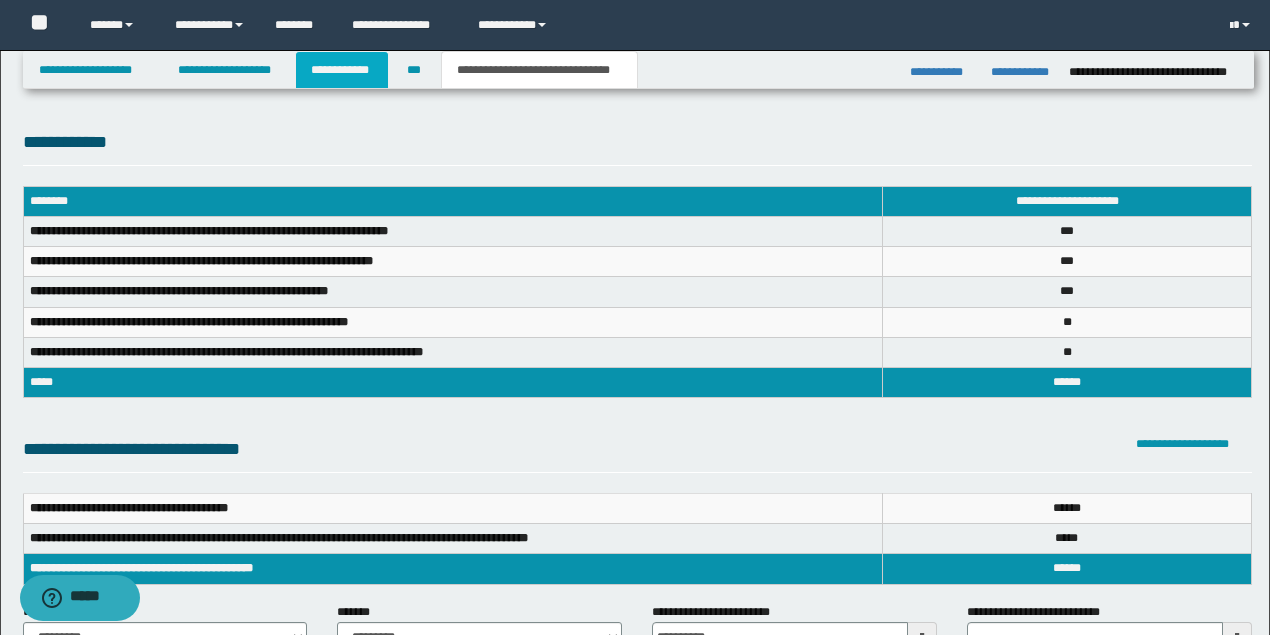 click on "**********" at bounding box center (342, 70) 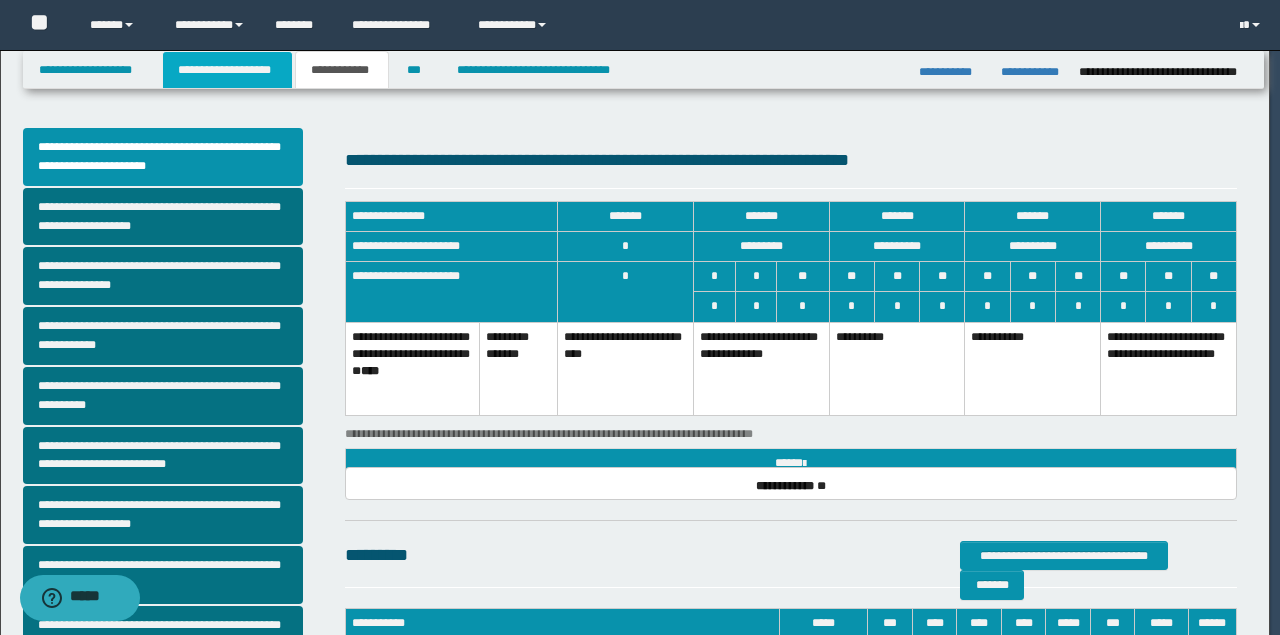 click on "**********" at bounding box center [640, 317] 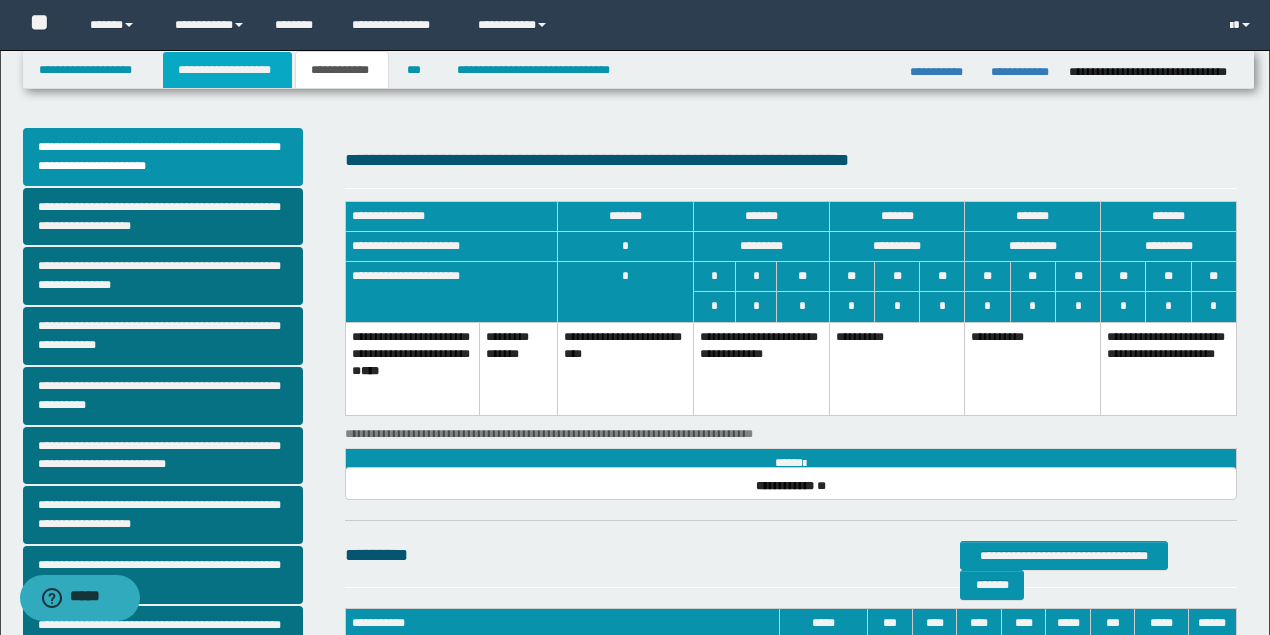 click on "**********" at bounding box center (227, 70) 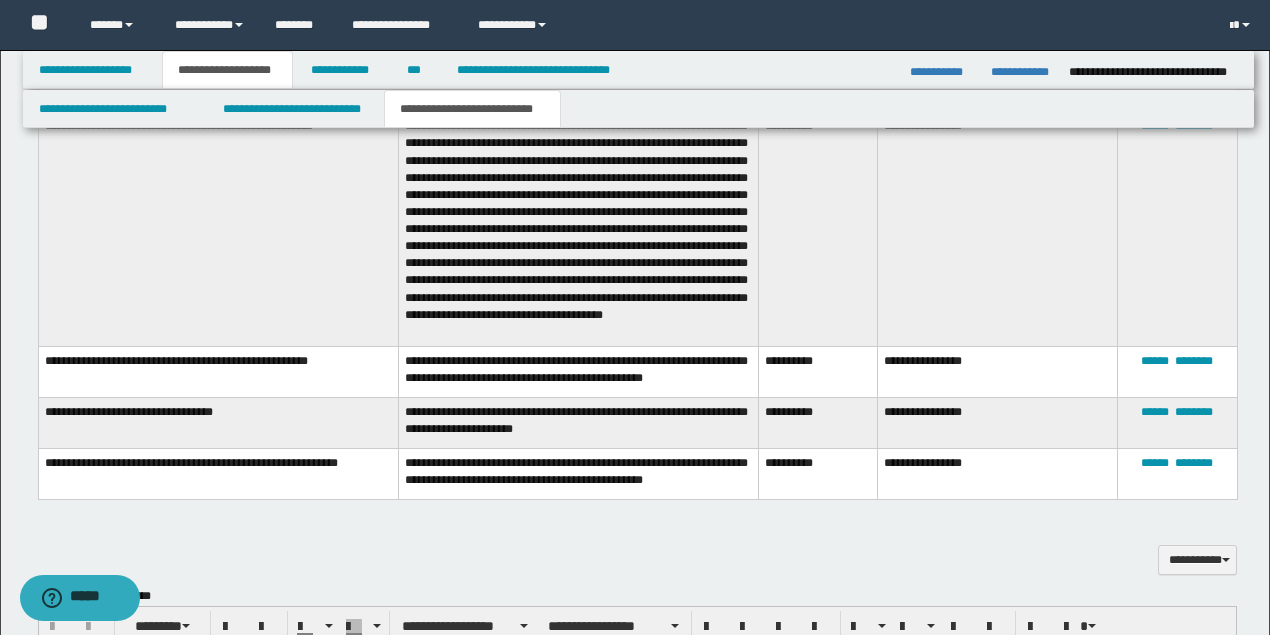 scroll, scrollTop: 866, scrollLeft: 0, axis: vertical 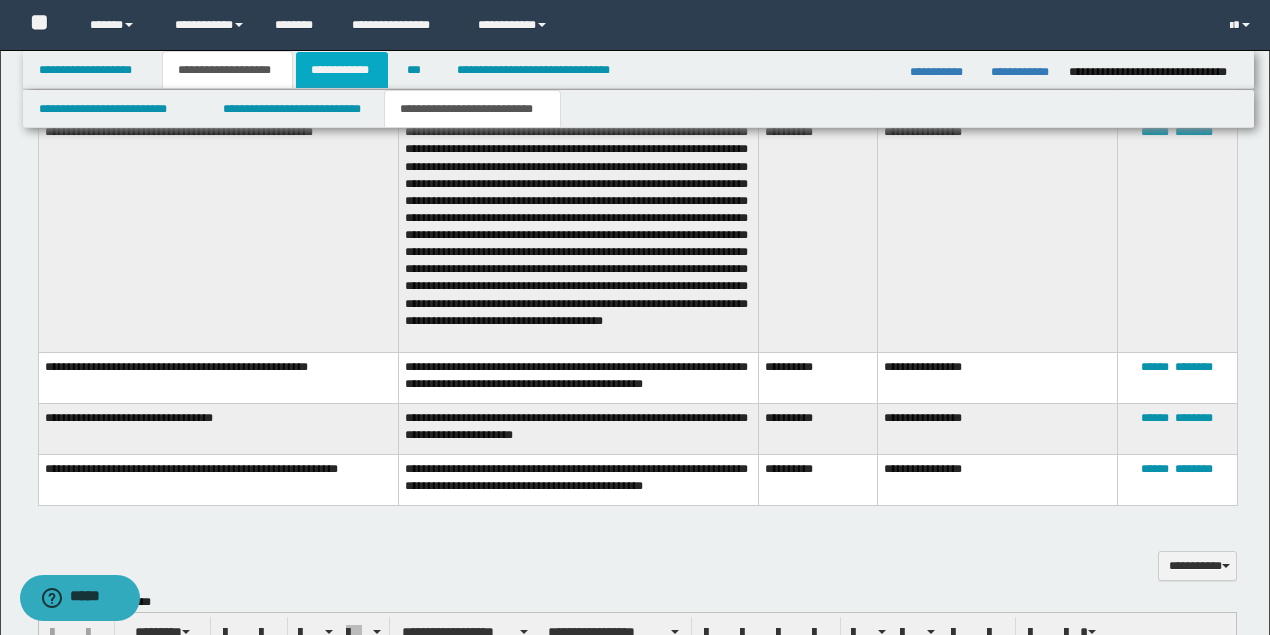 click on "**********" at bounding box center [342, 70] 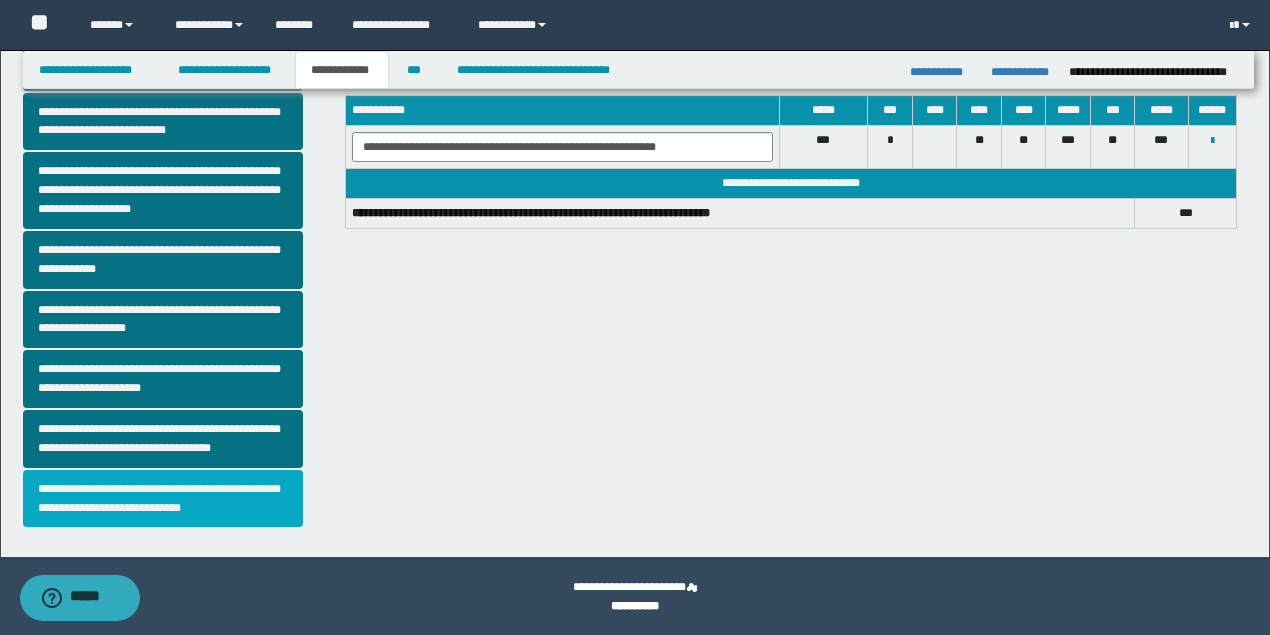 click on "**********" at bounding box center [163, 499] 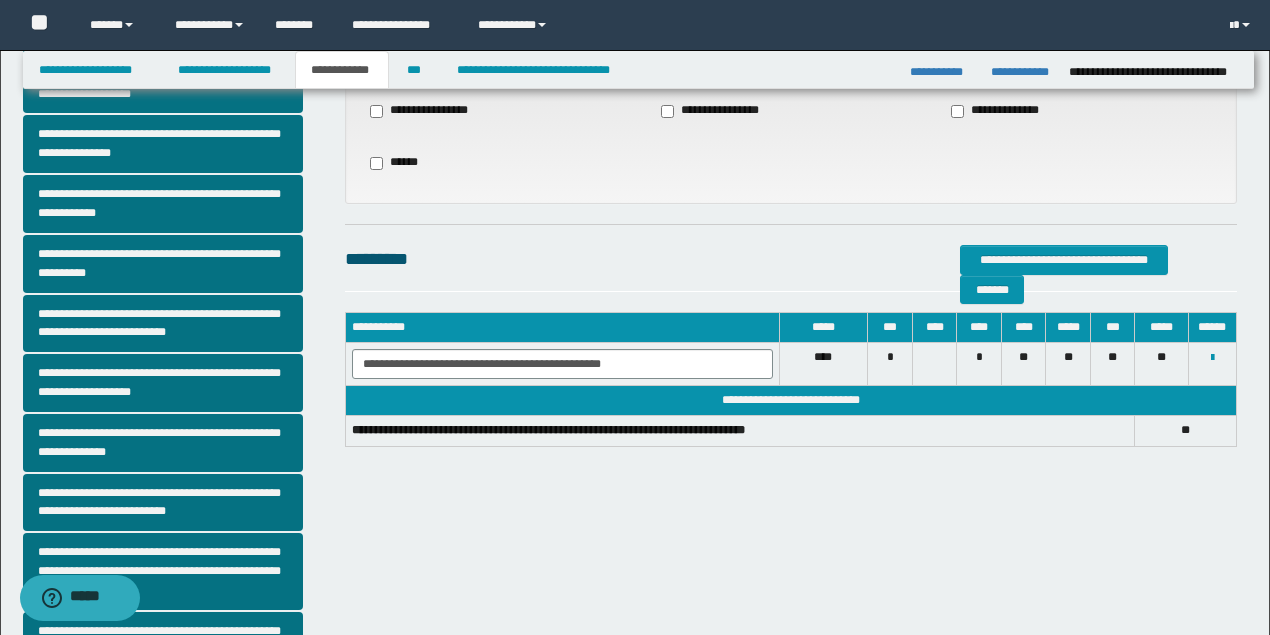 scroll, scrollTop: 133, scrollLeft: 0, axis: vertical 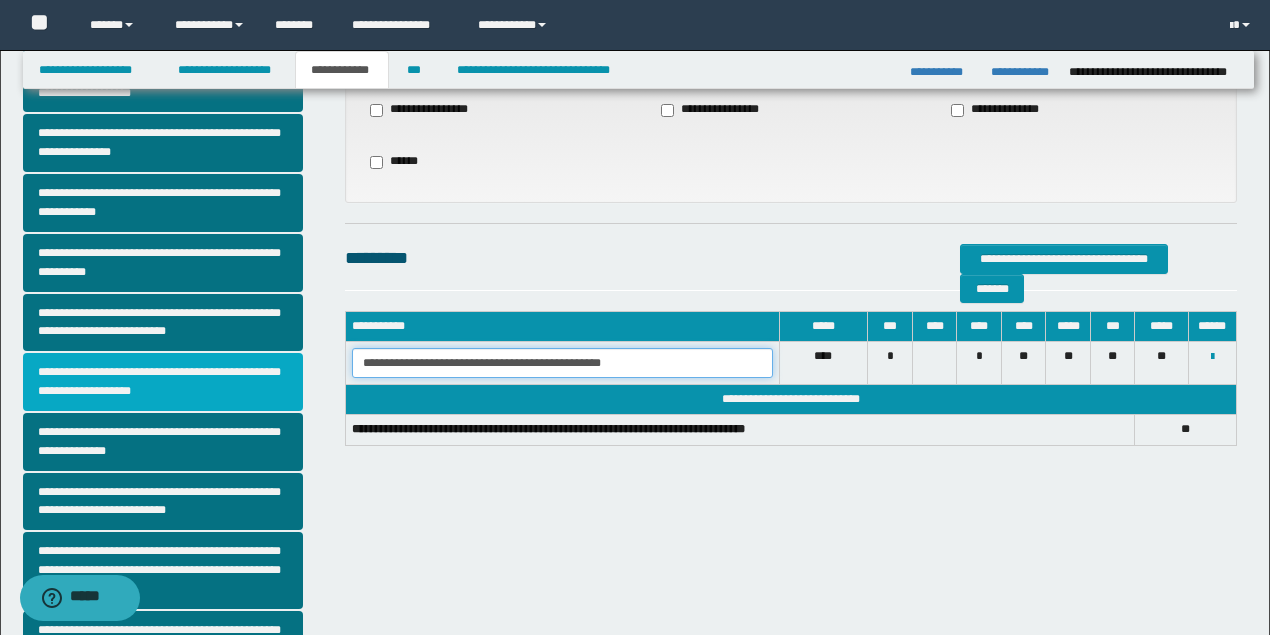 drag, startPoint x: 384, startPoint y: 371, endPoint x: 266, endPoint y: 376, distance: 118.10589 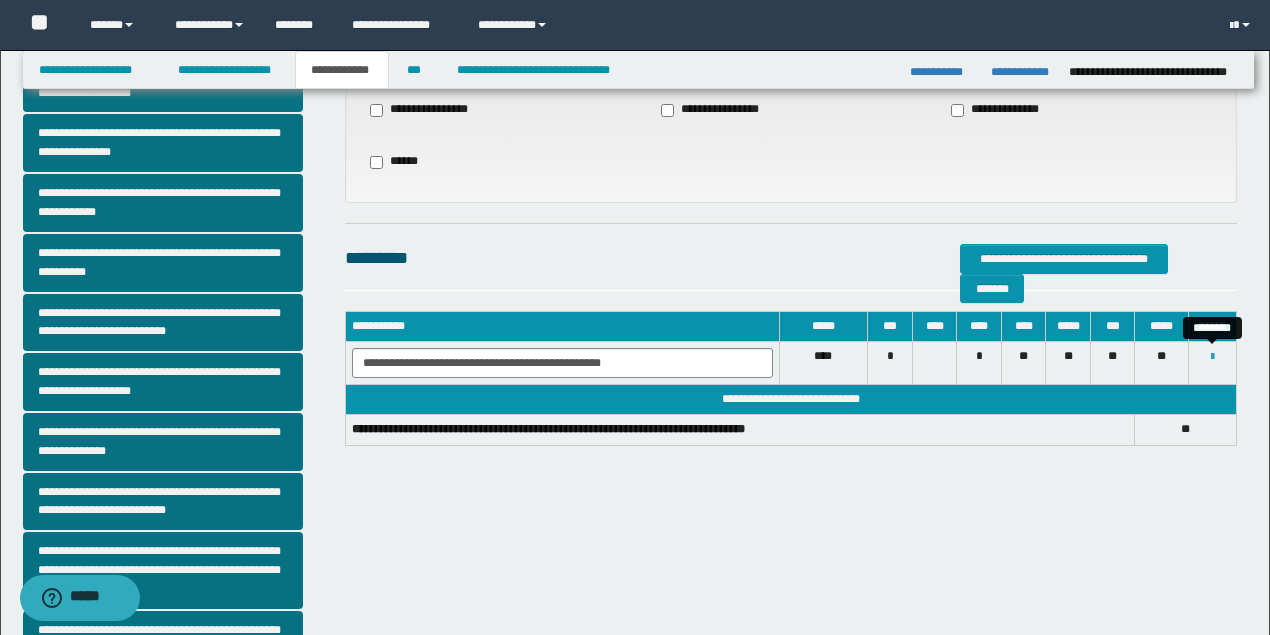 click at bounding box center (1212, 357) 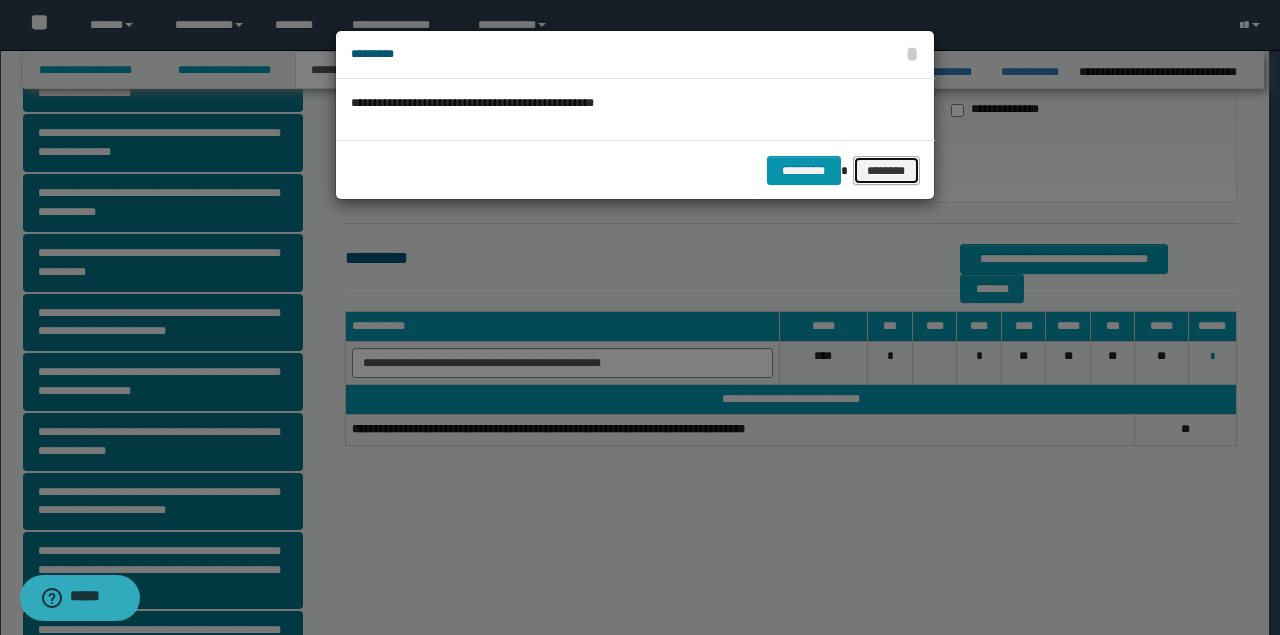 click on "********" at bounding box center [886, 170] 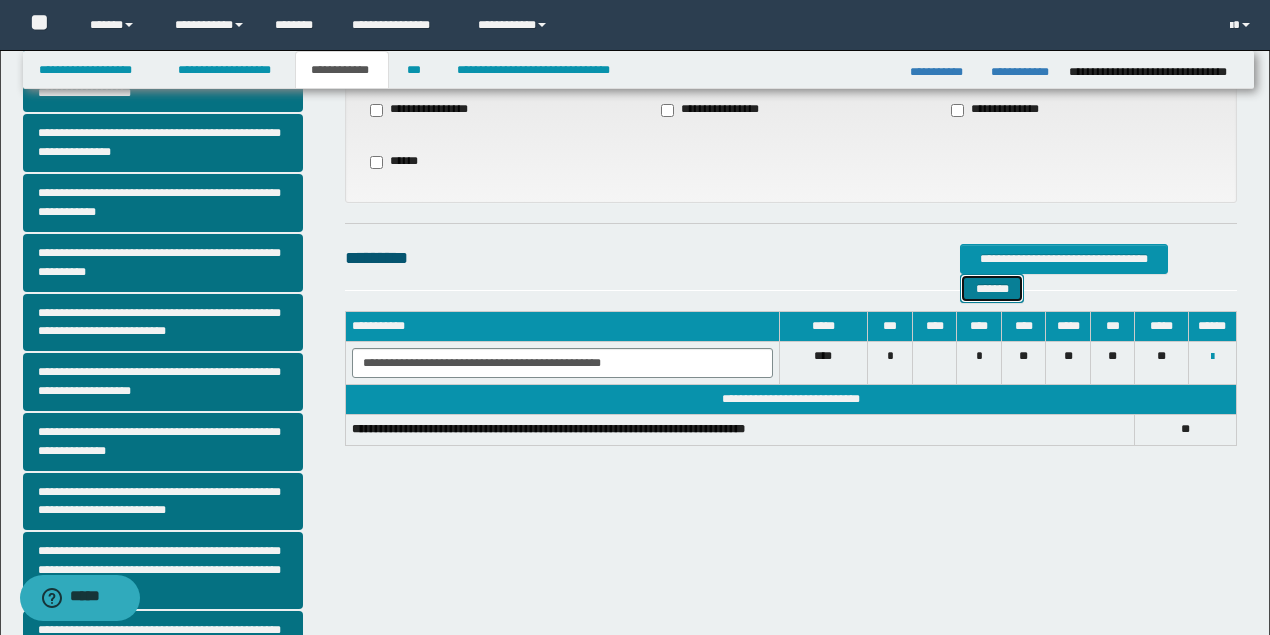 click on "*******" at bounding box center [992, 288] 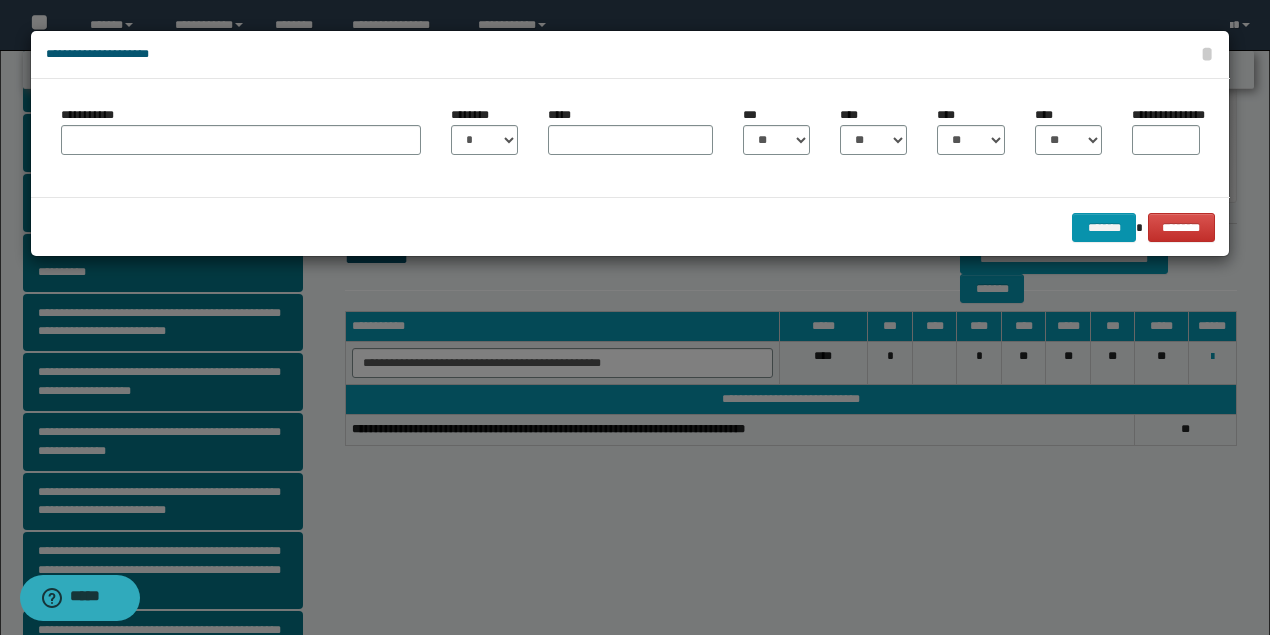 click on "**********" at bounding box center [241, 138] 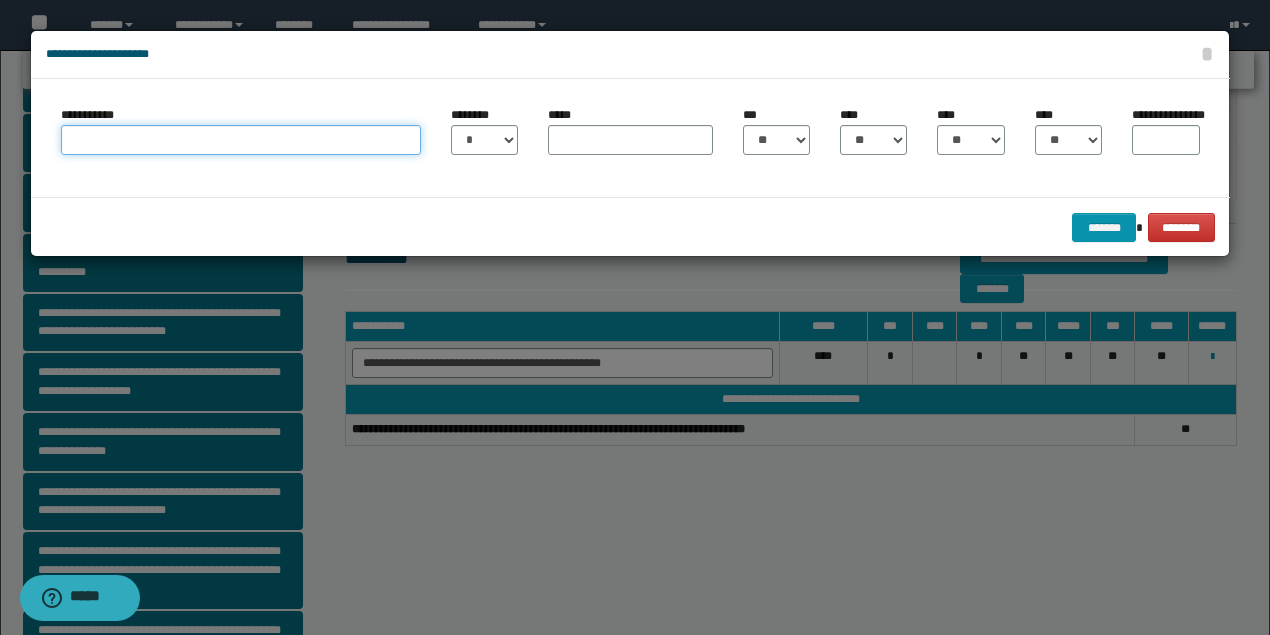 click on "**********" at bounding box center [241, 140] 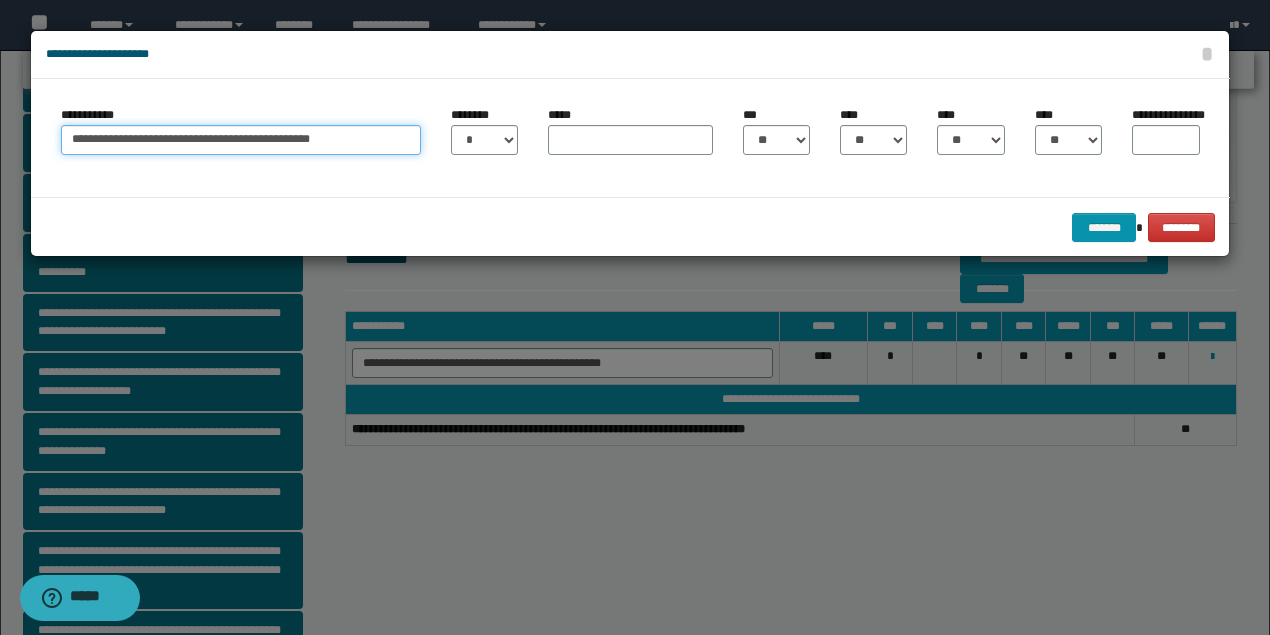 type on "**********" 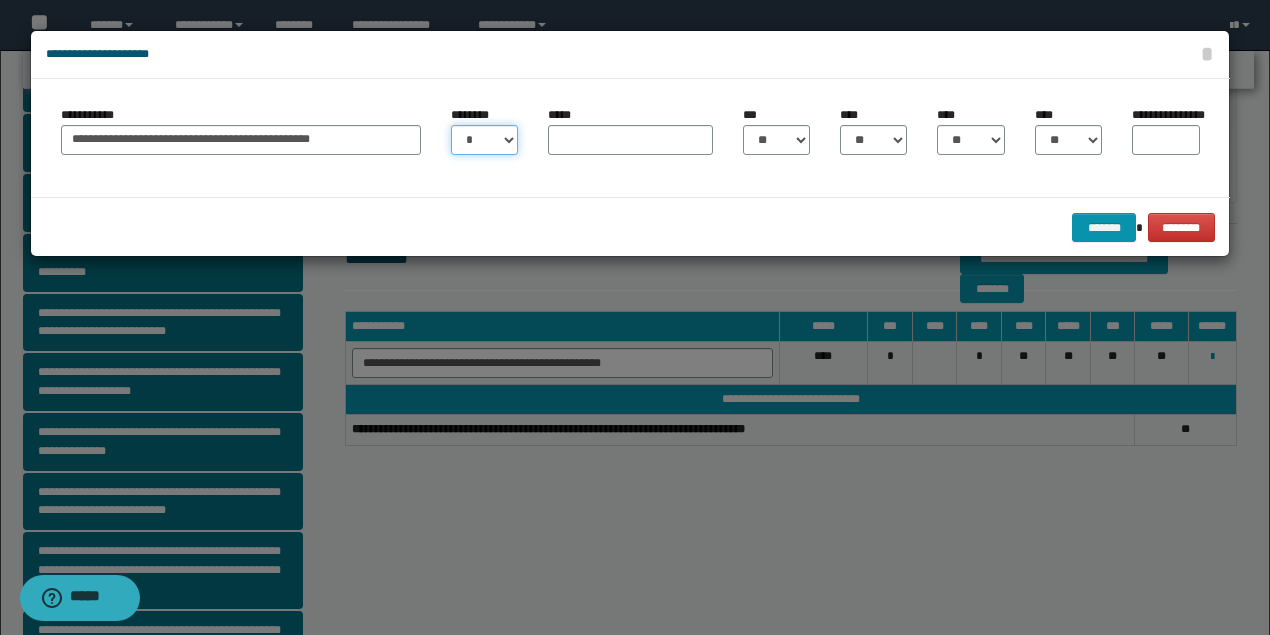 click on "*
*
*
*
*
*
*
*
*
**
**
**
**
**
**" at bounding box center [484, 140] 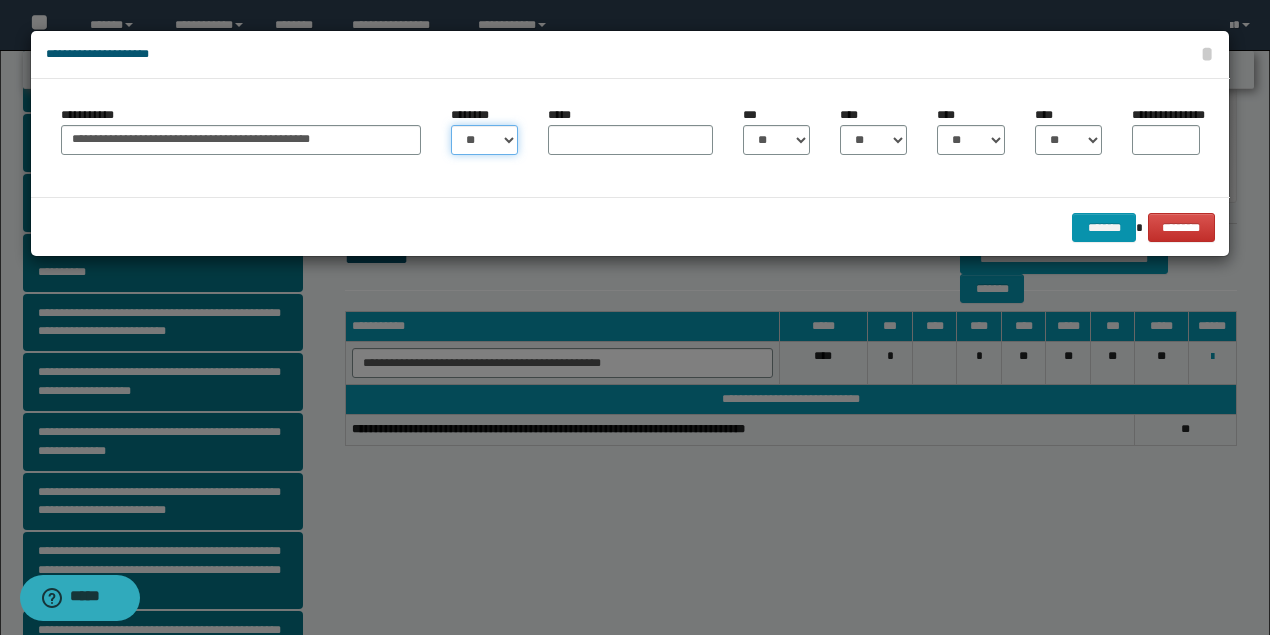 click on "*
*
*
*
*
*
*
*
*
**
**
**
**
**
**" at bounding box center [484, 140] 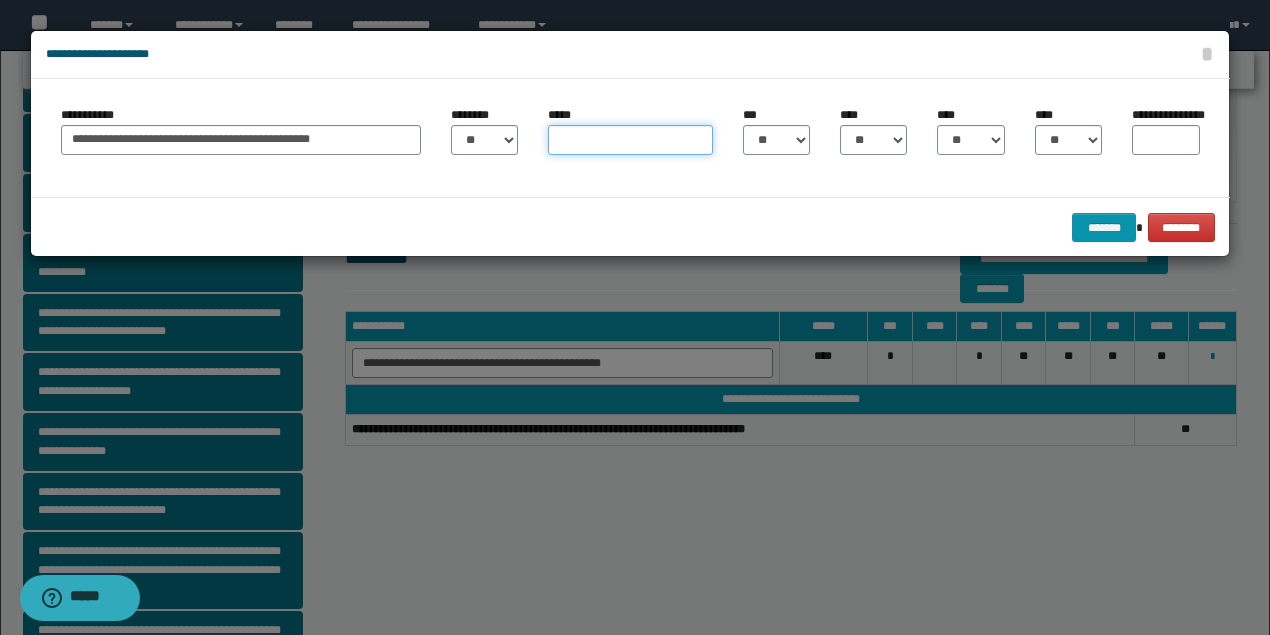 click on "*****" at bounding box center (630, 140) 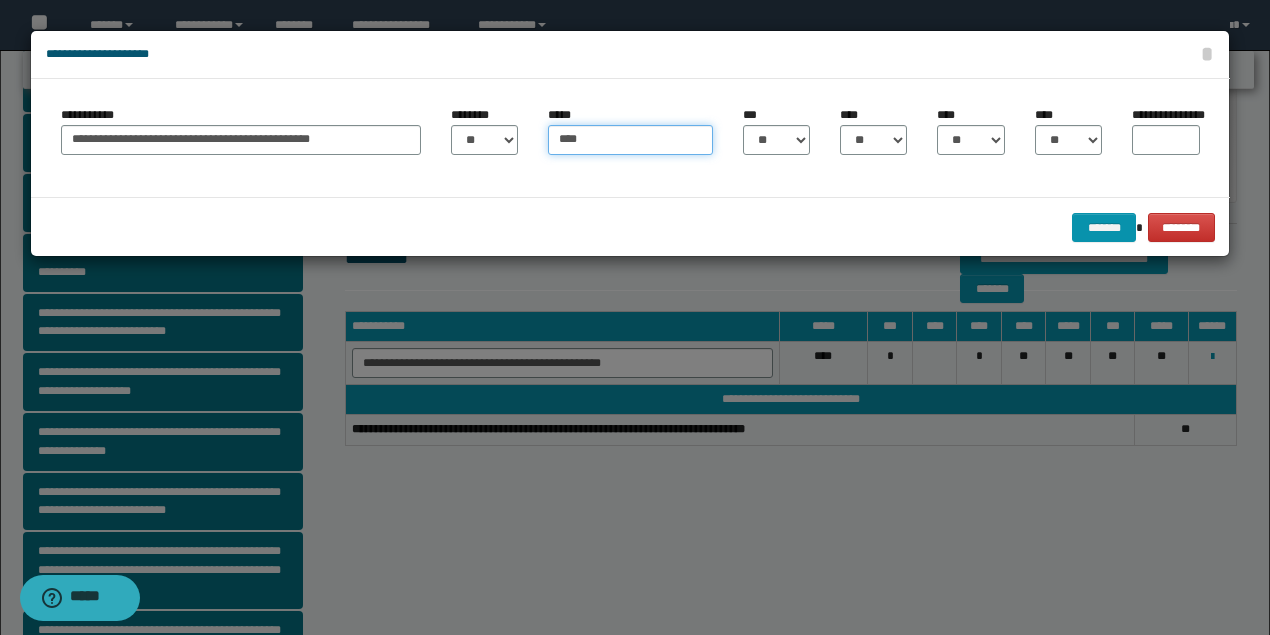 type on "****" 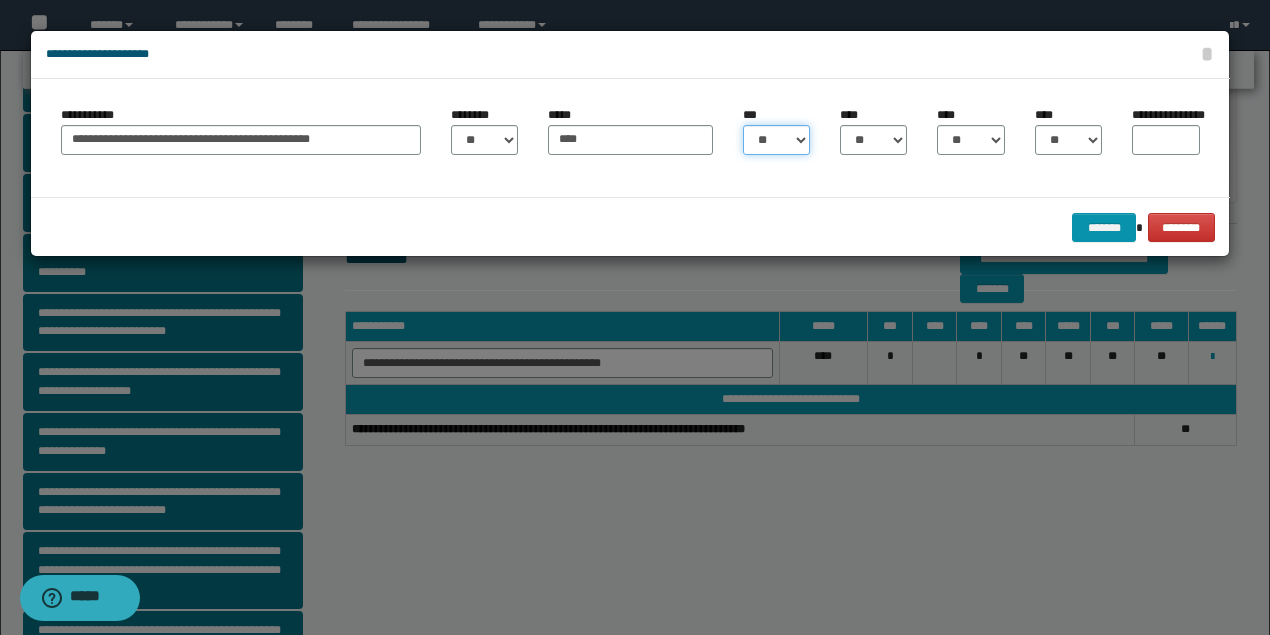 click on "**
*
*
*
*
*" at bounding box center (776, 140) 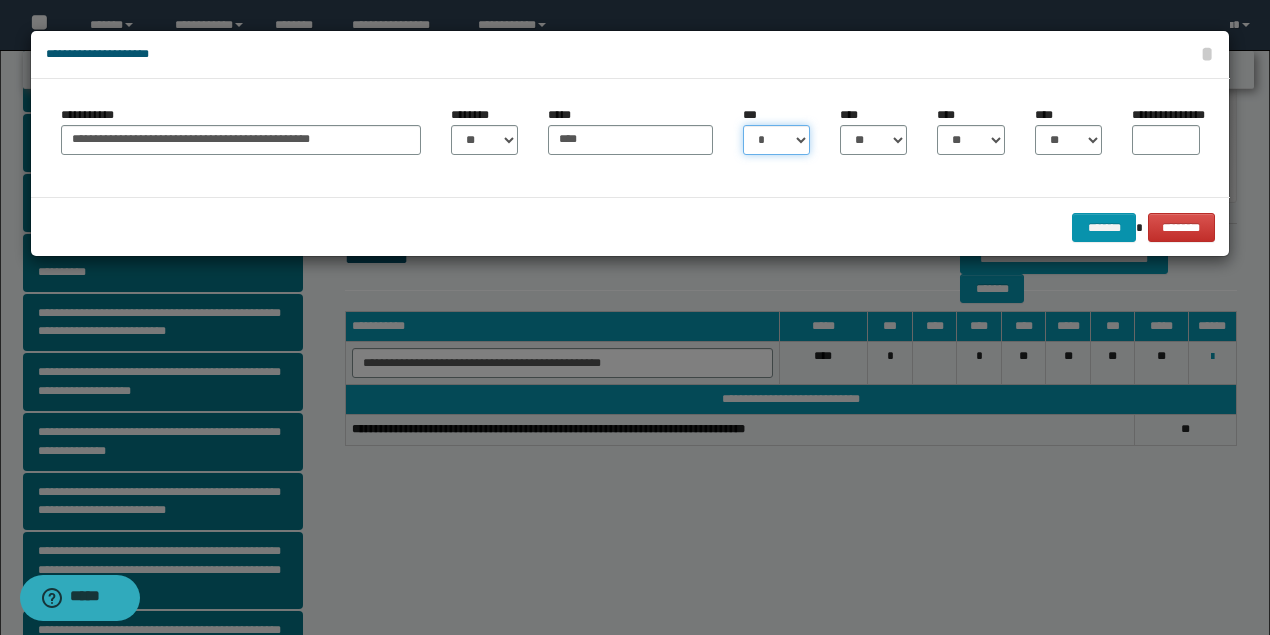 click on "**
*
*
*
*
*" at bounding box center [776, 140] 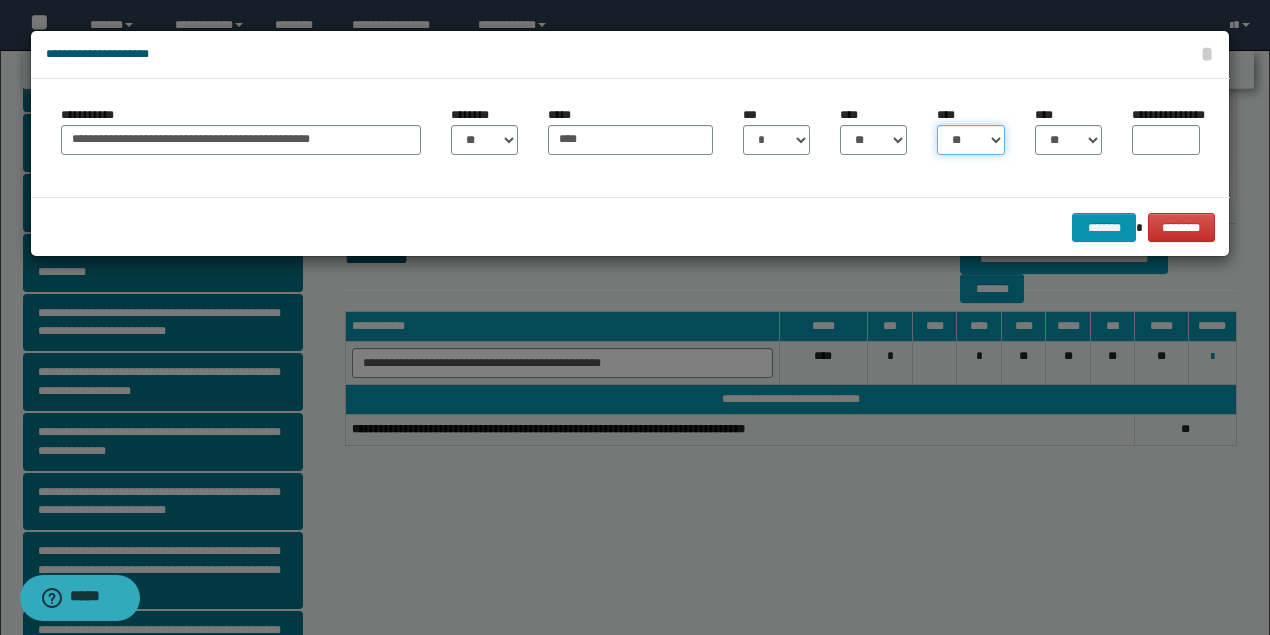 click on "**
*
*
*
*
*" at bounding box center (970, 140) 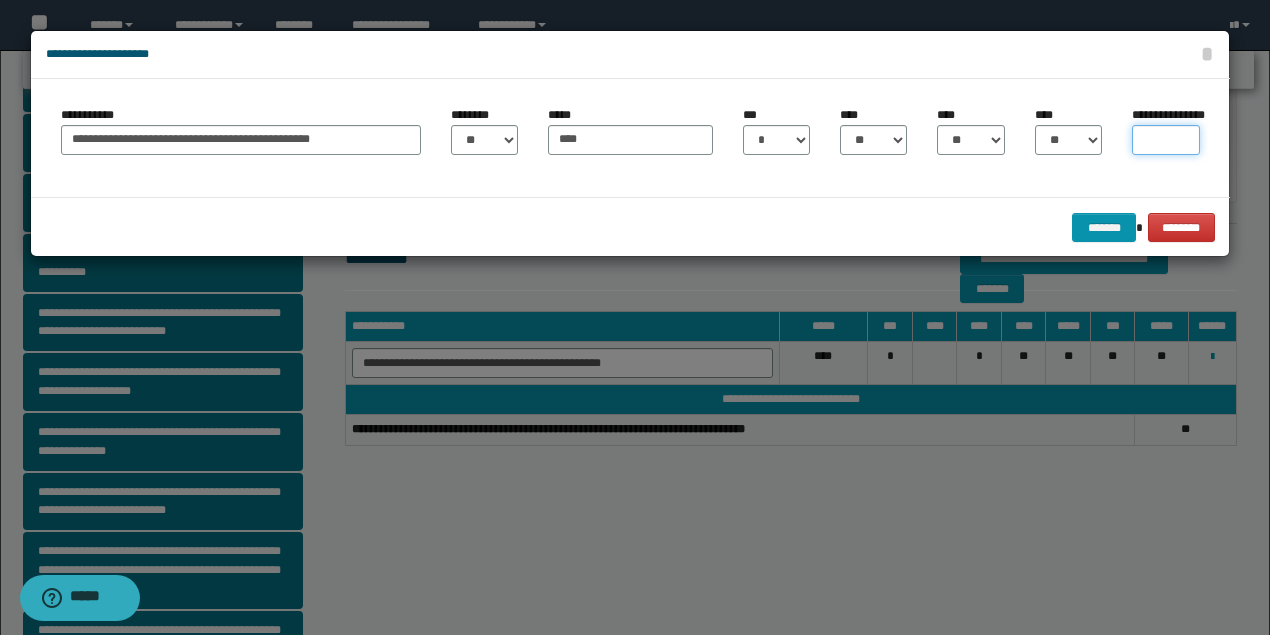 click on "**********" at bounding box center (1165, 140) 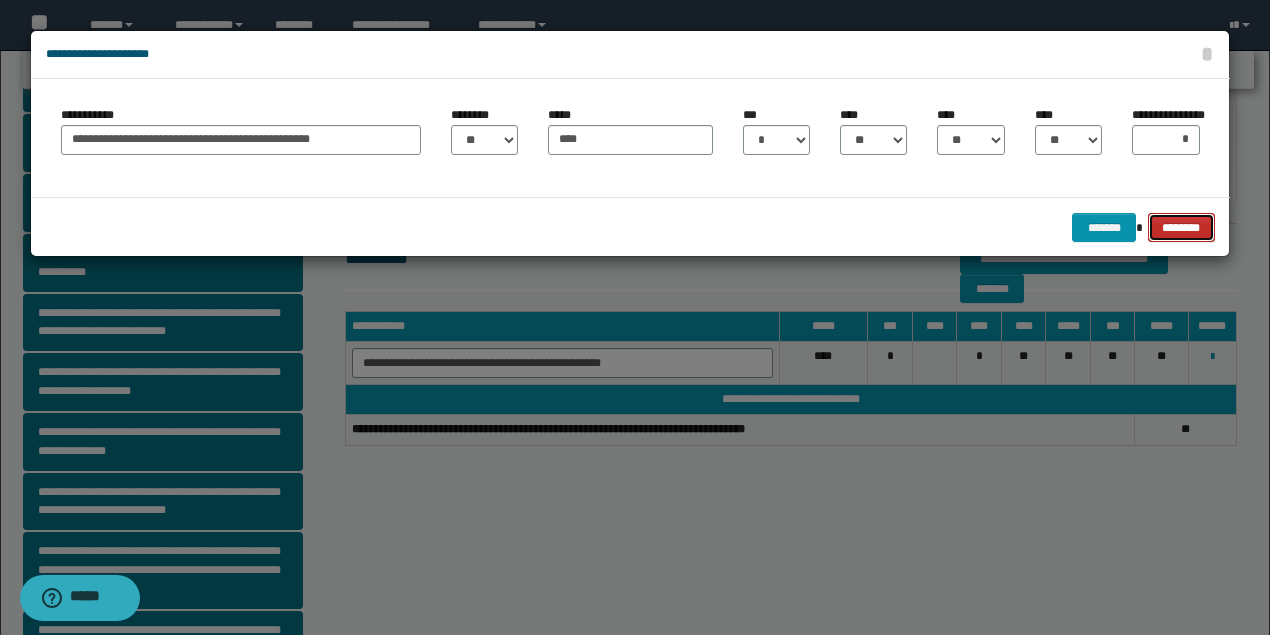 click on "********" at bounding box center (1181, 227) 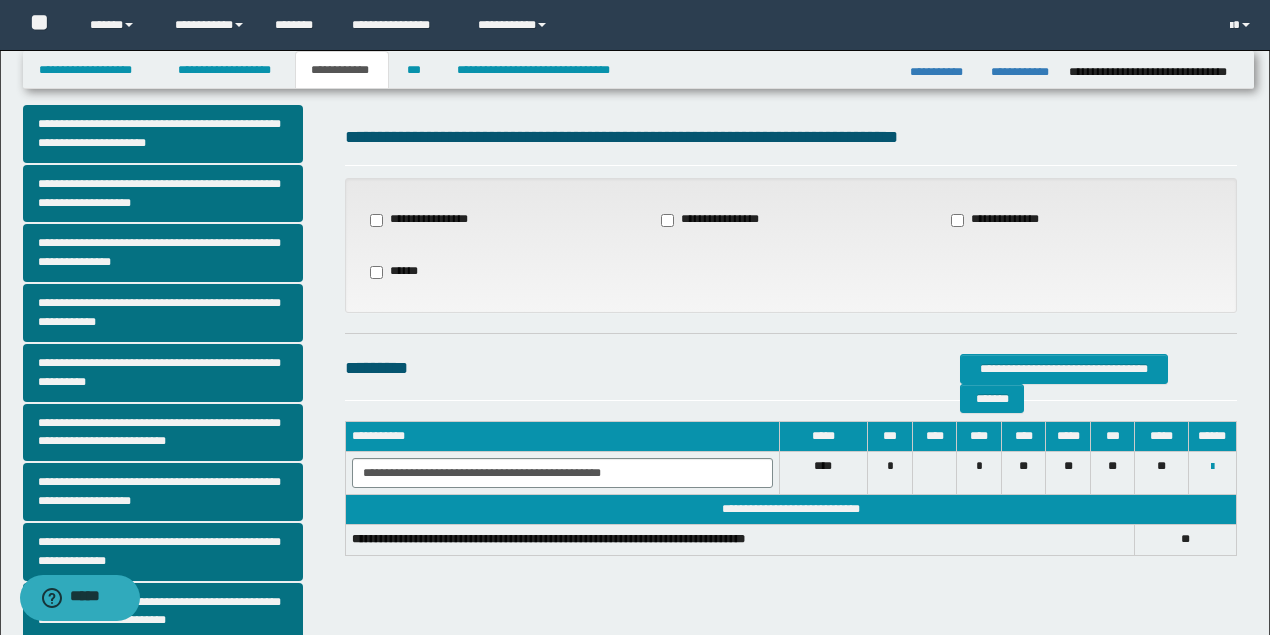 scroll, scrollTop: 0, scrollLeft: 0, axis: both 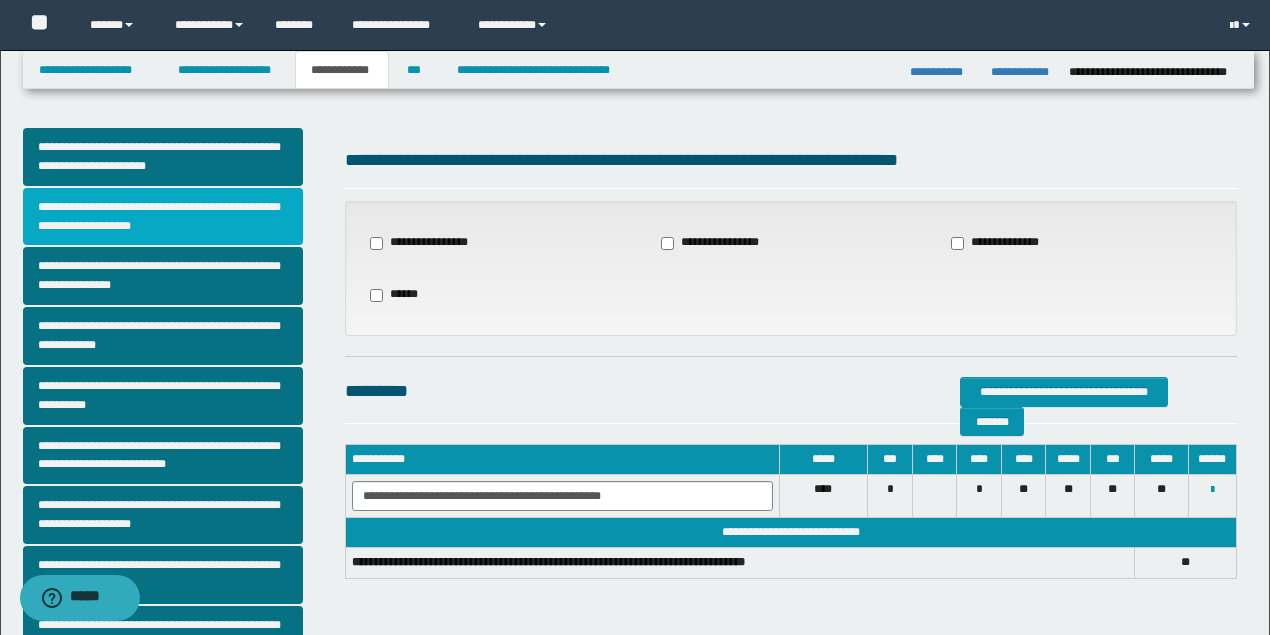 click on "**********" at bounding box center (163, 217) 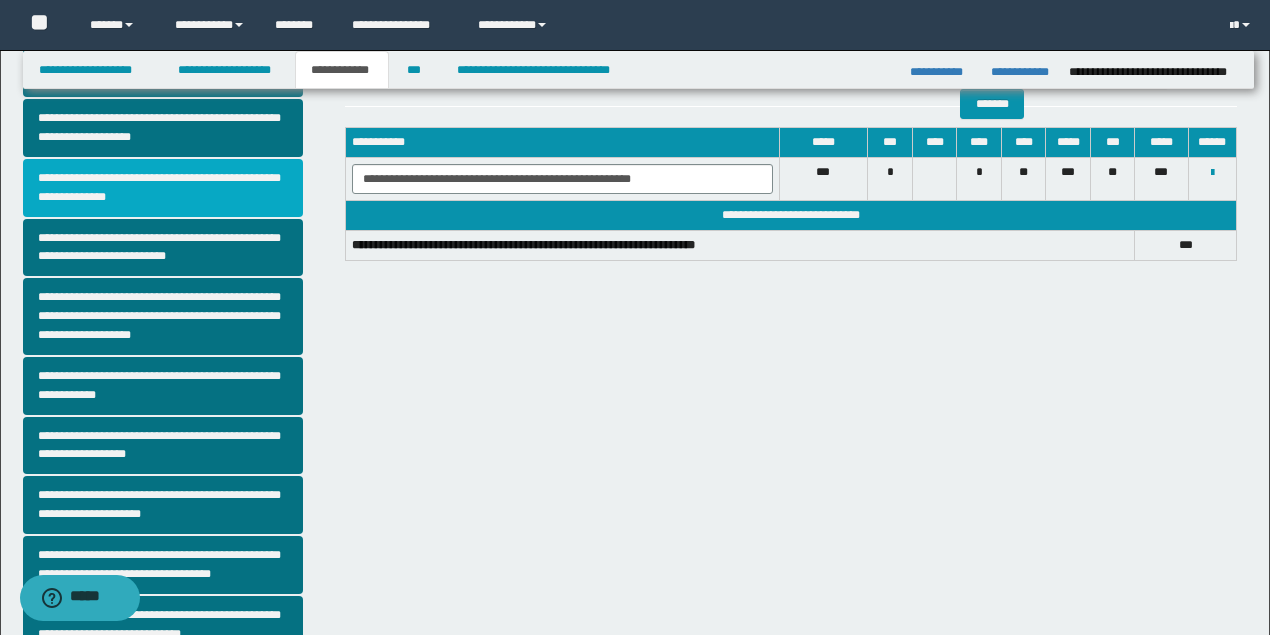 scroll, scrollTop: 380, scrollLeft: 0, axis: vertical 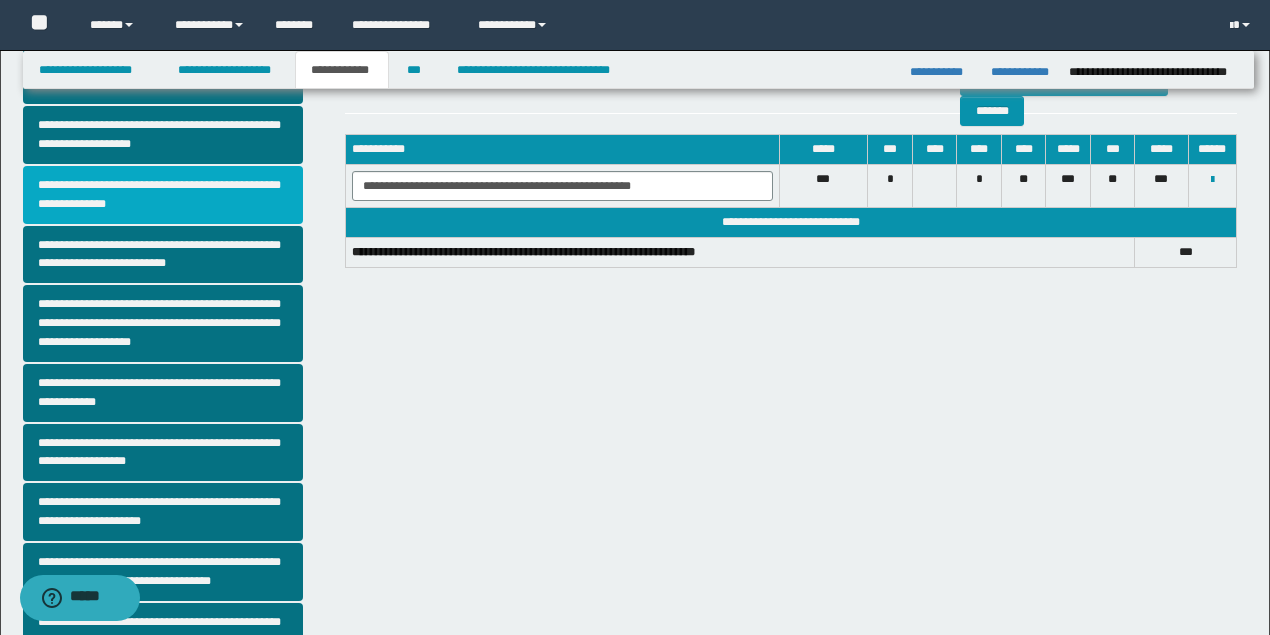 click on "**********" at bounding box center [163, 195] 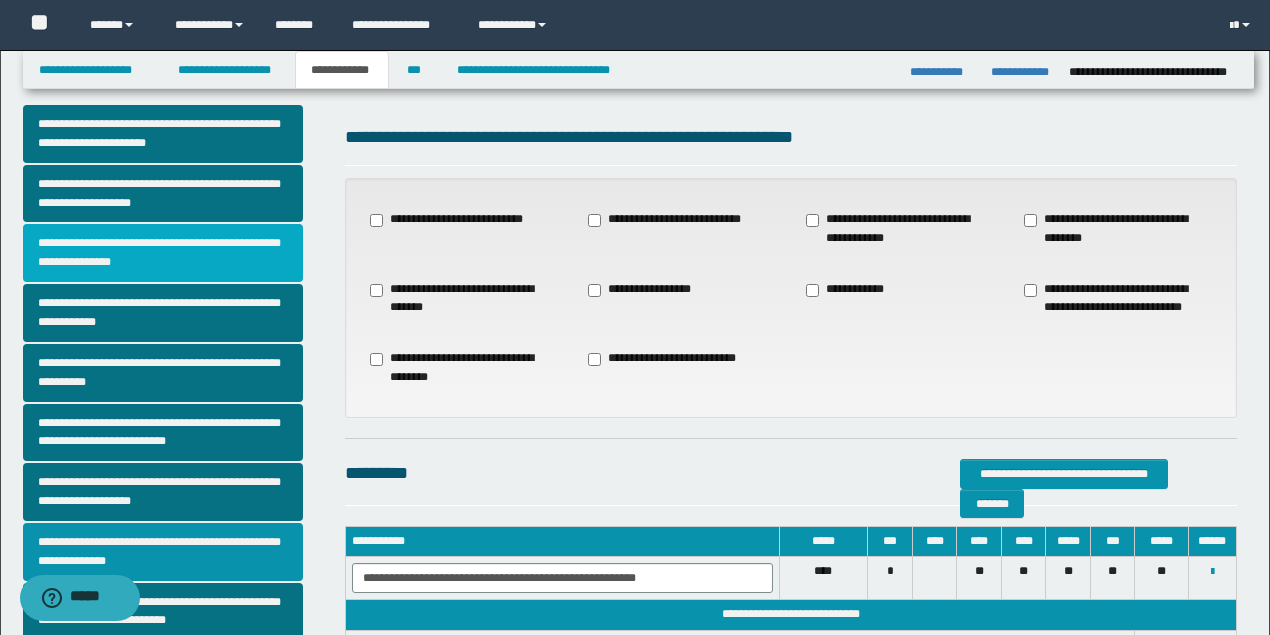 scroll, scrollTop: 0, scrollLeft: 0, axis: both 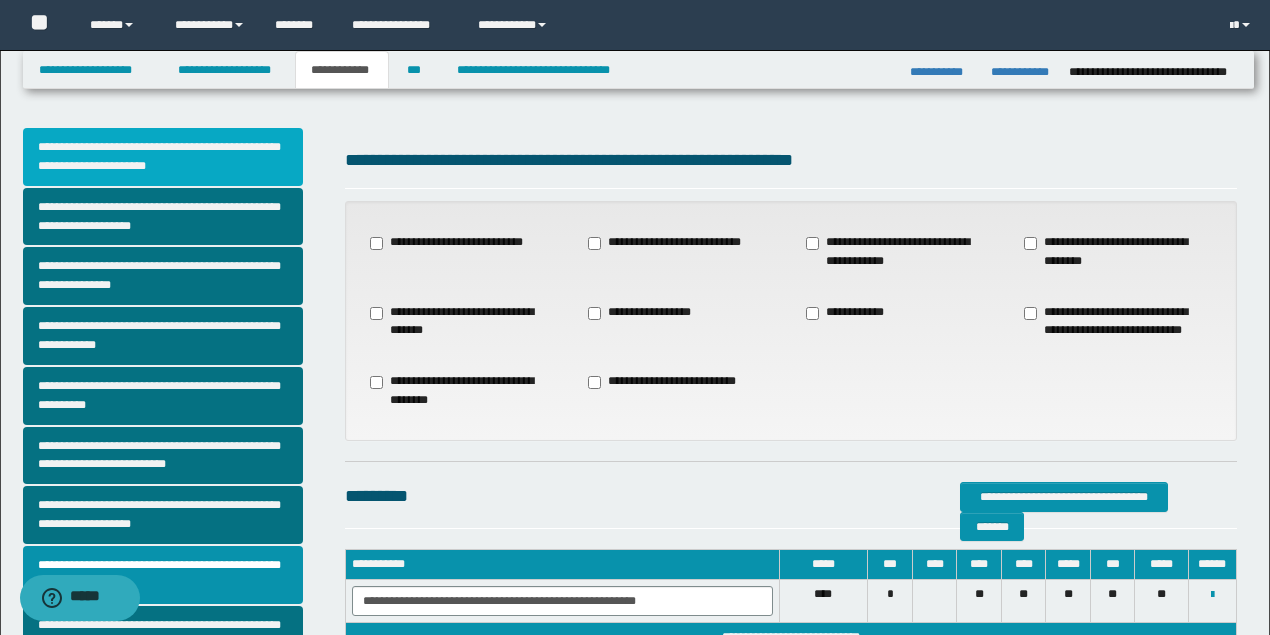 click on "**********" at bounding box center [163, 157] 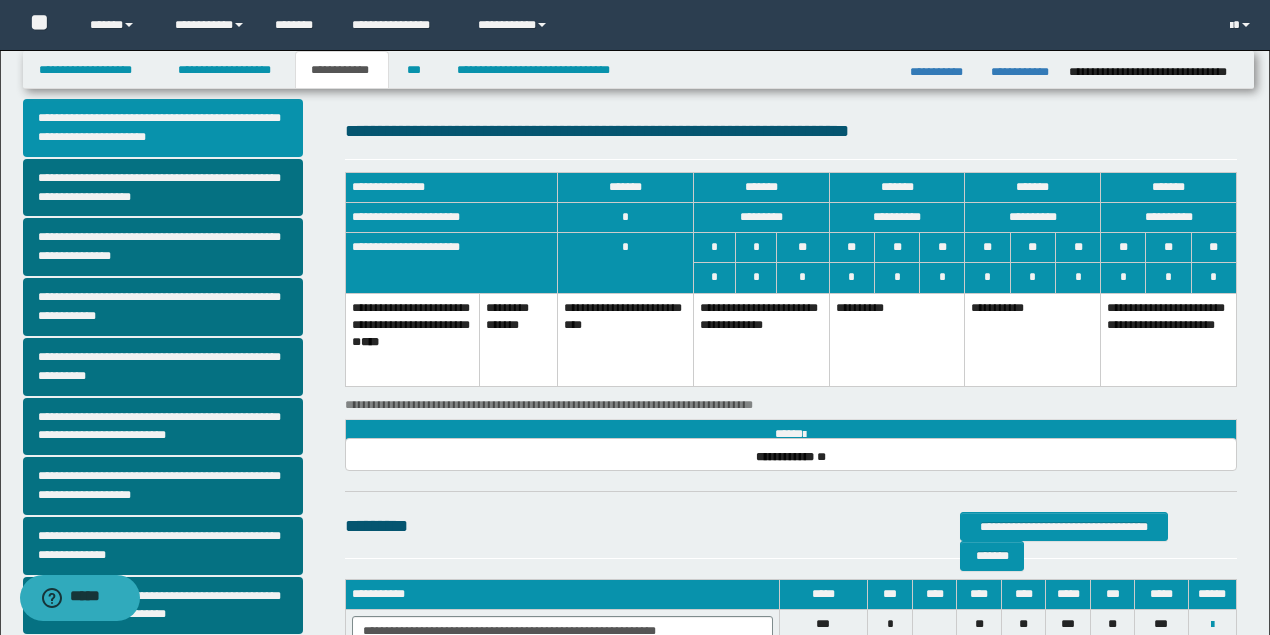 scroll, scrollTop: 0, scrollLeft: 0, axis: both 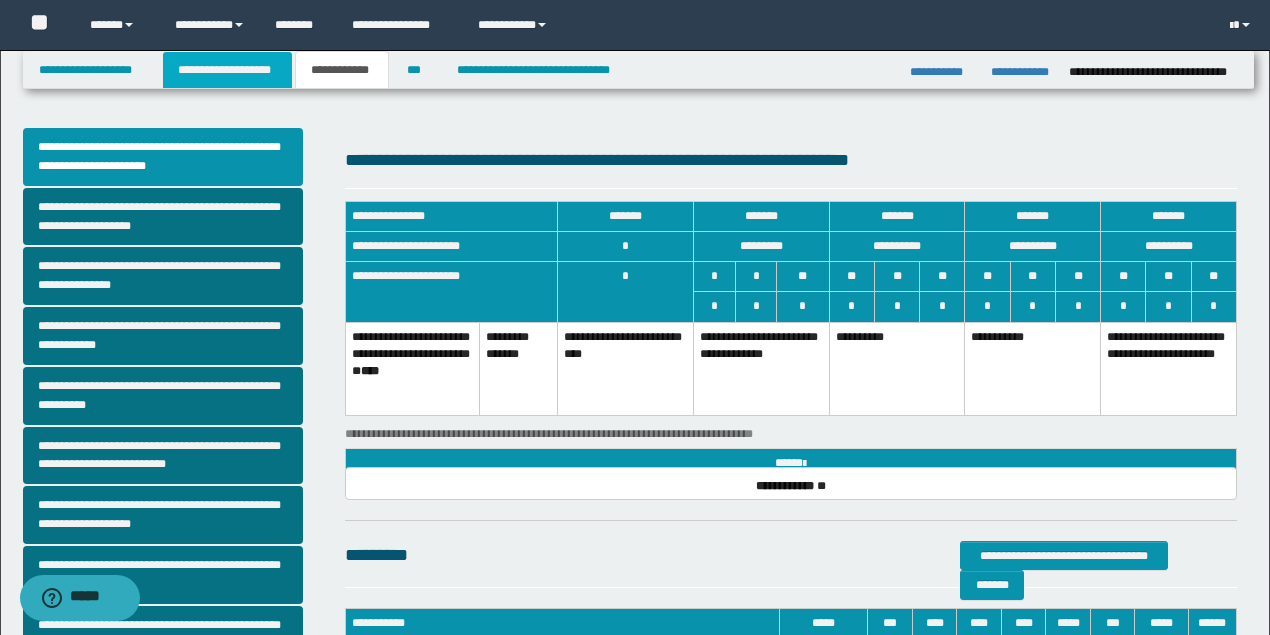 click on "**********" at bounding box center (227, 70) 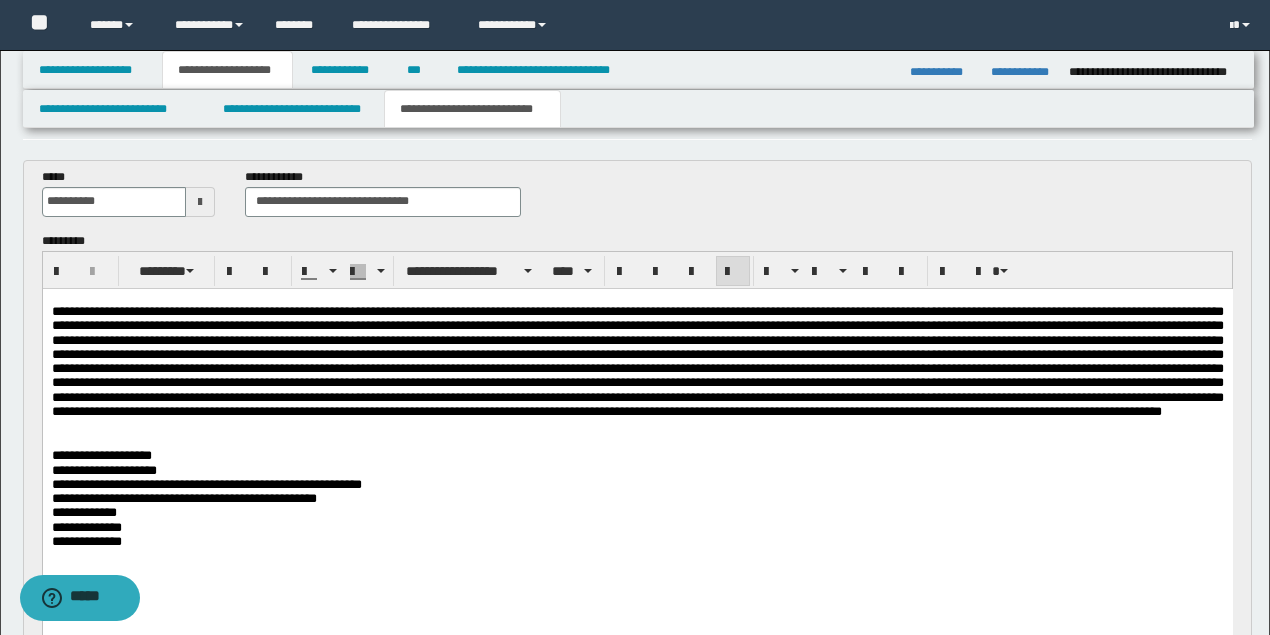 scroll, scrollTop: 0, scrollLeft: 0, axis: both 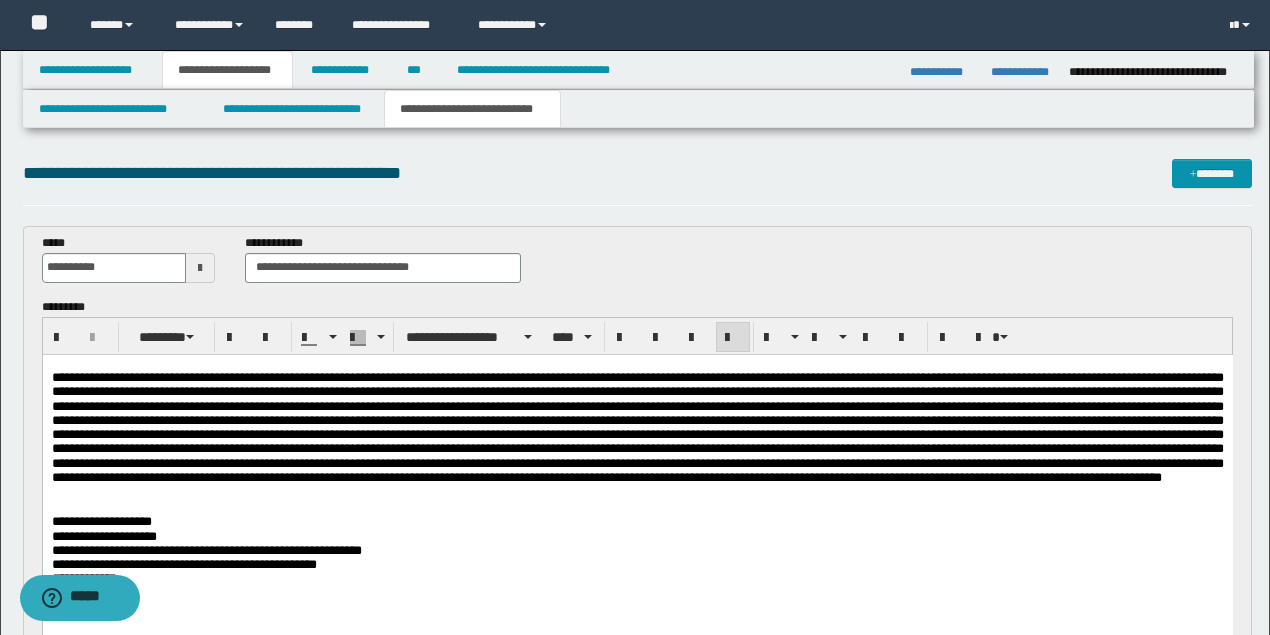 click on "**********" at bounding box center [635, 1100] 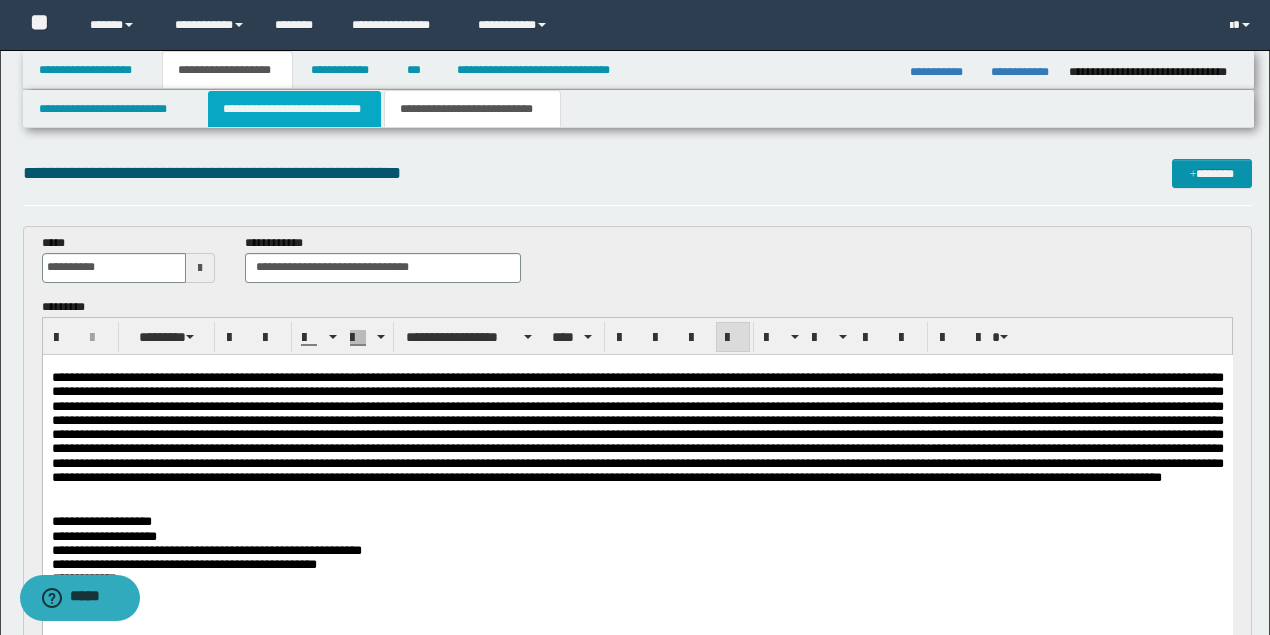 click on "**********" at bounding box center (294, 109) 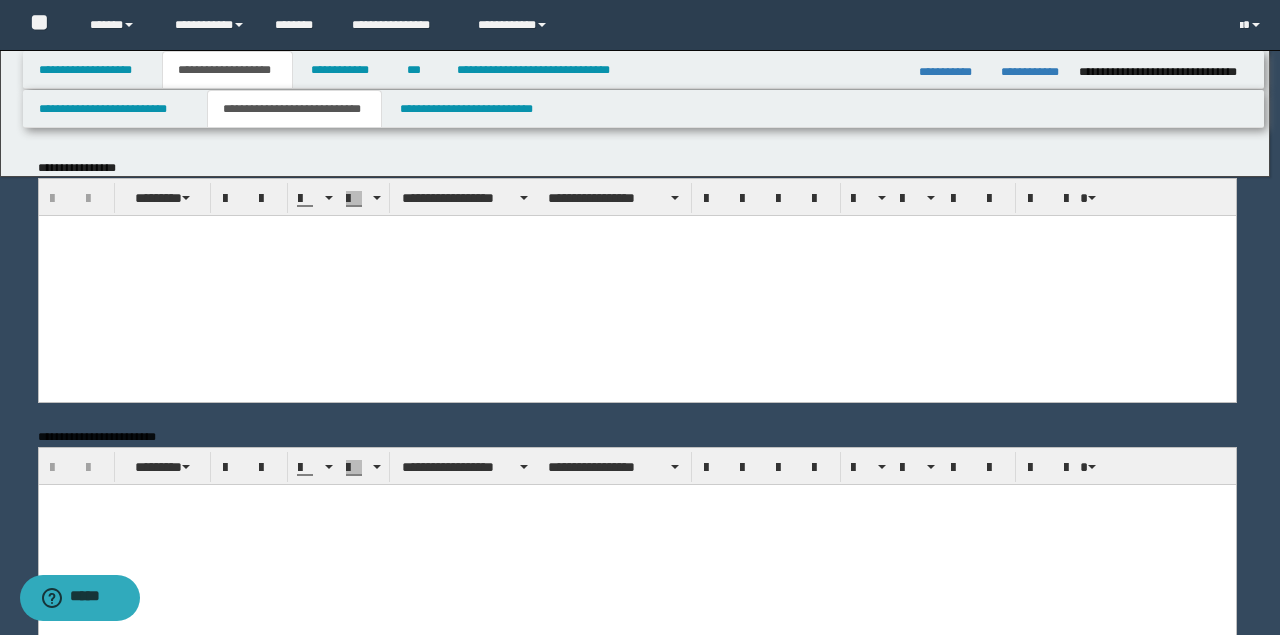 click at bounding box center [640, 317] 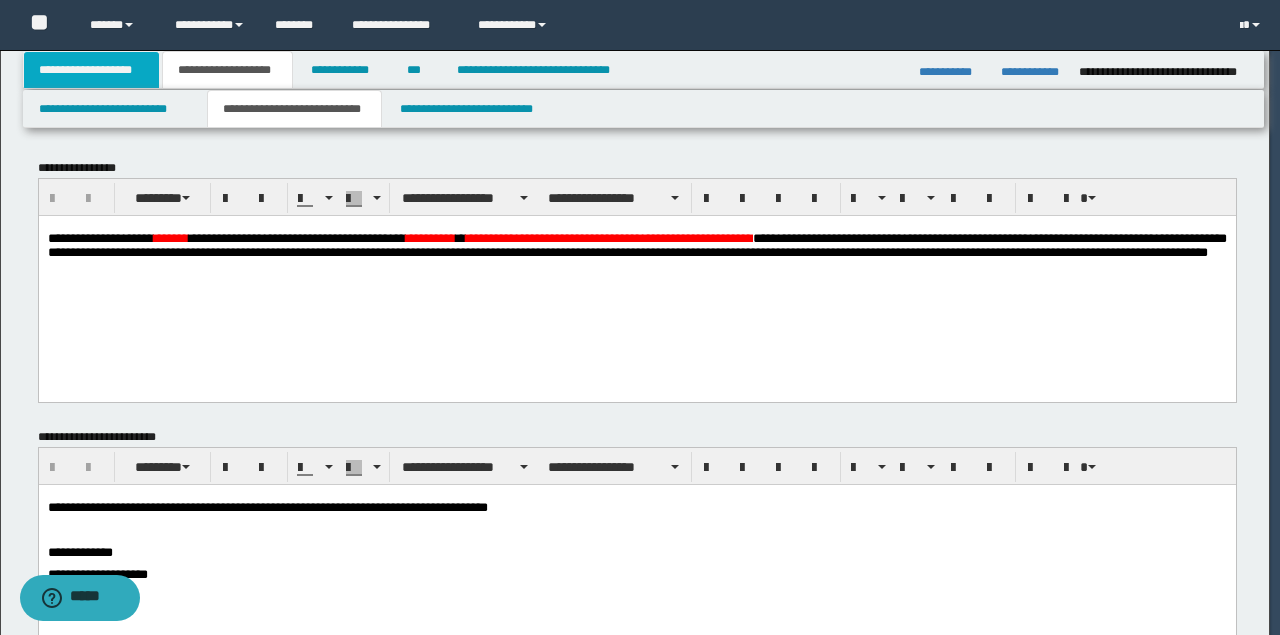click on "**********" at bounding box center [92, 70] 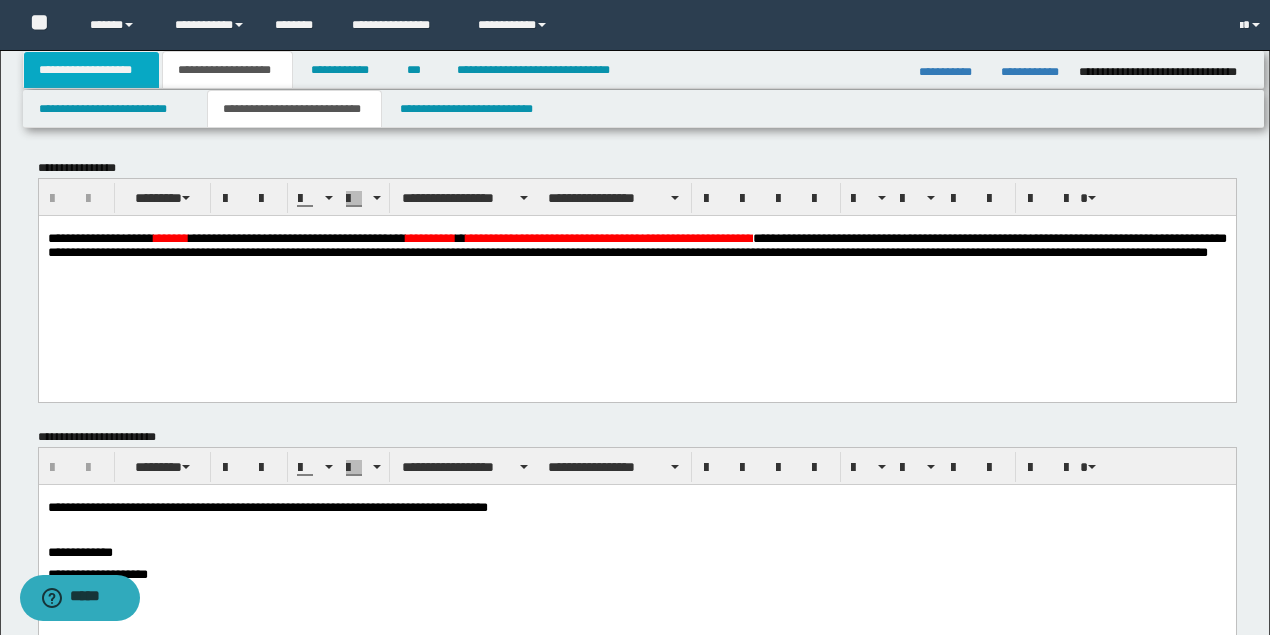 scroll, scrollTop: 0, scrollLeft: 0, axis: both 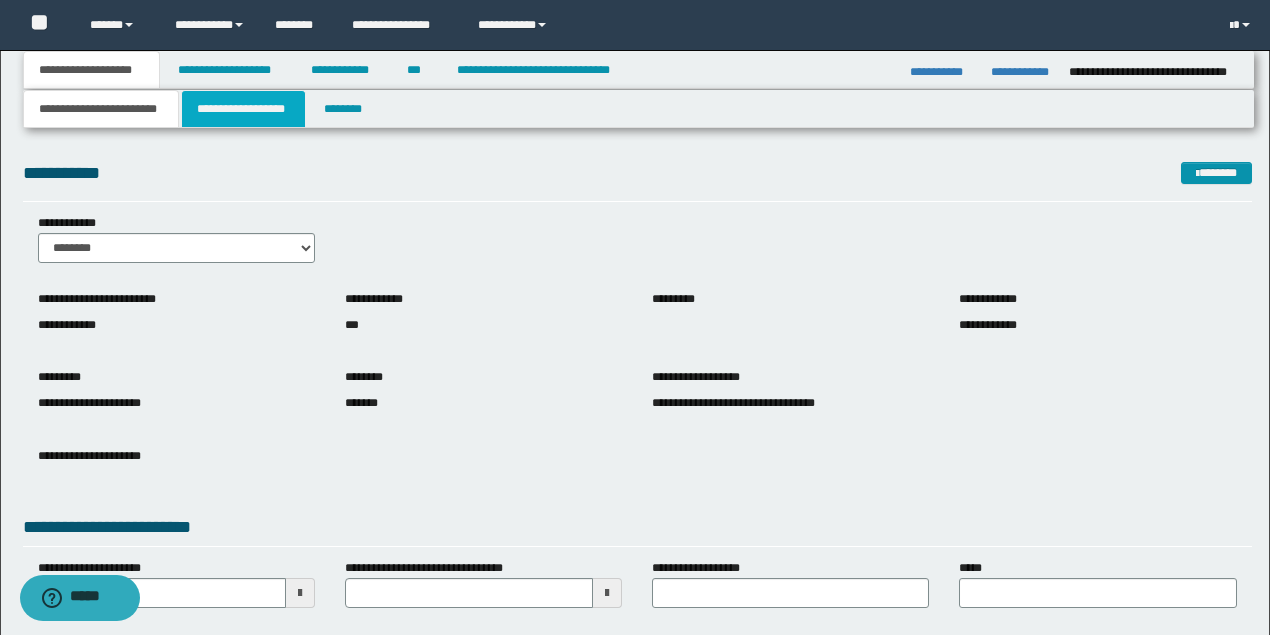 click on "**********" at bounding box center [243, 109] 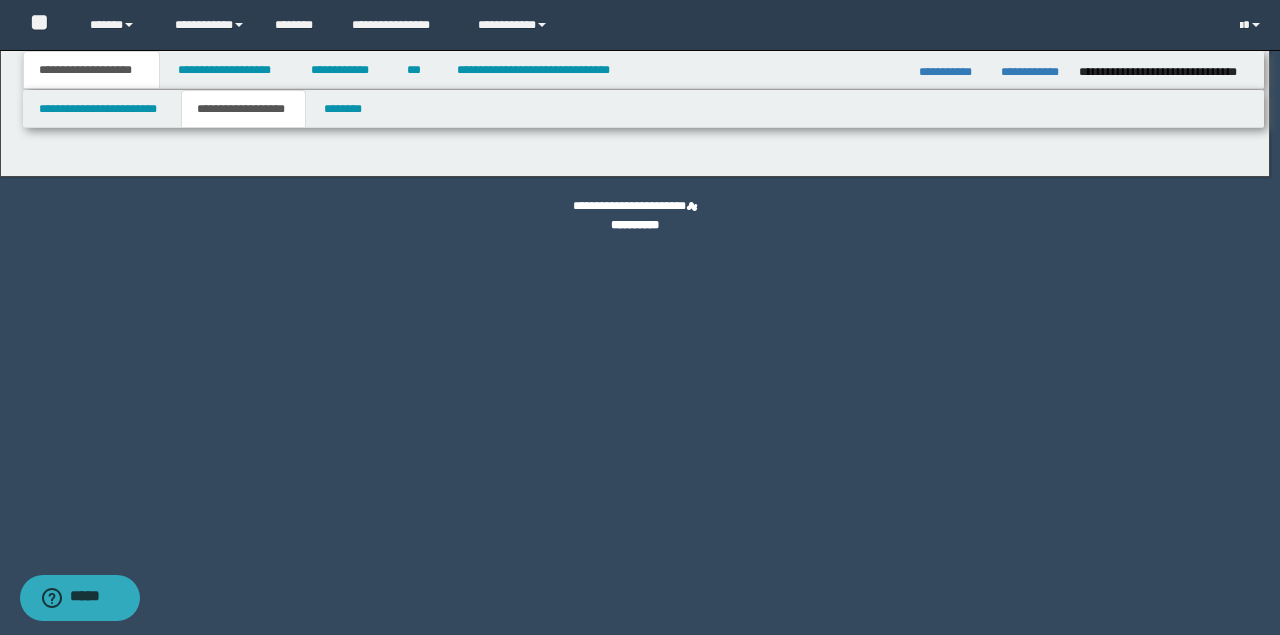 type on "********" 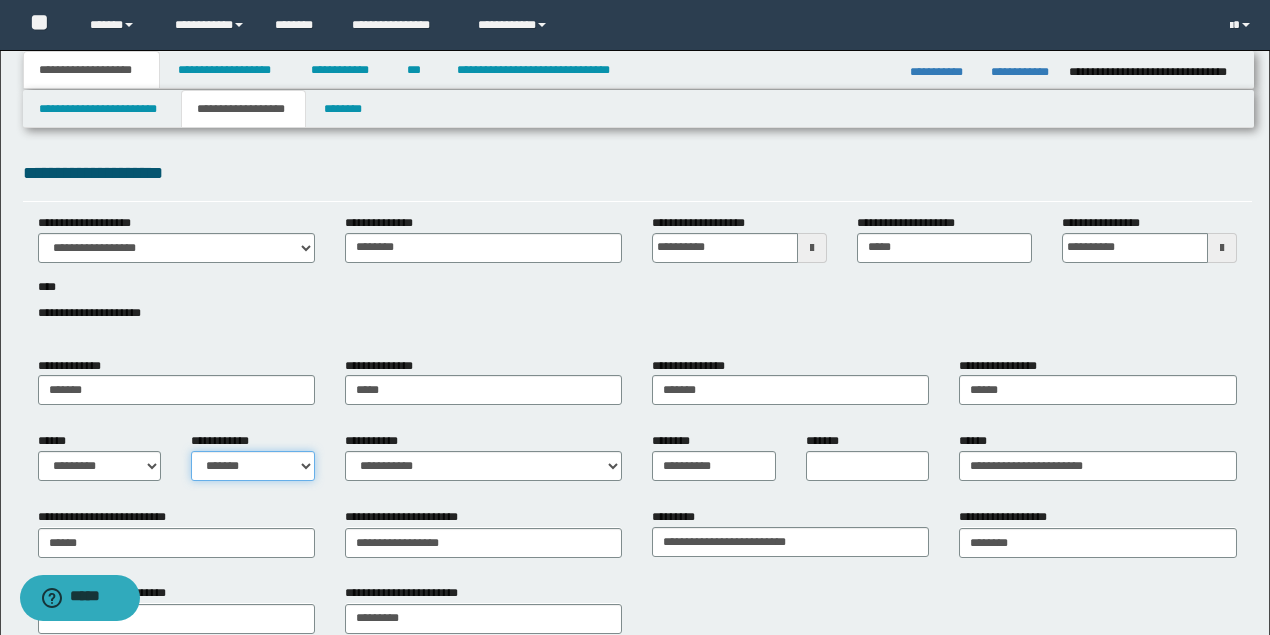 click on "**********" at bounding box center [253, 466] 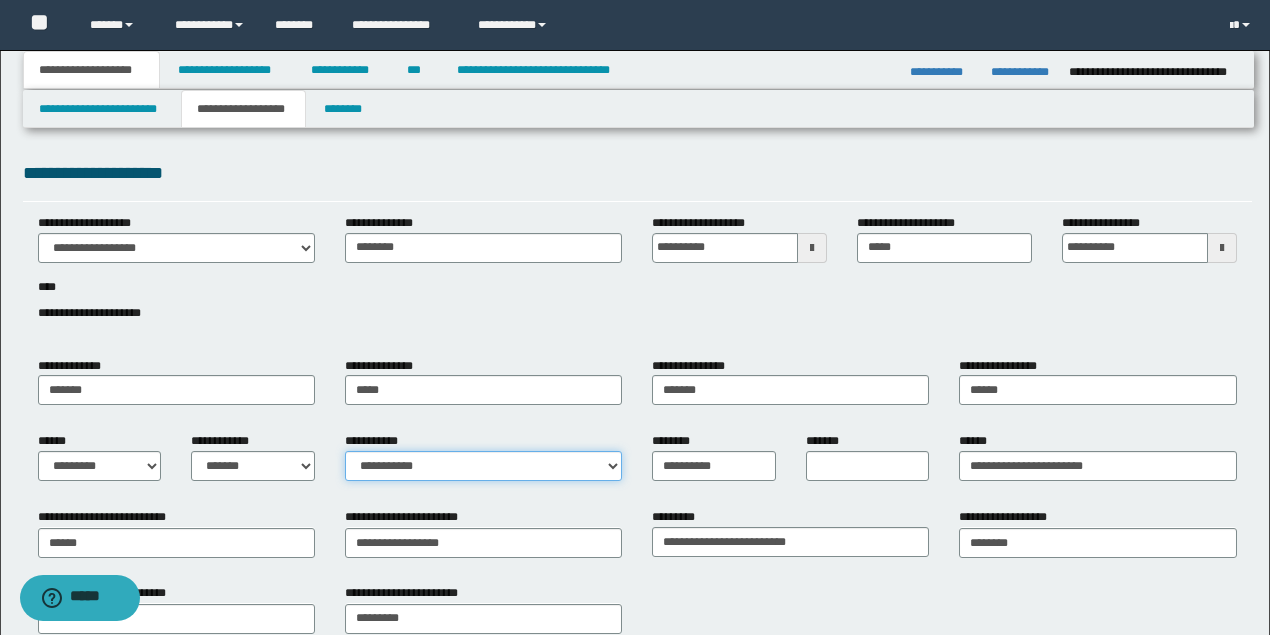 click on "**********" at bounding box center (483, 466) 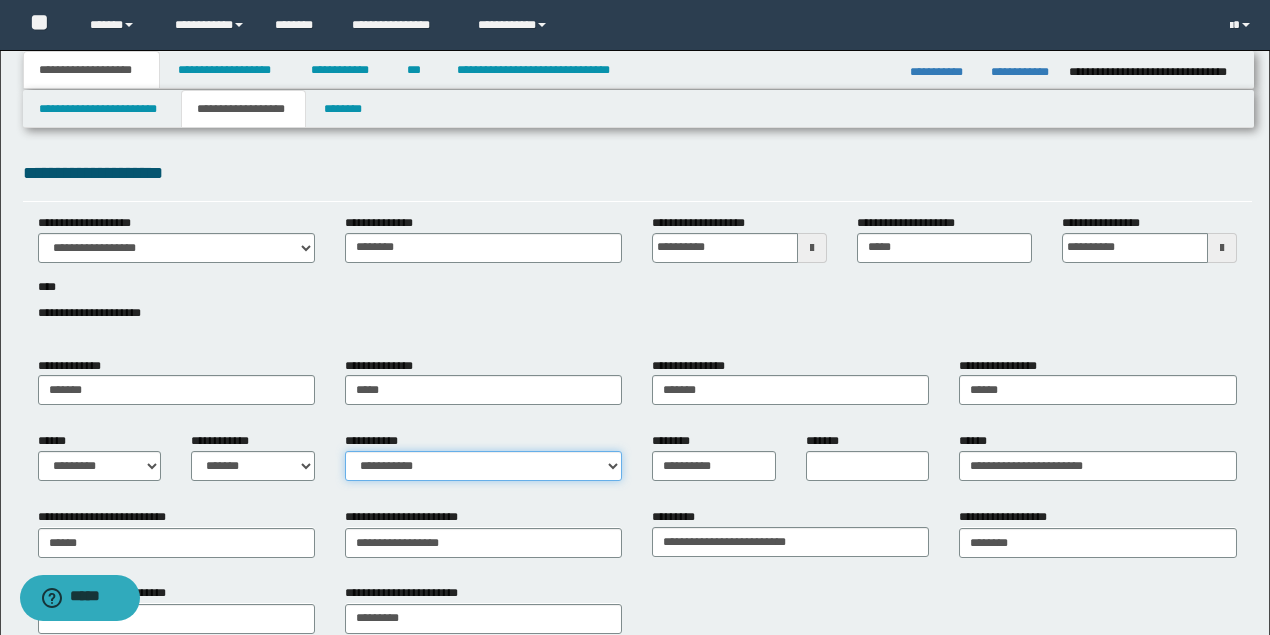 select on "*" 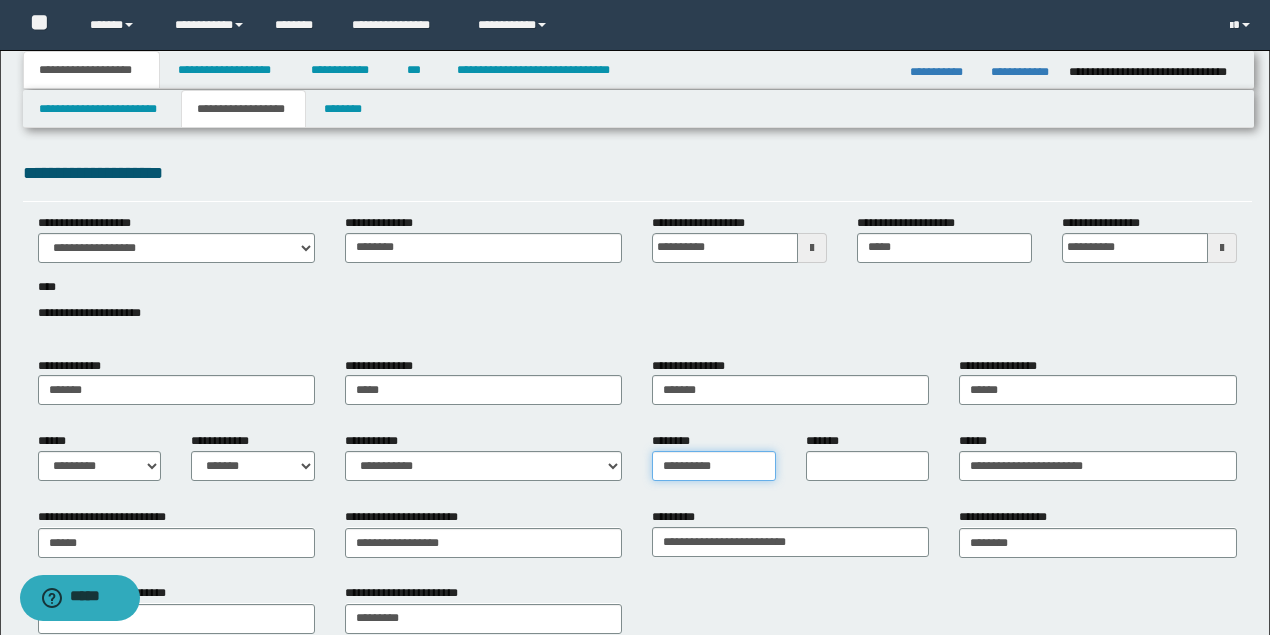 click on "**********" at bounding box center [714, 466] 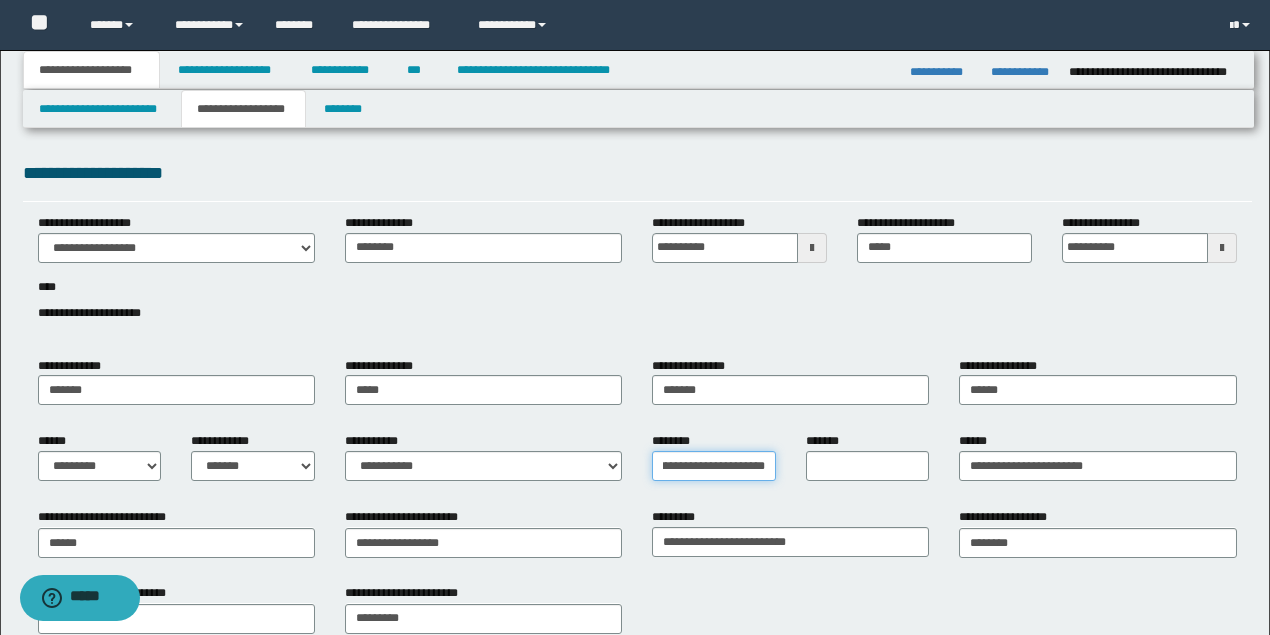 scroll, scrollTop: 0, scrollLeft: 38, axis: horizontal 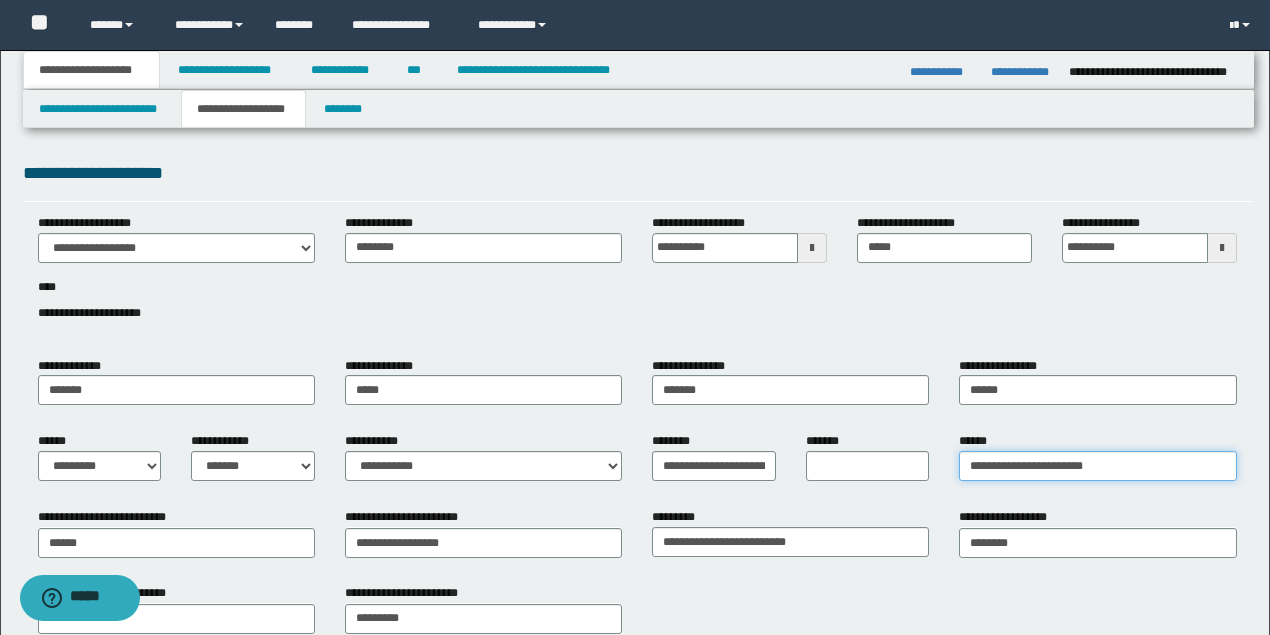 click on "**********" at bounding box center (1097, 466) 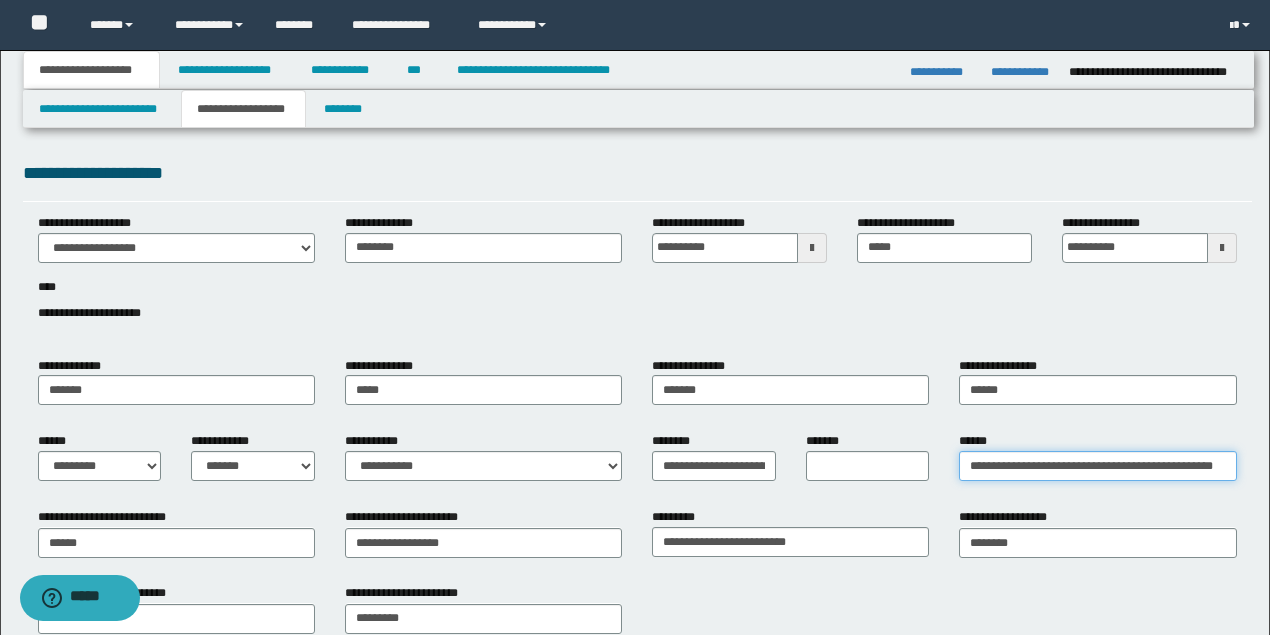 type on "**********" 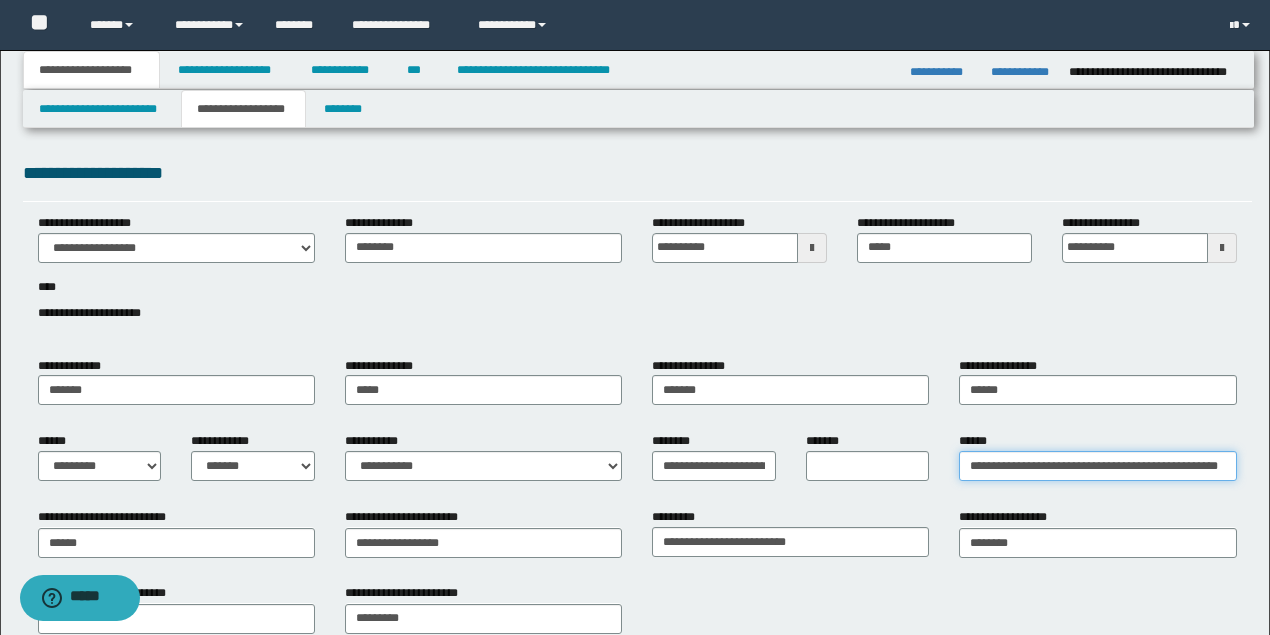 scroll, scrollTop: 0, scrollLeft: 36, axis: horizontal 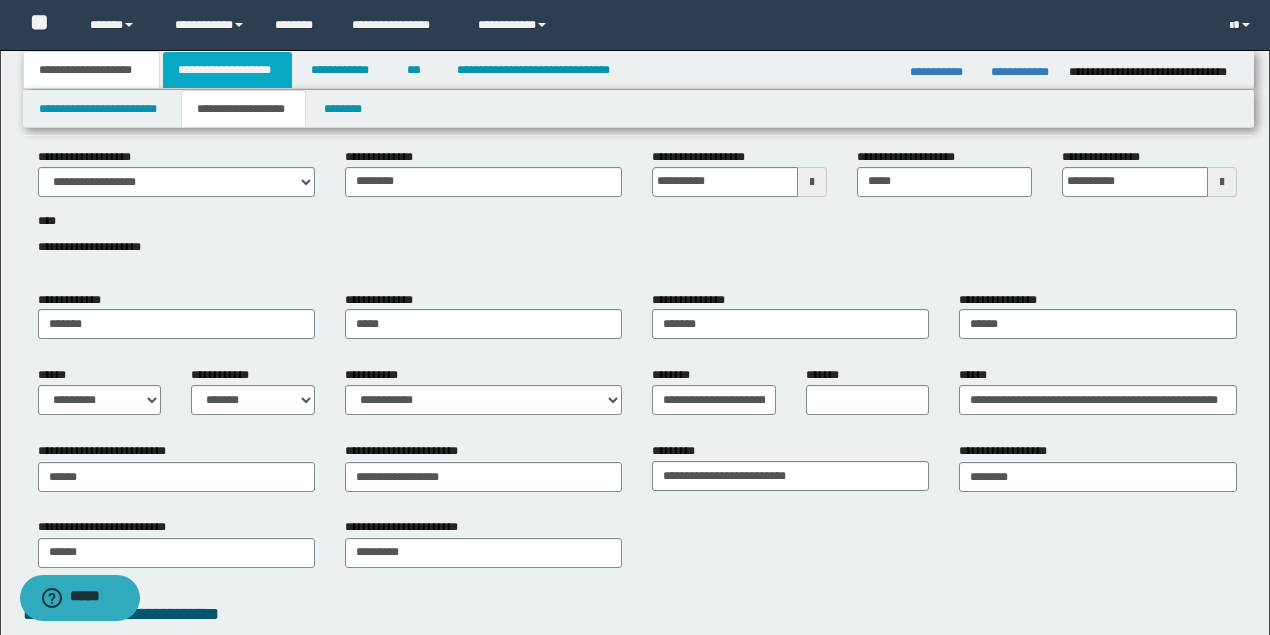 click on "**********" at bounding box center [227, 70] 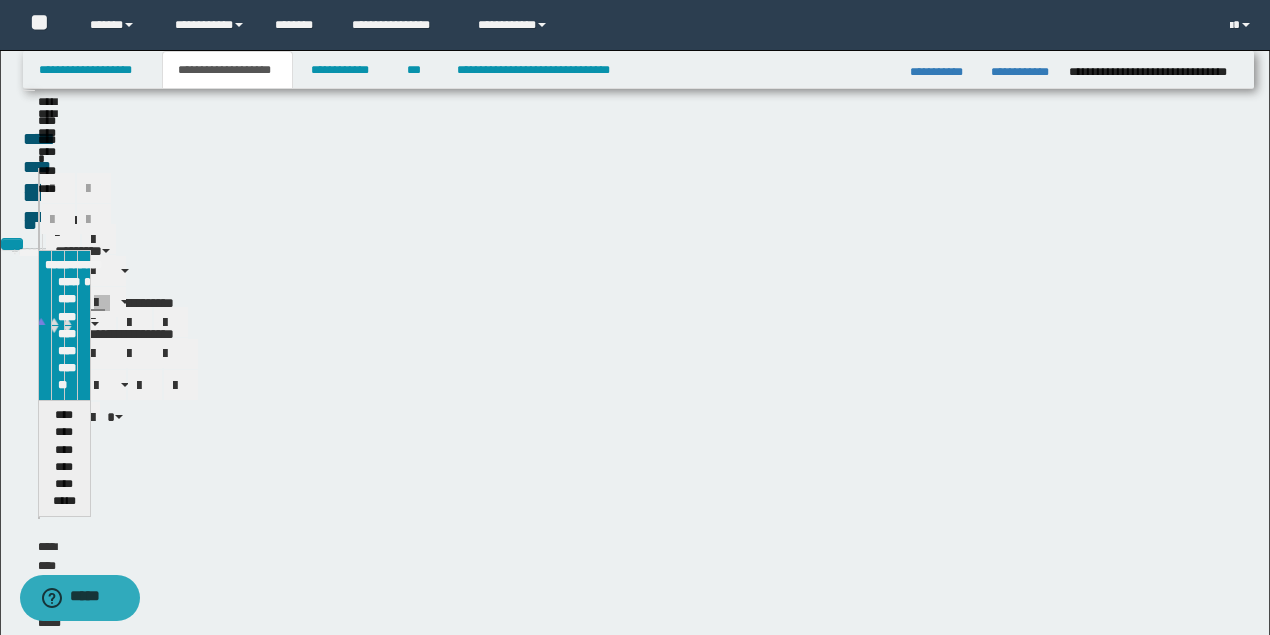 scroll, scrollTop: 0, scrollLeft: 0, axis: both 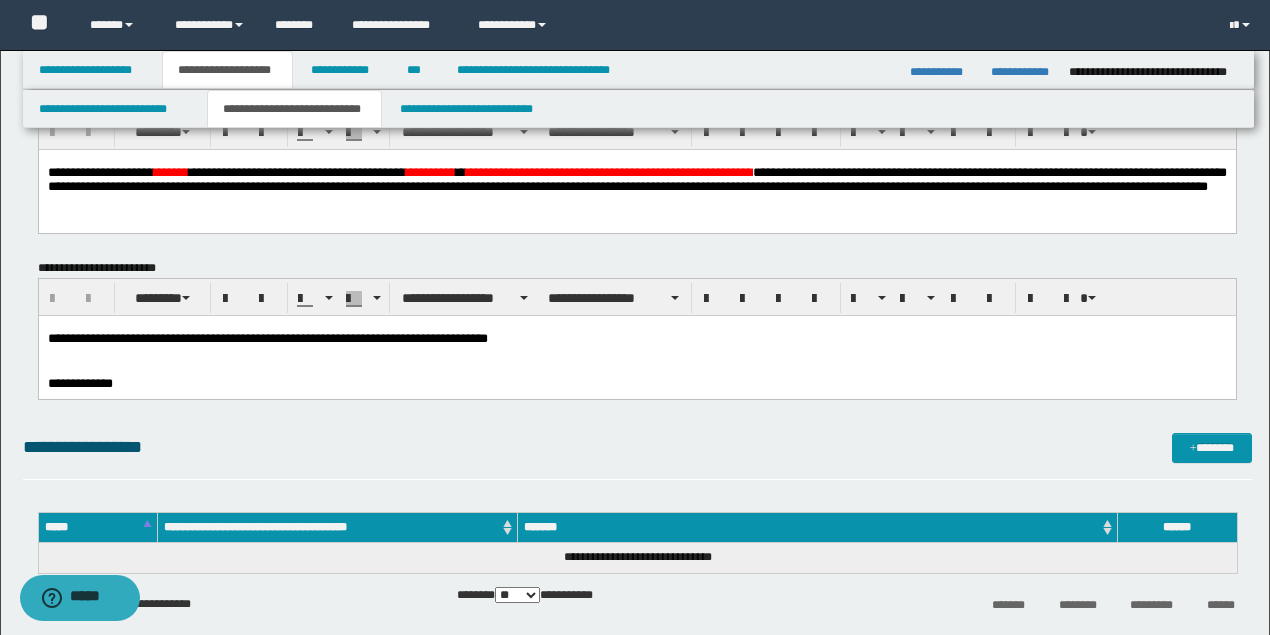 drag, startPoint x: 216, startPoint y: 345, endPoint x: 192, endPoint y: 341, distance: 24.33105 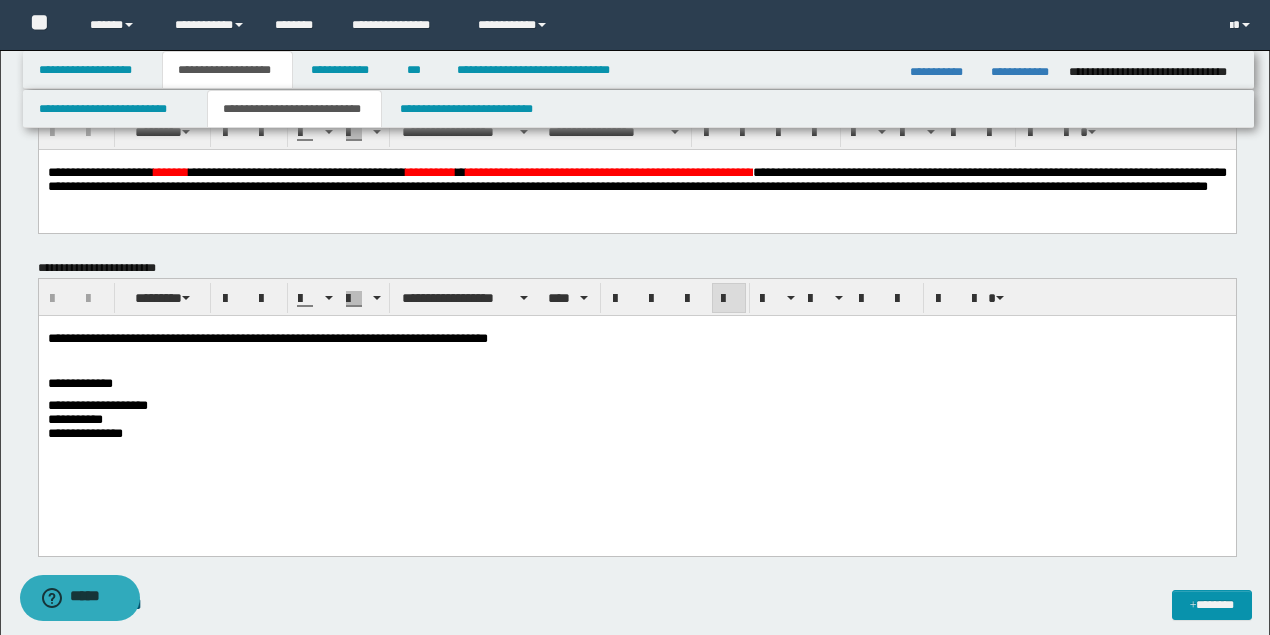 click on "**********" at bounding box center [267, 338] 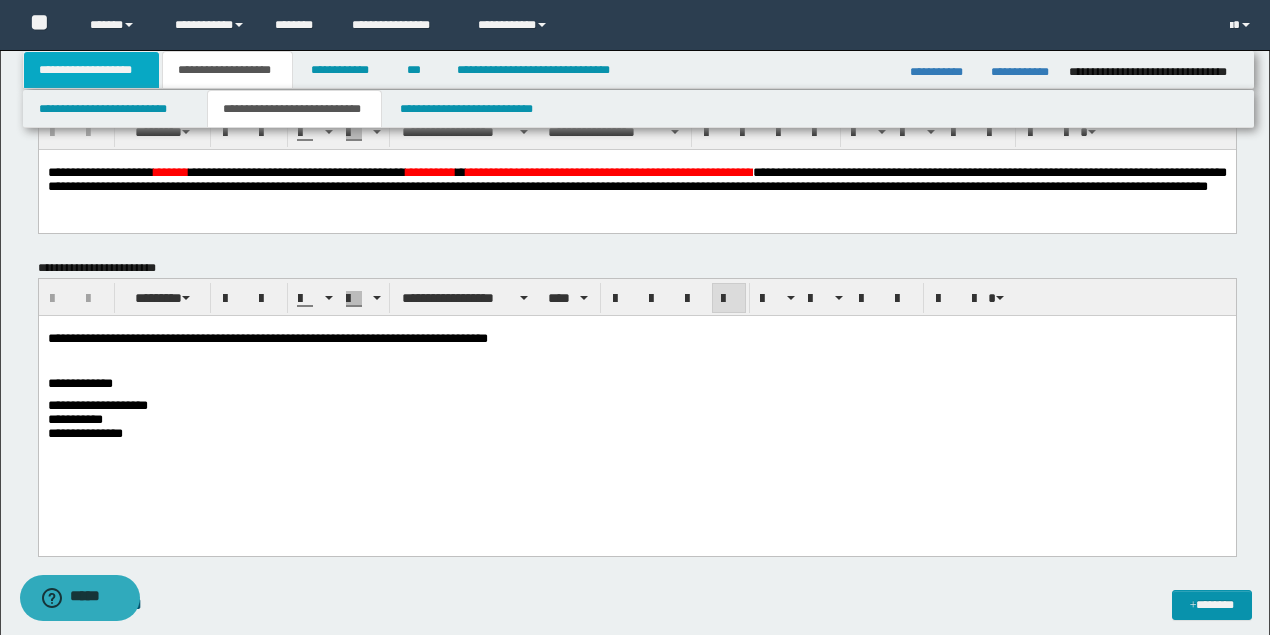 click on "**********" at bounding box center (92, 70) 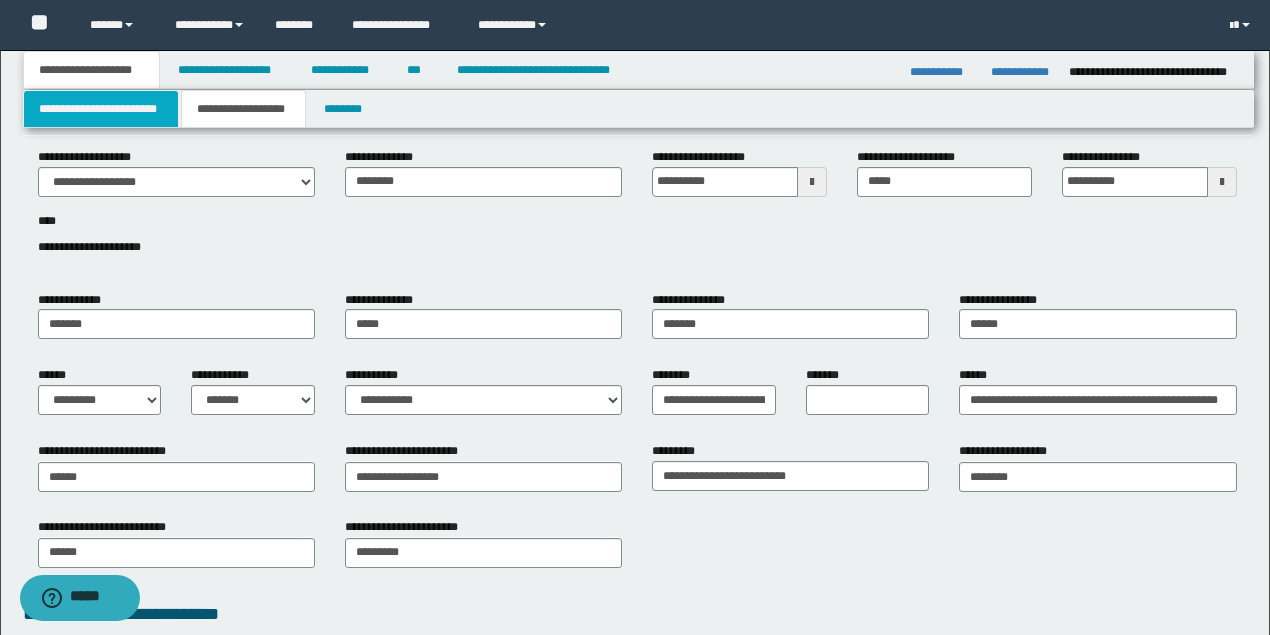 drag, startPoint x: 229, startPoint y: 109, endPoint x: 146, endPoint y: 109, distance: 83 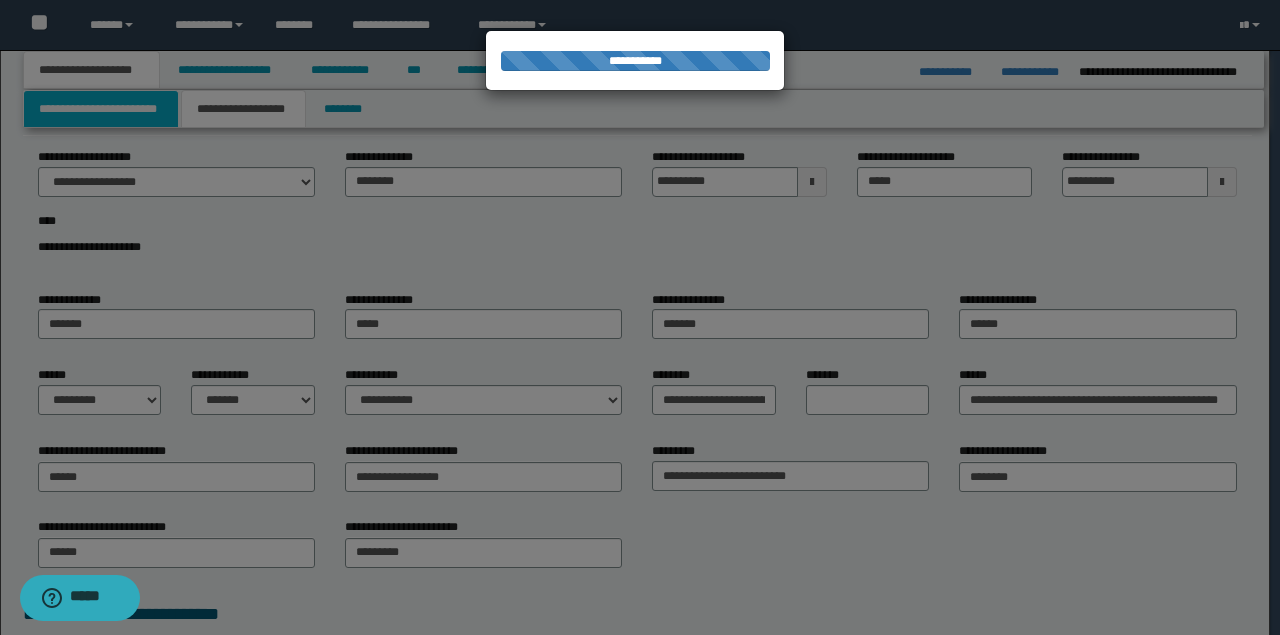 click at bounding box center (640, 317) 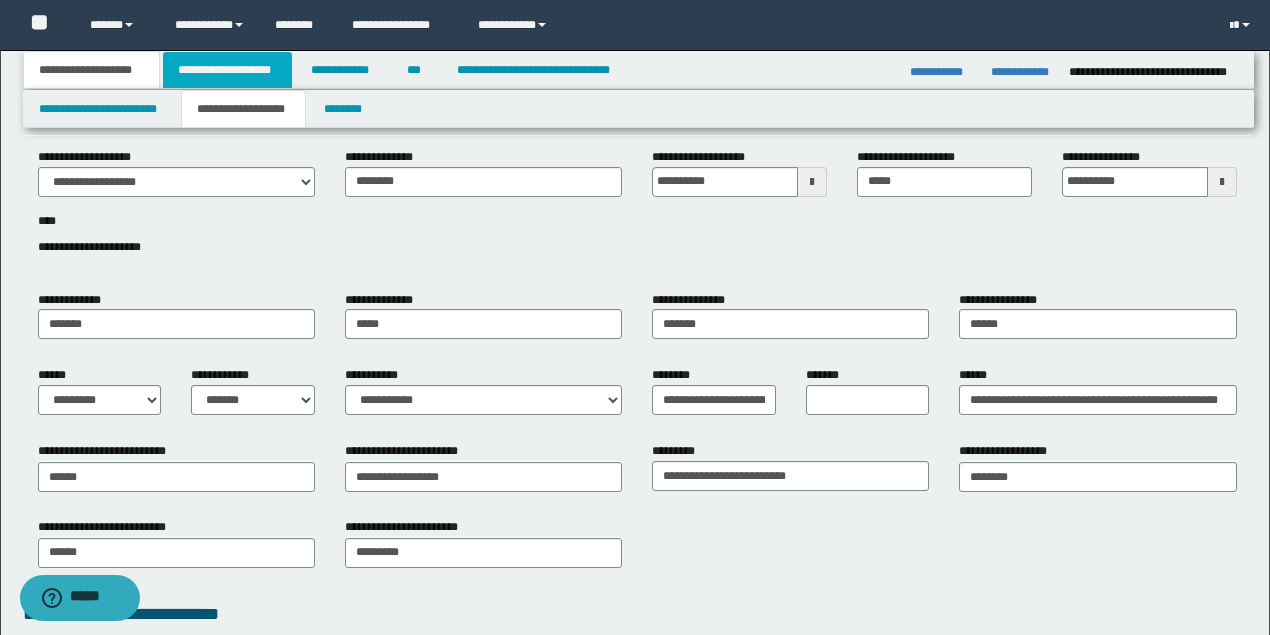 click on "**********" at bounding box center [227, 70] 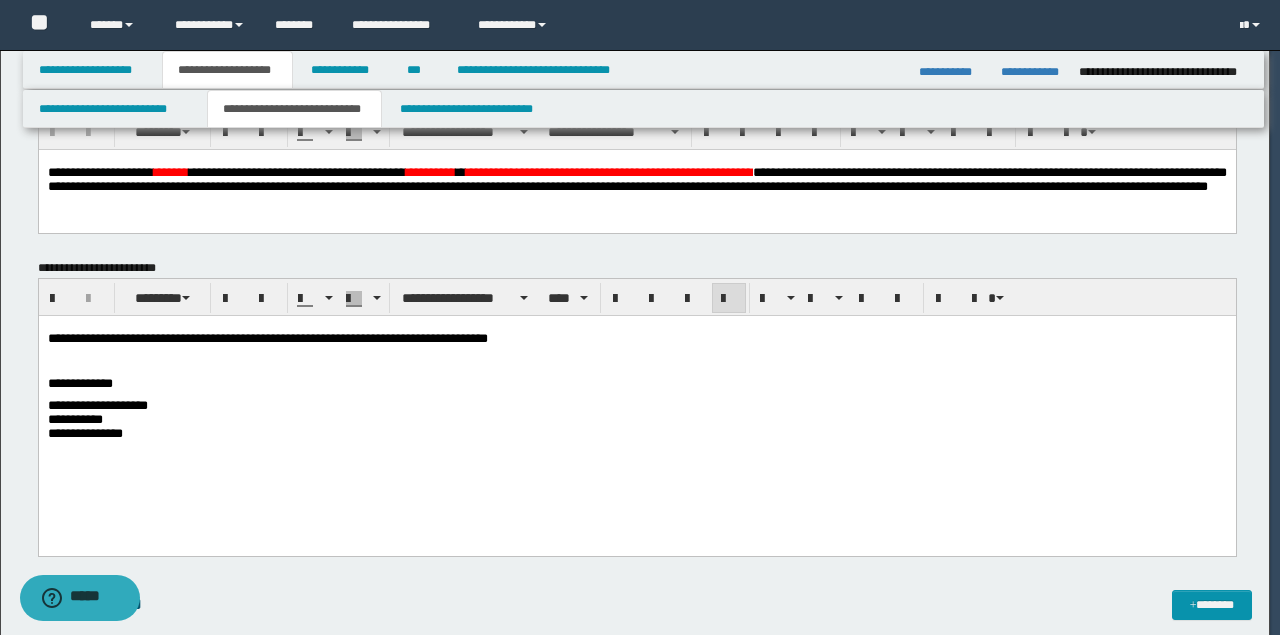 type 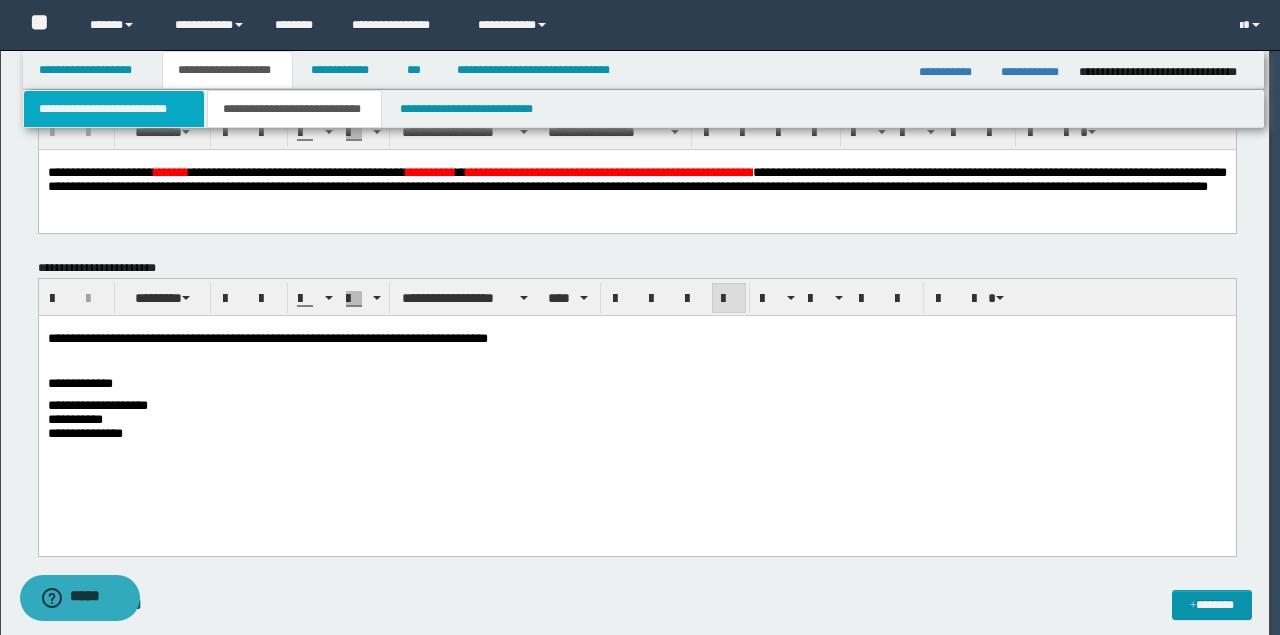 click on "**********" at bounding box center [114, 109] 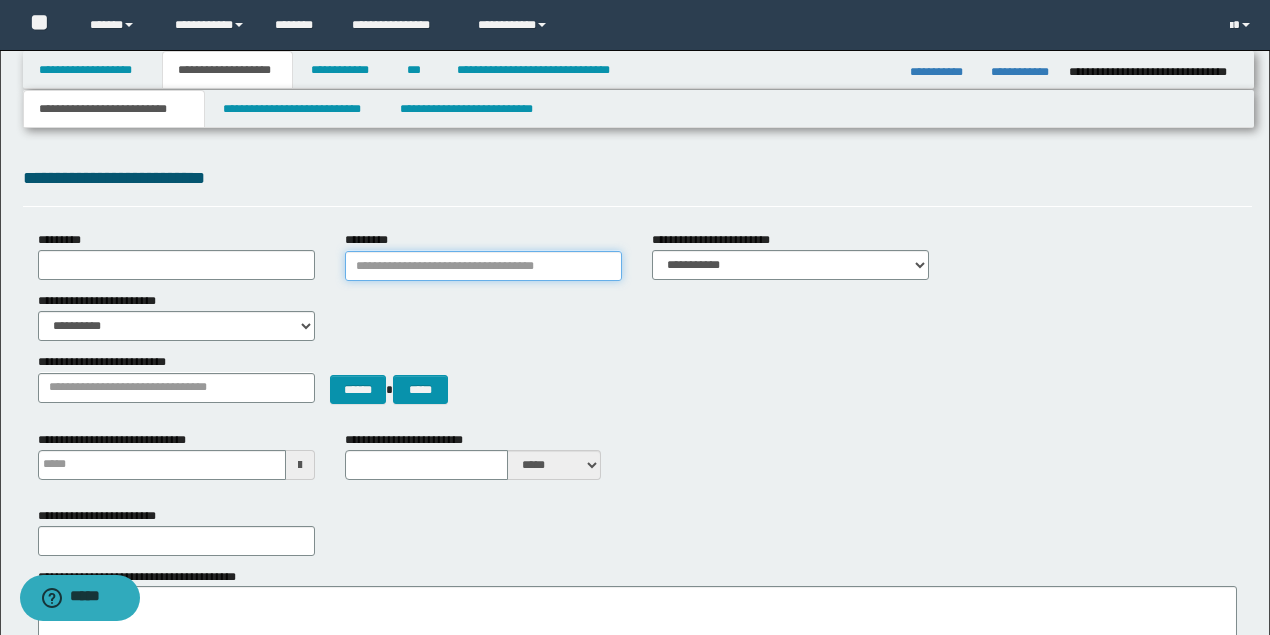 click on "*********" at bounding box center (483, 266) 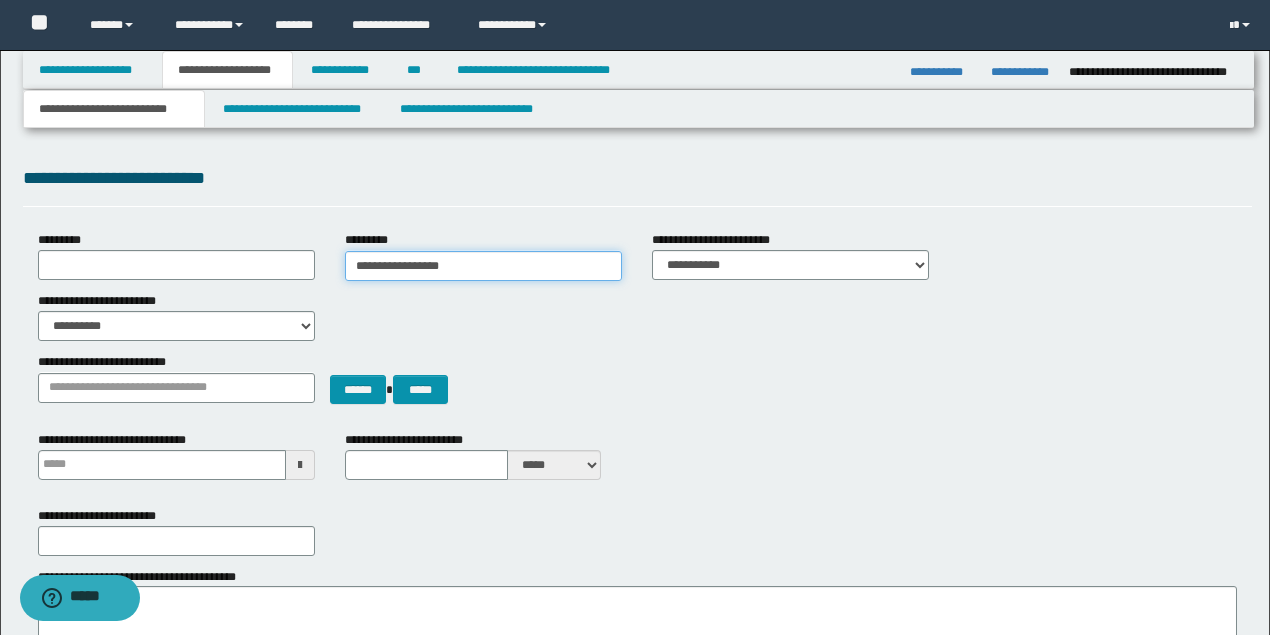 type on "**********" 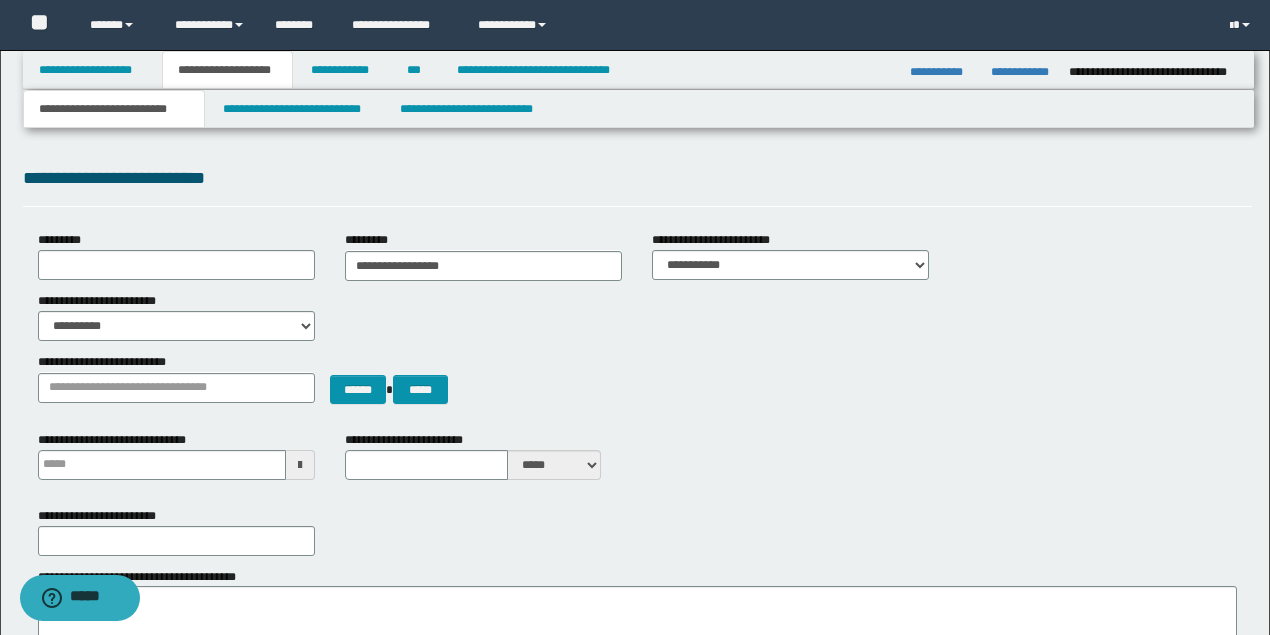click on "**********" at bounding box center [637, 316] 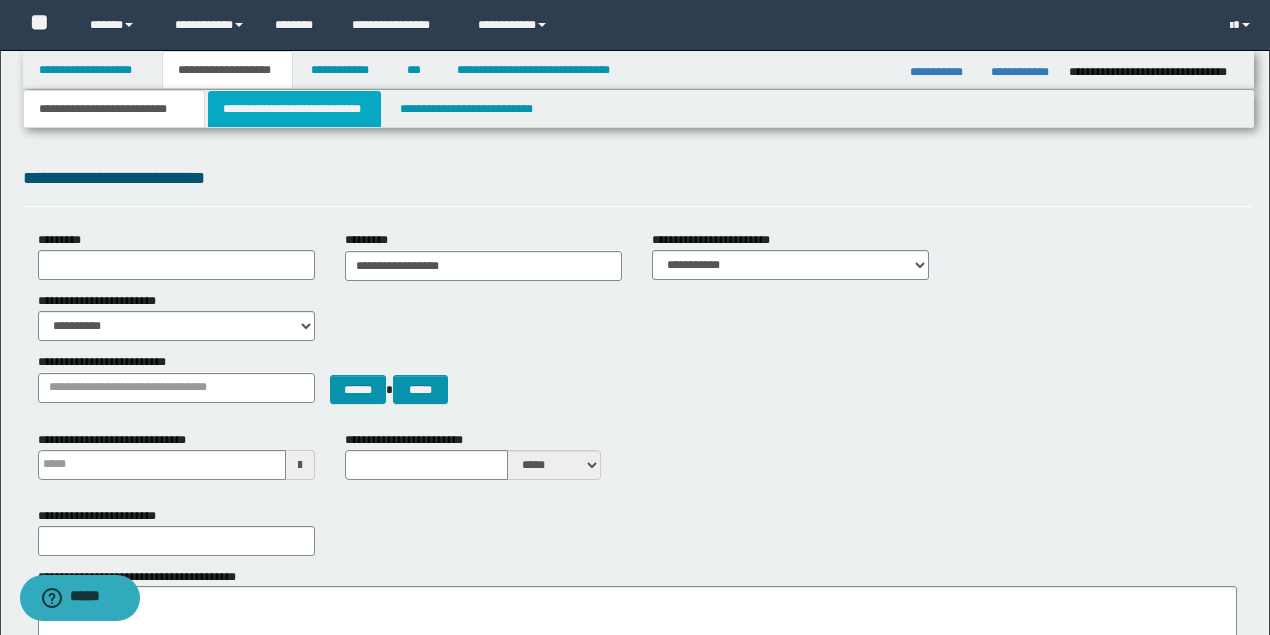click on "**********" at bounding box center [294, 109] 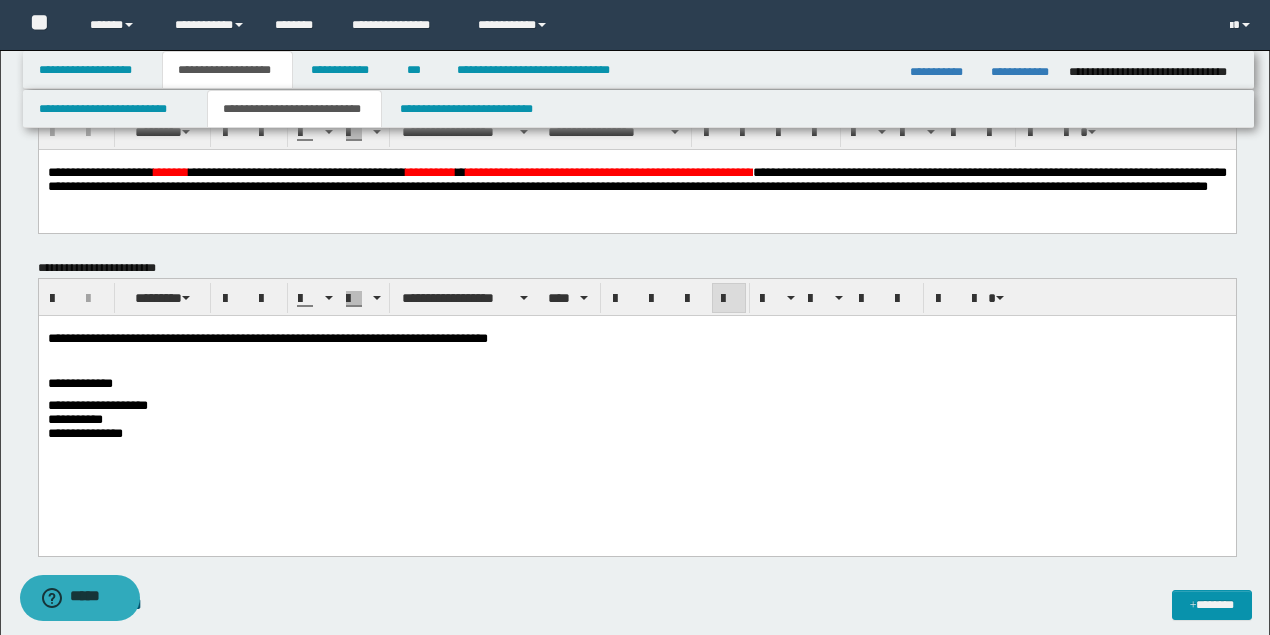 drag, startPoint x: 146, startPoint y: 337, endPoint x: 162, endPoint y: 336, distance: 16.03122 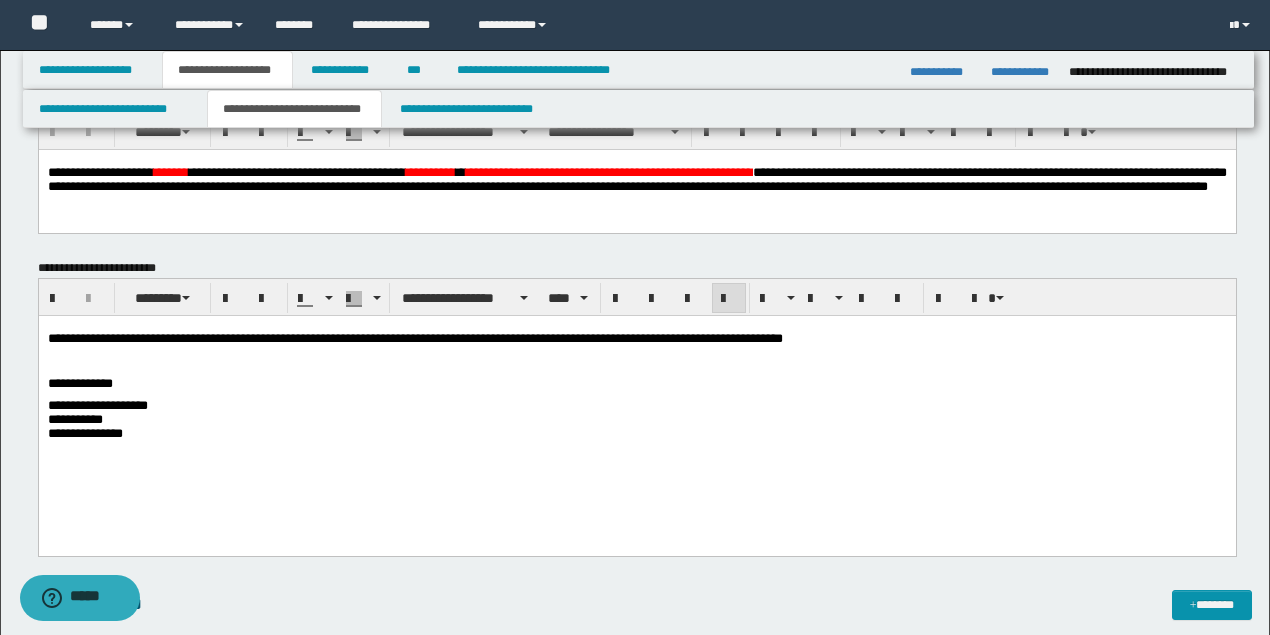 click on "**********" at bounding box center (414, 338) 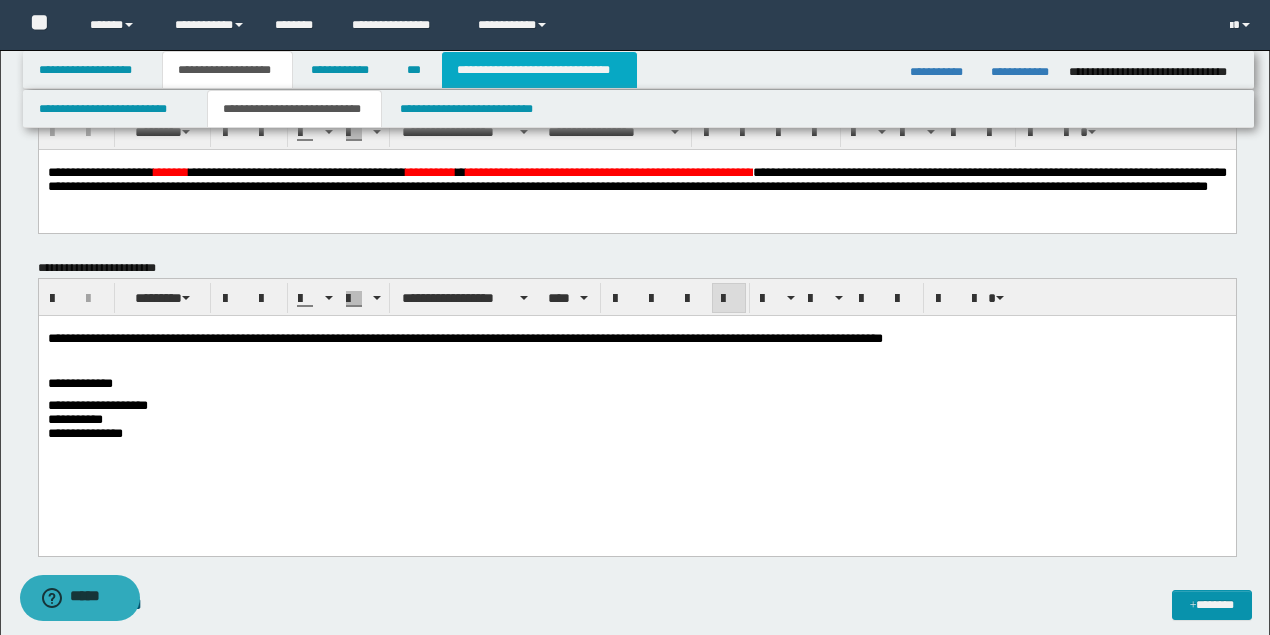 click on "**********" at bounding box center (539, 70) 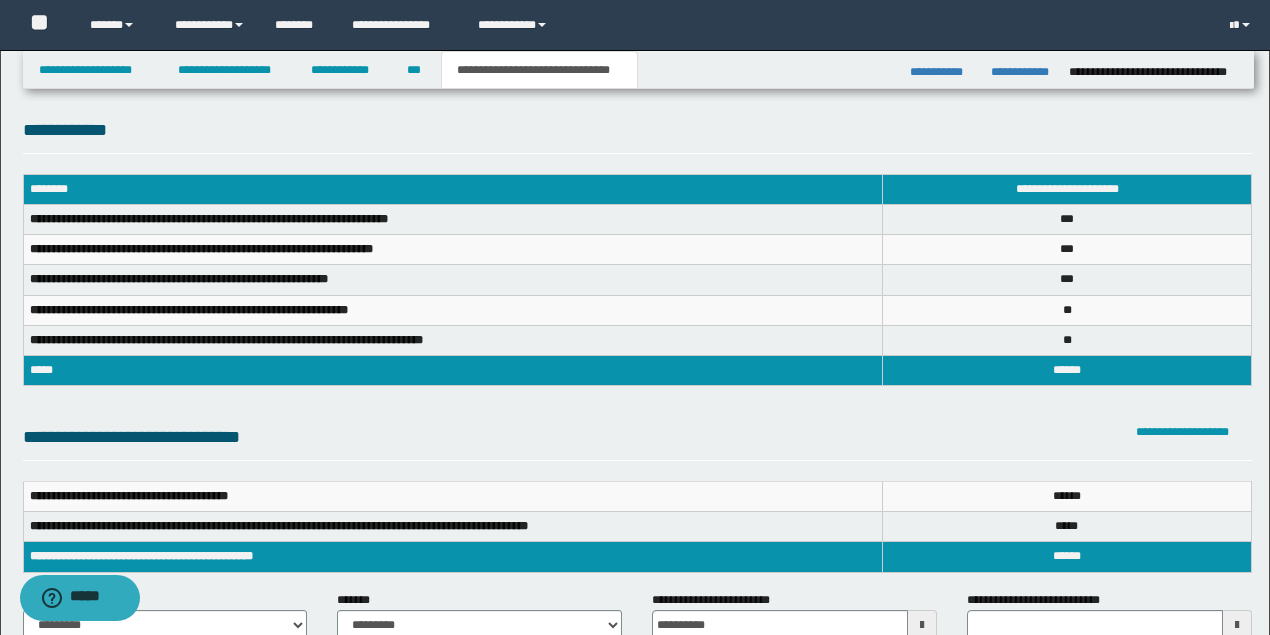 scroll, scrollTop: 0, scrollLeft: 0, axis: both 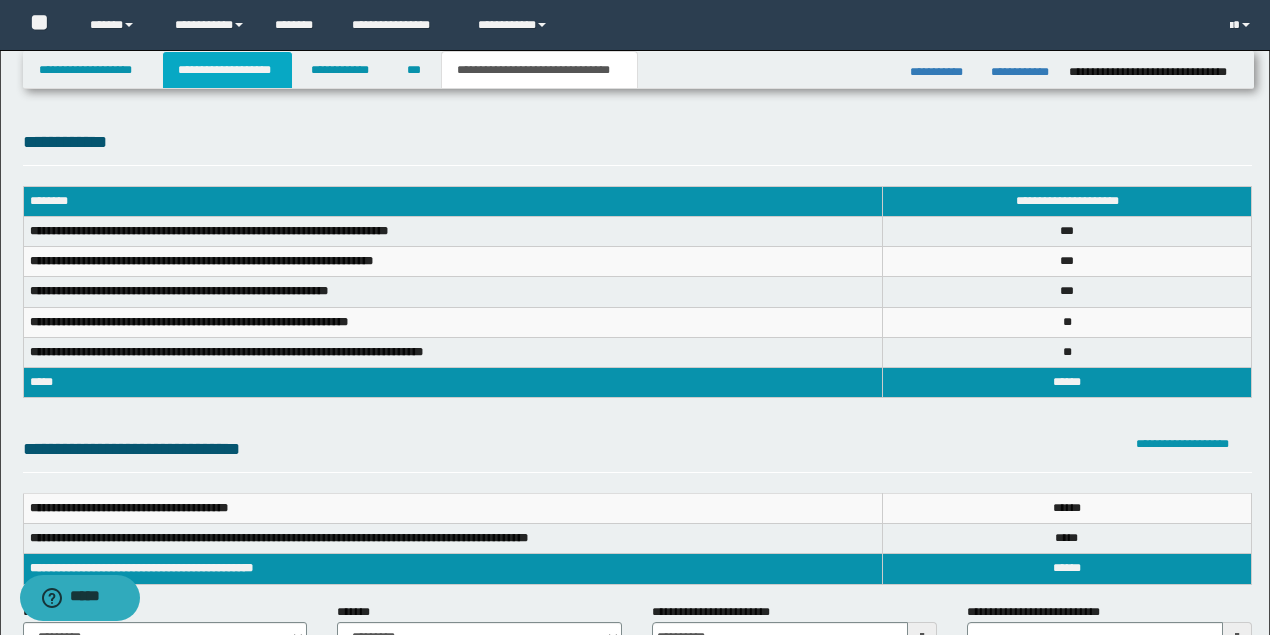 click on "**********" at bounding box center (227, 70) 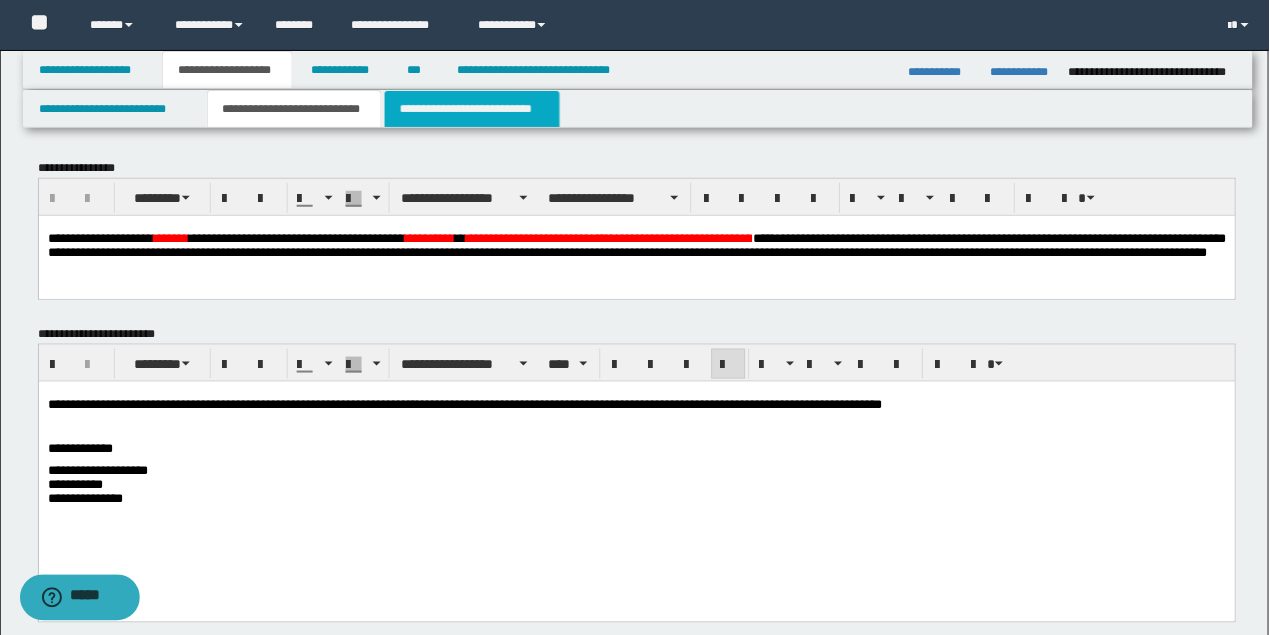 click on "**********" at bounding box center (472, 109) 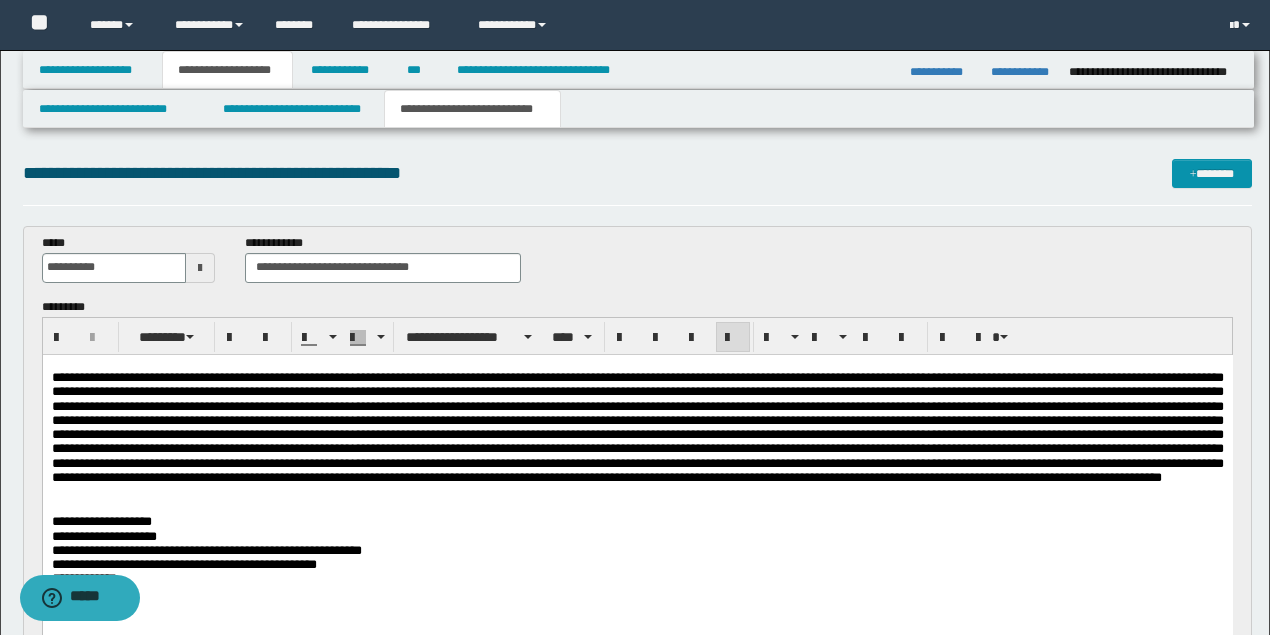 scroll, scrollTop: 66, scrollLeft: 0, axis: vertical 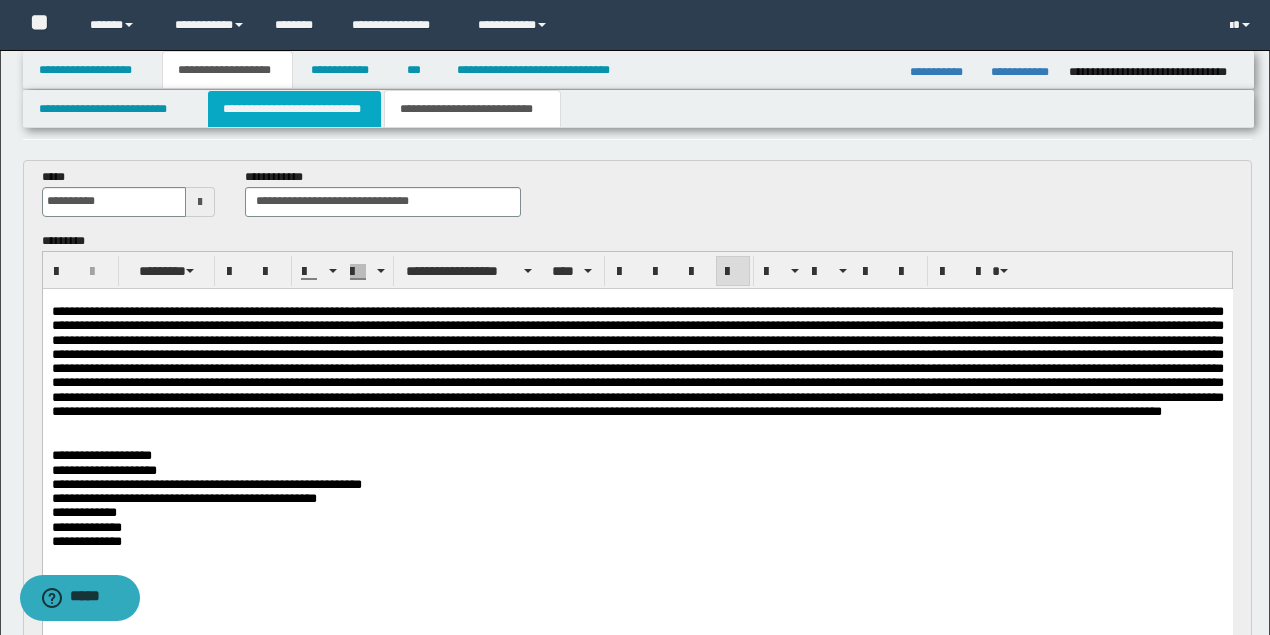 click on "**********" at bounding box center [294, 109] 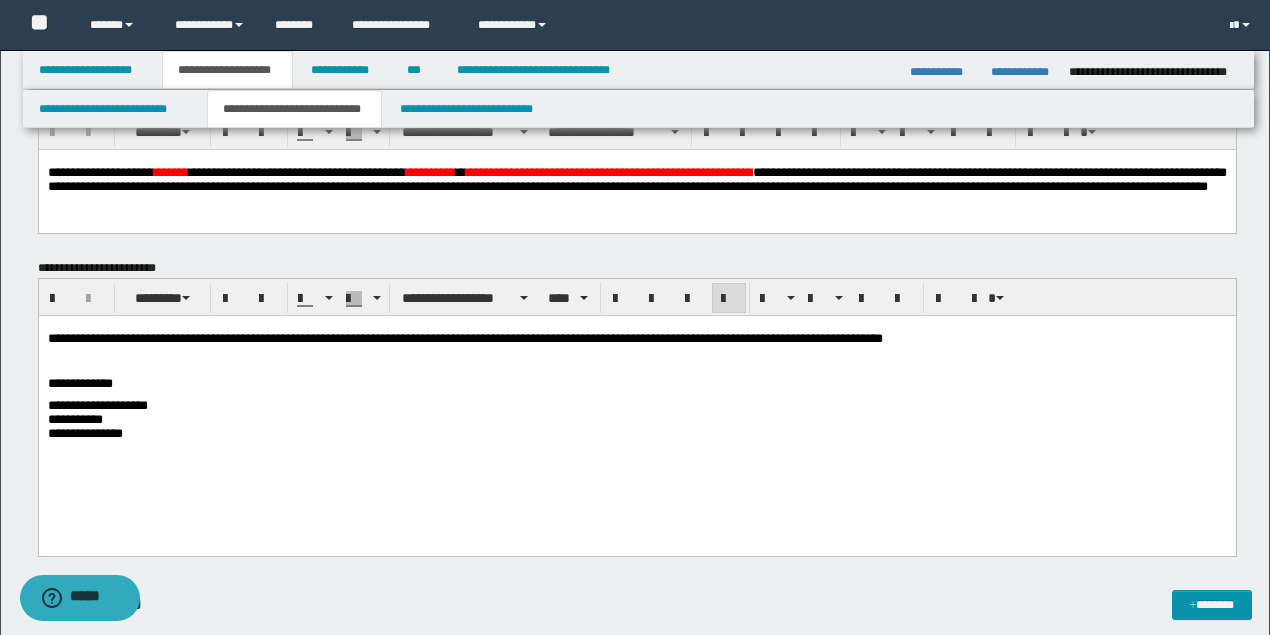 click on "**********" at bounding box center (464, 338) 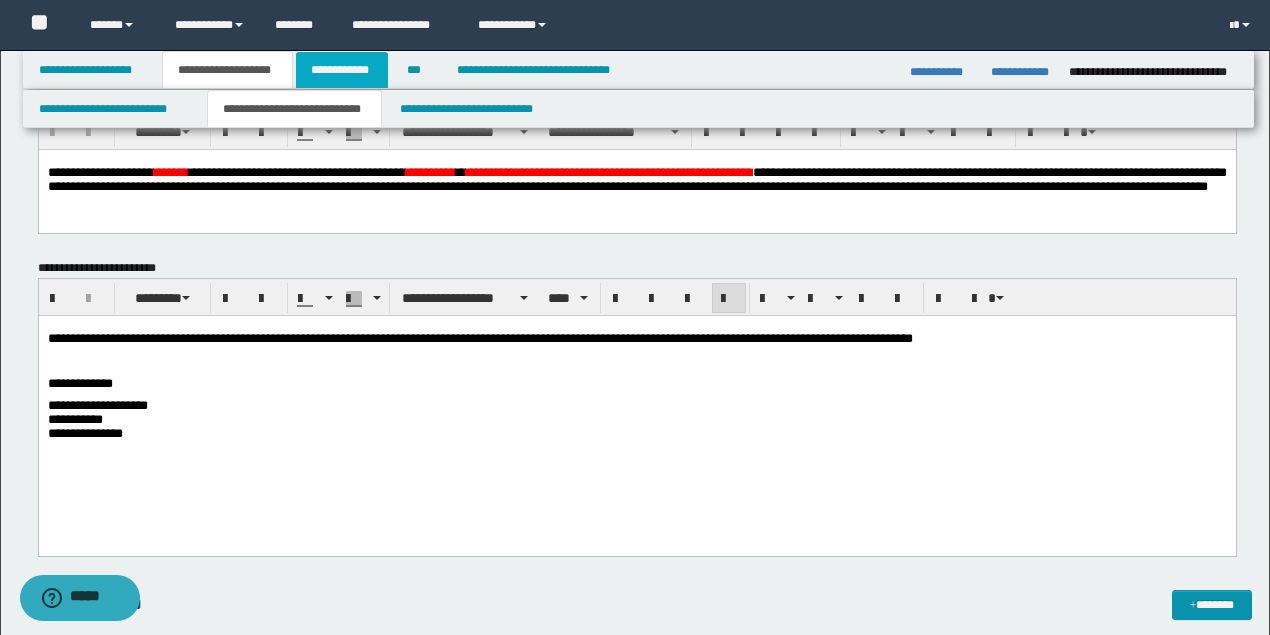 click on "**********" at bounding box center (342, 70) 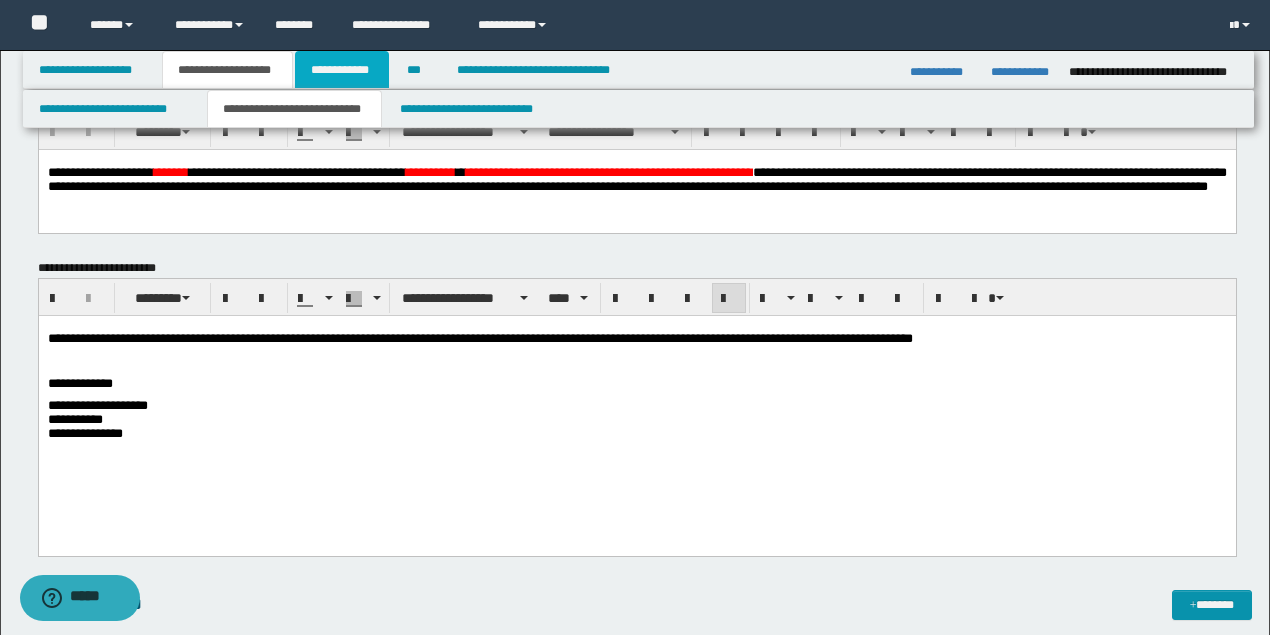 scroll, scrollTop: 36, scrollLeft: 0, axis: vertical 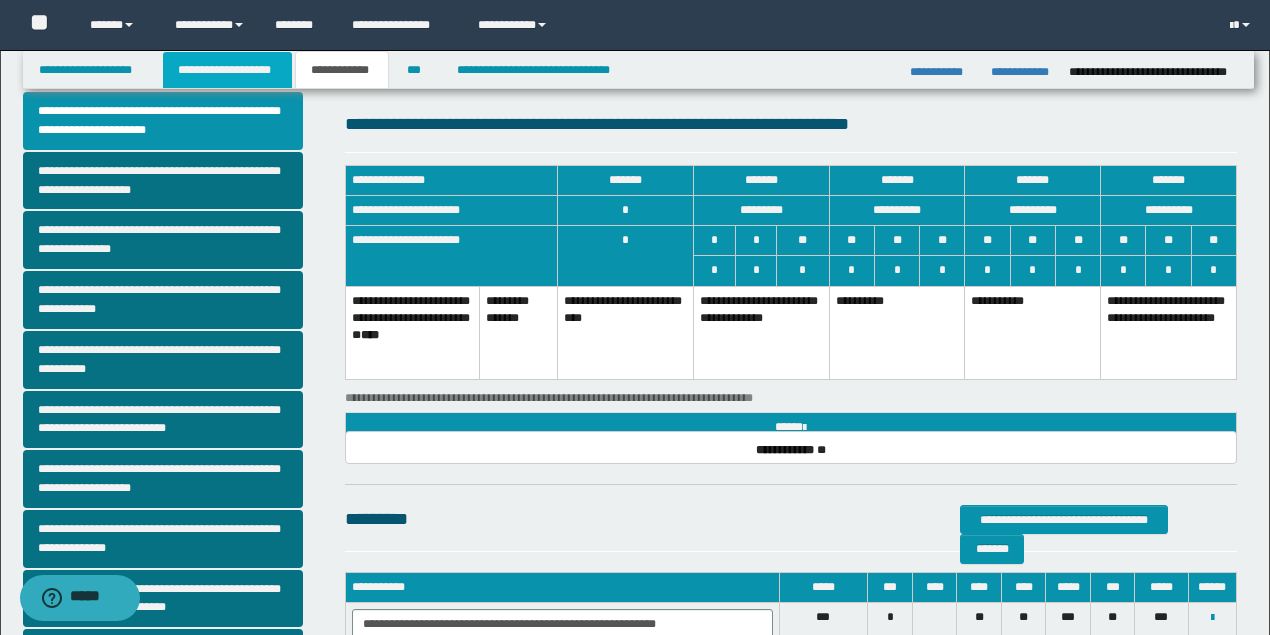 click on "**********" at bounding box center (227, 70) 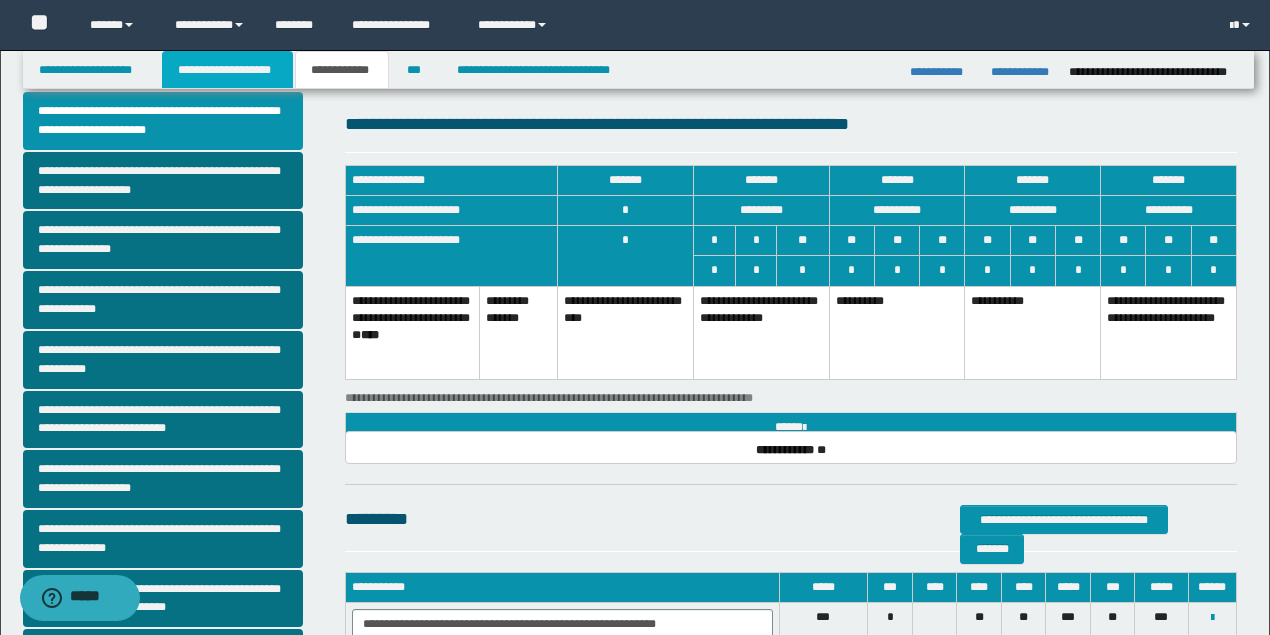 scroll, scrollTop: 66, scrollLeft: 0, axis: vertical 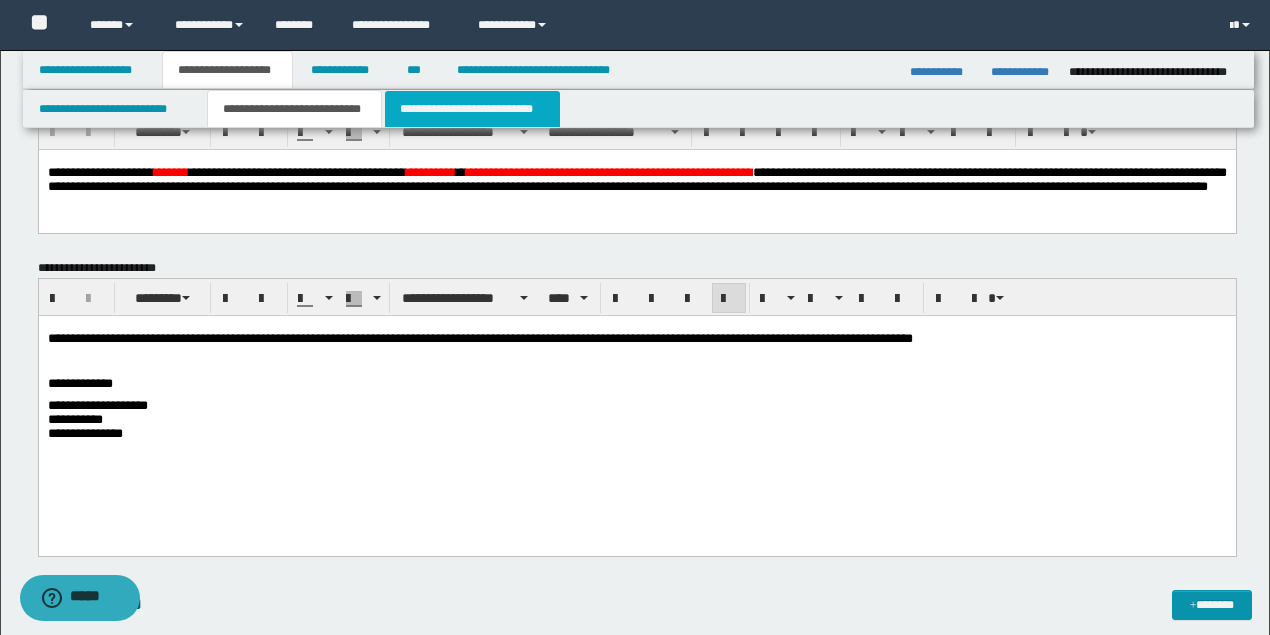 click on "**********" at bounding box center (472, 109) 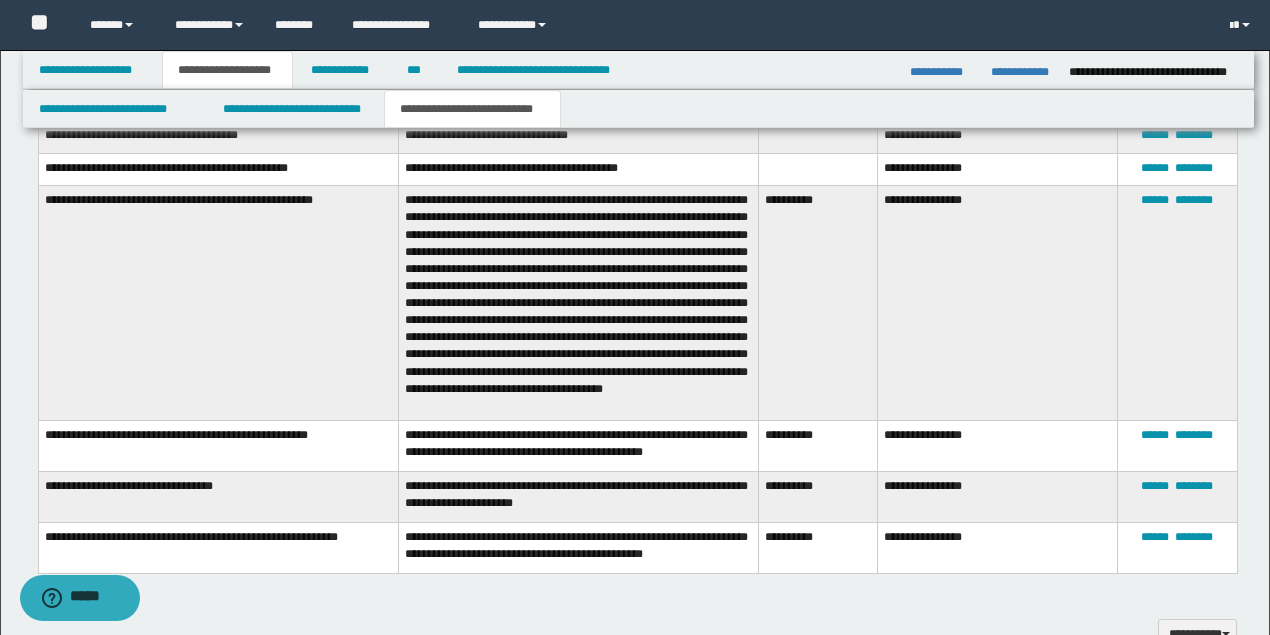 scroll, scrollTop: 800, scrollLeft: 0, axis: vertical 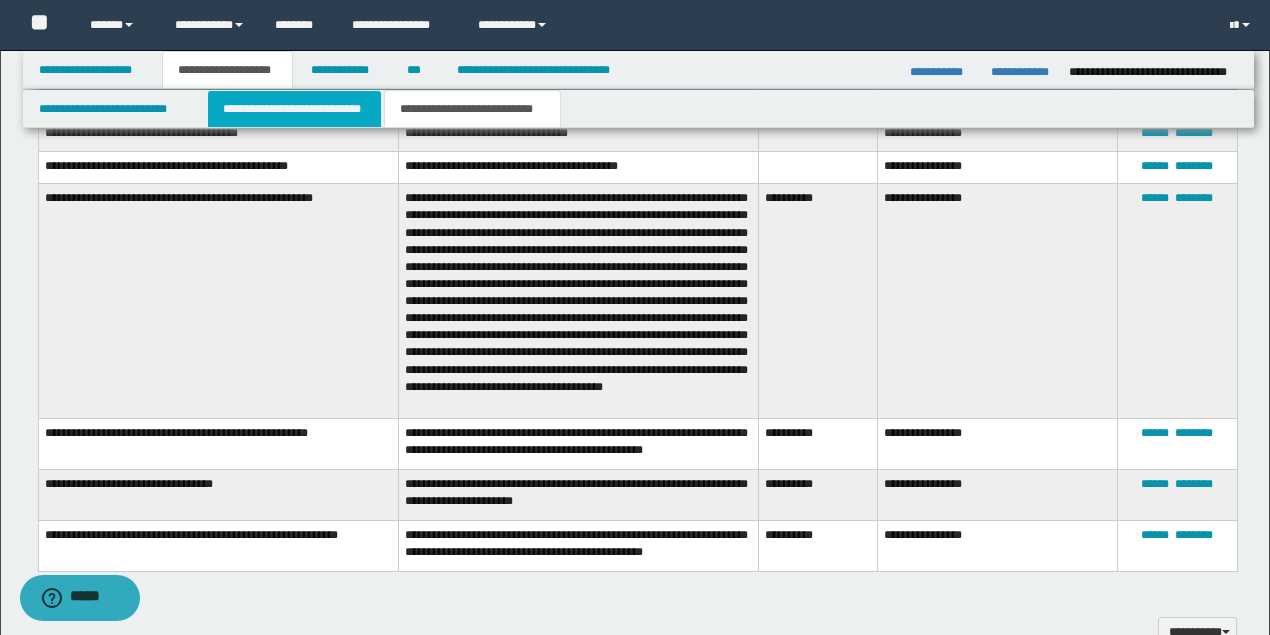 click on "**********" at bounding box center (294, 109) 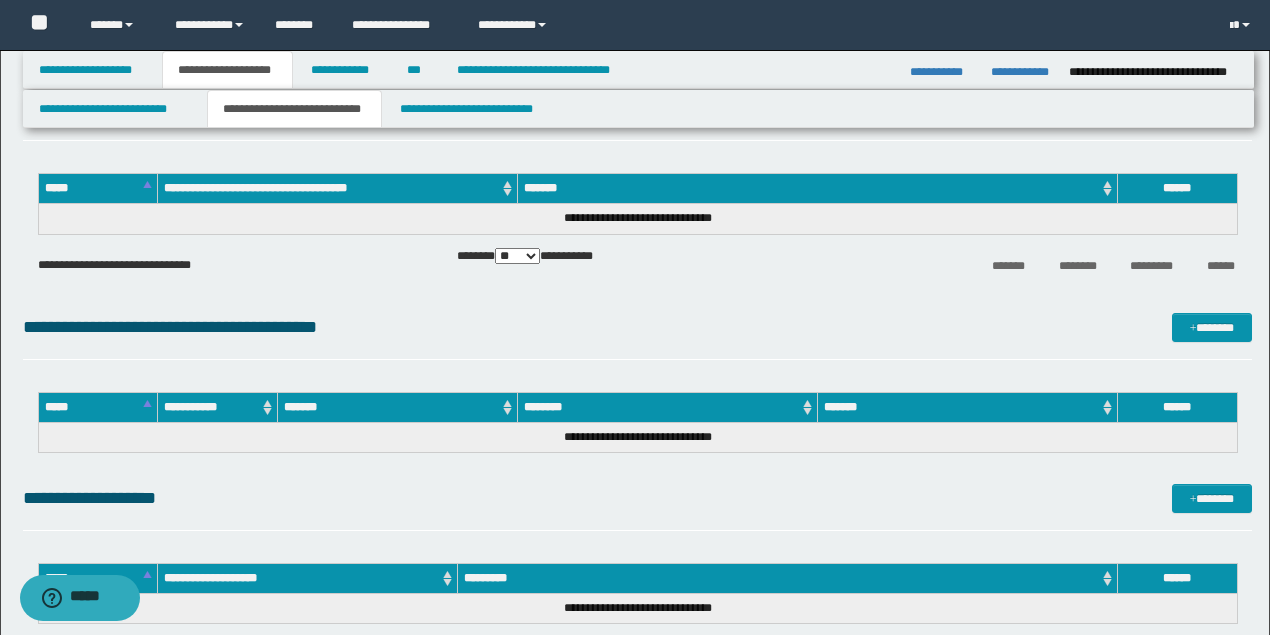 scroll, scrollTop: 466, scrollLeft: 0, axis: vertical 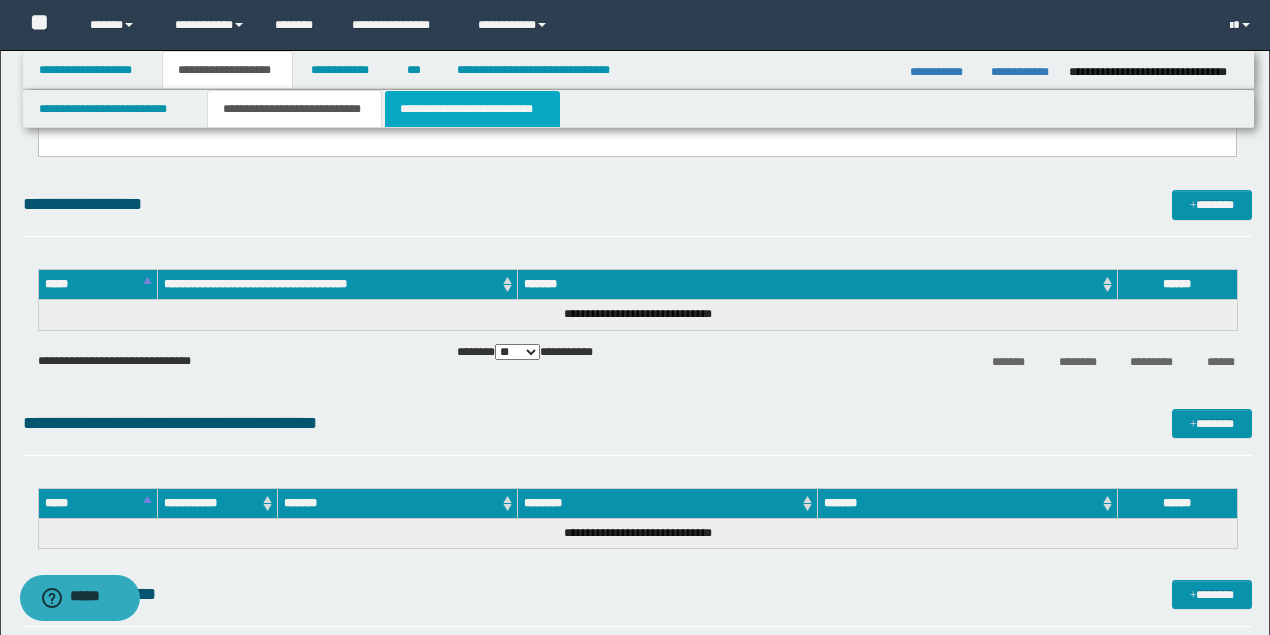 click on "**********" at bounding box center (472, 109) 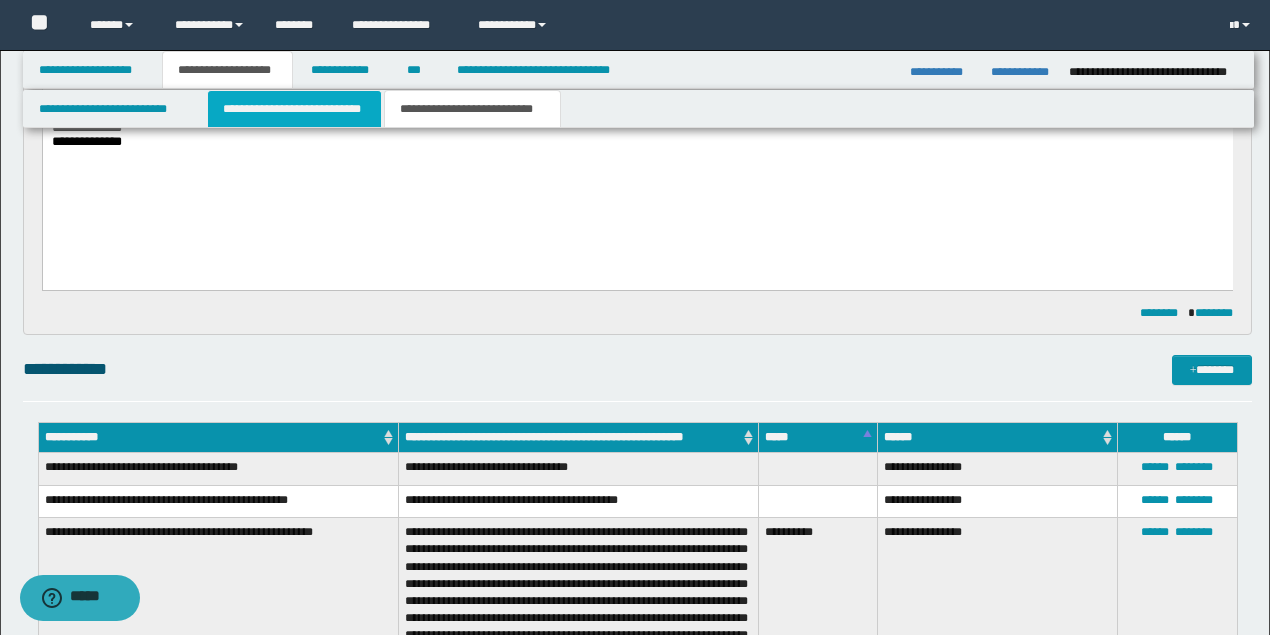 click on "**********" at bounding box center [294, 109] 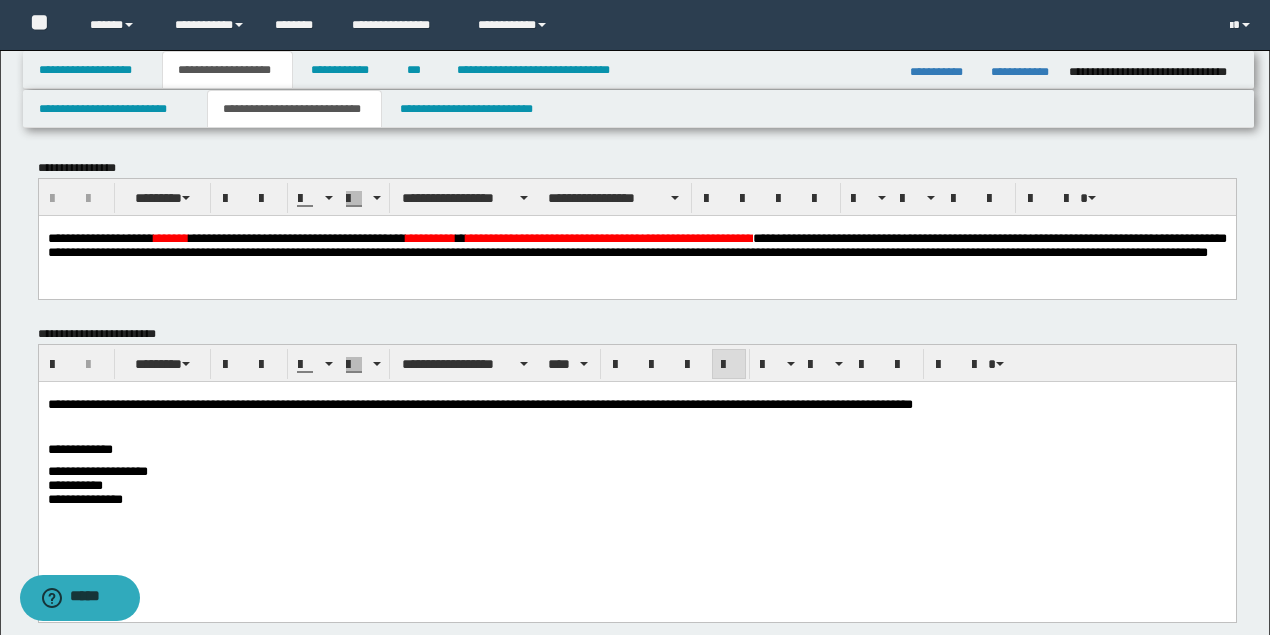 scroll, scrollTop: 0, scrollLeft: 0, axis: both 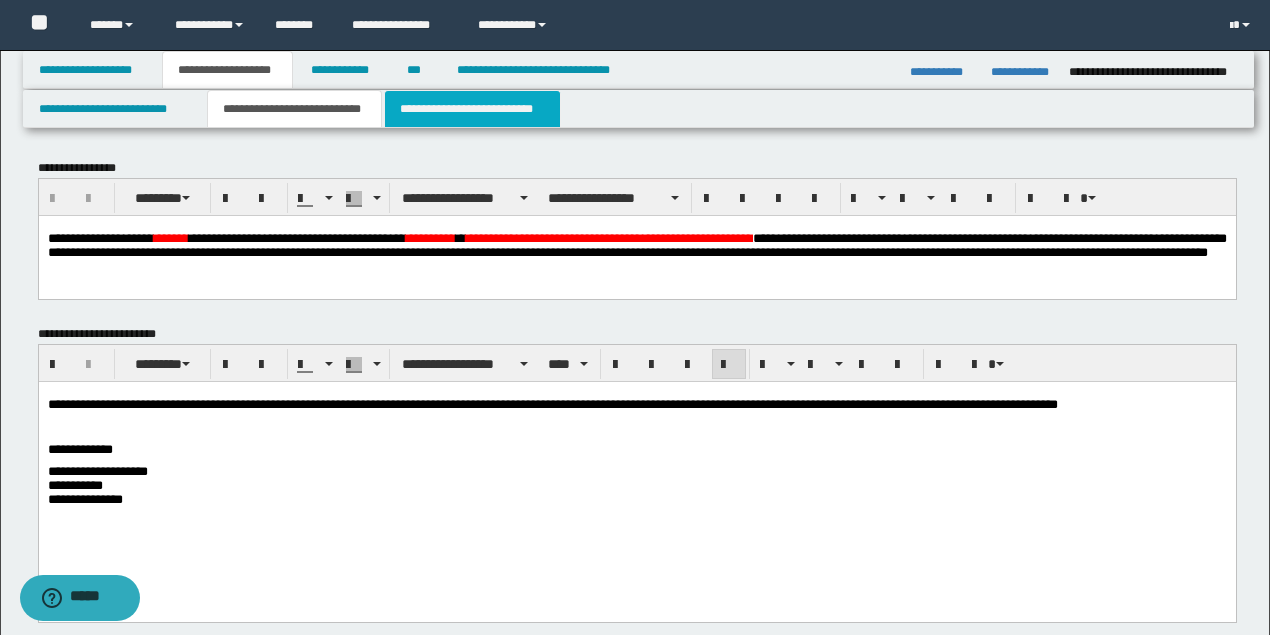 click on "**********" at bounding box center [472, 109] 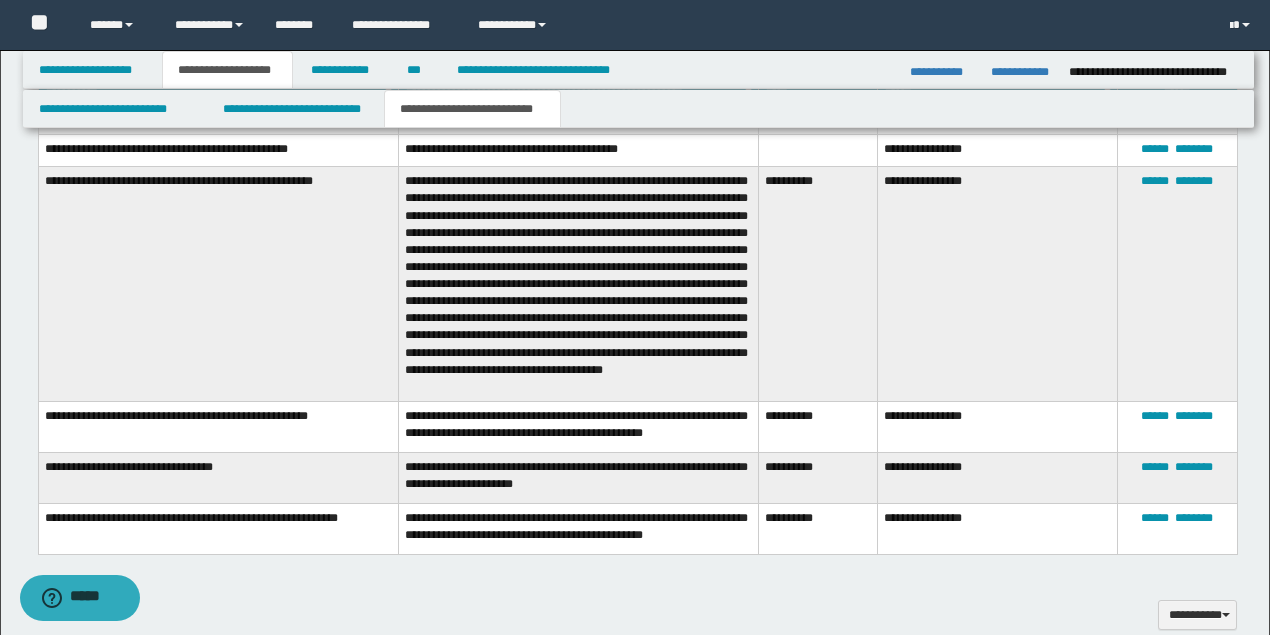 scroll, scrollTop: 733, scrollLeft: 0, axis: vertical 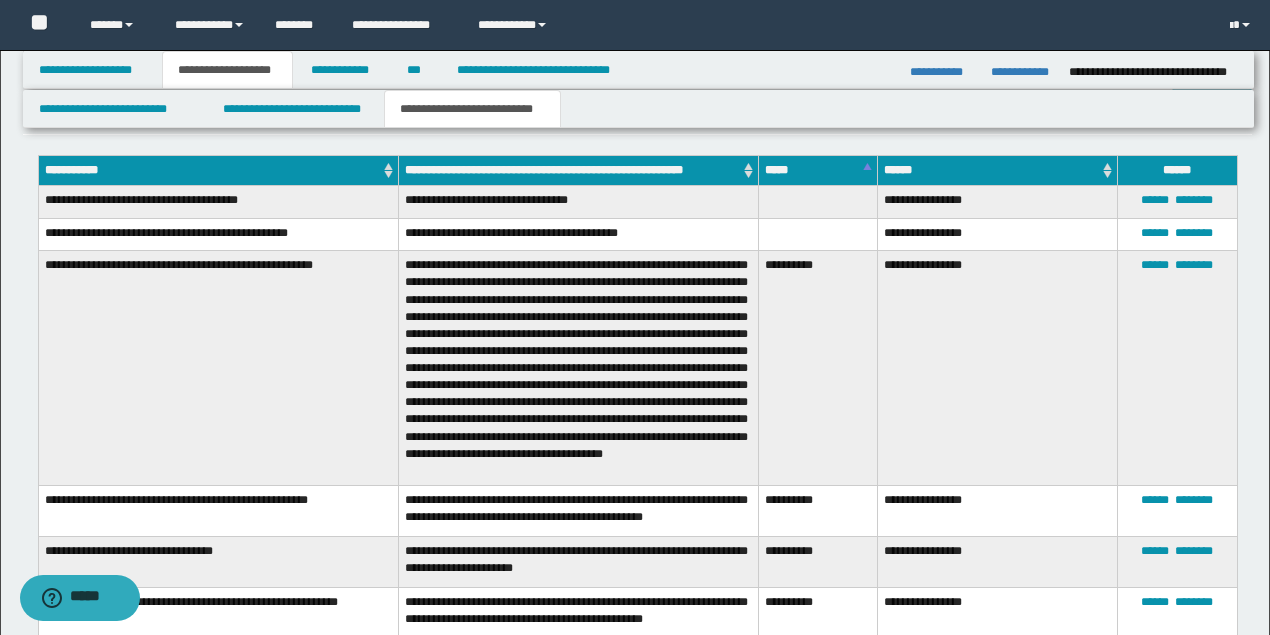 drag, startPoint x: 502, startPoint y: 267, endPoint x: 524, endPoint y: 270, distance: 22.203604 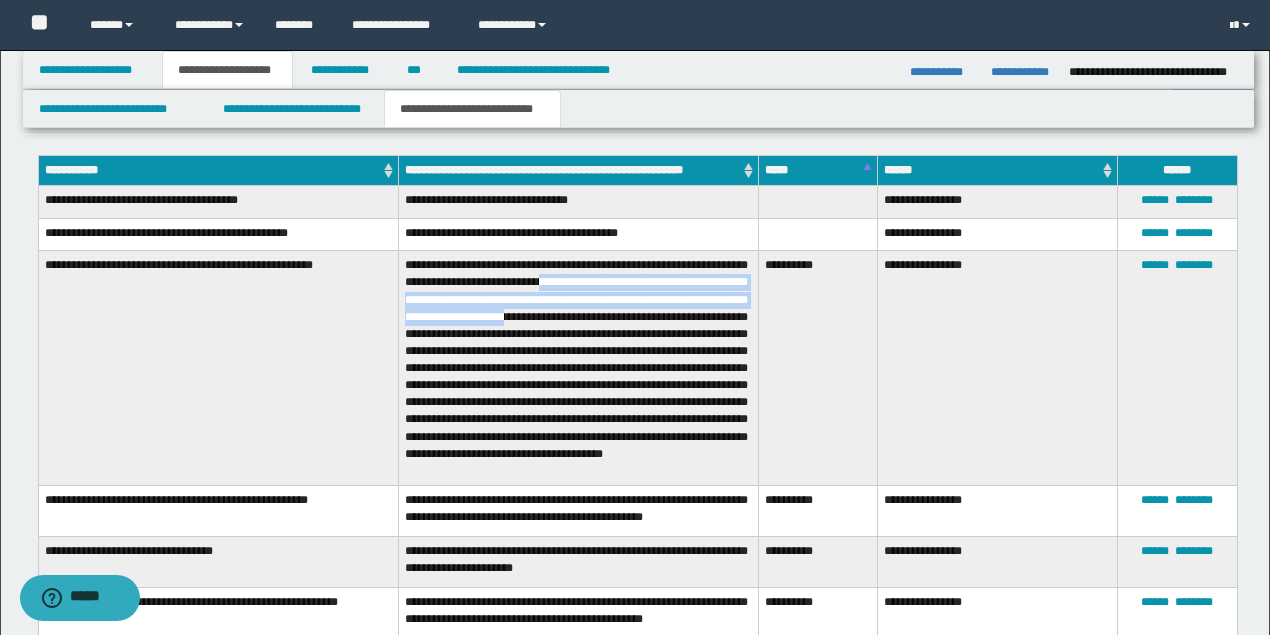 drag, startPoint x: 629, startPoint y: 280, endPoint x: 618, endPoint y: 292, distance: 16.27882 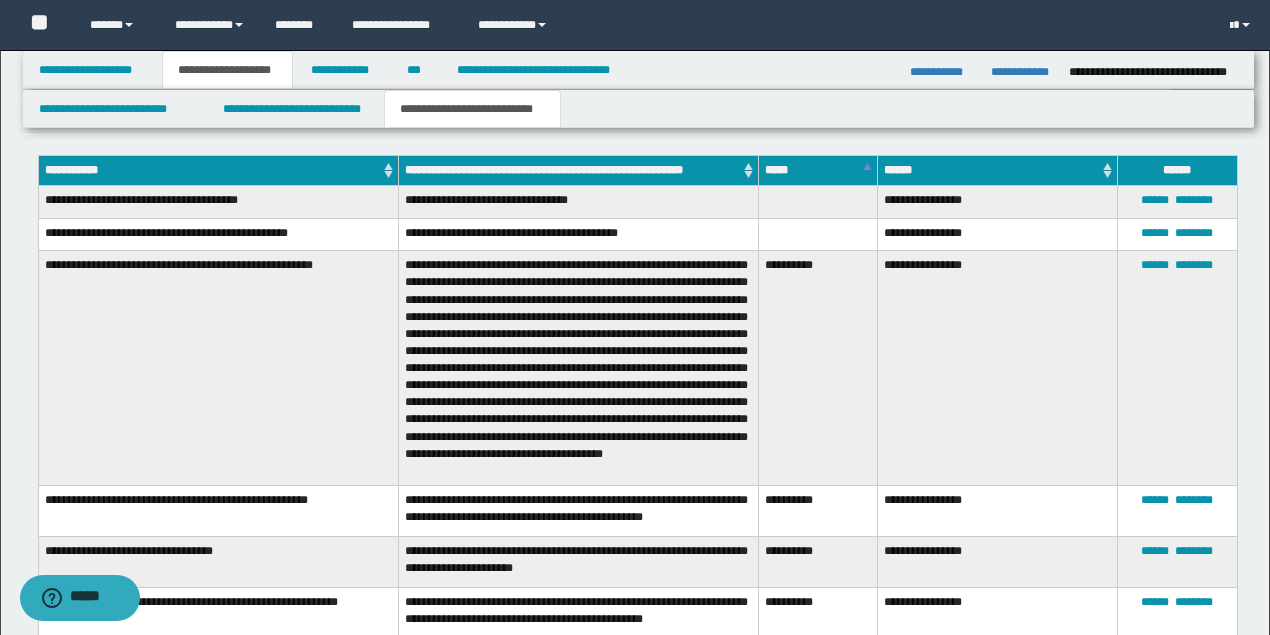 click on "**********" at bounding box center (578, 368) 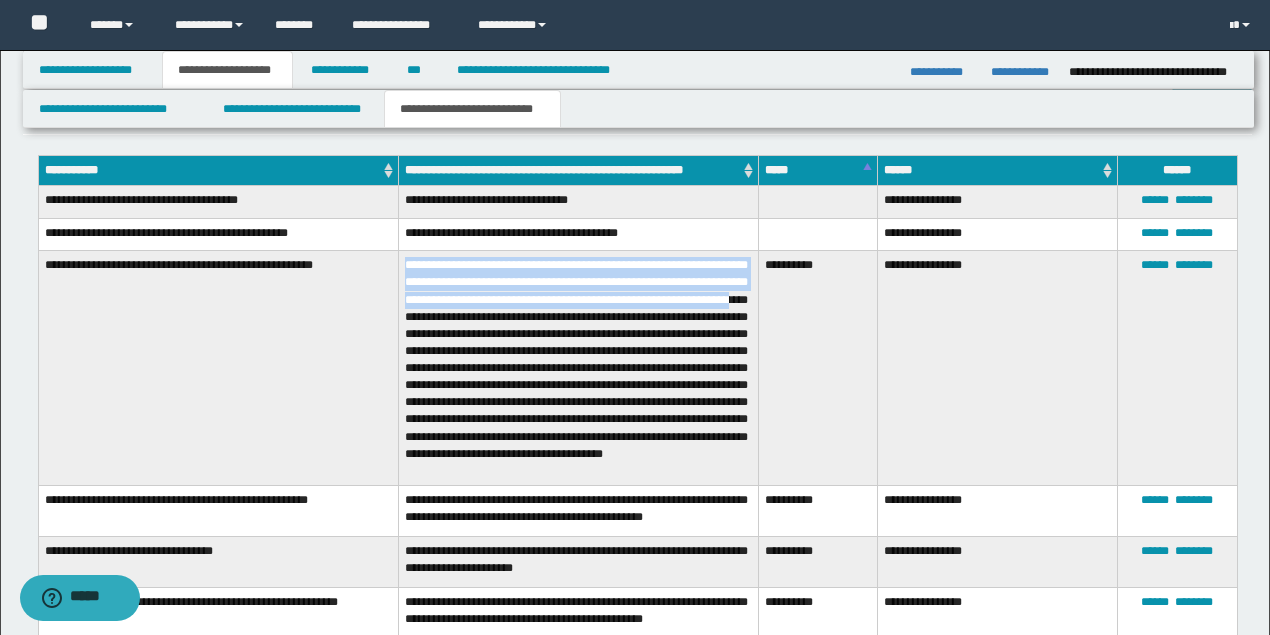 drag, startPoint x: 404, startPoint y: 252, endPoint x: 490, endPoint y: 306, distance: 101.54802 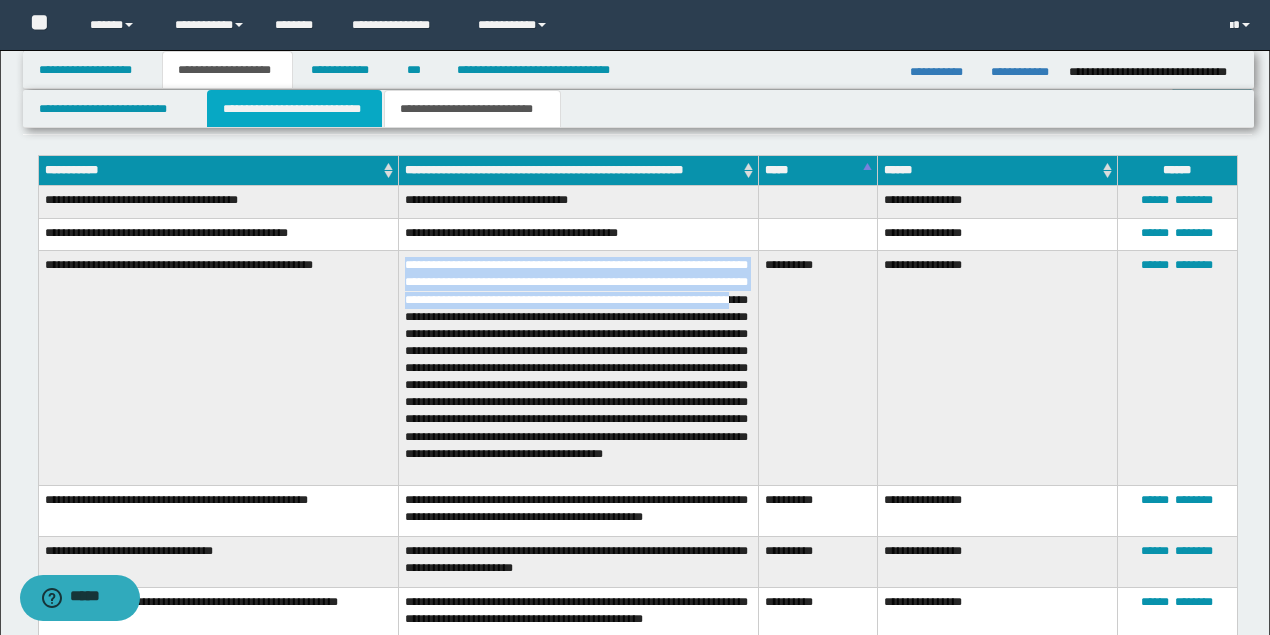 drag, startPoint x: 281, startPoint y: 110, endPoint x: 310, endPoint y: 153, distance: 51.86521 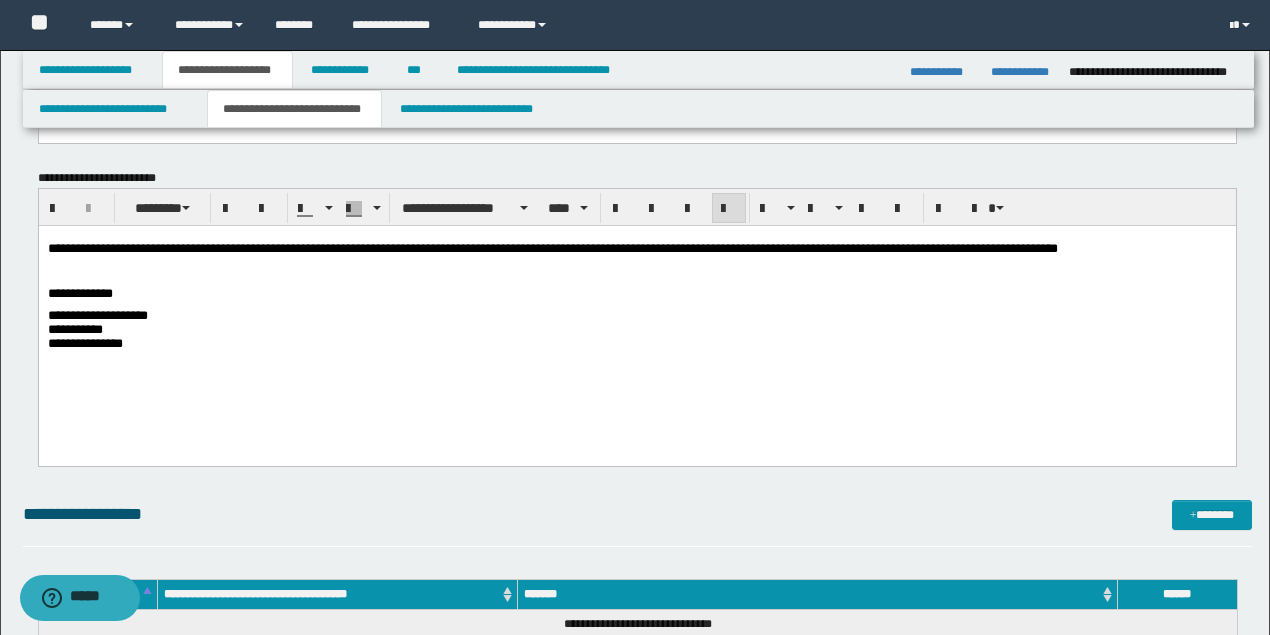 scroll, scrollTop: 66, scrollLeft: 0, axis: vertical 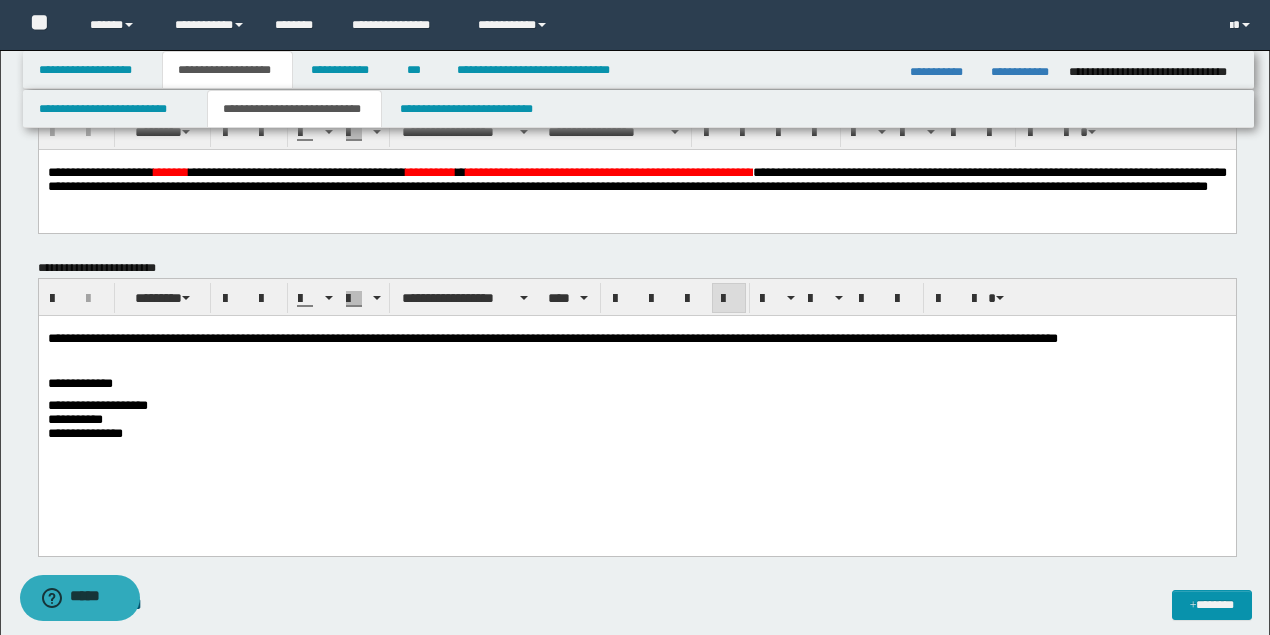 click at bounding box center [636, 361] 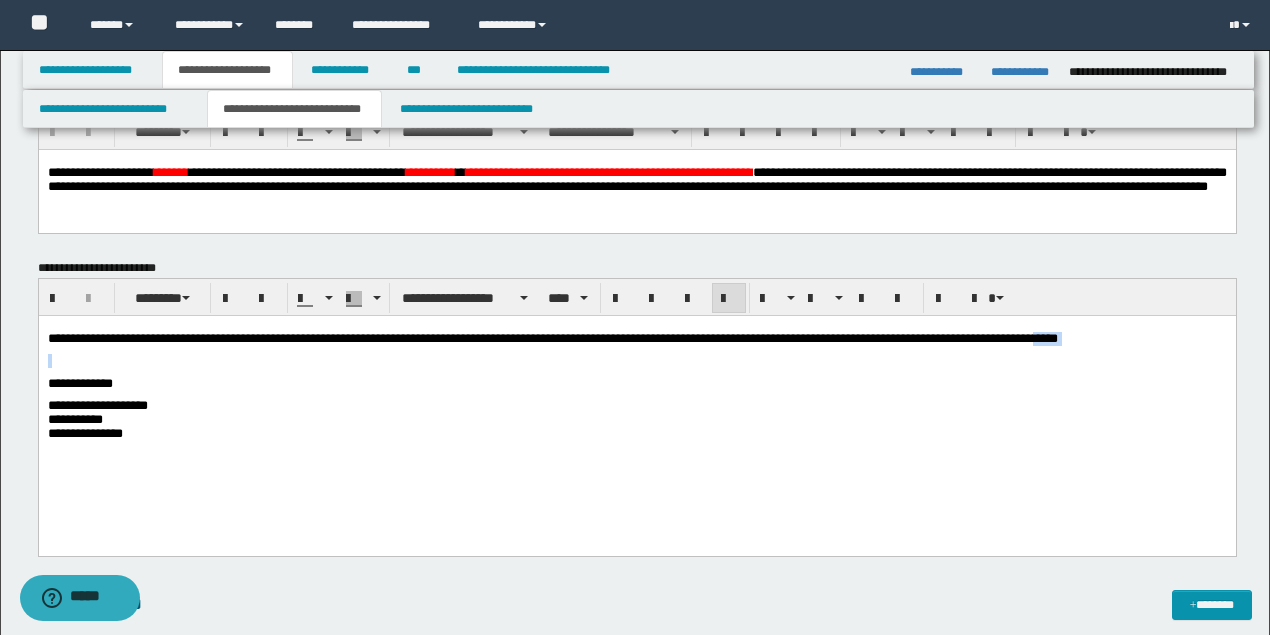 drag, startPoint x: 1161, startPoint y: 348, endPoint x: 1088, endPoint y: 340, distance: 73.43705 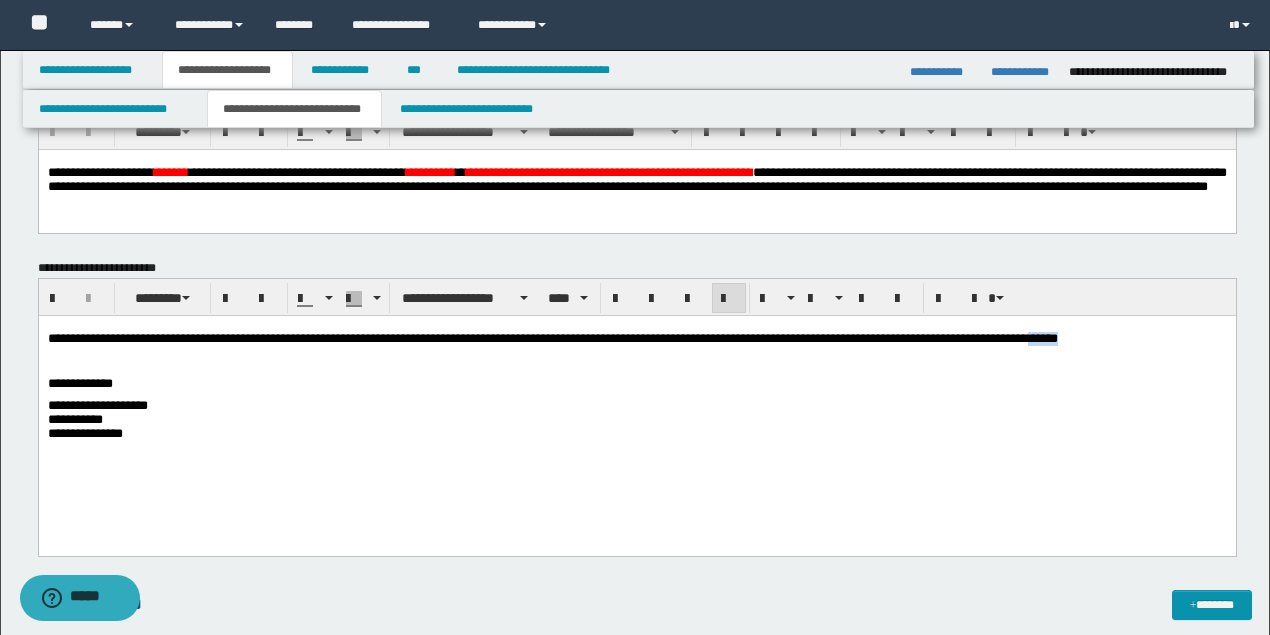 drag, startPoint x: 1122, startPoint y: 340, endPoint x: 1085, endPoint y: 338, distance: 37.054016 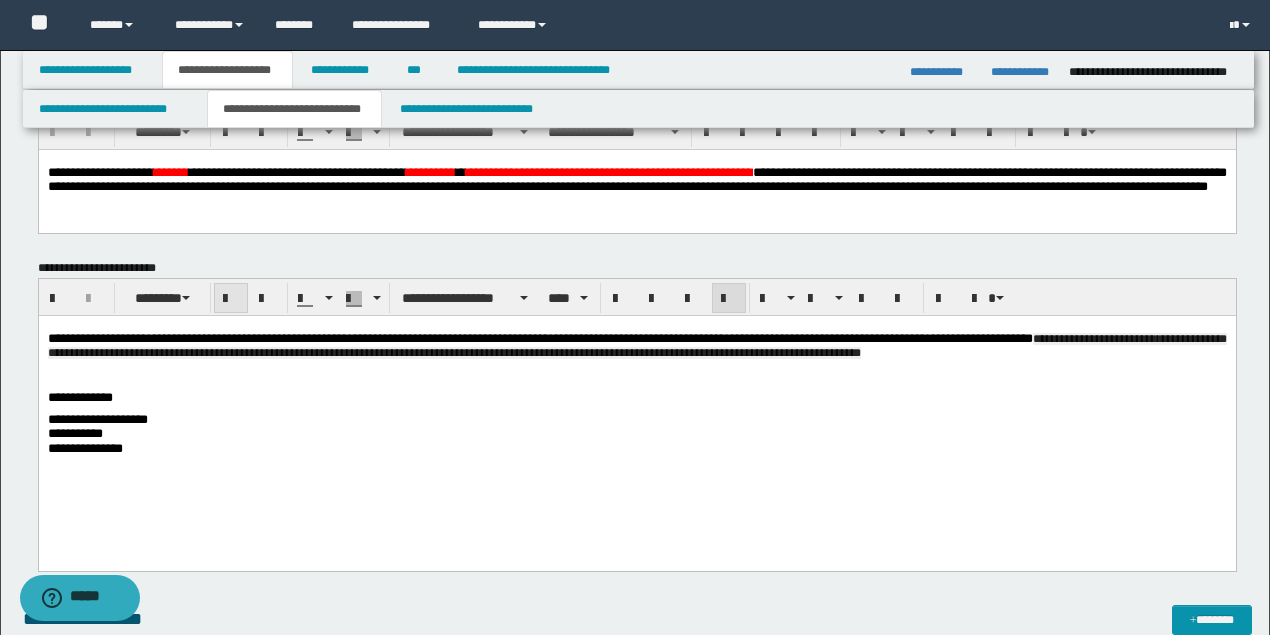 drag, startPoint x: 51, startPoint y: 291, endPoint x: 234, endPoint y: 298, distance: 183.13383 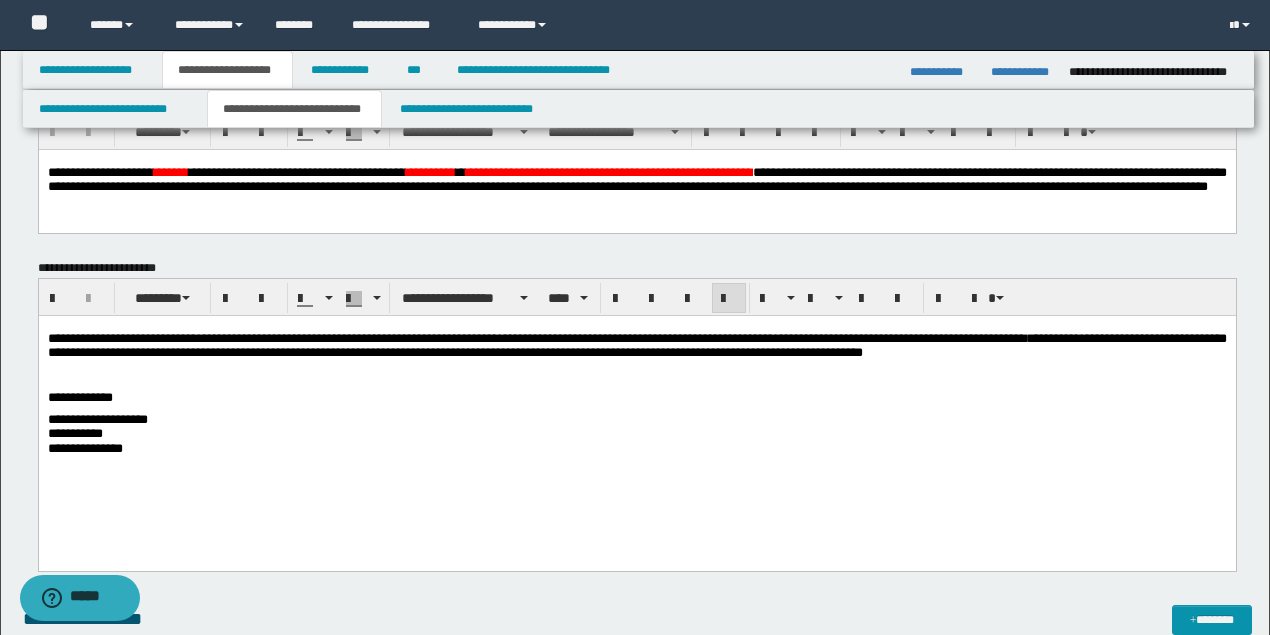 click on "**********" at bounding box center [636, 345] 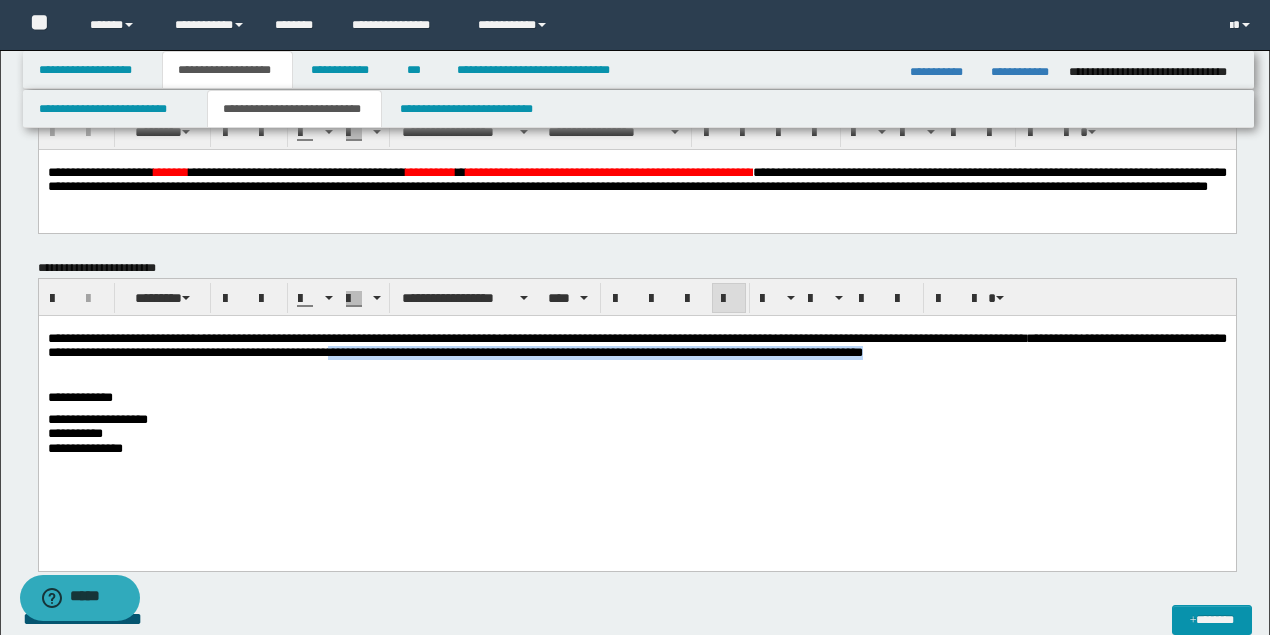 drag, startPoint x: 460, startPoint y: 357, endPoint x: 1073, endPoint y: 357, distance: 613 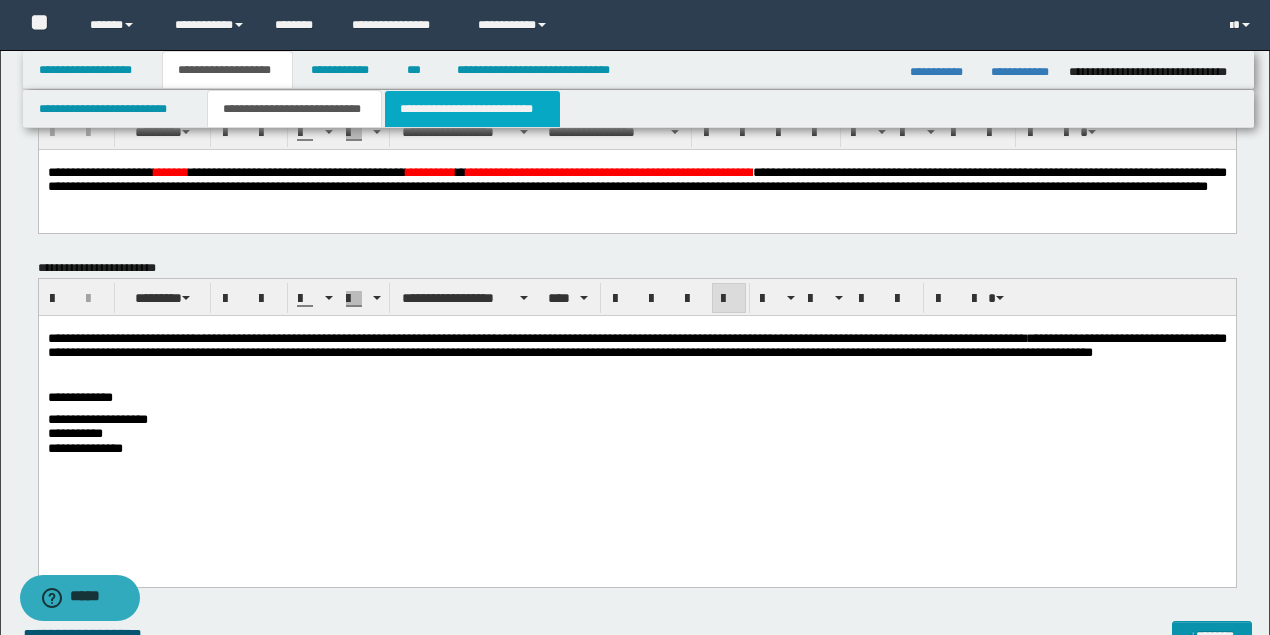 click on "**********" at bounding box center (472, 109) 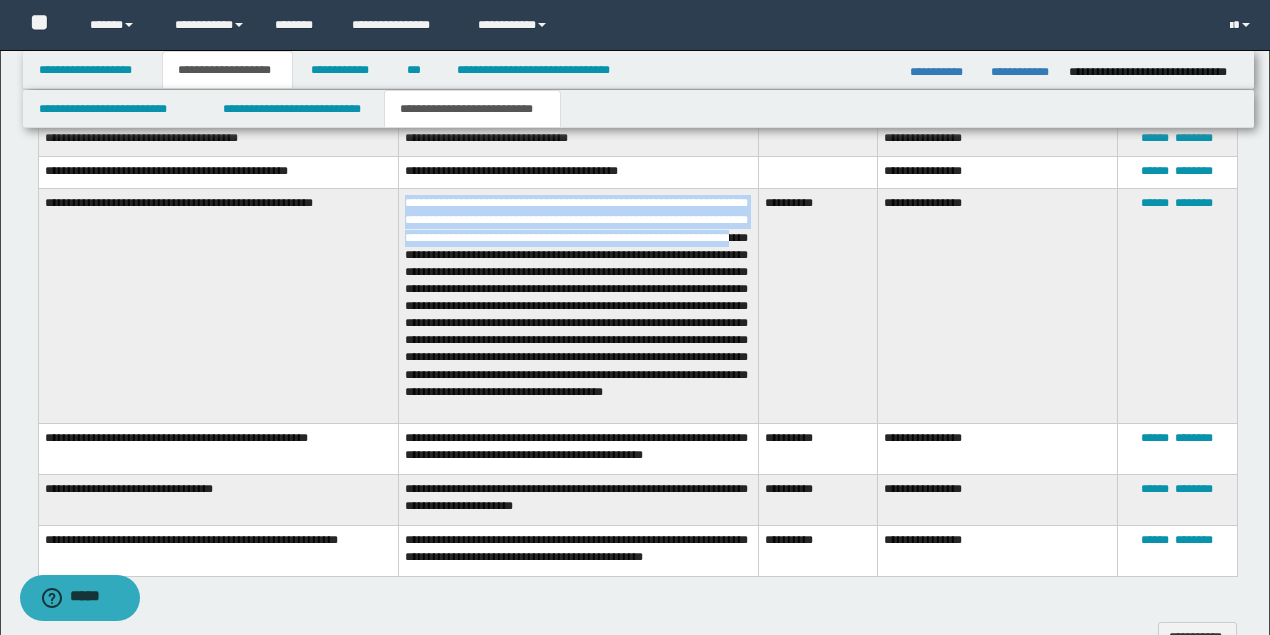 scroll, scrollTop: 800, scrollLeft: 0, axis: vertical 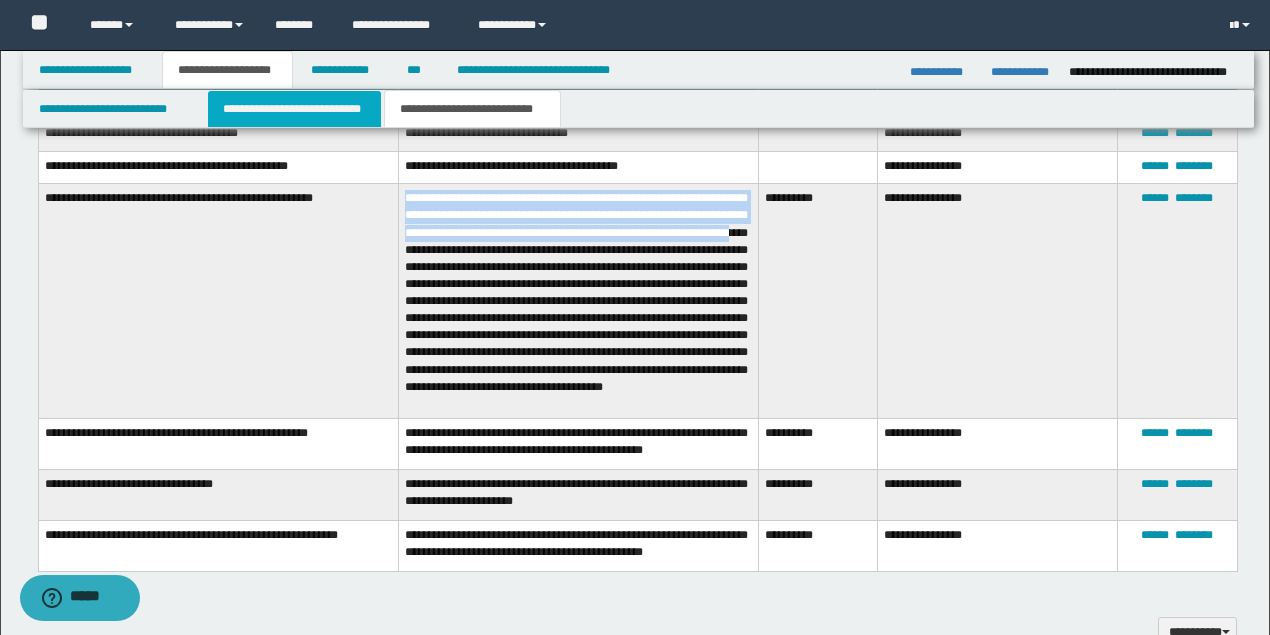 click on "**********" at bounding box center (294, 109) 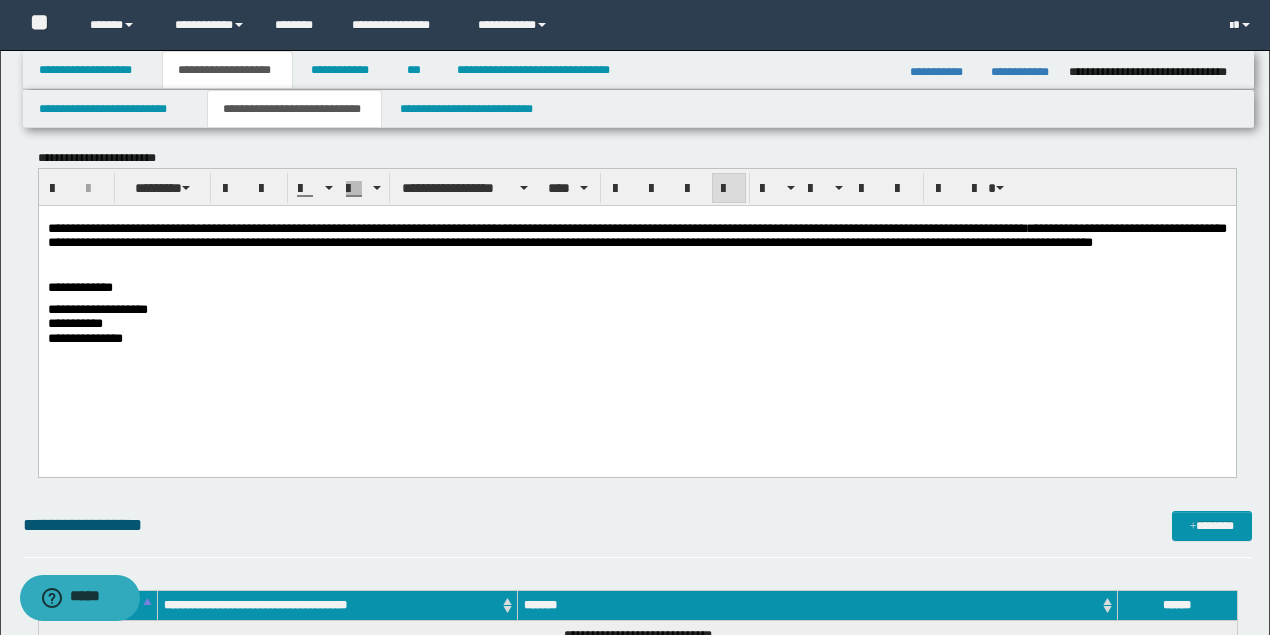 scroll, scrollTop: 66, scrollLeft: 0, axis: vertical 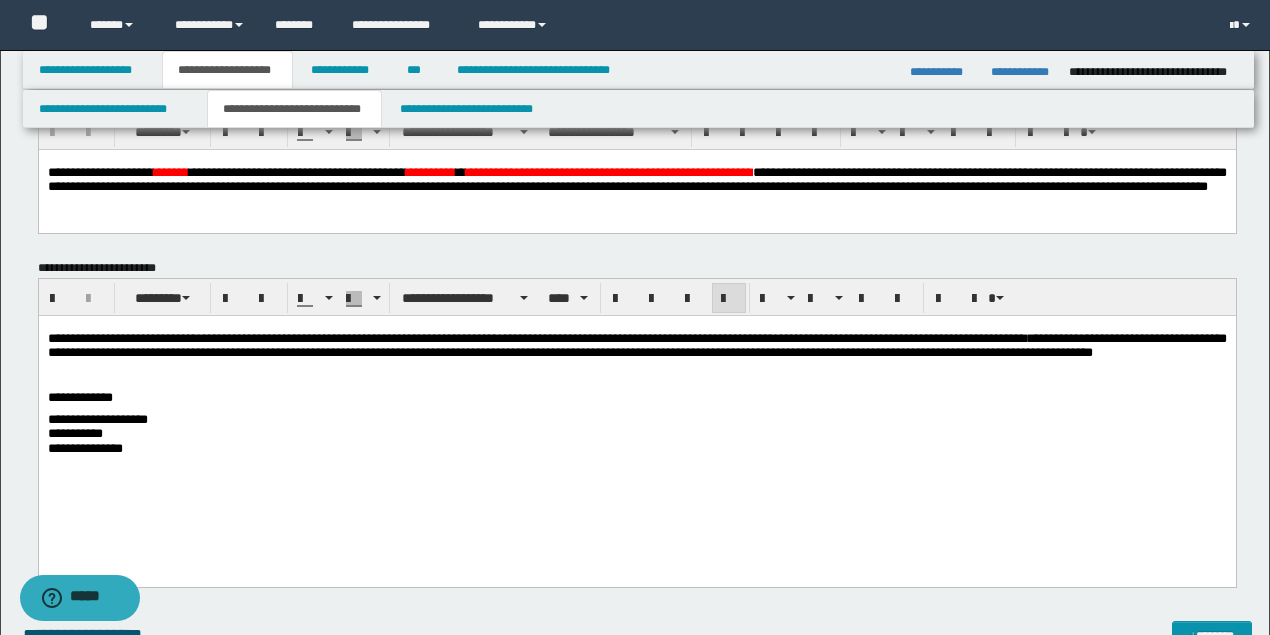 drag, startPoint x: 170, startPoint y: 385, endPoint x: 158, endPoint y: 372, distance: 17.691807 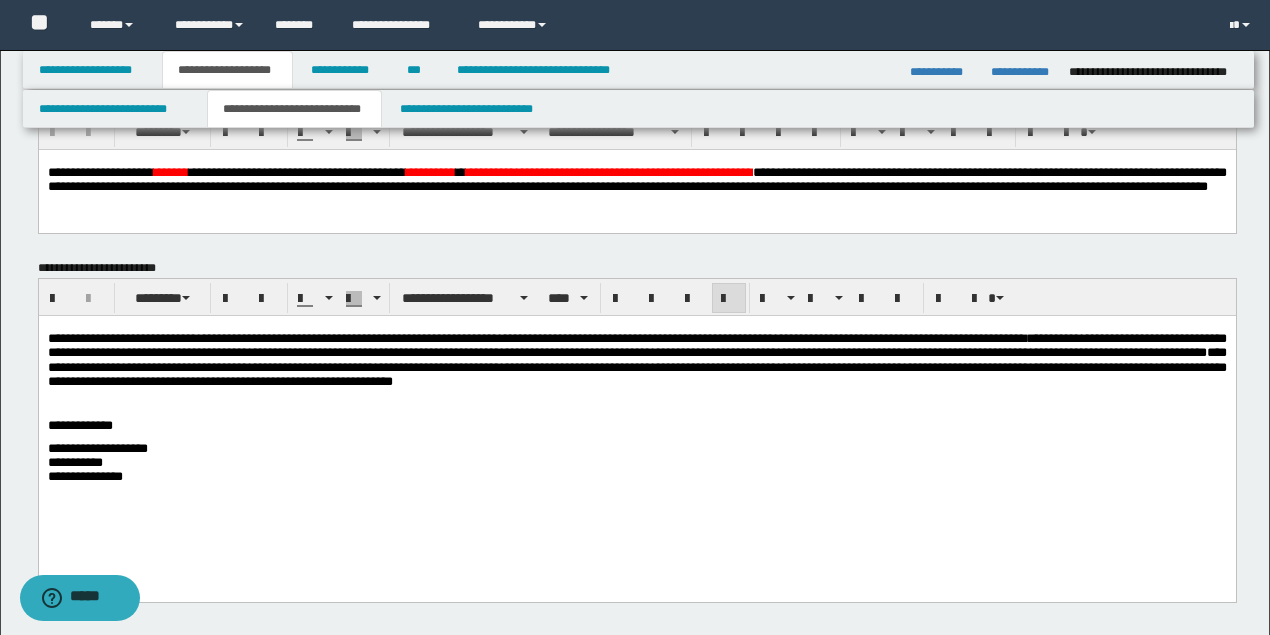 drag, startPoint x: 560, startPoint y: 389, endPoint x: 536, endPoint y: 416, distance: 36.124783 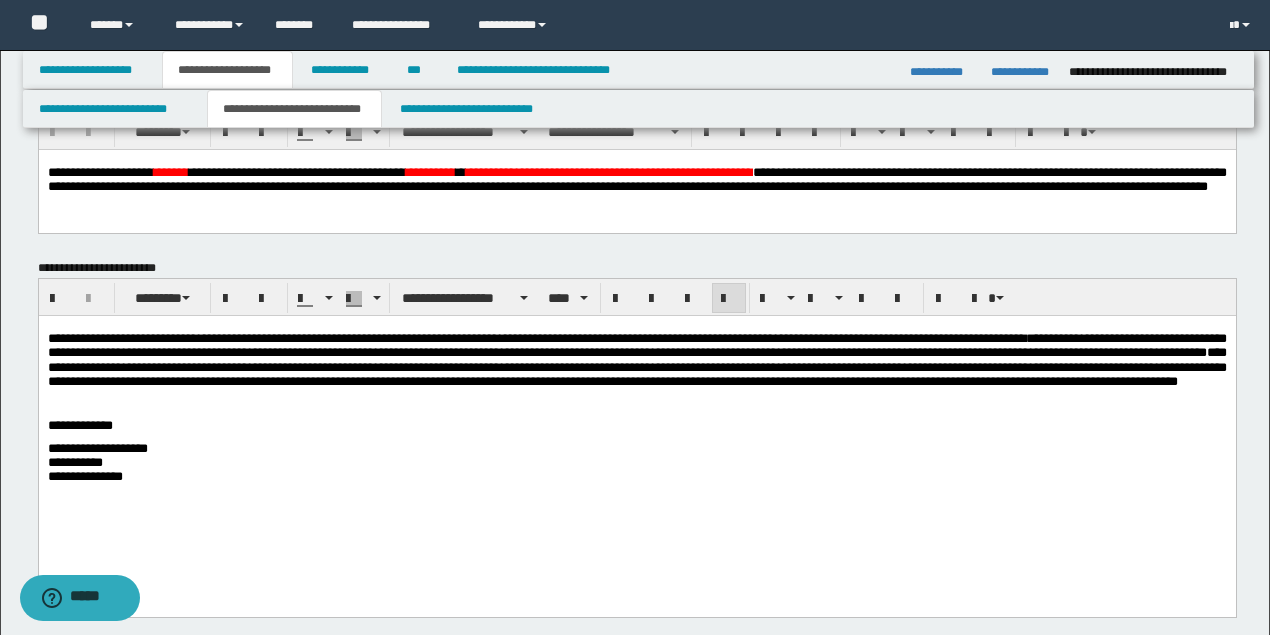 drag, startPoint x: 182, startPoint y: 408, endPoint x: 167, endPoint y: 398, distance: 18.027756 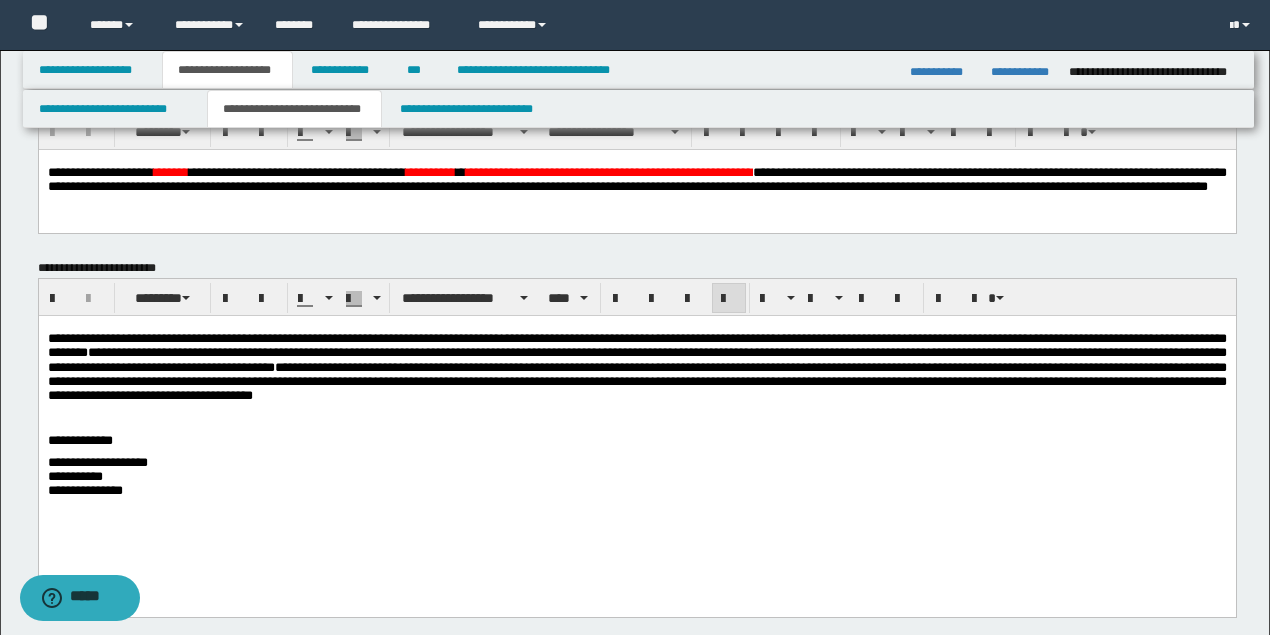drag, startPoint x: 1228, startPoint y: 341, endPoint x: 1194, endPoint y: 334, distance: 34.713108 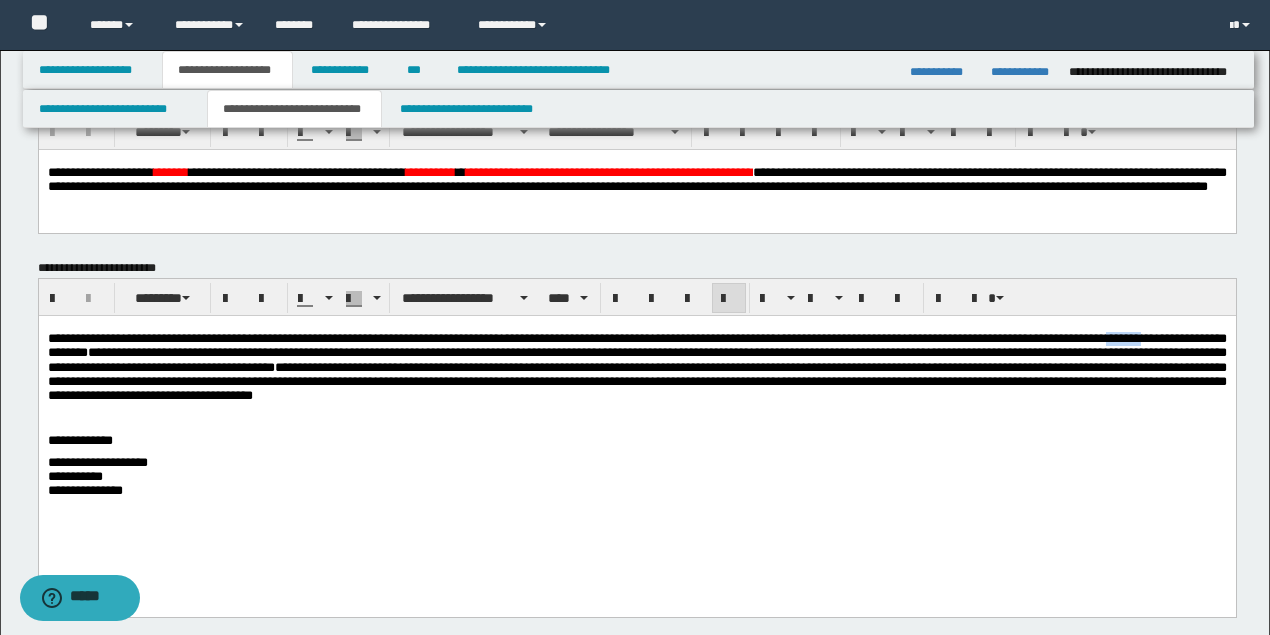drag, startPoint x: 1225, startPoint y: 338, endPoint x: 1188, endPoint y: 342, distance: 37.215588 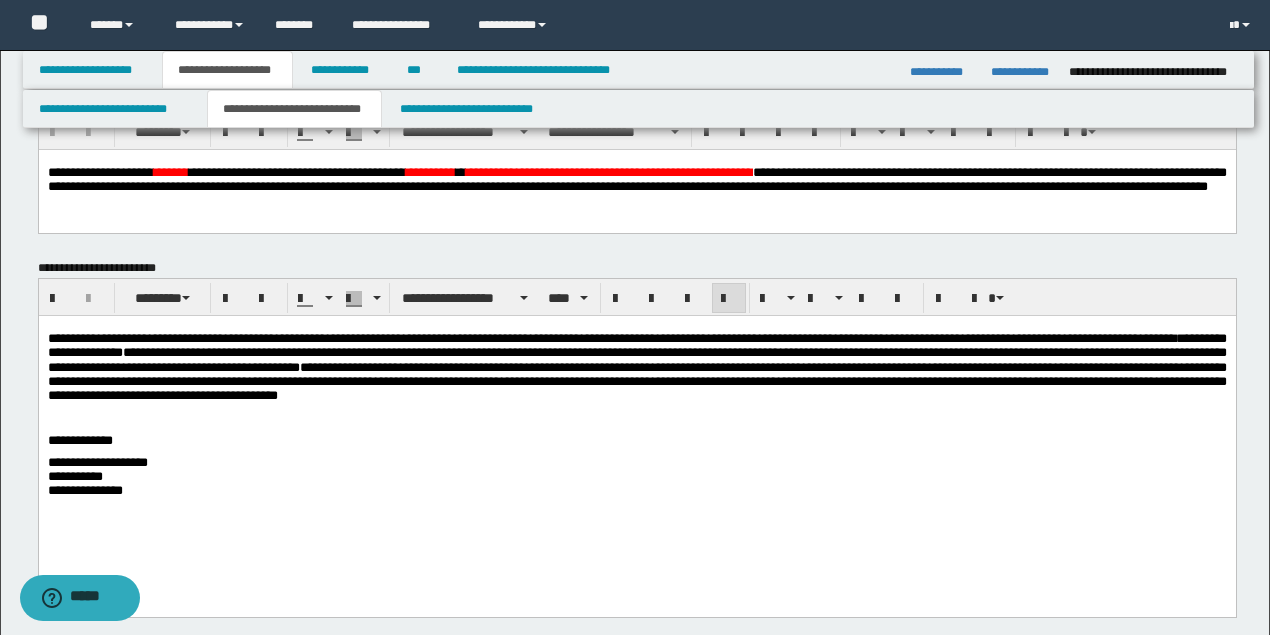 click on "**********" at bounding box center [636, 367] 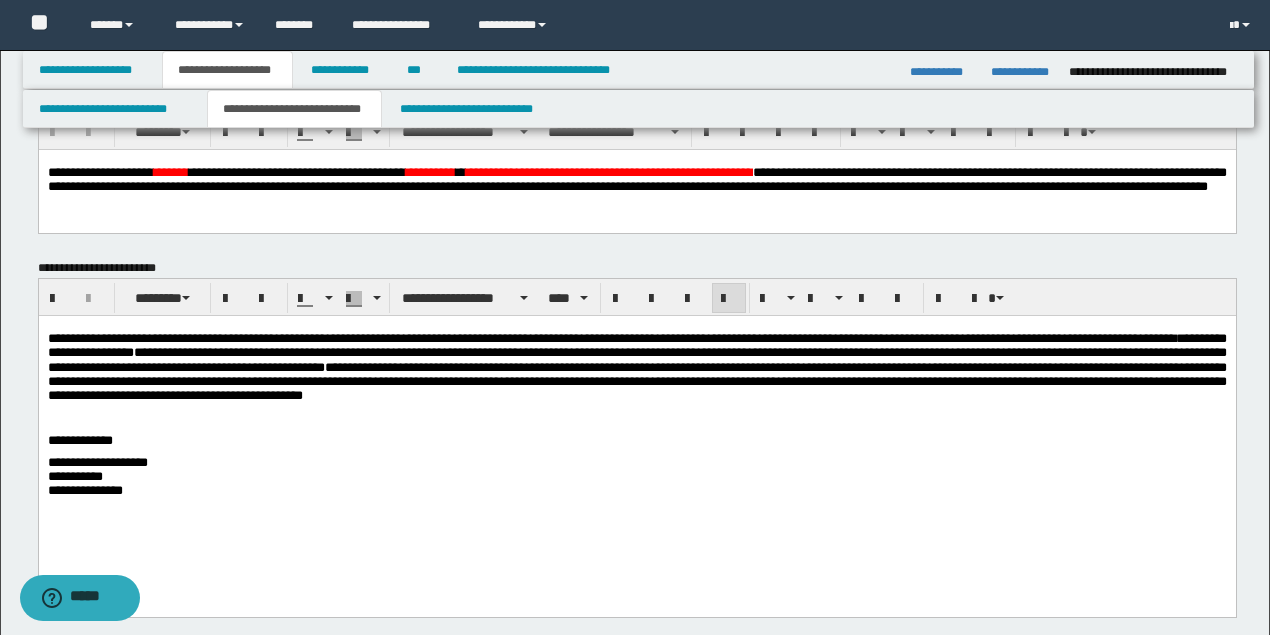 click on "**********" at bounding box center (636, 367) 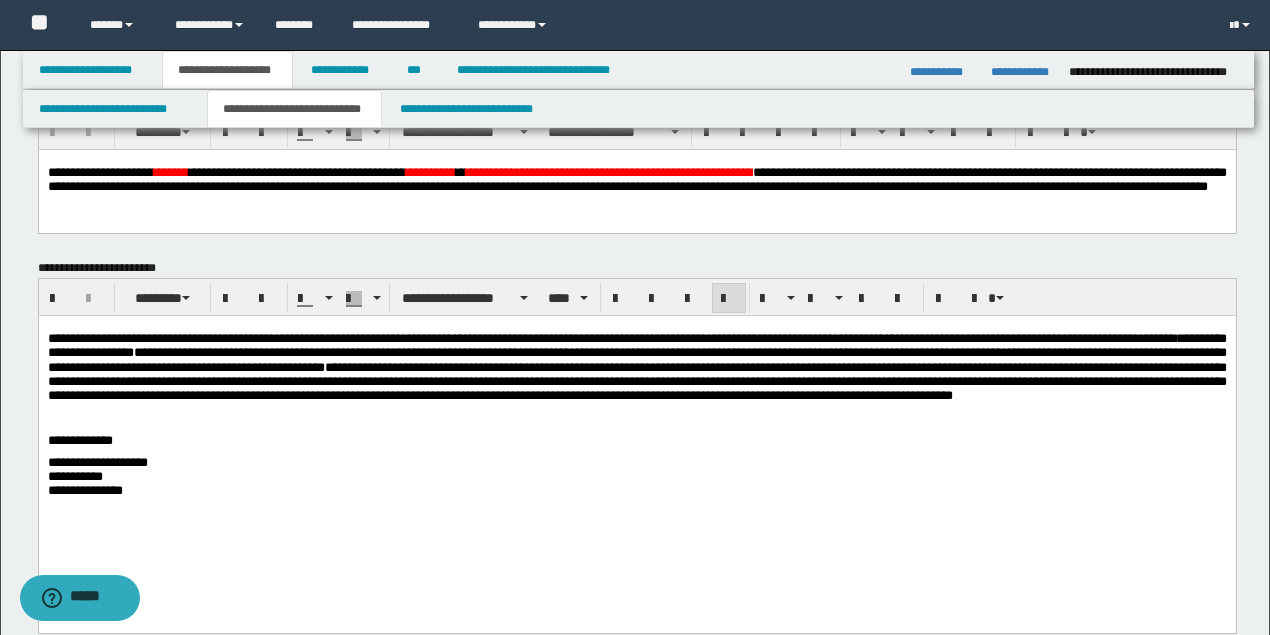 click on "**********" at bounding box center [636, 436] 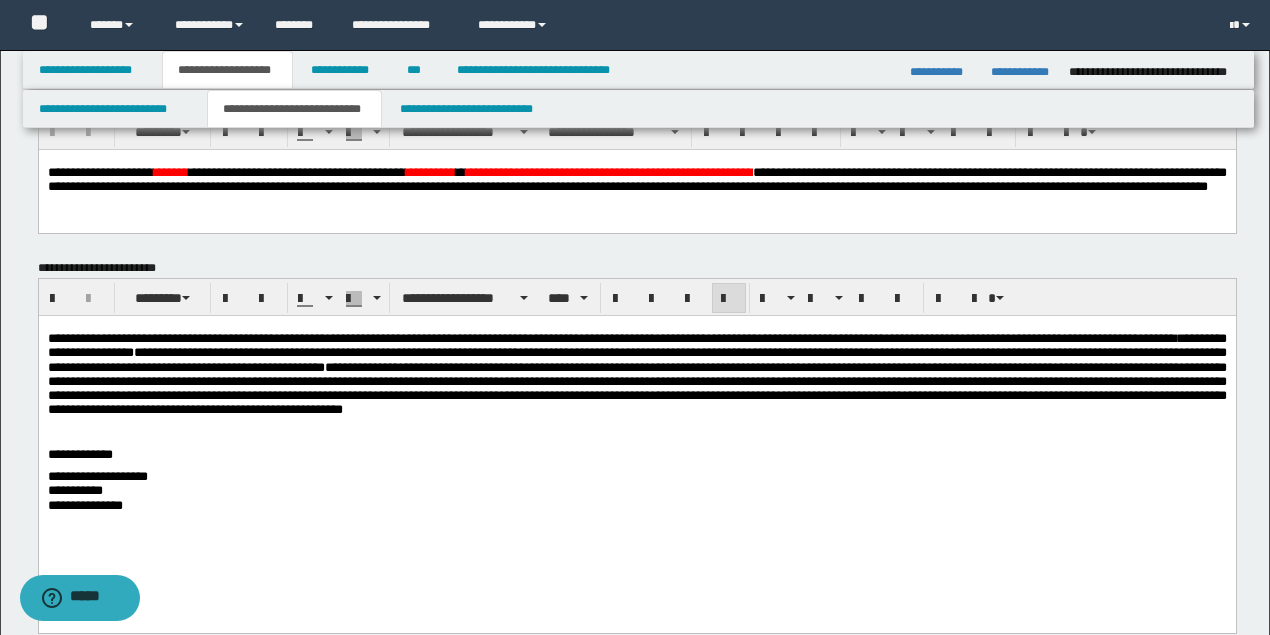 click on "**********" at bounding box center [636, 375] 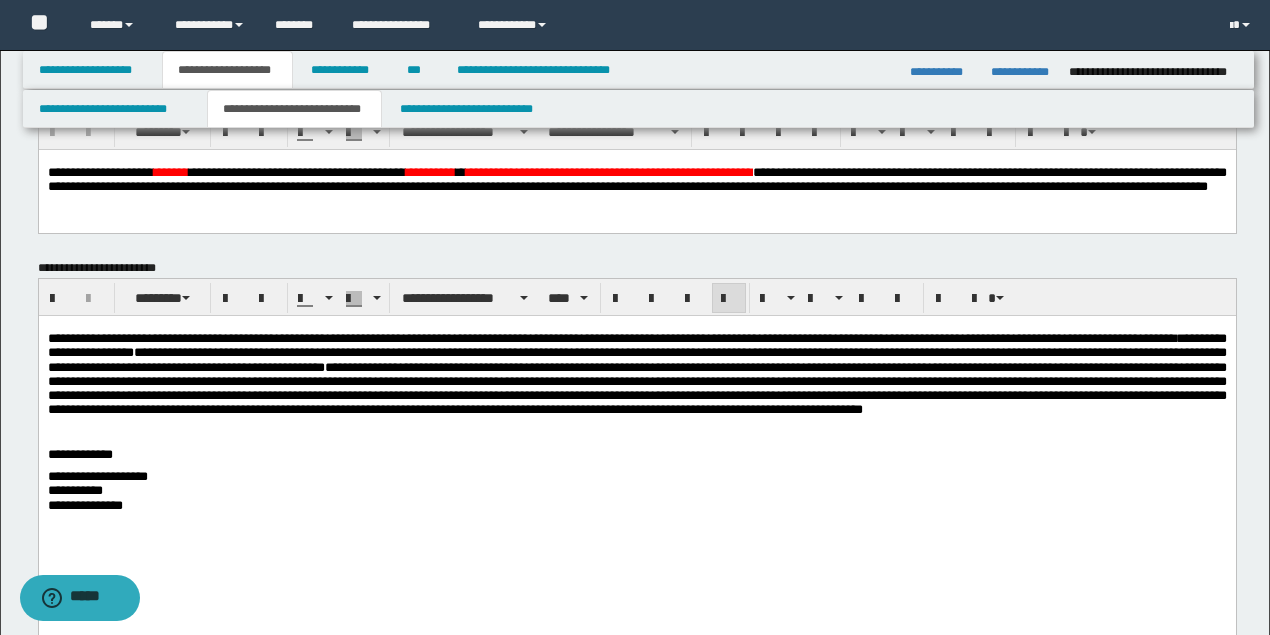 drag, startPoint x: 72, startPoint y: 430, endPoint x: 200, endPoint y: 450, distance: 129.55309 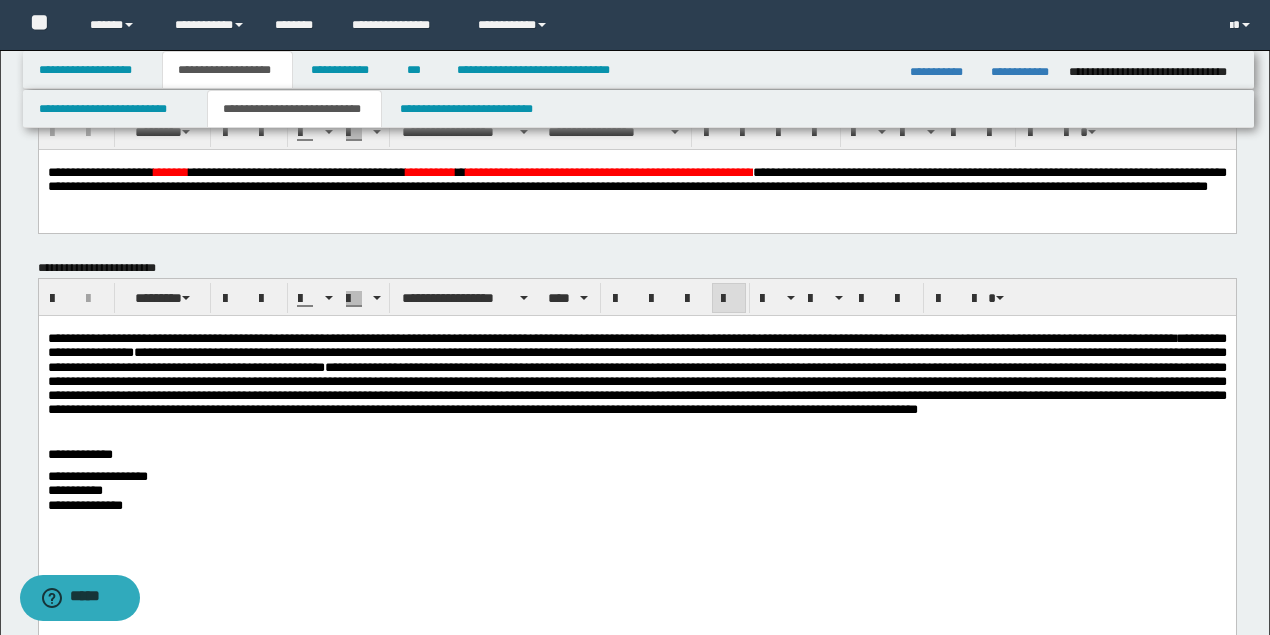 click on "**********" at bounding box center (636, 443) 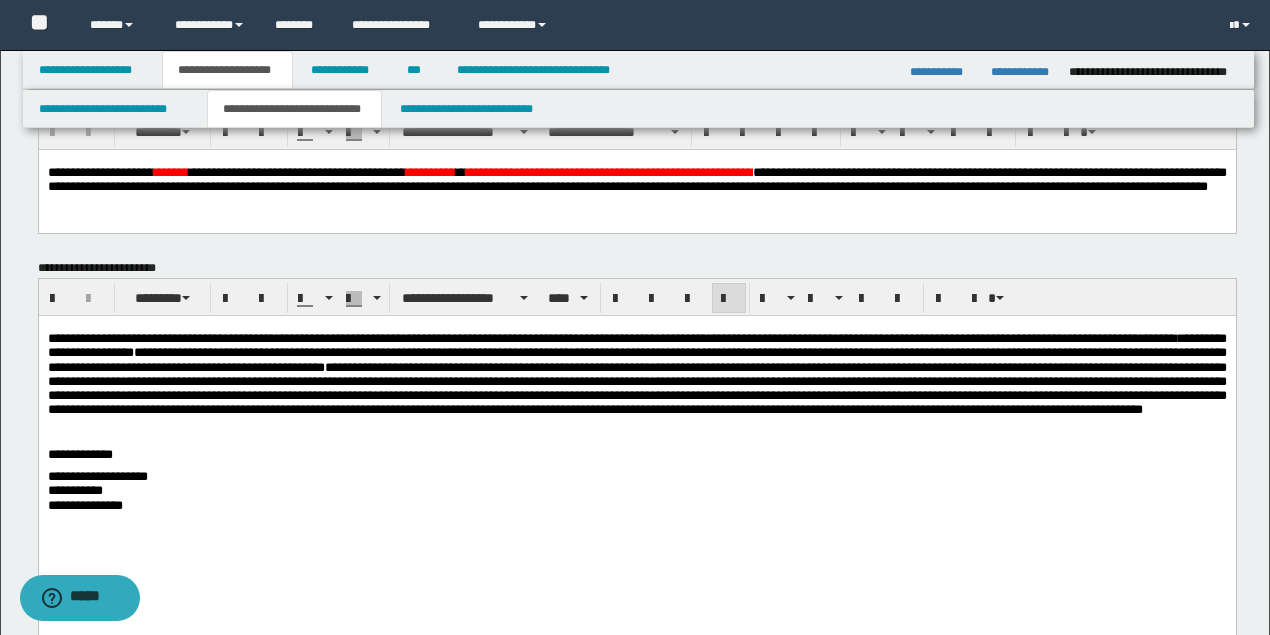 click on "**********" at bounding box center (636, 374) 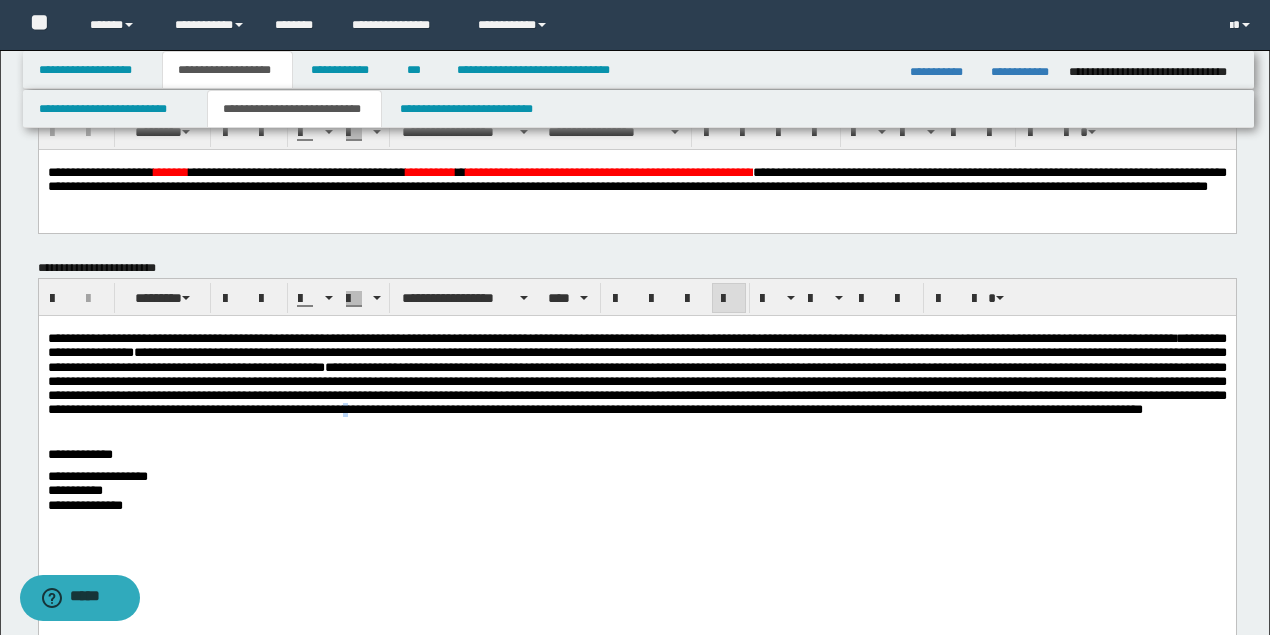 click on "**********" at bounding box center [636, 374] 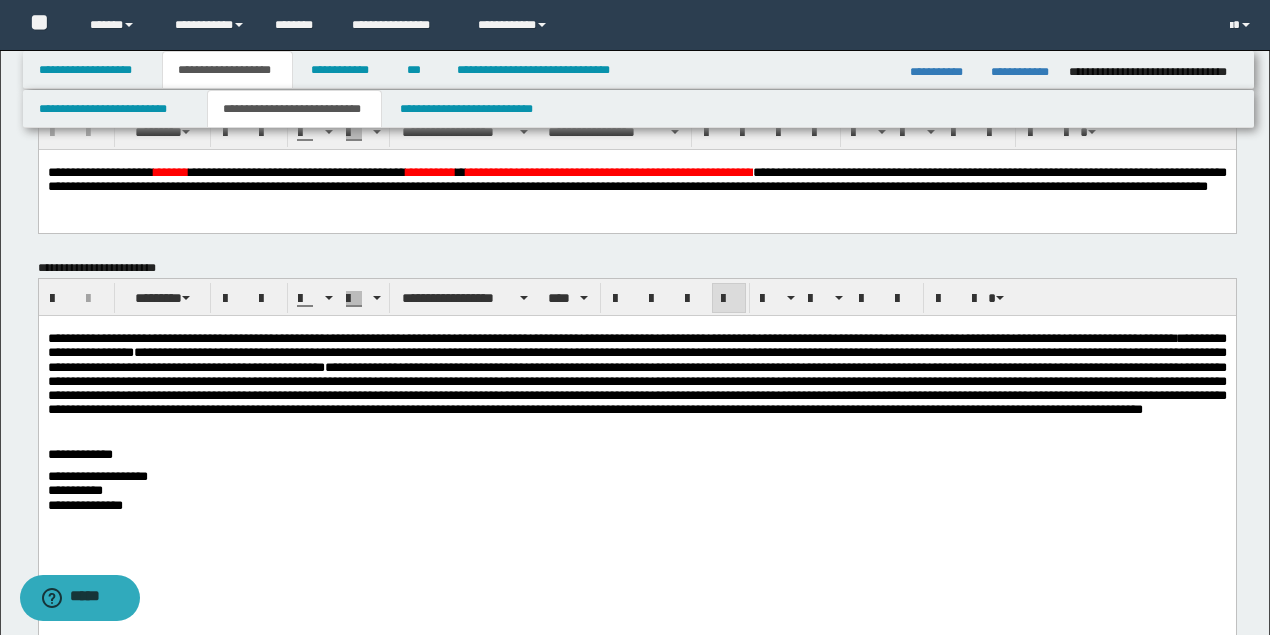 click on "**********" at bounding box center [636, 374] 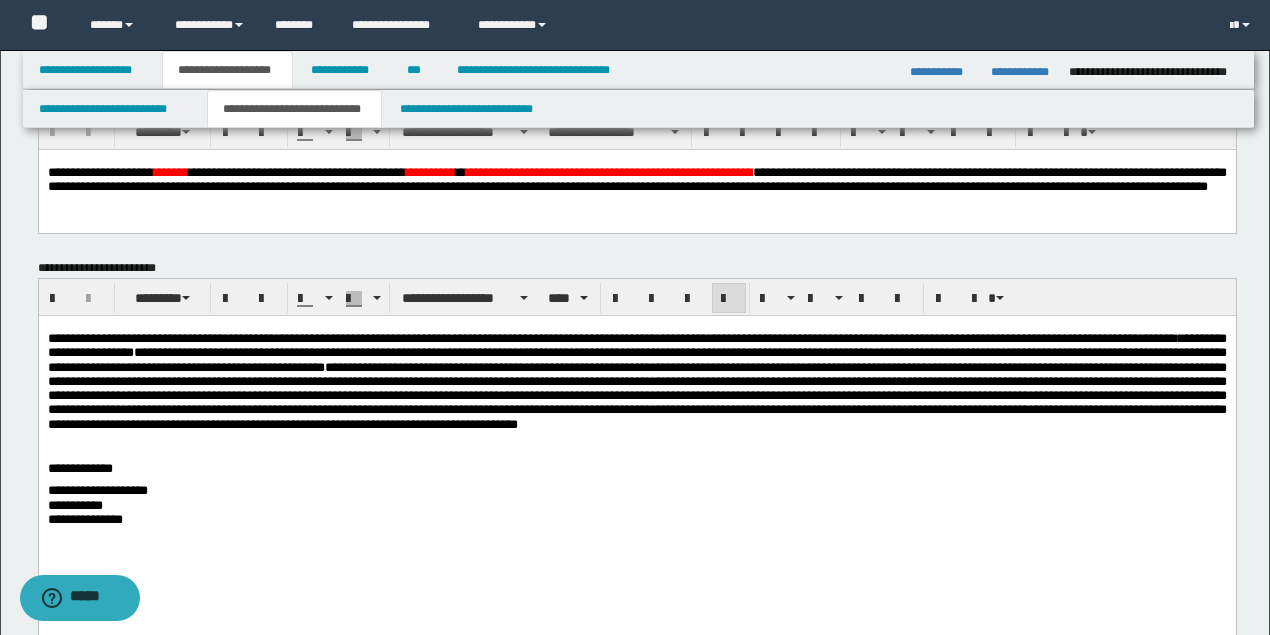 click on "**********" at bounding box center (636, 381) 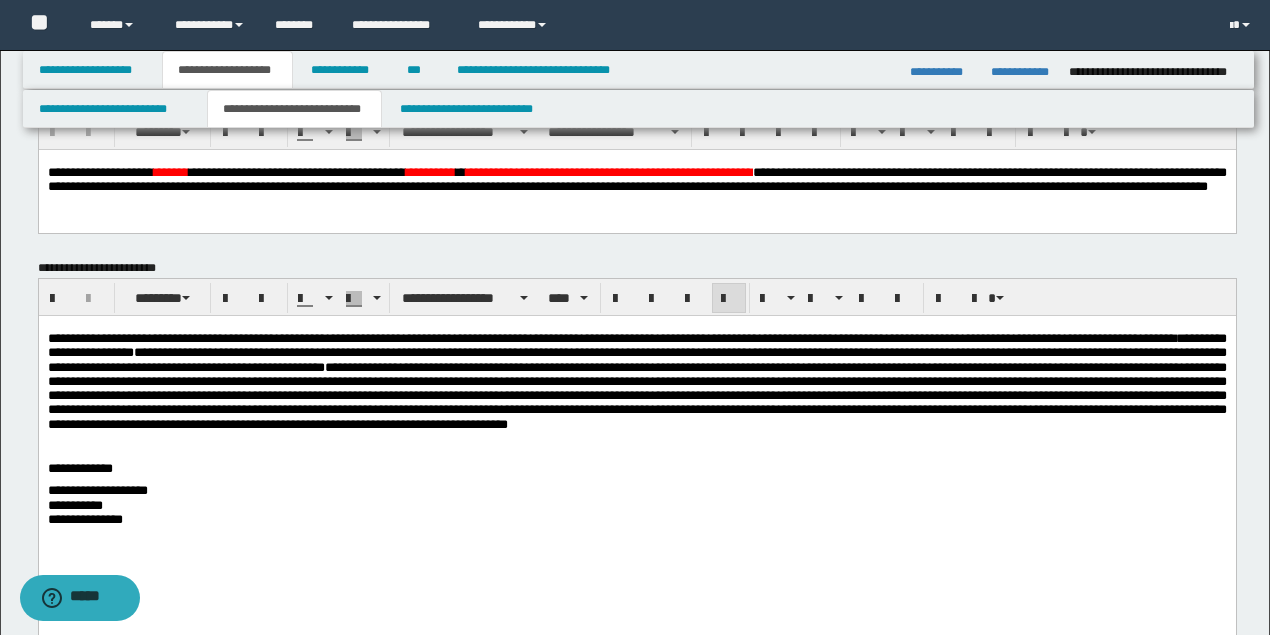 click on "**********" at bounding box center (97, 490) 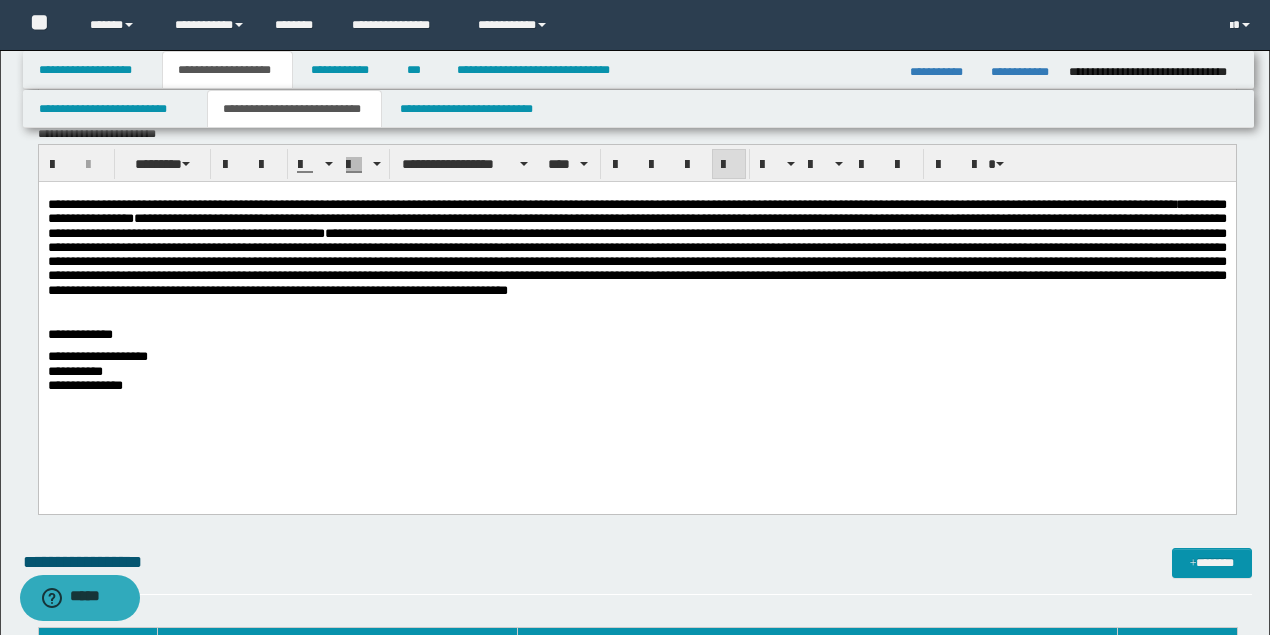 click on "**********" at bounding box center (74, 371) 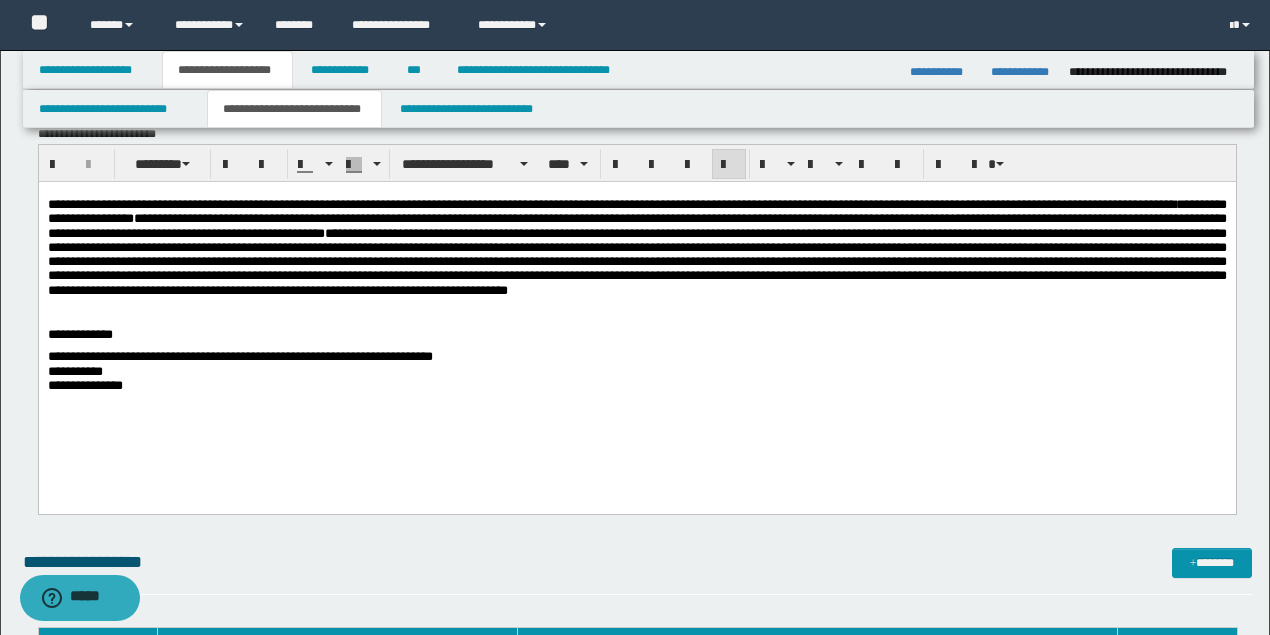 click on "**********" at bounding box center [239, 356] 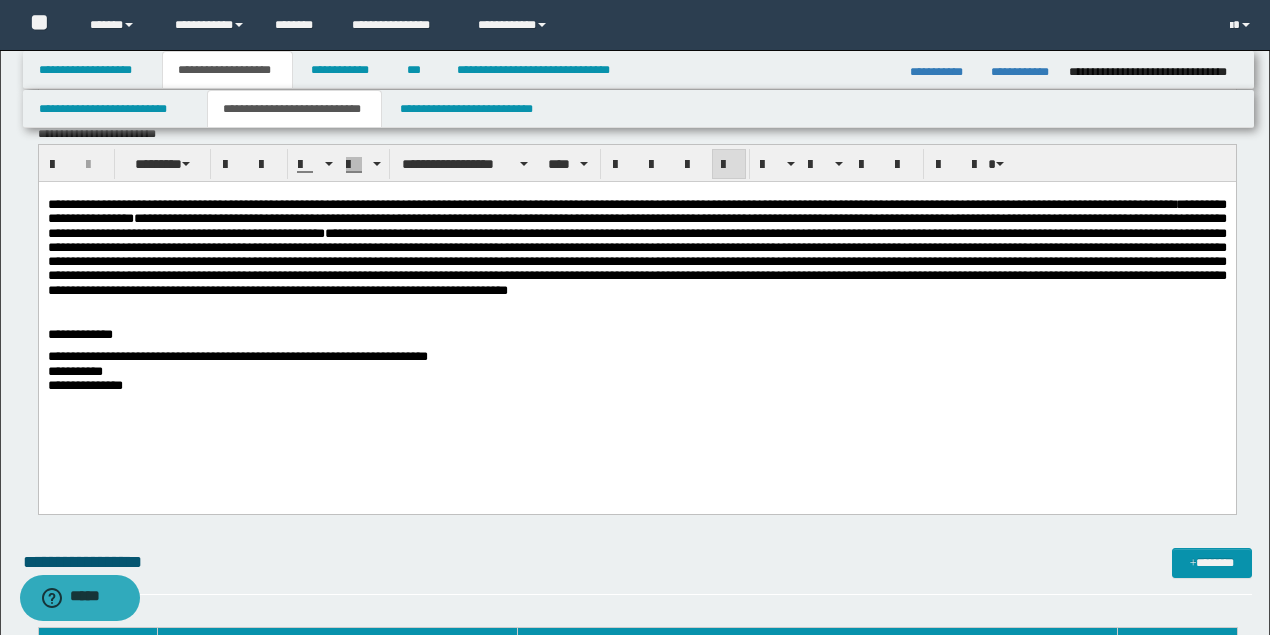 click on "**********" at bounding box center [74, 371] 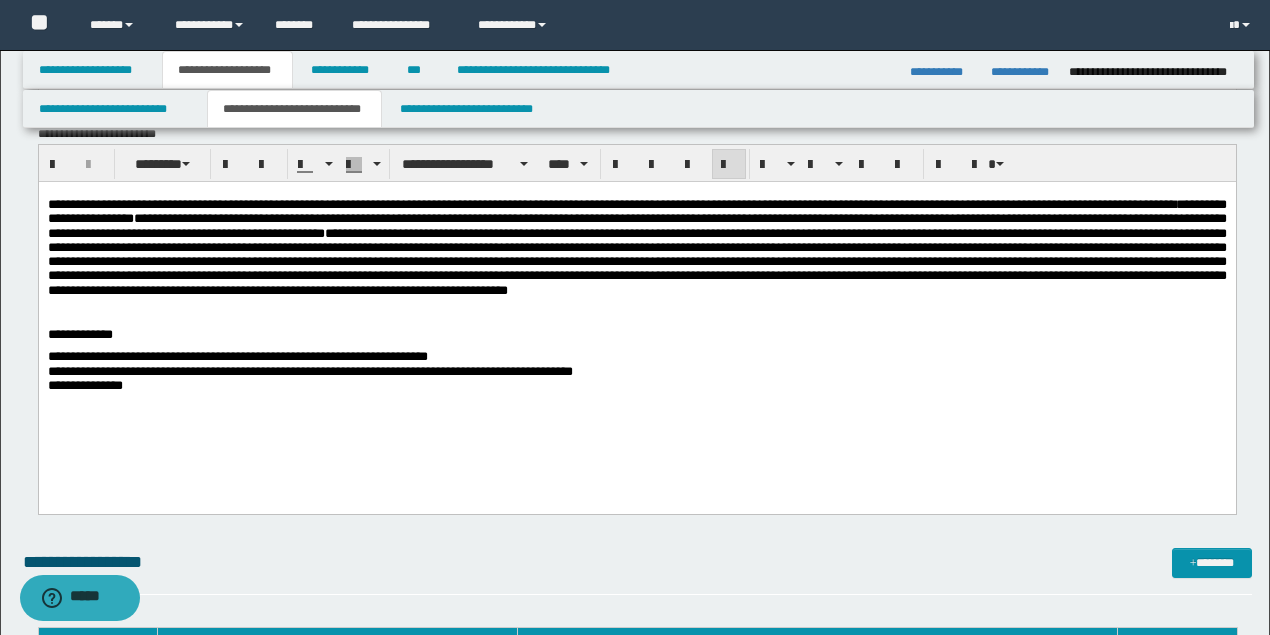 click on "**********" at bounding box center (84, 385) 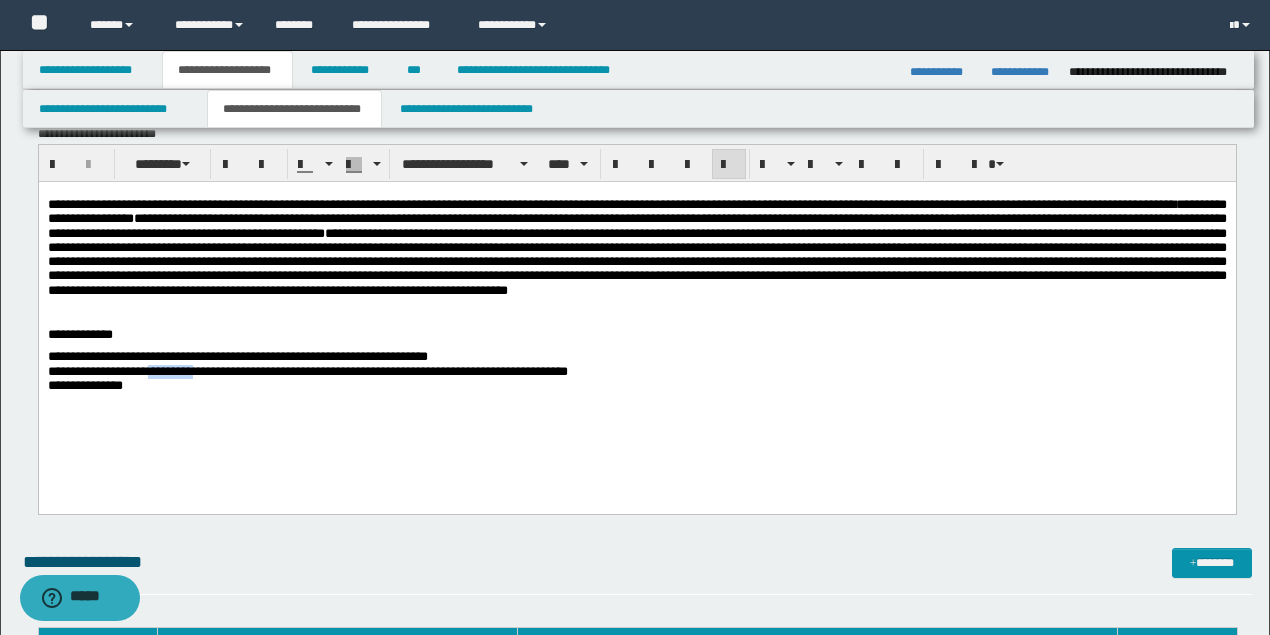 drag, startPoint x: 209, startPoint y: 383, endPoint x: 160, endPoint y: 385, distance: 49.0408 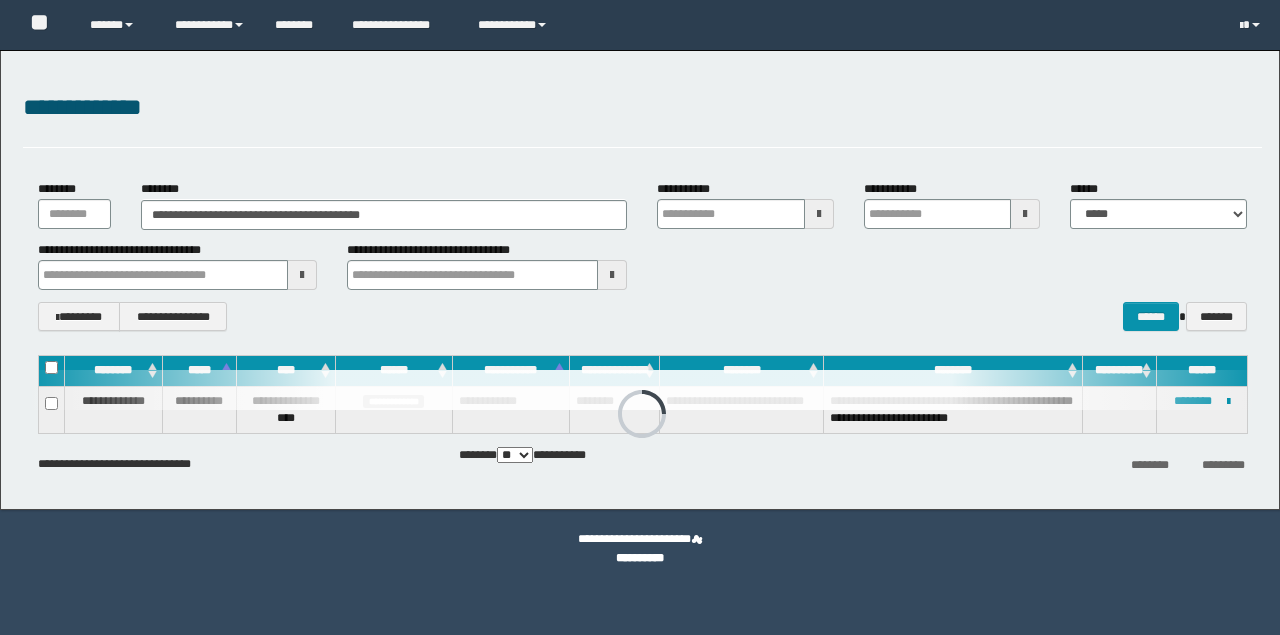 scroll, scrollTop: 0, scrollLeft: 0, axis: both 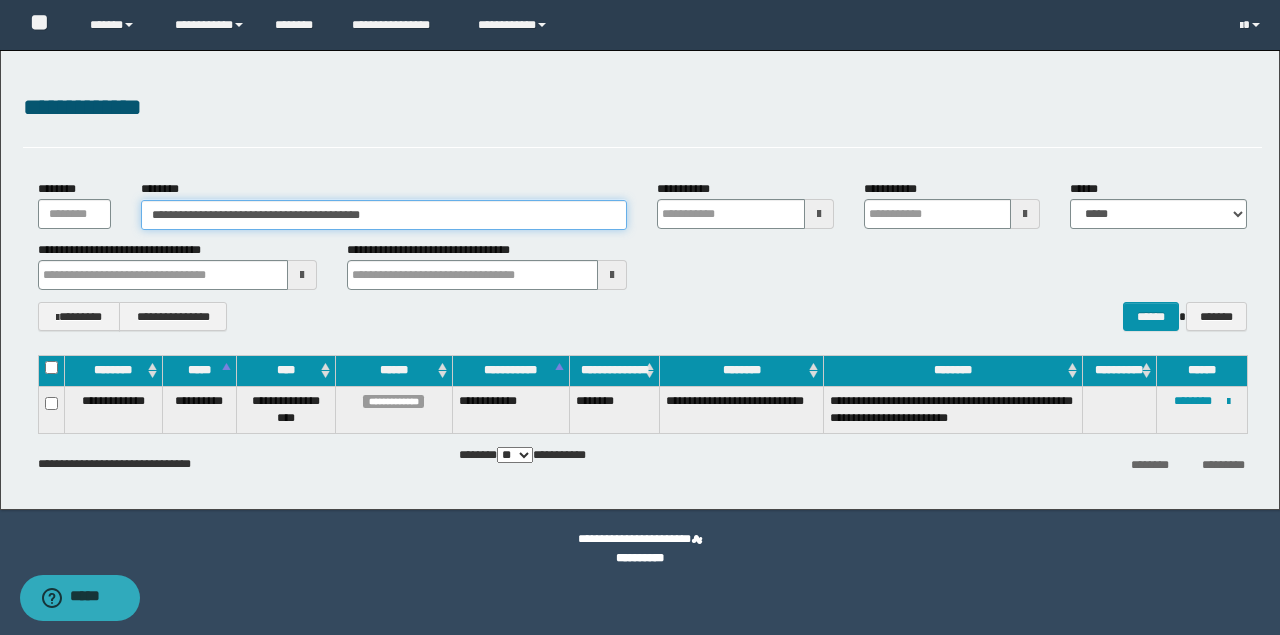 drag, startPoint x: 302, startPoint y: 207, endPoint x: 0, endPoint y: 203, distance: 302.0265 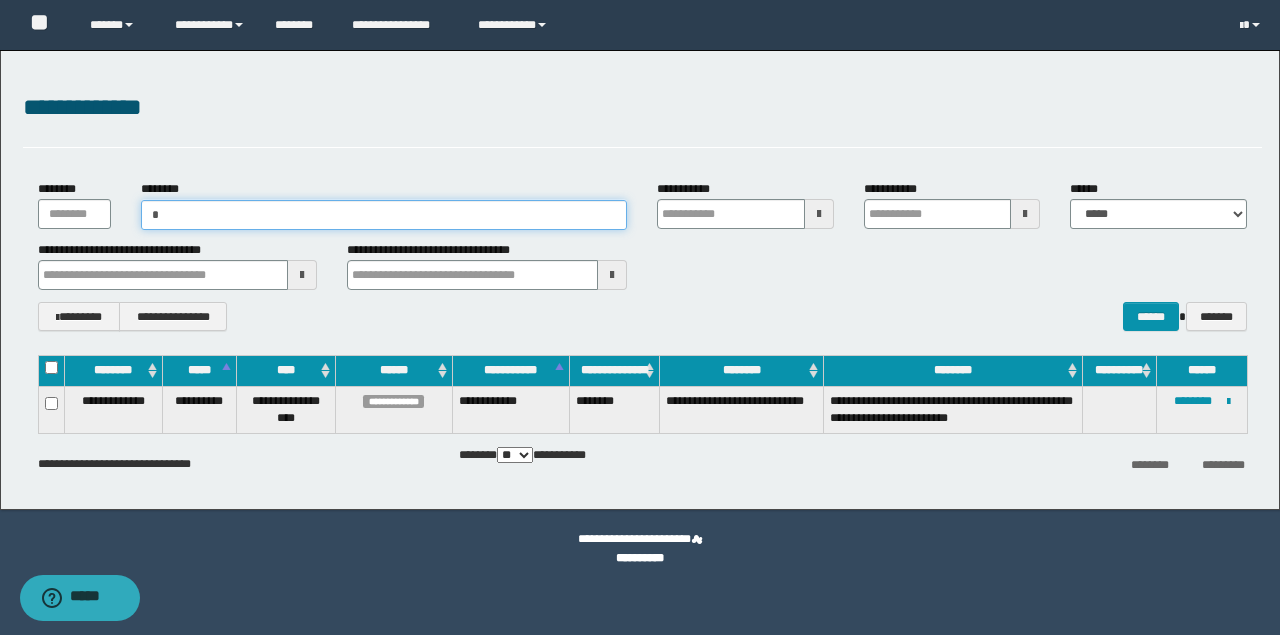 type on "**" 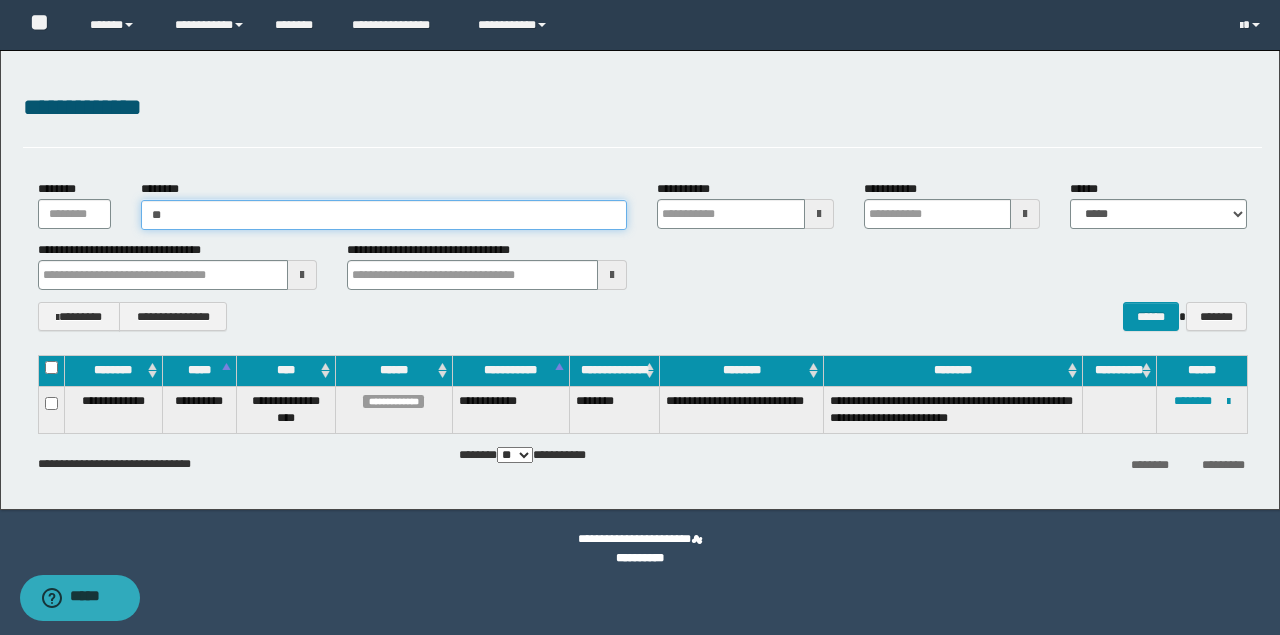 type on "**" 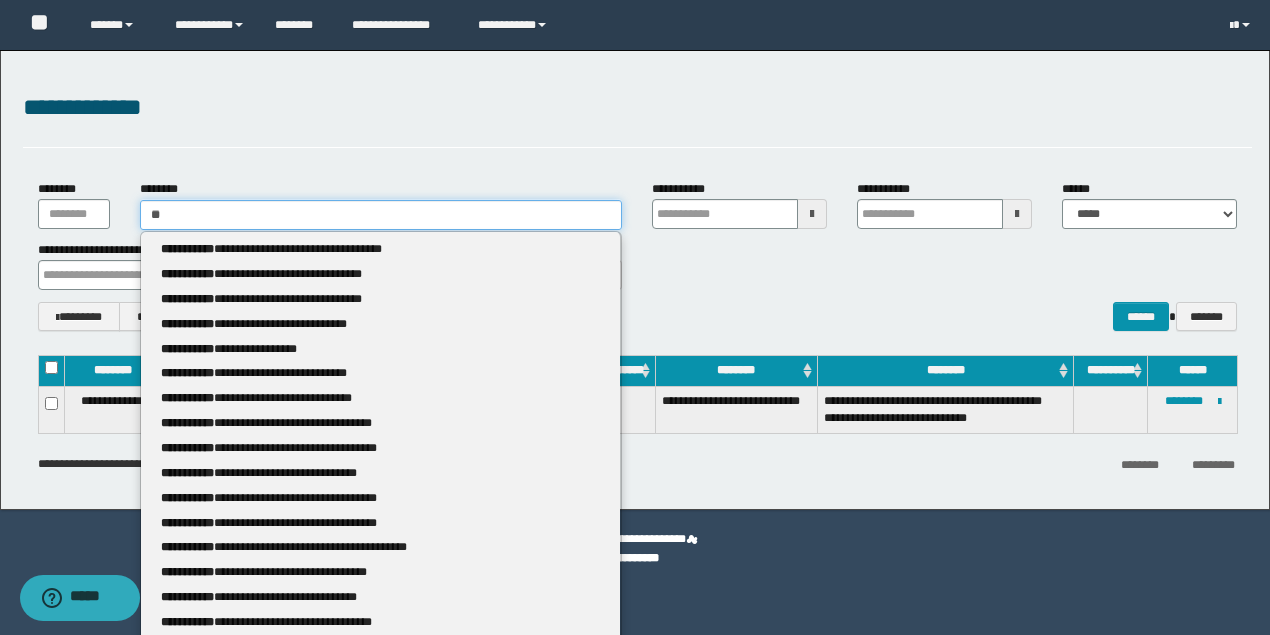 type 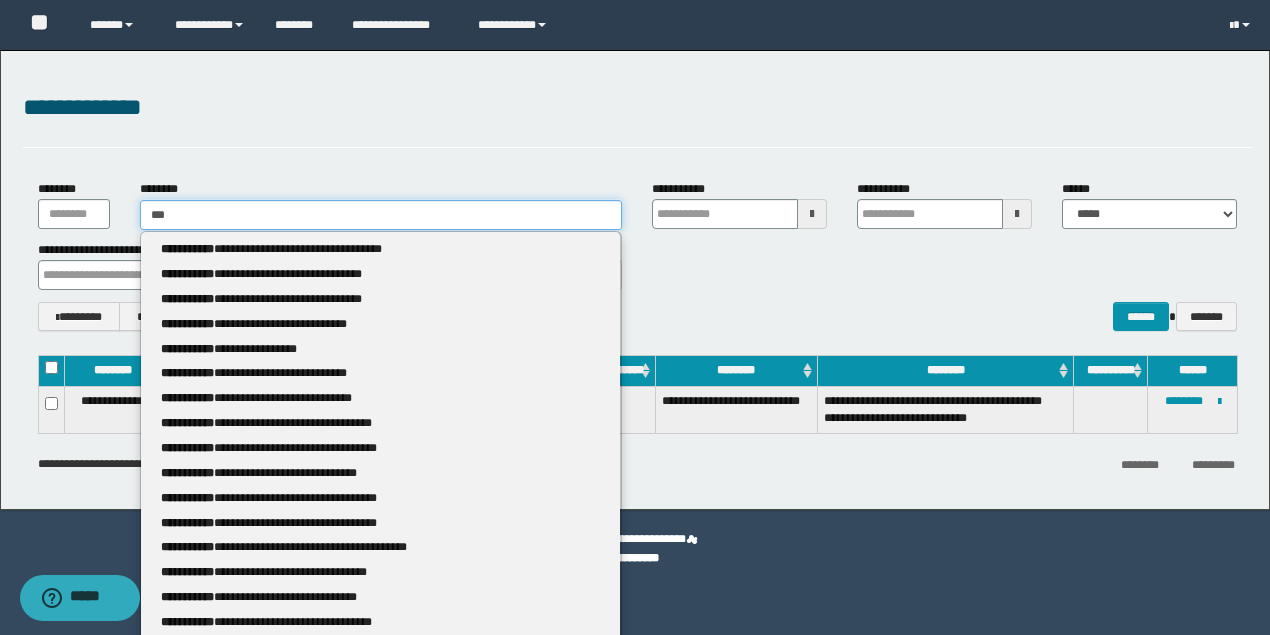 type on "***" 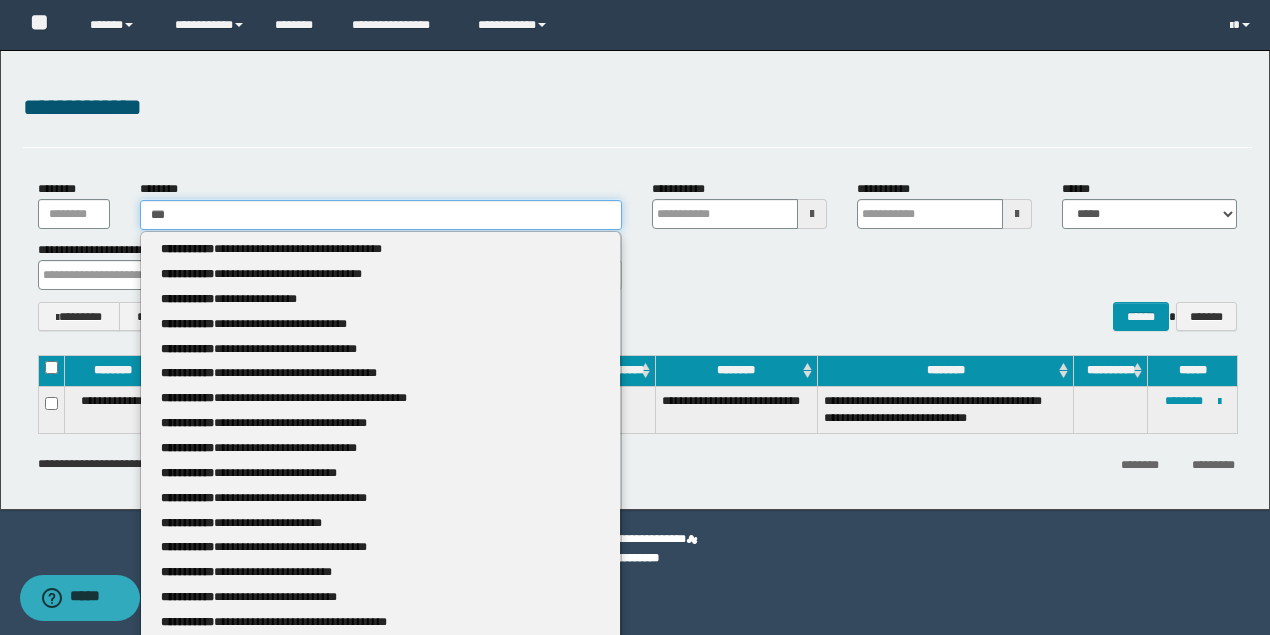 type 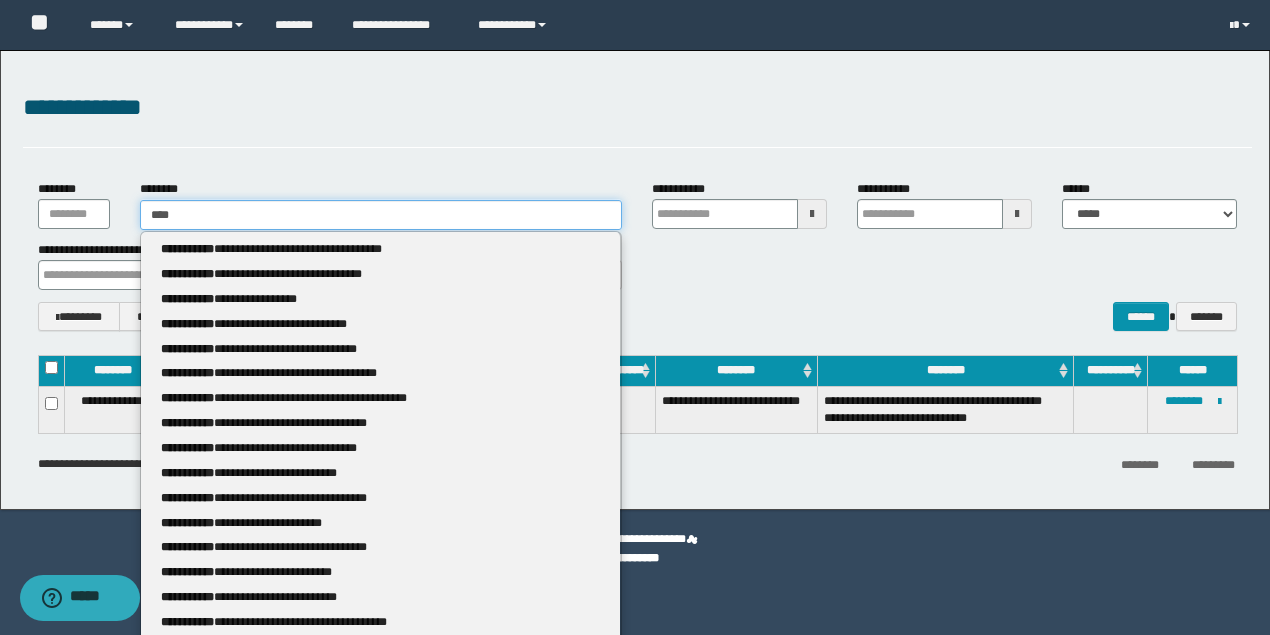 type on "*****" 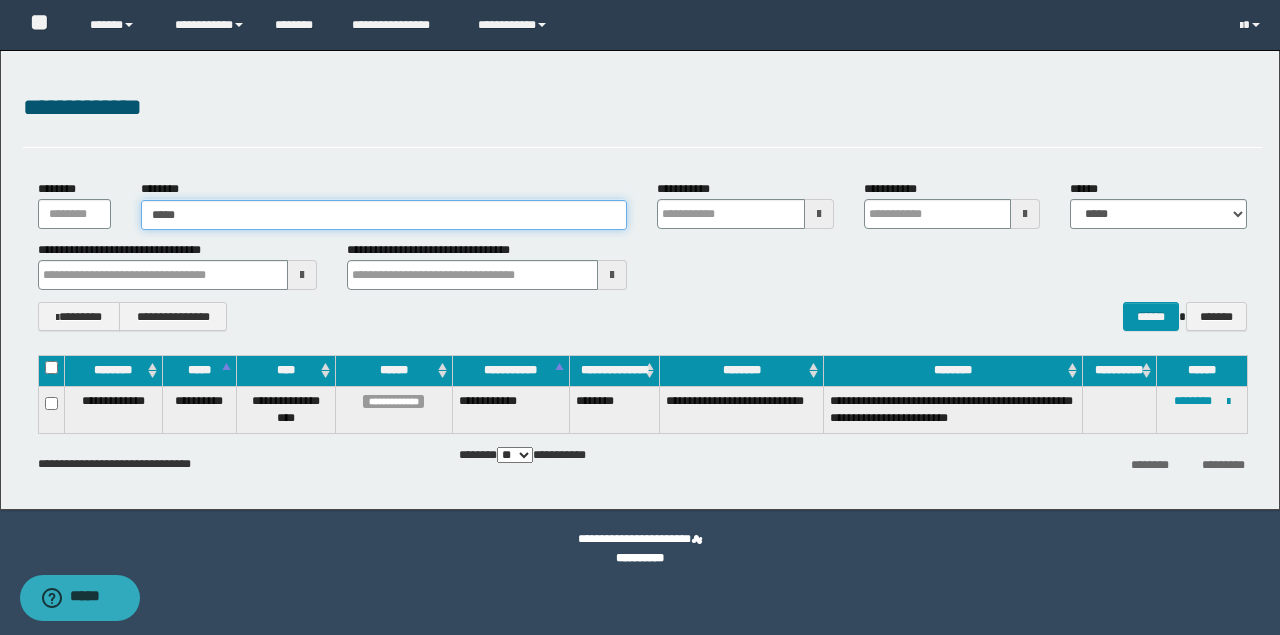 type on "*****" 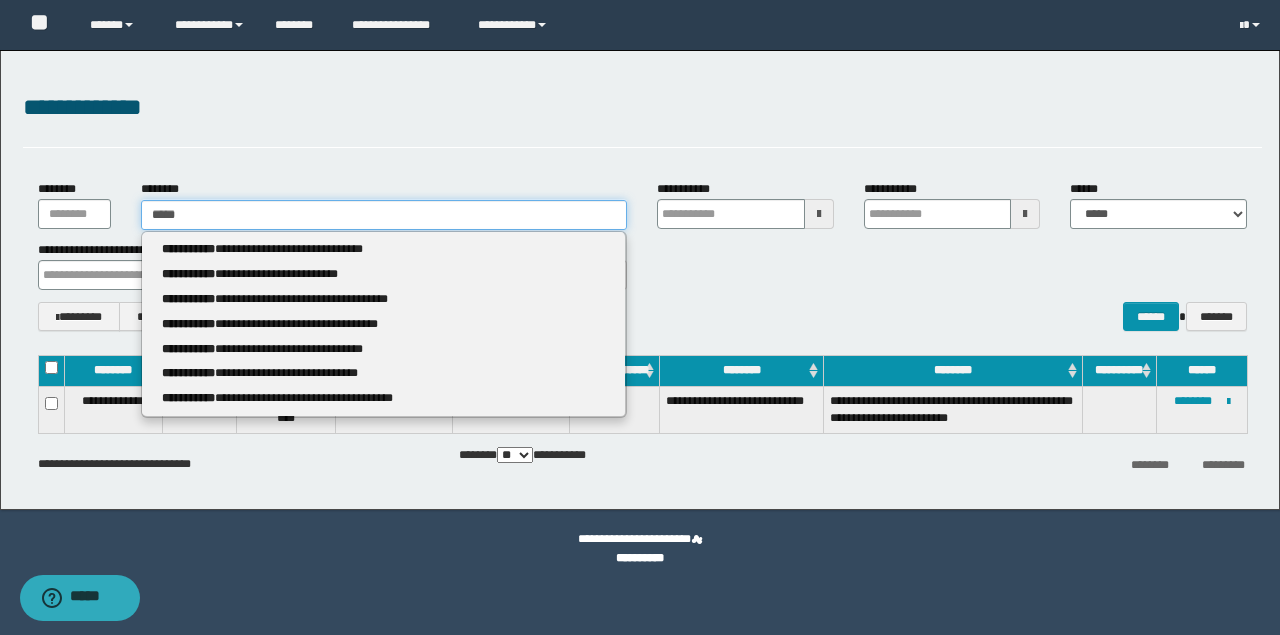 type 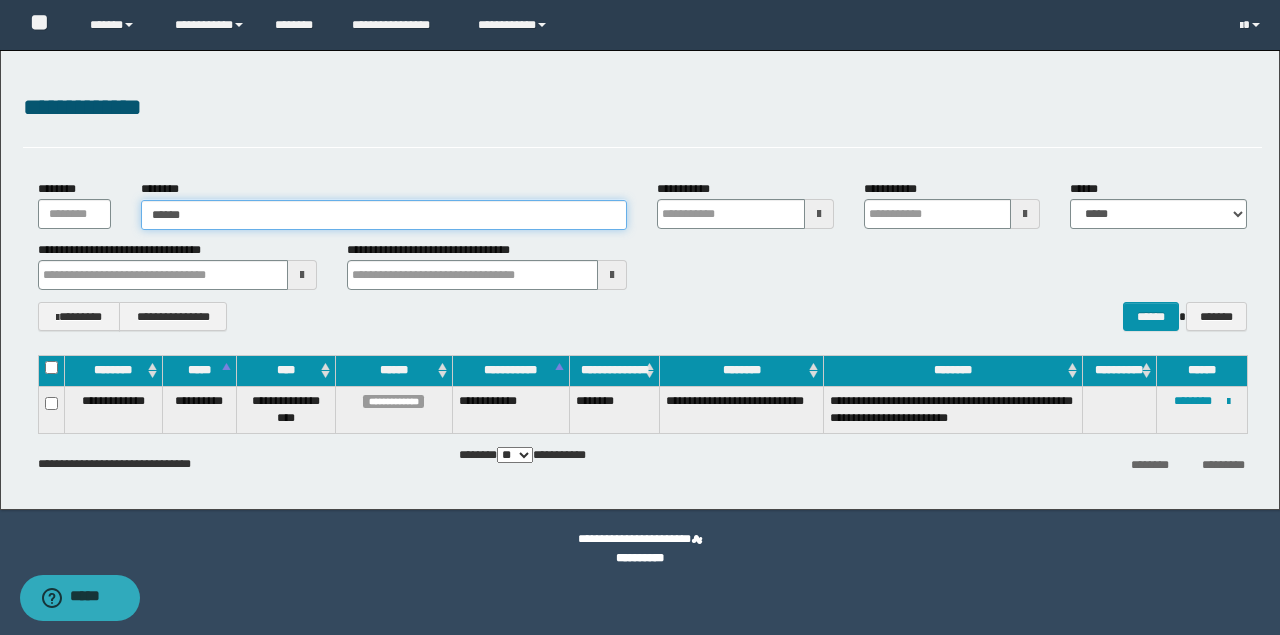 type on "*****" 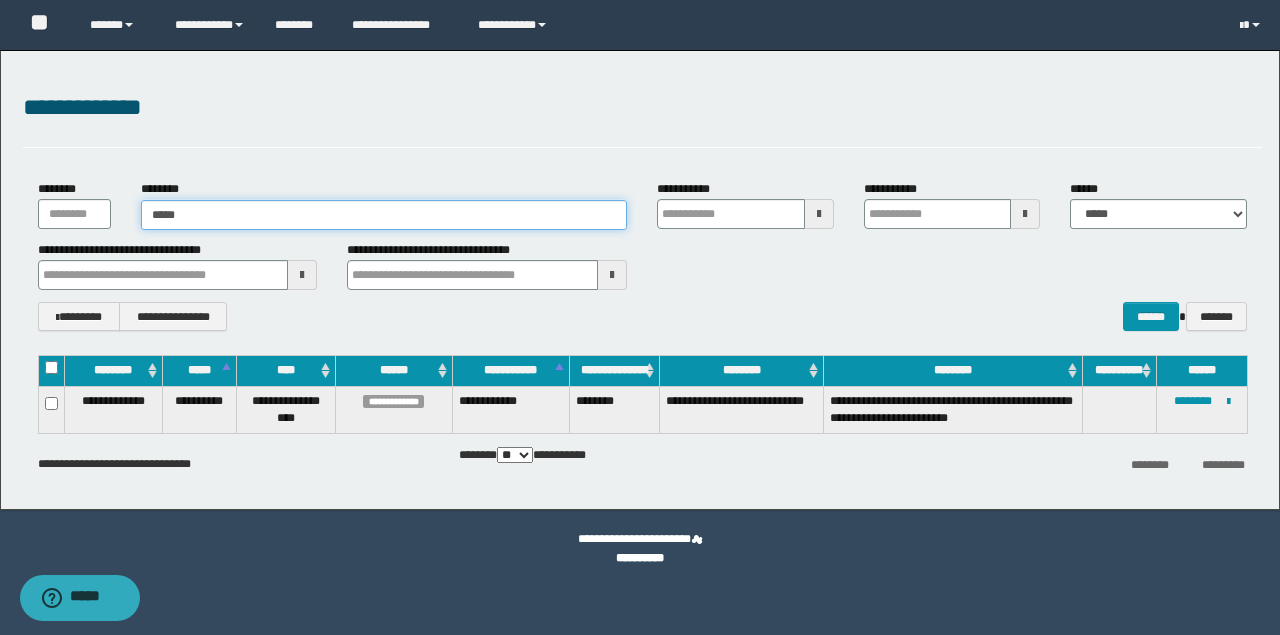 type on "*****" 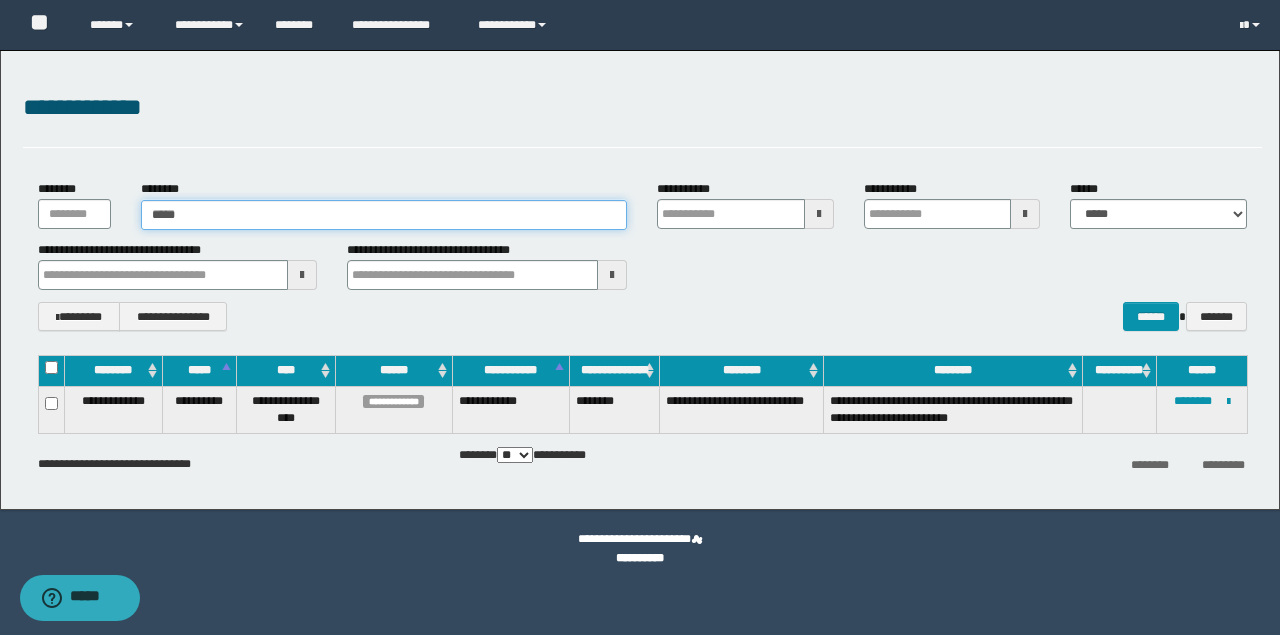 type 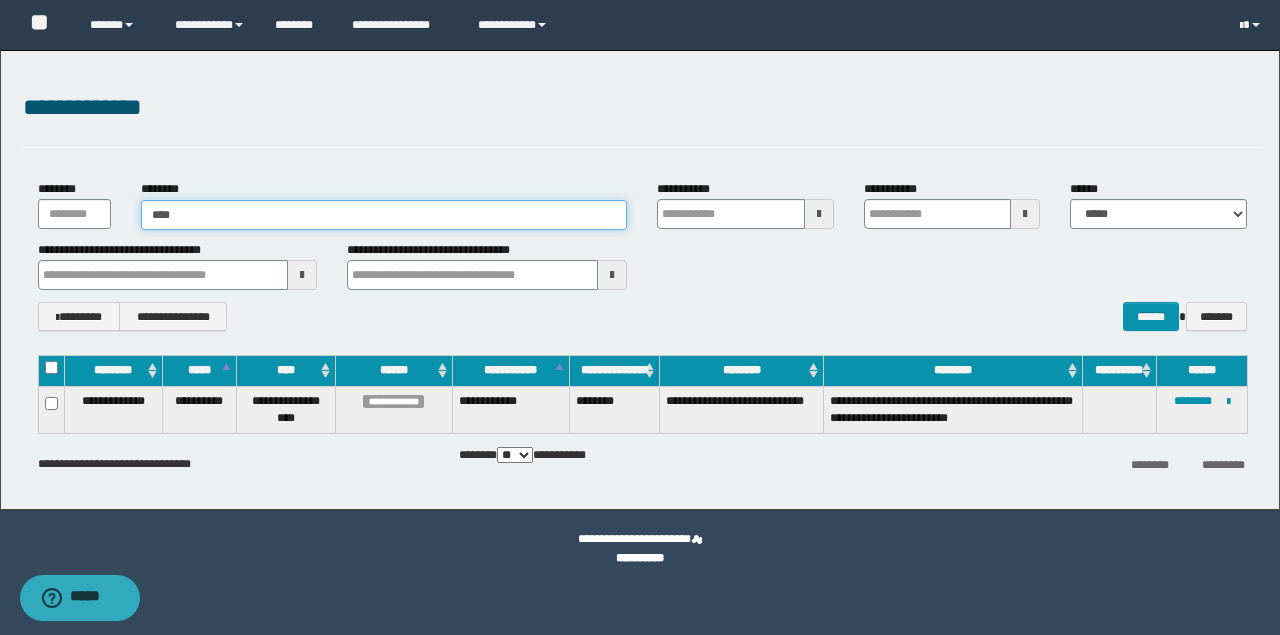 type on "***" 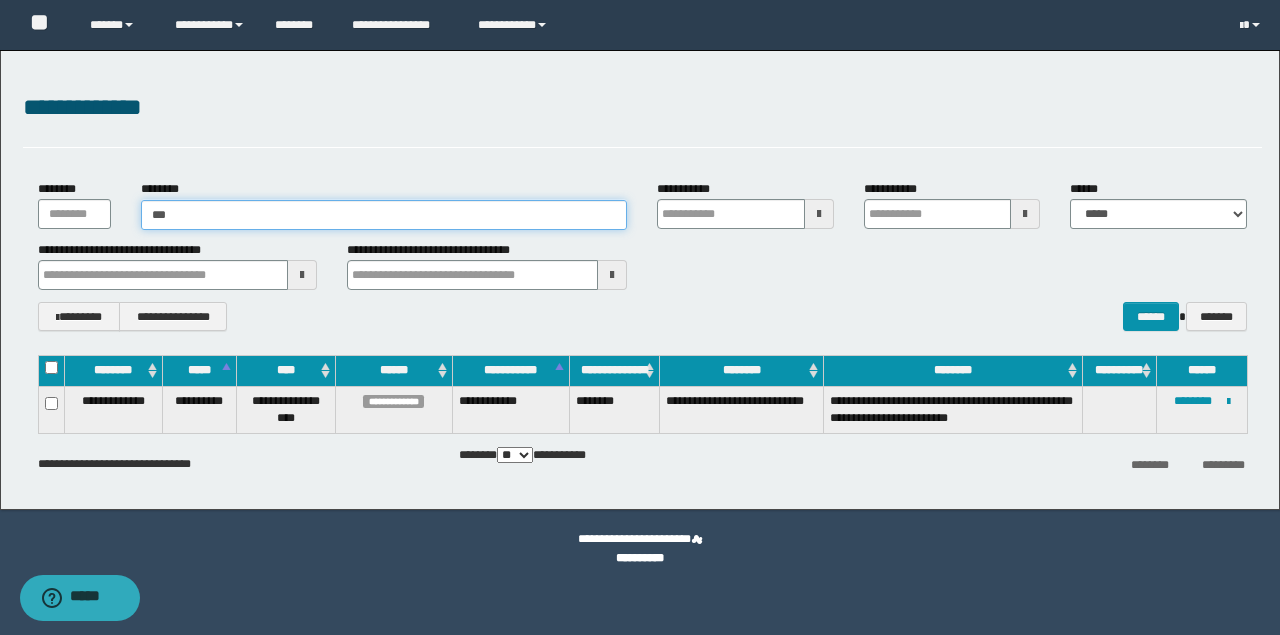 type on "***" 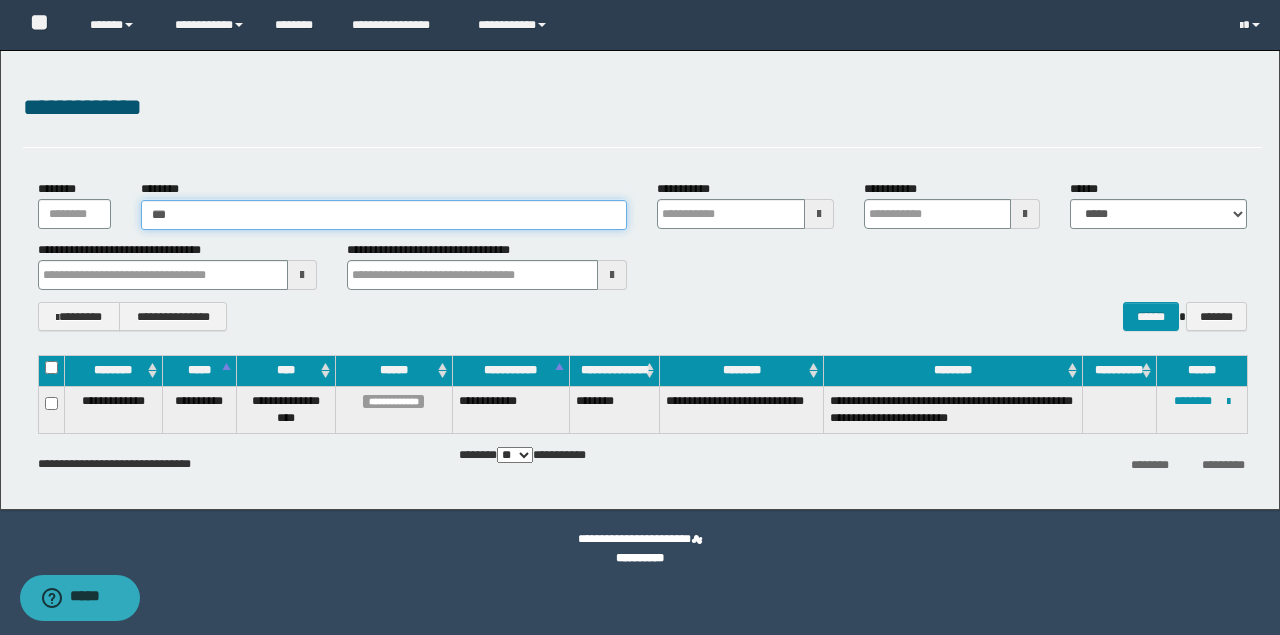 type 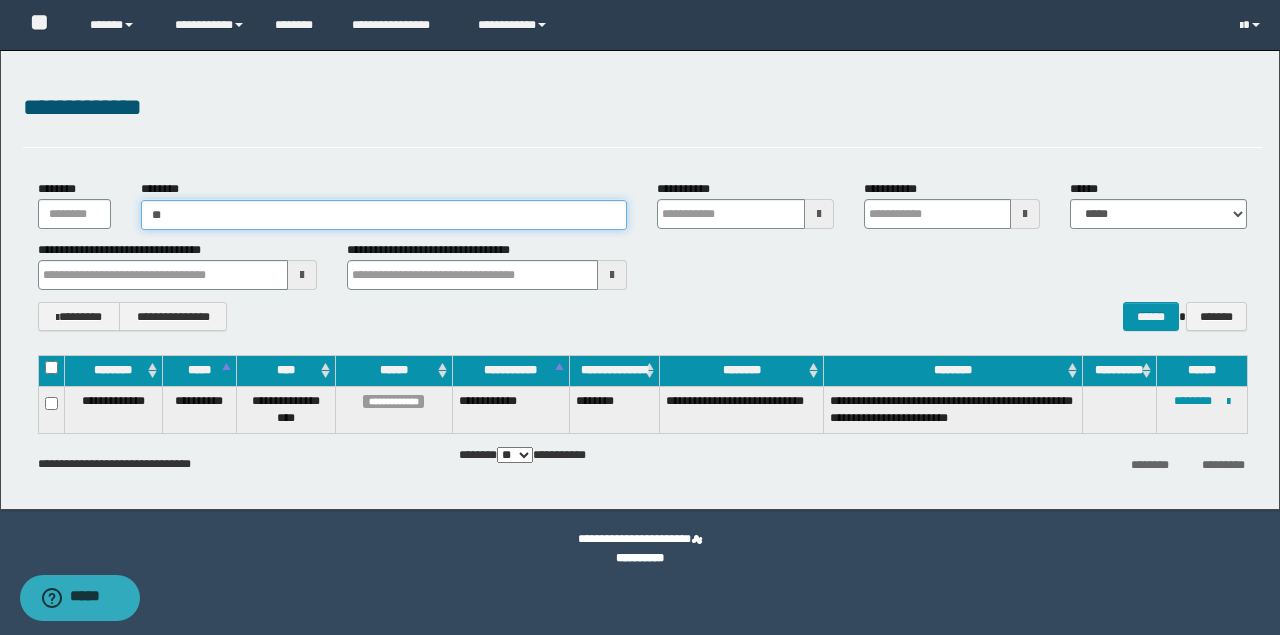 type on "**" 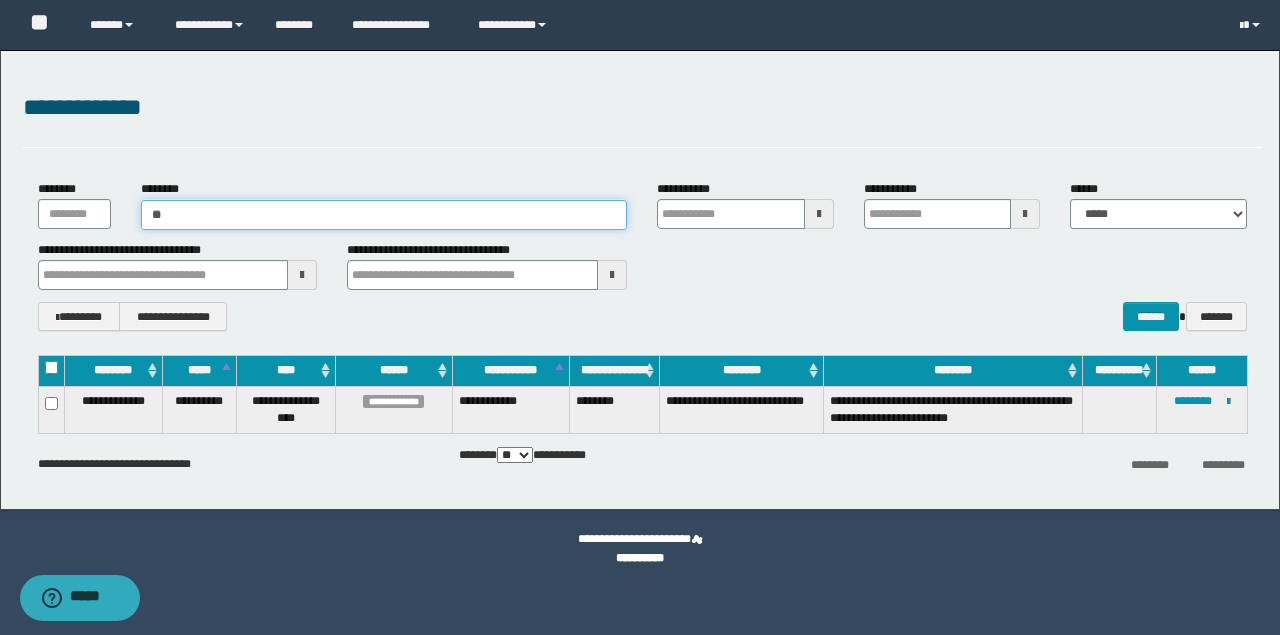 type 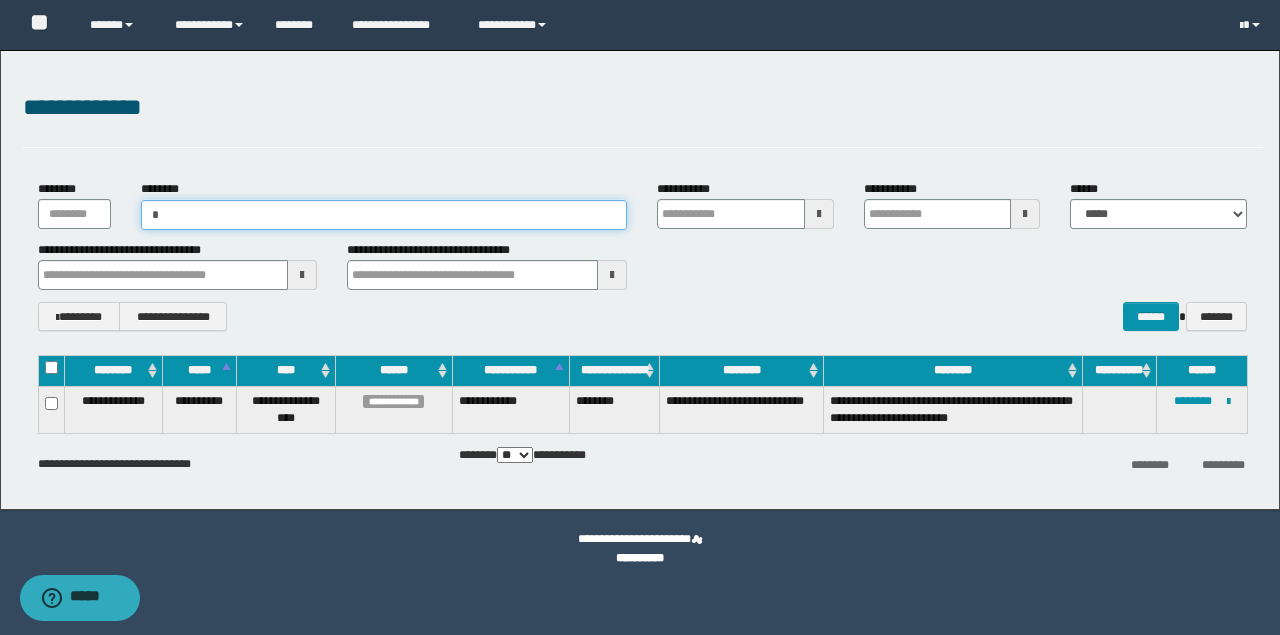 type on "**" 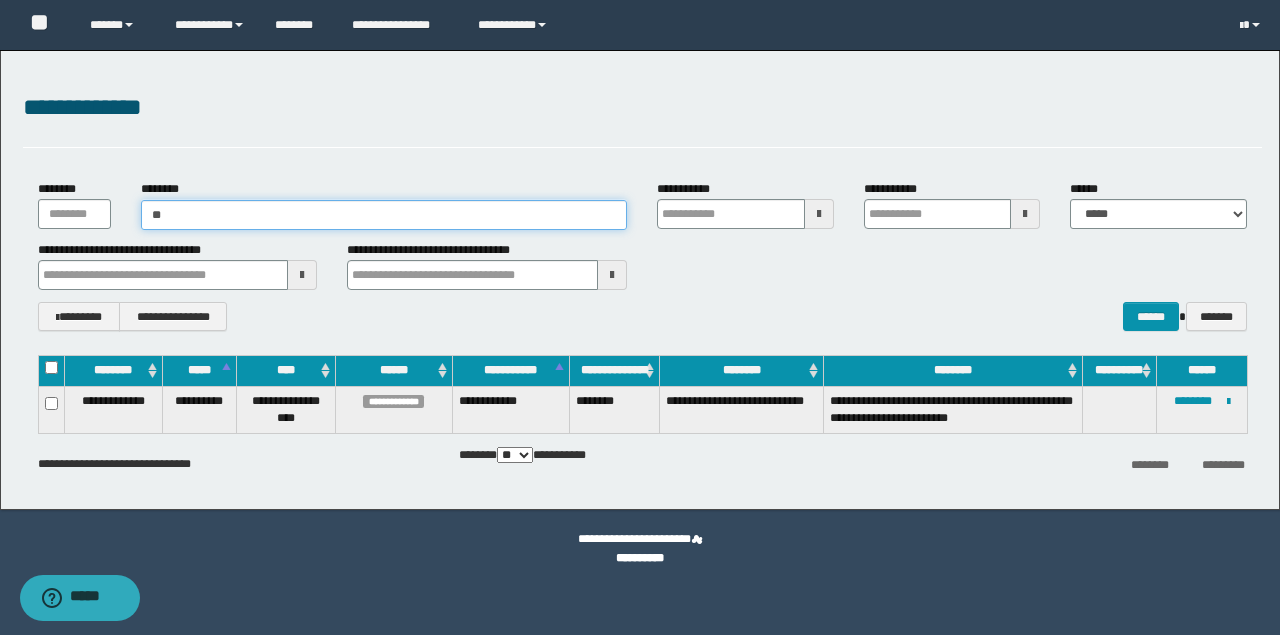 type on "**" 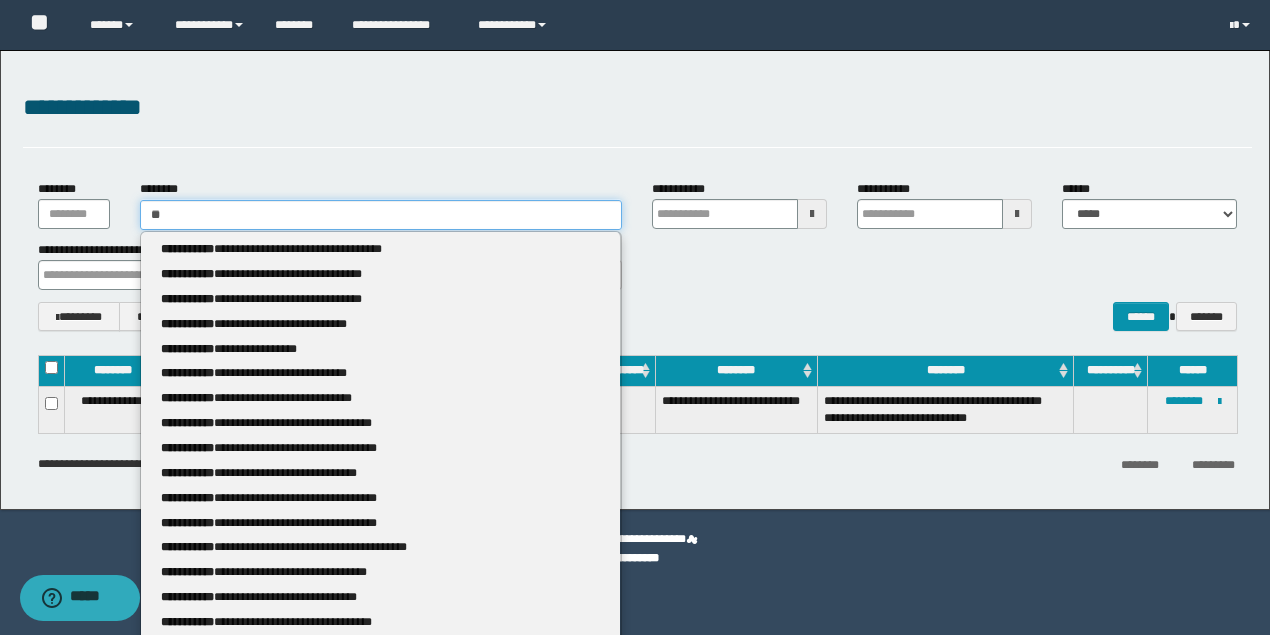 type 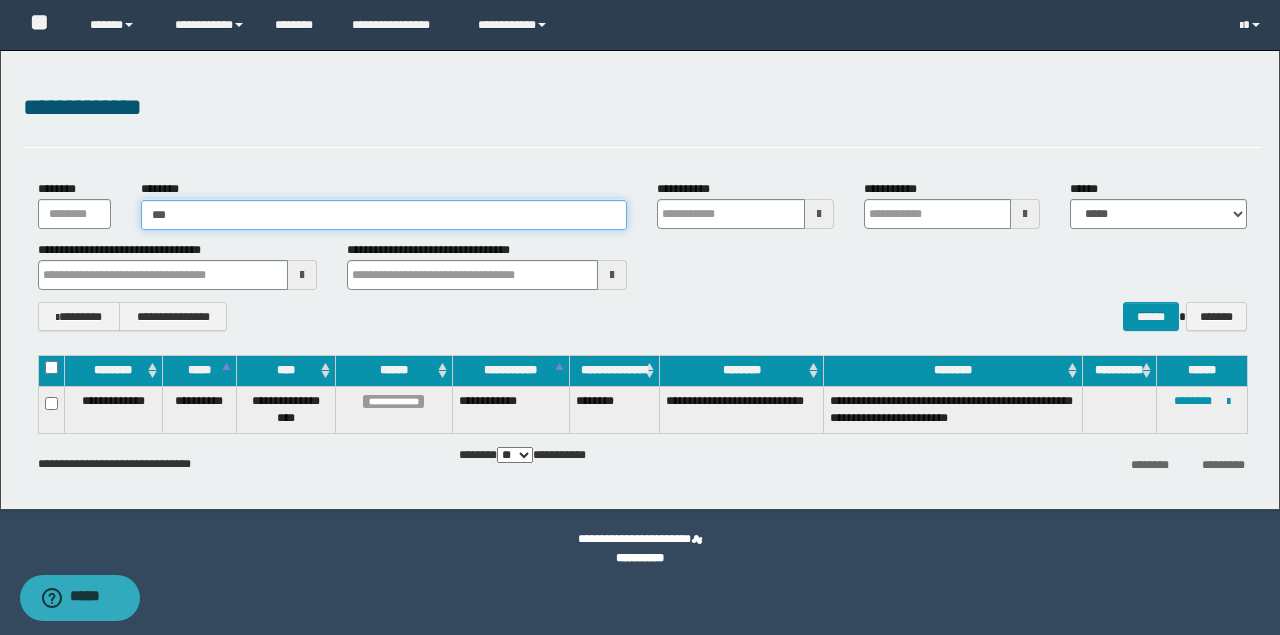 type on "****" 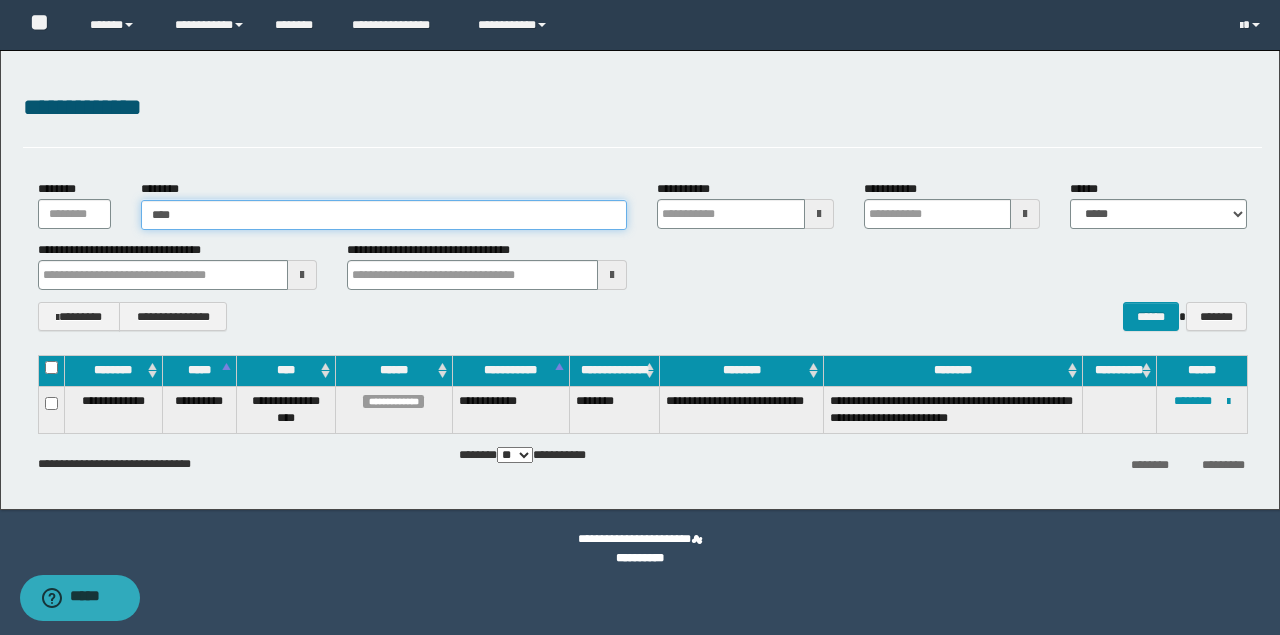 type on "****" 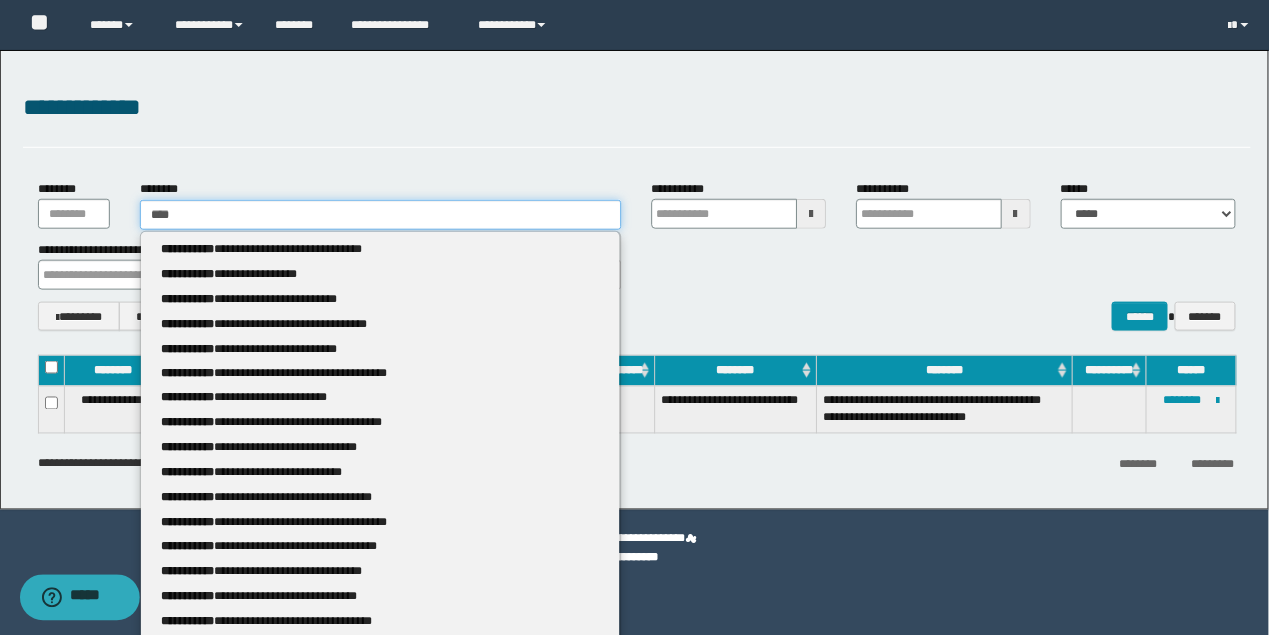 type 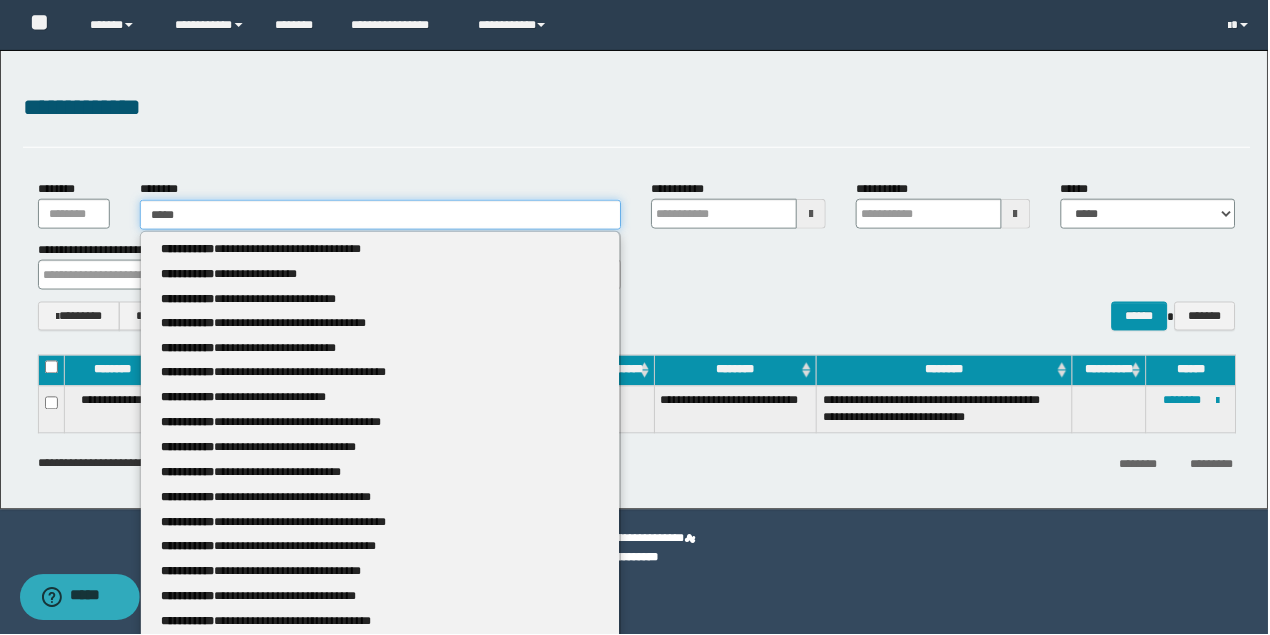type on "*****" 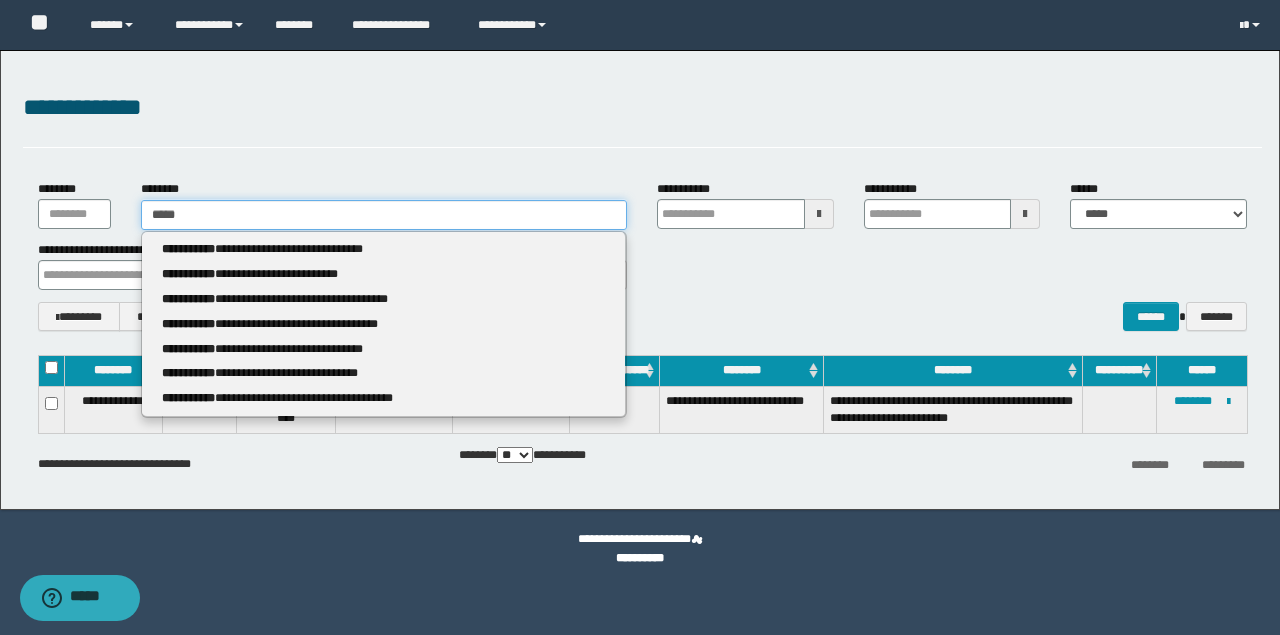 type 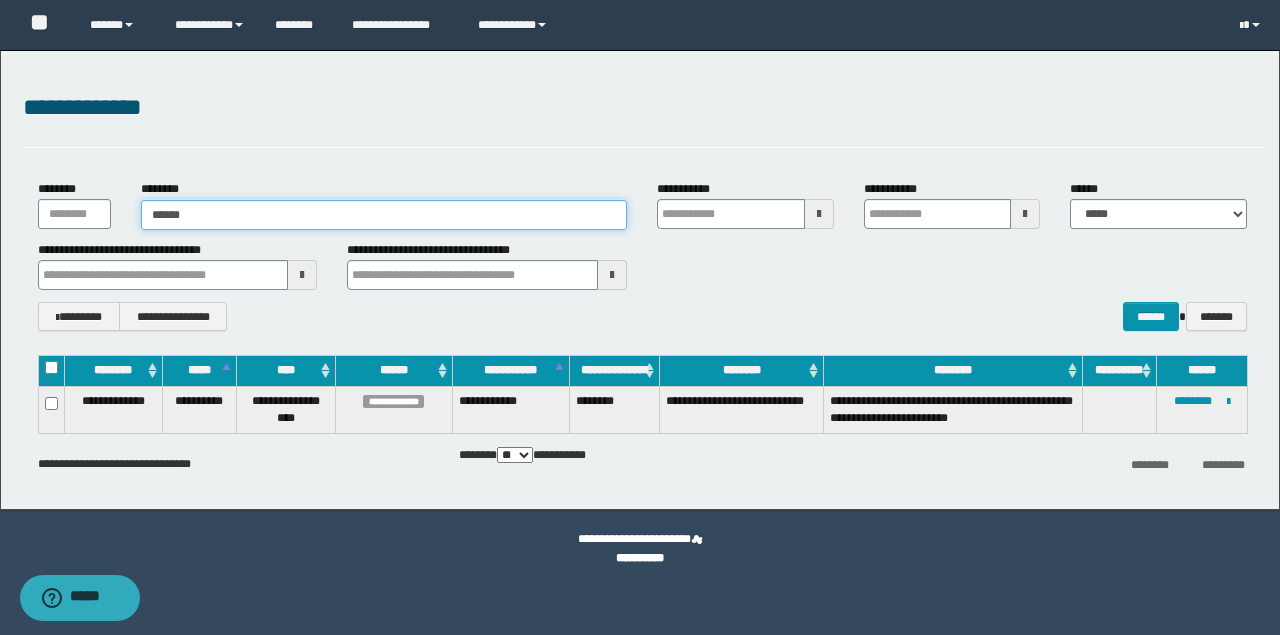 type on "******" 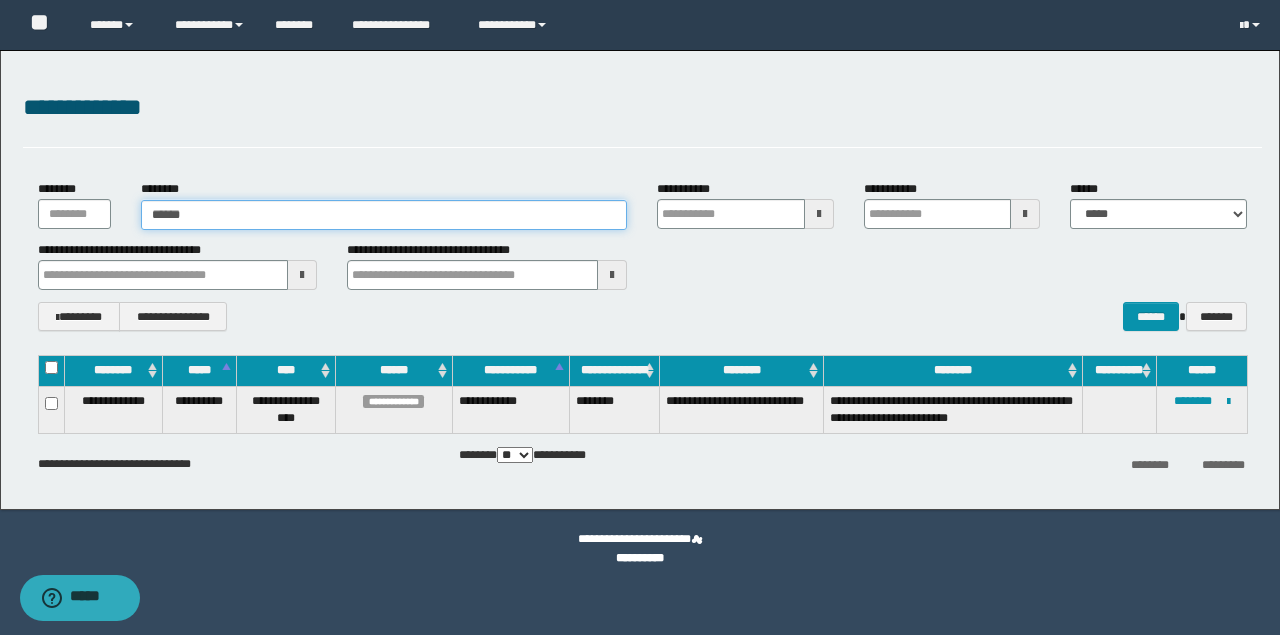 type 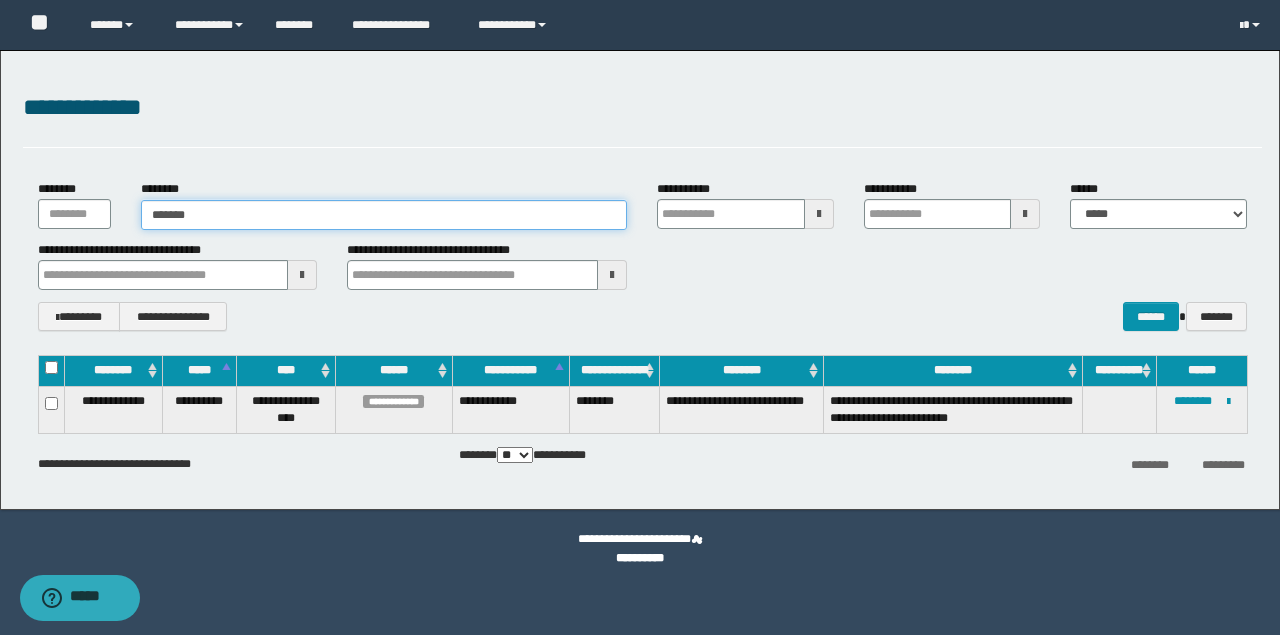 type on "********" 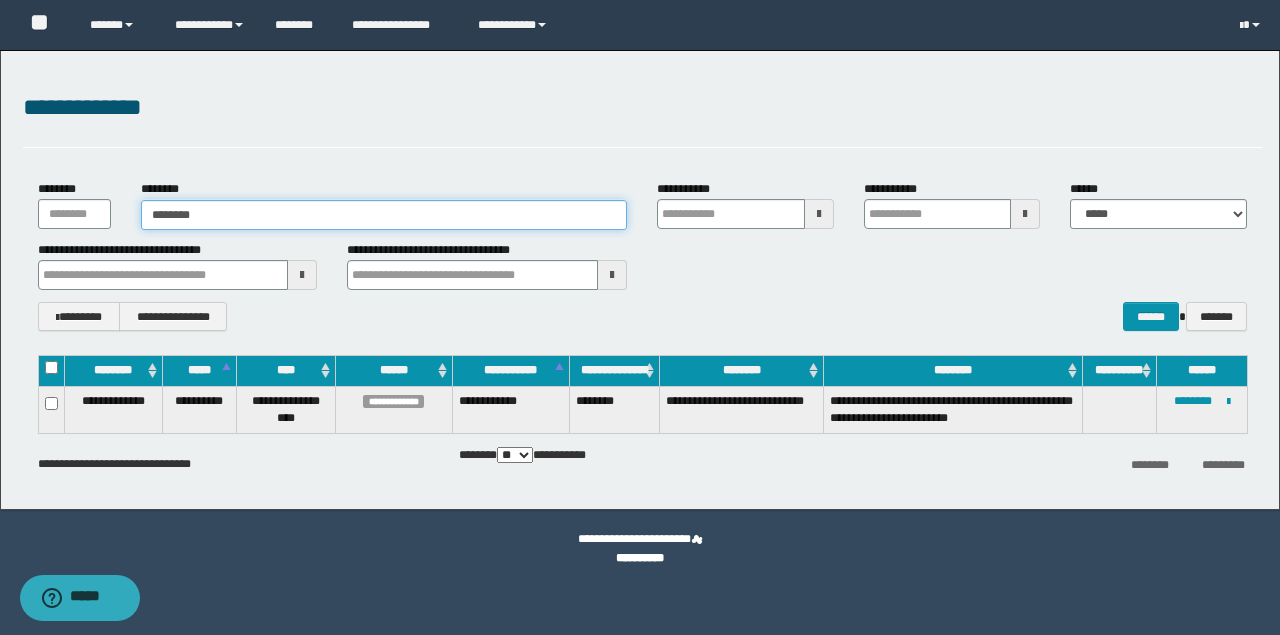 type on "********" 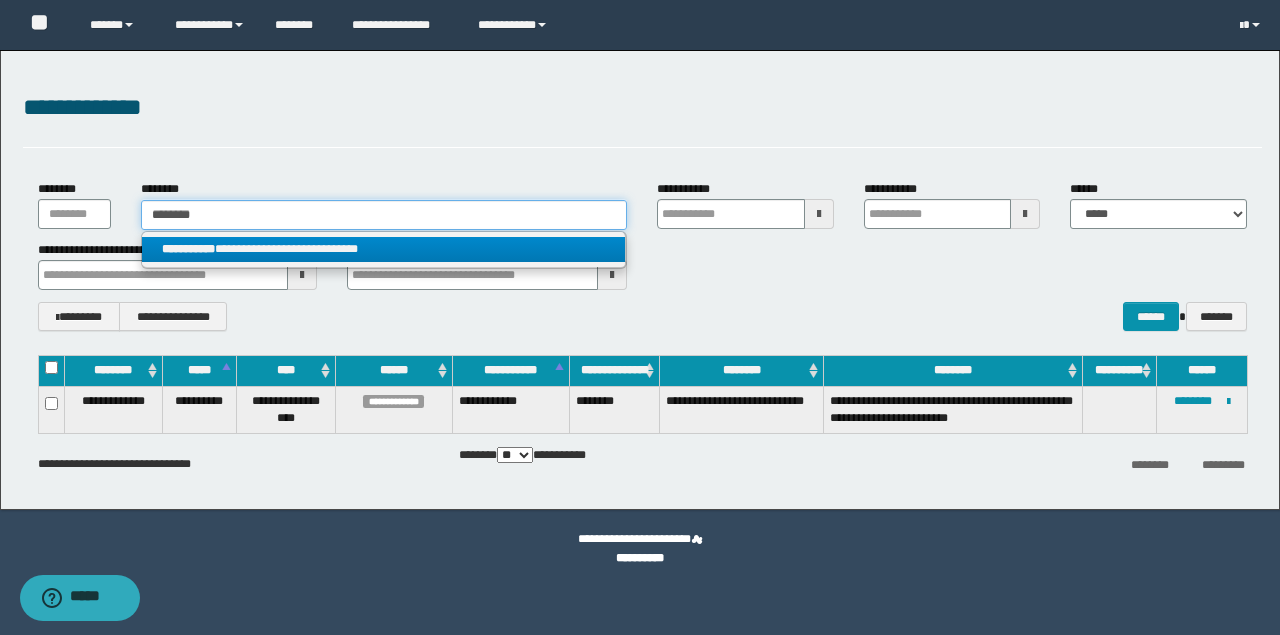 type on "********" 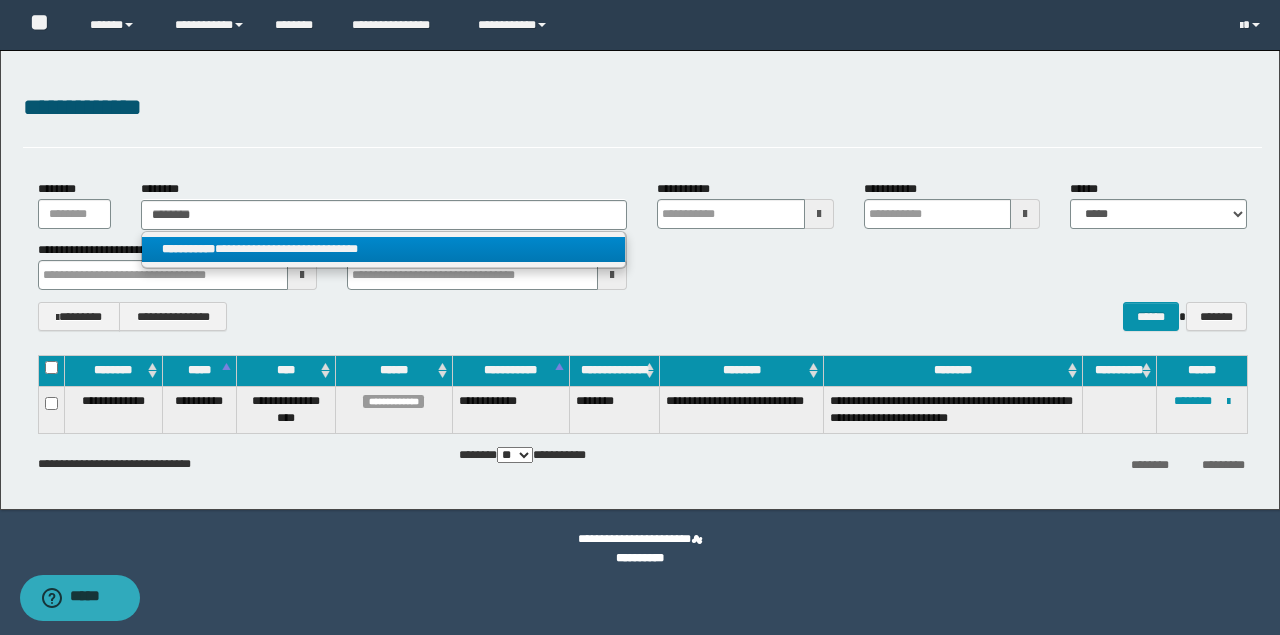 click on "**********" at bounding box center [384, 249] 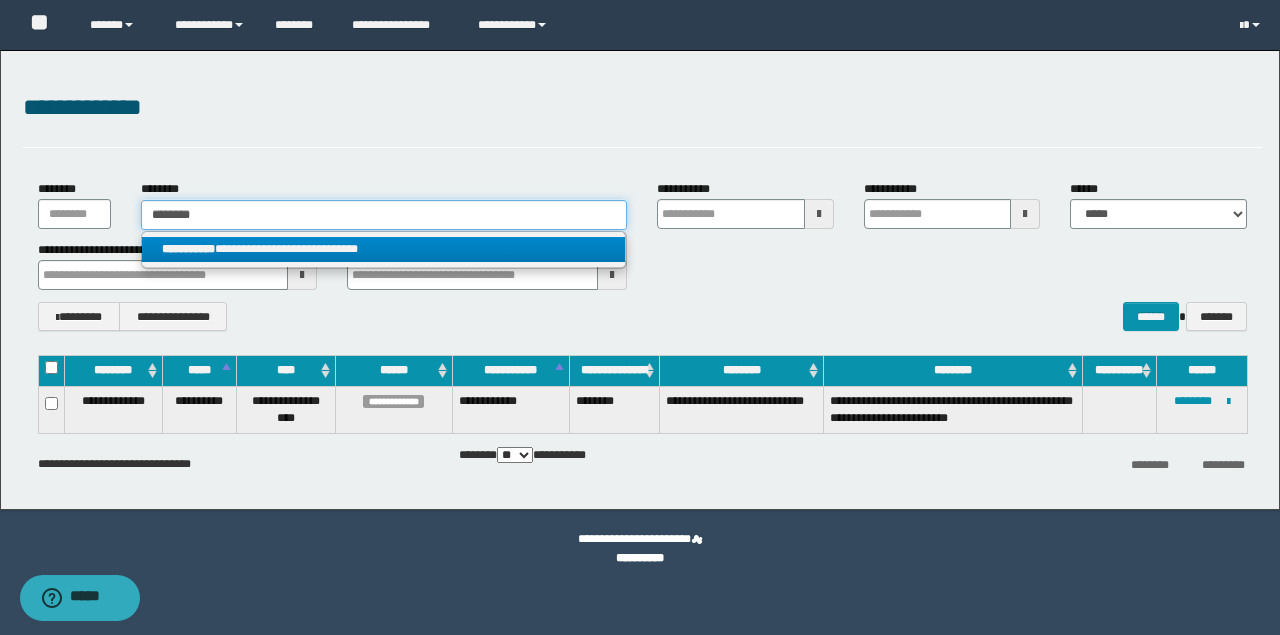 type 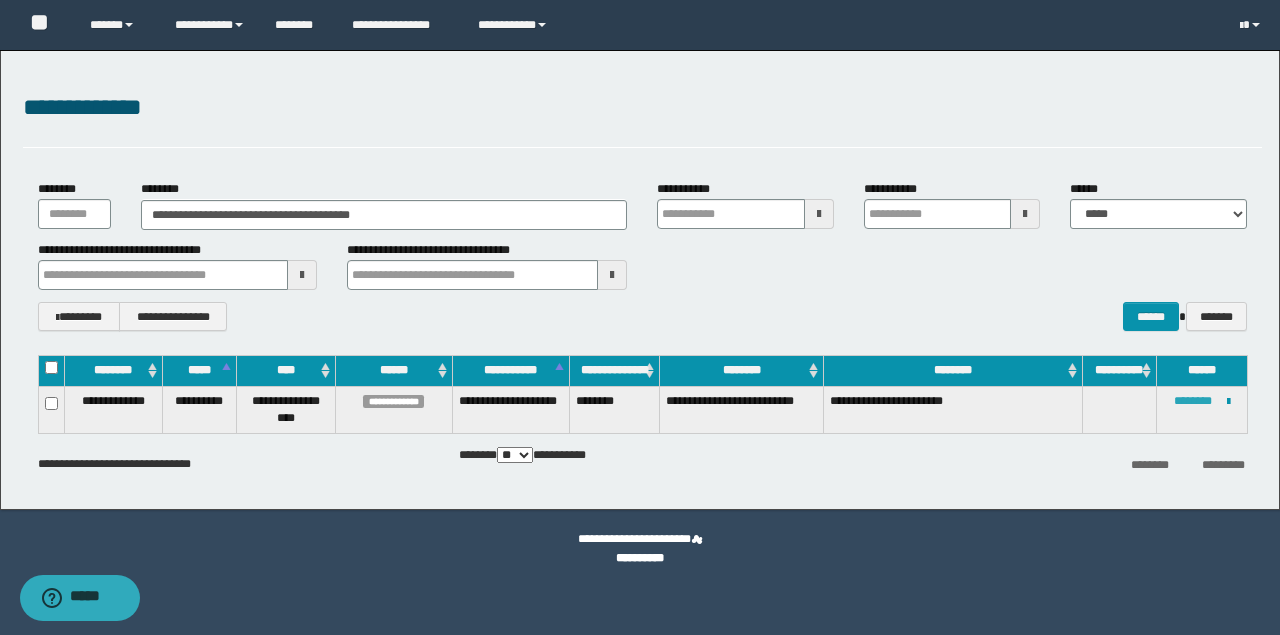 click on "********" at bounding box center (1193, 401) 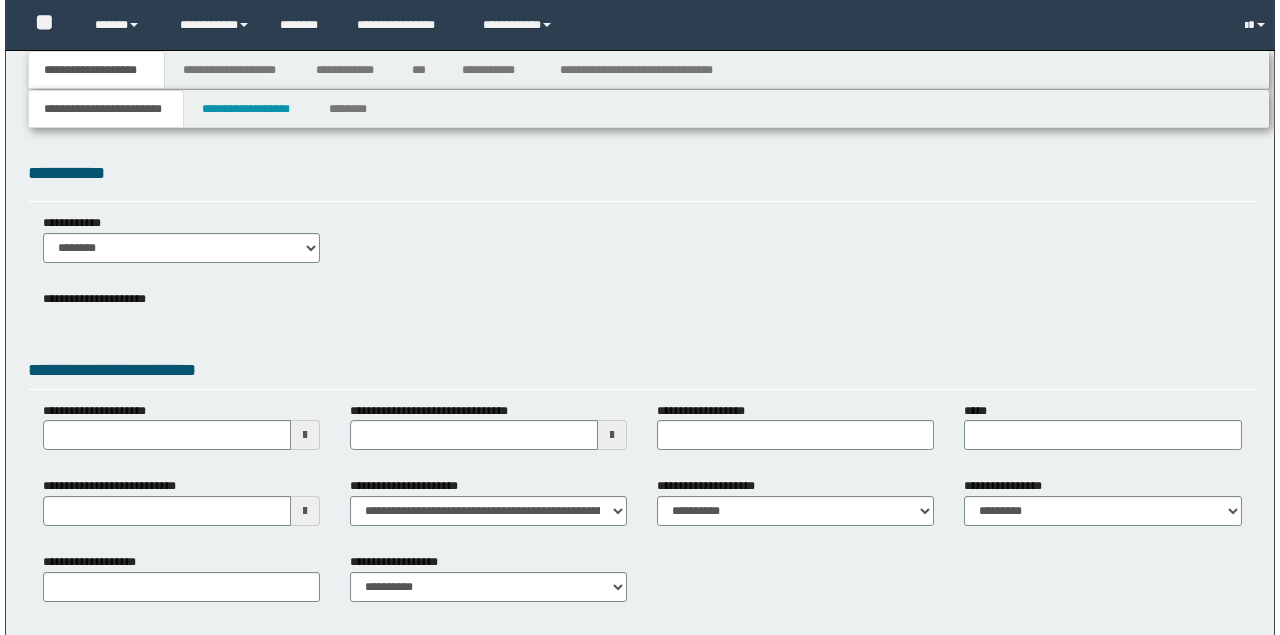 scroll, scrollTop: 0, scrollLeft: 0, axis: both 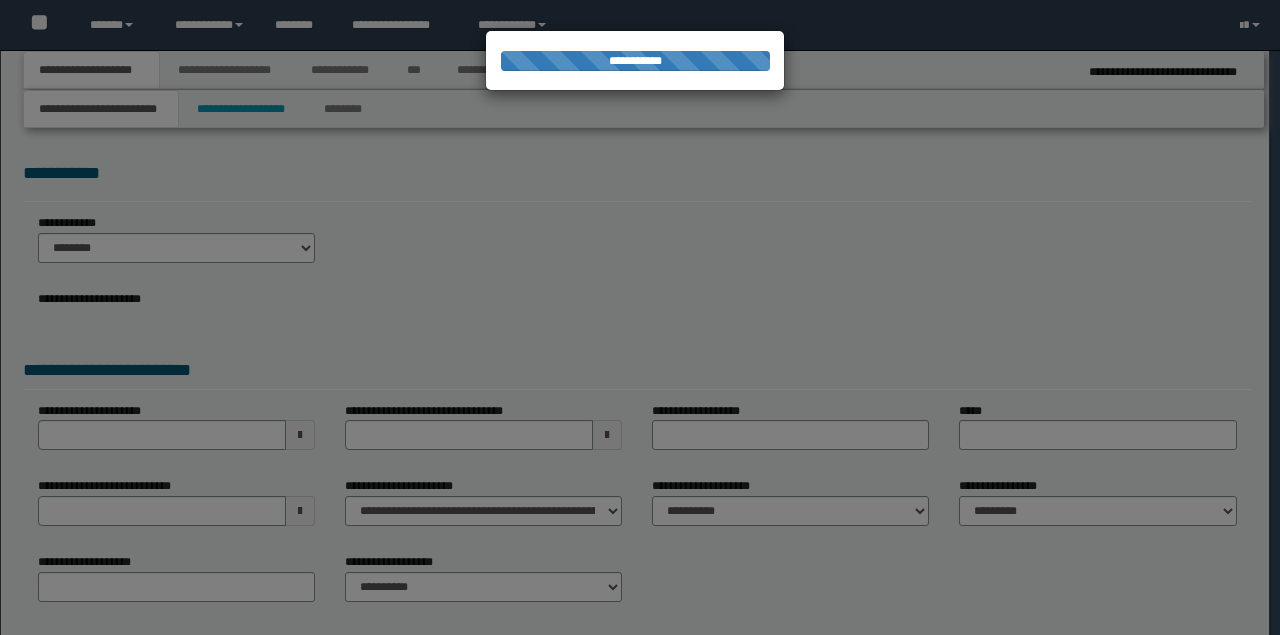select on "**" 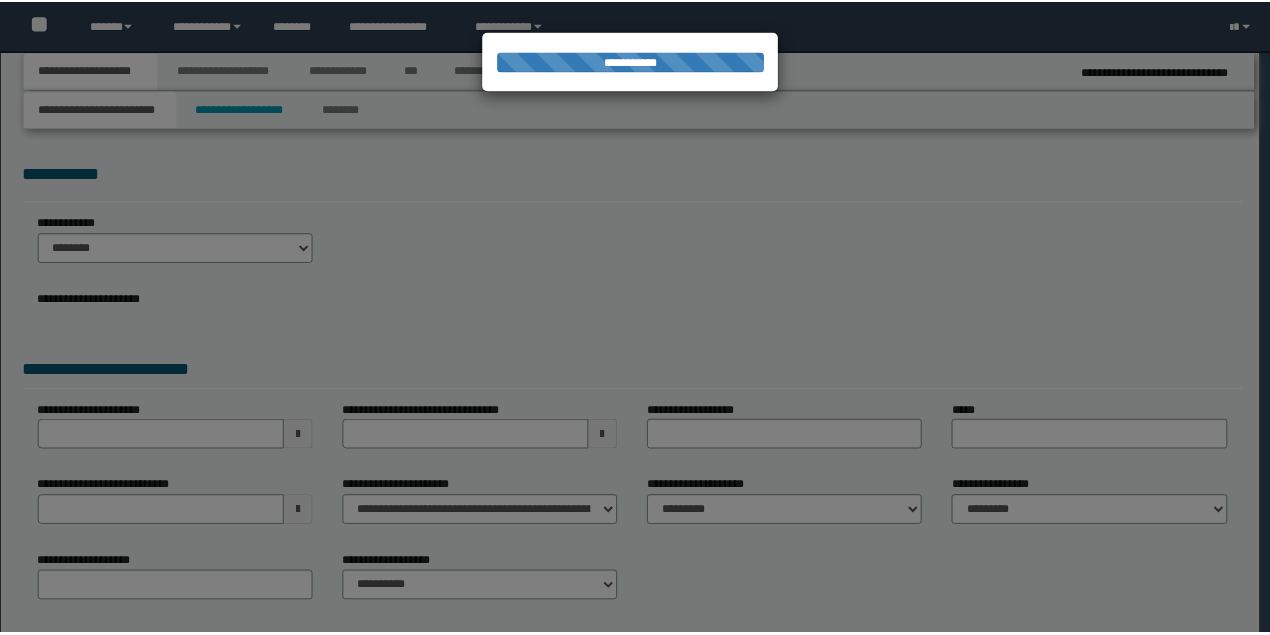 scroll, scrollTop: 0, scrollLeft: 0, axis: both 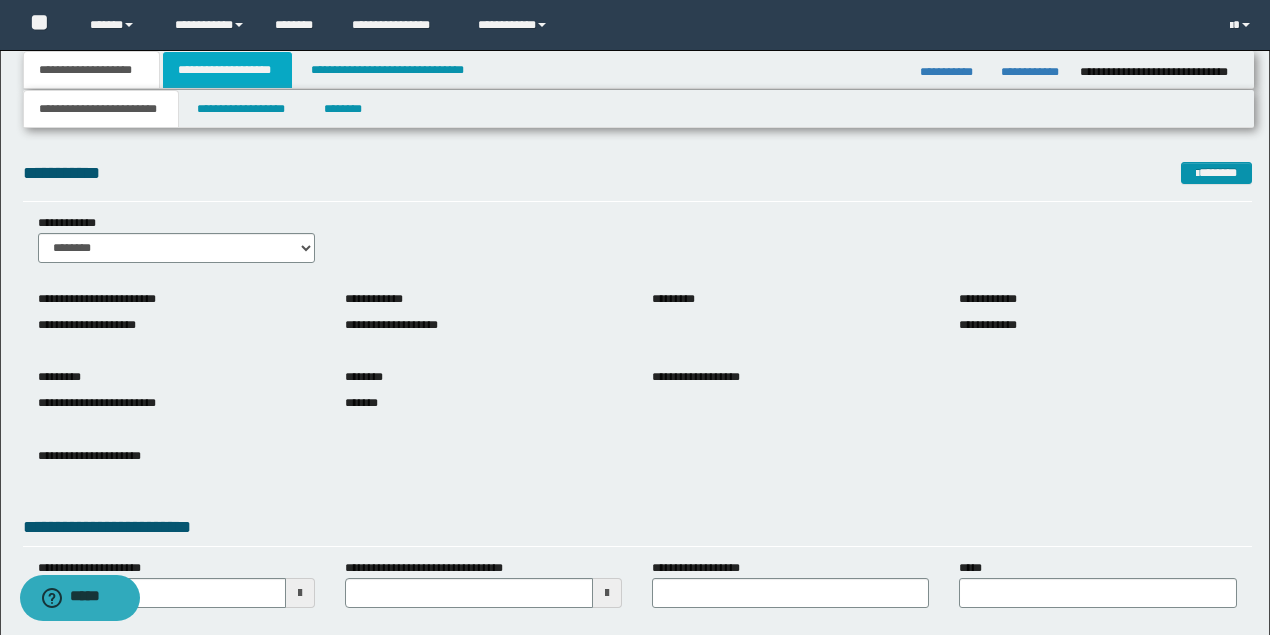 click on "**********" at bounding box center (227, 70) 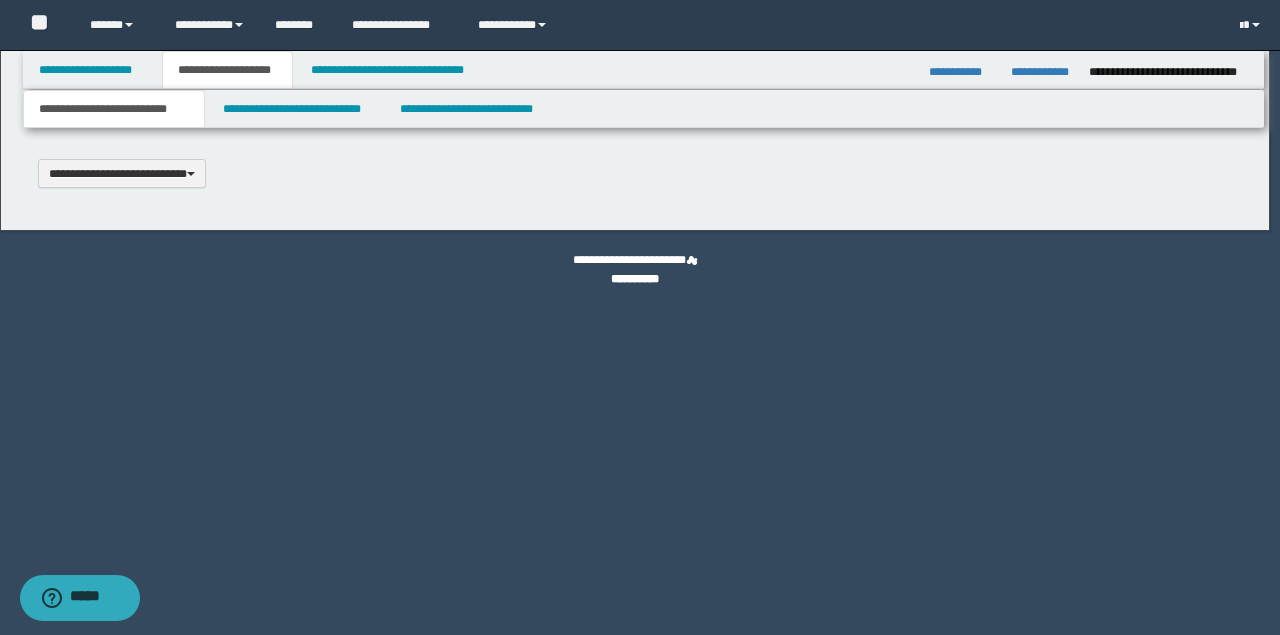 type 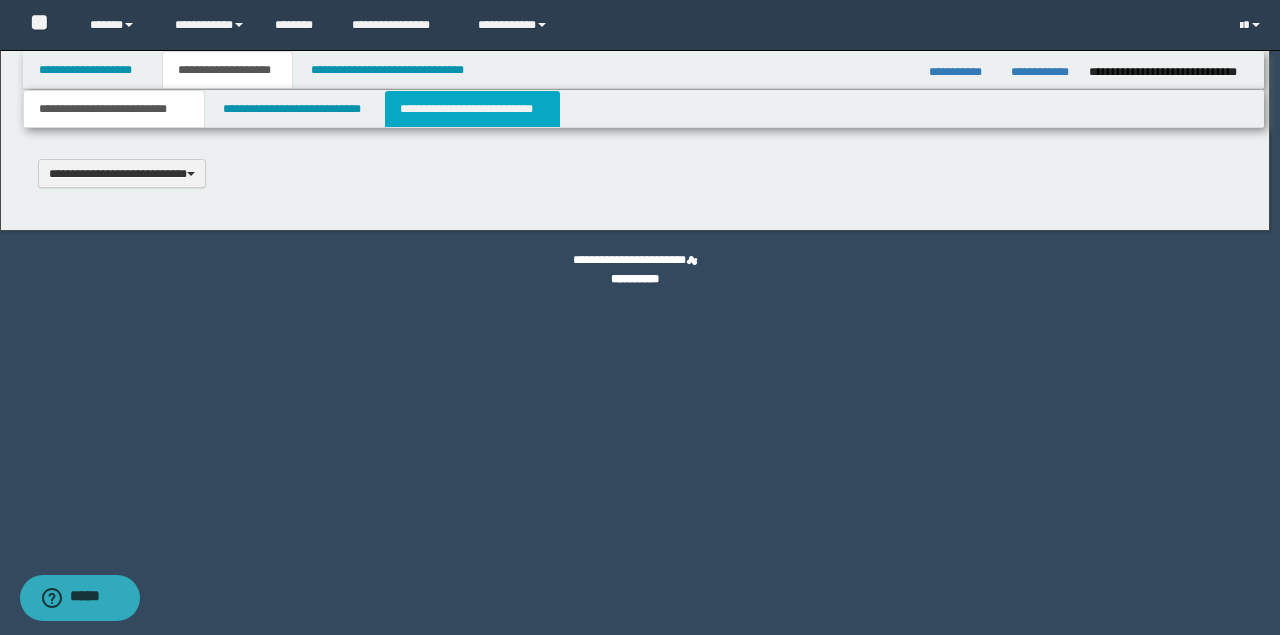 scroll, scrollTop: 0, scrollLeft: 0, axis: both 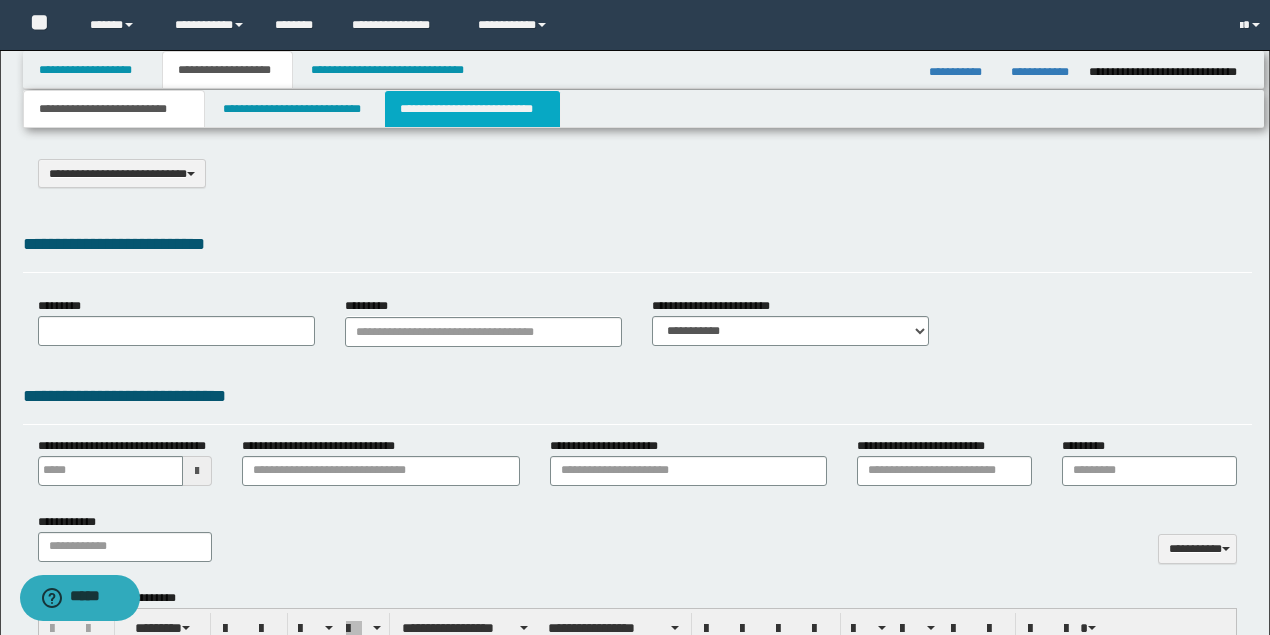 select on "*" 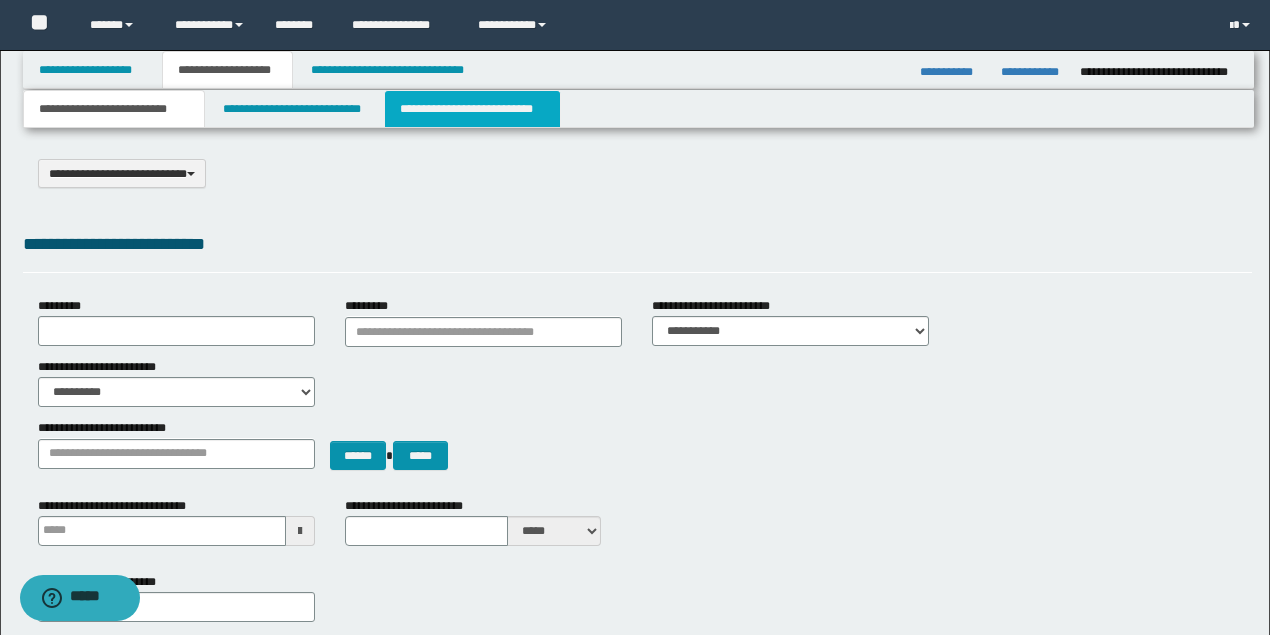 click on "**********" at bounding box center (472, 109) 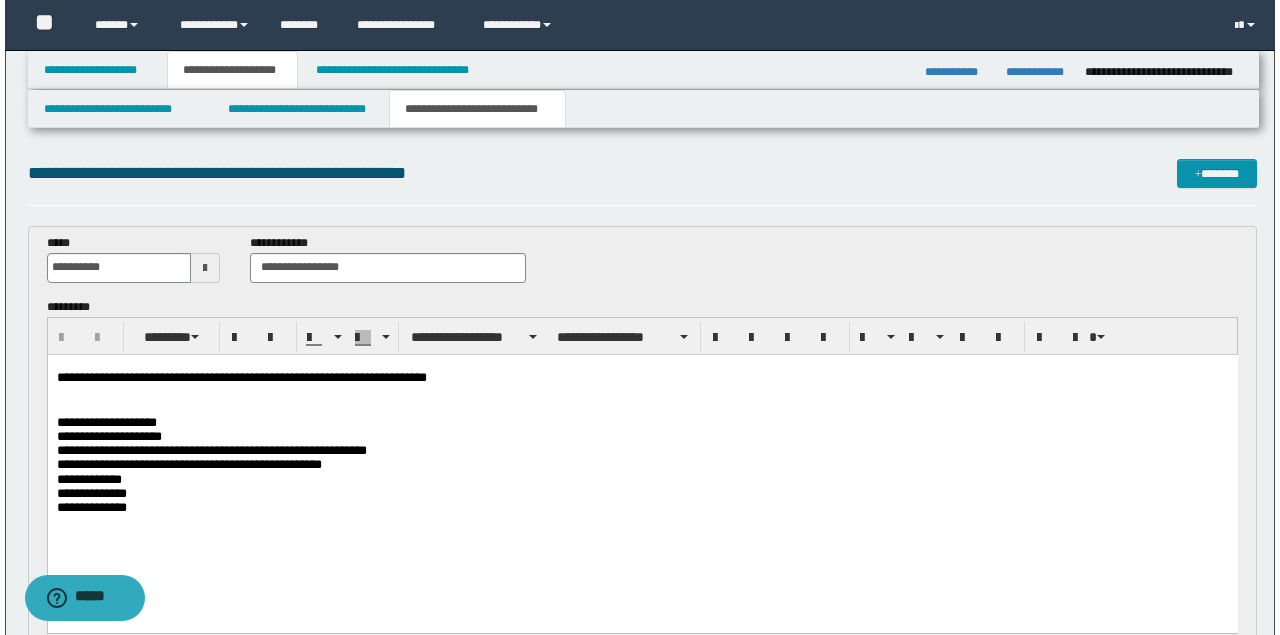 scroll, scrollTop: 0, scrollLeft: 0, axis: both 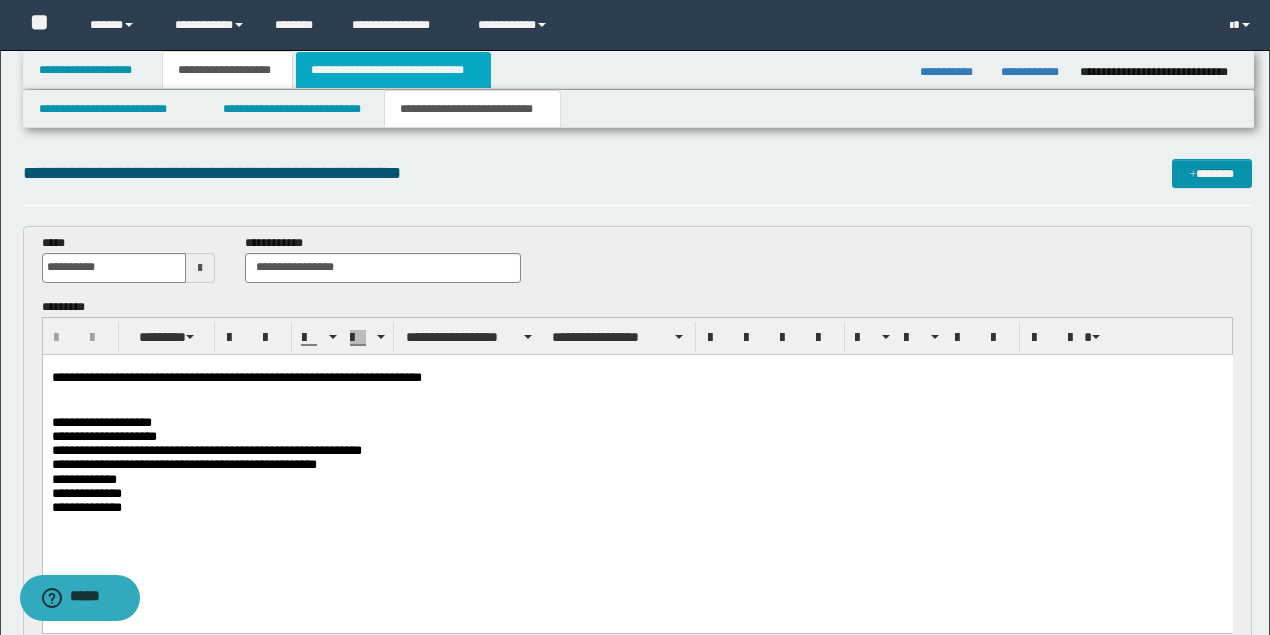 click on "**********" at bounding box center (393, 70) 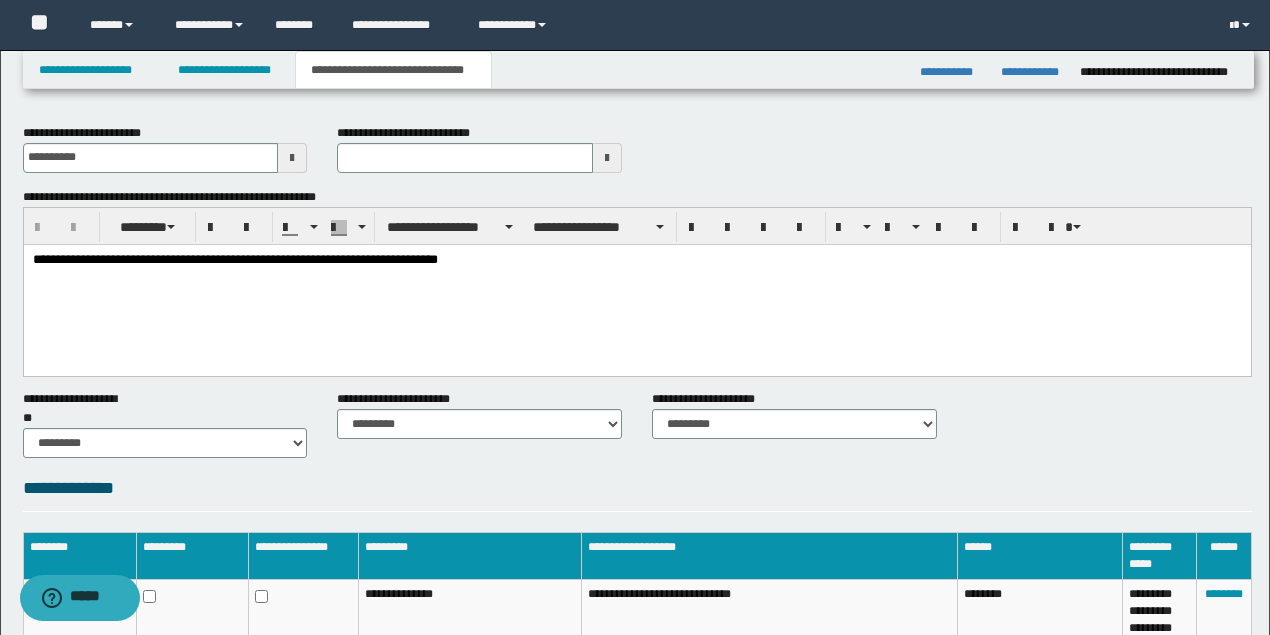 scroll, scrollTop: 0, scrollLeft: 0, axis: both 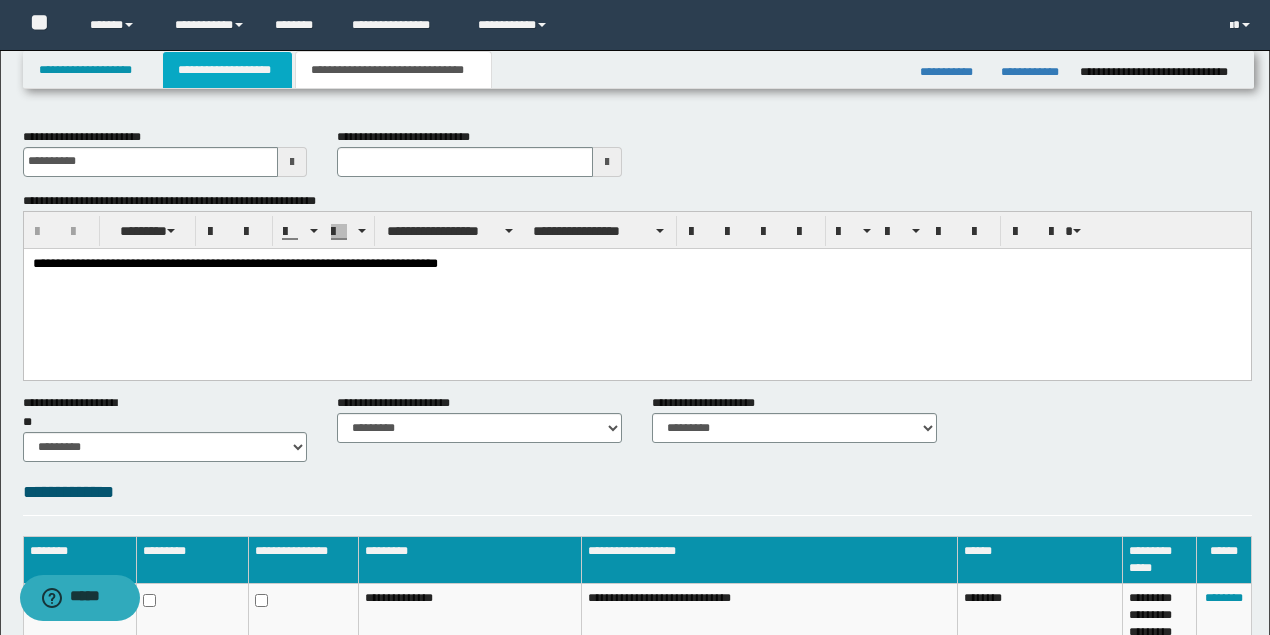 click on "**********" at bounding box center [227, 70] 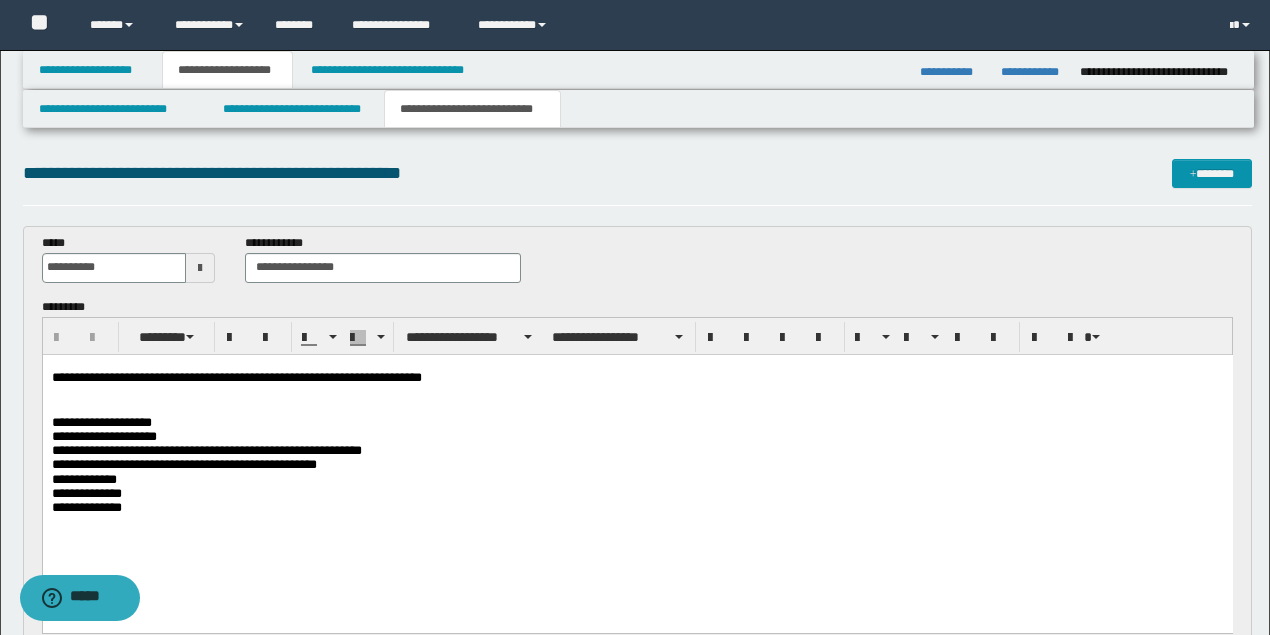click on "**********" at bounding box center (637, 463) 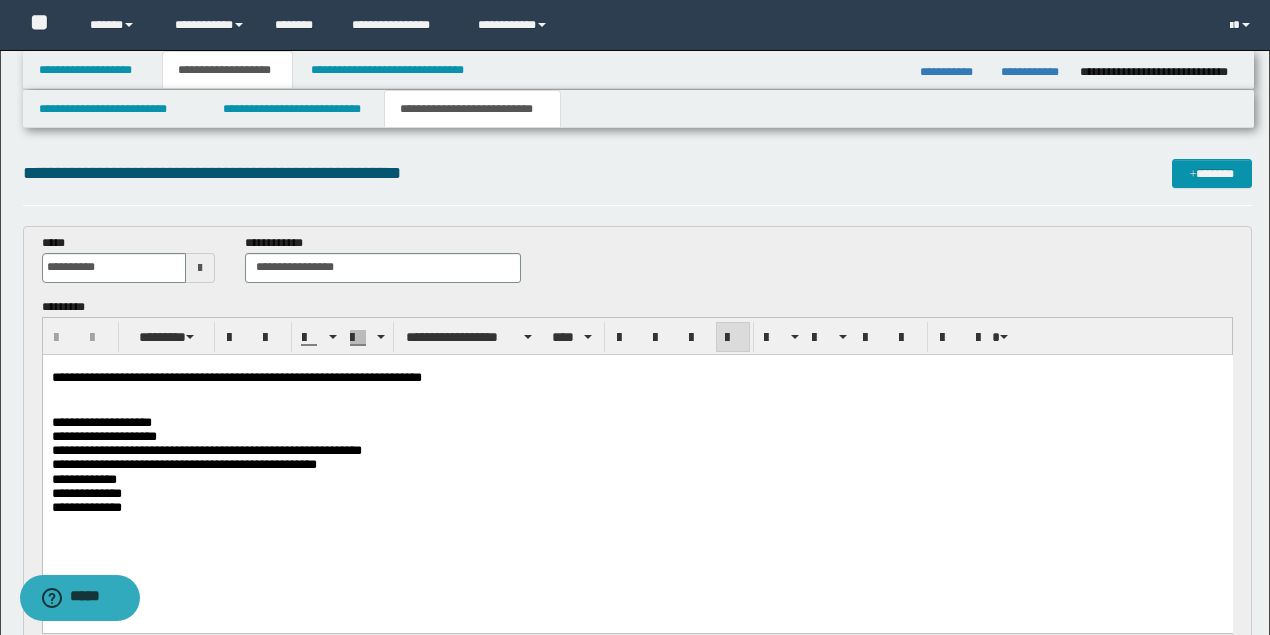 click on "**********" at bounding box center (637, 377) 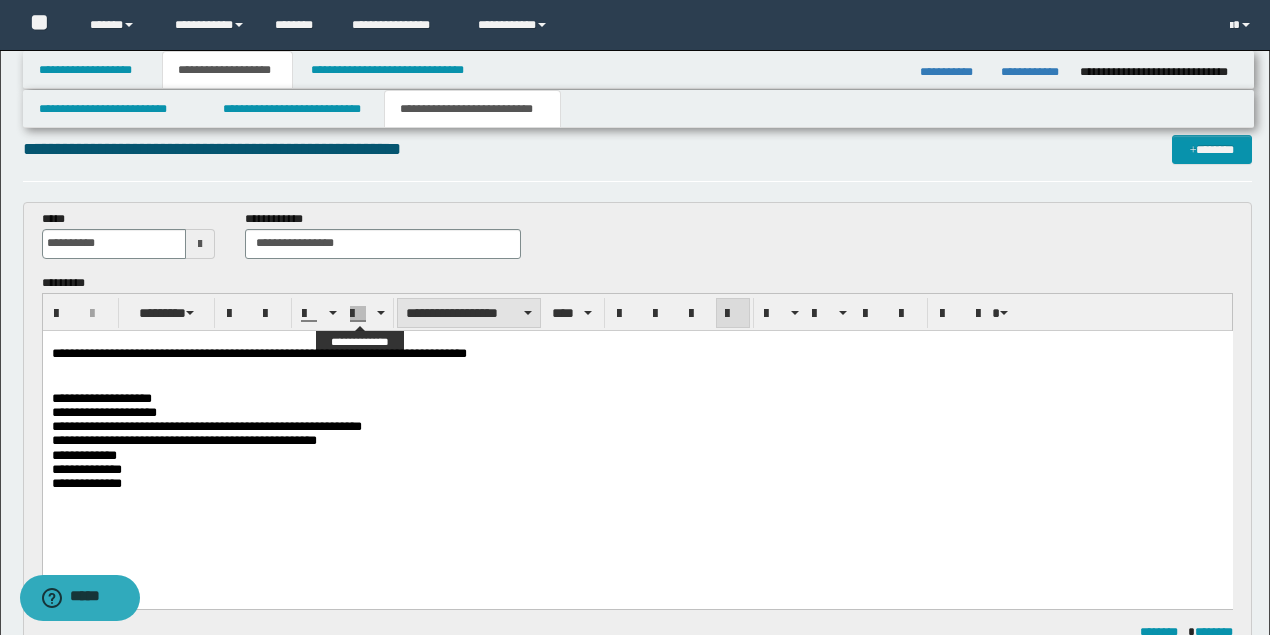 scroll, scrollTop: 0, scrollLeft: 0, axis: both 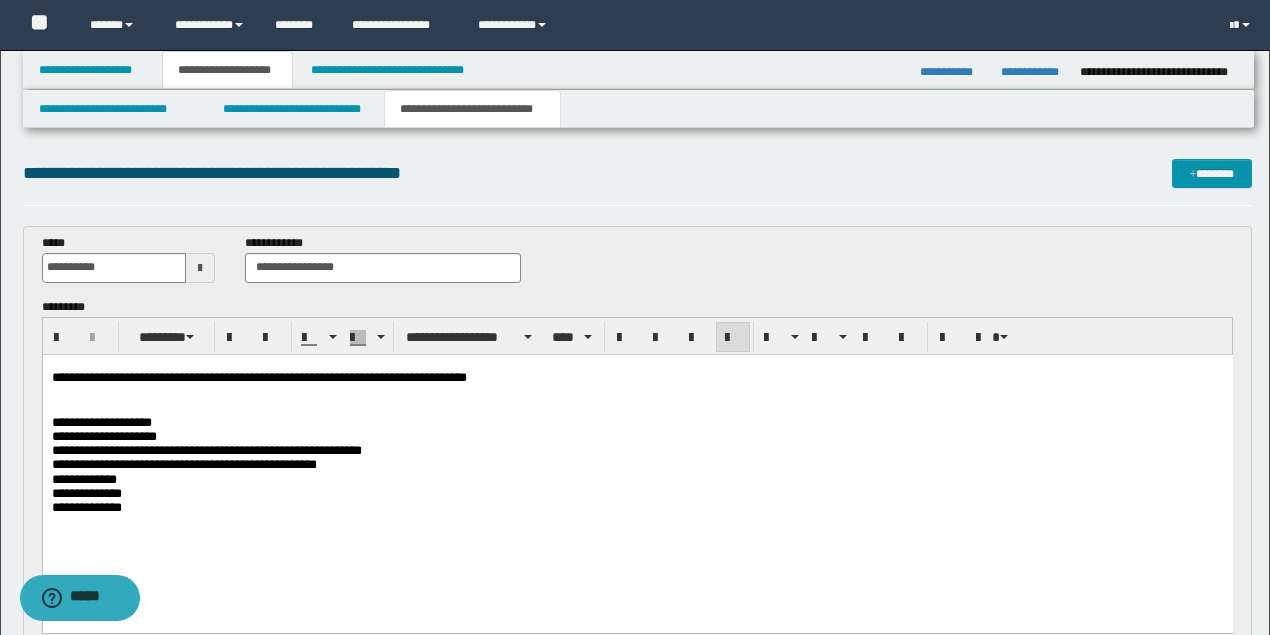 click on "**********" at bounding box center (637, 377) 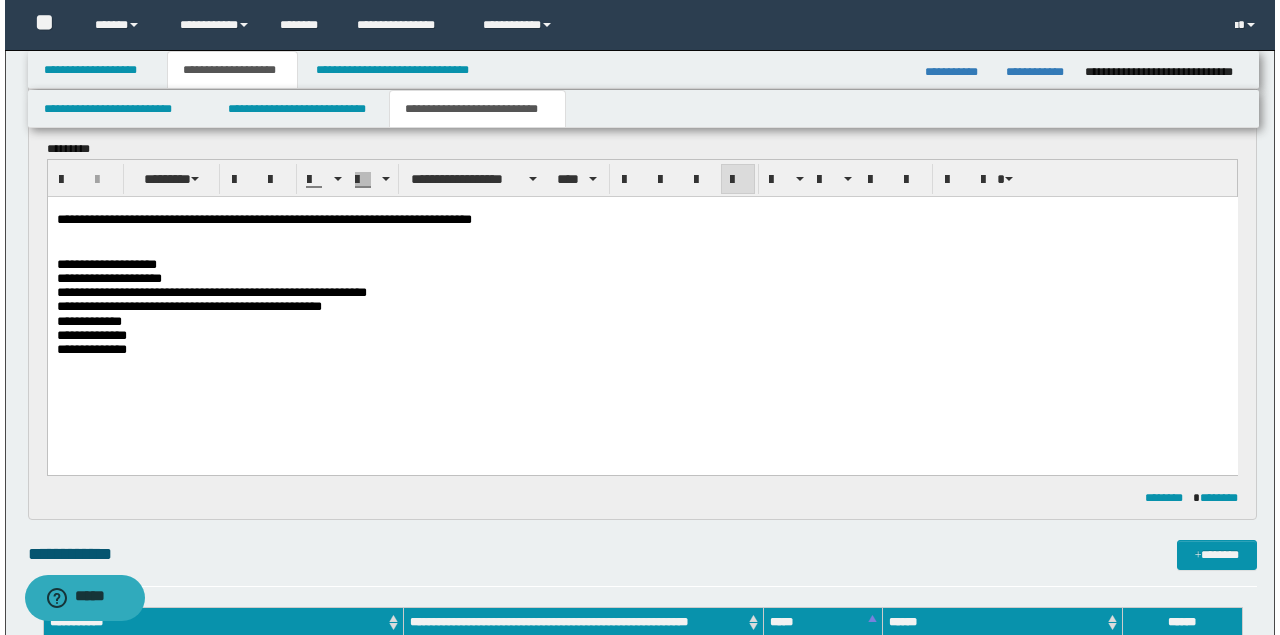 scroll, scrollTop: 0, scrollLeft: 0, axis: both 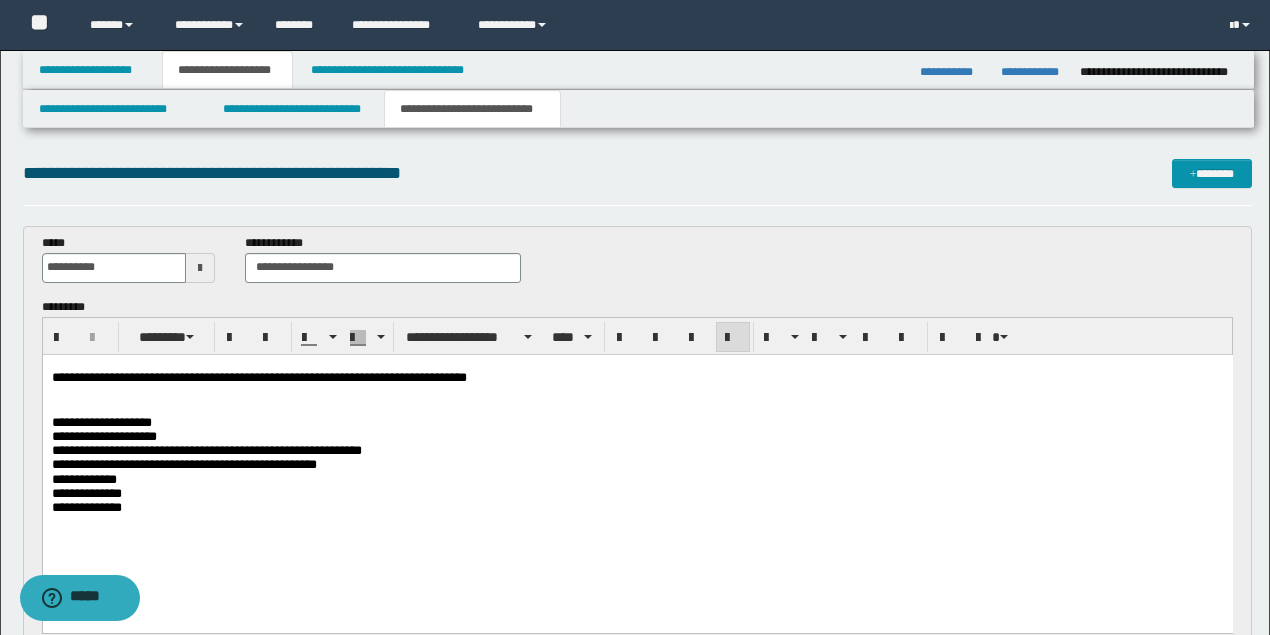 click on "**********" at bounding box center (637, 377) 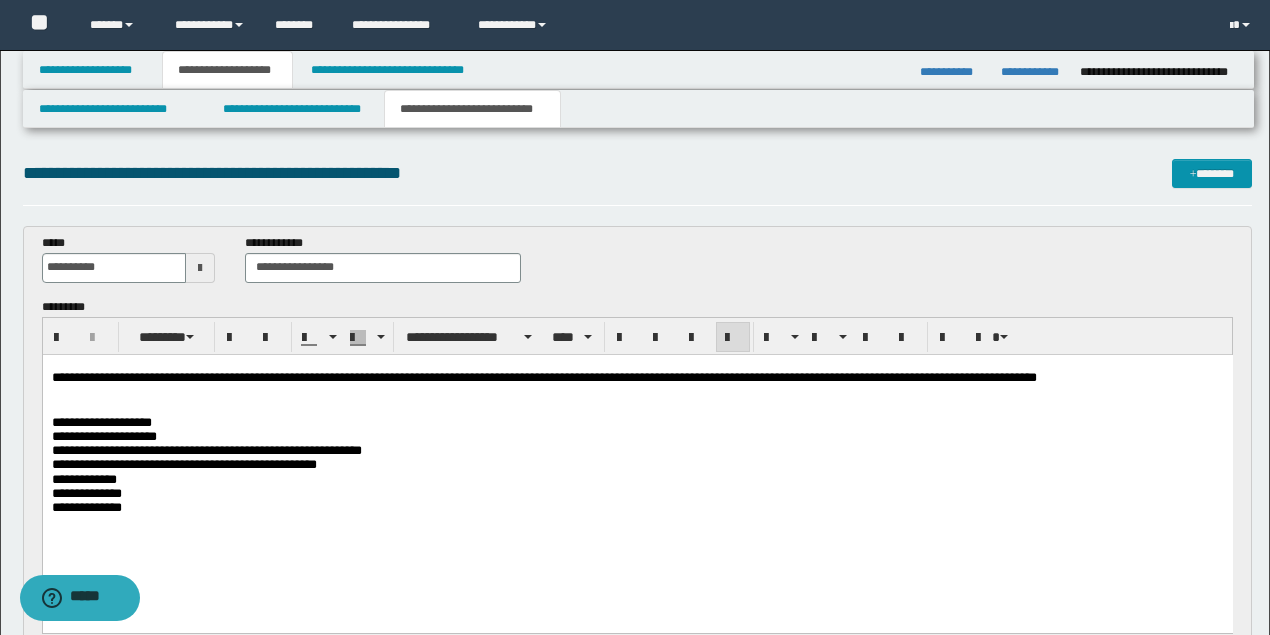 click on "**********" at bounding box center (637, 377) 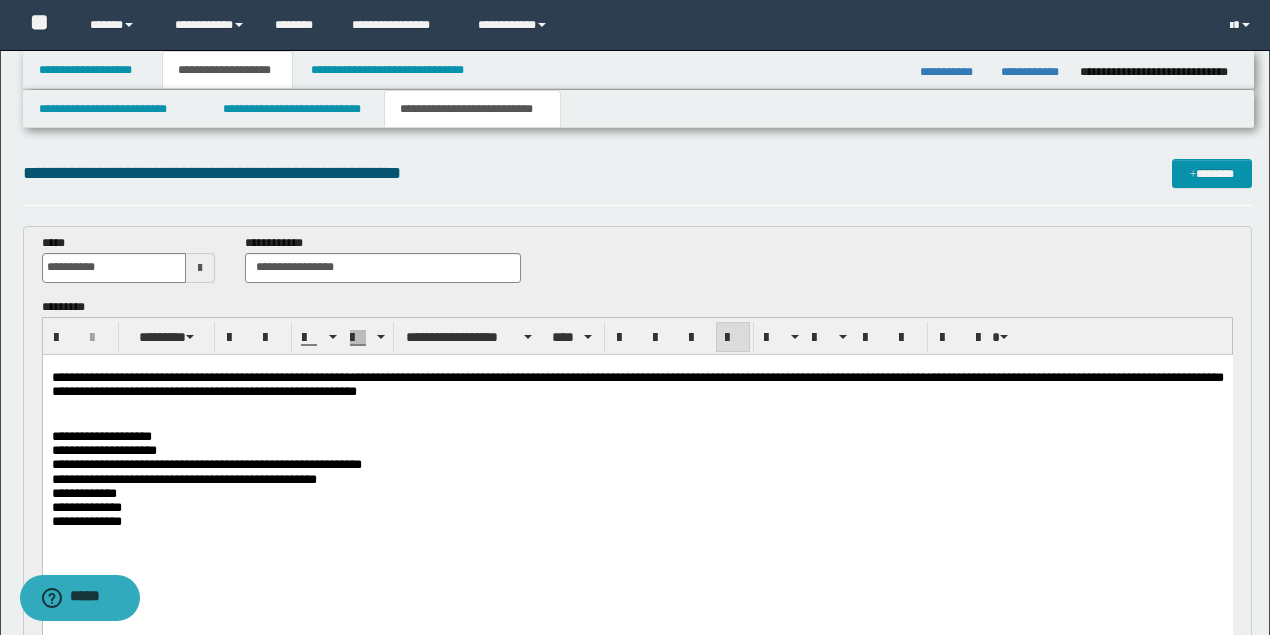 click on "**********" at bounding box center [637, 470] 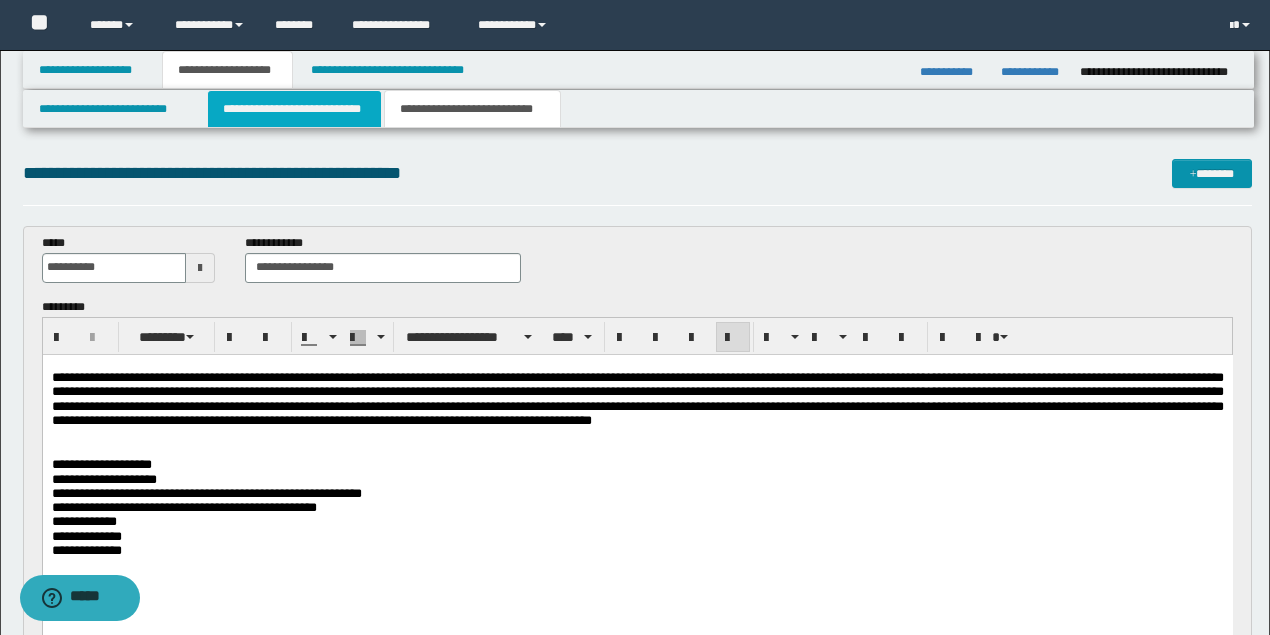 click on "**********" at bounding box center (294, 109) 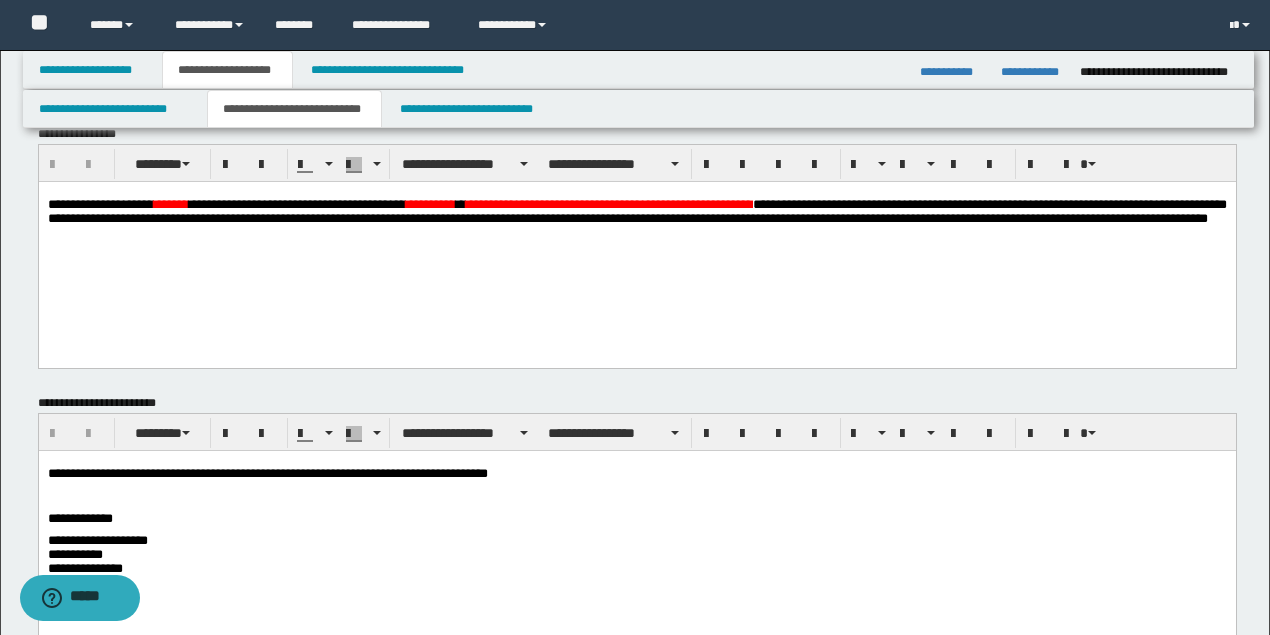 scroll, scrollTop: 66, scrollLeft: 0, axis: vertical 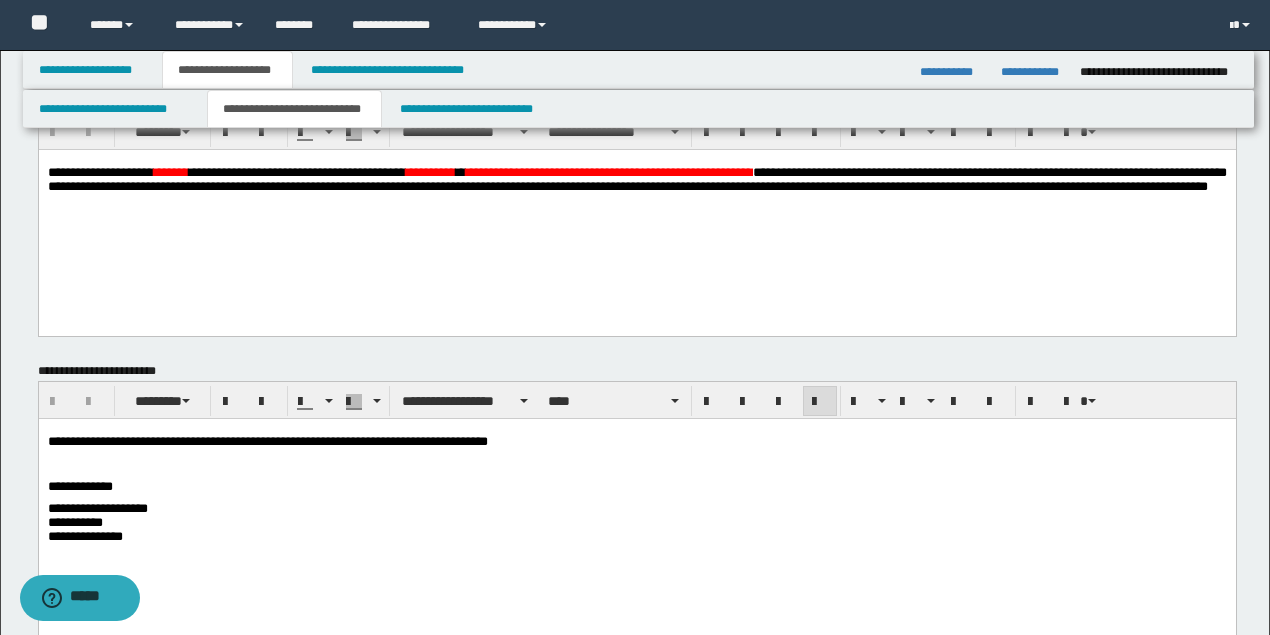 drag, startPoint x: 240, startPoint y: 433, endPoint x: 228, endPoint y: 433, distance: 12 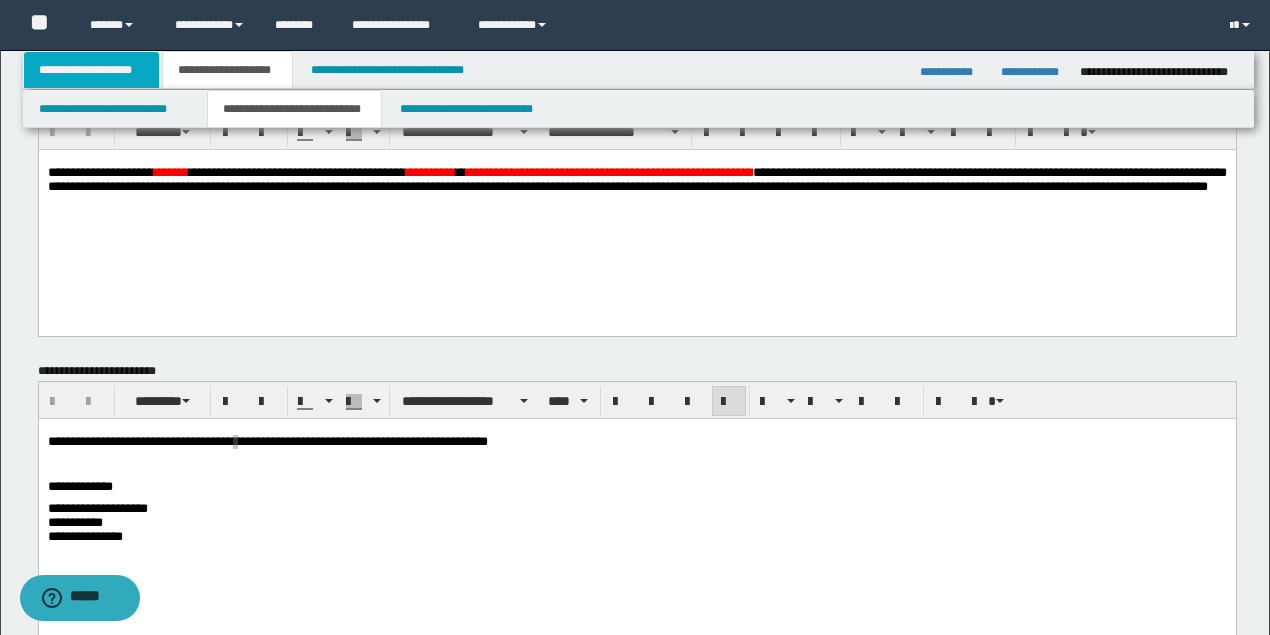 click on "**********" at bounding box center (92, 70) 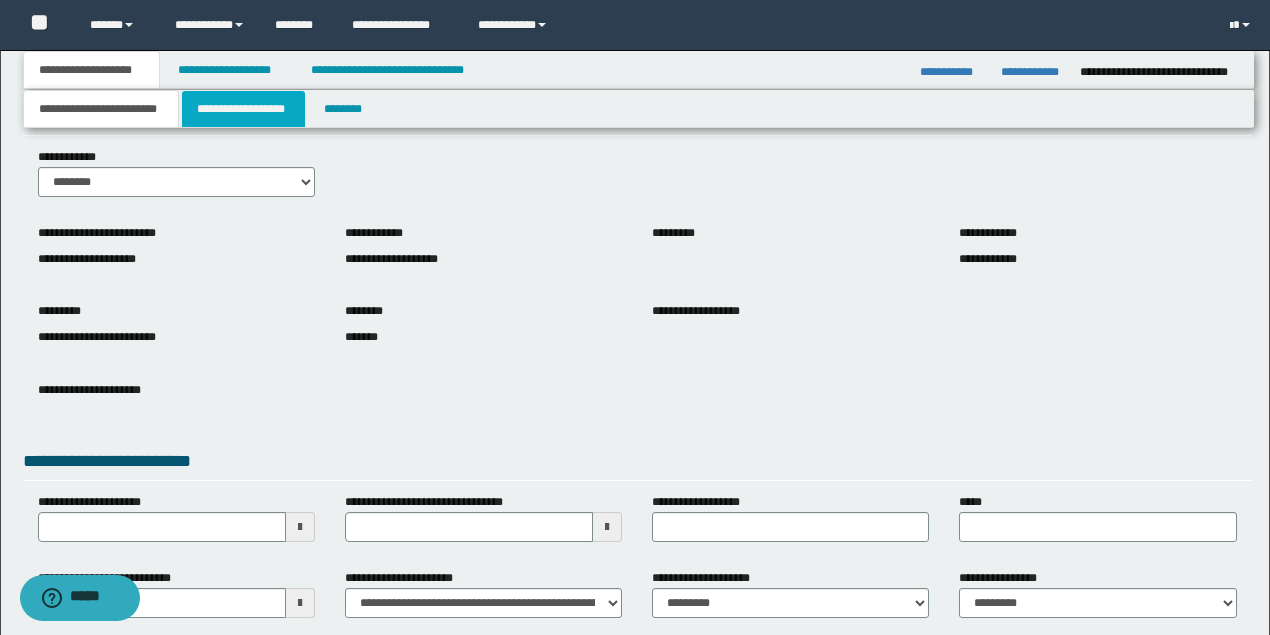 click on "**********" at bounding box center (243, 109) 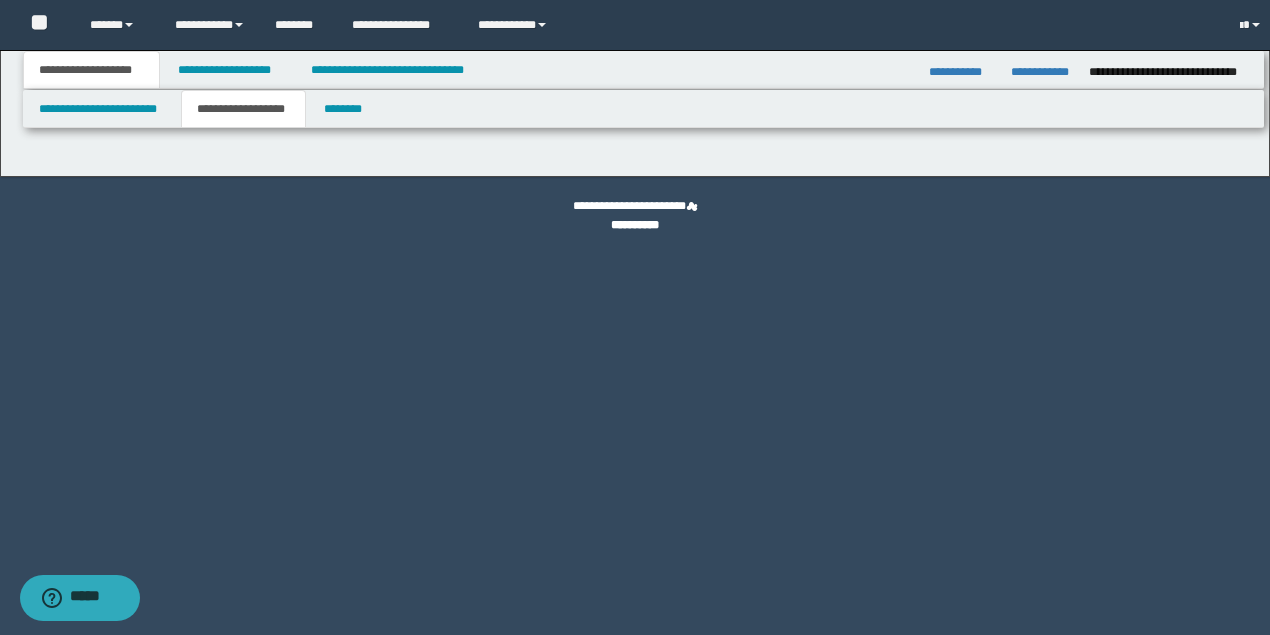 scroll, scrollTop: 0, scrollLeft: 0, axis: both 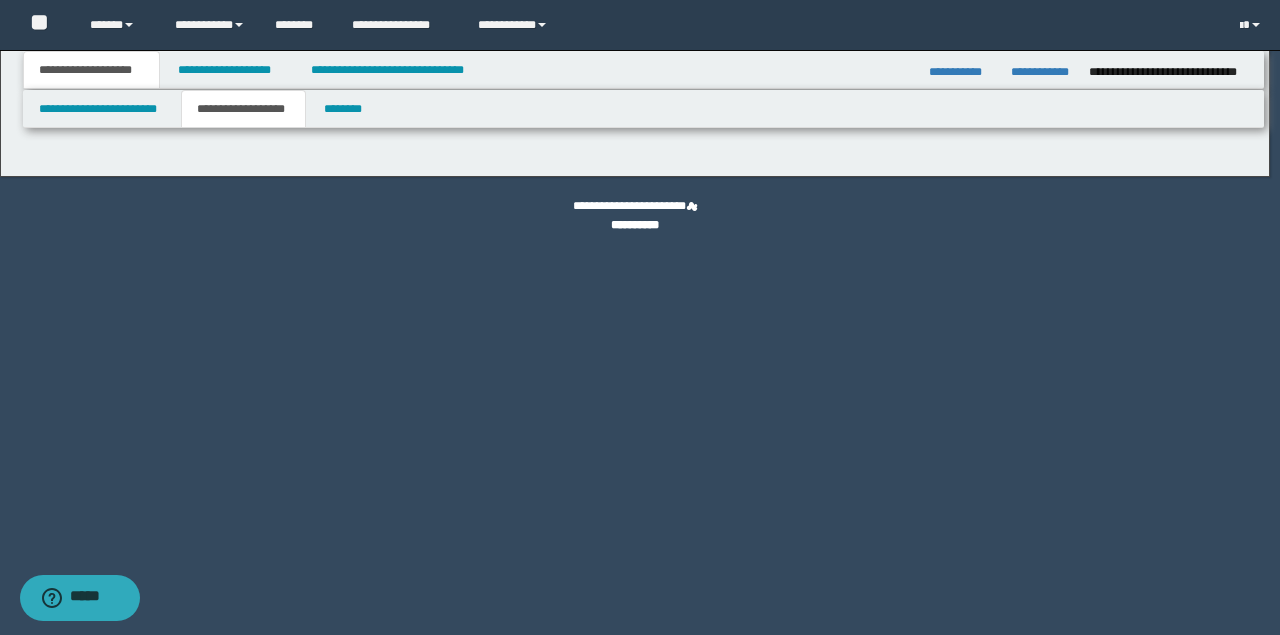 type on "********" 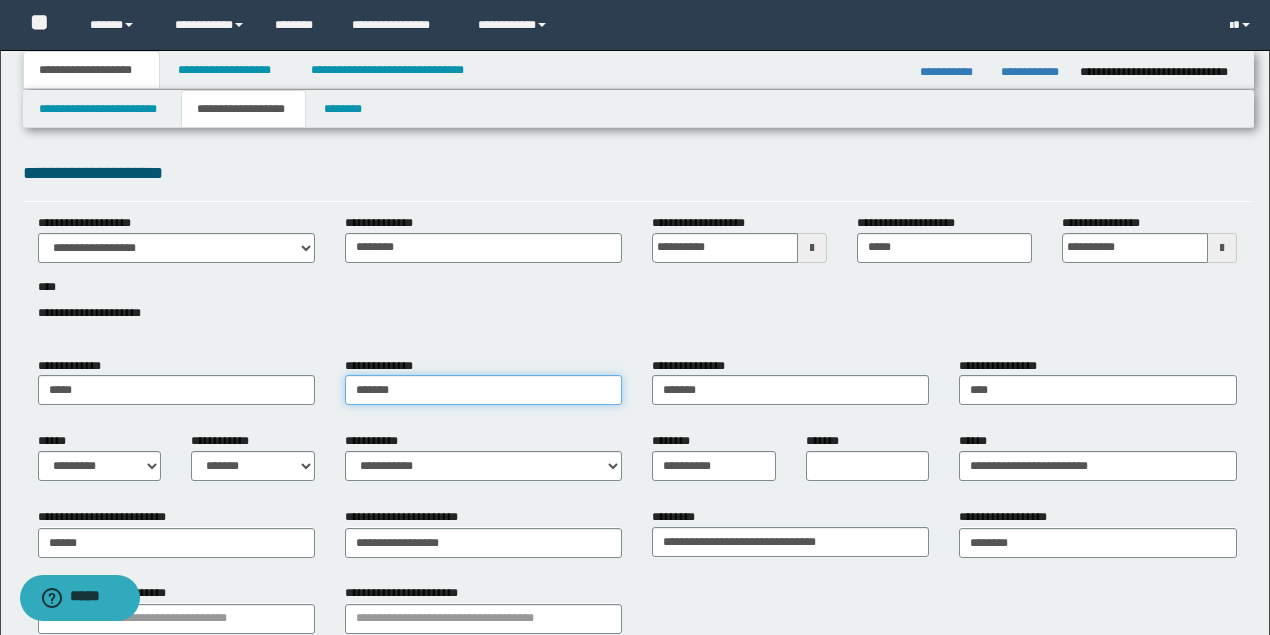 click on "*******" at bounding box center [483, 390] 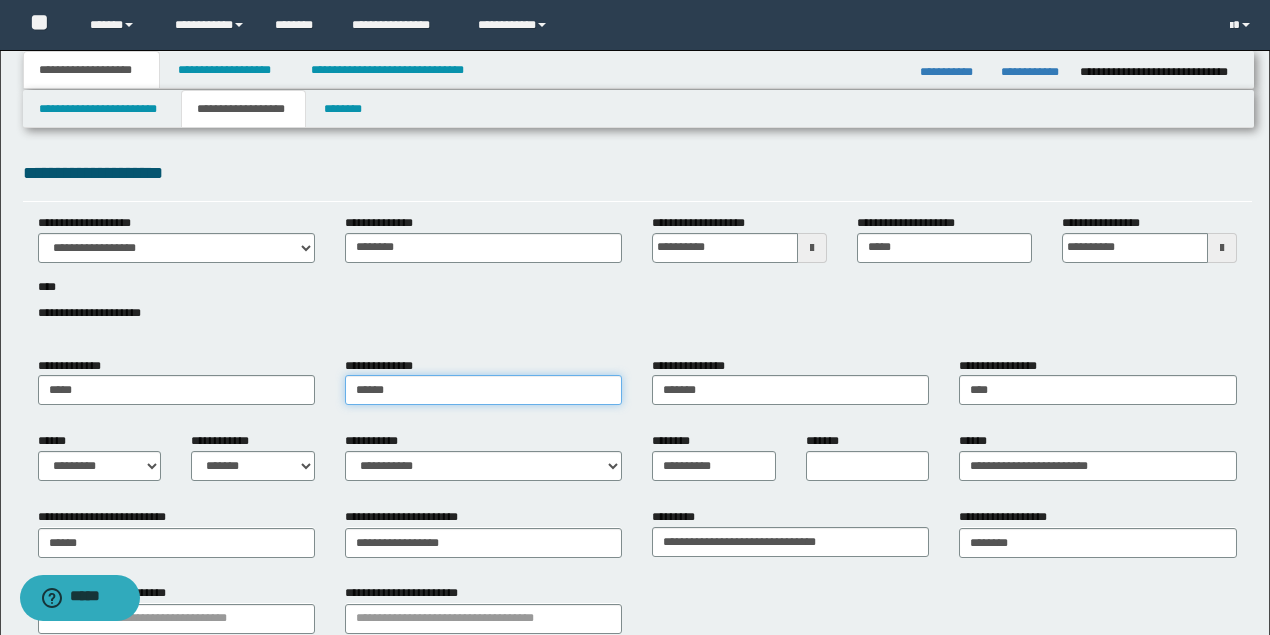 type on "******" 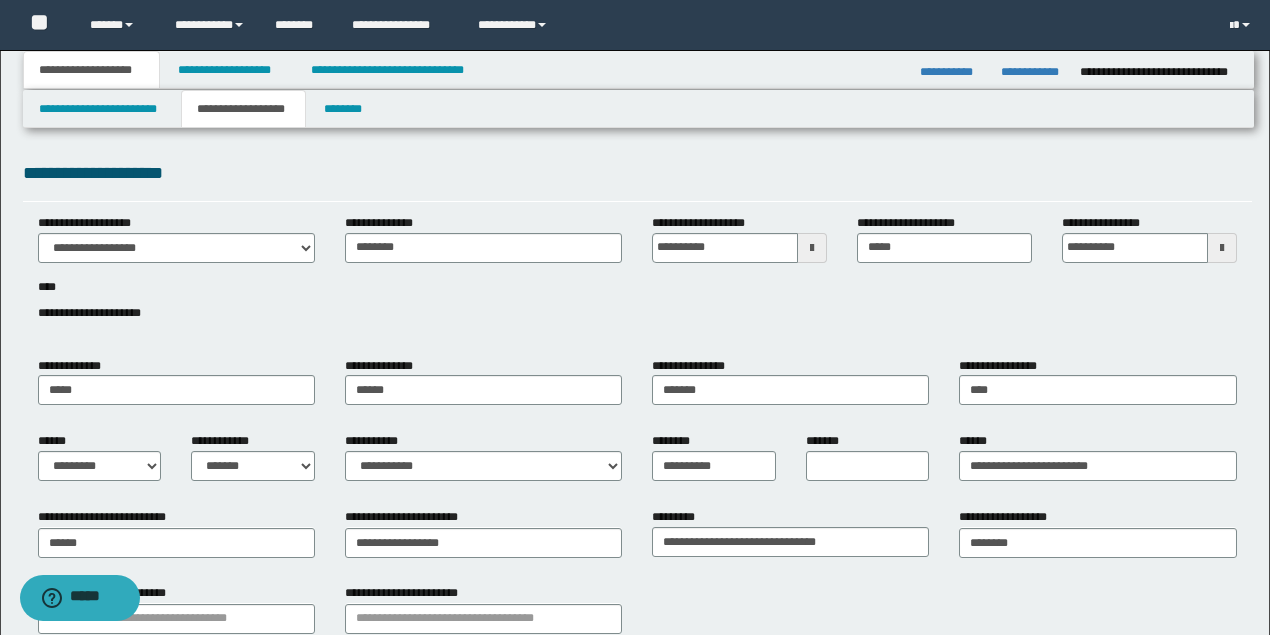 click on "**********" at bounding box center [637, 279] 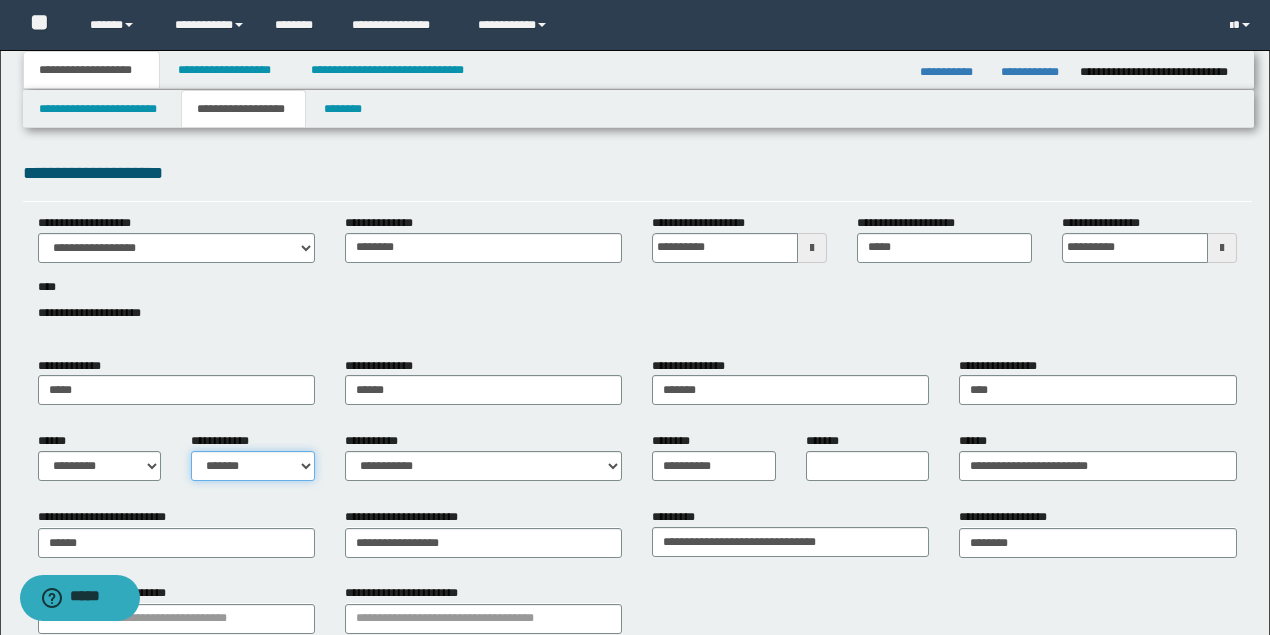 click on "**********" at bounding box center [253, 466] 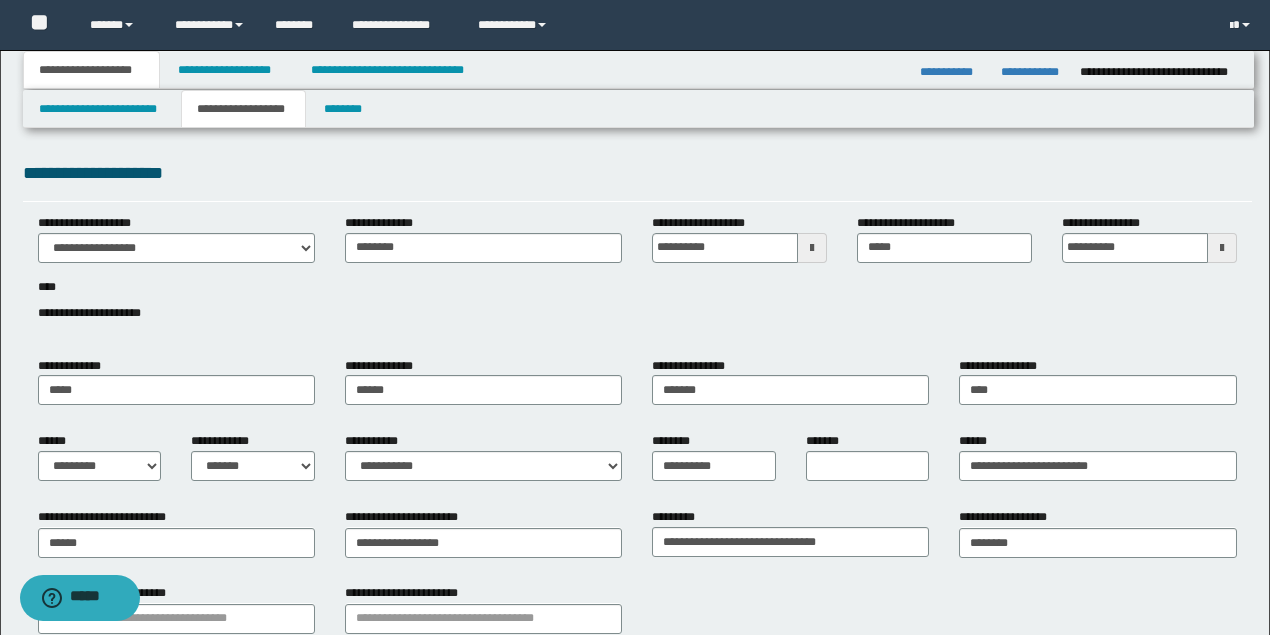 click on "**********" at bounding box center [483, 456] 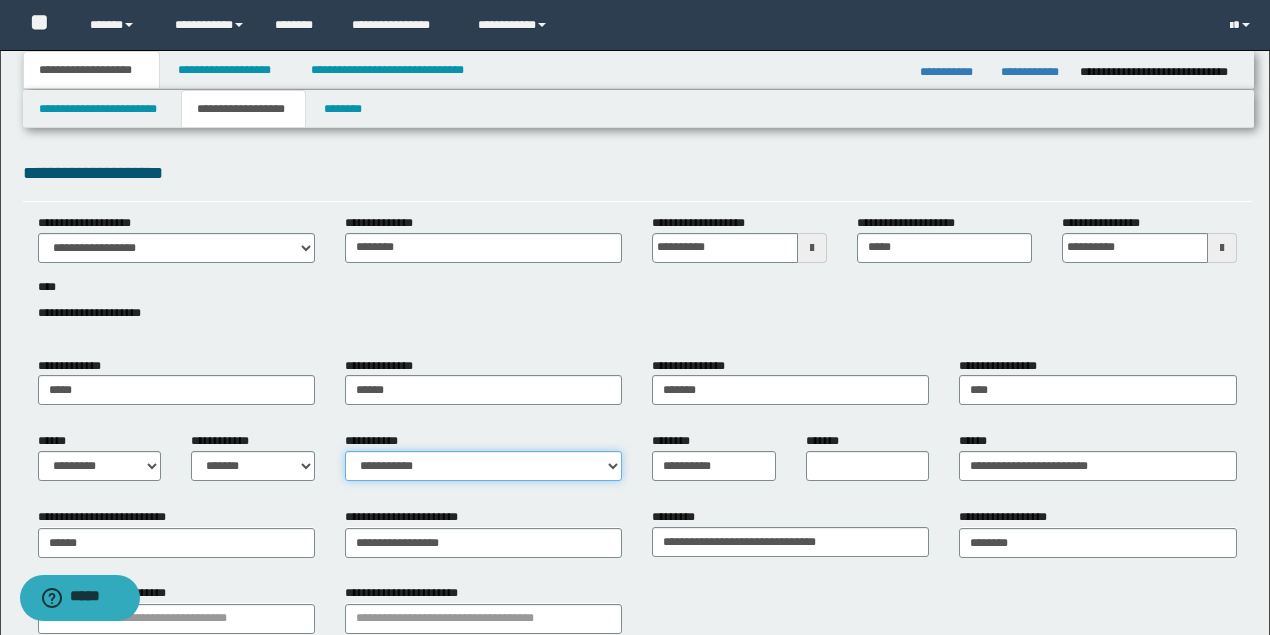 click on "**********" at bounding box center [483, 466] 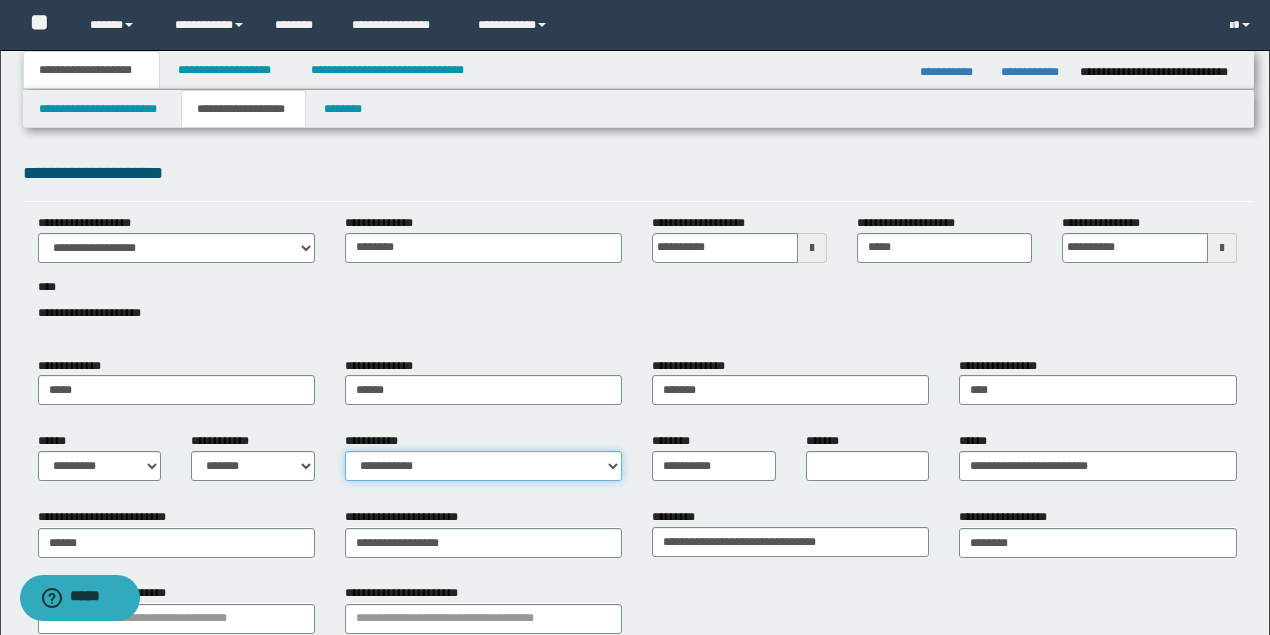 select on "*" 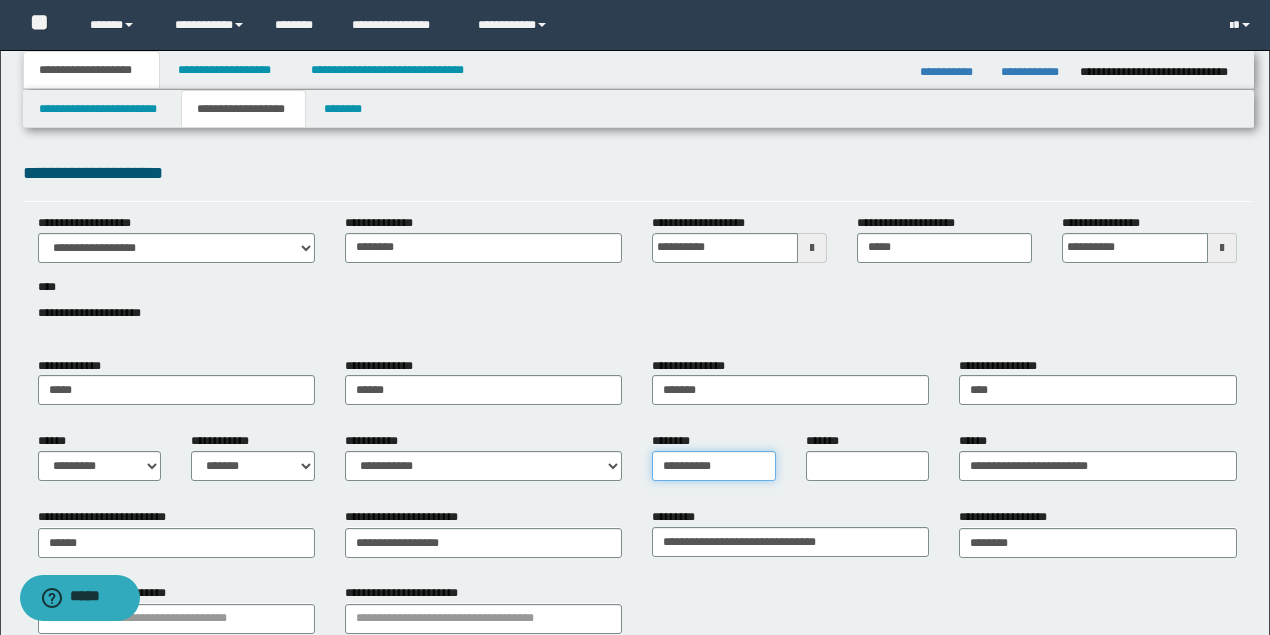 click on "**********" at bounding box center (714, 466) 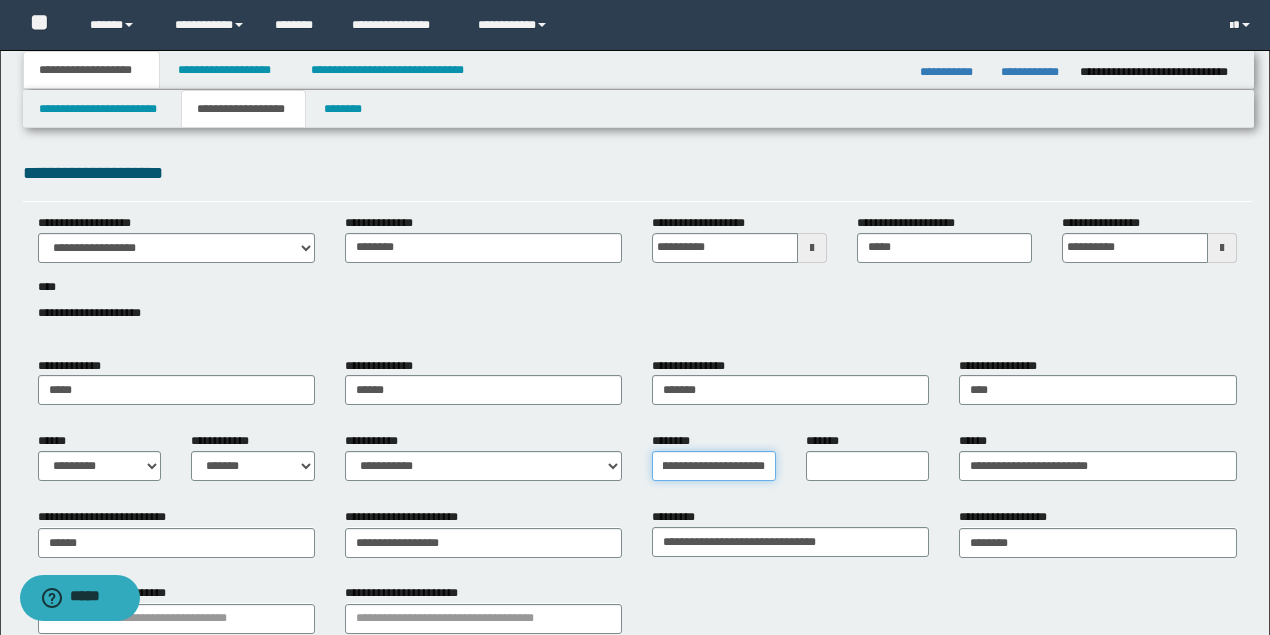 scroll, scrollTop: 0, scrollLeft: 38, axis: horizontal 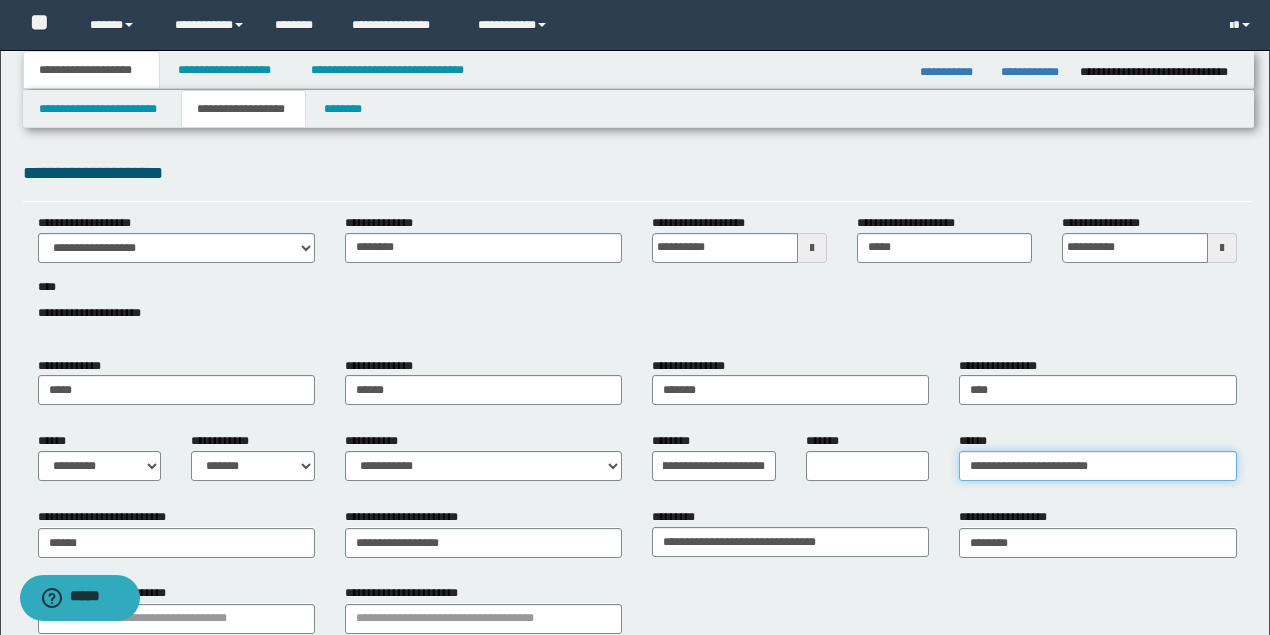 click on "**********" at bounding box center [1097, 466] 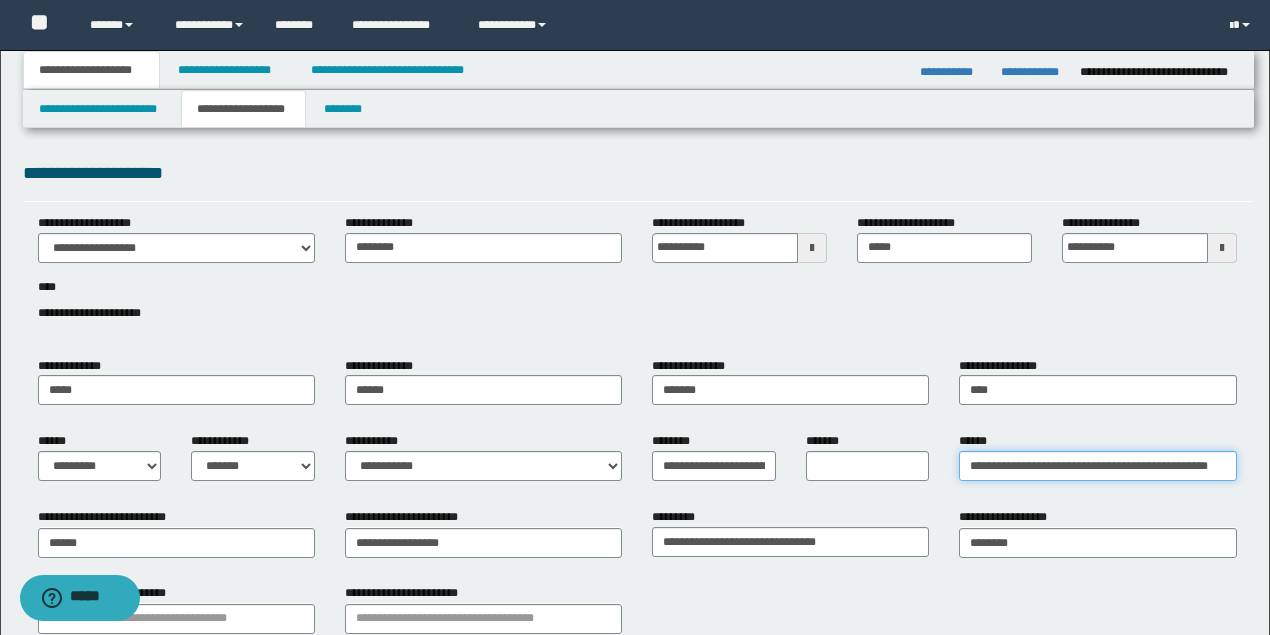 scroll, scrollTop: 0, scrollLeft: 43, axis: horizontal 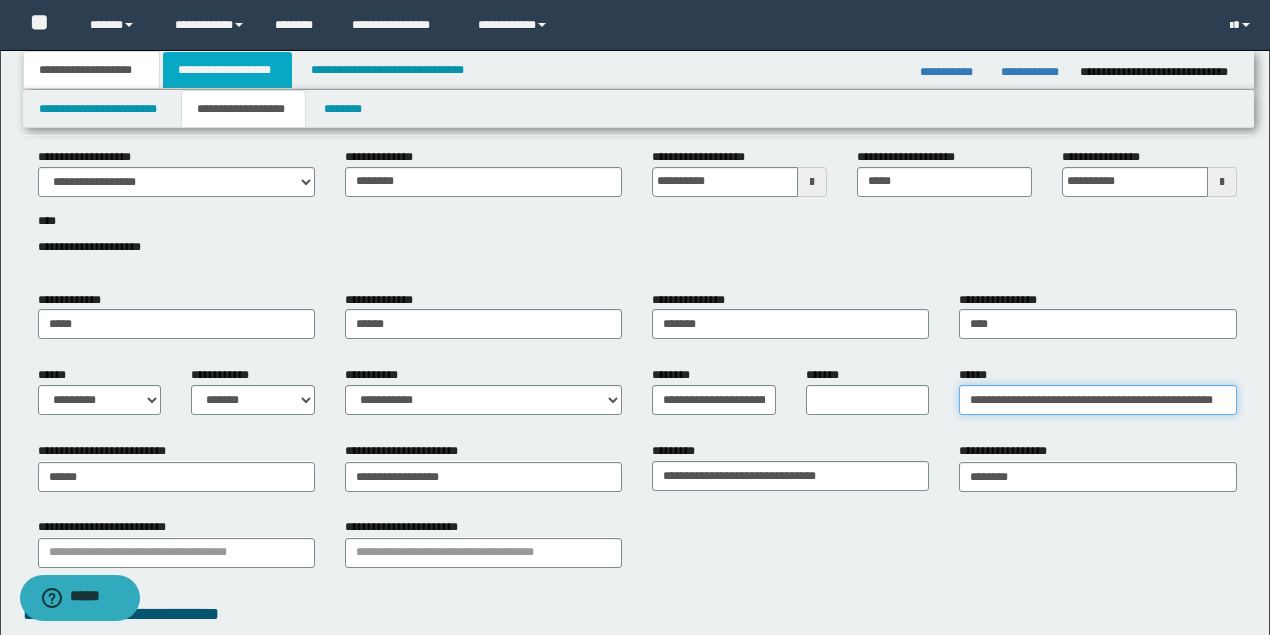 type on "**********" 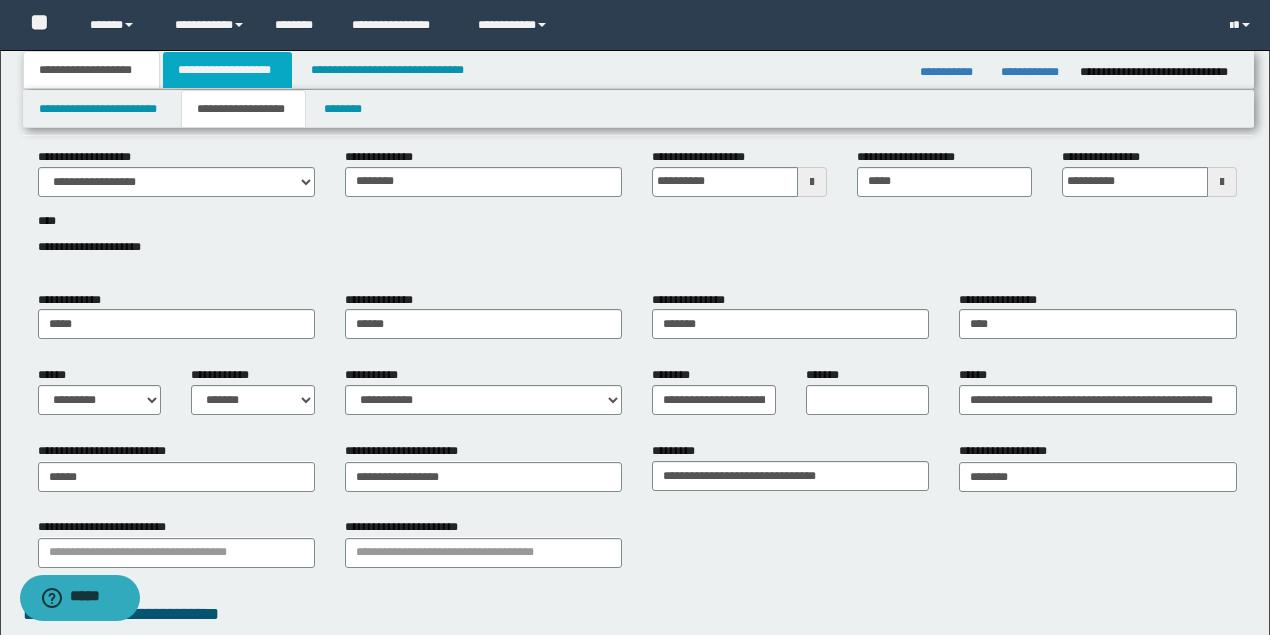 click on "**********" at bounding box center [227, 70] 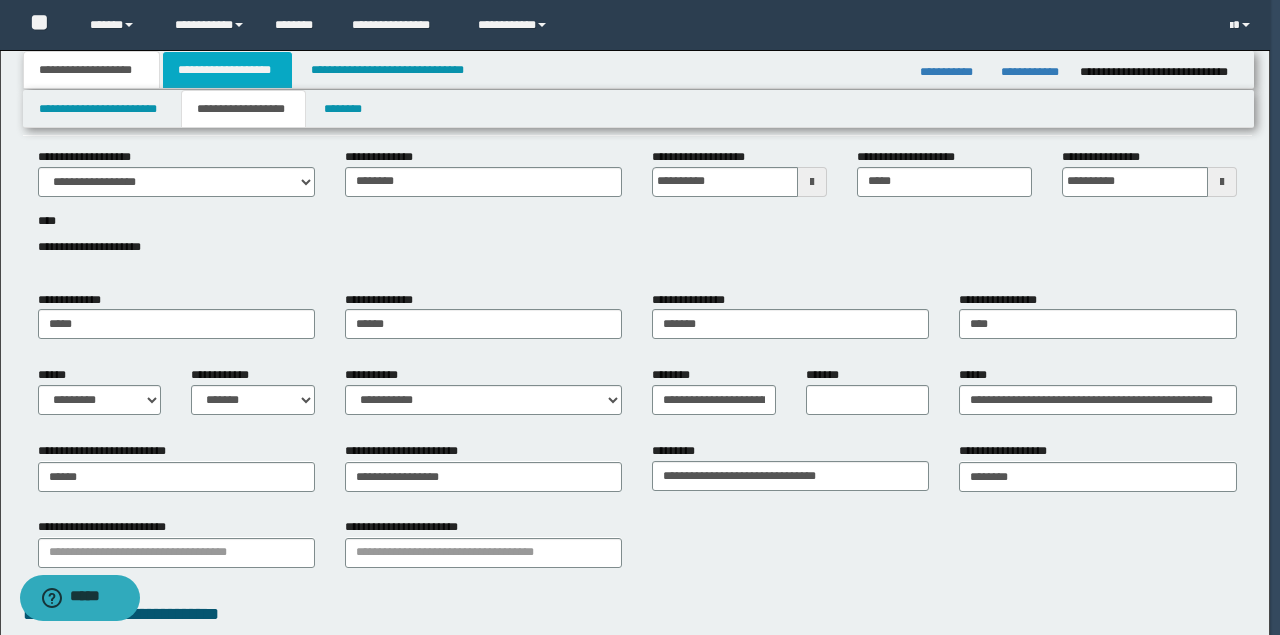 type 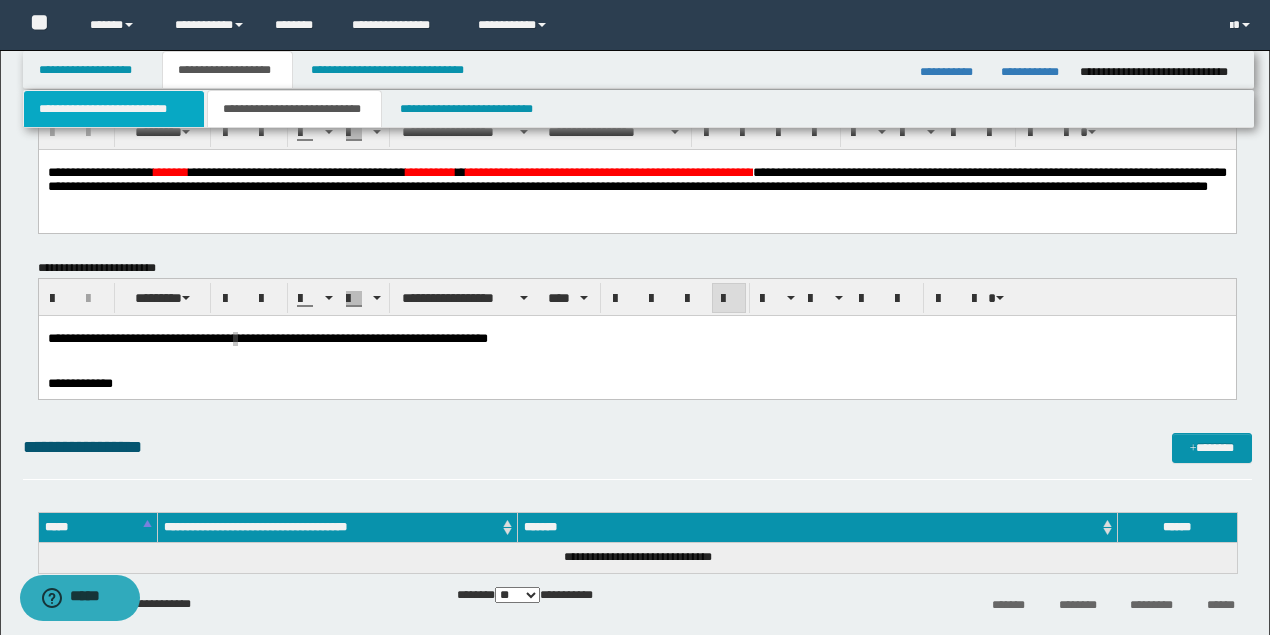 click on "**********" at bounding box center (114, 109) 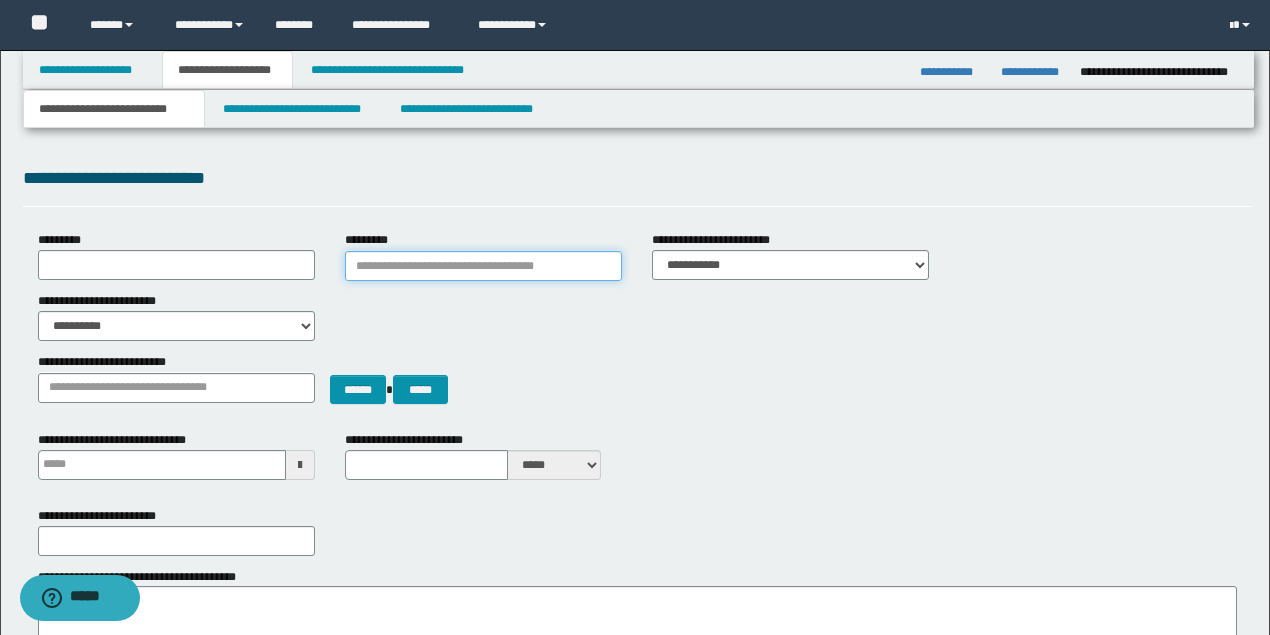click on "*********" at bounding box center [483, 266] 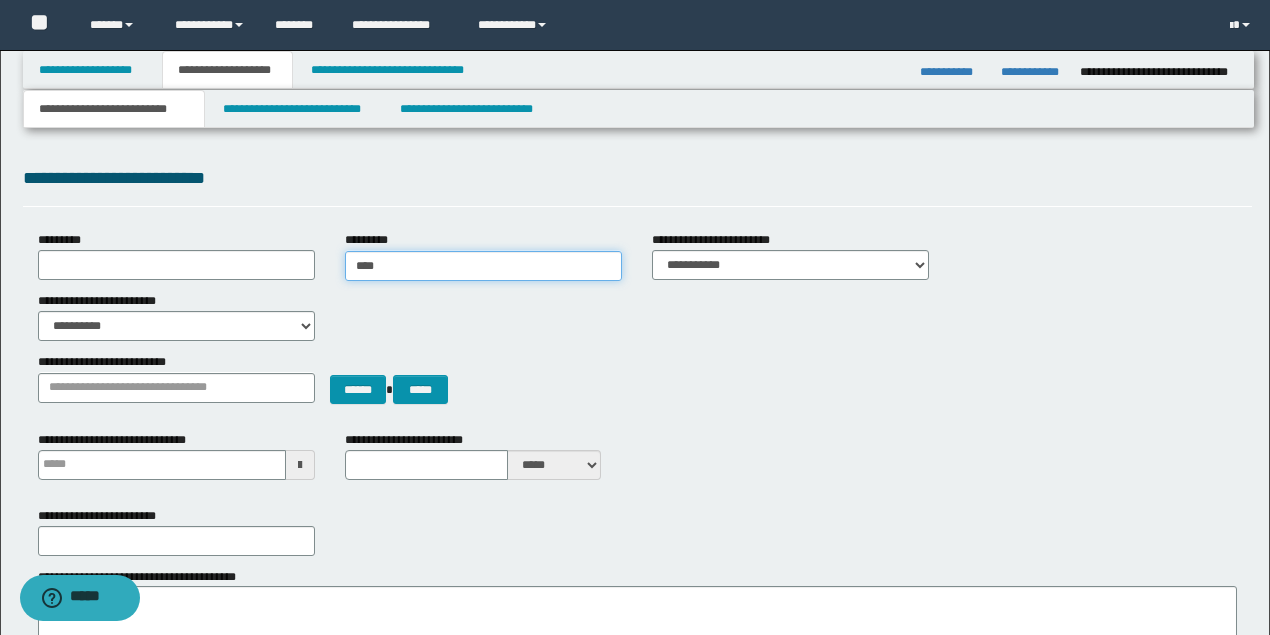 type on "*****" 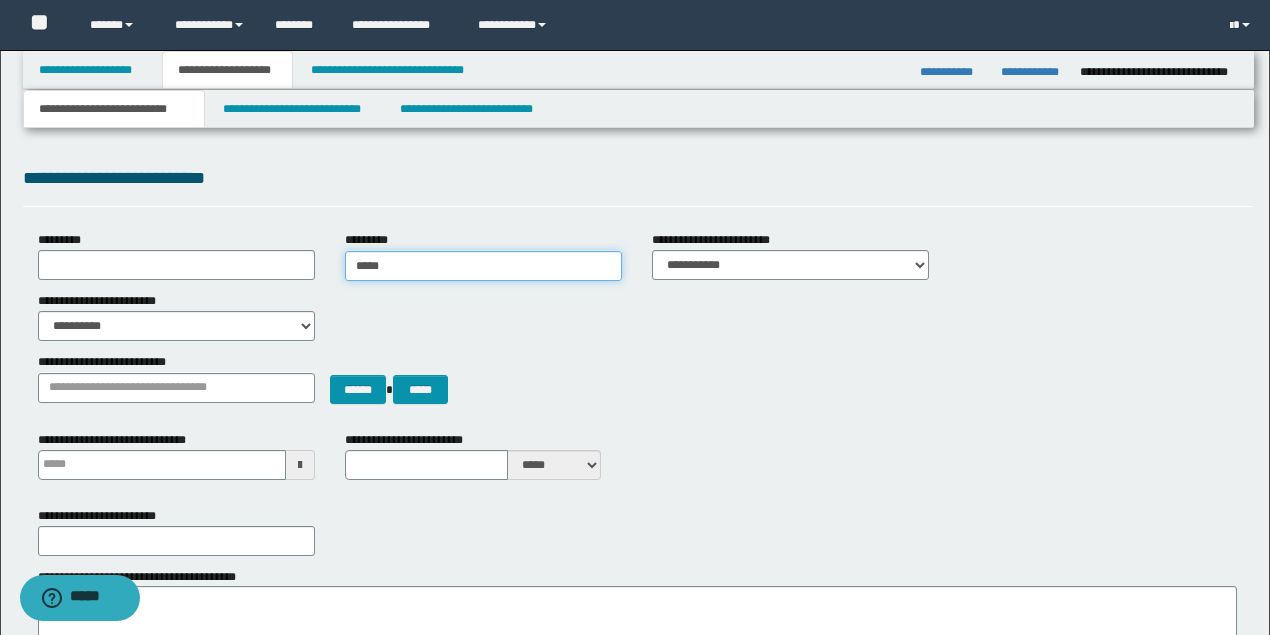 type on "**********" 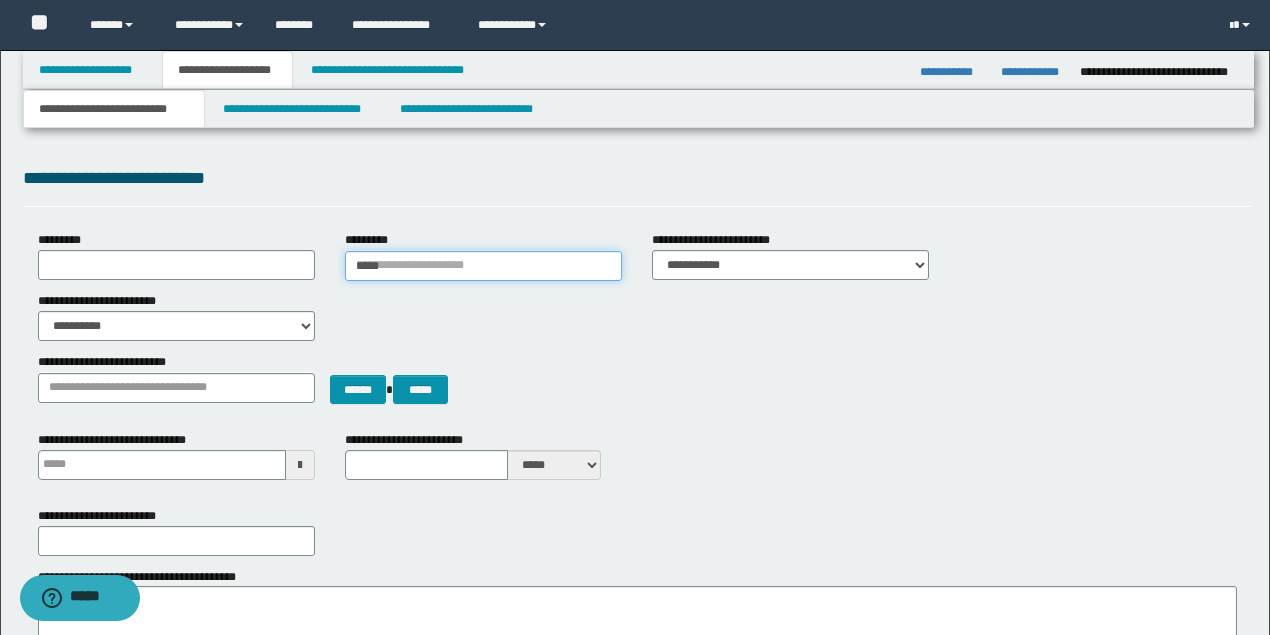 type 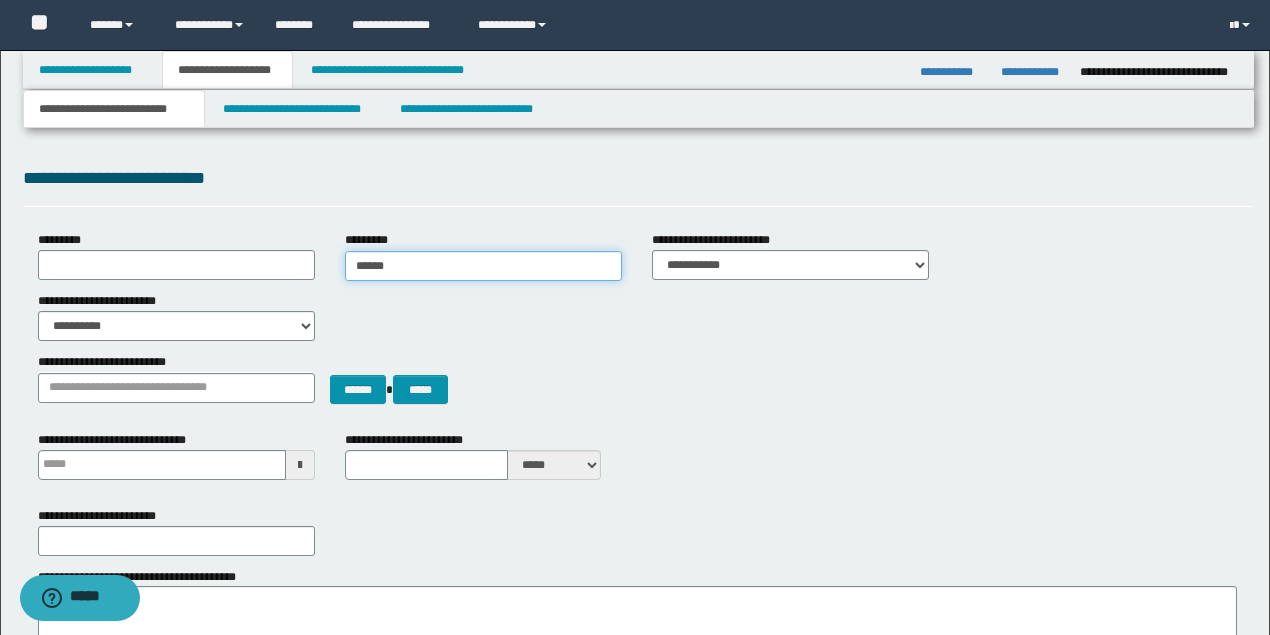 type on "**********" 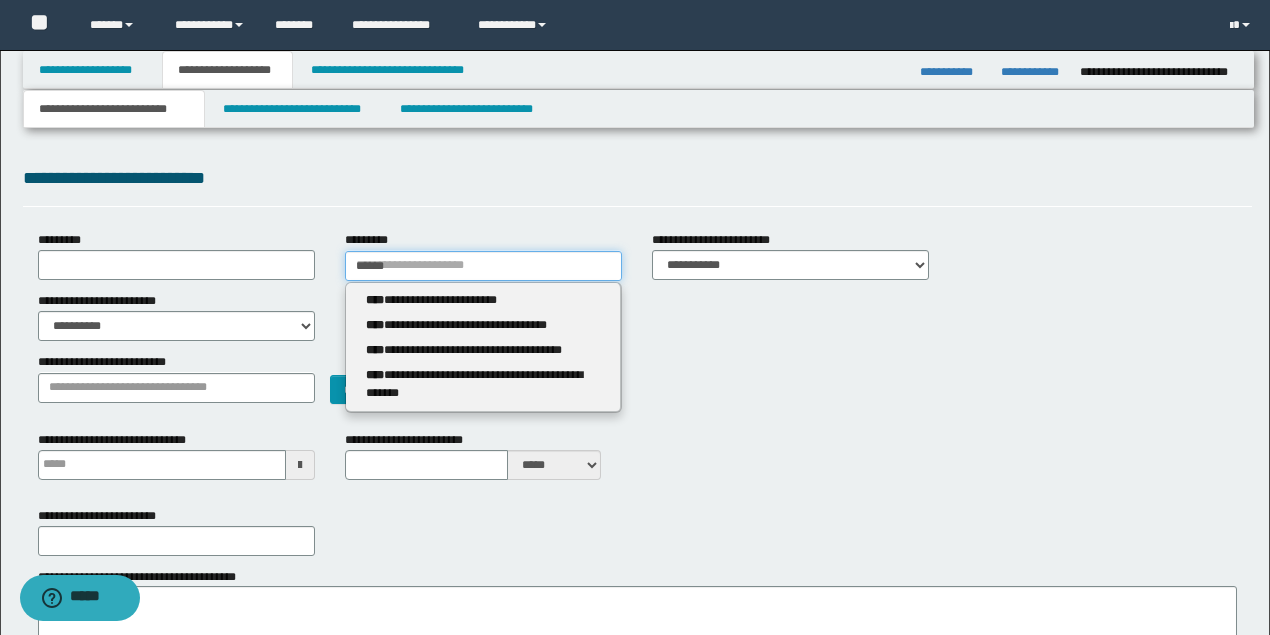 type 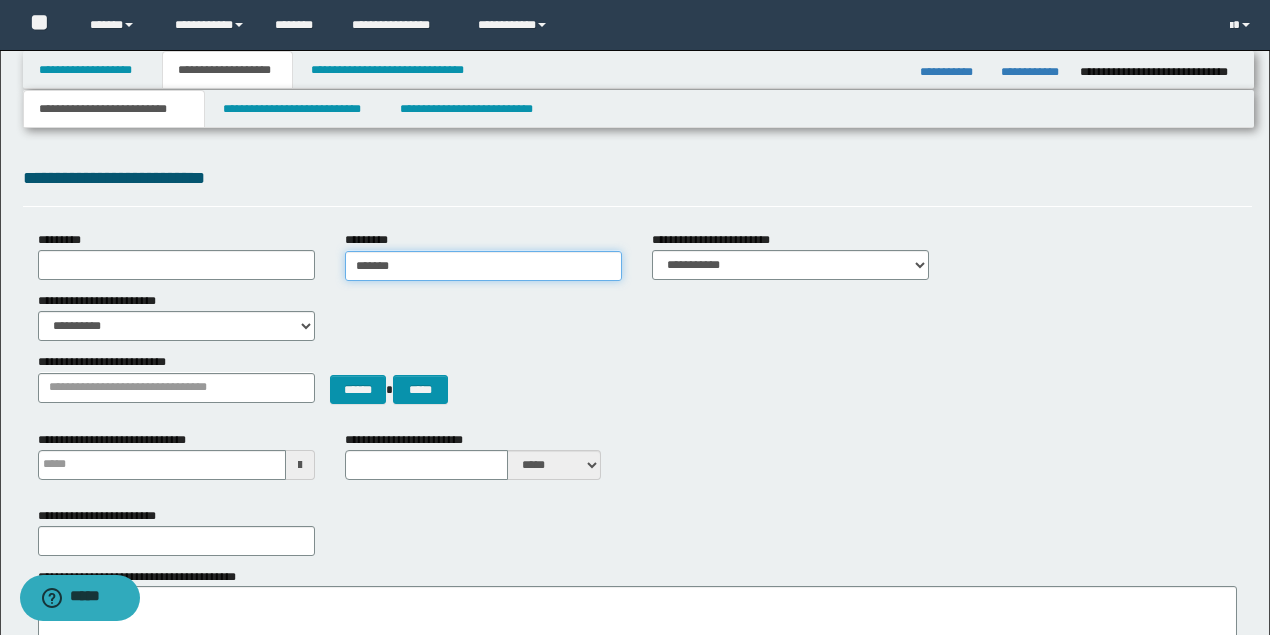 type on "******" 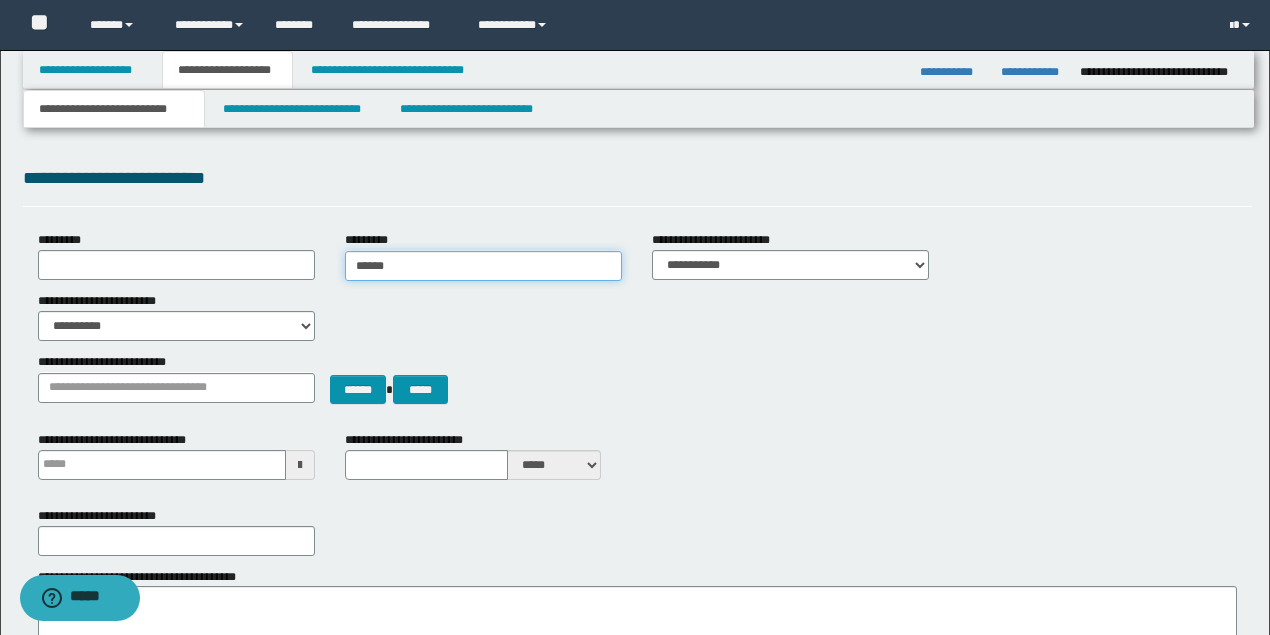 type on "**********" 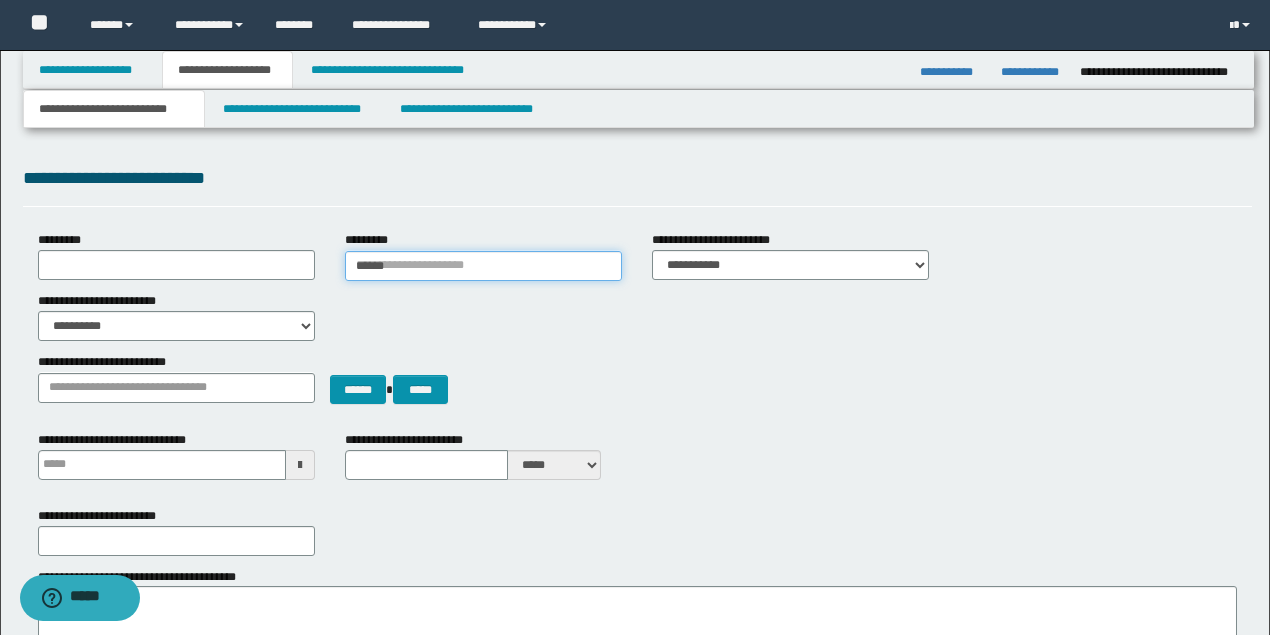 type 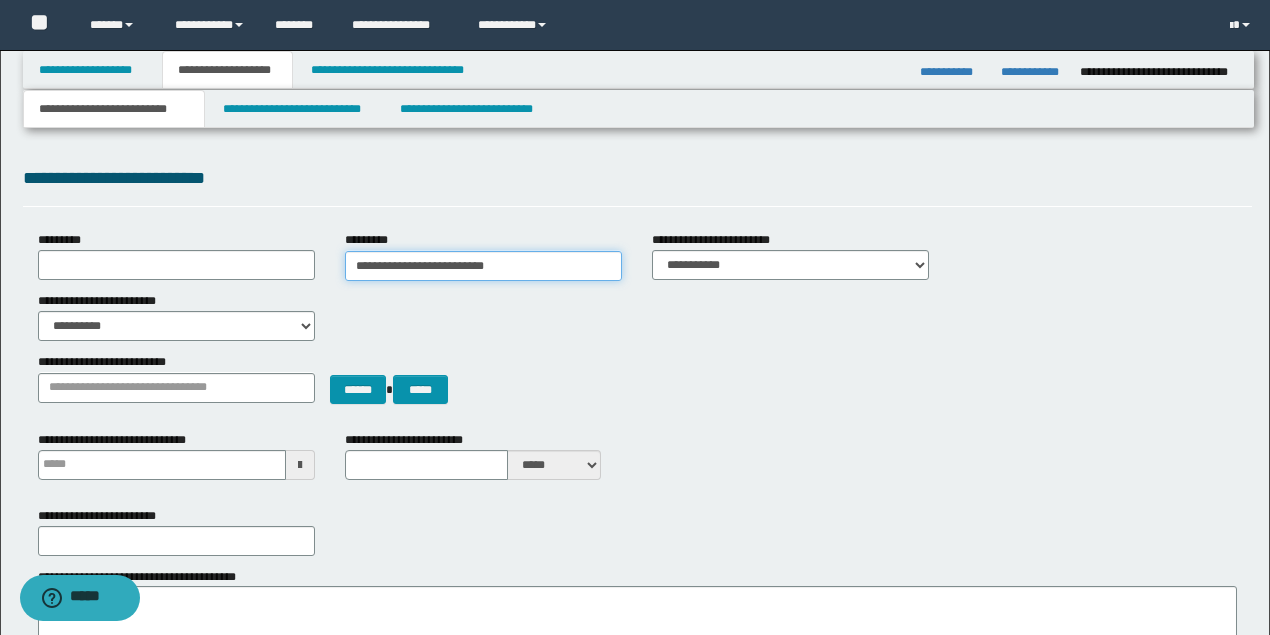 type on "**********" 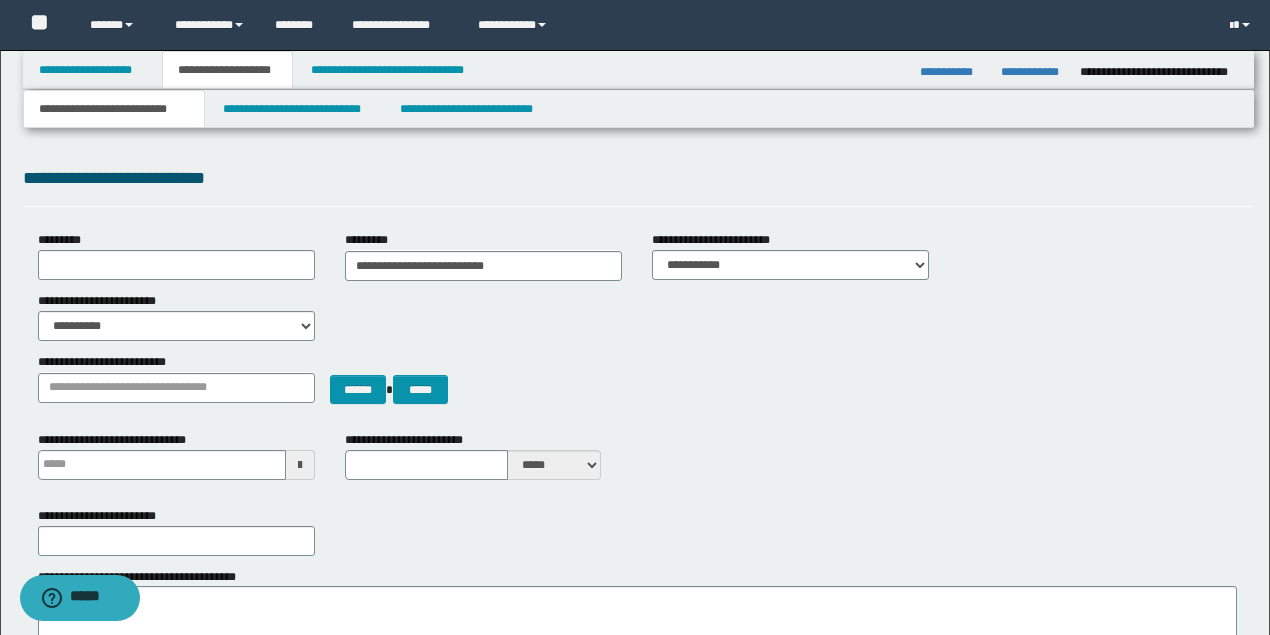 drag, startPoint x: 428, startPoint y: 160, endPoint x: 320, endPoint y: 146, distance: 108.903625 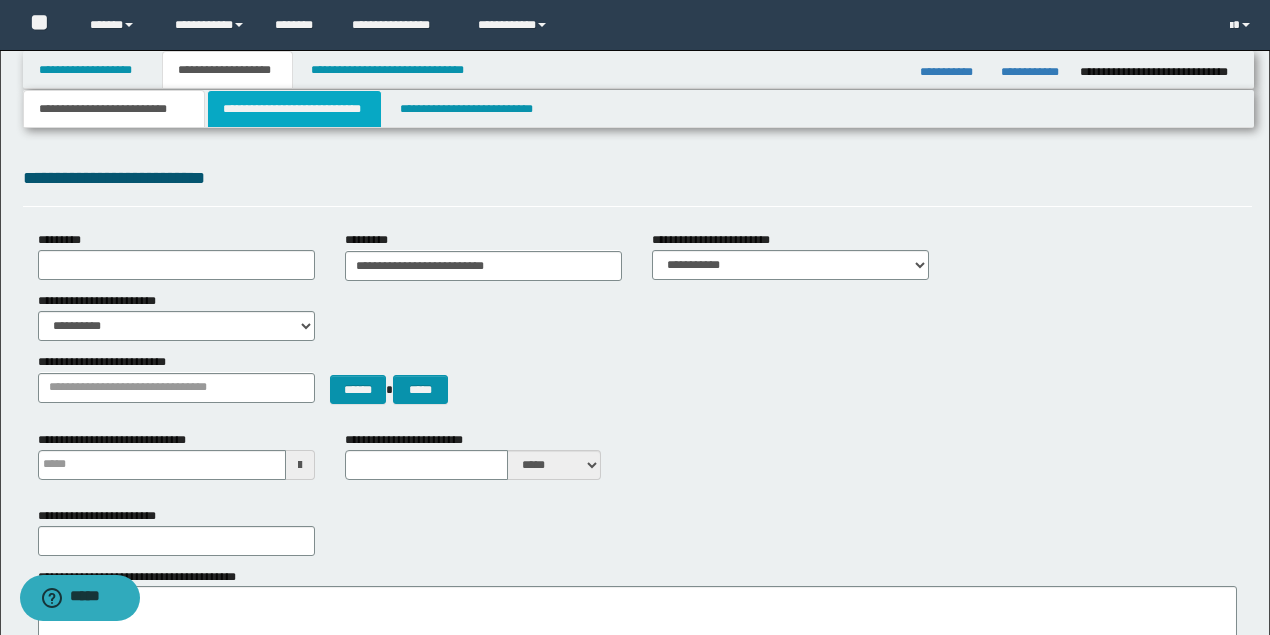 click on "**********" at bounding box center (294, 109) 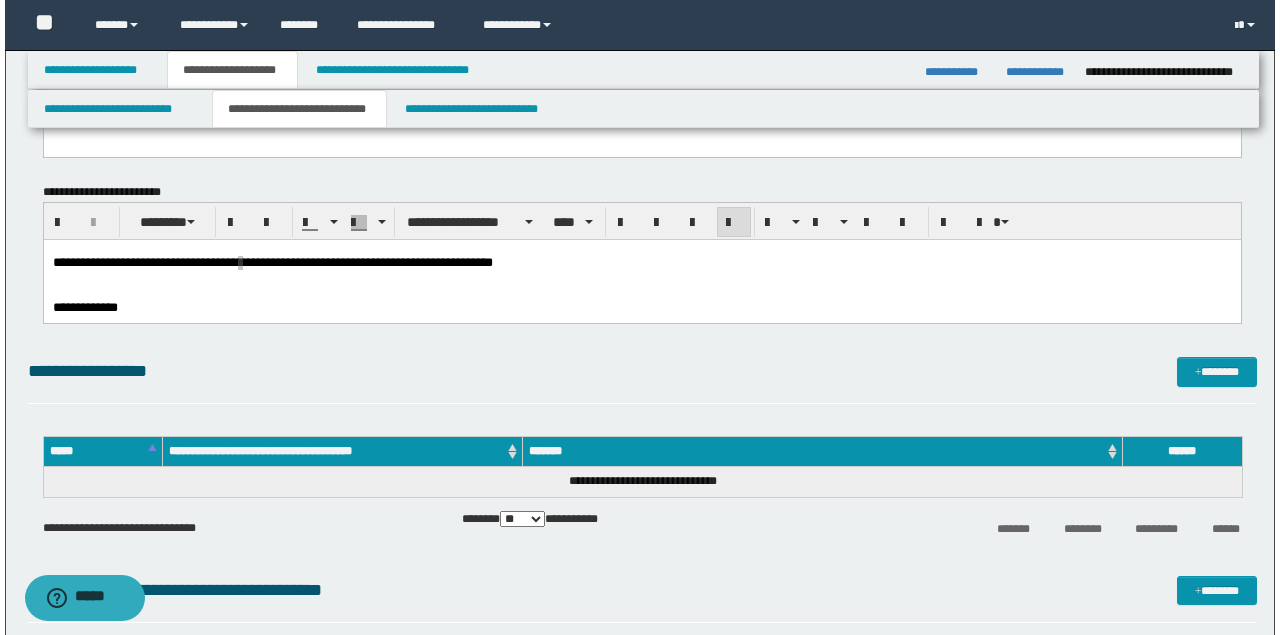 scroll, scrollTop: 0, scrollLeft: 0, axis: both 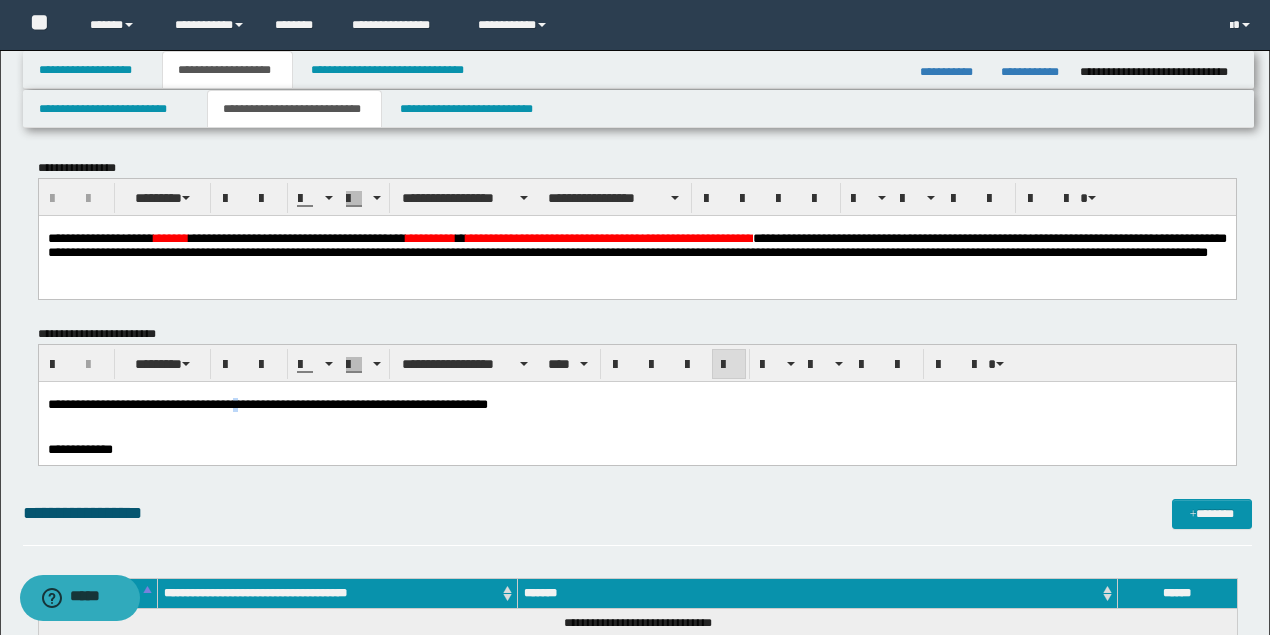 click on "**********" at bounding box center [267, 404] 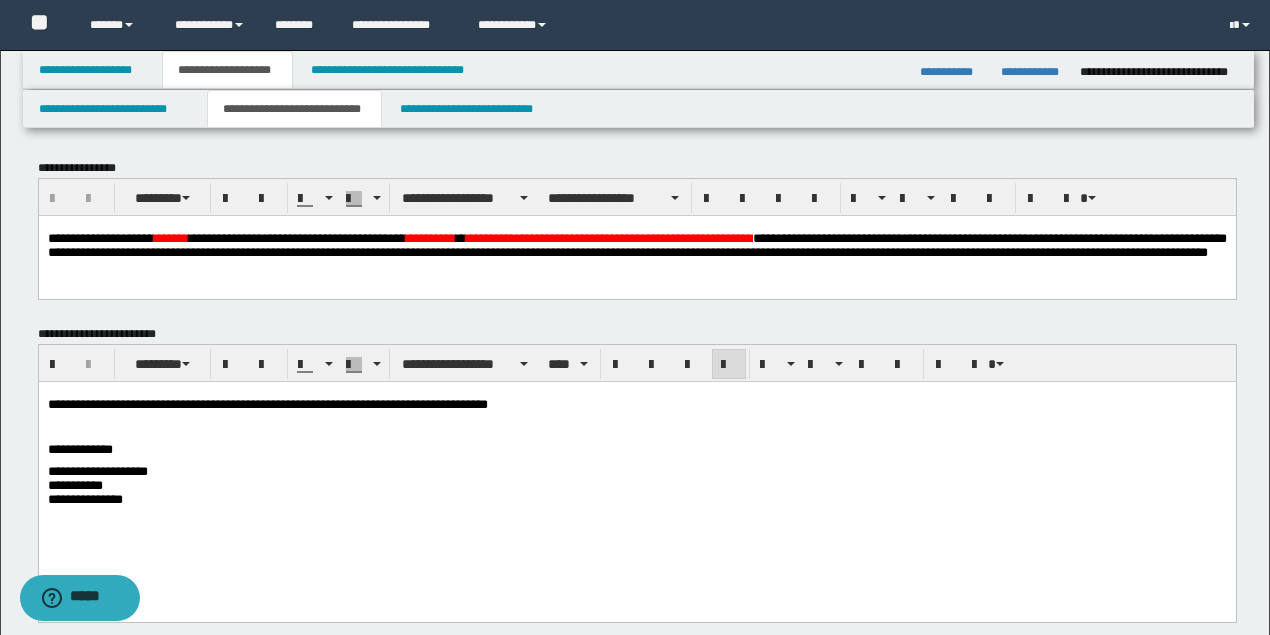 click on "**********" at bounding box center [267, 404] 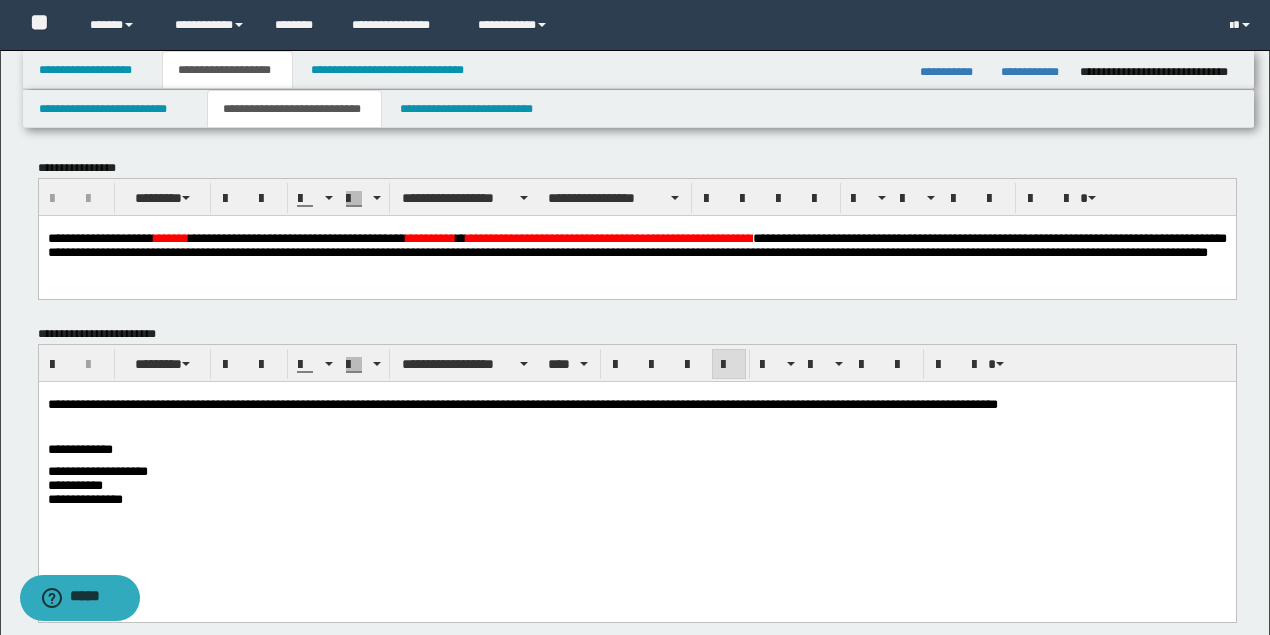drag, startPoint x: 1090, startPoint y: 419, endPoint x: 1098, endPoint y: 407, distance: 14.422205 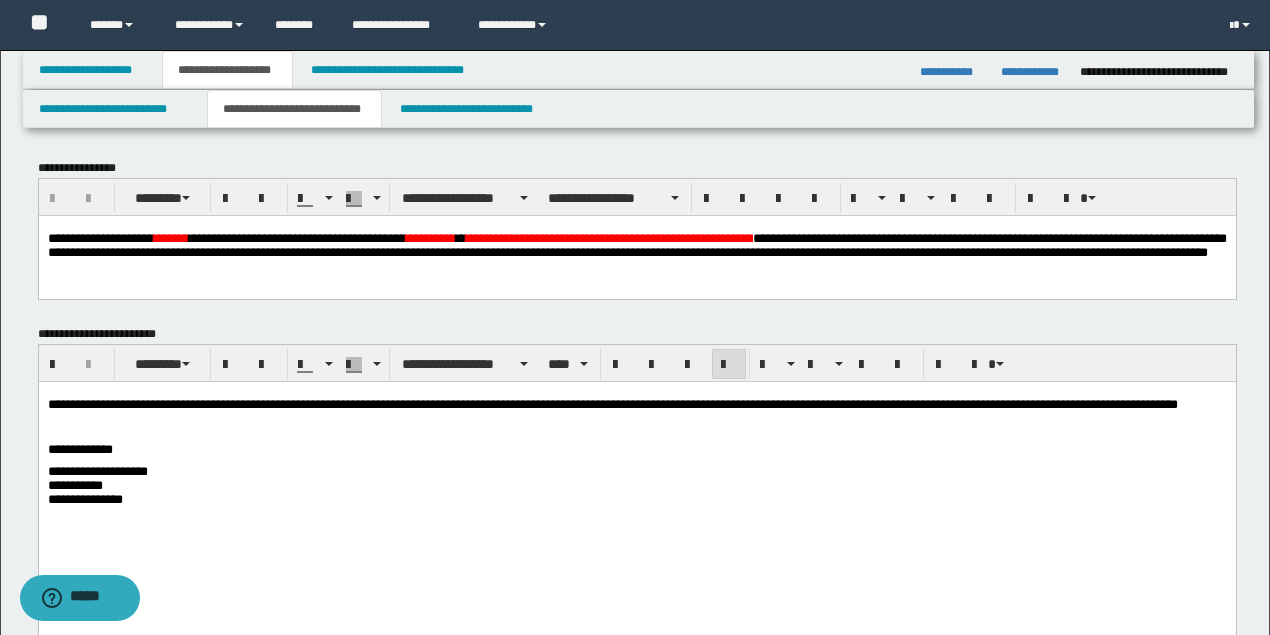 click on "**********" at bounding box center [636, 405] 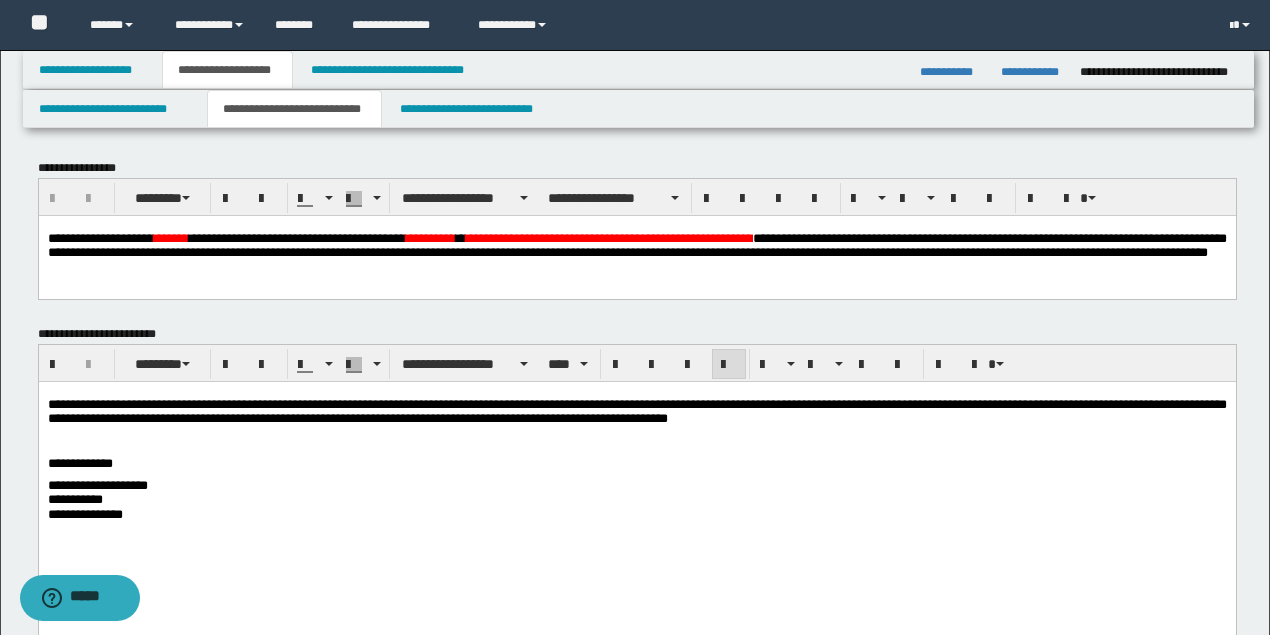 click on "**********" at bounding box center [636, 412] 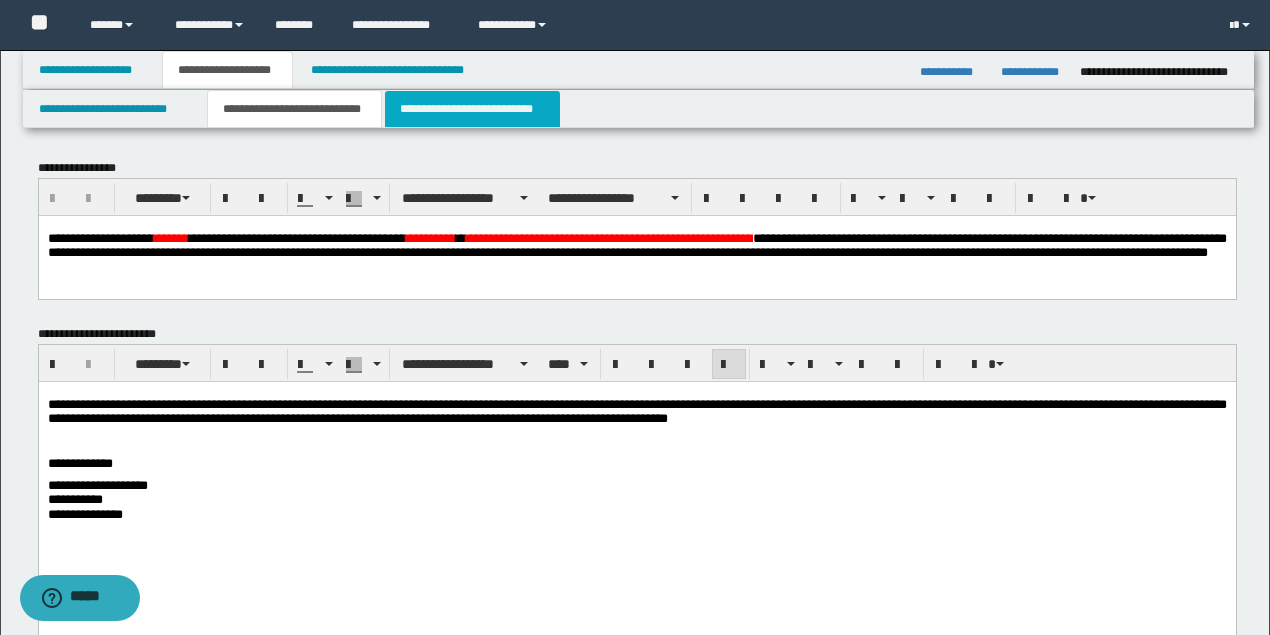 click on "**********" at bounding box center (472, 109) 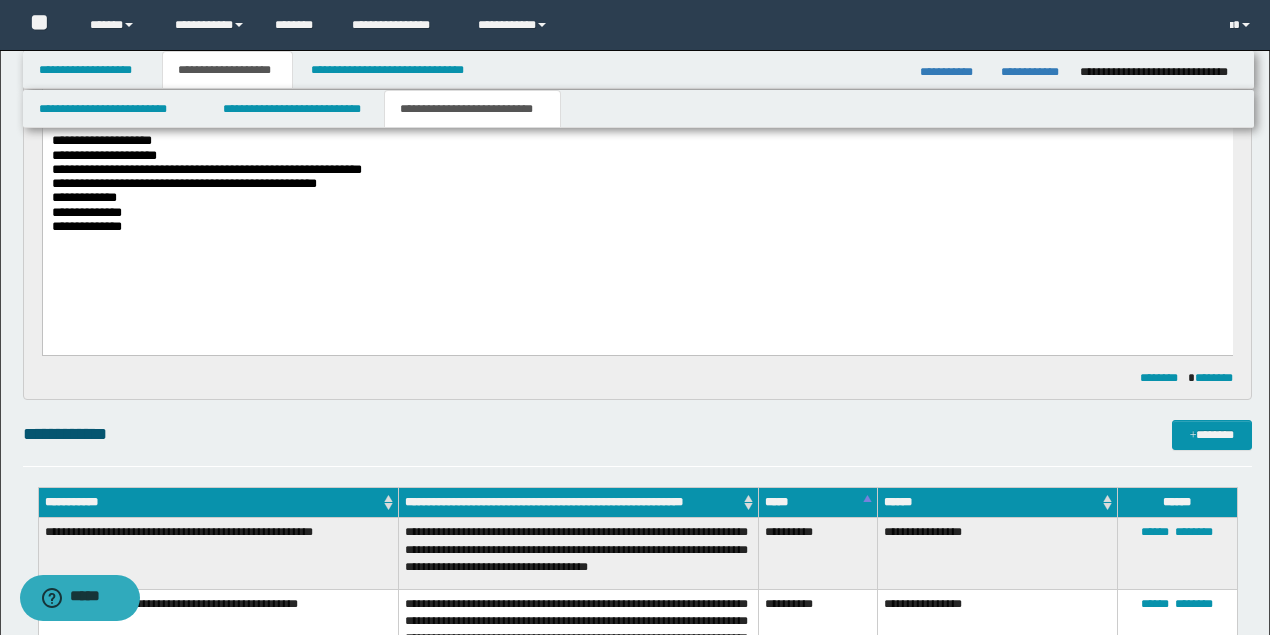 scroll, scrollTop: 466, scrollLeft: 0, axis: vertical 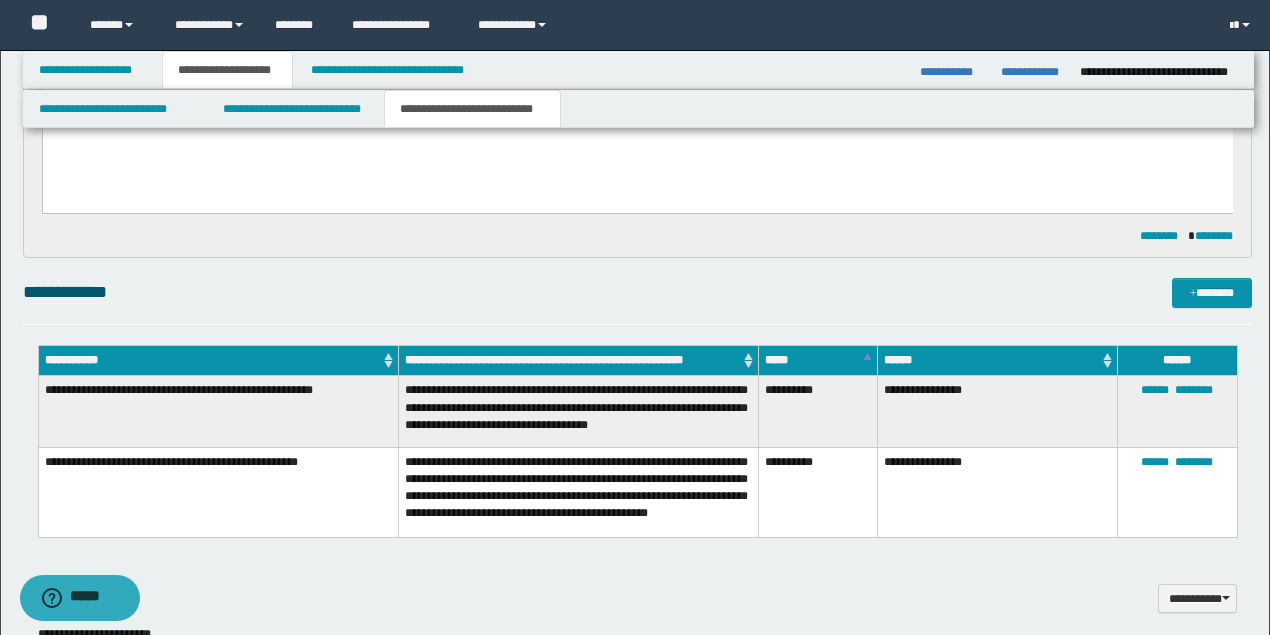 click on "**********" at bounding box center [578, 411] 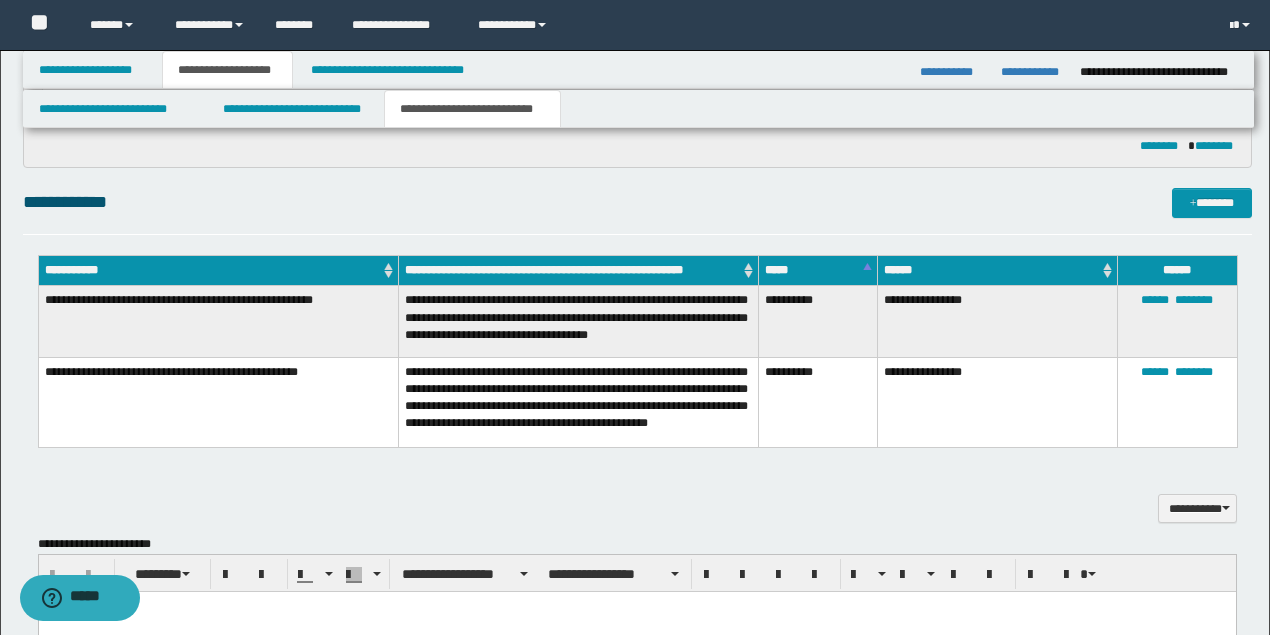 scroll, scrollTop: 533, scrollLeft: 0, axis: vertical 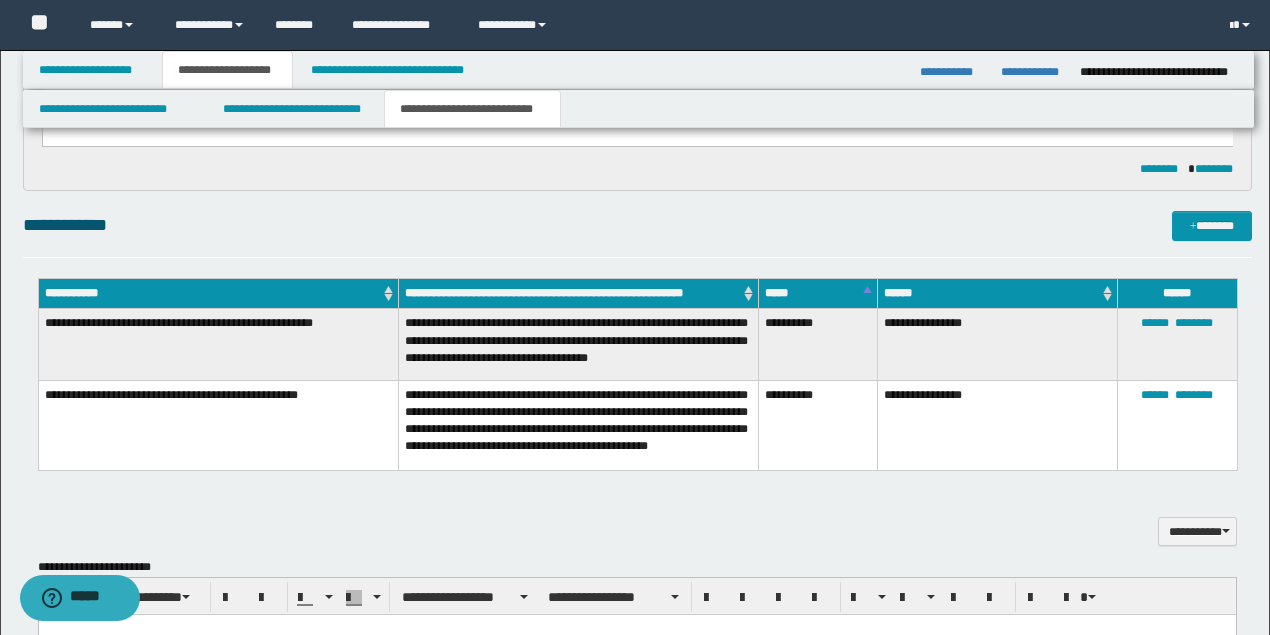 click on "**********" at bounding box center [578, 344] 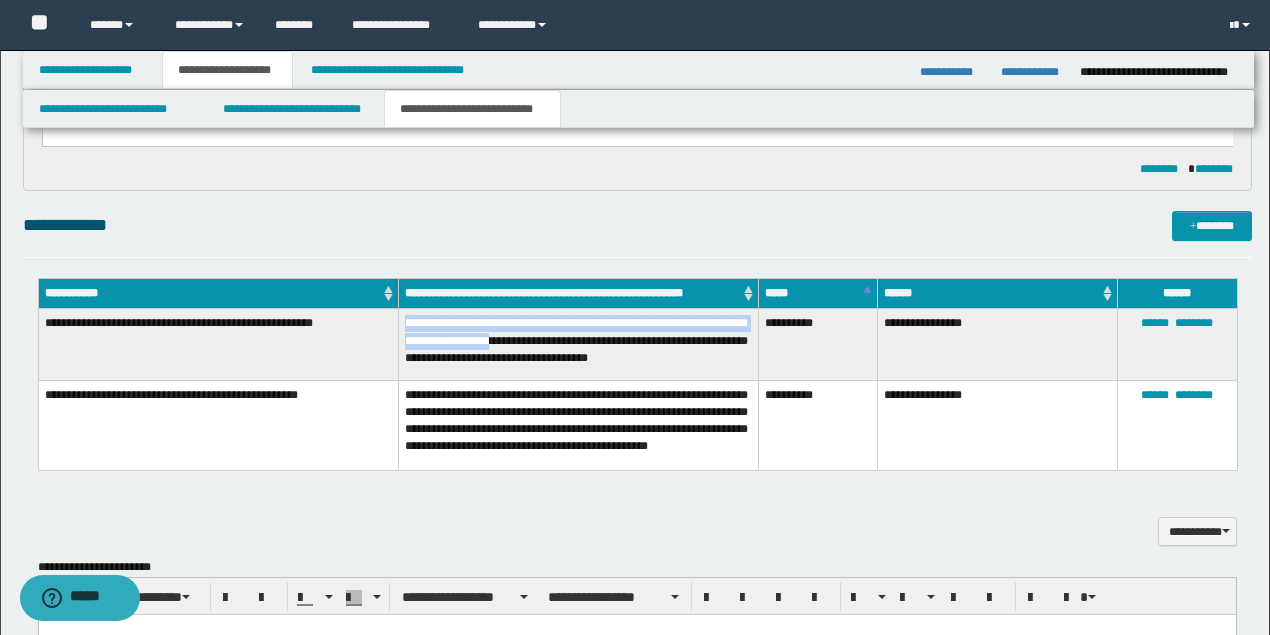 drag, startPoint x: 569, startPoint y: 340, endPoint x: 399, endPoint y: 316, distance: 171.68576 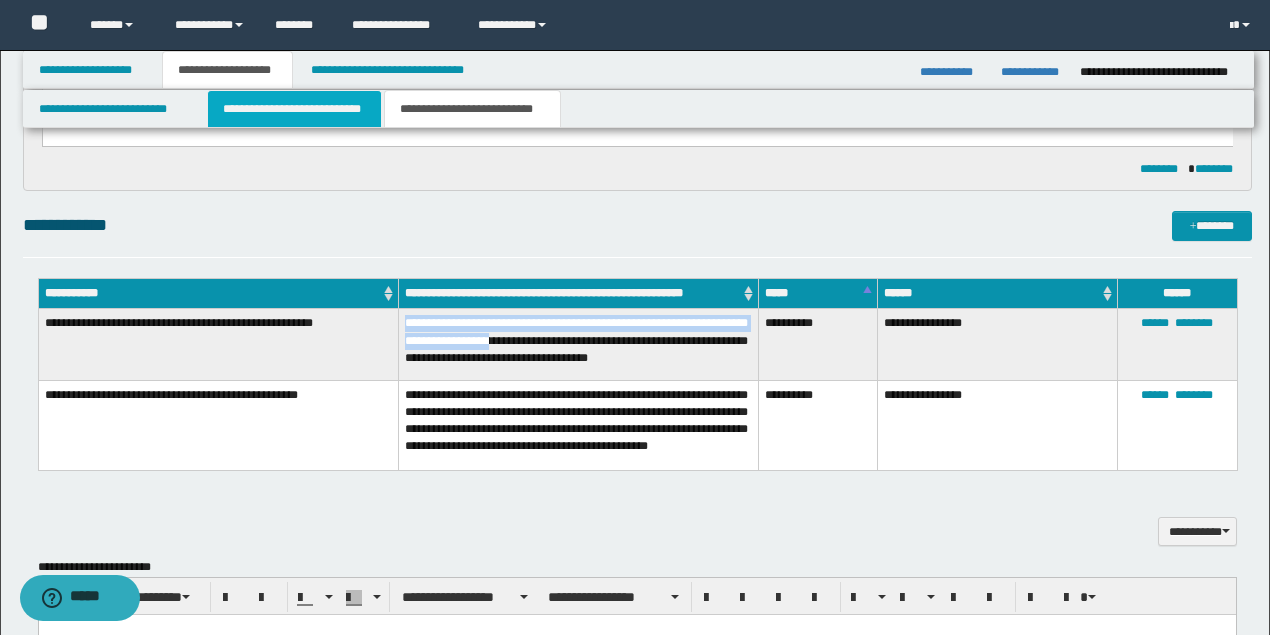 click on "**********" at bounding box center (294, 109) 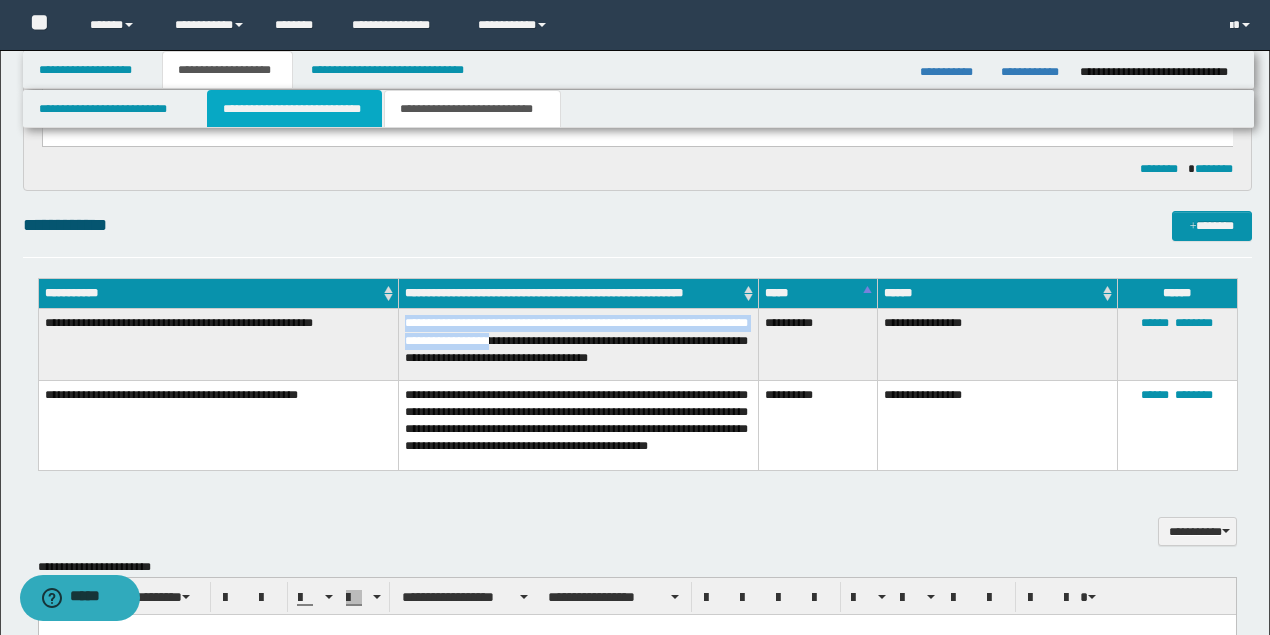 type 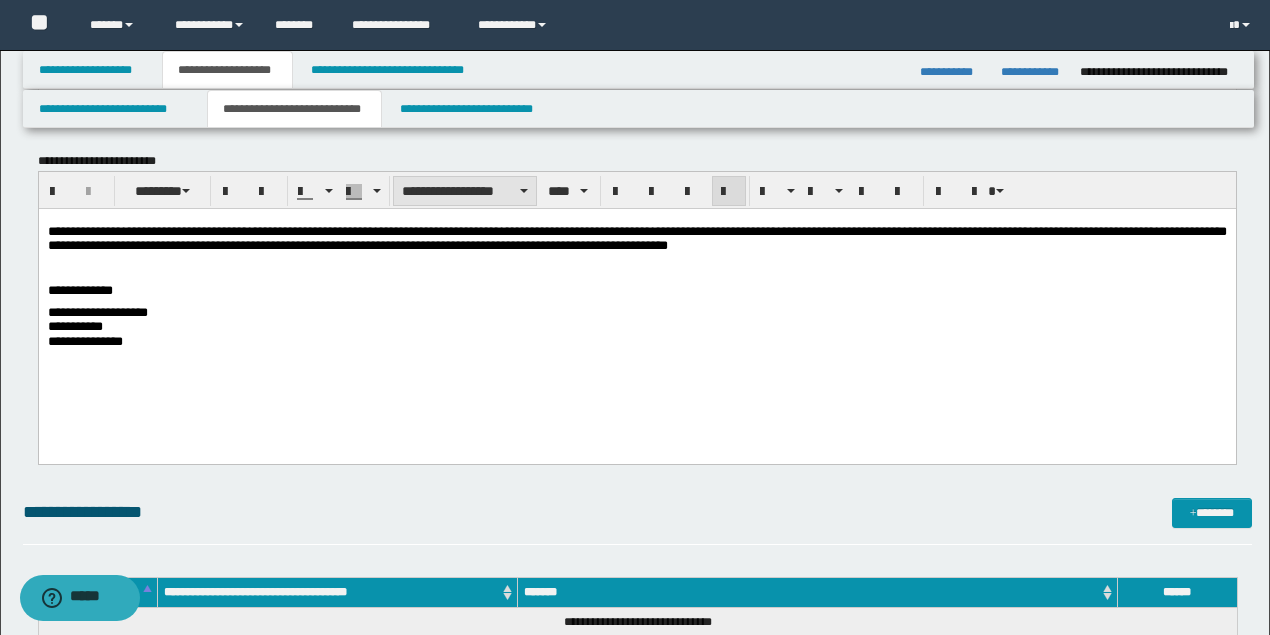 scroll, scrollTop: 0, scrollLeft: 0, axis: both 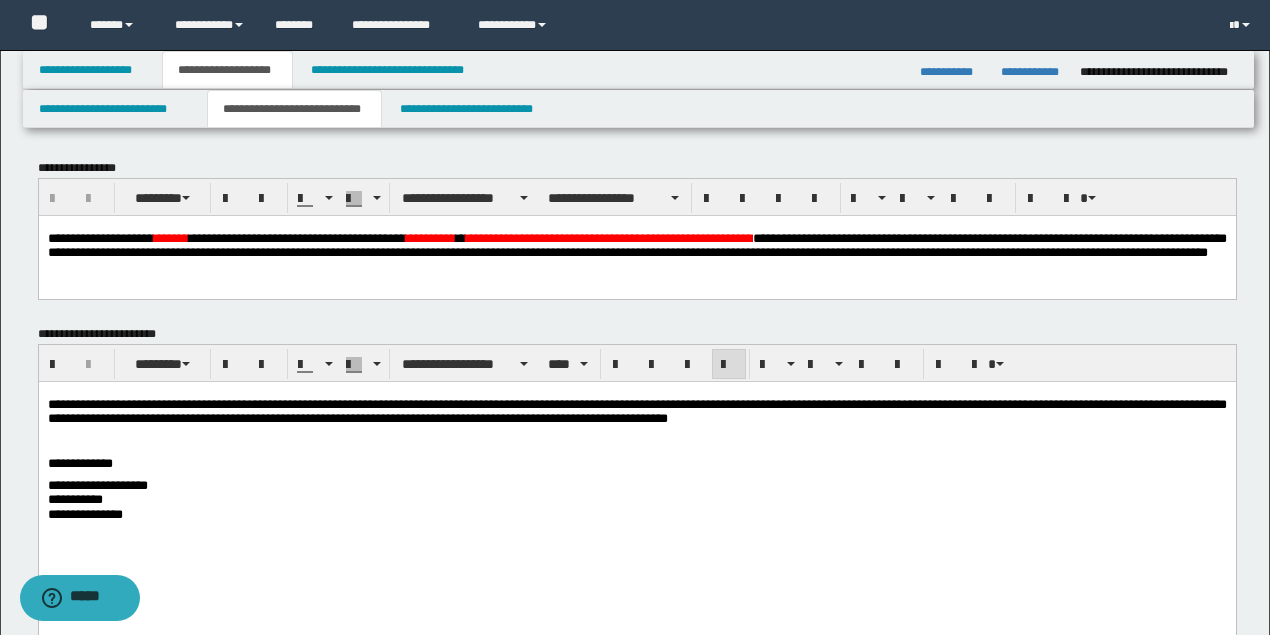 click on "**********" at bounding box center [636, 481] 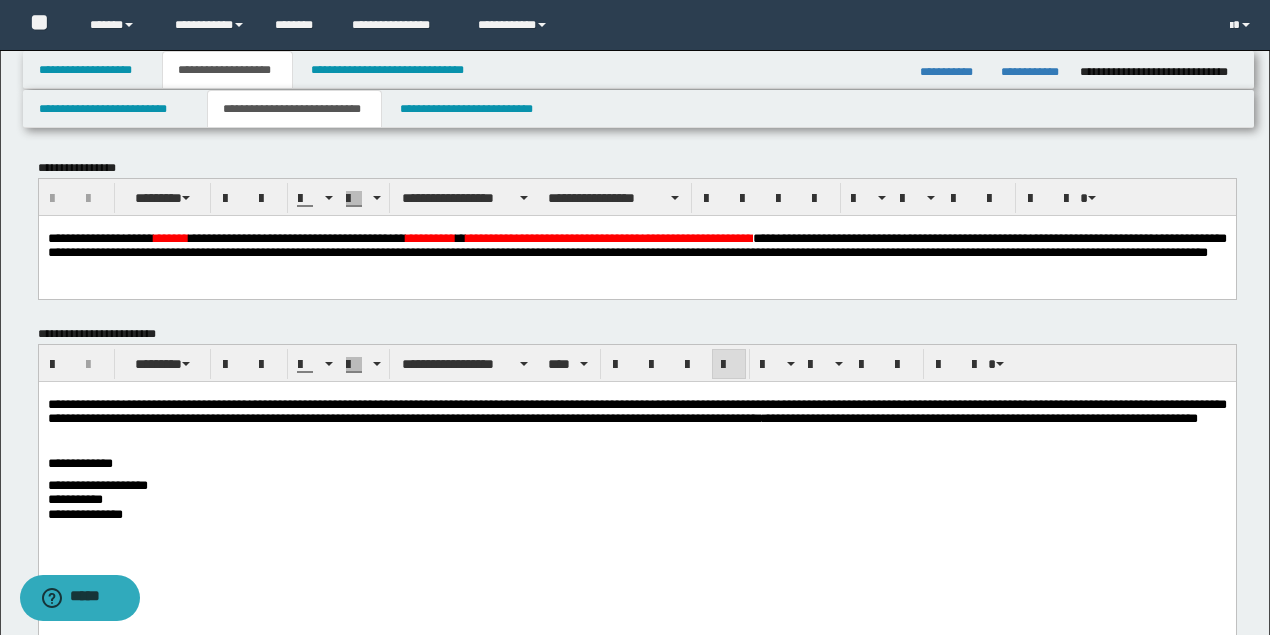 click on "**********" at bounding box center (636, 411) 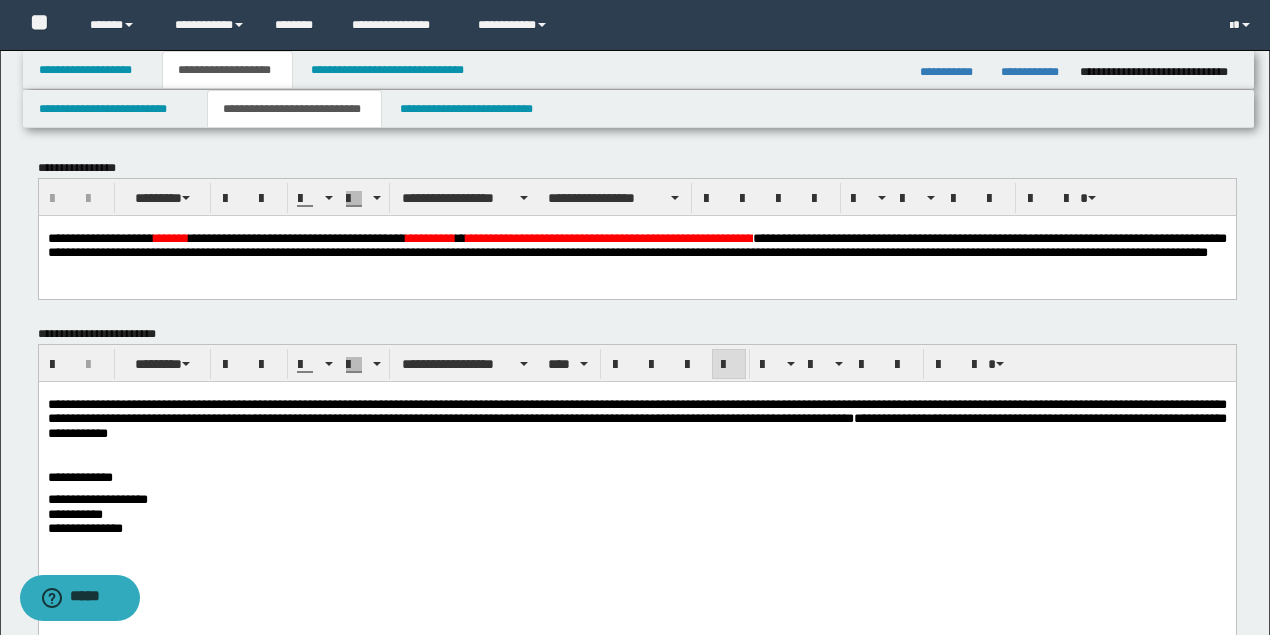 click on "**********" at bounding box center (636, 419) 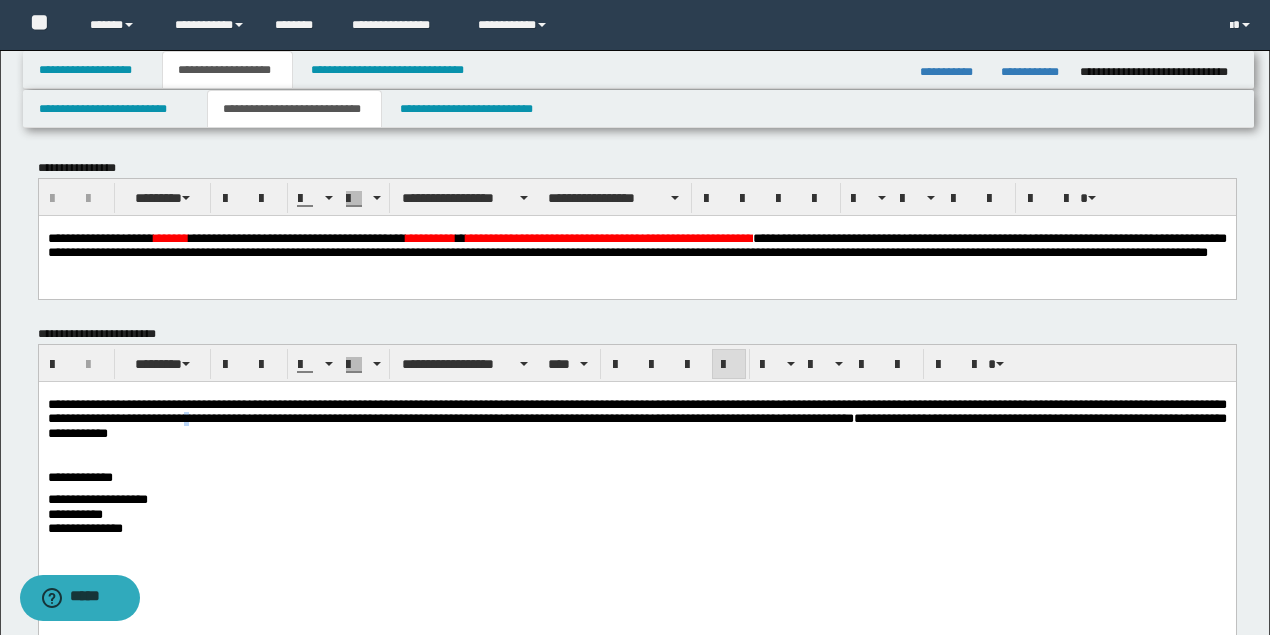 click on "**********" at bounding box center [636, 419] 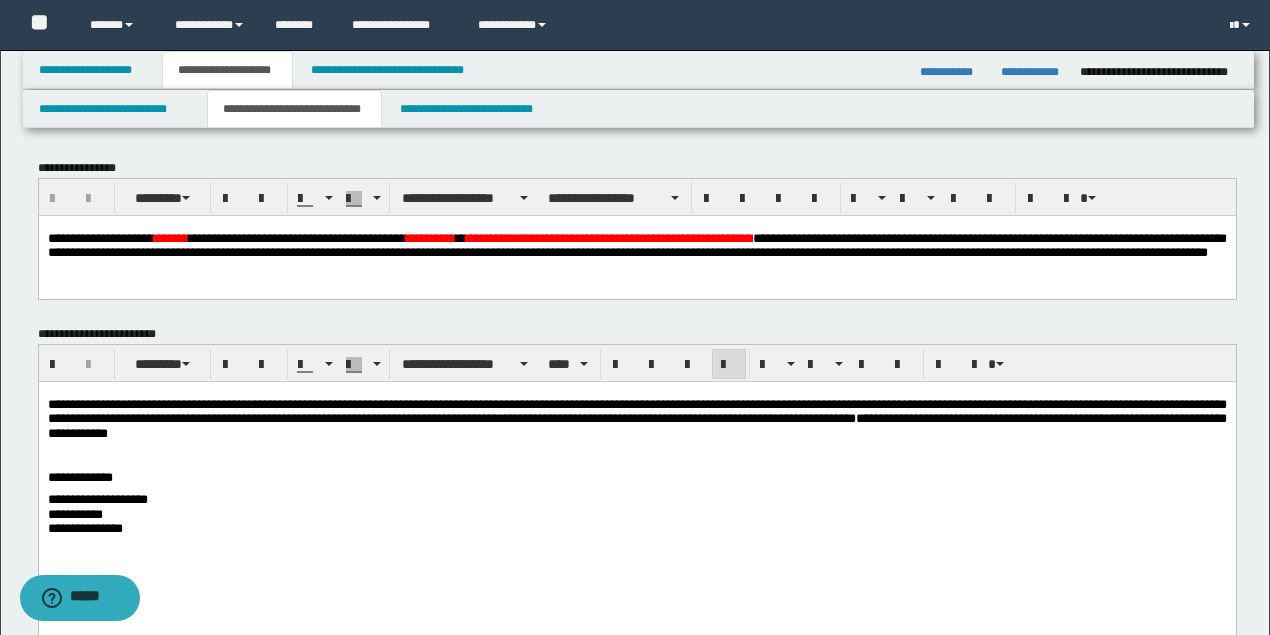click on "**********" at bounding box center (636, 419) 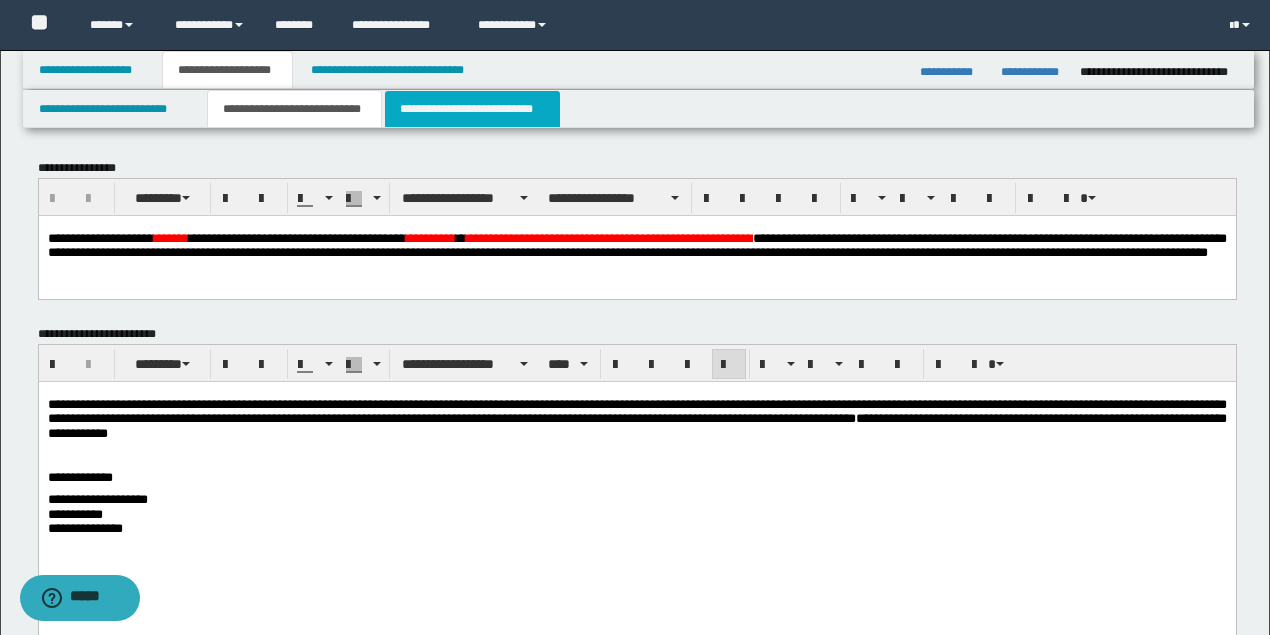 click on "**********" at bounding box center [639, 70] 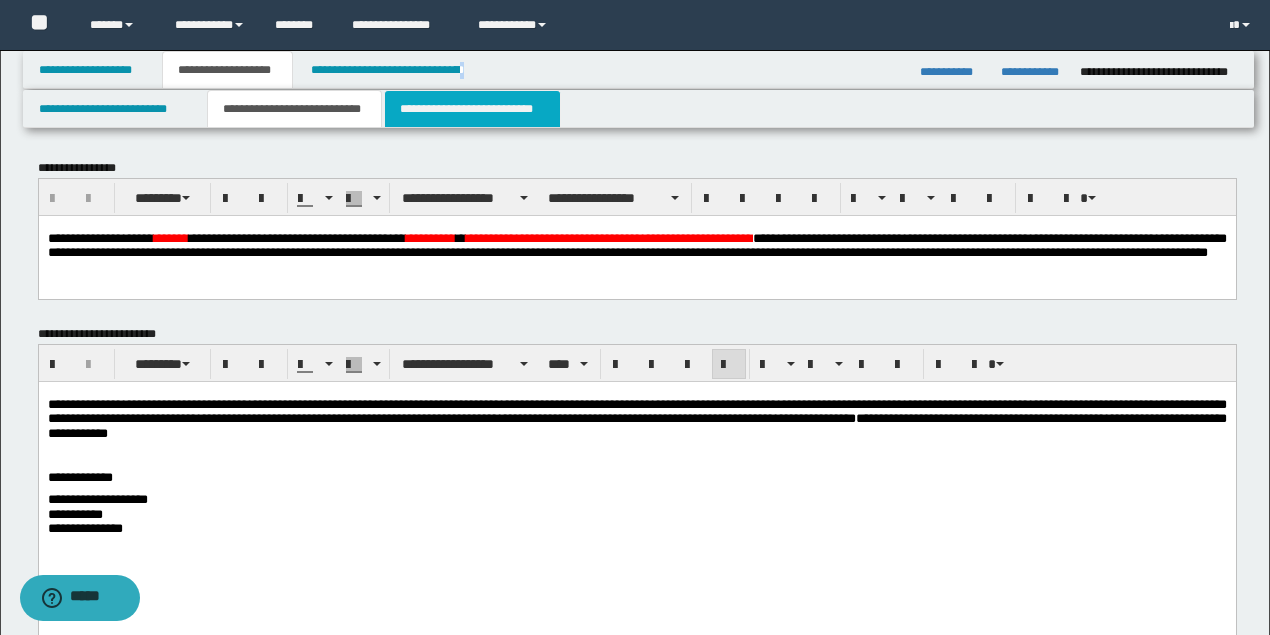 click on "**********" at bounding box center (472, 109) 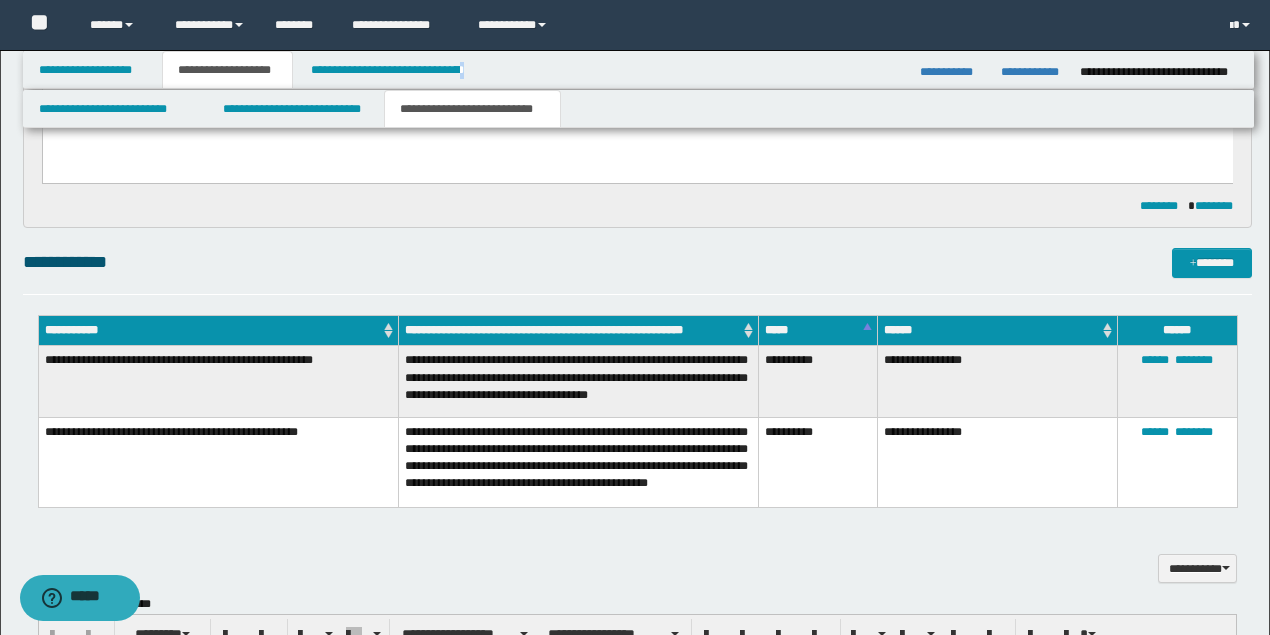 scroll, scrollTop: 533, scrollLeft: 0, axis: vertical 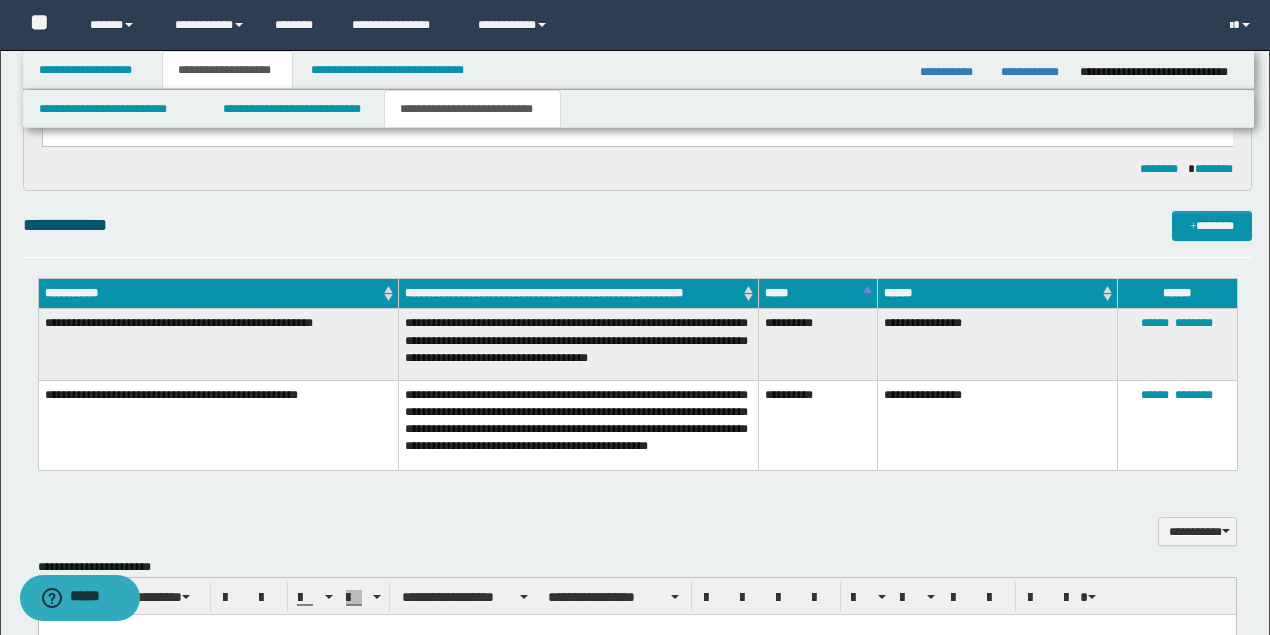 click on "**********" at bounding box center [578, 425] 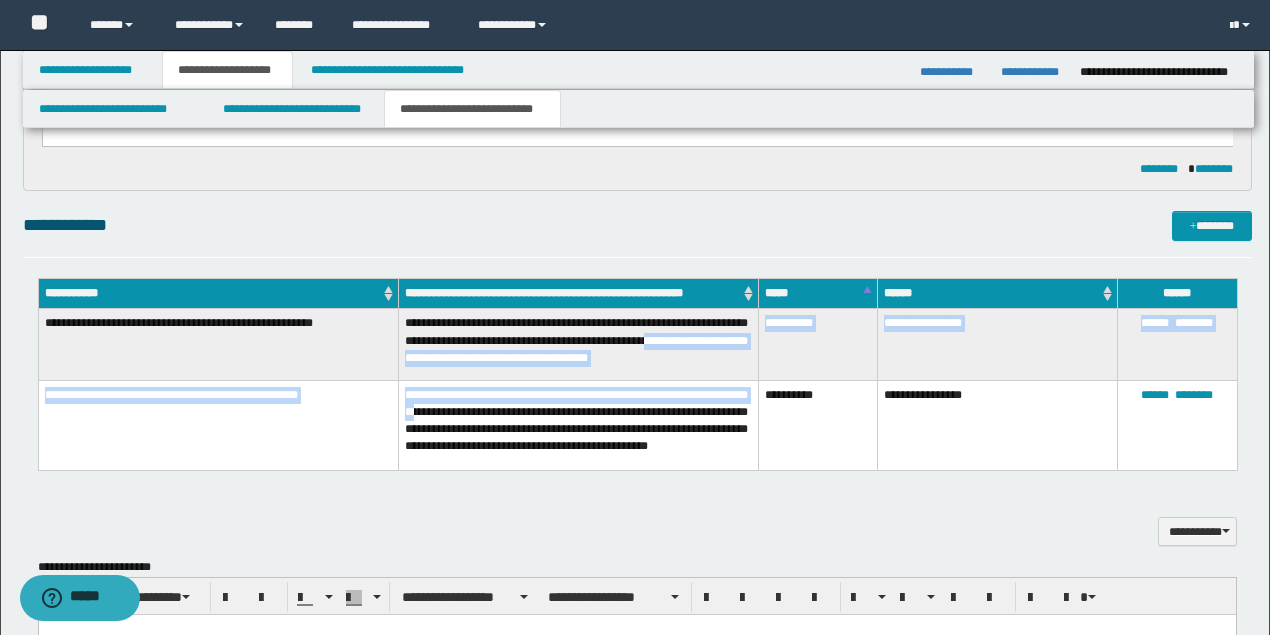 drag, startPoint x: 472, startPoint y: 401, endPoint x: 398, endPoint y: 369, distance: 80.622574 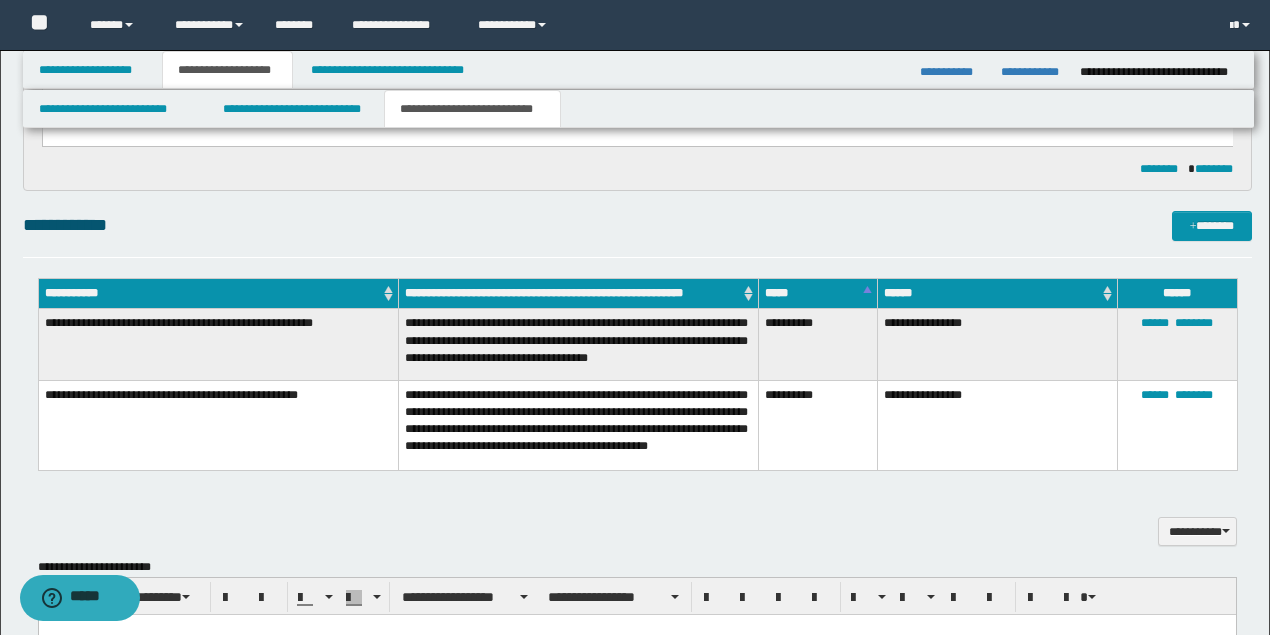 drag, startPoint x: 468, startPoint y: 421, endPoint x: 460, endPoint y: 414, distance: 10.630146 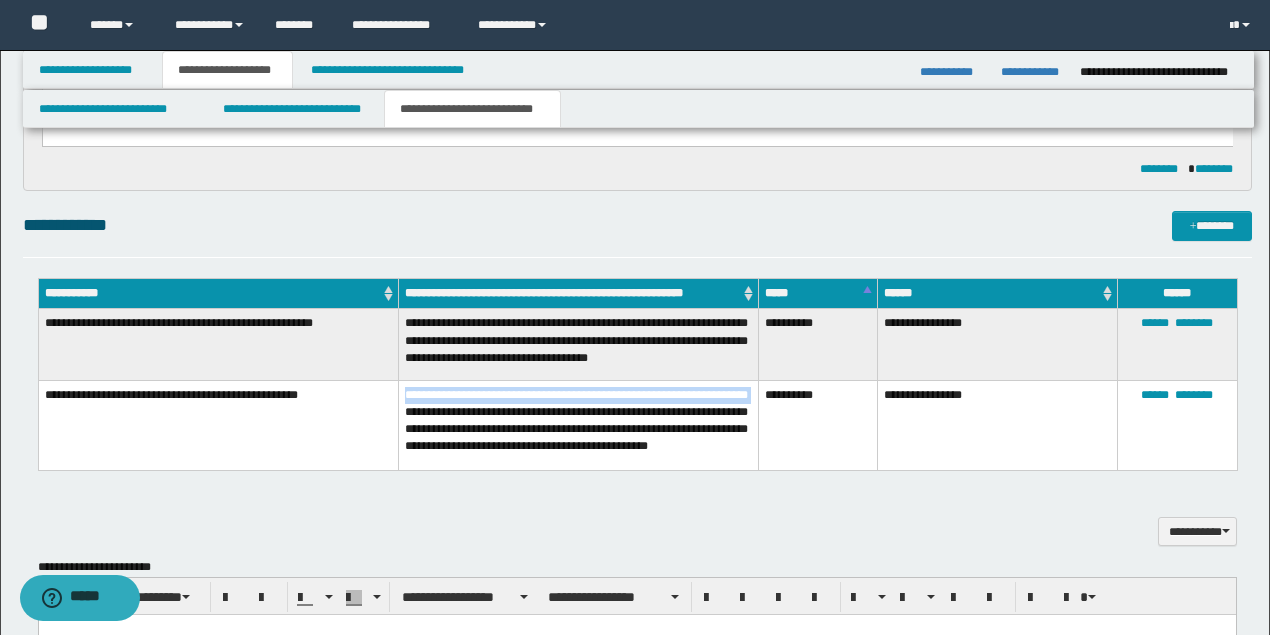 drag, startPoint x: 462, startPoint y: 405, endPoint x: 373, endPoint y: 385, distance: 91.21951 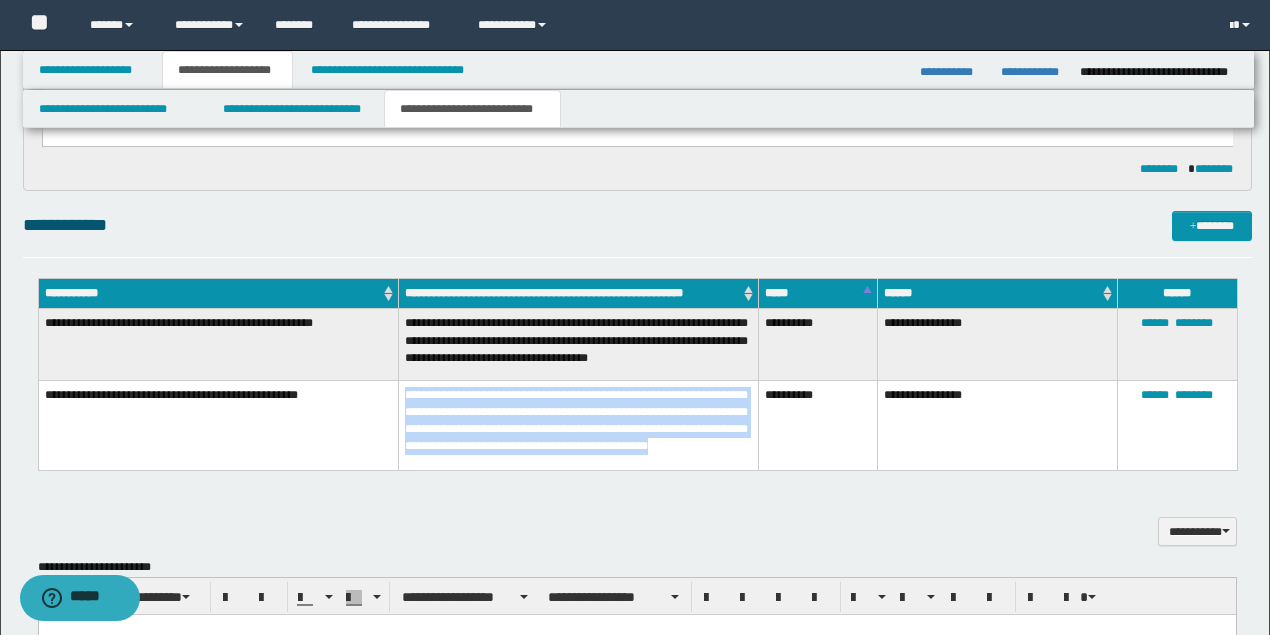 drag, startPoint x: 507, startPoint y: 454, endPoint x: 436, endPoint y: 386, distance: 98.31073 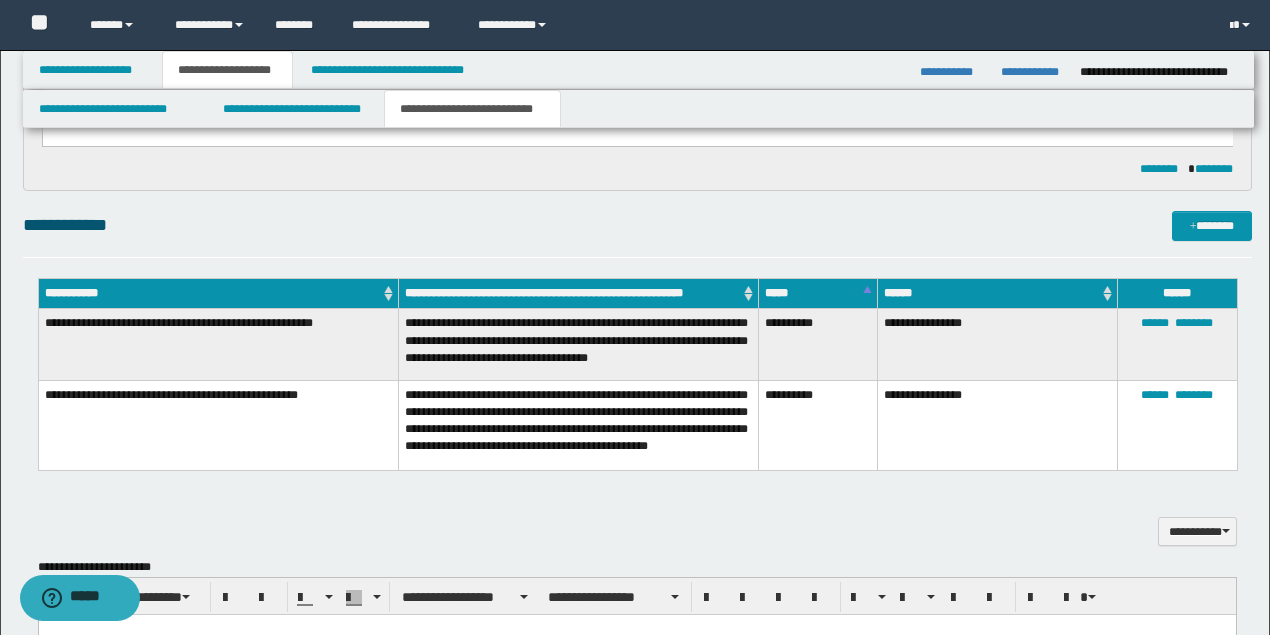drag, startPoint x: 446, startPoint y: 383, endPoint x: 510, endPoint y: 454, distance: 95.587654 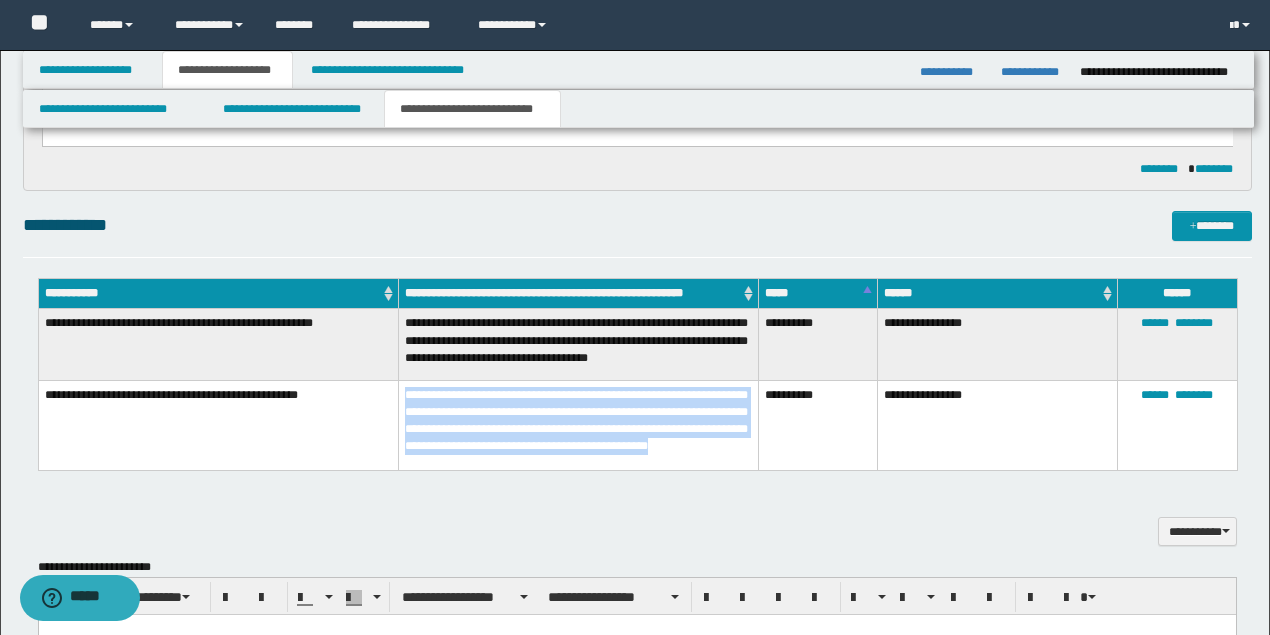 drag, startPoint x: 510, startPoint y: 454, endPoint x: 427, endPoint y: 392, distance: 103.6002 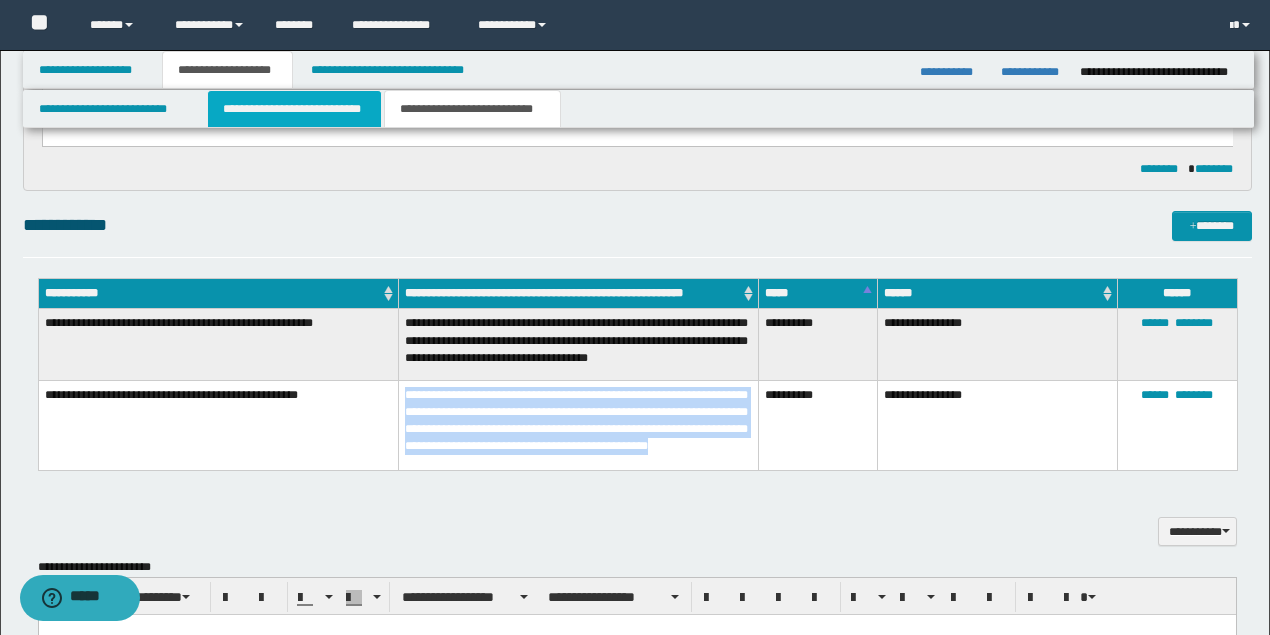 click on "**********" at bounding box center (294, 109) 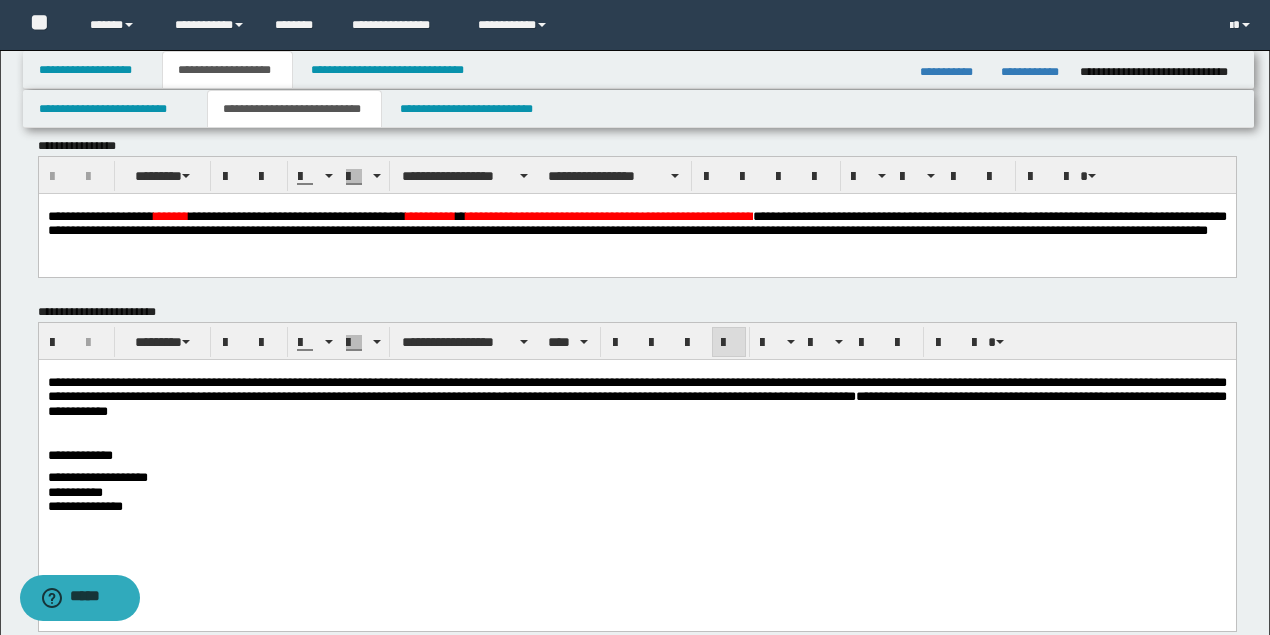 scroll, scrollTop: 0, scrollLeft: 0, axis: both 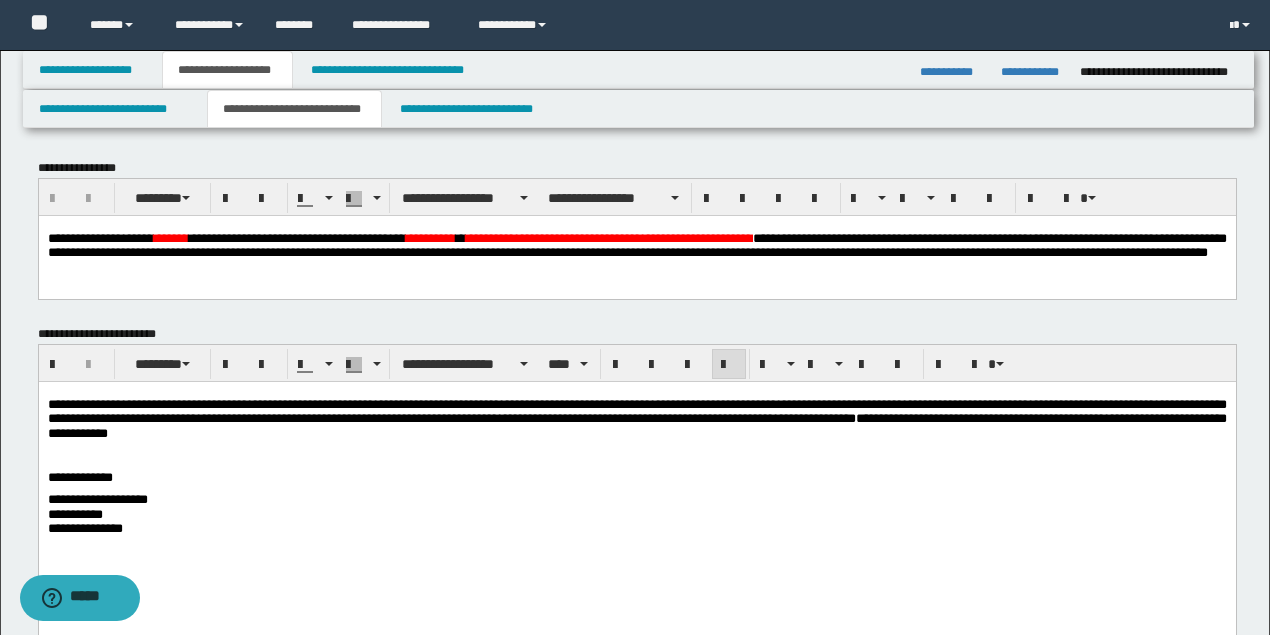 click on "**********" at bounding box center [636, 488] 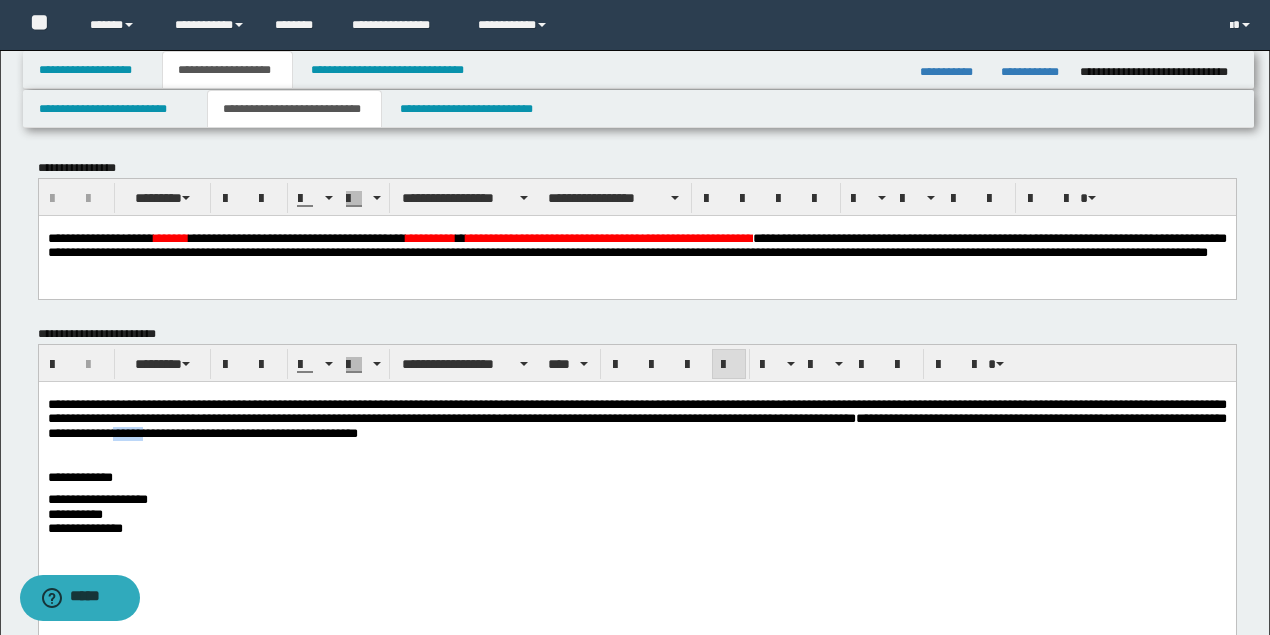 drag, startPoint x: 380, startPoint y: 440, endPoint x: 368, endPoint y: 438, distance: 12.165525 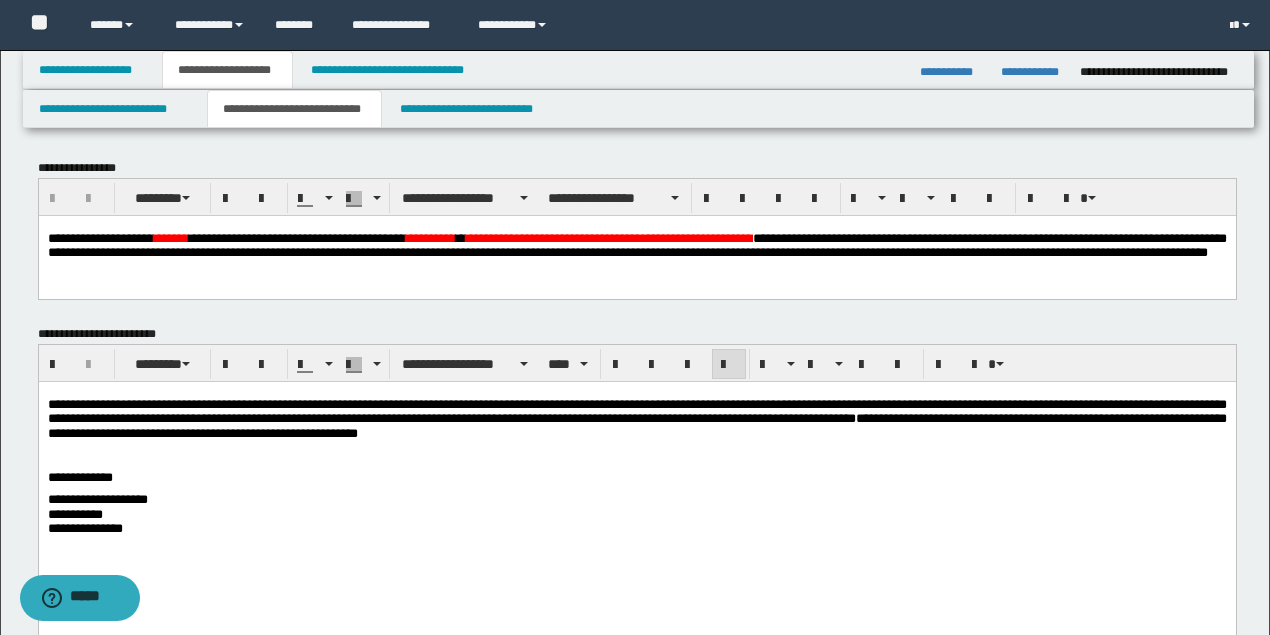 drag, startPoint x: 634, startPoint y: 439, endPoint x: 620, endPoint y: 439, distance: 14 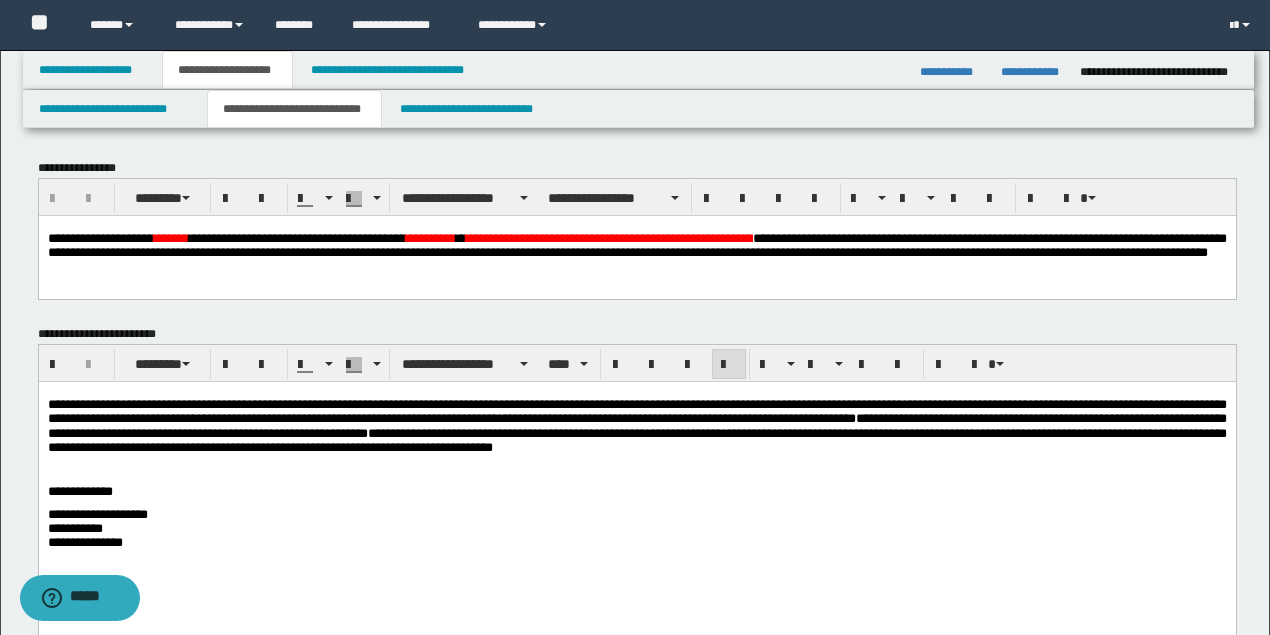 click on "**********" at bounding box center [636, 426] 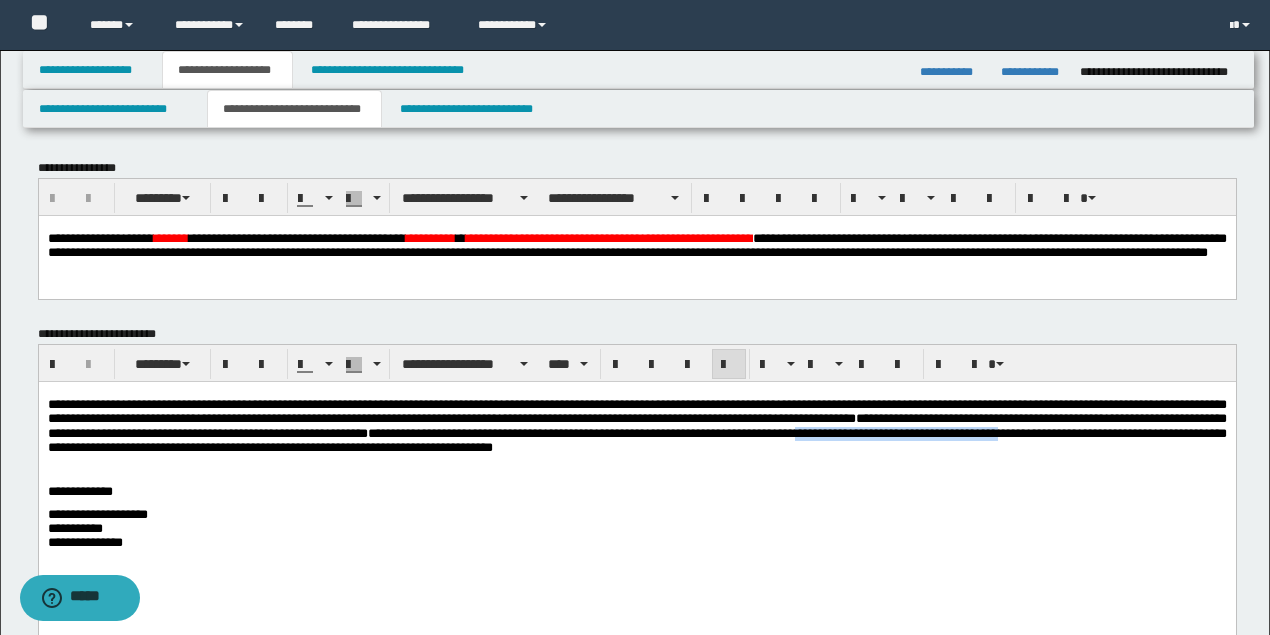drag, startPoint x: 1089, startPoint y: 438, endPoint x: 130, endPoint y: 450, distance: 959.0751 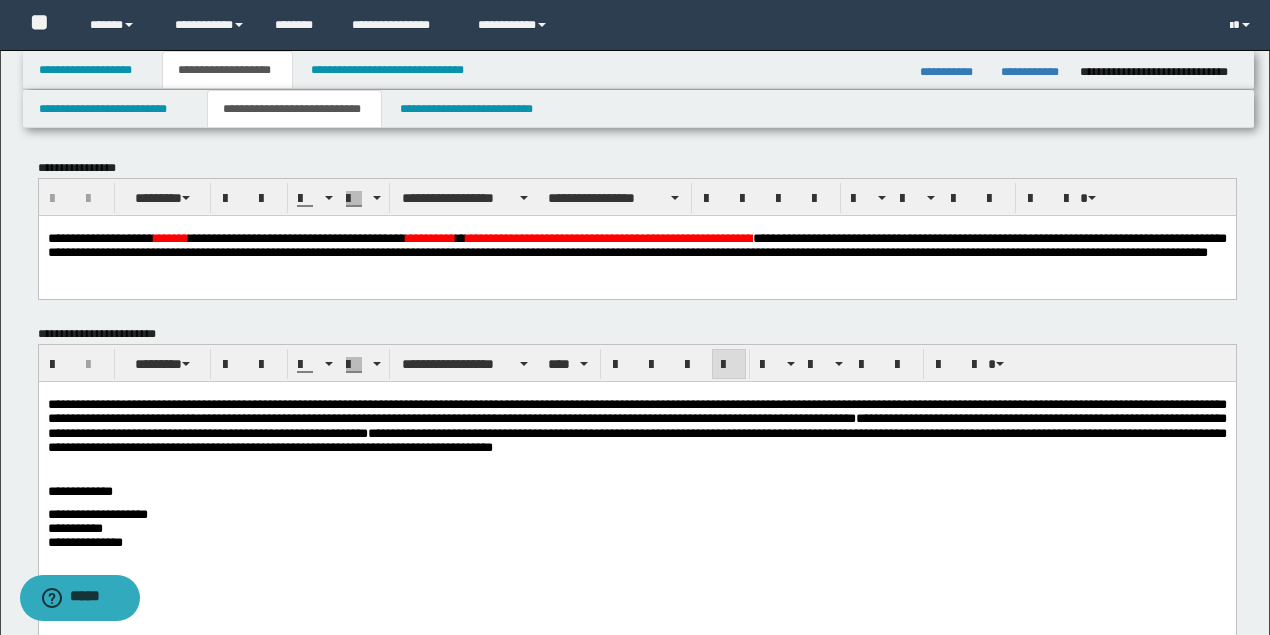 click on "**********" at bounding box center (636, 426) 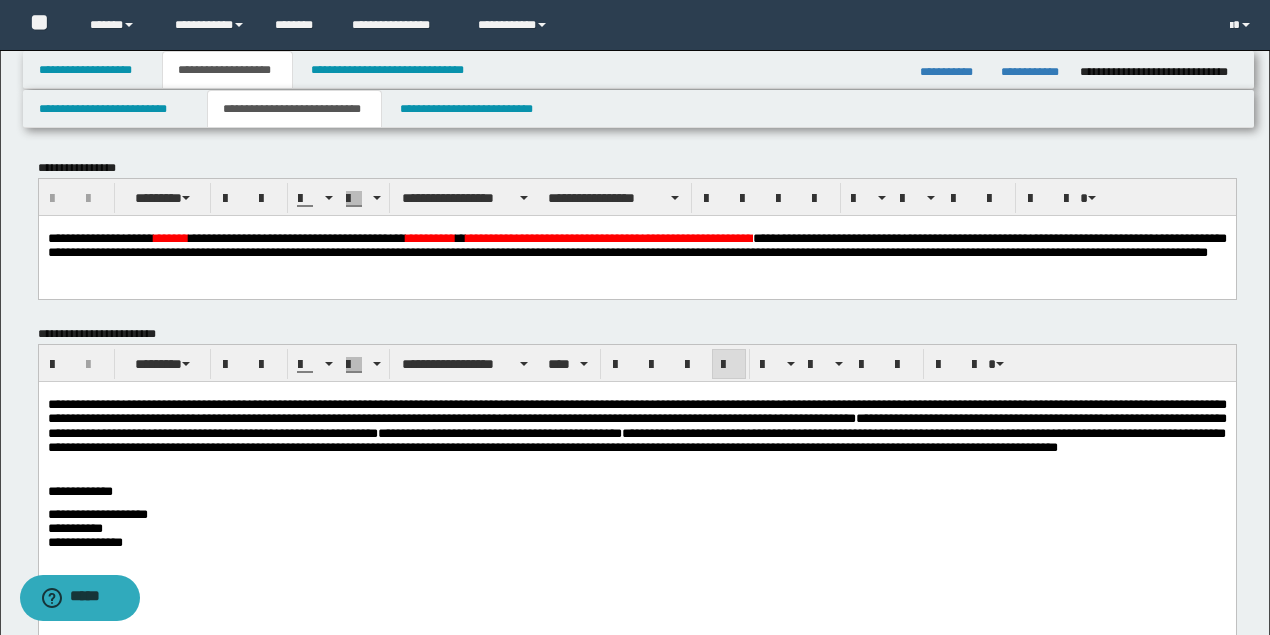 click on "**********" at bounding box center [636, 426] 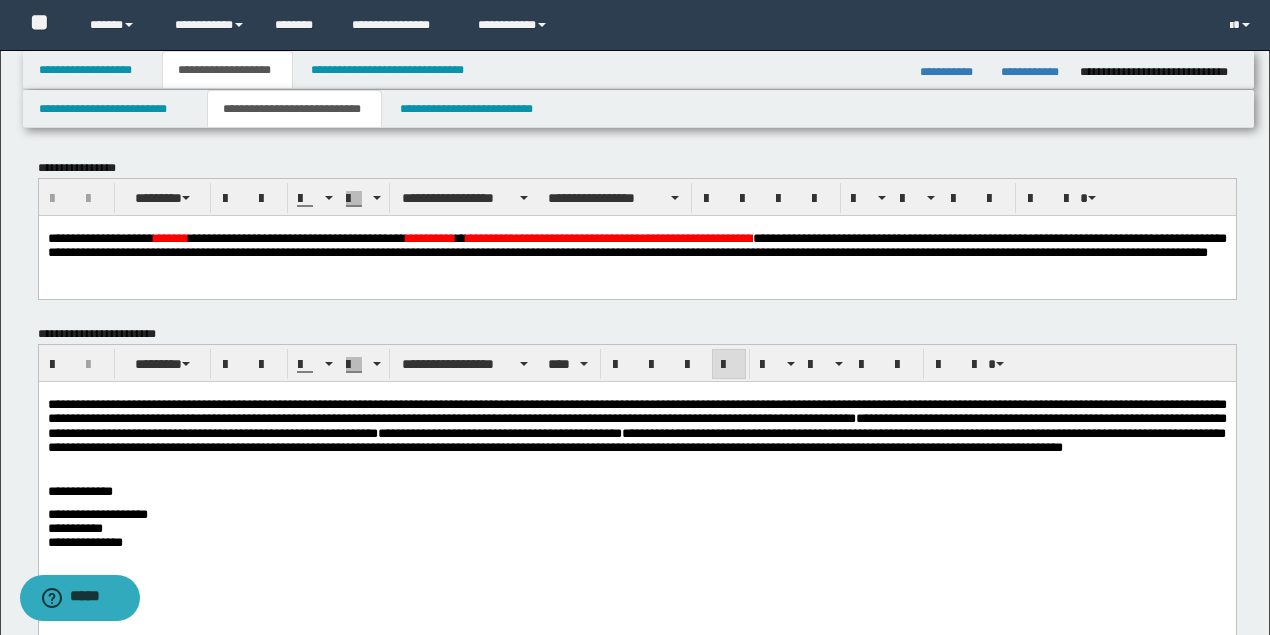 click on "**********" at bounding box center (636, 426) 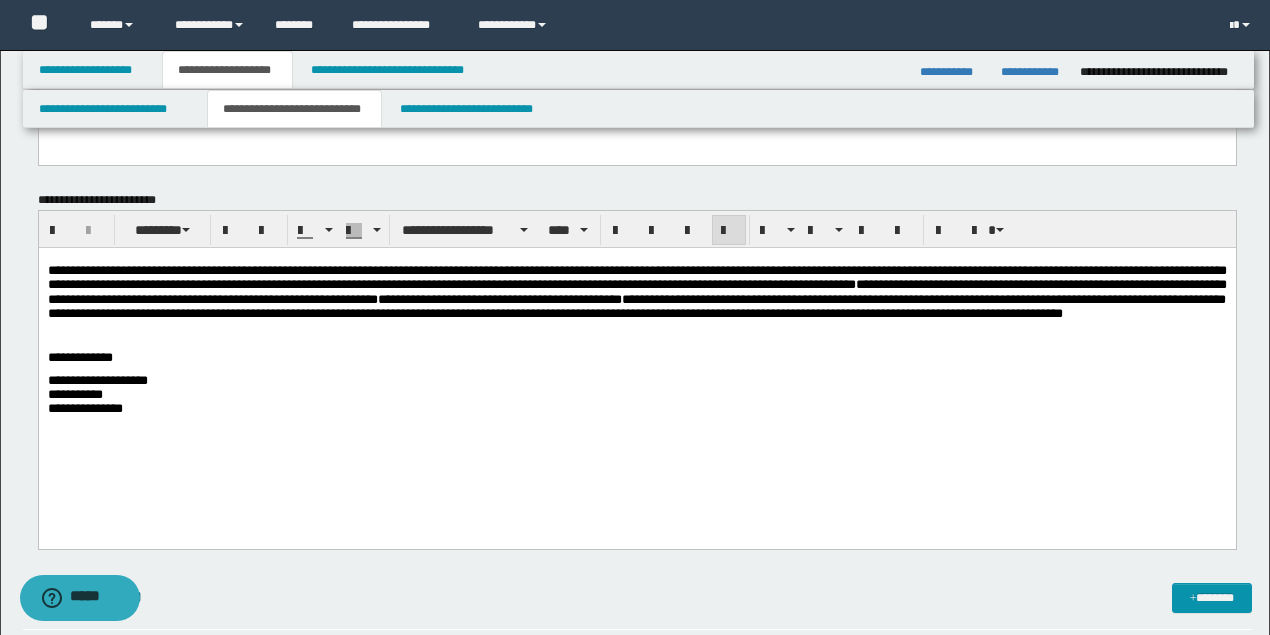 scroll, scrollTop: 133, scrollLeft: 0, axis: vertical 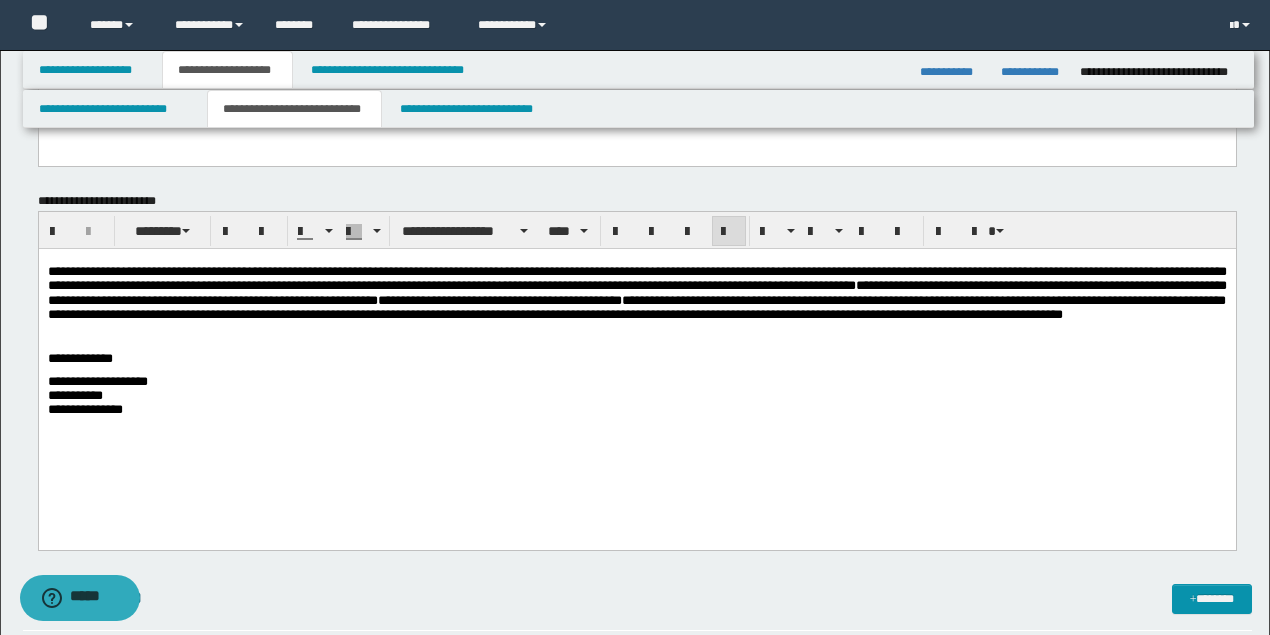 click on "**********" at bounding box center (97, 381) 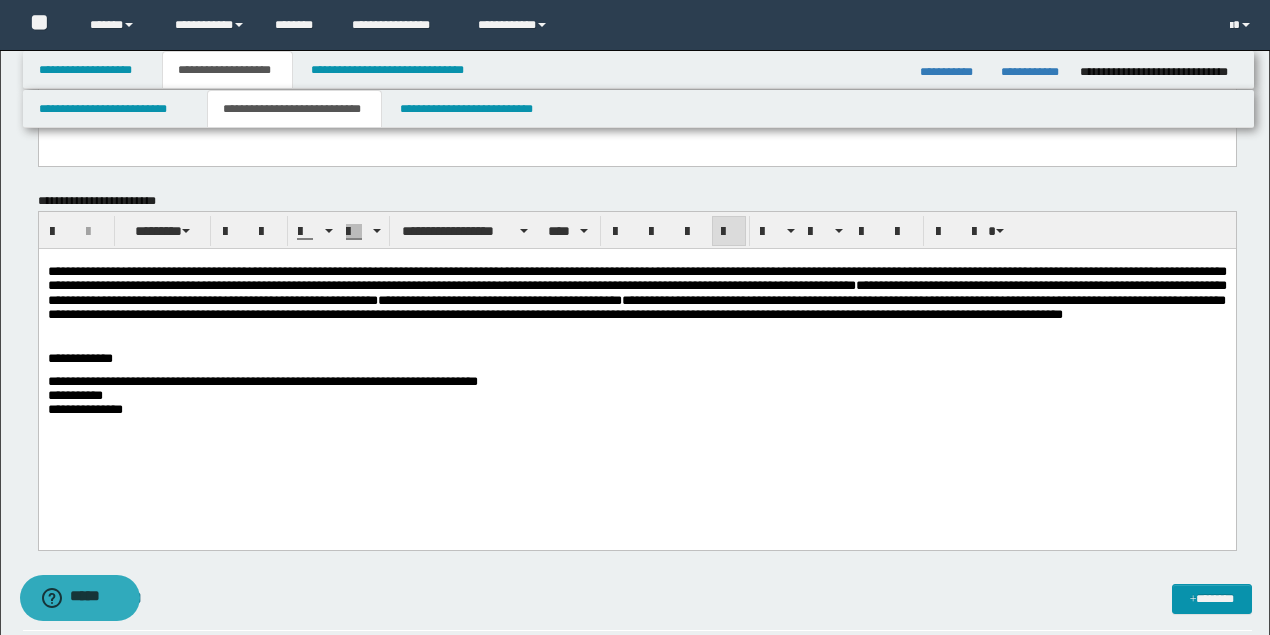 click on "**********" at bounding box center [74, 395] 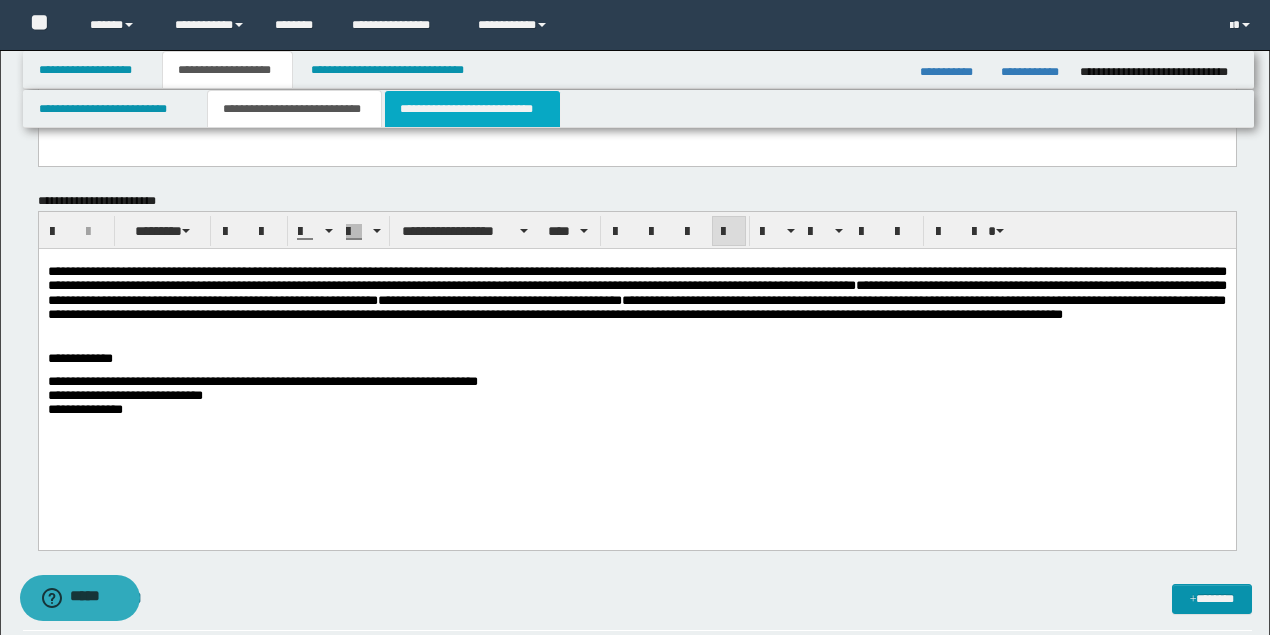 click on "**********" at bounding box center (472, 109) 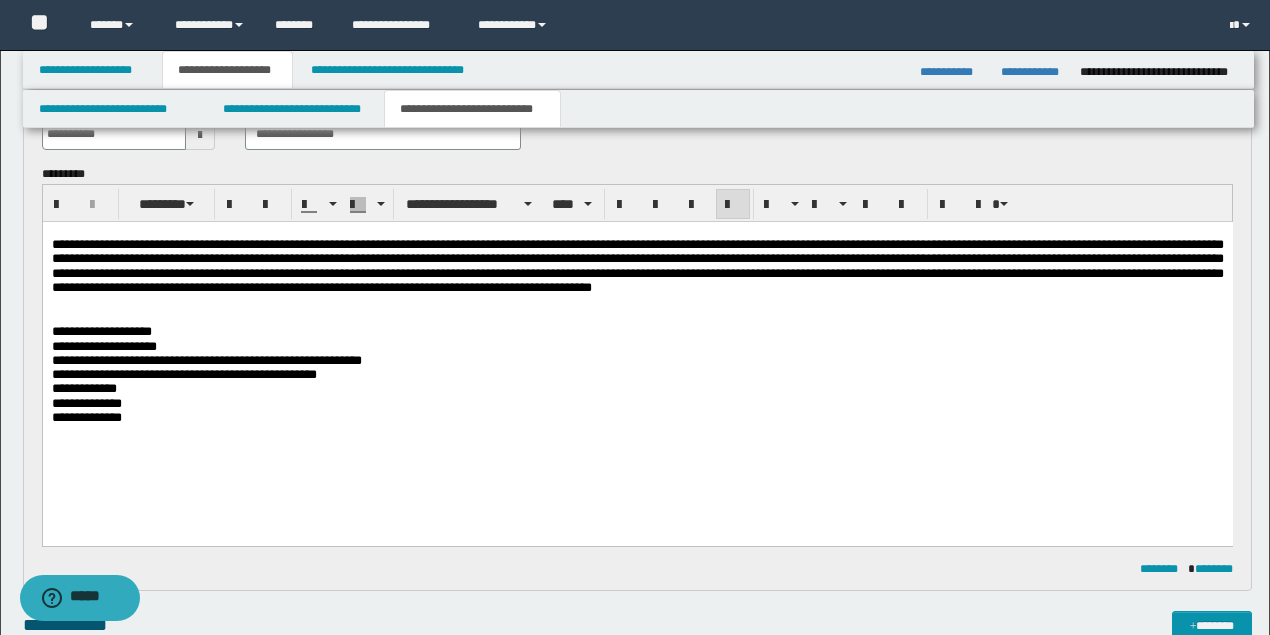 click on "**********" at bounding box center [101, 330] 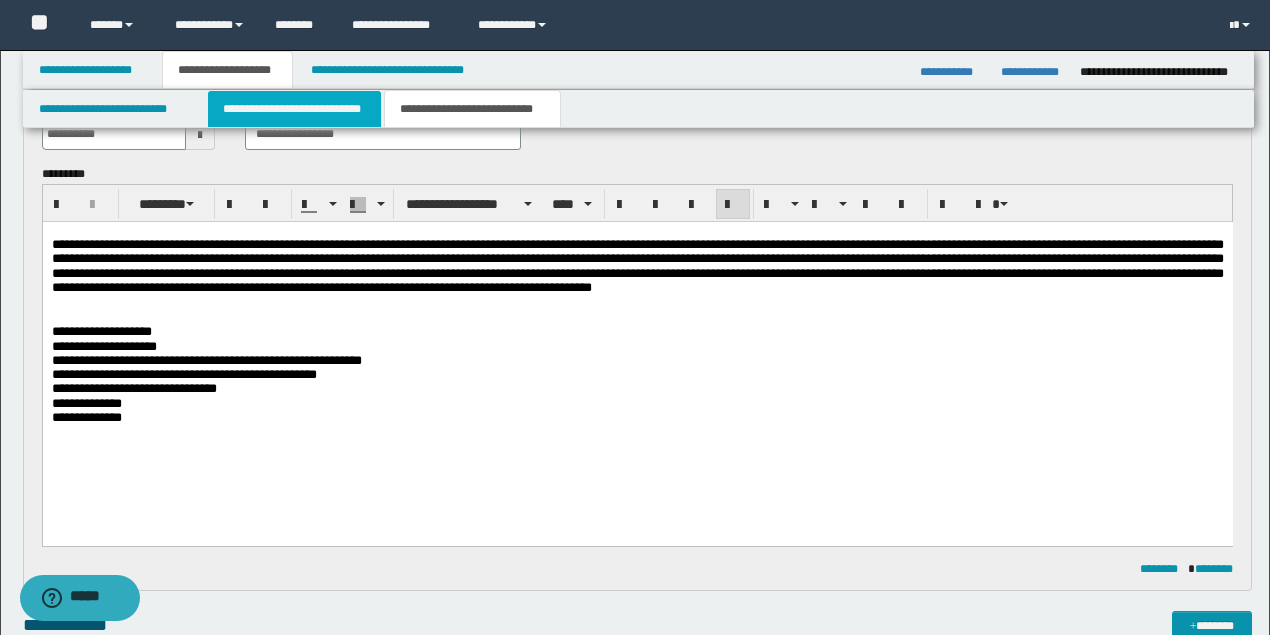 click on "**********" at bounding box center (294, 109) 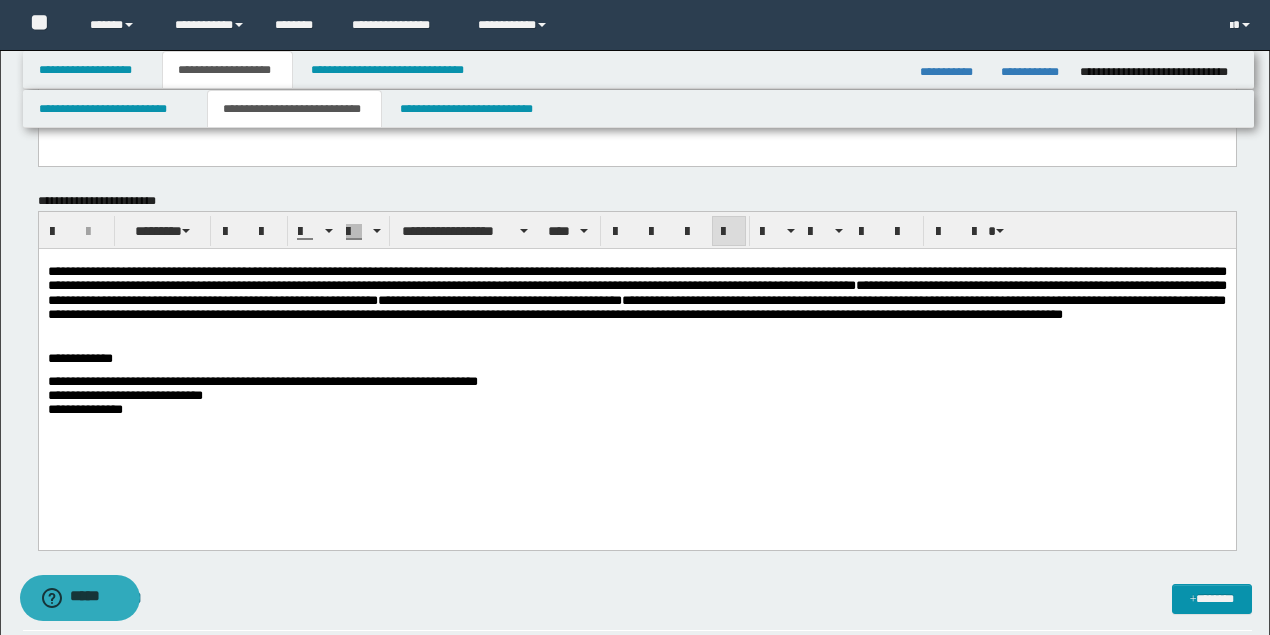 click on "**********" at bounding box center [636, 293] 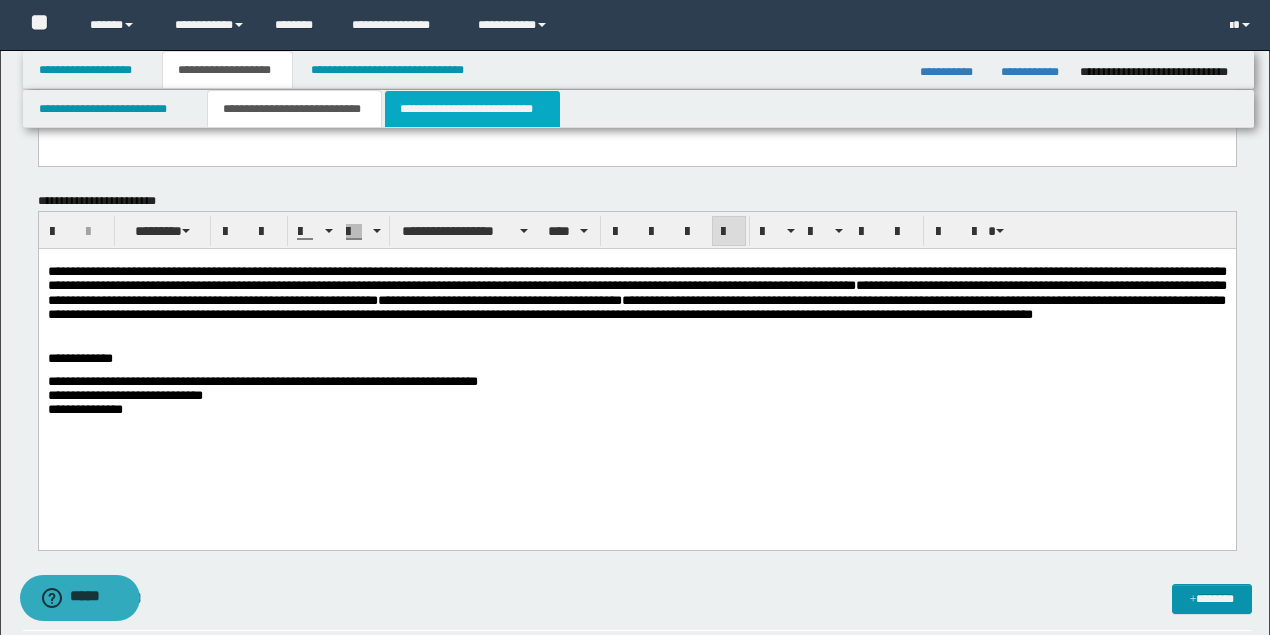 click on "**********" at bounding box center [472, 109] 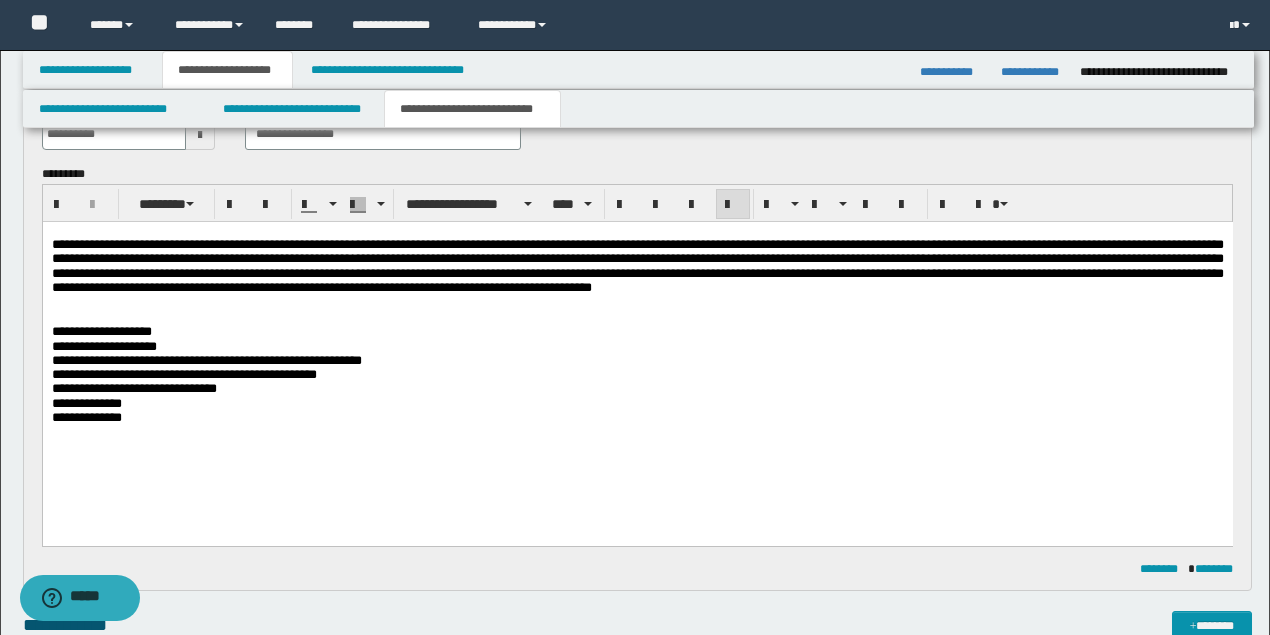 click on "**********" at bounding box center [637, 388] 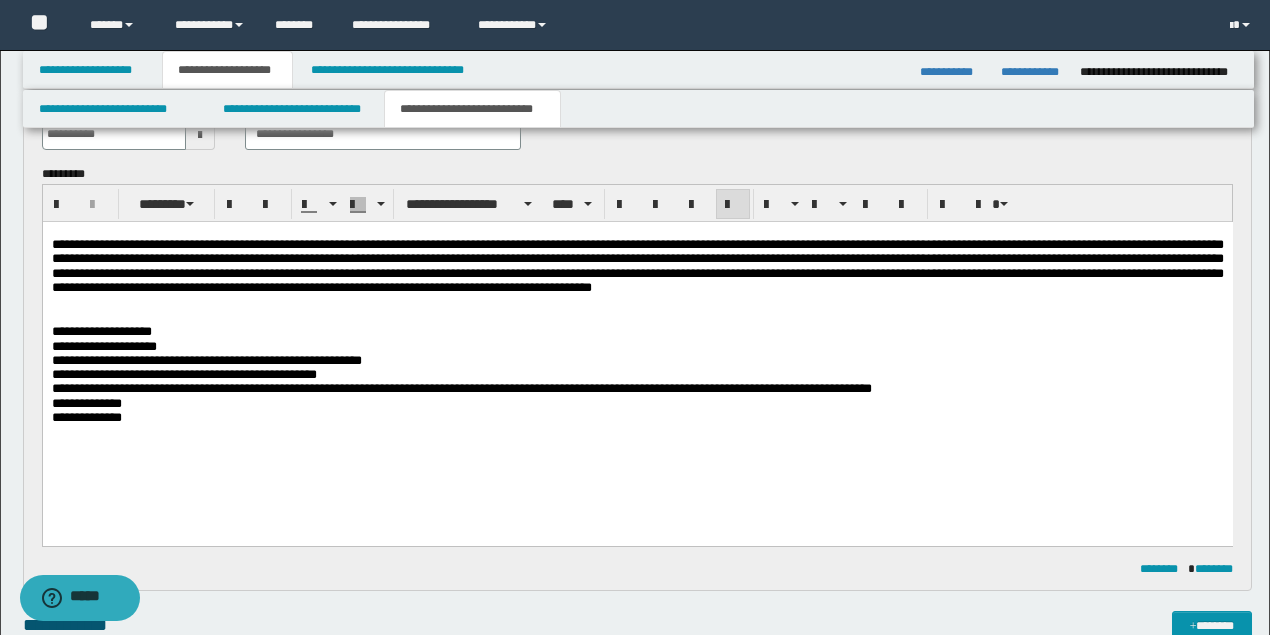 click on "**********" at bounding box center (86, 402) 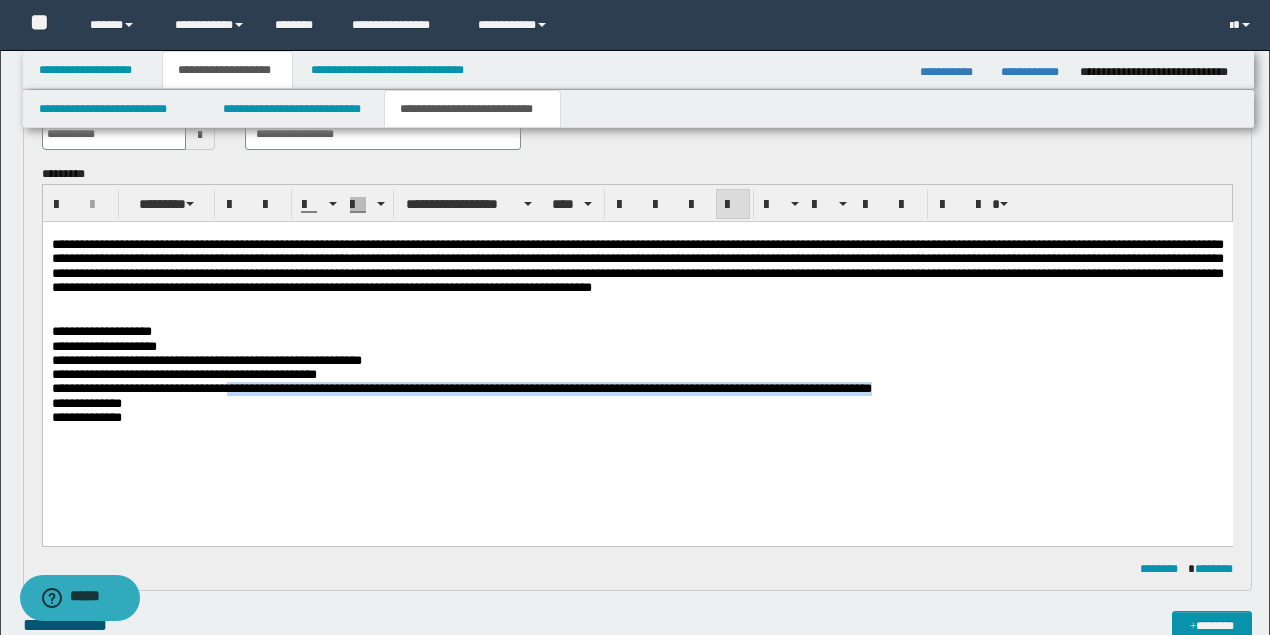 drag, startPoint x: 283, startPoint y: 398, endPoint x: 1109, endPoint y: 404, distance: 826.0218 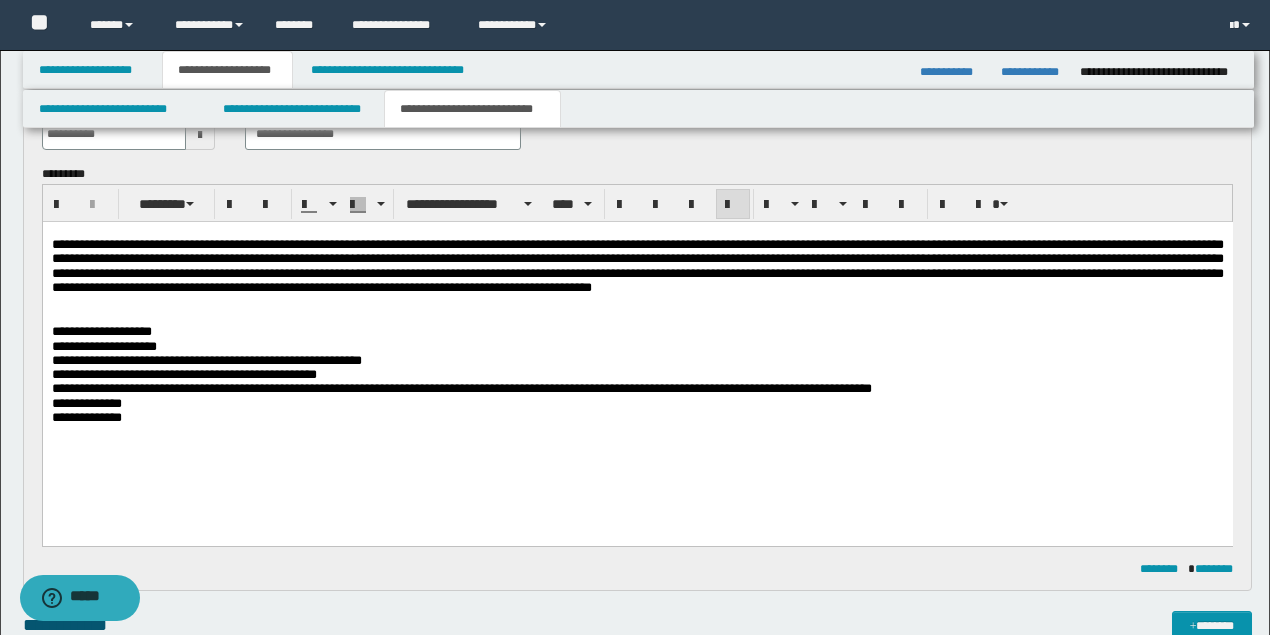 click on "**********" at bounding box center [461, 387] 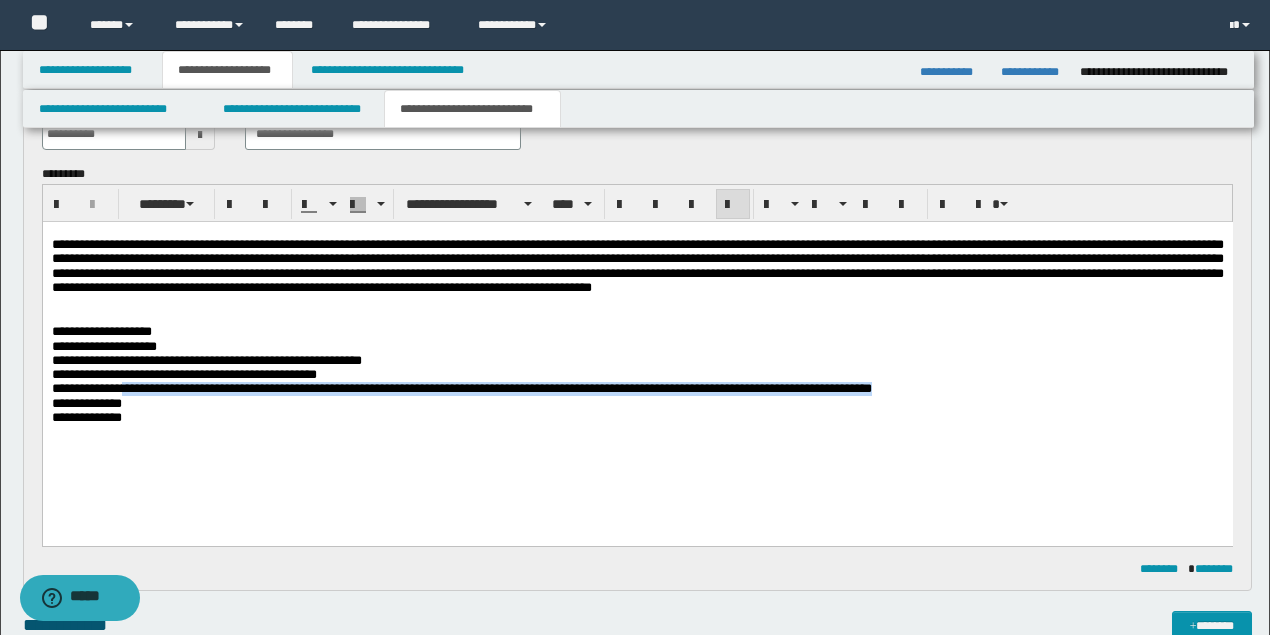 drag, startPoint x: 161, startPoint y: 398, endPoint x: 970, endPoint y: 401, distance: 809.00555 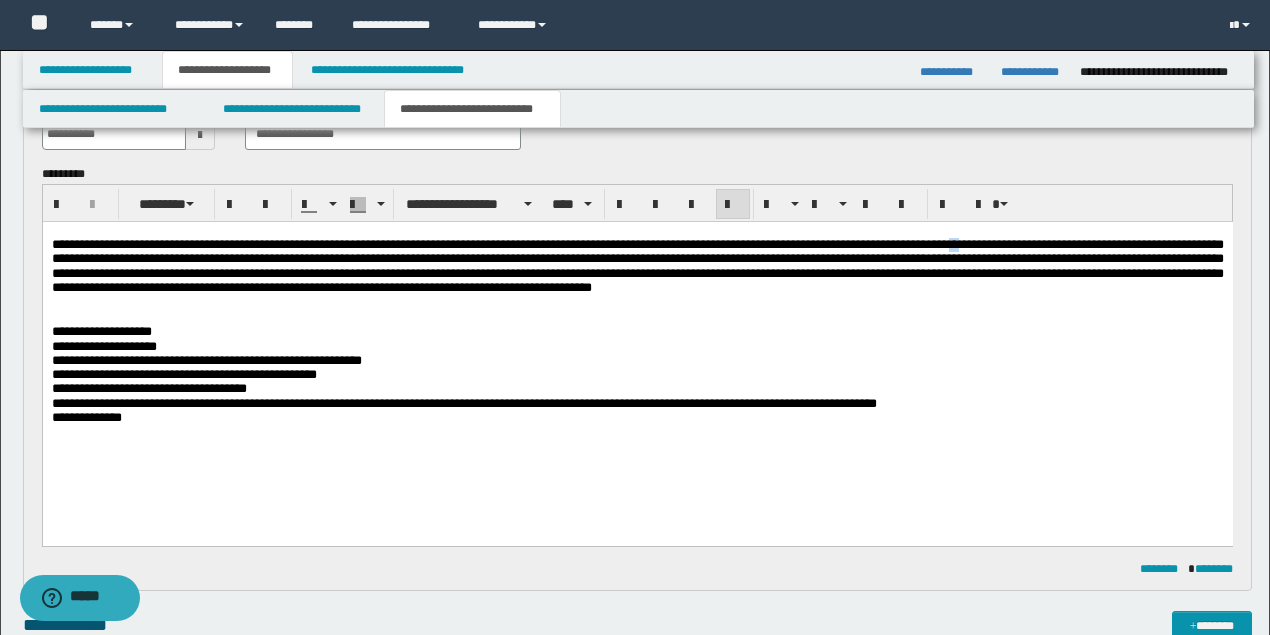 click on "**********" at bounding box center (637, 265) 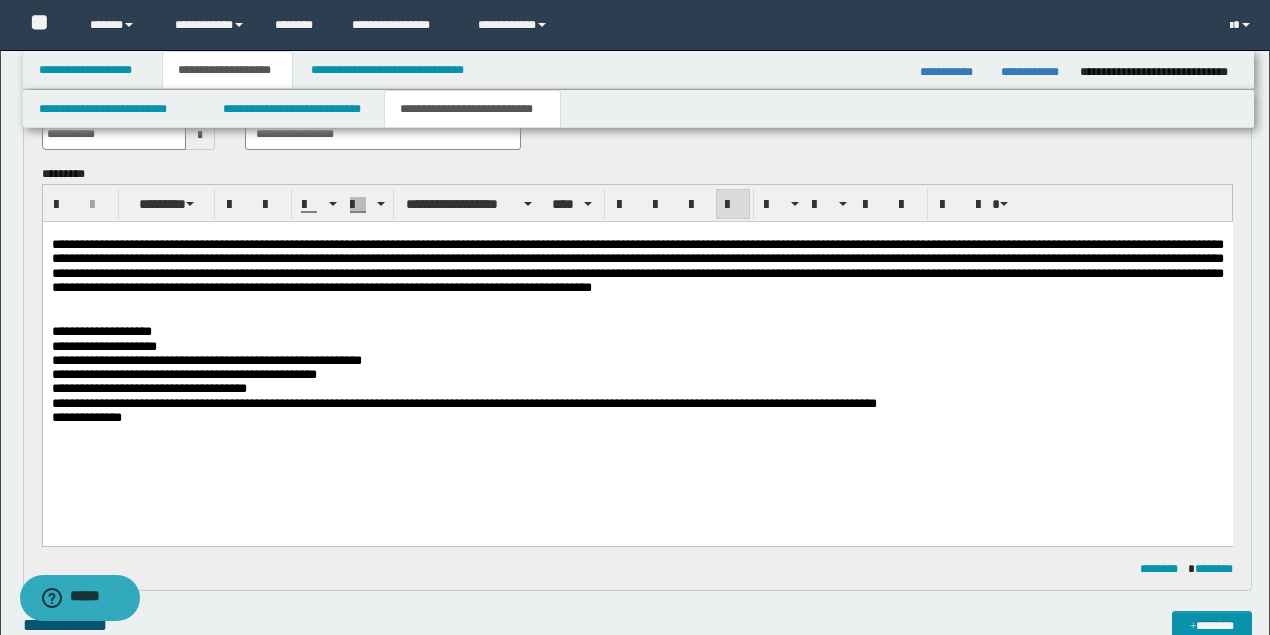 click on "**********" at bounding box center (637, 265) 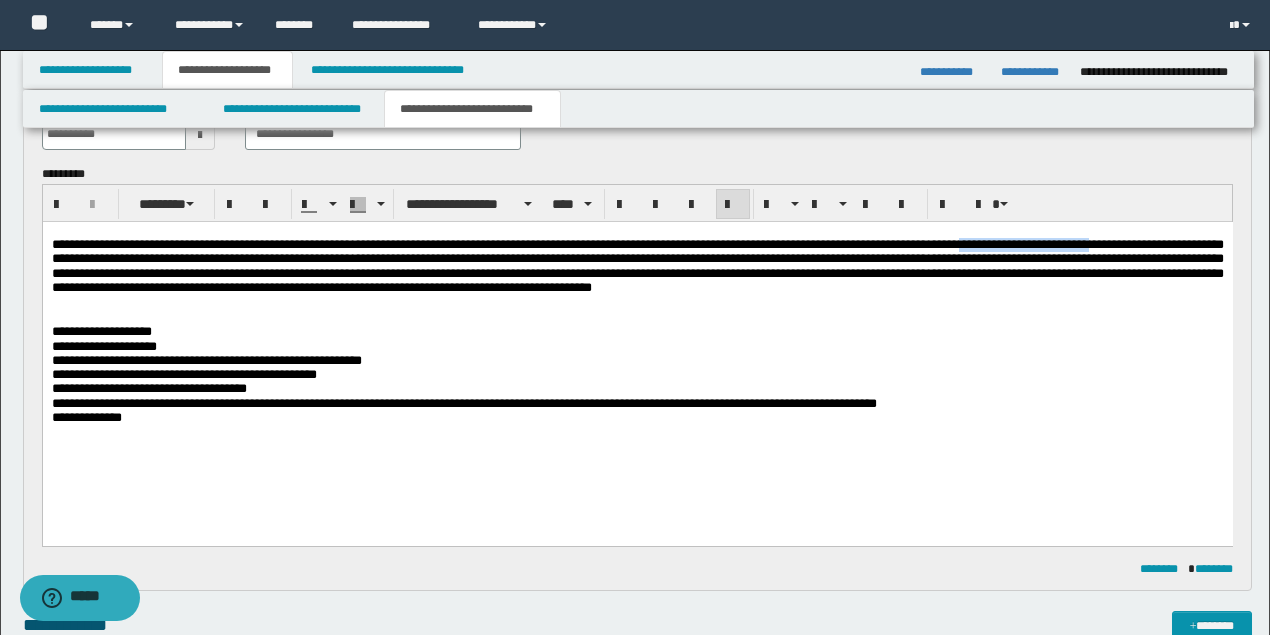 drag, startPoint x: 1031, startPoint y: 245, endPoint x: 1005, endPoint y: 276, distance: 40.459858 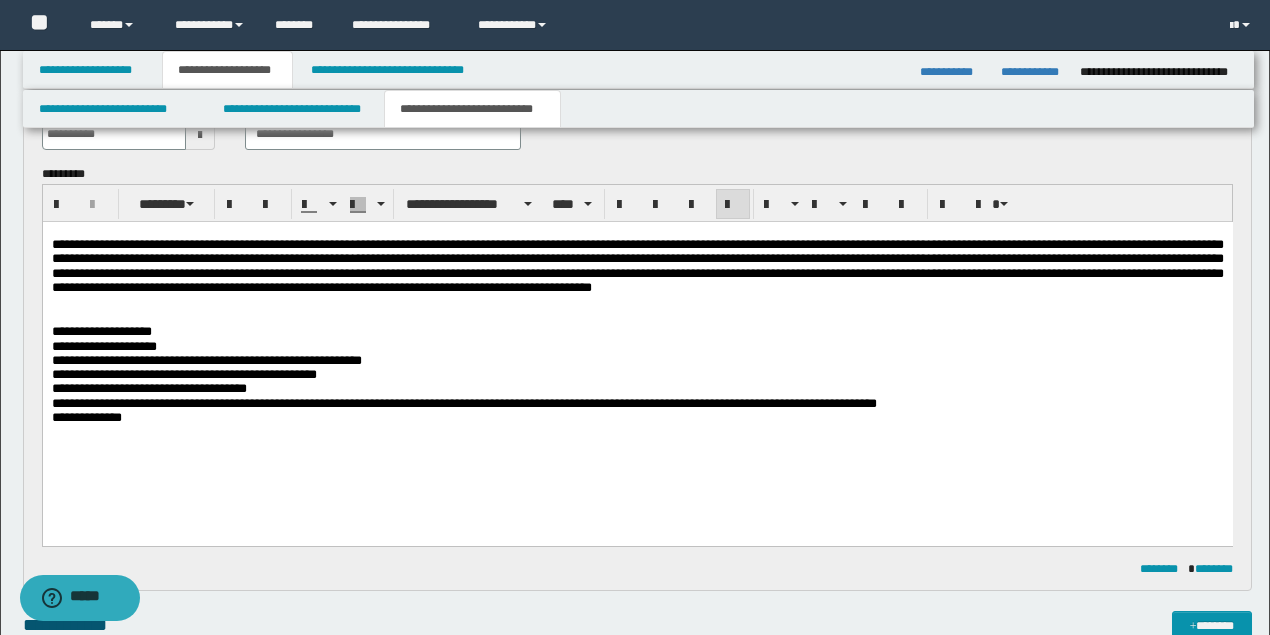 click on "**********" at bounding box center [637, 265] 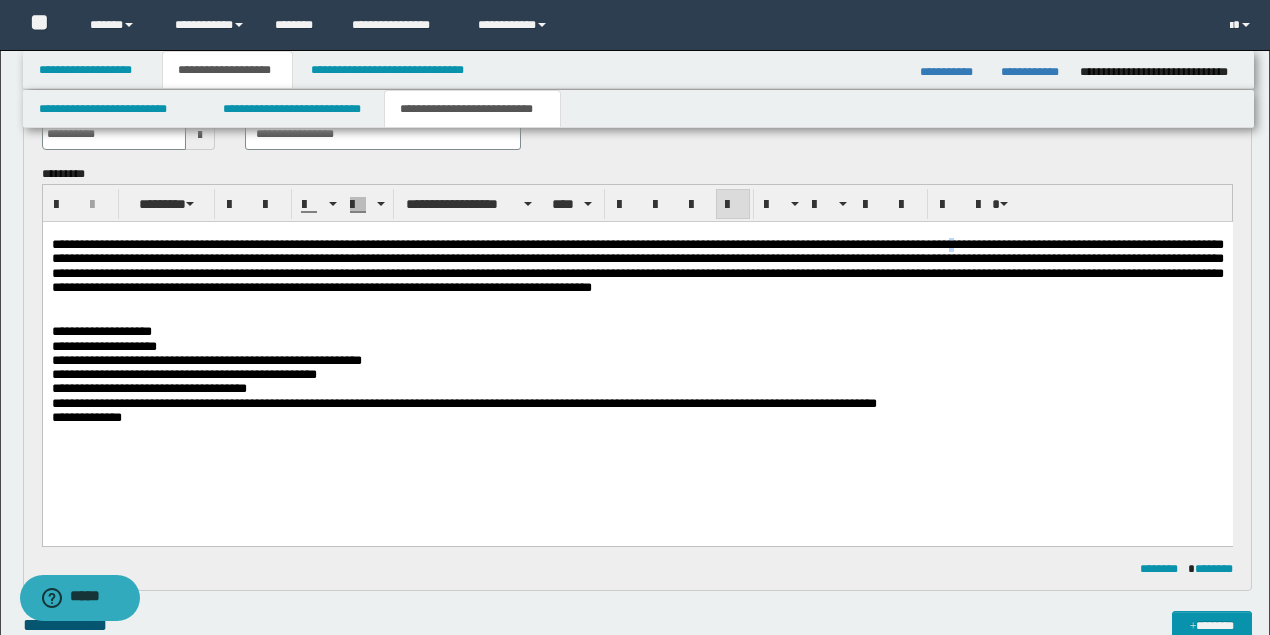 click on "**********" at bounding box center [637, 265] 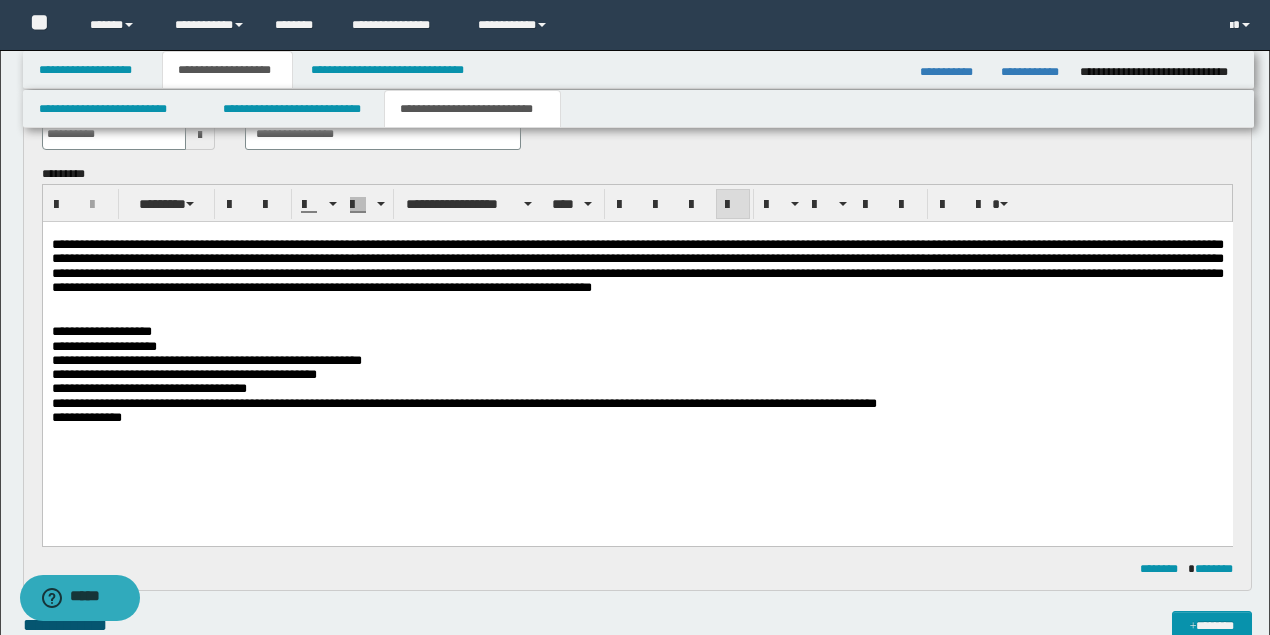 click on "**********" at bounding box center [637, 265] 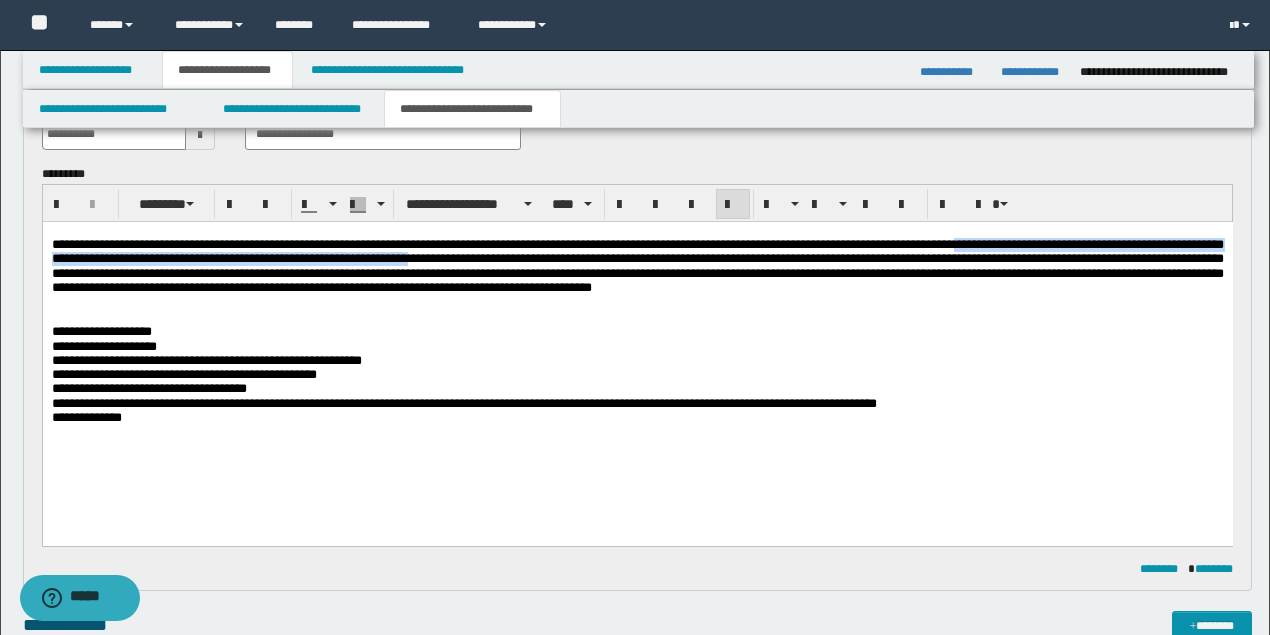 drag, startPoint x: 1019, startPoint y: 243, endPoint x: 536, endPoint y: 259, distance: 483.26492 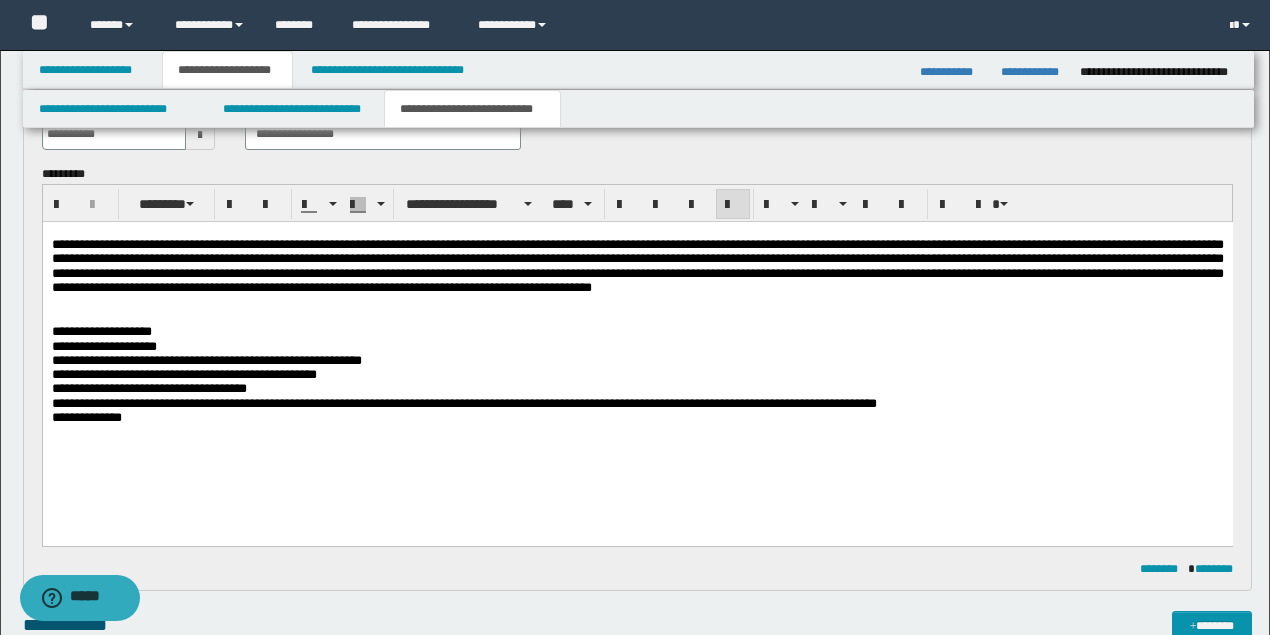 click on "**********" at bounding box center [463, 402] 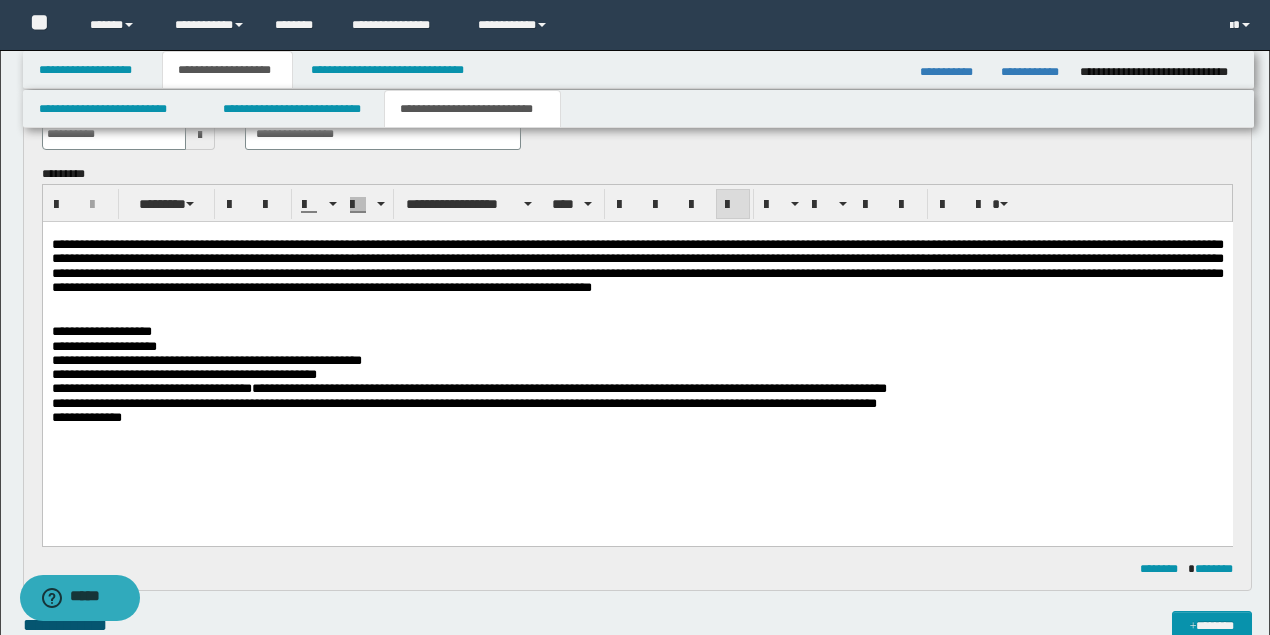 drag, startPoint x: 186, startPoint y: 418, endPoint x: 187, endPoint y: 434, distance: 16.03122 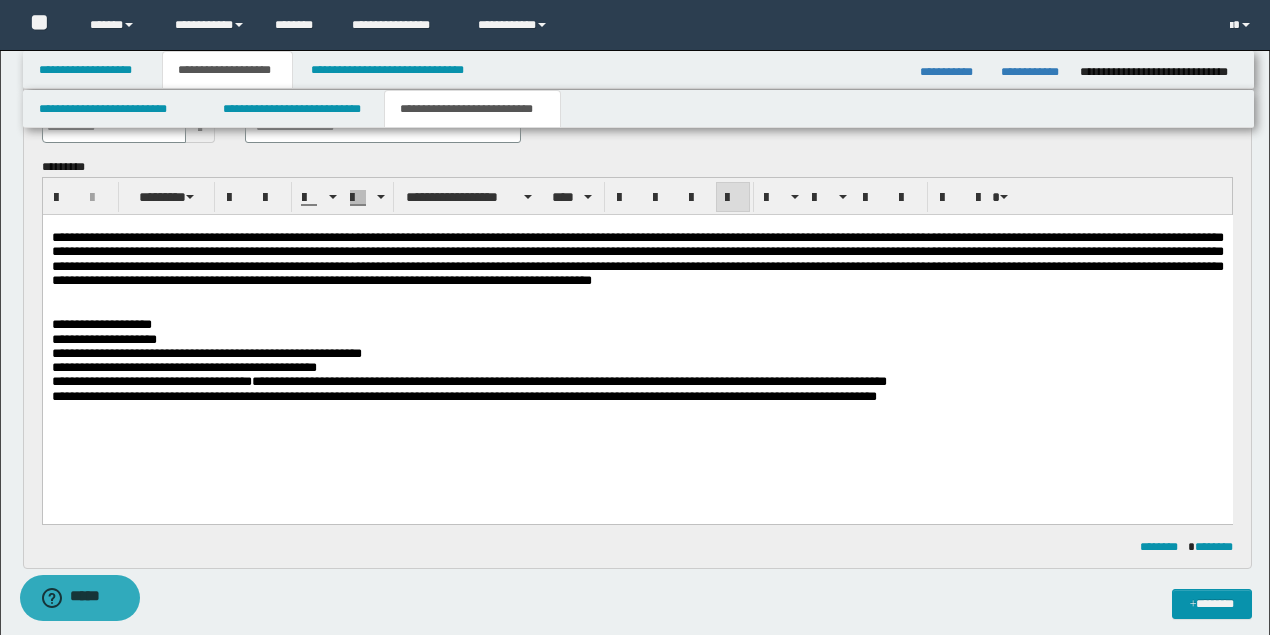 scroll, scrollTop: 133, scrollLeft: 0, axis: vertical 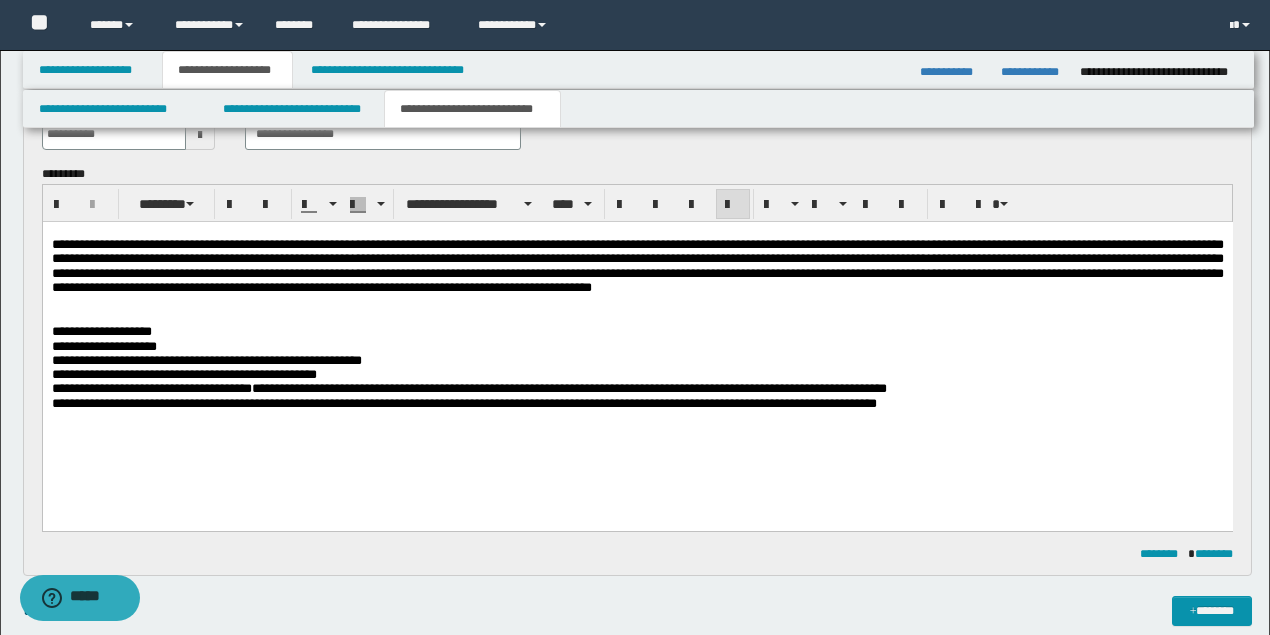 click on "**********" at bounding box center [568, 387] 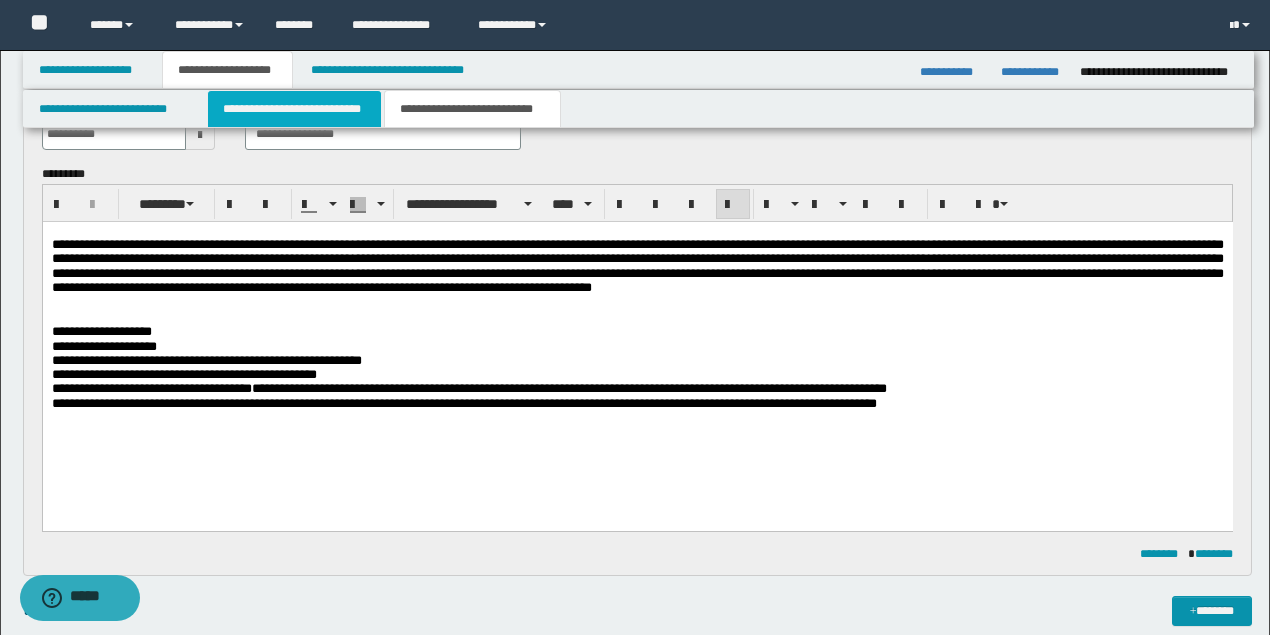 click on "**********" at bounding box center [294, 109] 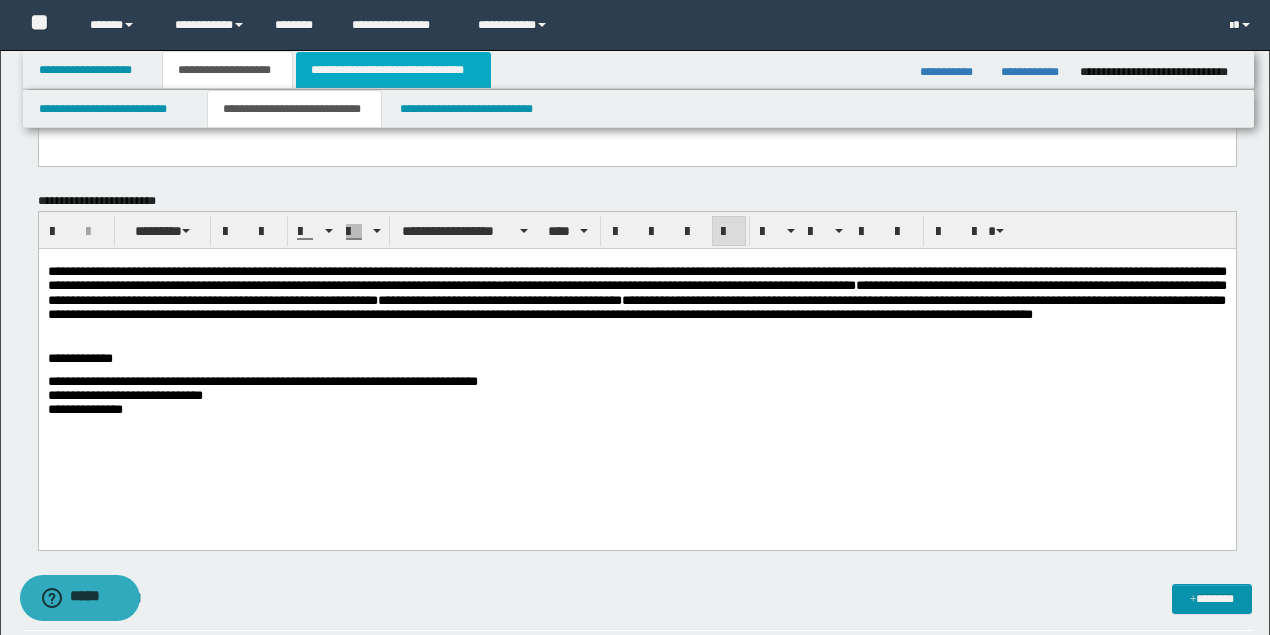 click on "**********" at bounding box center (393, 70) 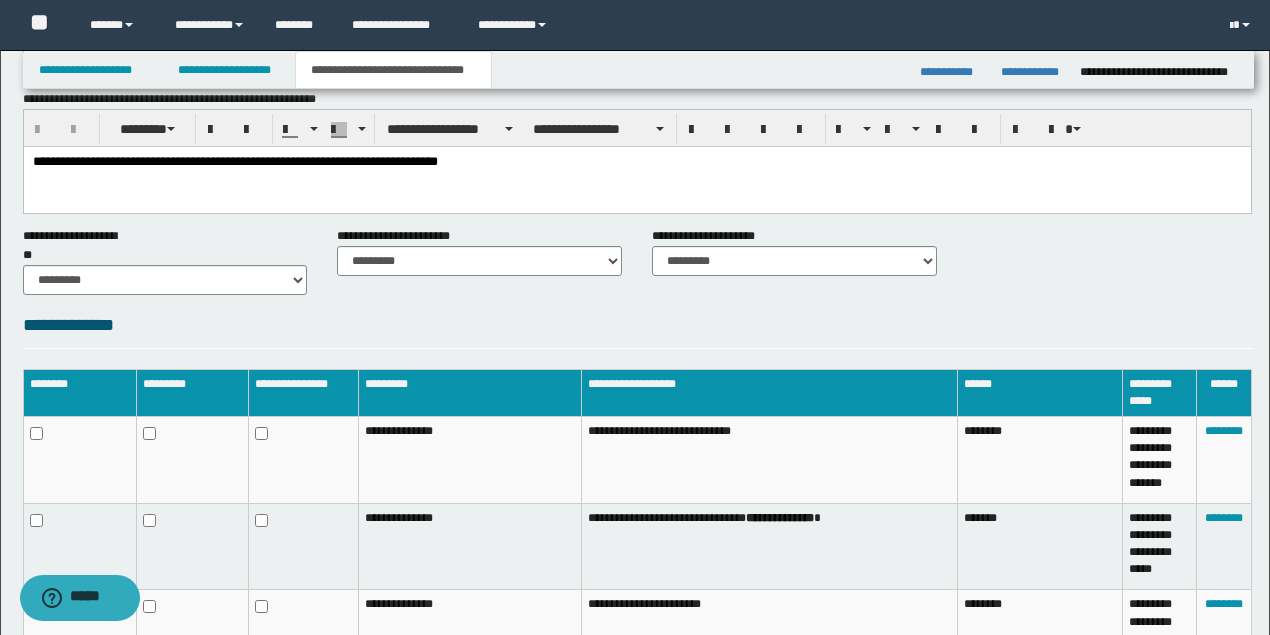 scroll, scrollTop: 0, scrollLeft: 0, axis: both 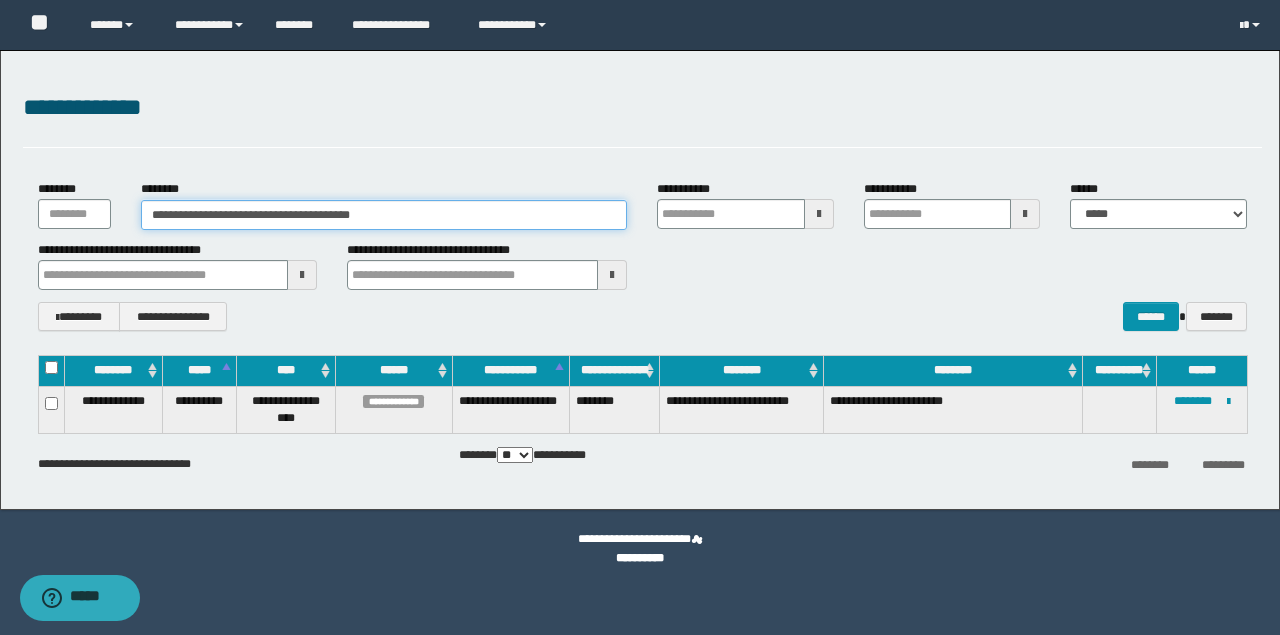 drag, startPoint x: 396, startPoint y: 207, endPoint x: 0, endPoint y: 201, distance: 396.04544 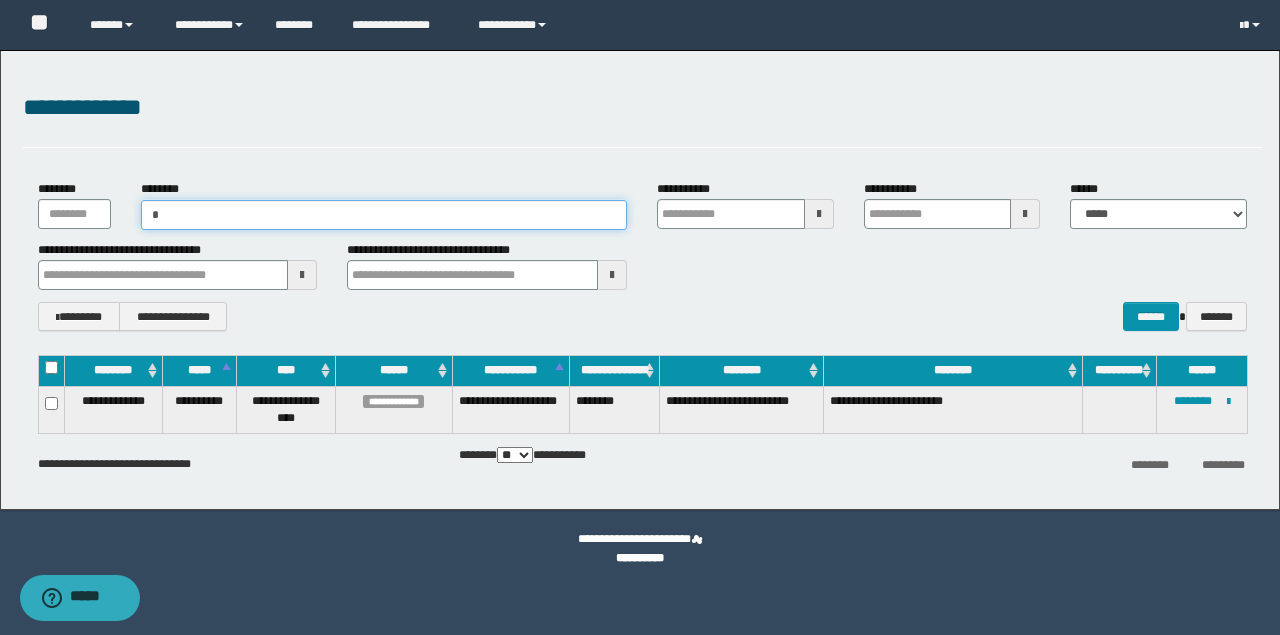type on "**" 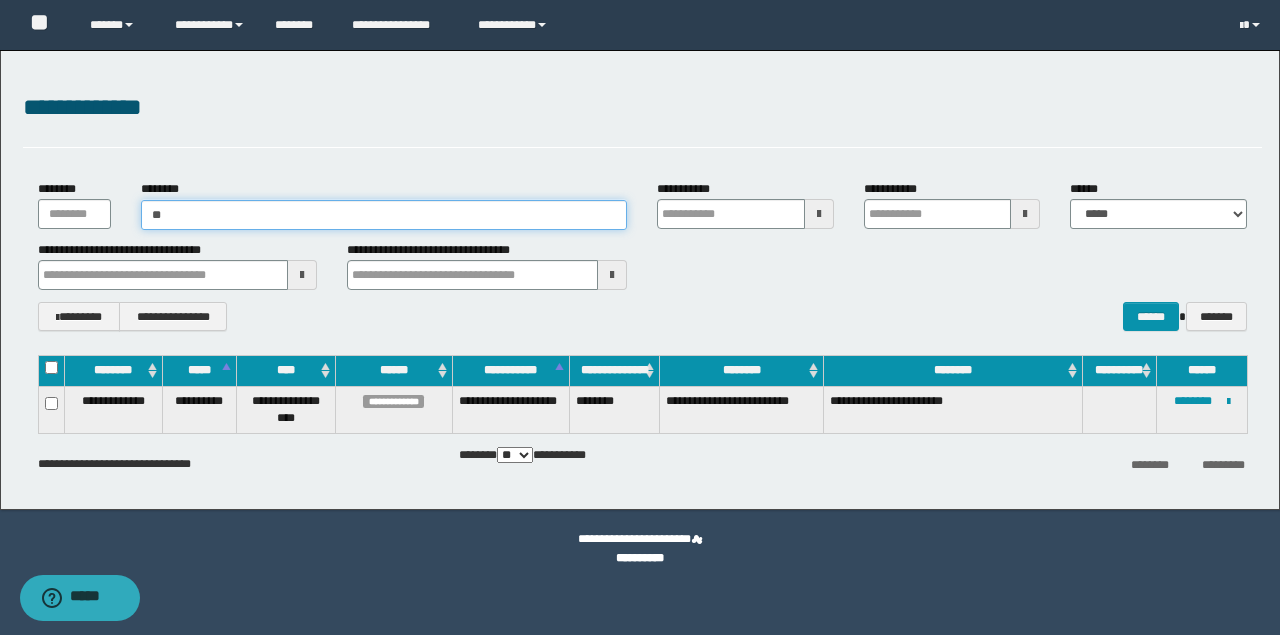 type on "**" 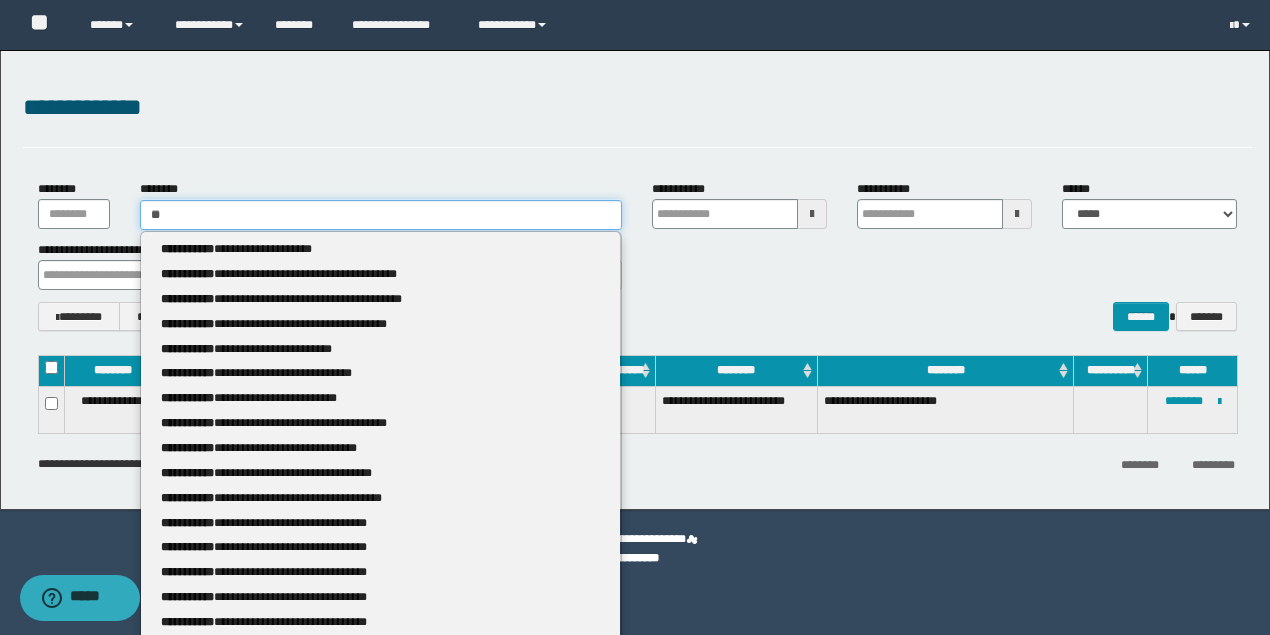 type 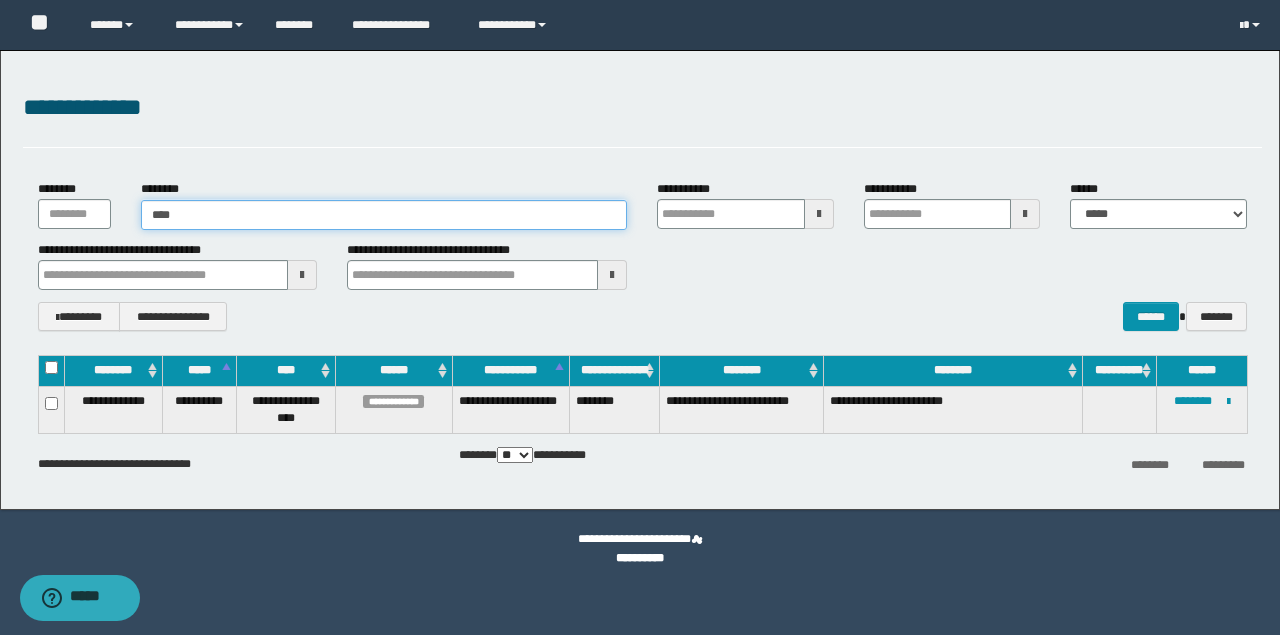type on "*****" 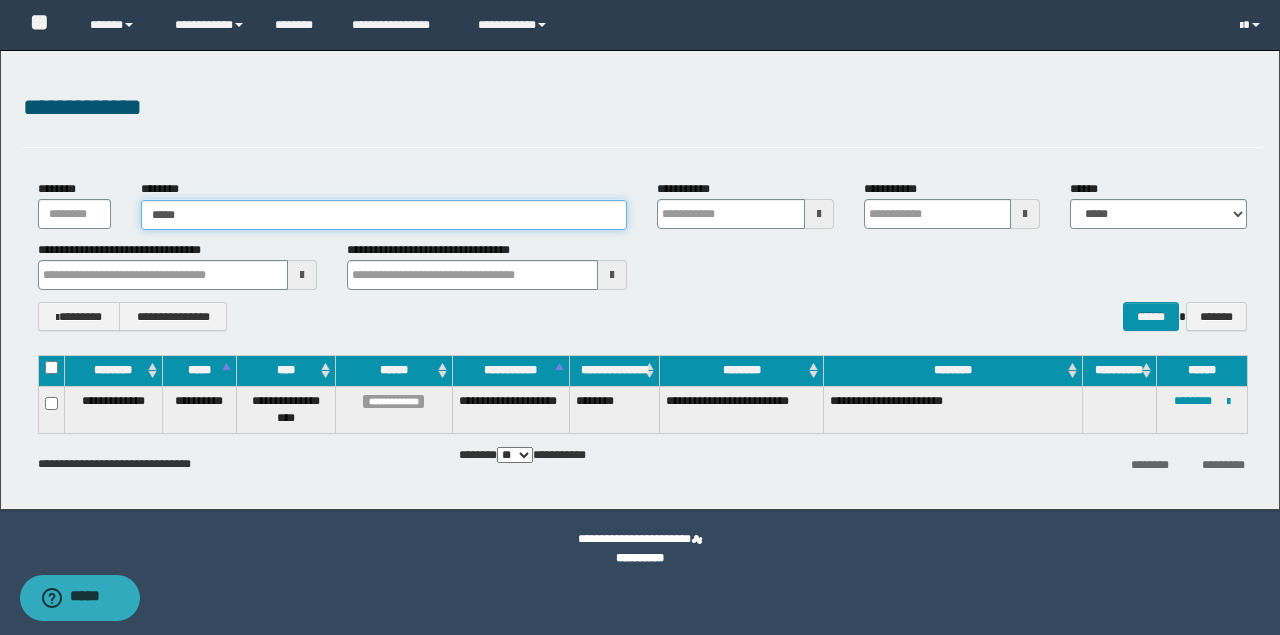 type on "*****" 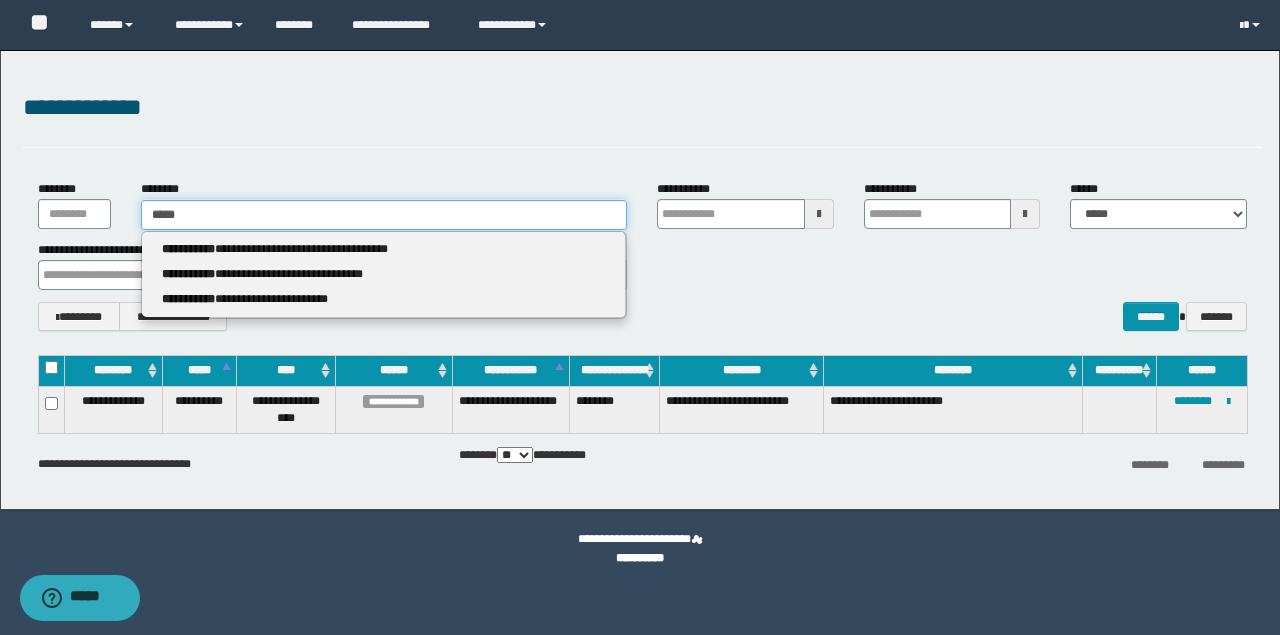 type 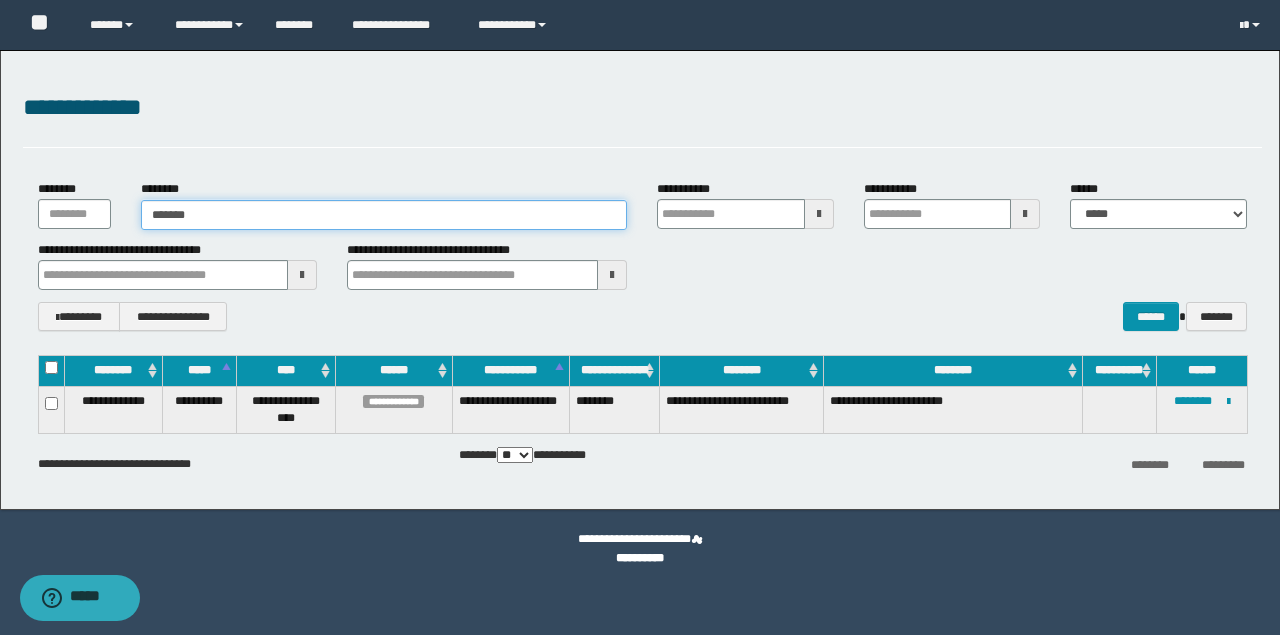 type on "********" 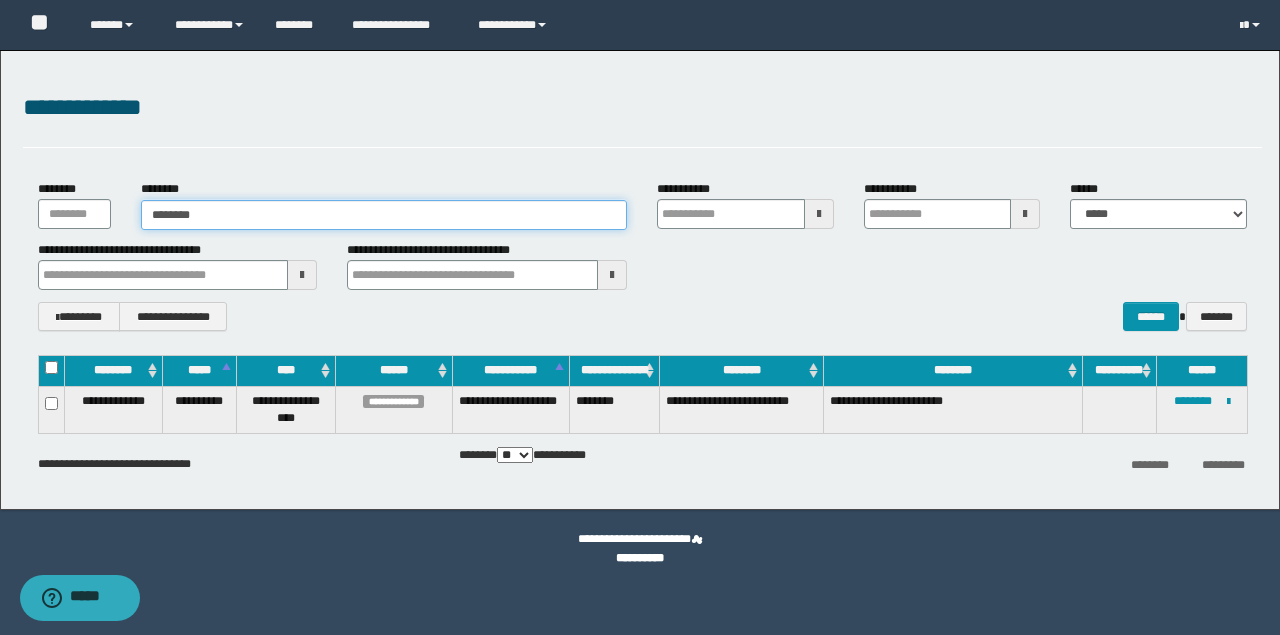 type on "********" 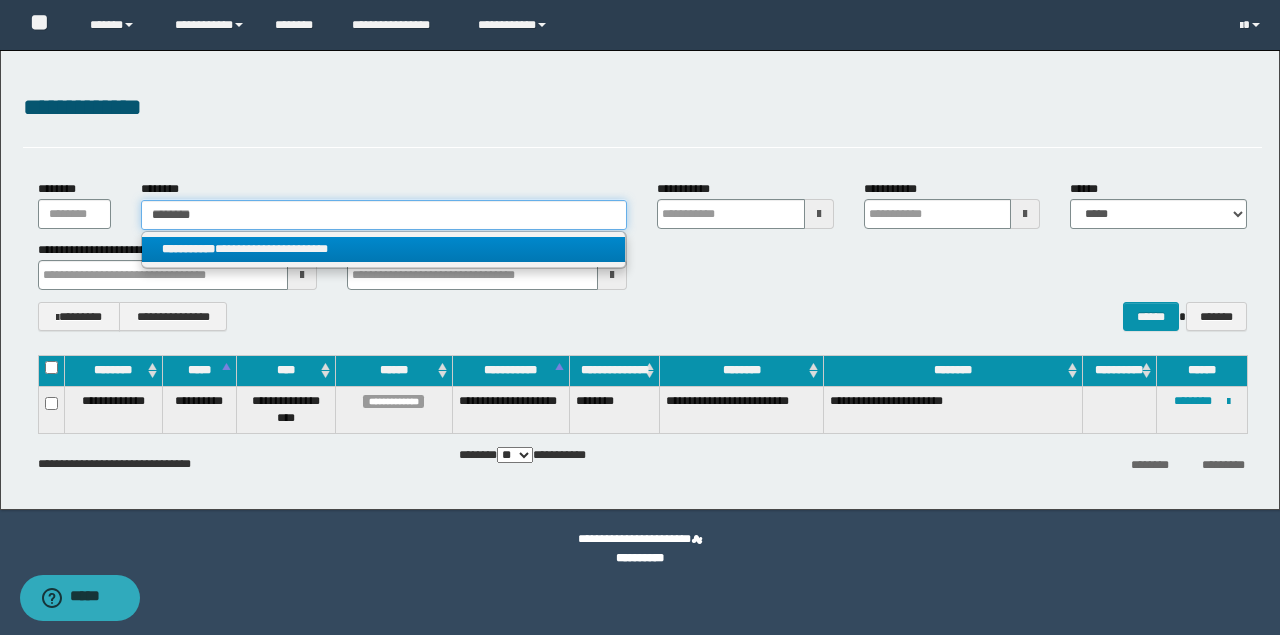 type on "********" 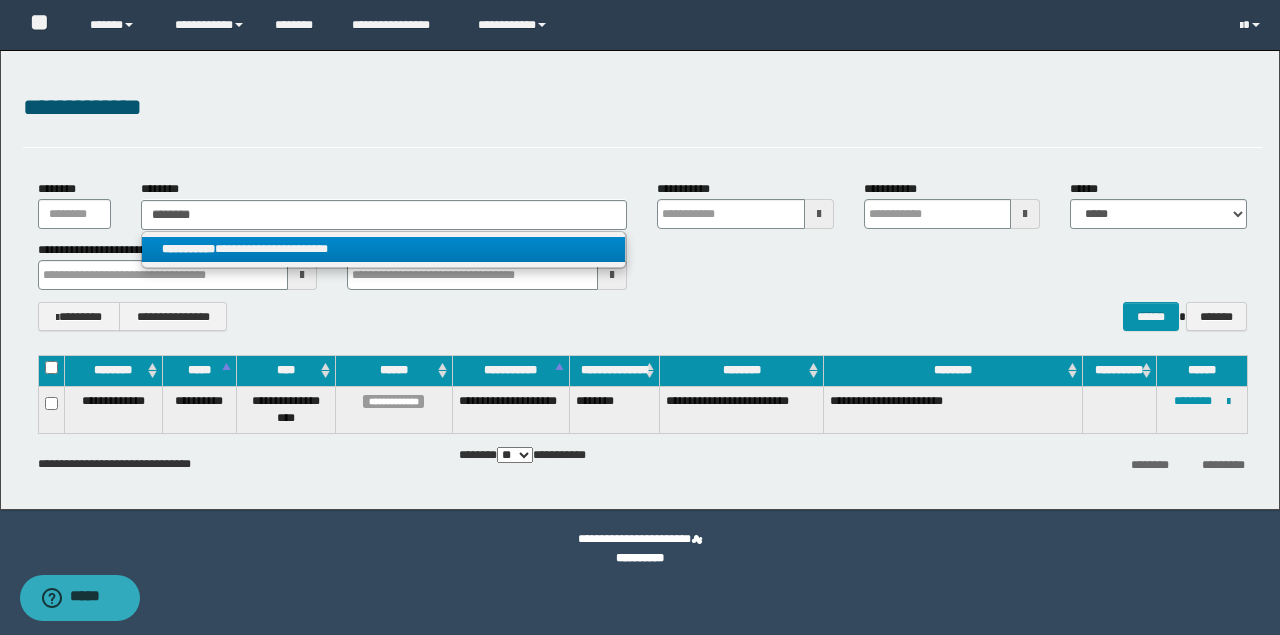 click on "**********" at bounding box center [384, 249] 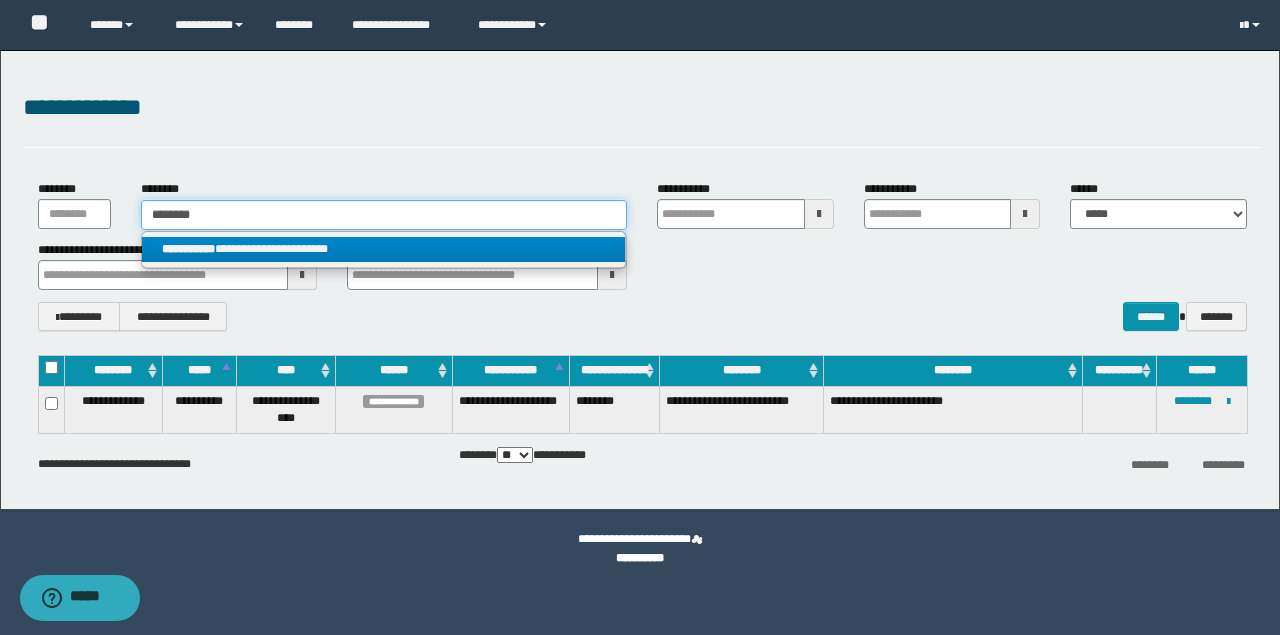 type 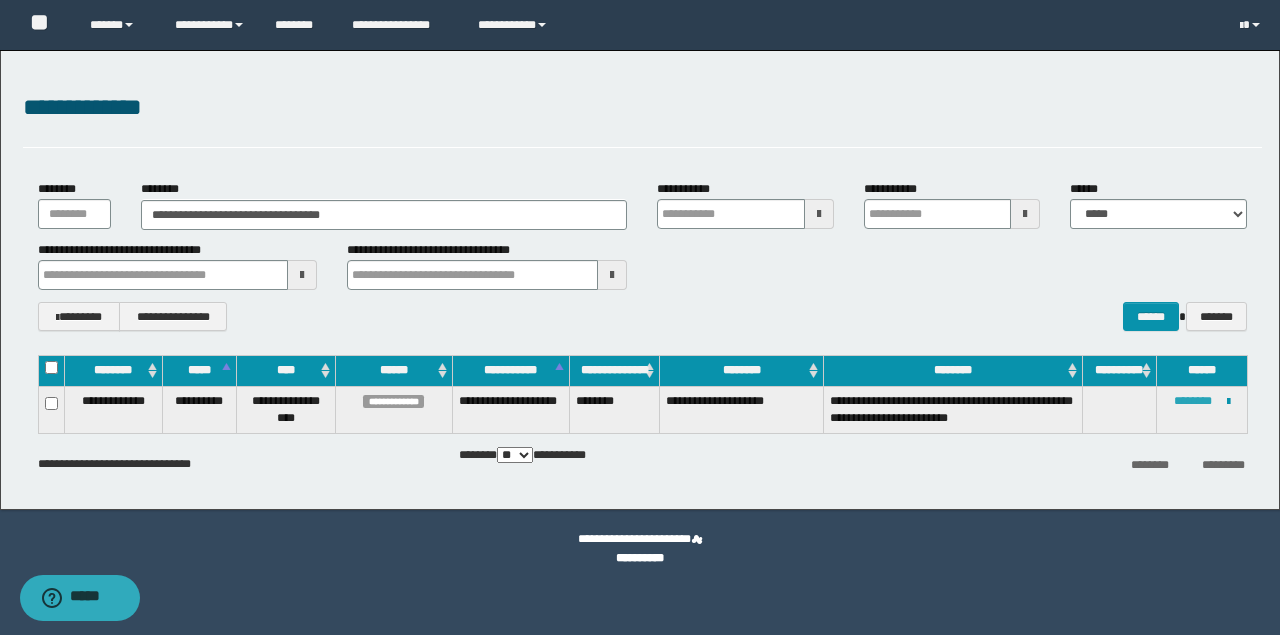 click on "********" at bounding box center [1193, 401] 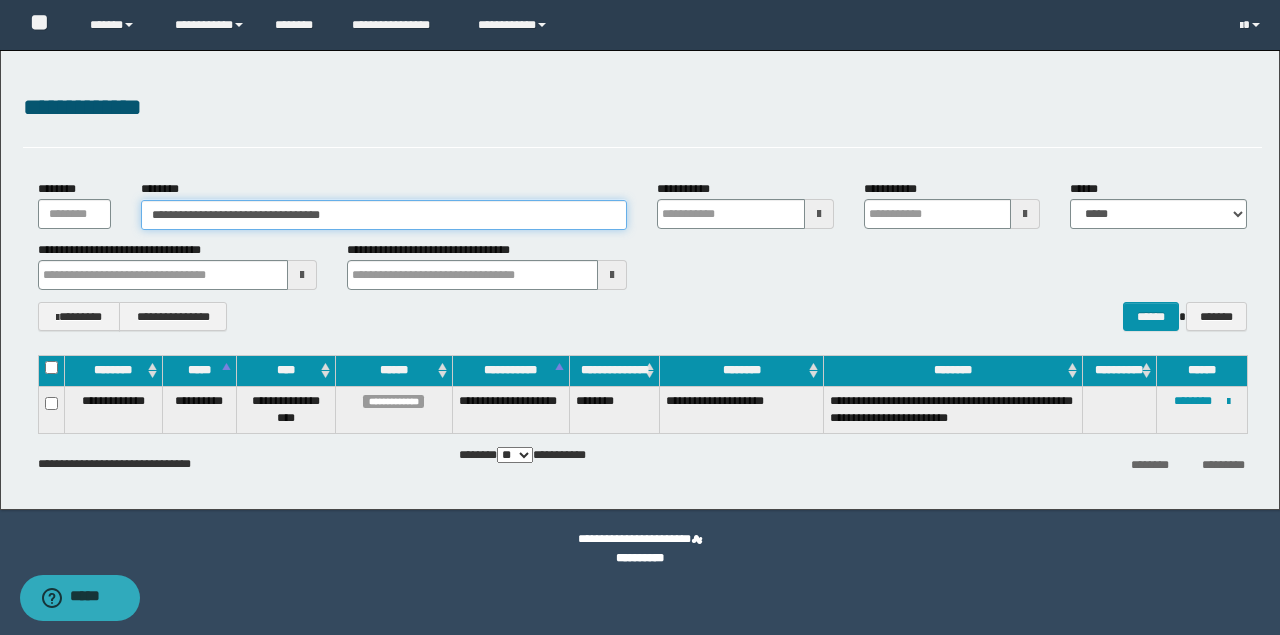 drag, startPoint x: 259, startPoint y: 219, endPoint x: 0, endPoint y: 230, distance: 259.2335 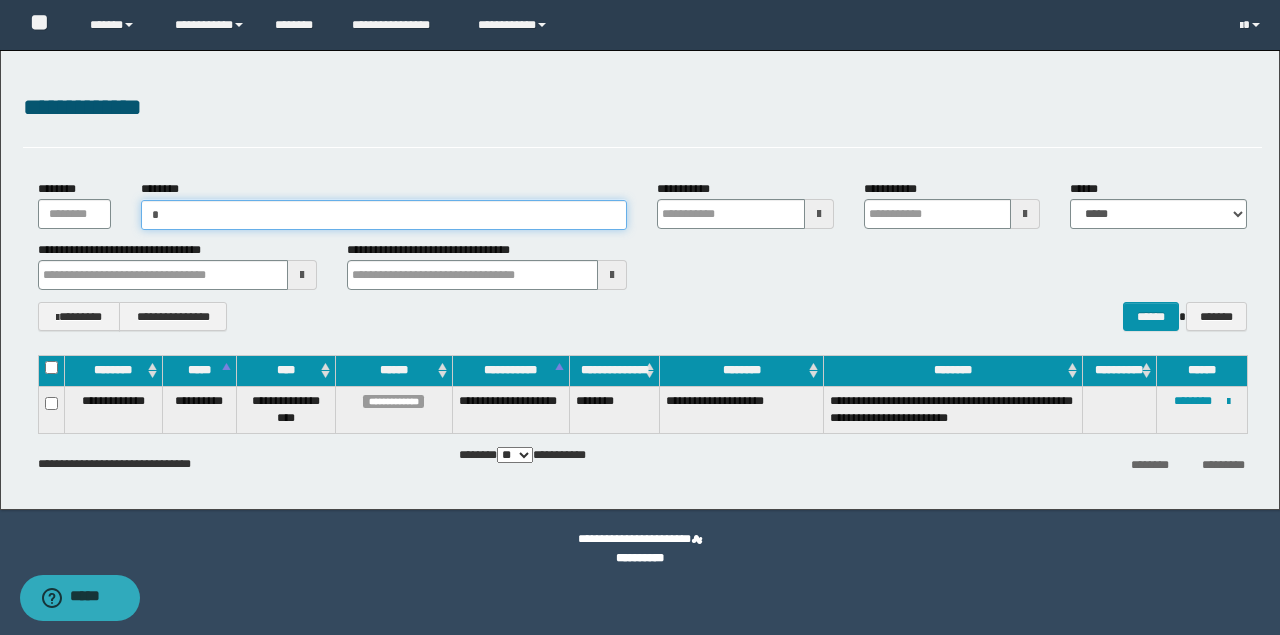 type on "**" 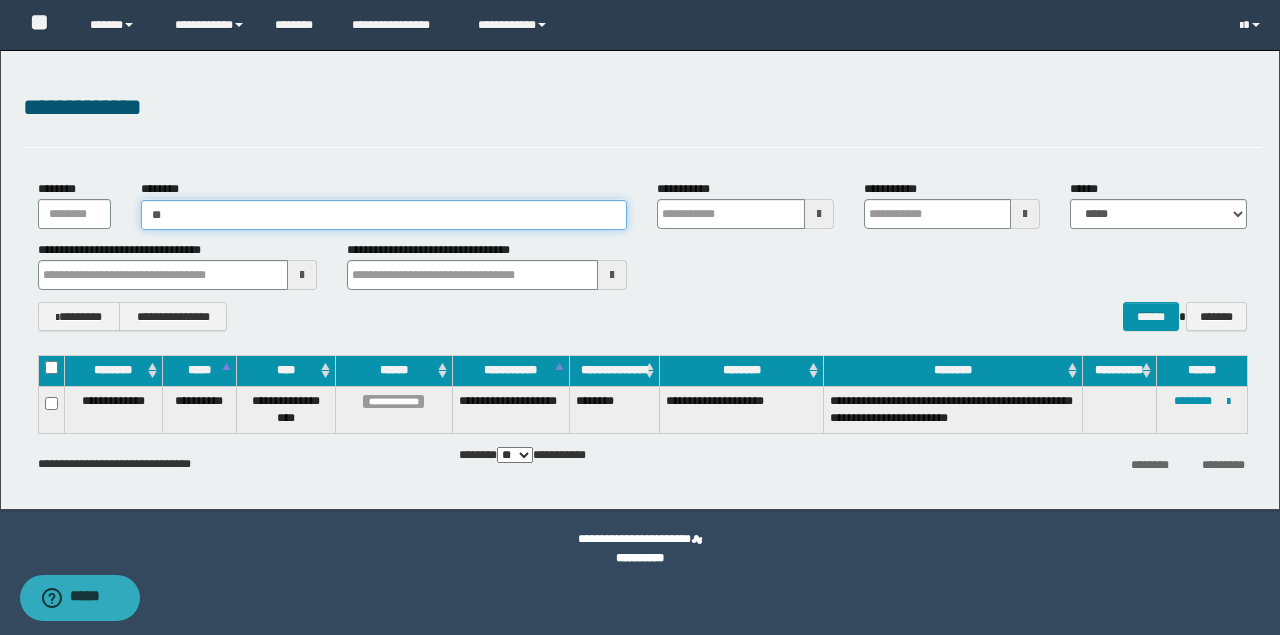 type on "**" 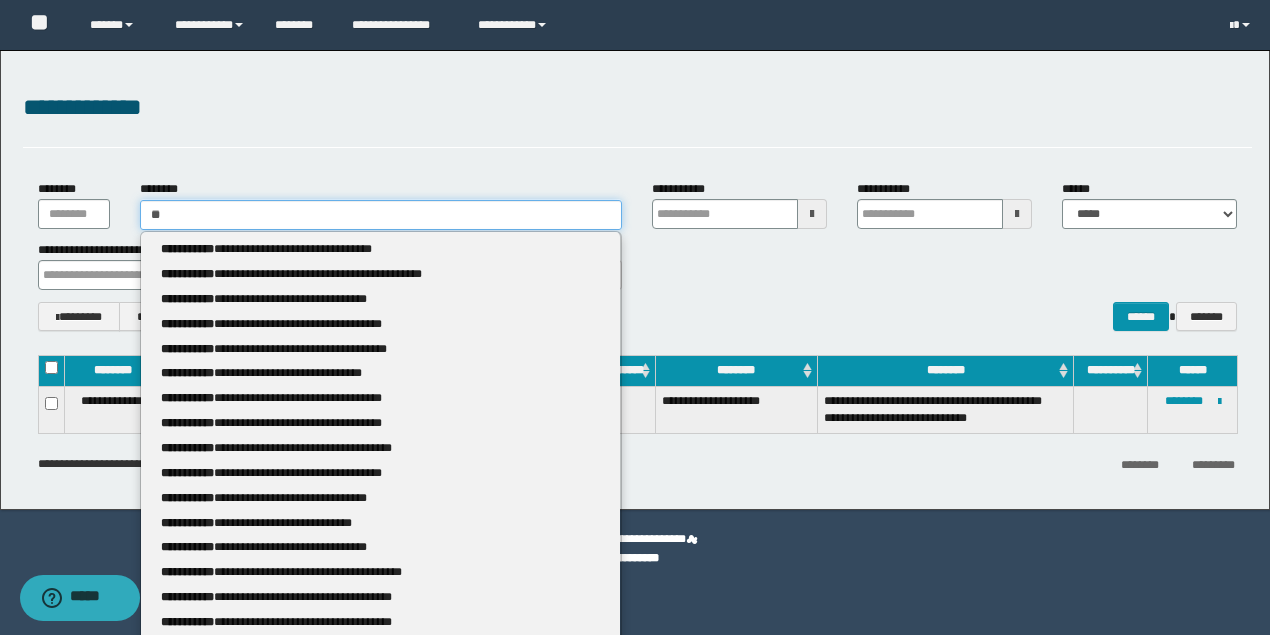 type 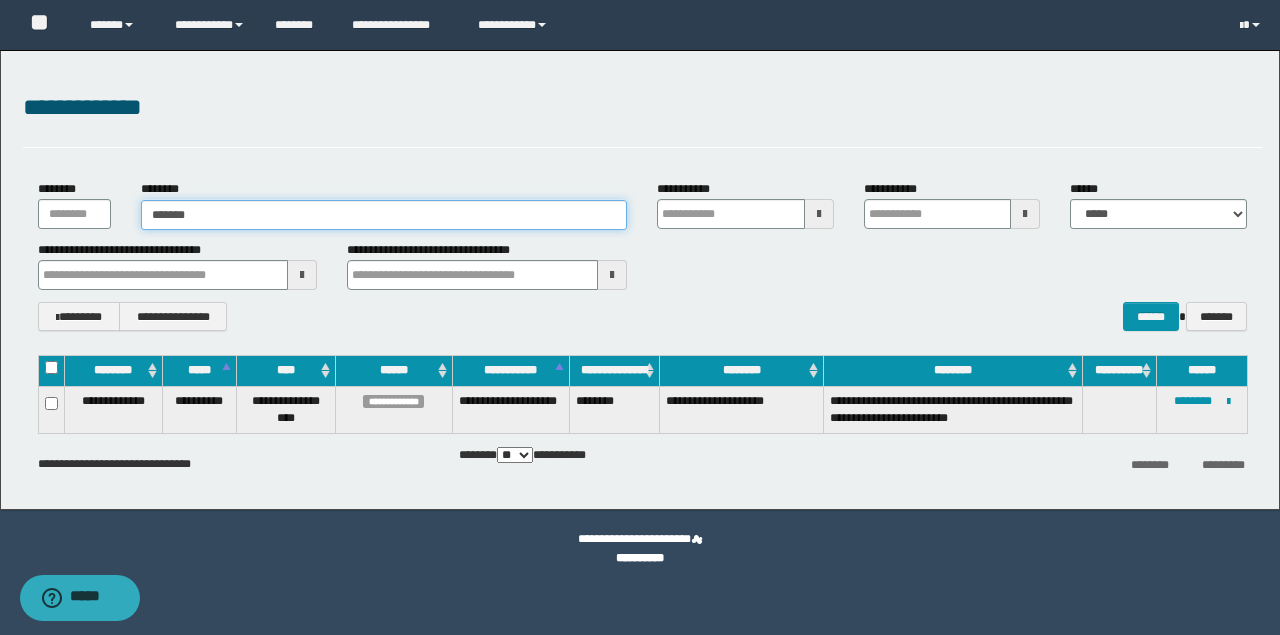 type on "********" 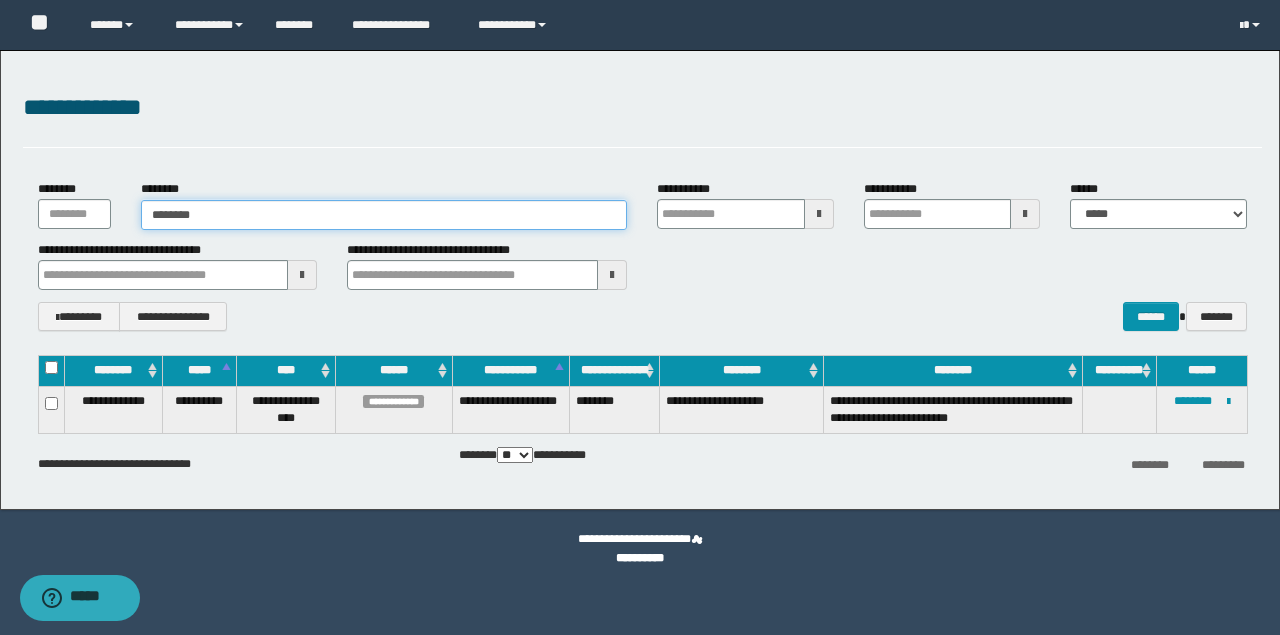 type on "********" 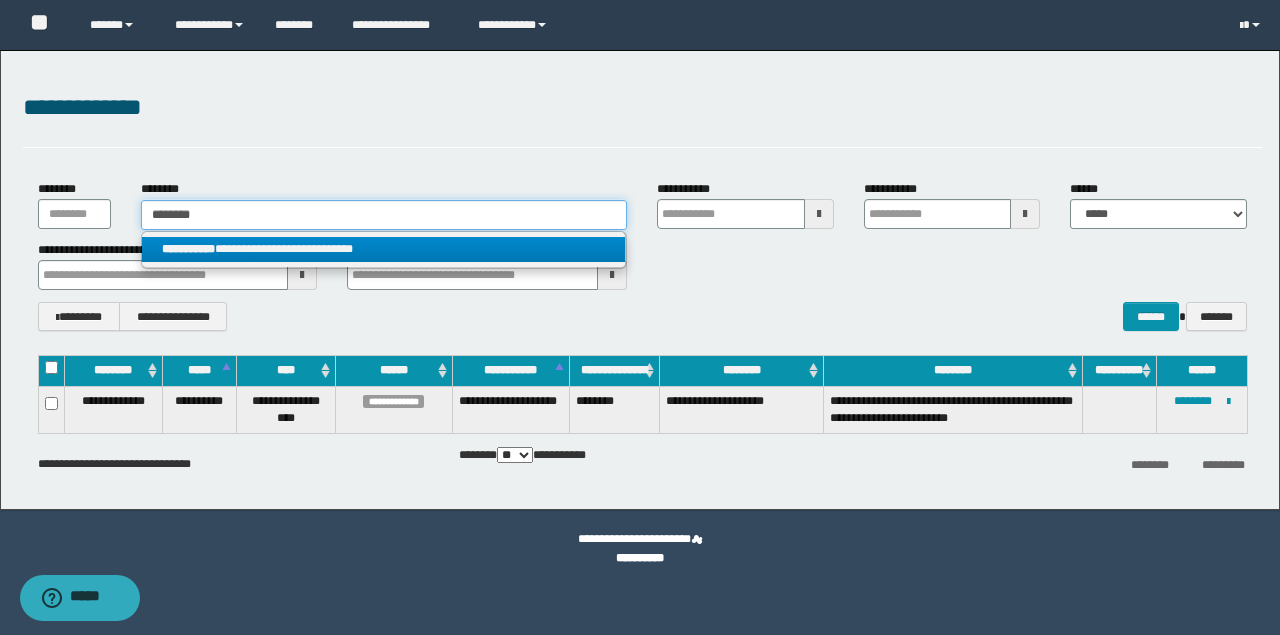 type on "********" 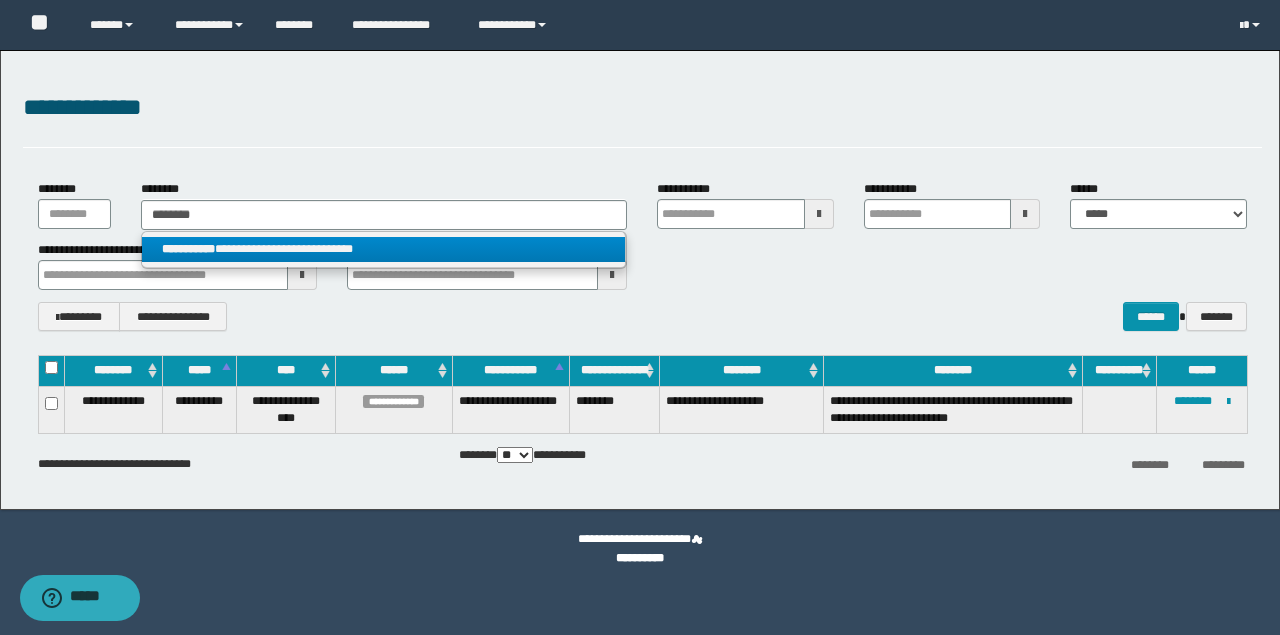 click on "**********" at bounding box center [384, 249] 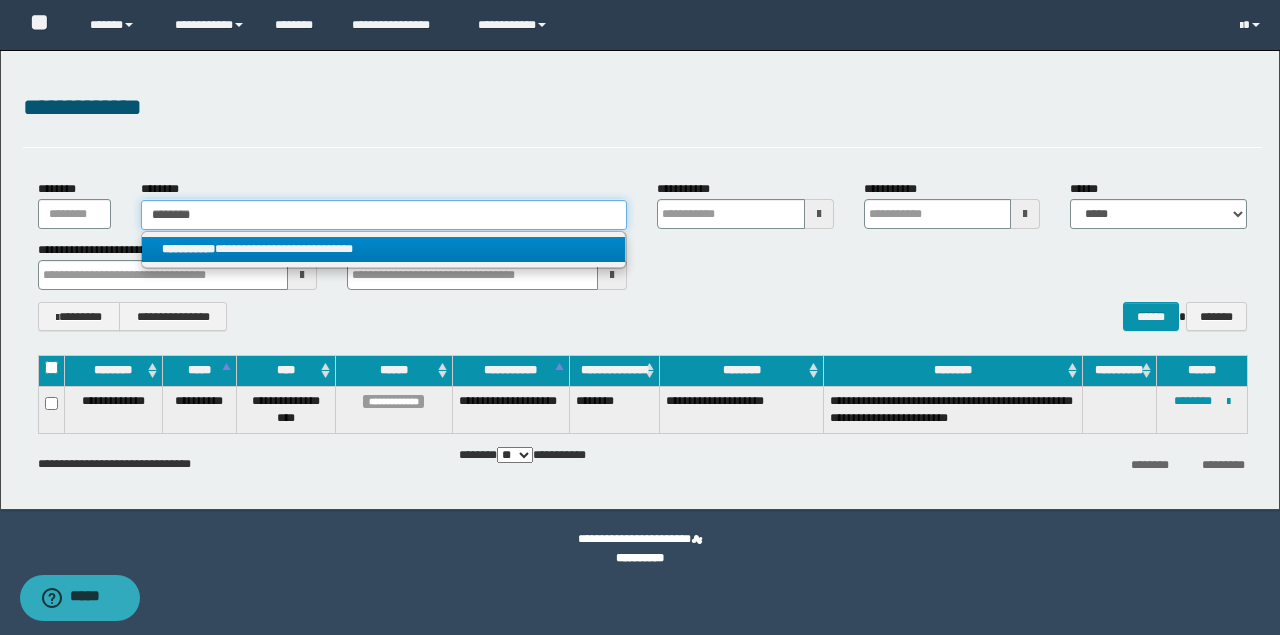 type 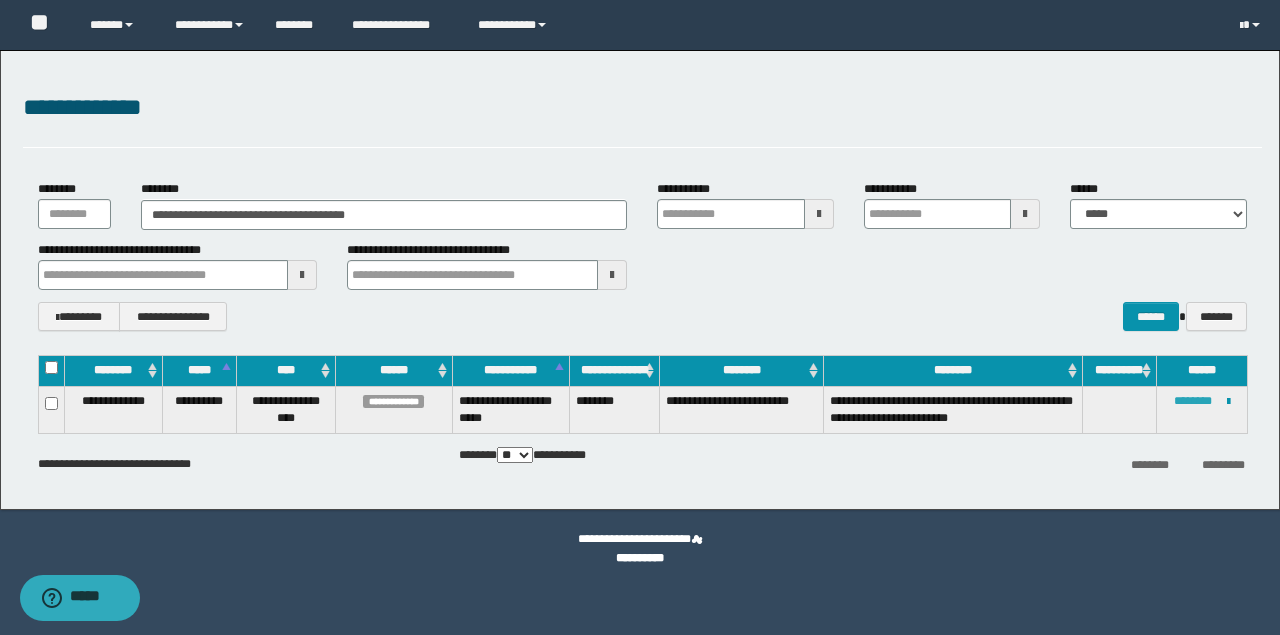 click on "********" at bounding box center [1193, 401] 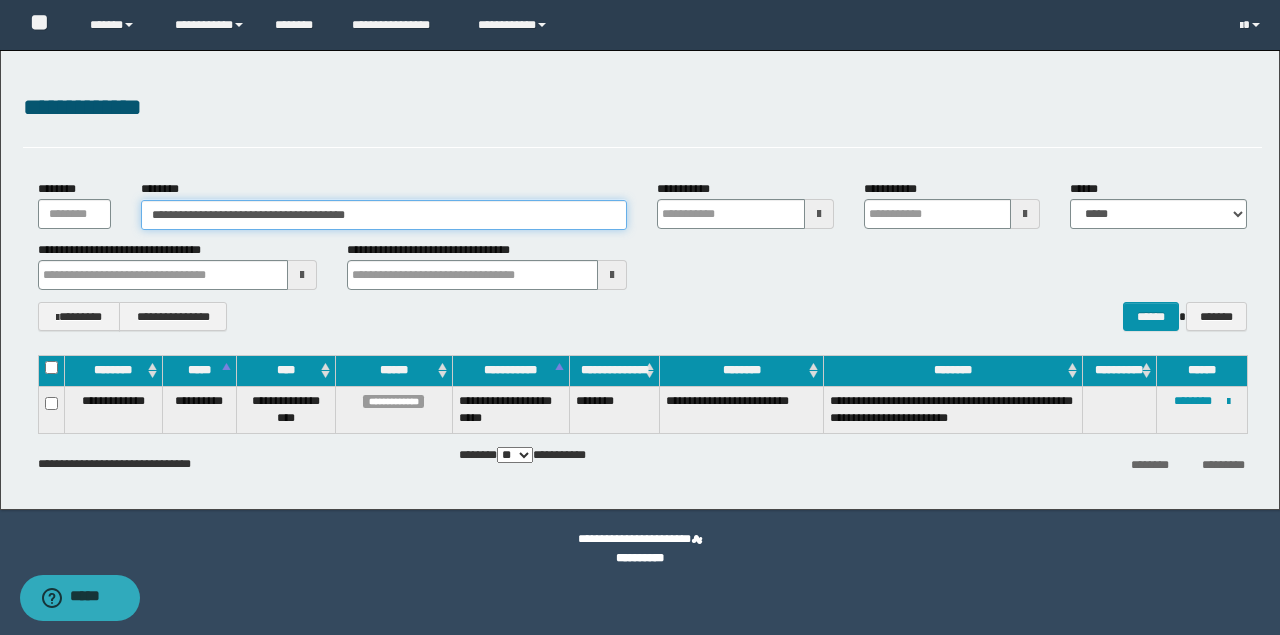 drag, startPoint x: 400, startPoint y: 222, endPoint x: 0, endPoint y: 215, distance: 400.06125 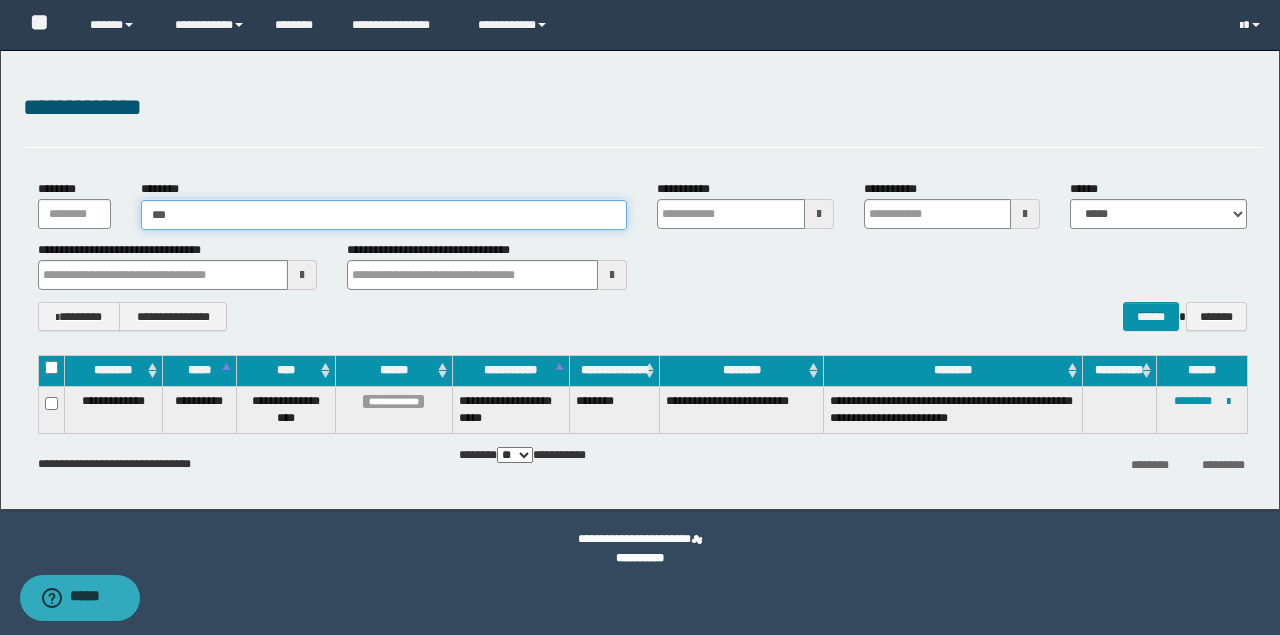 type on "****" 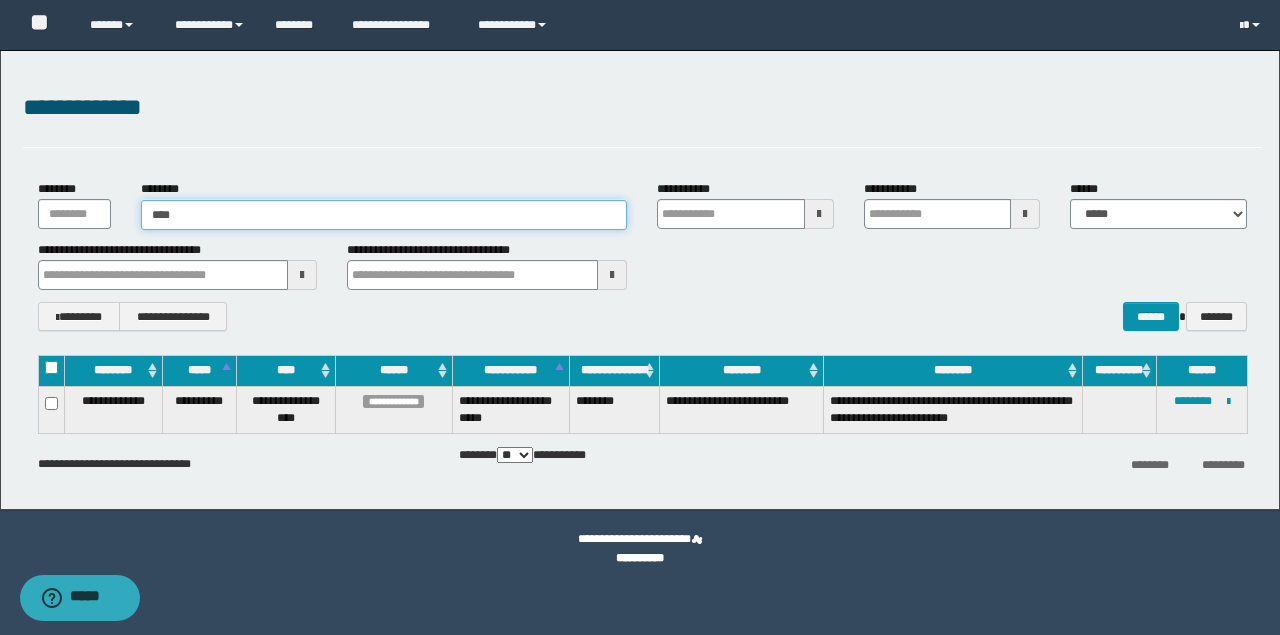 type on "****" 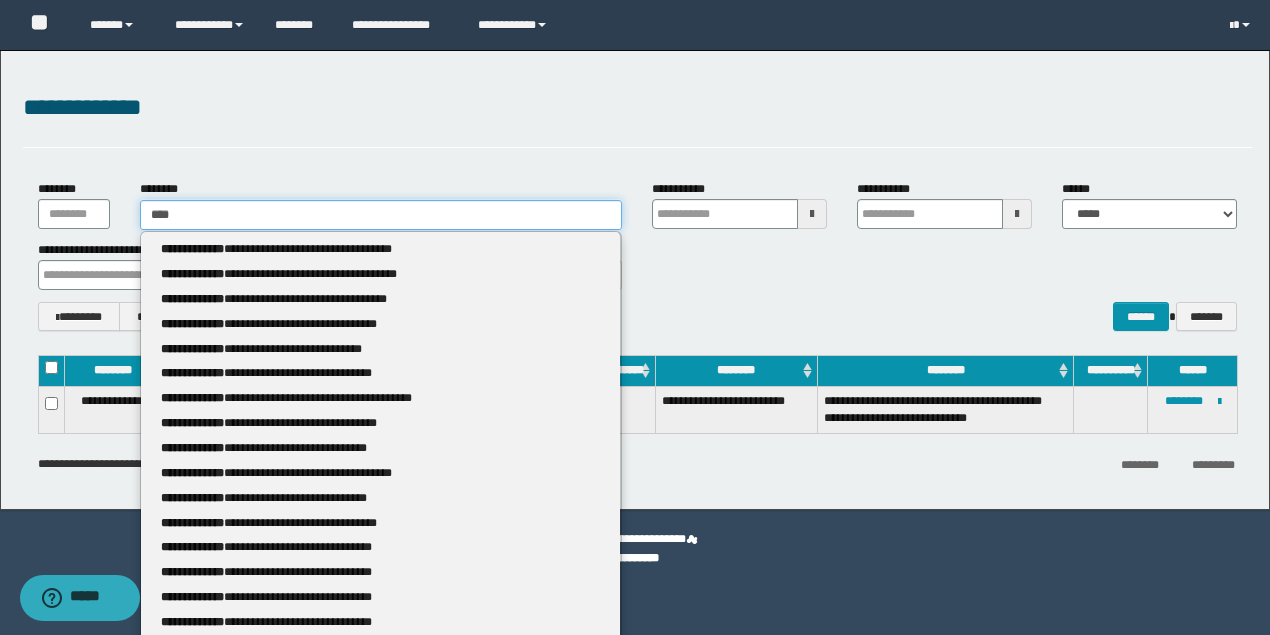 type 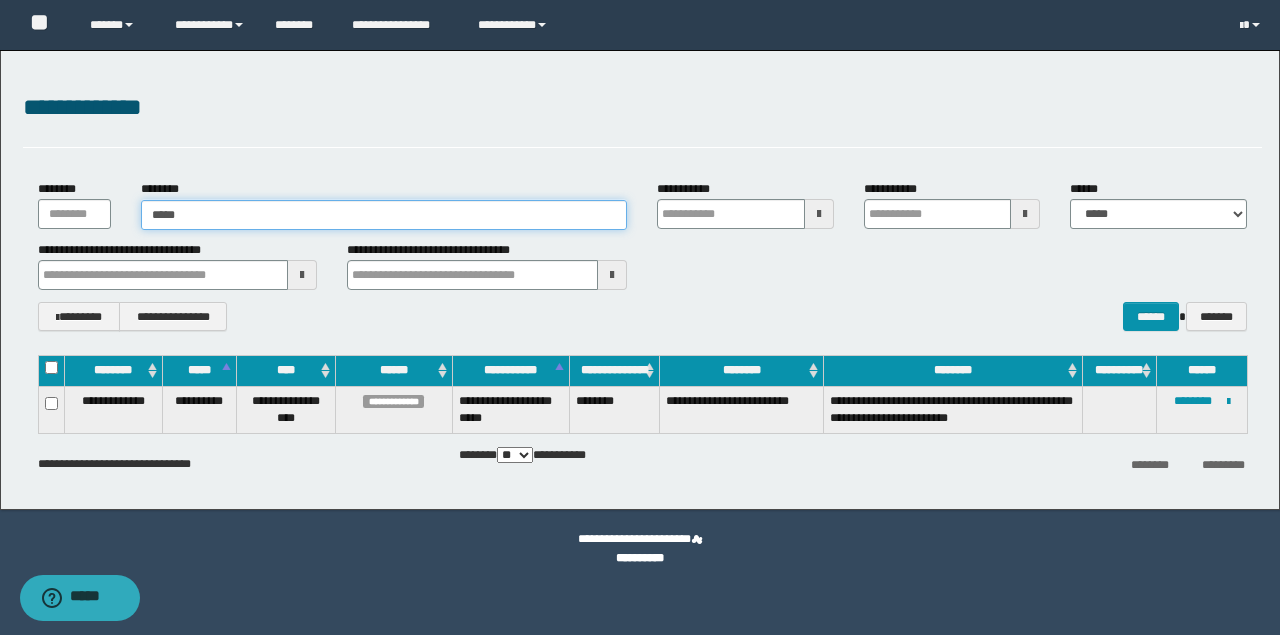 type on "*****" 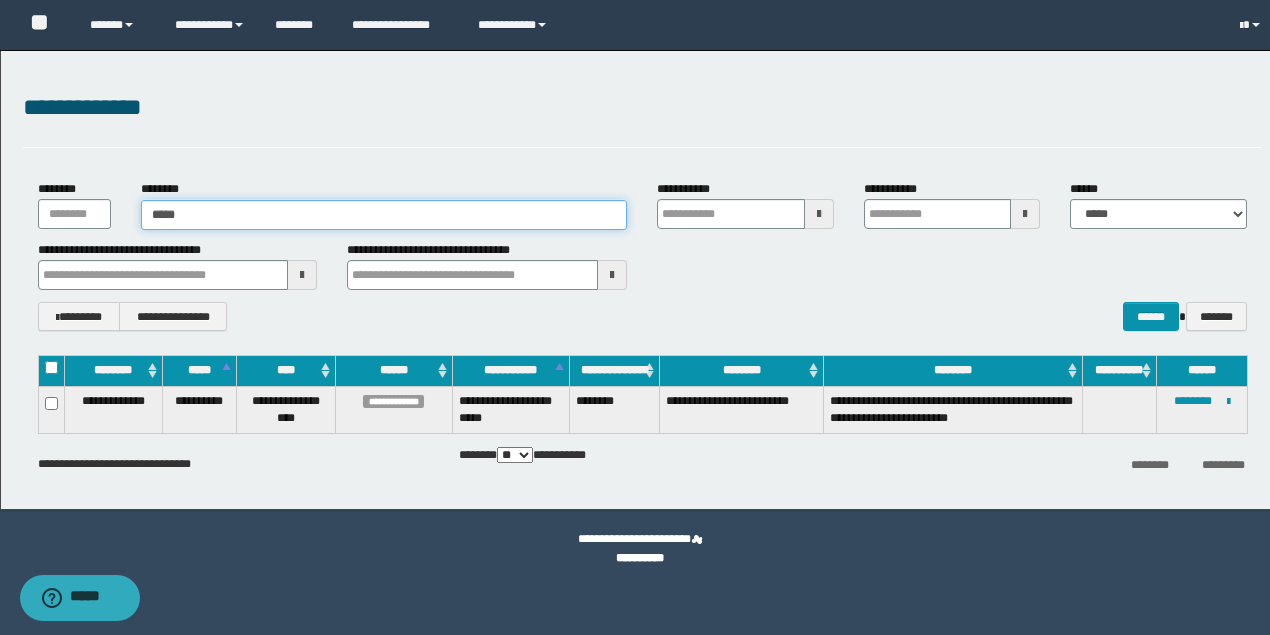 type 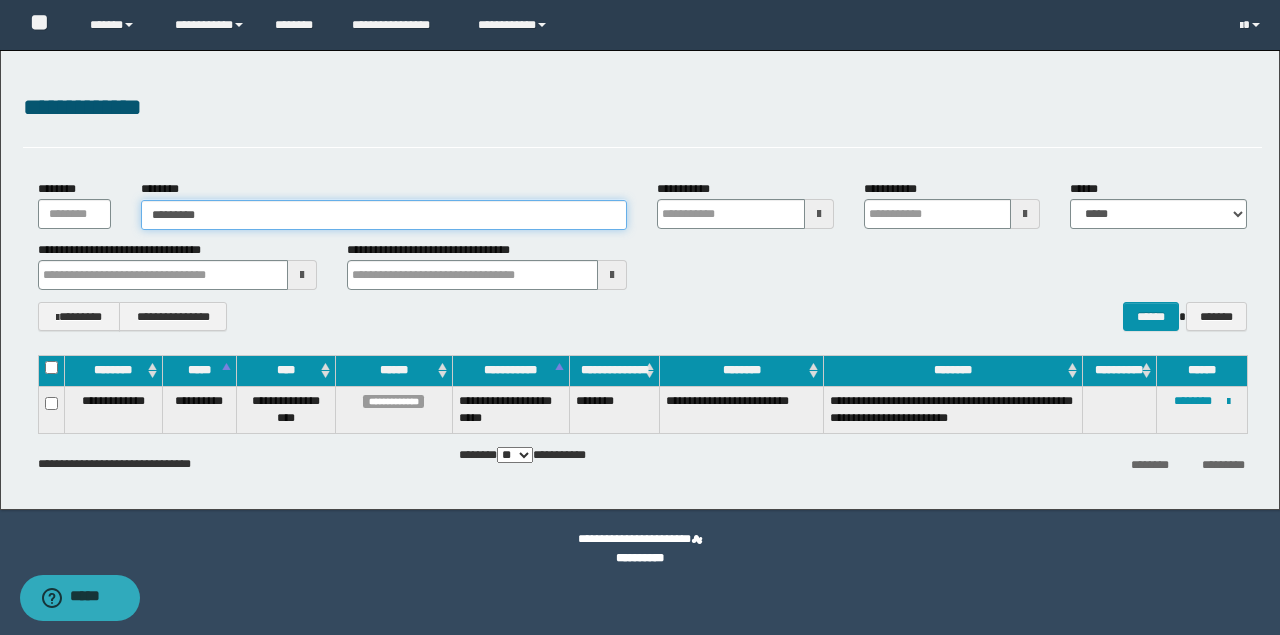 type on "**********" 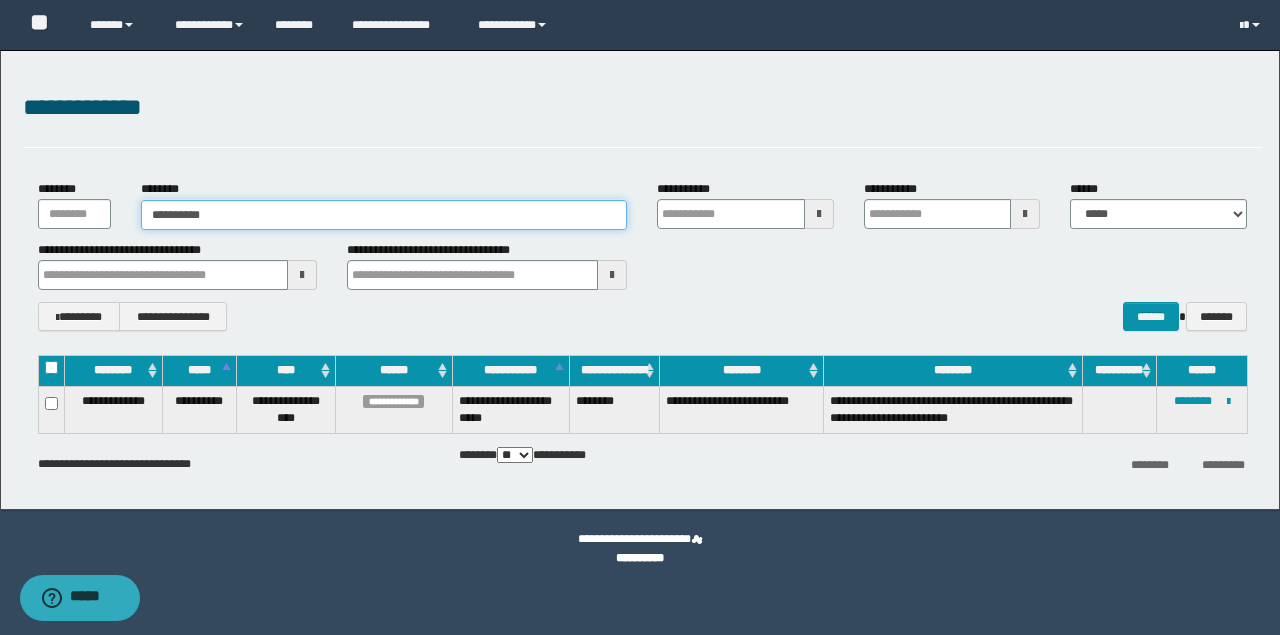 type on "**********" 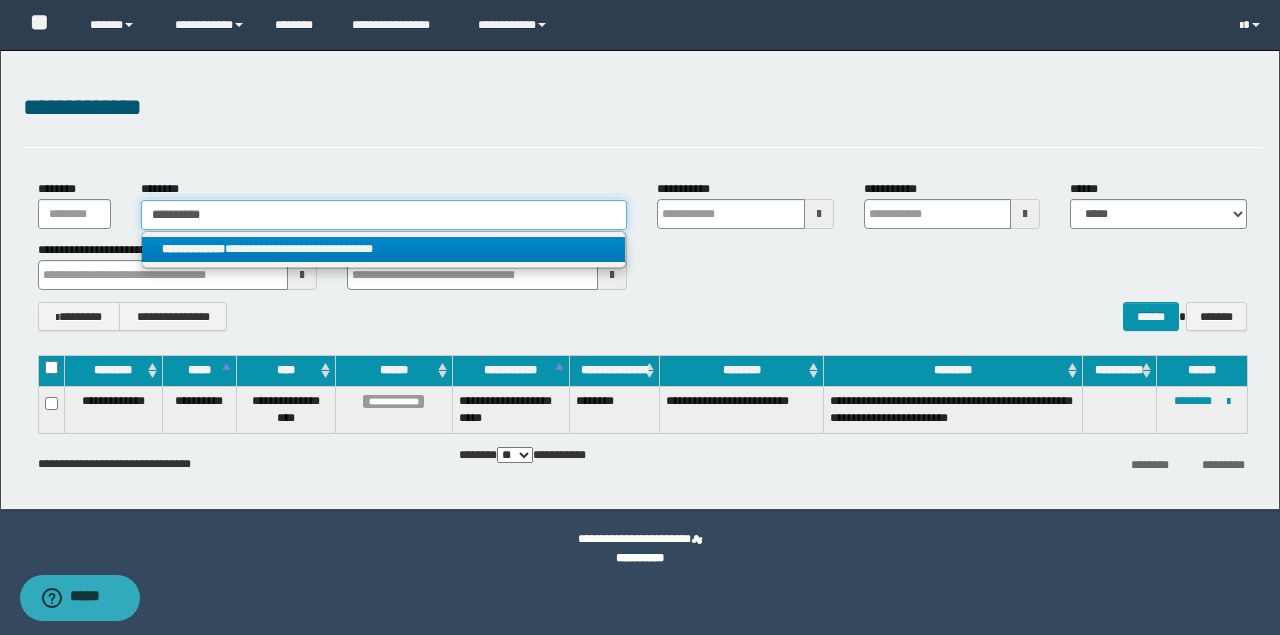 type on "**********" 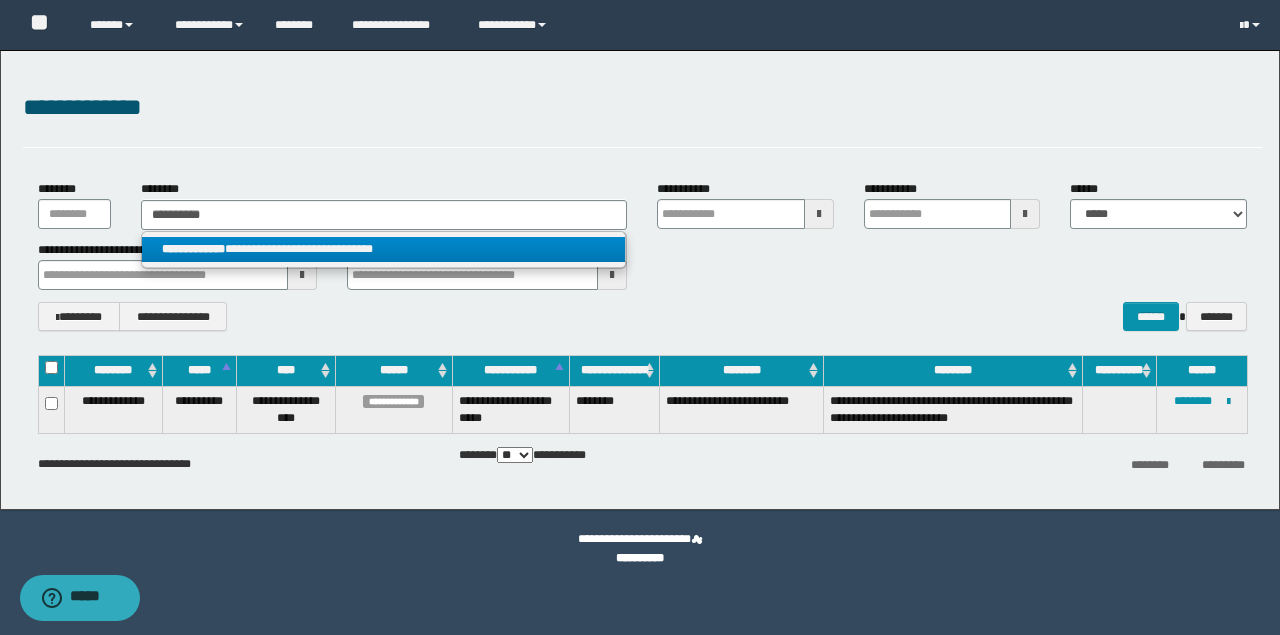 click on "**********" at bounding box center (384, 249) 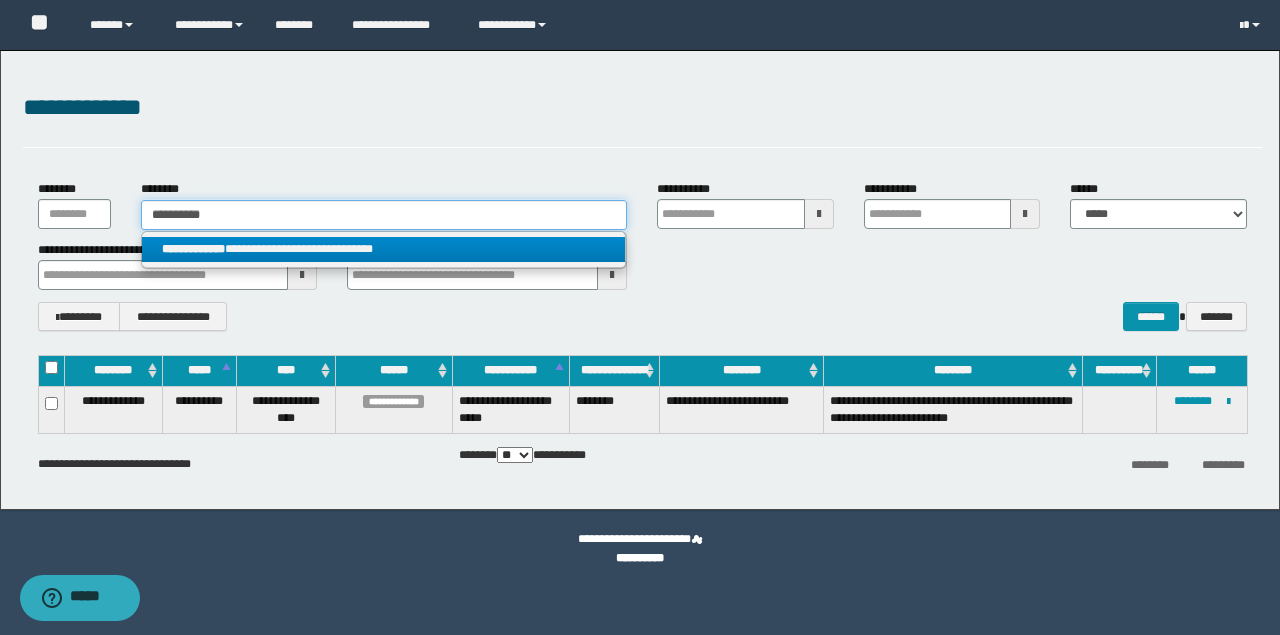 type 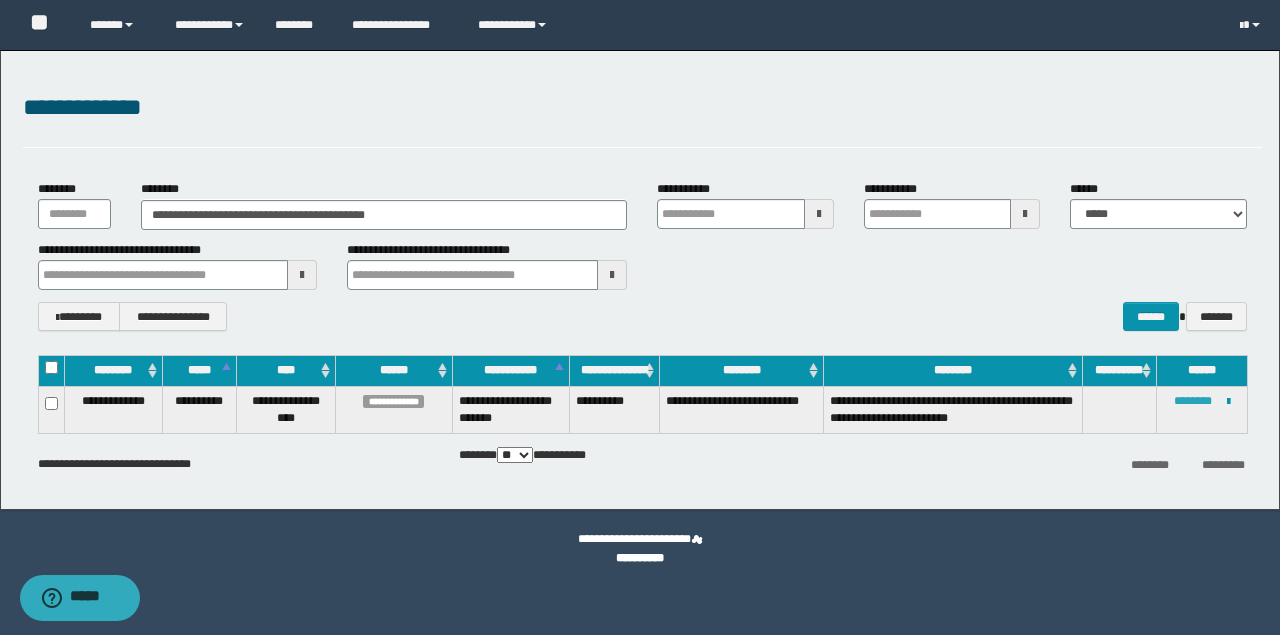 click on "********" at bounding box center [1193, 401] 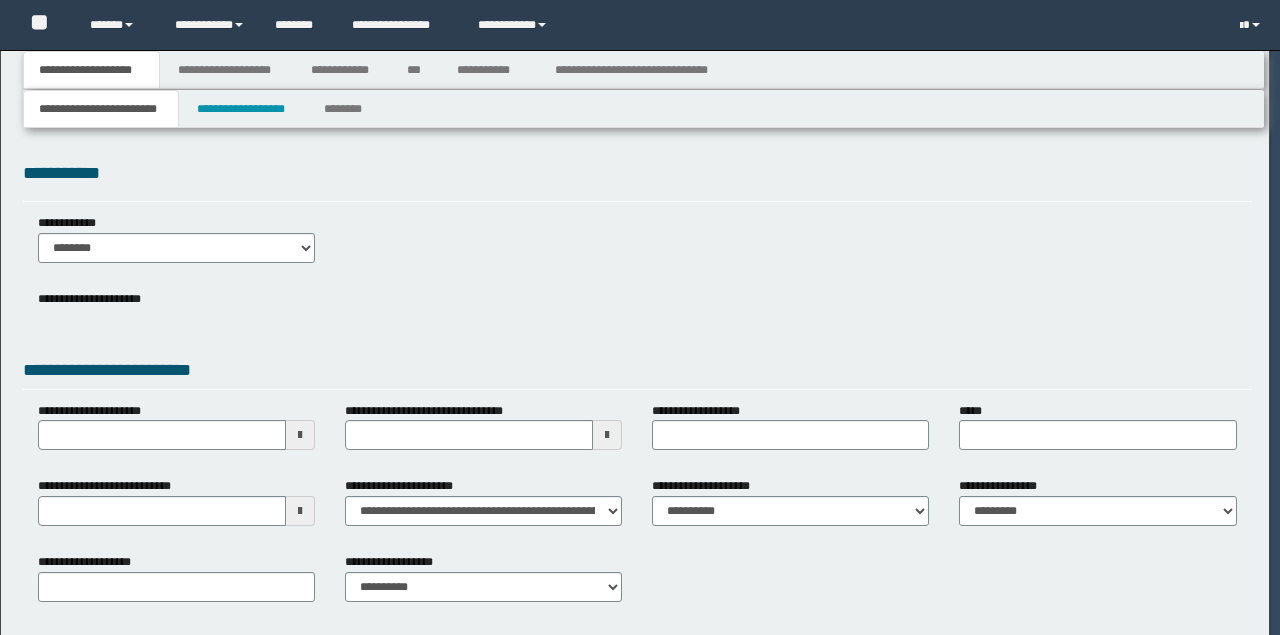 scroll, scrollTop: 0, scrollLeft: 0, axis: both 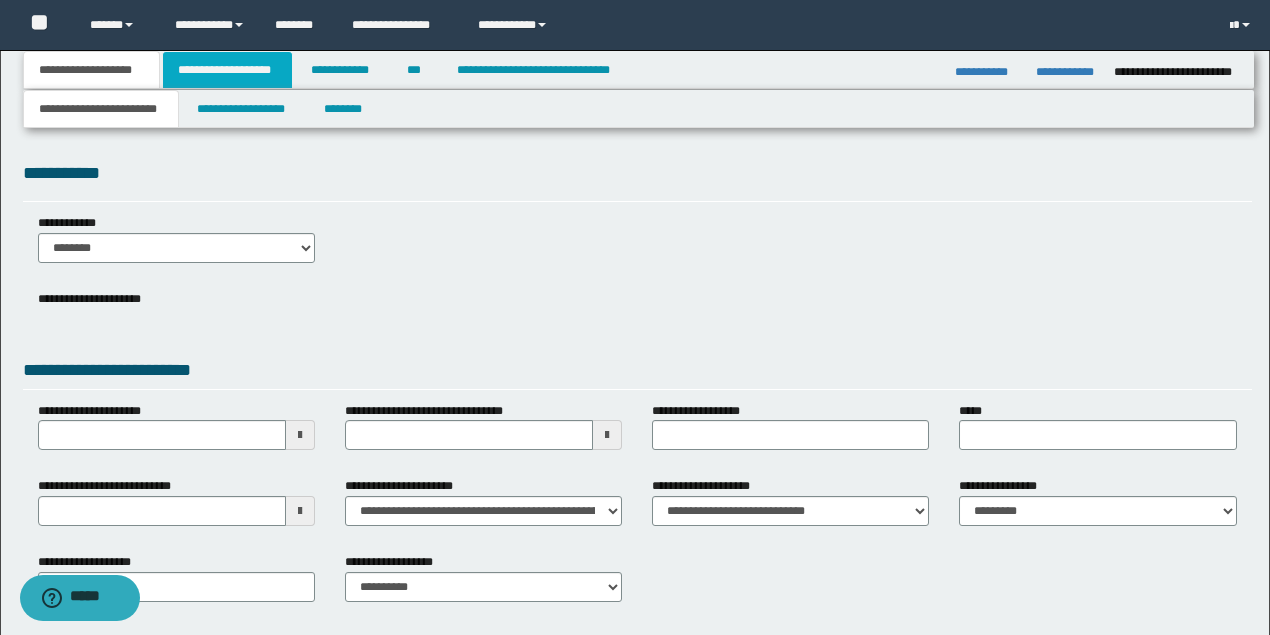click on "**********" at bounding box center [227, 70] 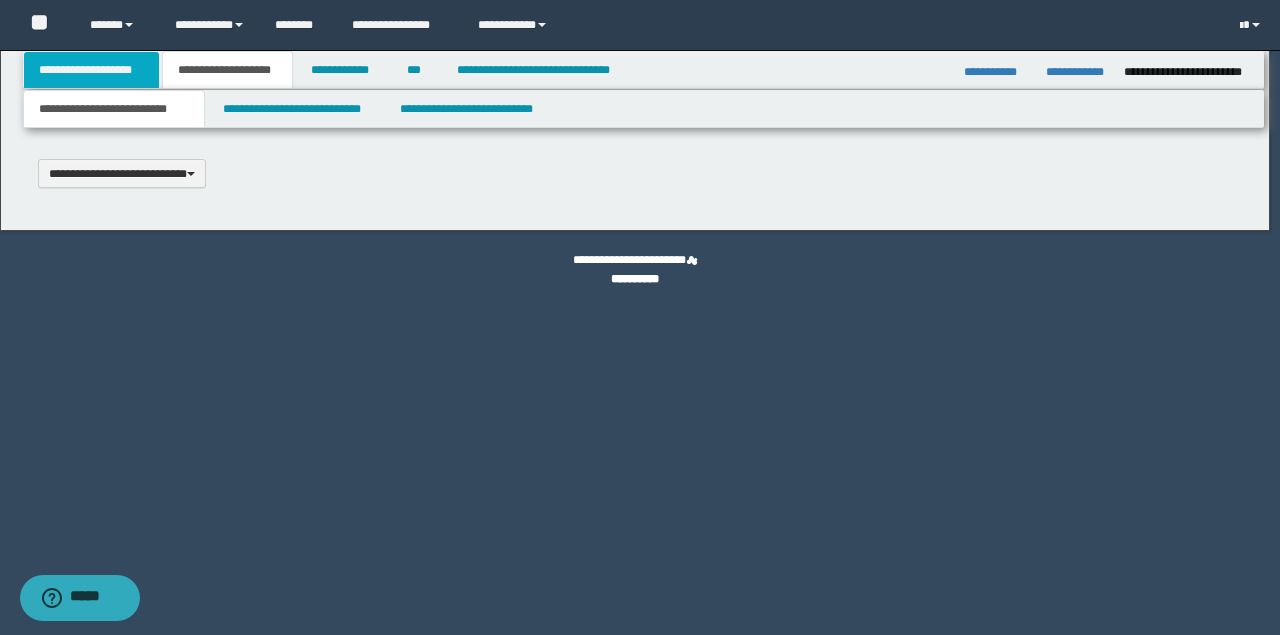 scroll, scrollTop: 0, scrollLeft: 0, axis: both 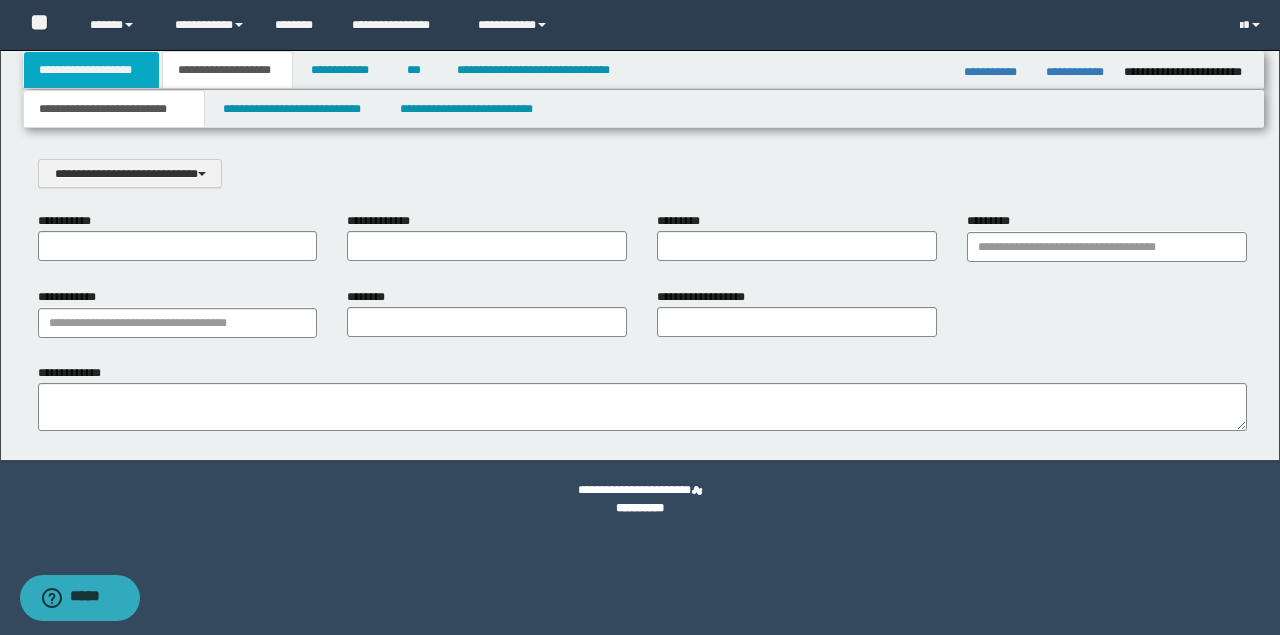 click on "**********" at bounding box center (92, 70) 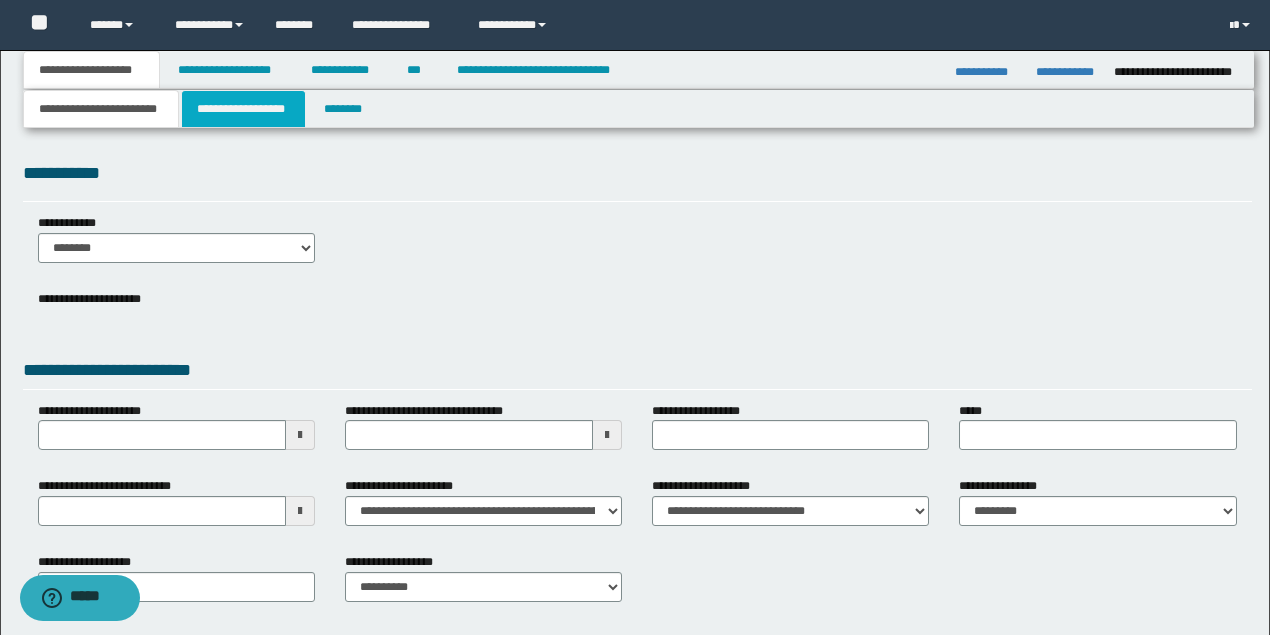 click on "**********" at bounding box center (243, 109) 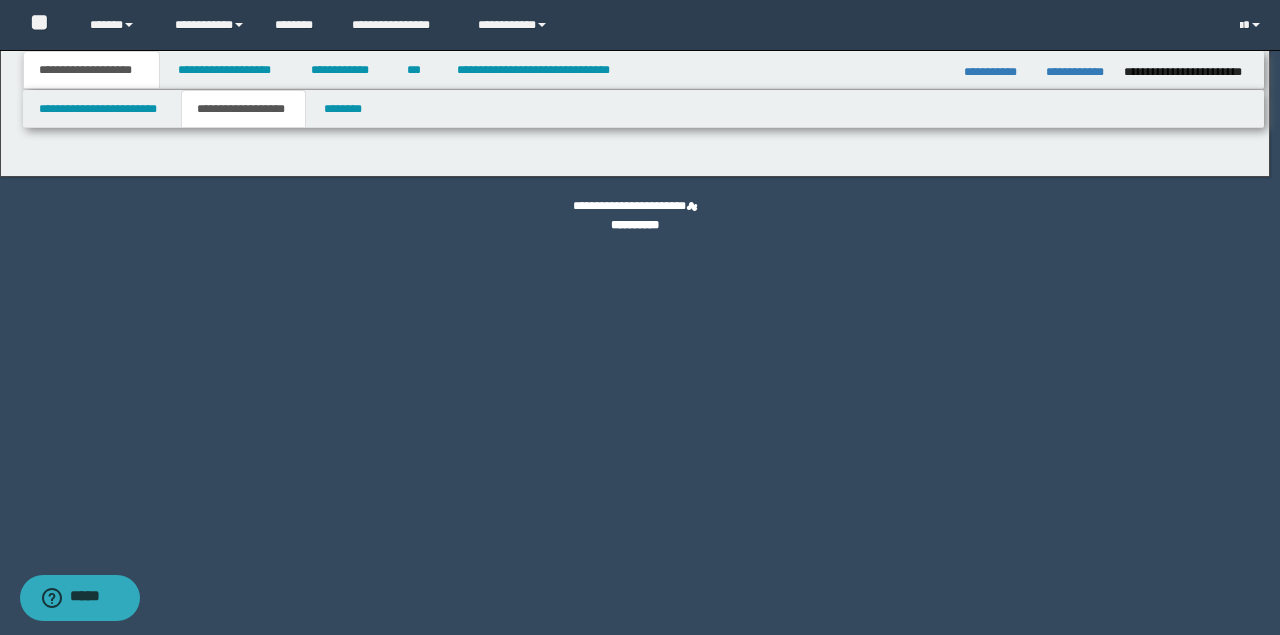 type on "********" 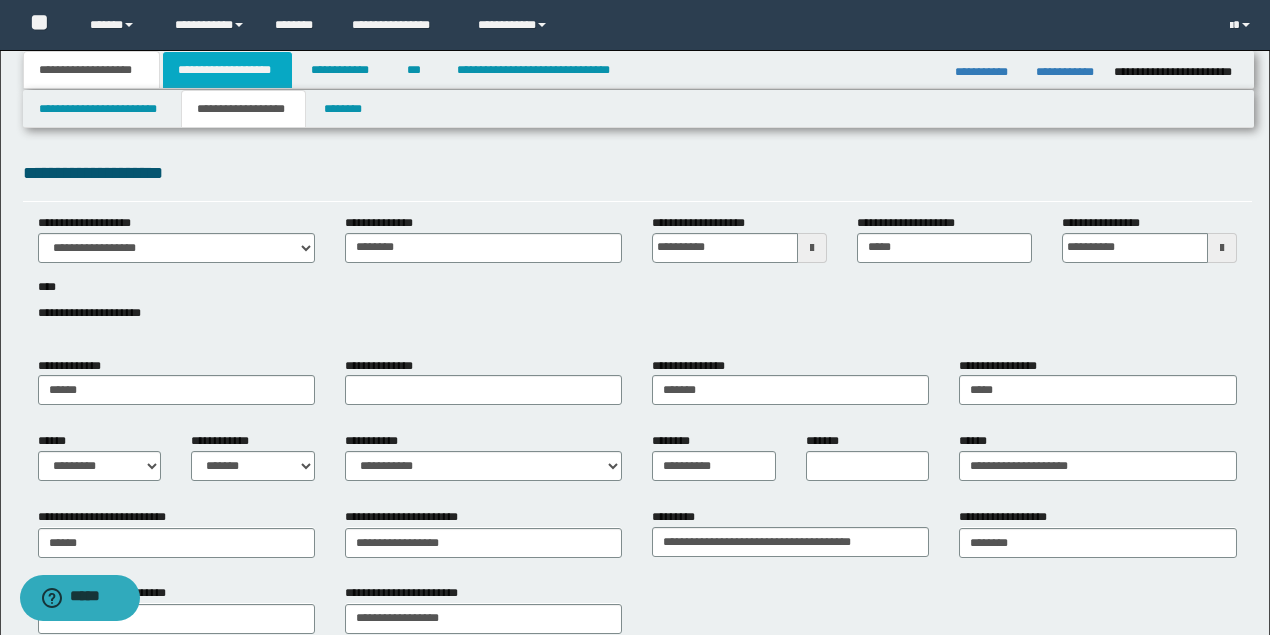 click on "**********" at bounding box center (227, 70) 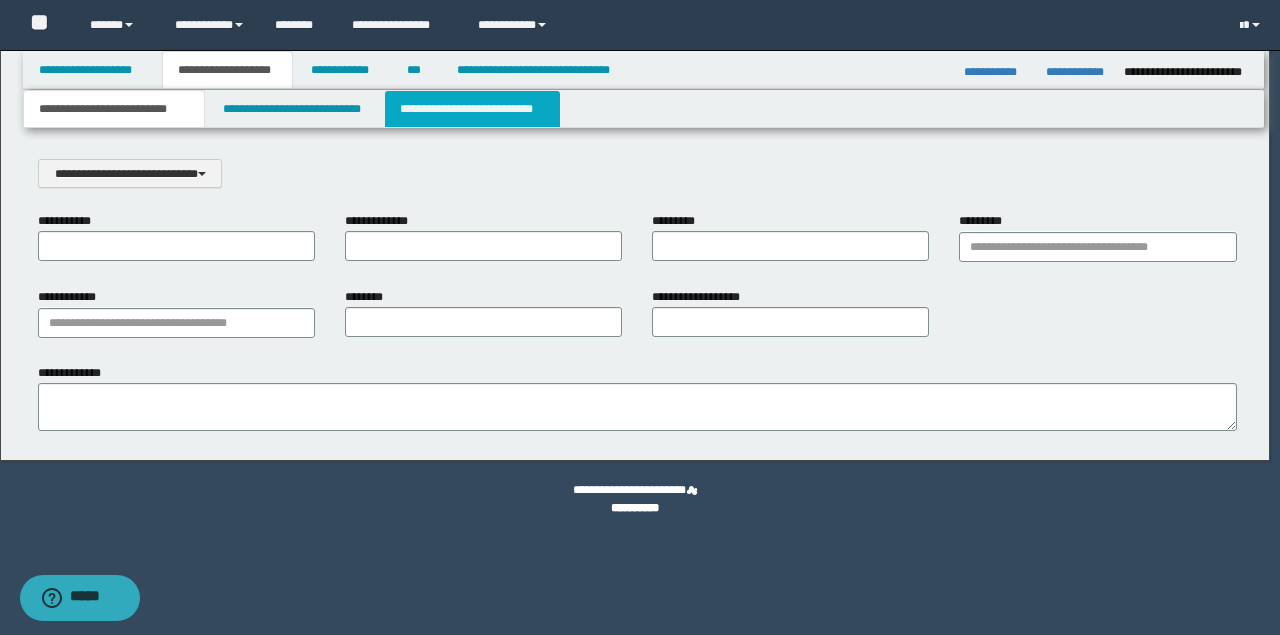 click on "**********" at bounding box center (472, 109) 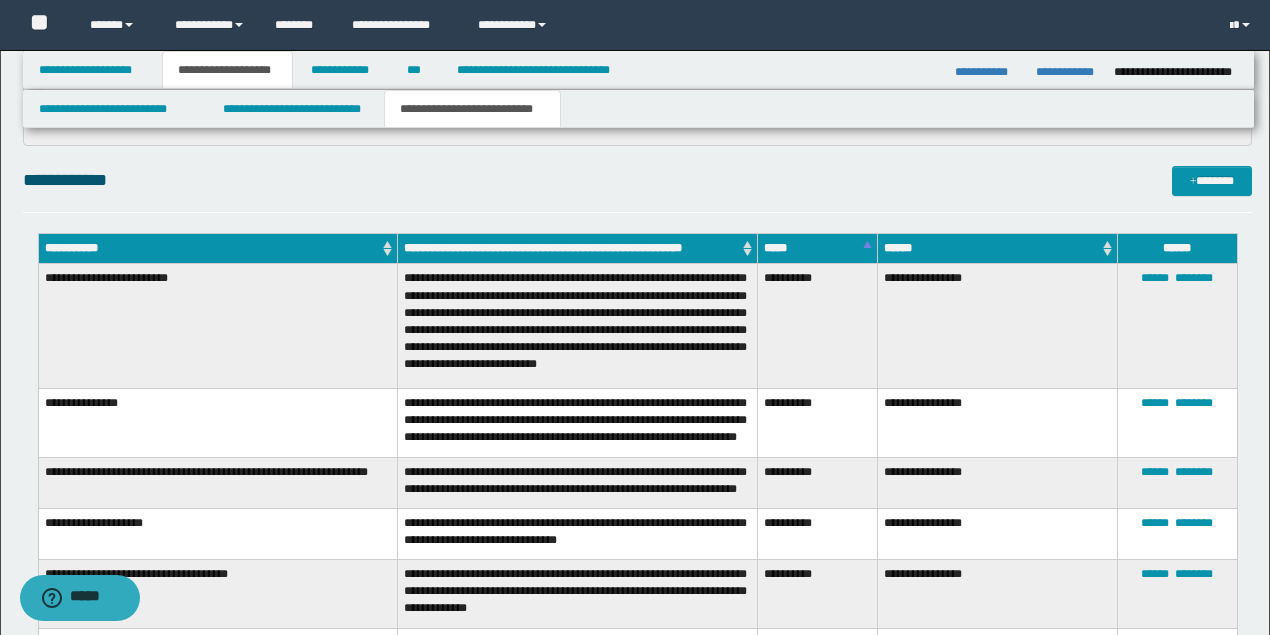 scroll, scrollTop: 533, scrollLeft: 0, axis: vertical 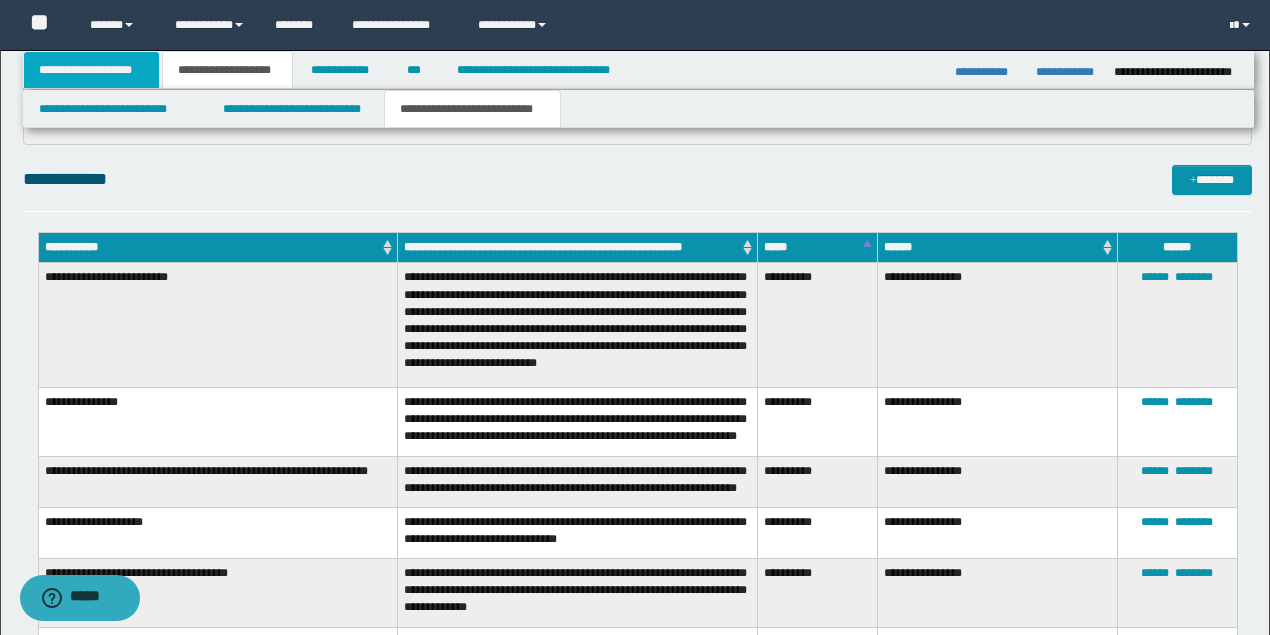 click on "**********" at bounding box center [92, 70] 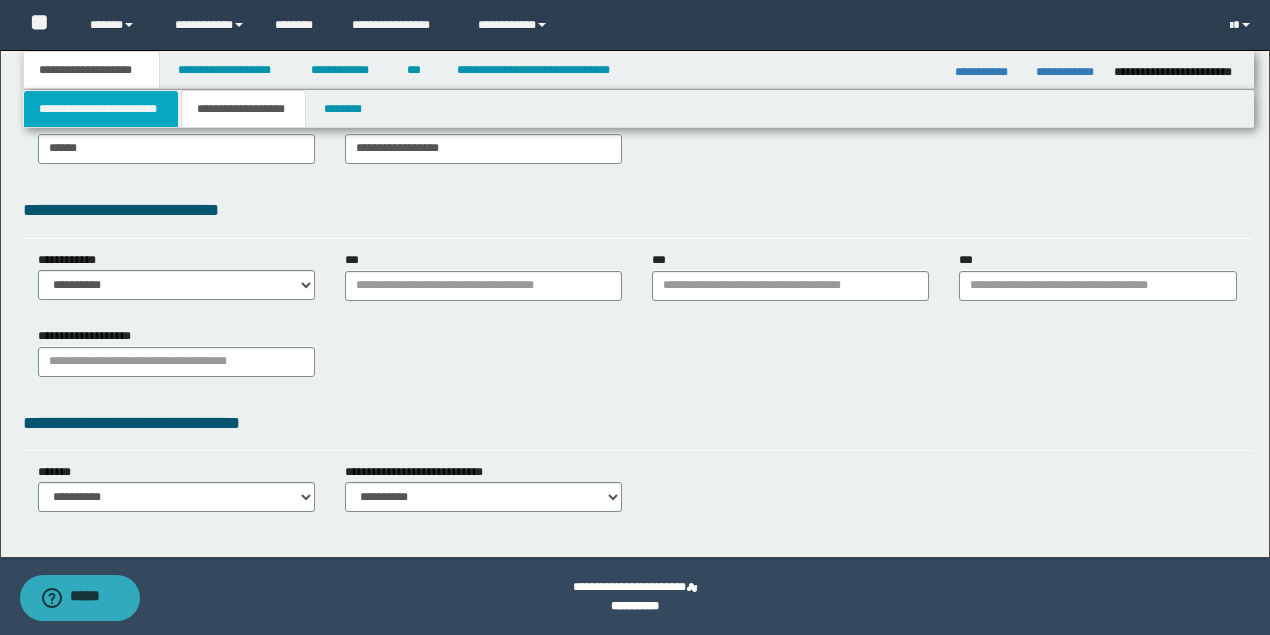 click on "**********" at bounding box center (101, 109) 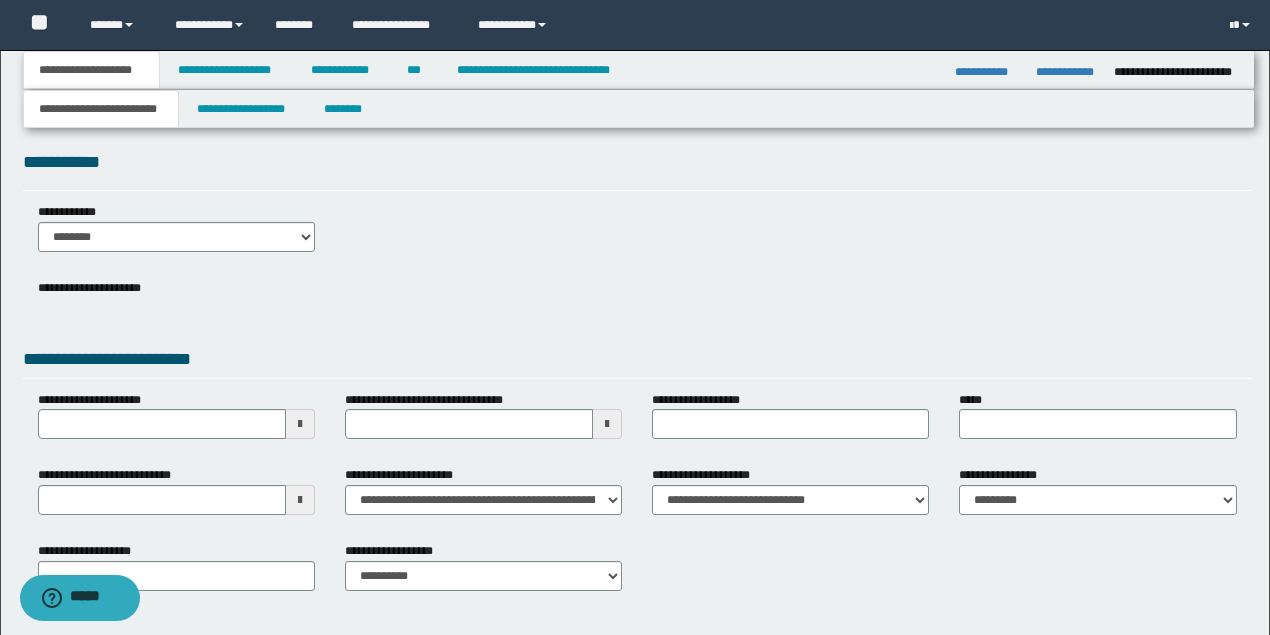 scroll, scrollTop: 0, scrollLeft: 0, axis: both 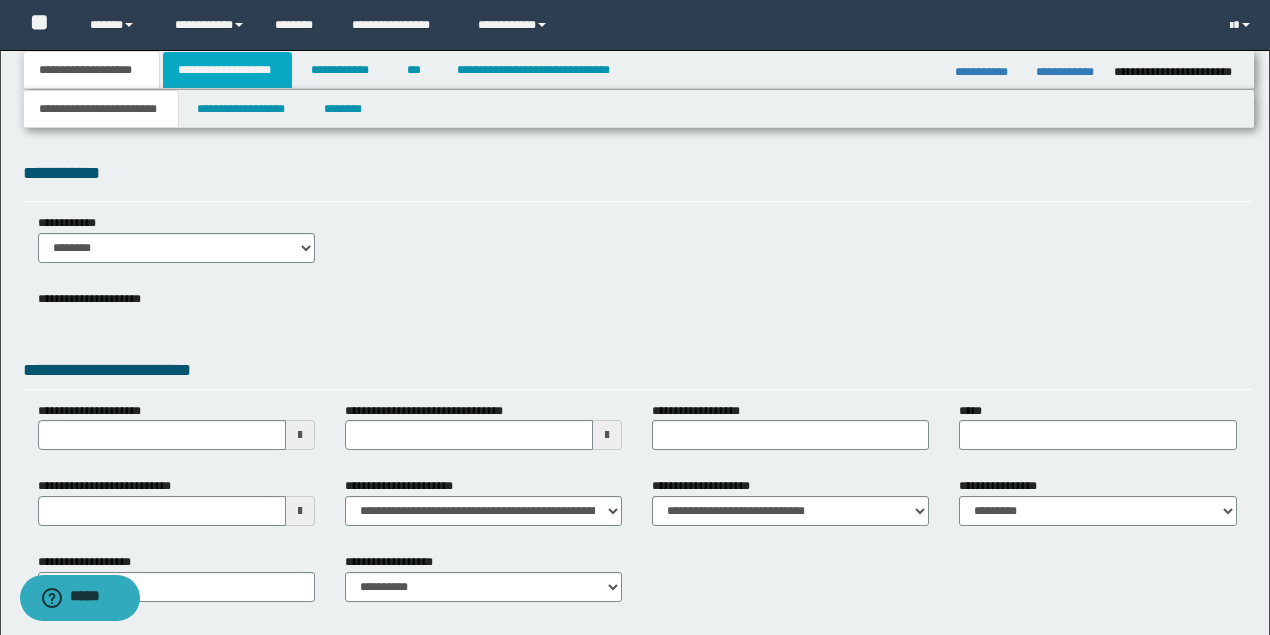 click on "**********" at bounding box center [227, 70] 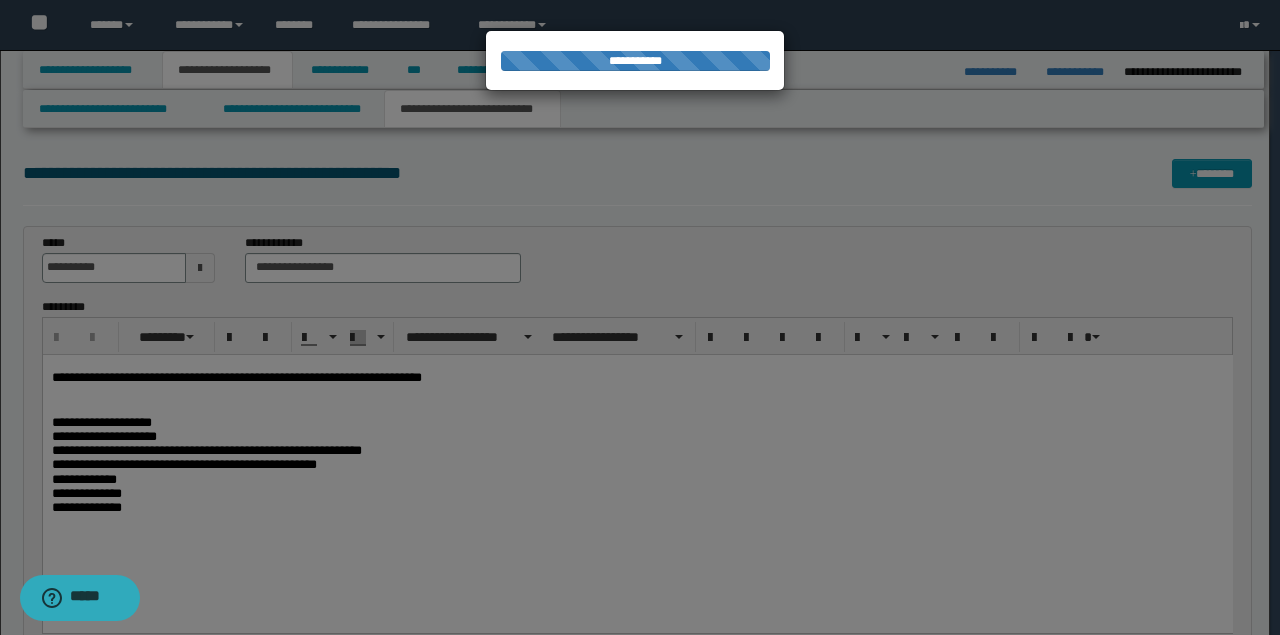 click on "**********" at bounding box center (635, 317) 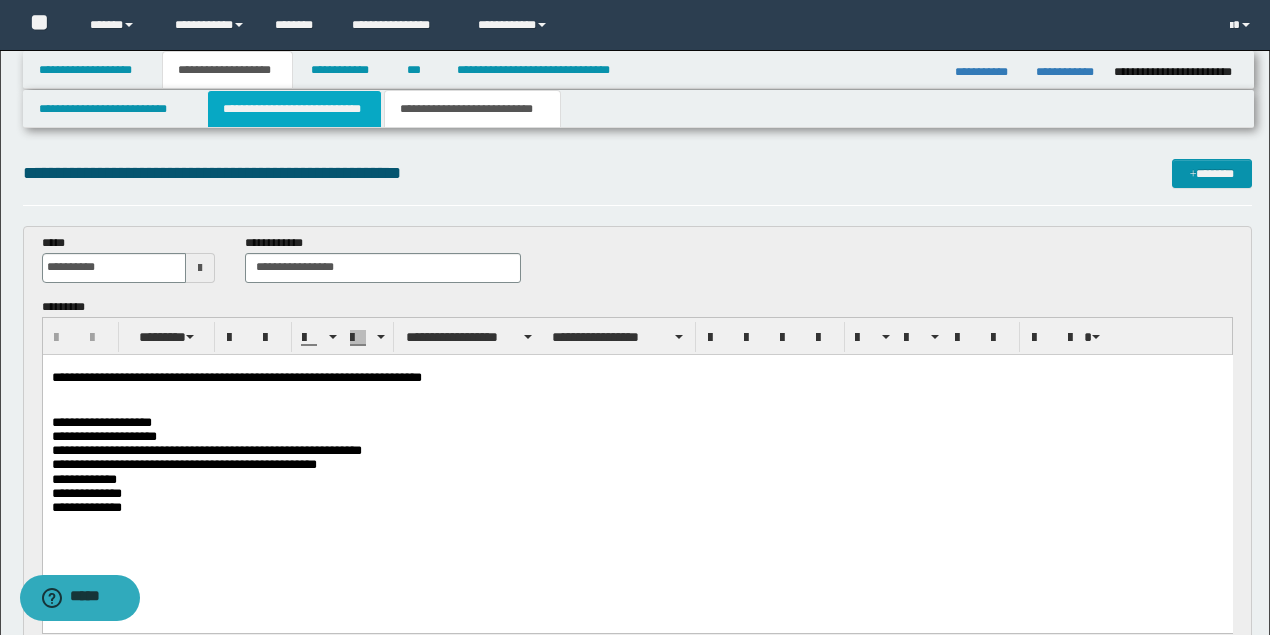 click on "**********" at bounding box center [294, 109] 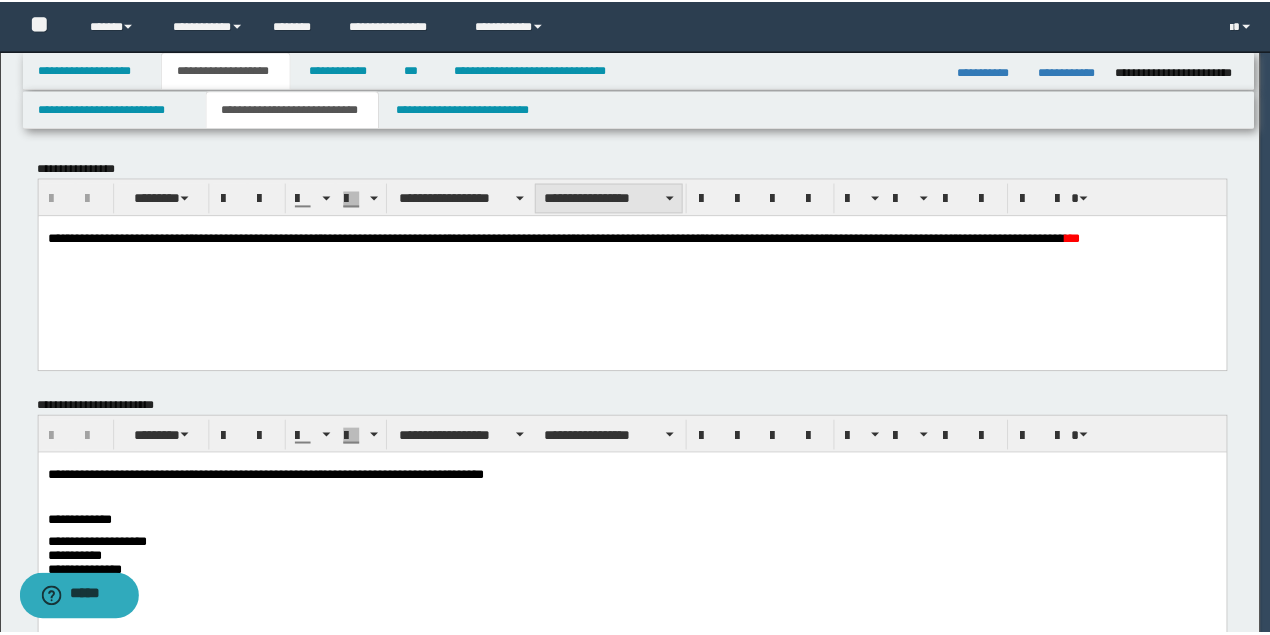 scroll, scrollTop: 0, scrollLeft: 0, axis: both 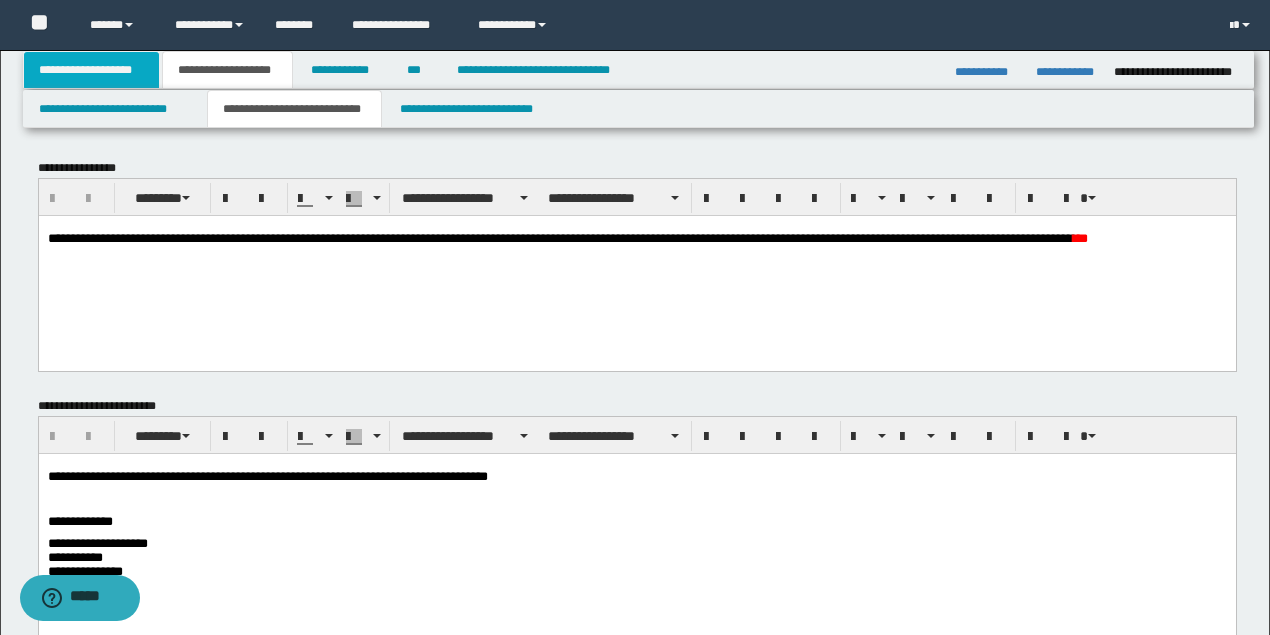 click on "**********" at bounding box center [92, 70] 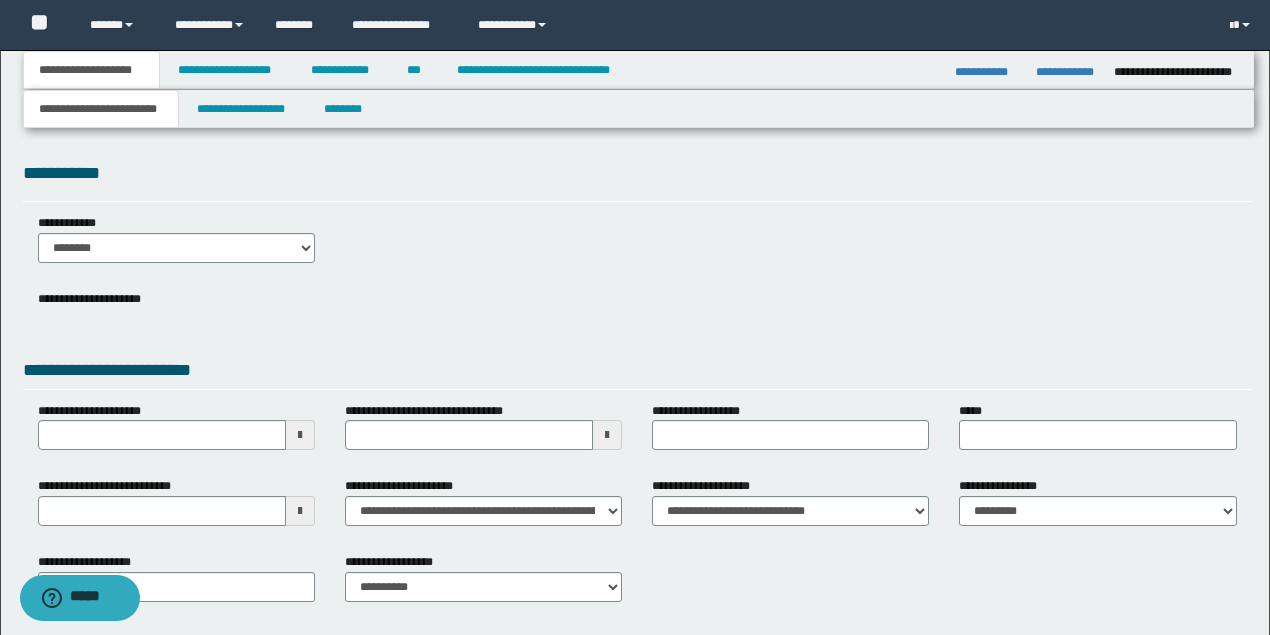 scroll, scrollTop: 0, scrollLeft: 0, axis: both 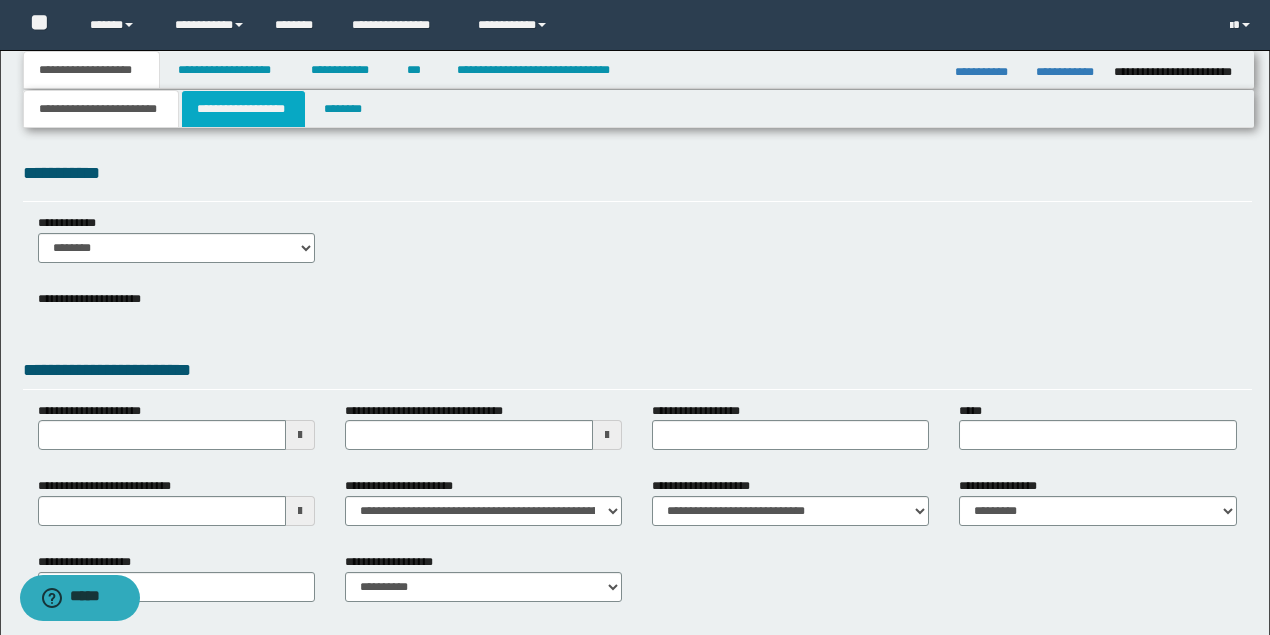 click on "**********" at bounding box center (243, 109) 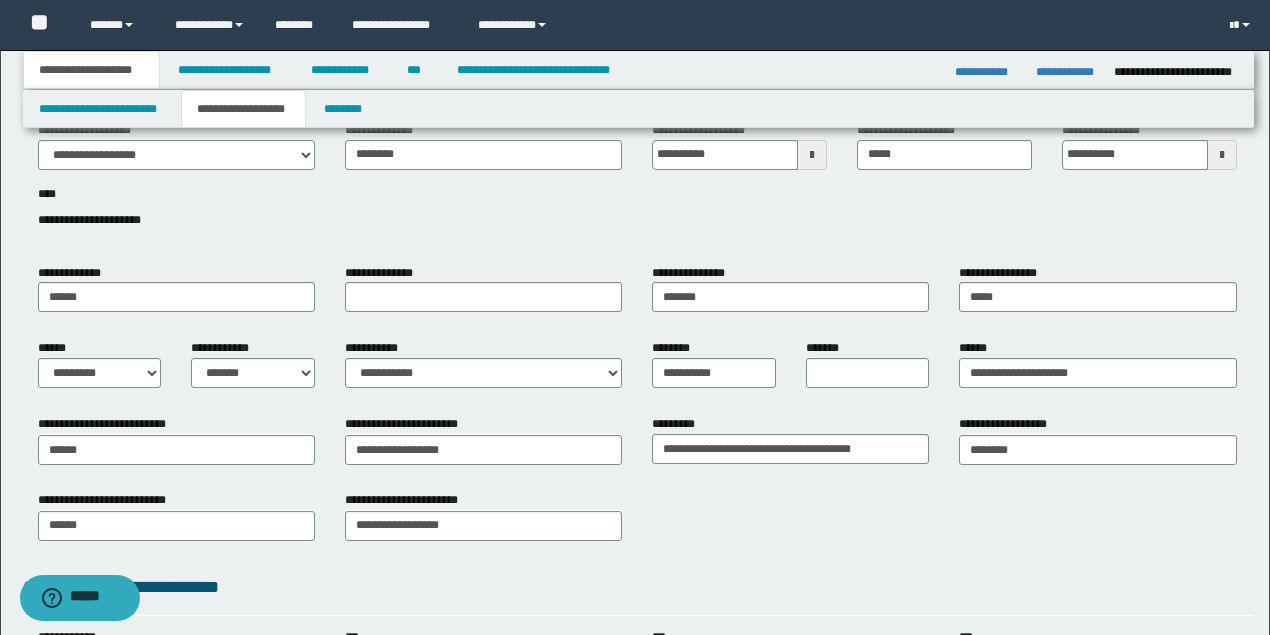 scroll, scrollTop: 133, scrollLeft: 0, axis: vertical 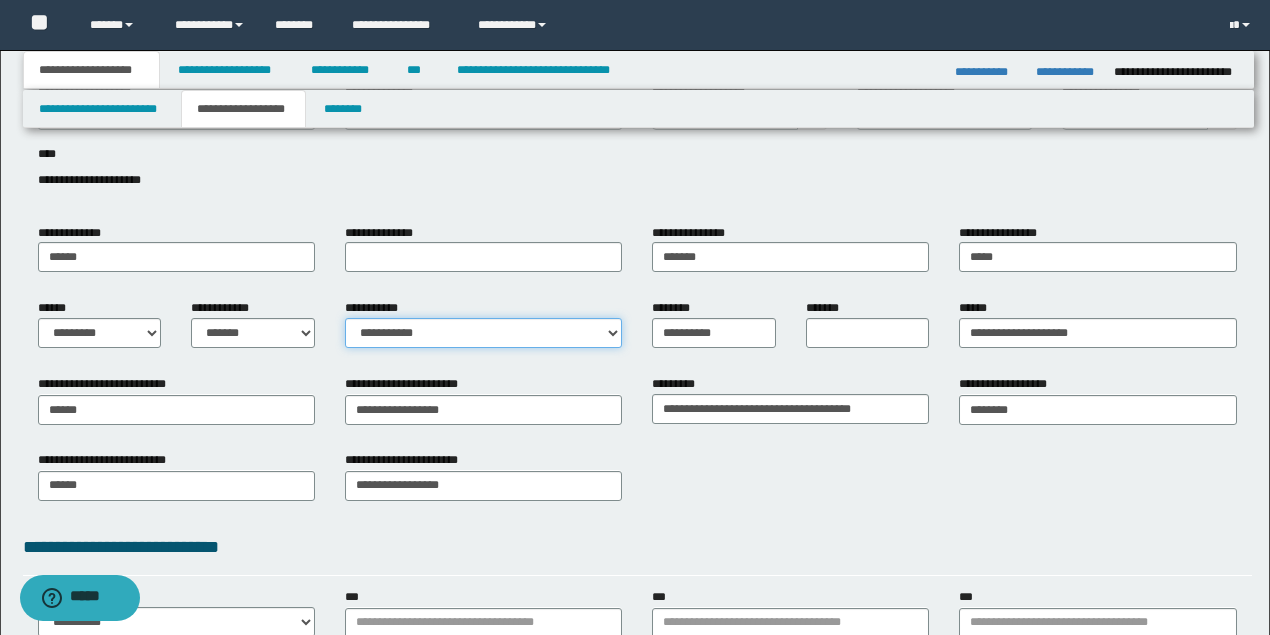 click on "**********" at bounding box center [483, 333] 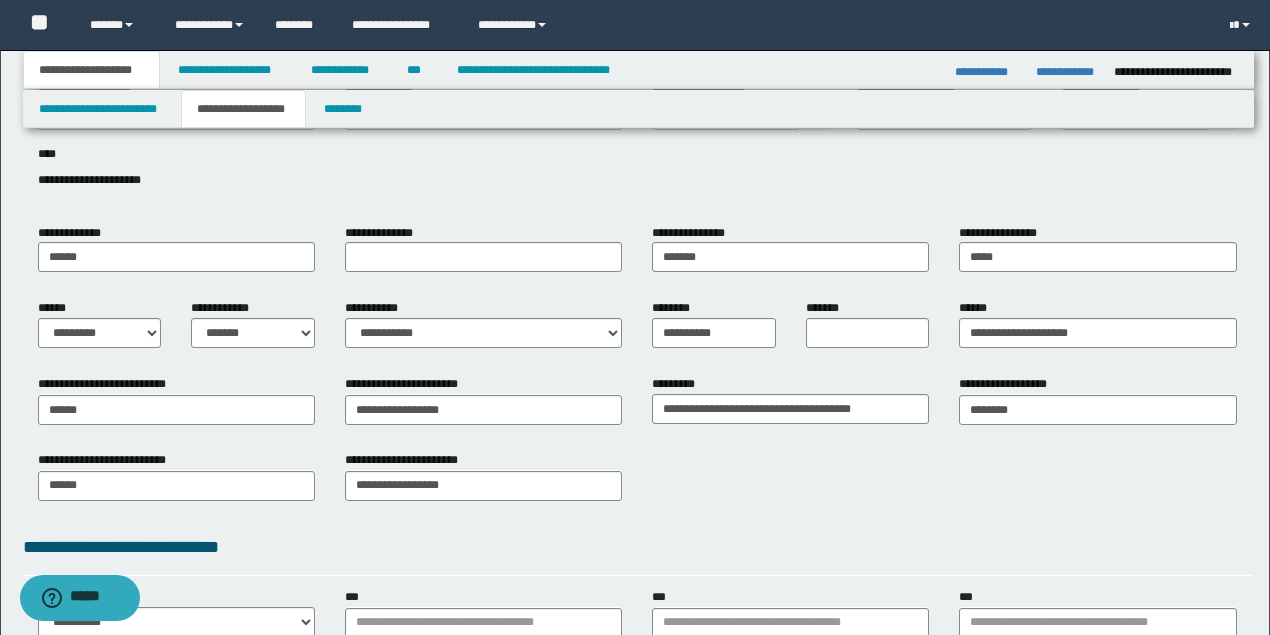 click on "**********" at bounding box center (637, 445) 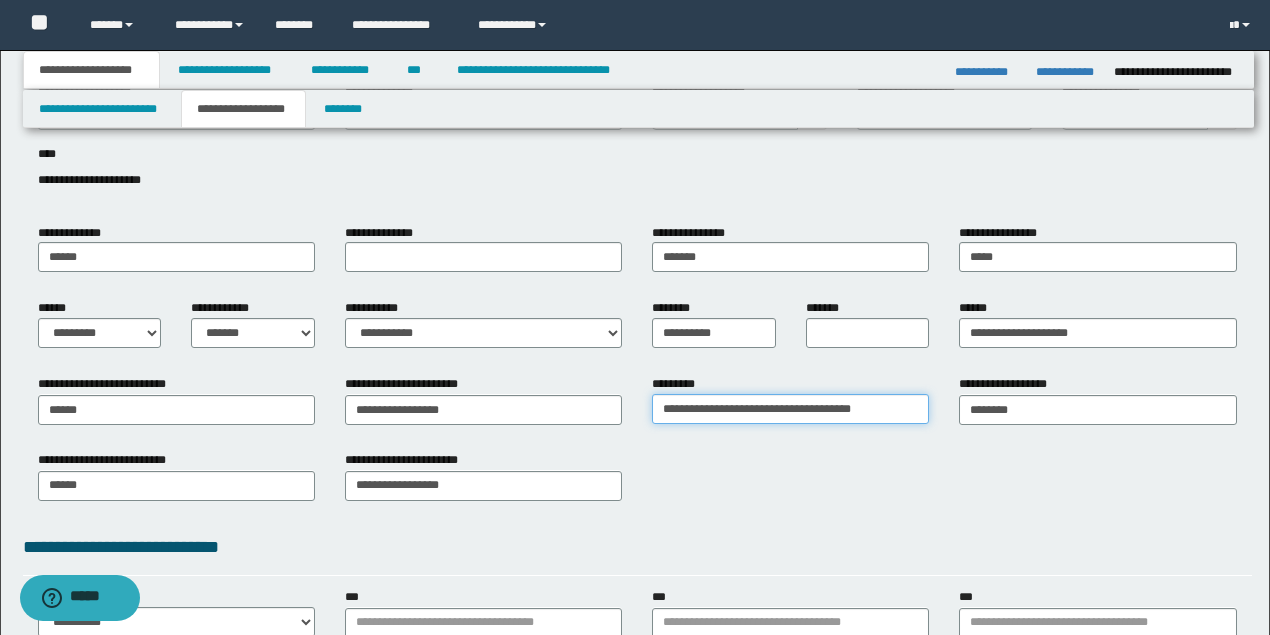 click on "**********" at bounding box center [790, 409] 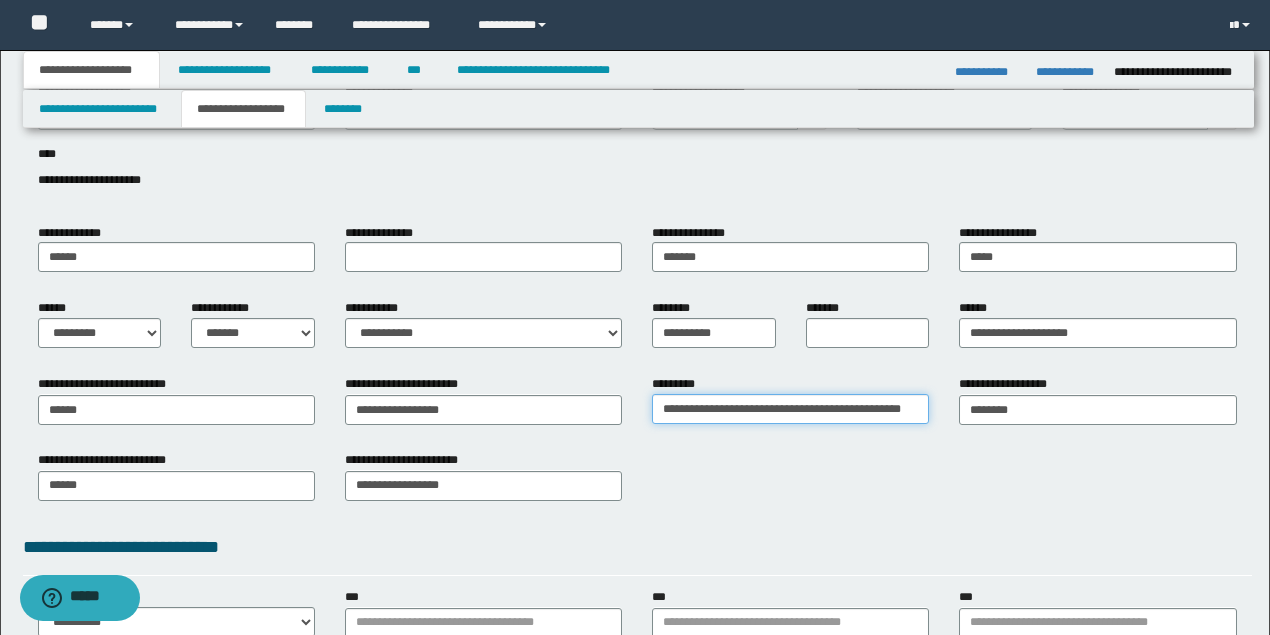 scroll, scrollTop: 0, scrollLeft: 2, axis: horizontal 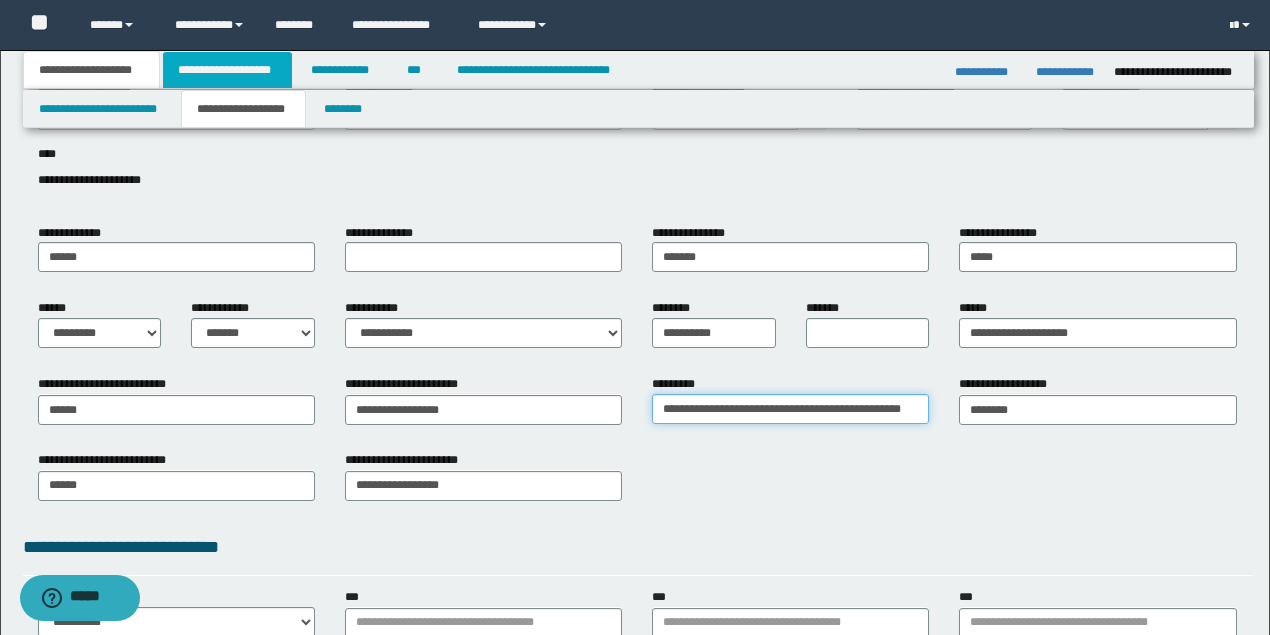 type on "**********" 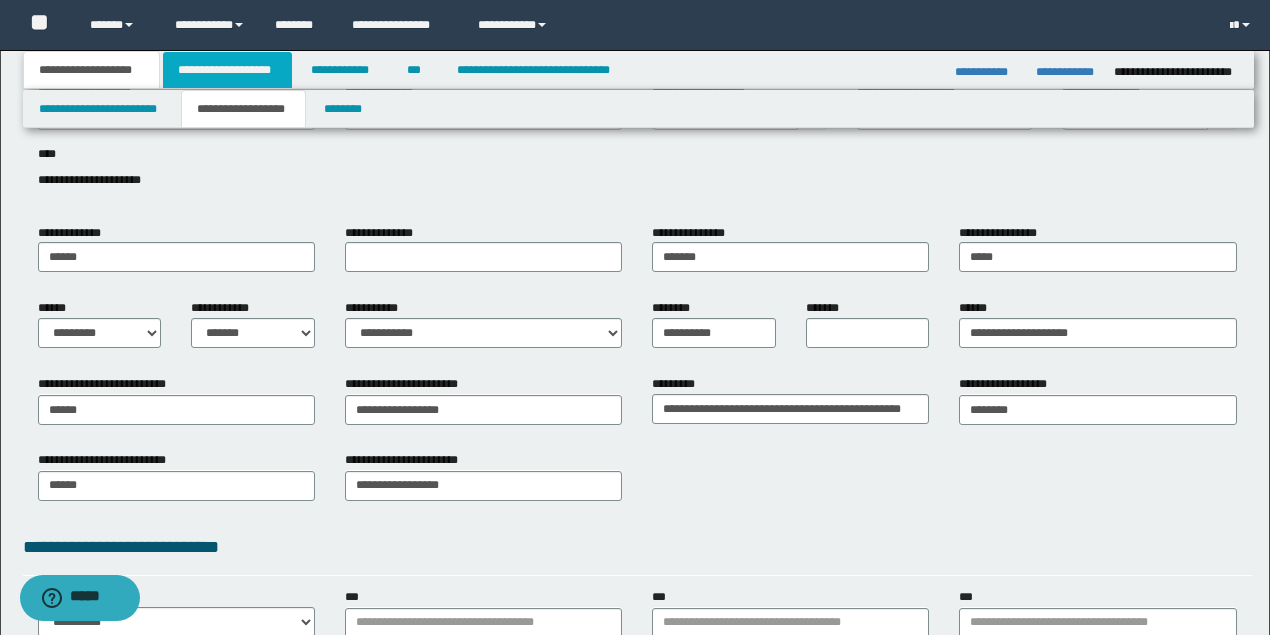 click on "**********" at bounding box center [227, 70] 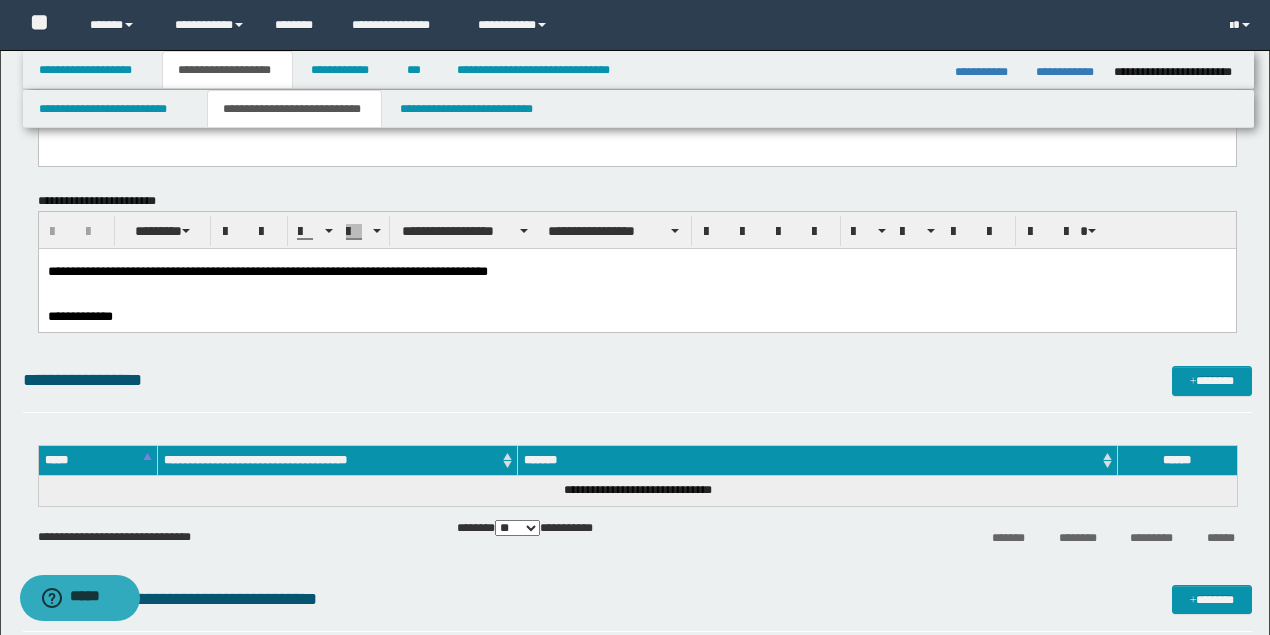 click on "**********" at bounding box center (294, 109) 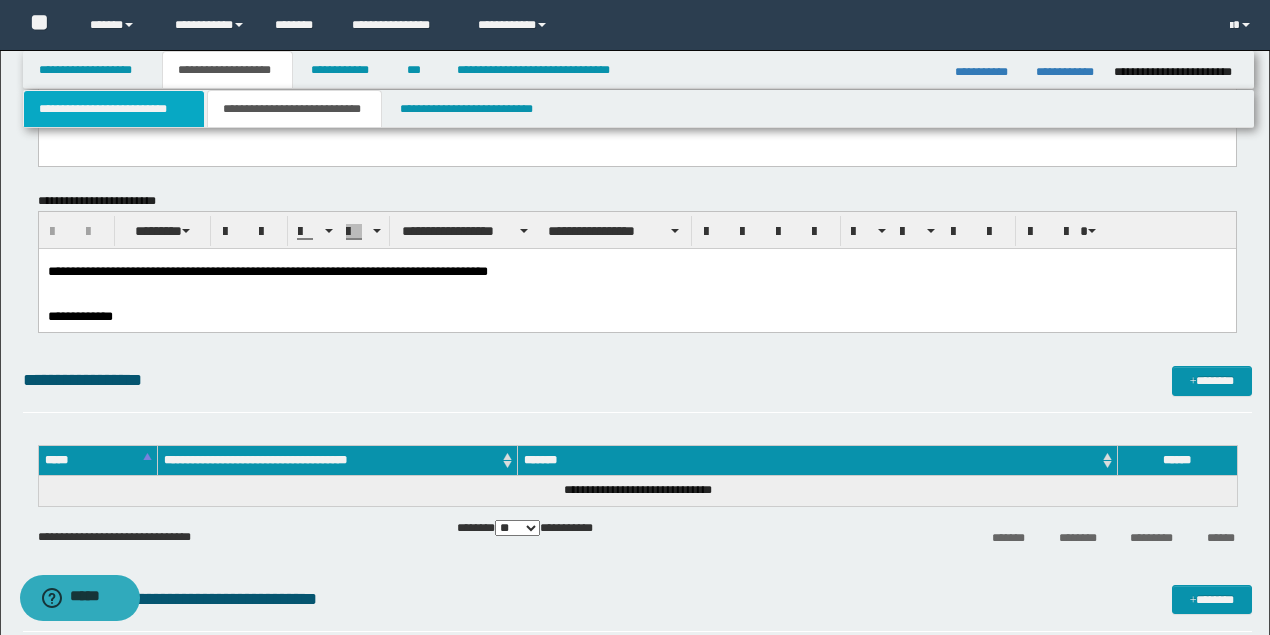 click on "**********" at bounding box center (114, 109) 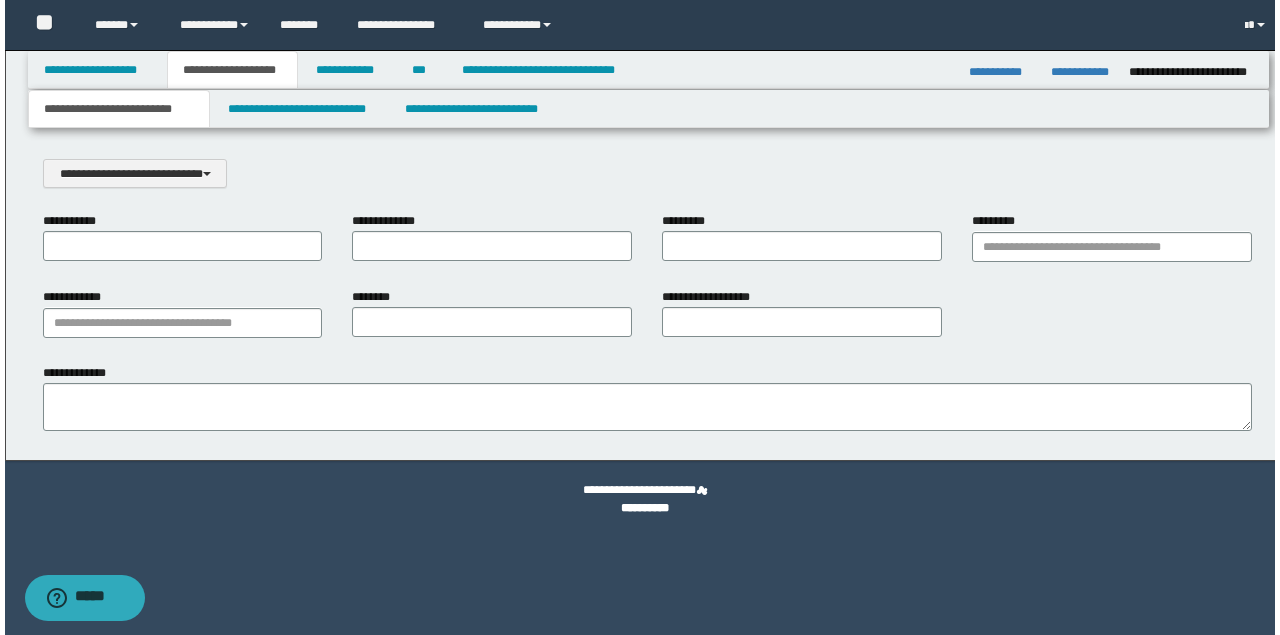 scroll, scrollTop: 0, scrollLeft: 0, axis: both 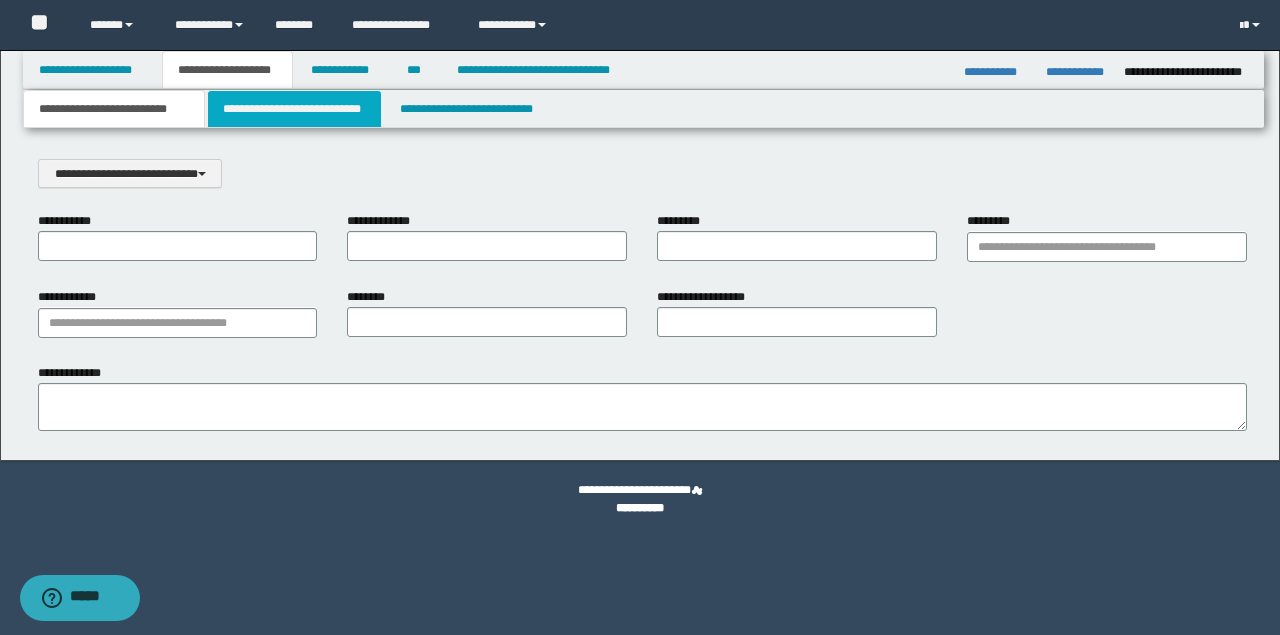 click on "**********" at bounding box center (294, 109) 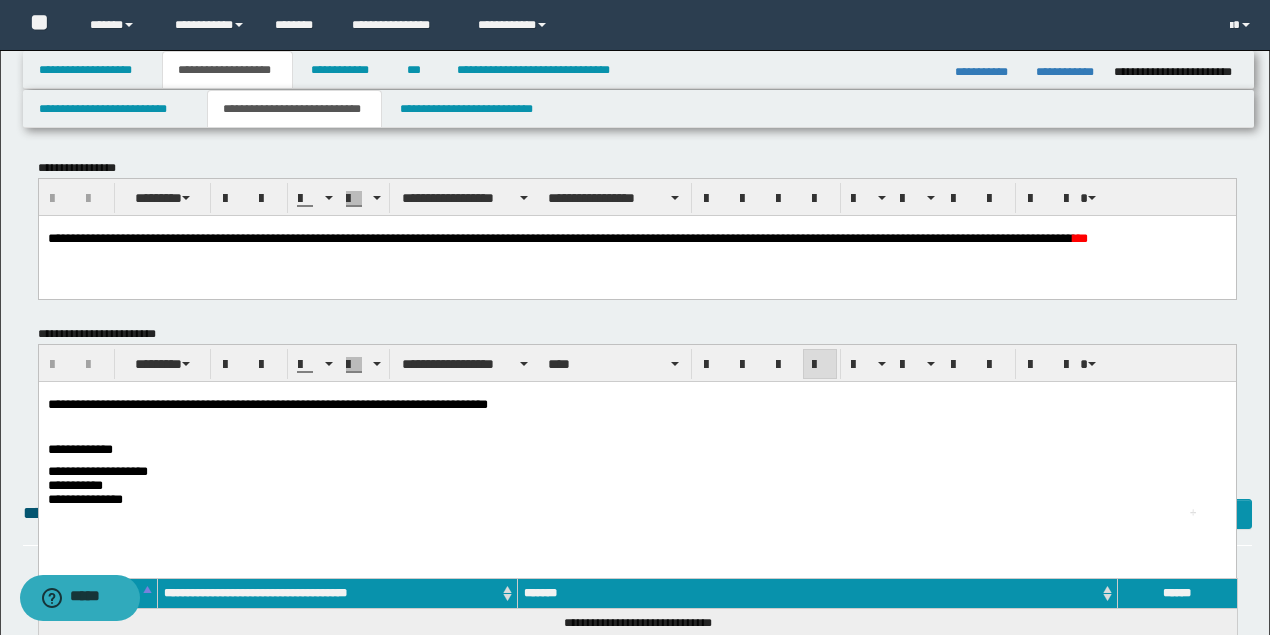 click on "**********" at bounding box center (267, 404) 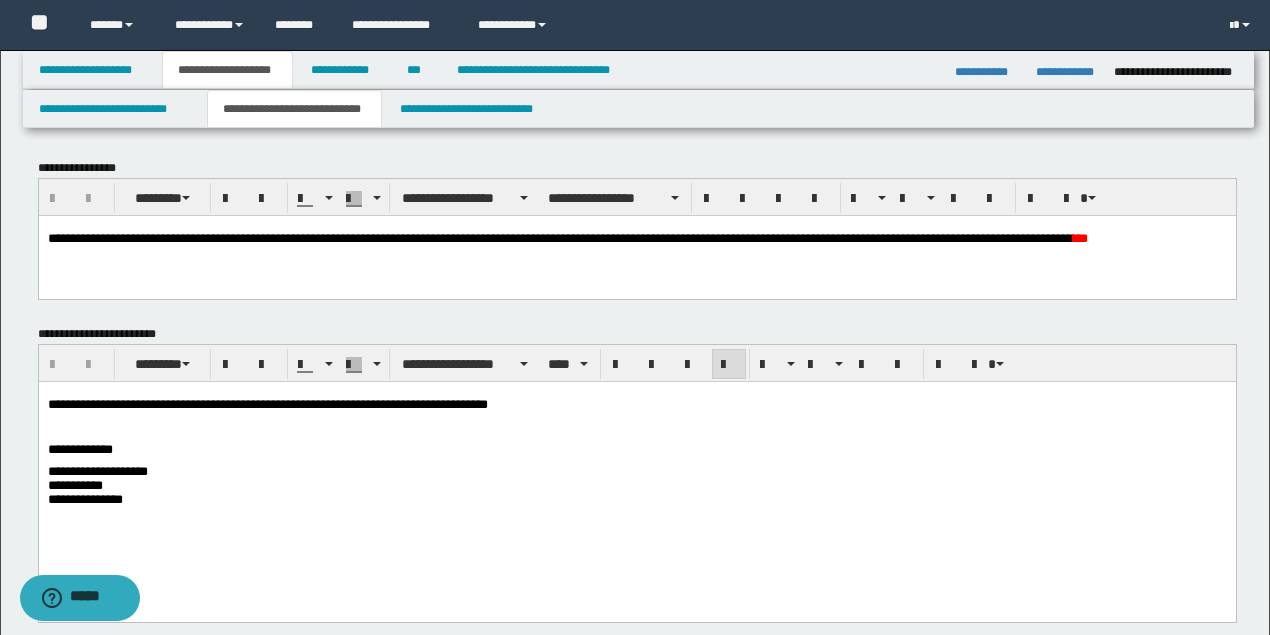 click on "**********" at bounding box center (636, 474) 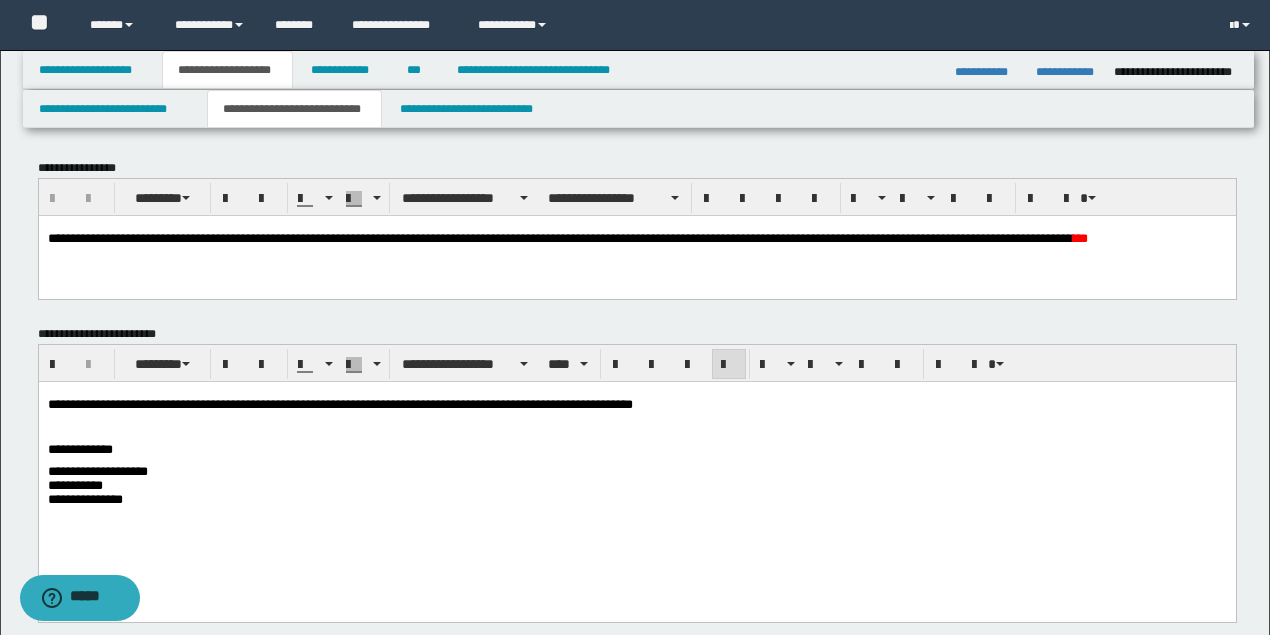 drag, startPoint x: 466, startPoint y: 128, endPoint x: 332, endPoint y: 138, distance: 134.37262 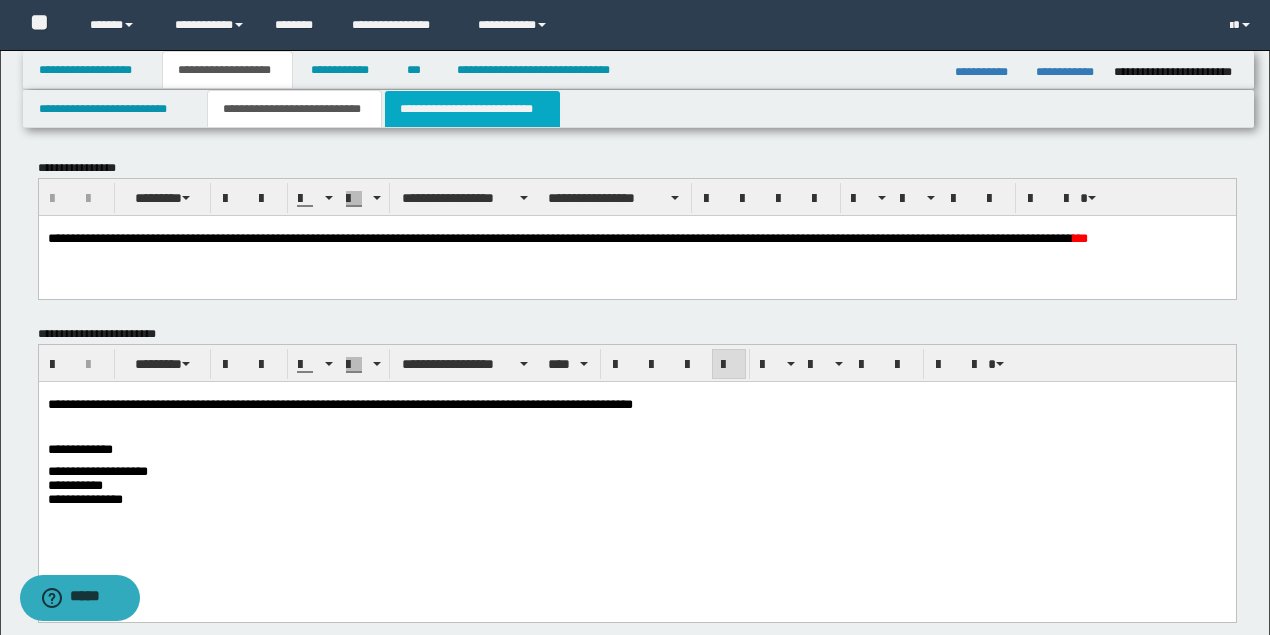 click on "**********" at bounding box center [472, 109] 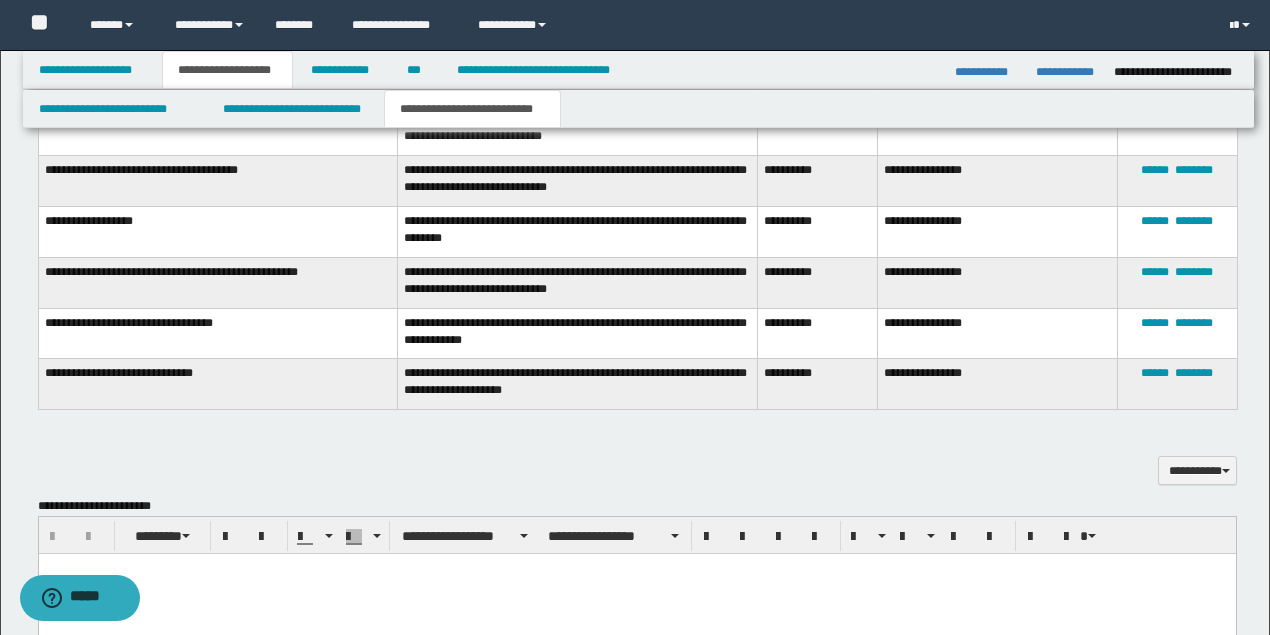 scroll, scrollTop: 1066, scrollLeft: 0, axis: vertical 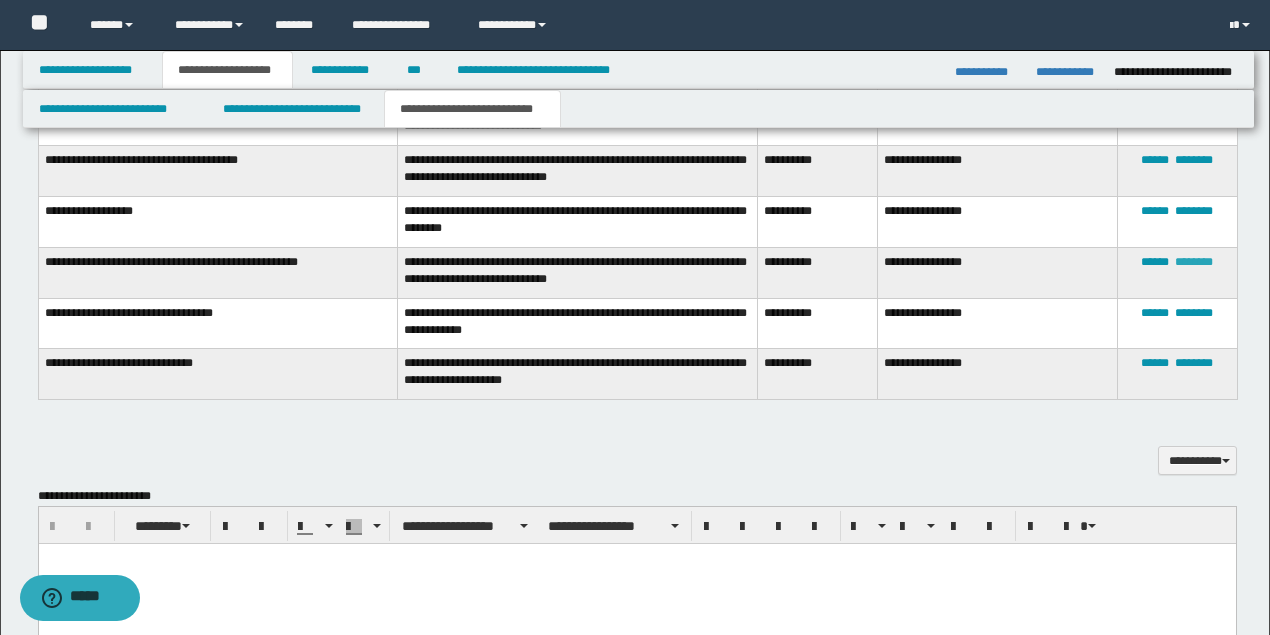 click on "********" at bounding box center [1194, 262] 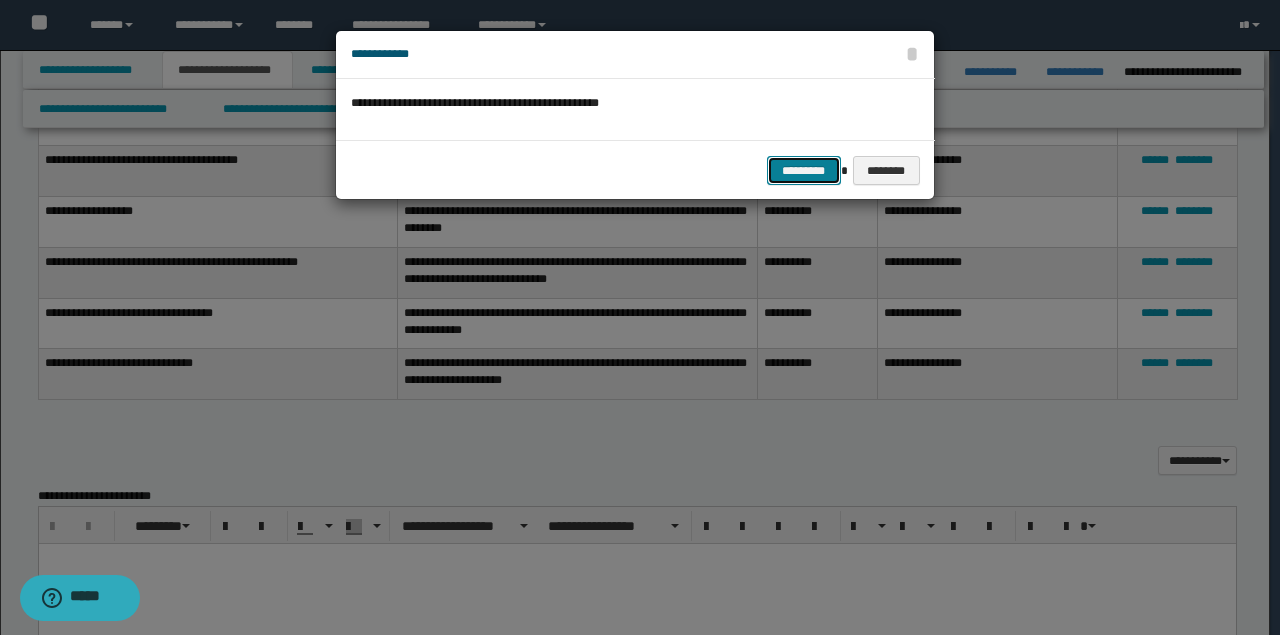 click on "*********" at bounding box center [804, 170] 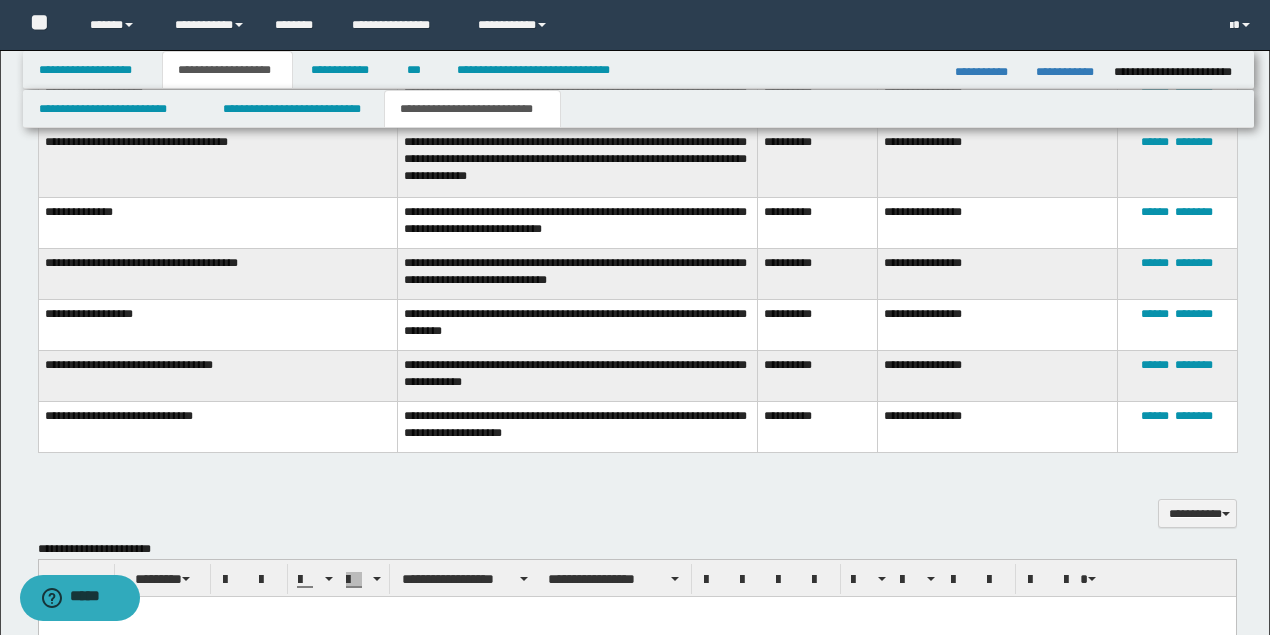 scroll, scrollTop: 933, scrollLeft: 0, axis: vertical 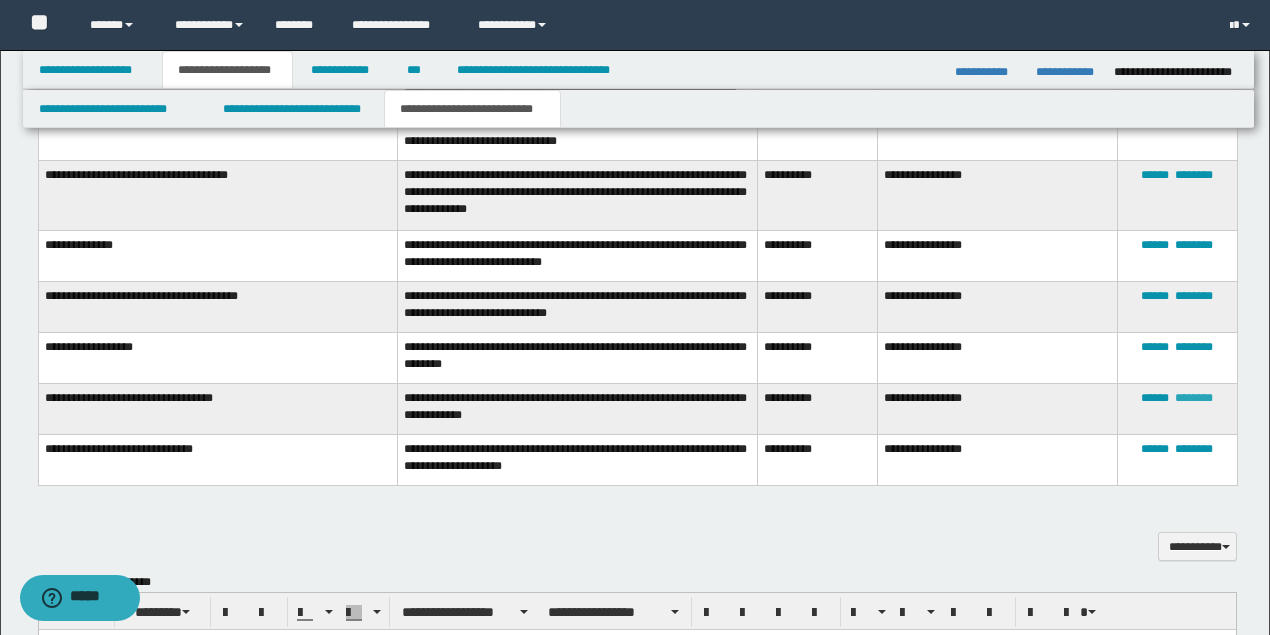 click on "********" at bounding box center [1194, 398] 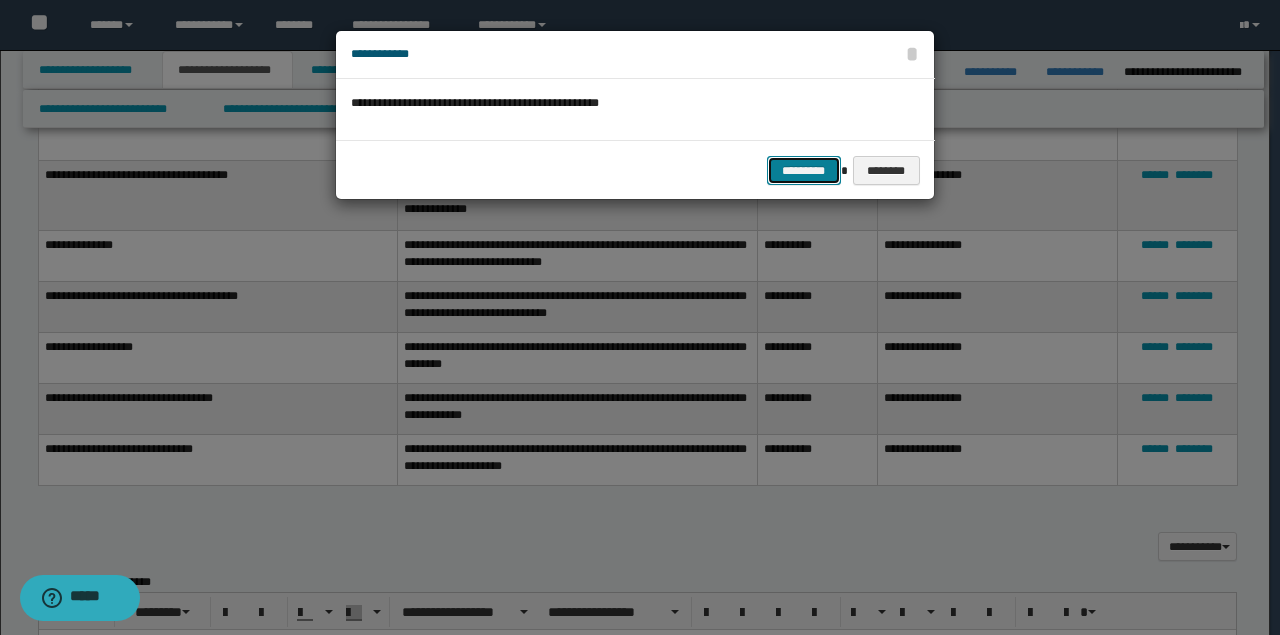 click on "*********" at bounding box center [804, 170] 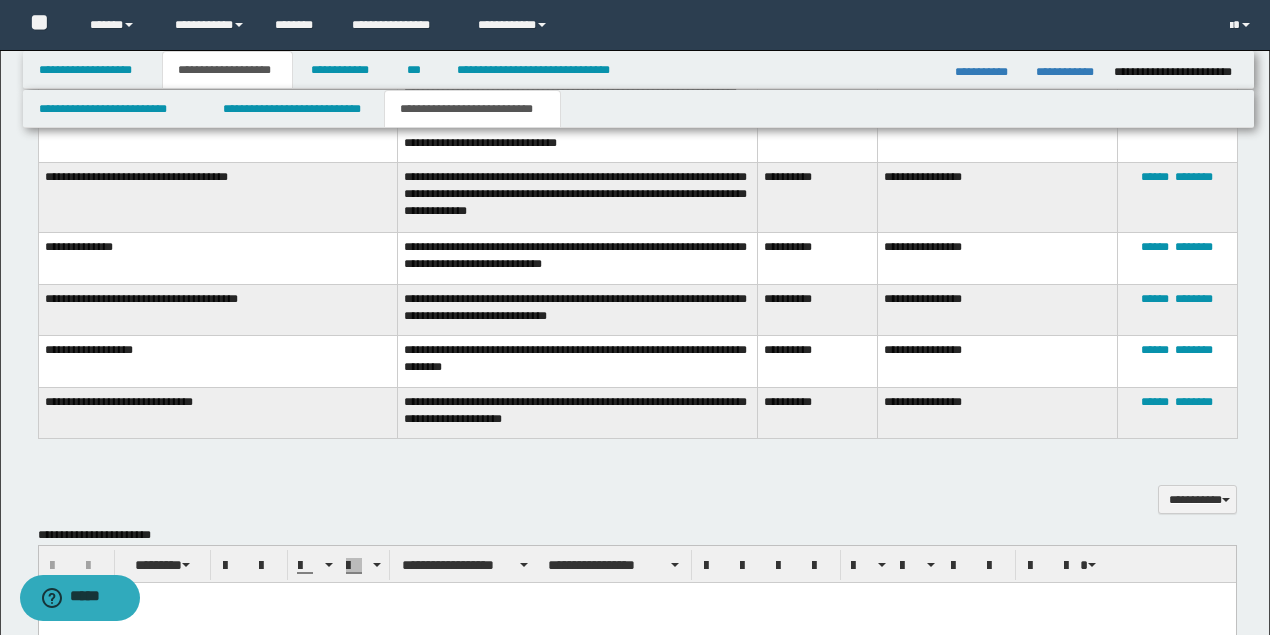 click on "**********" at bounding box center (218, 85) 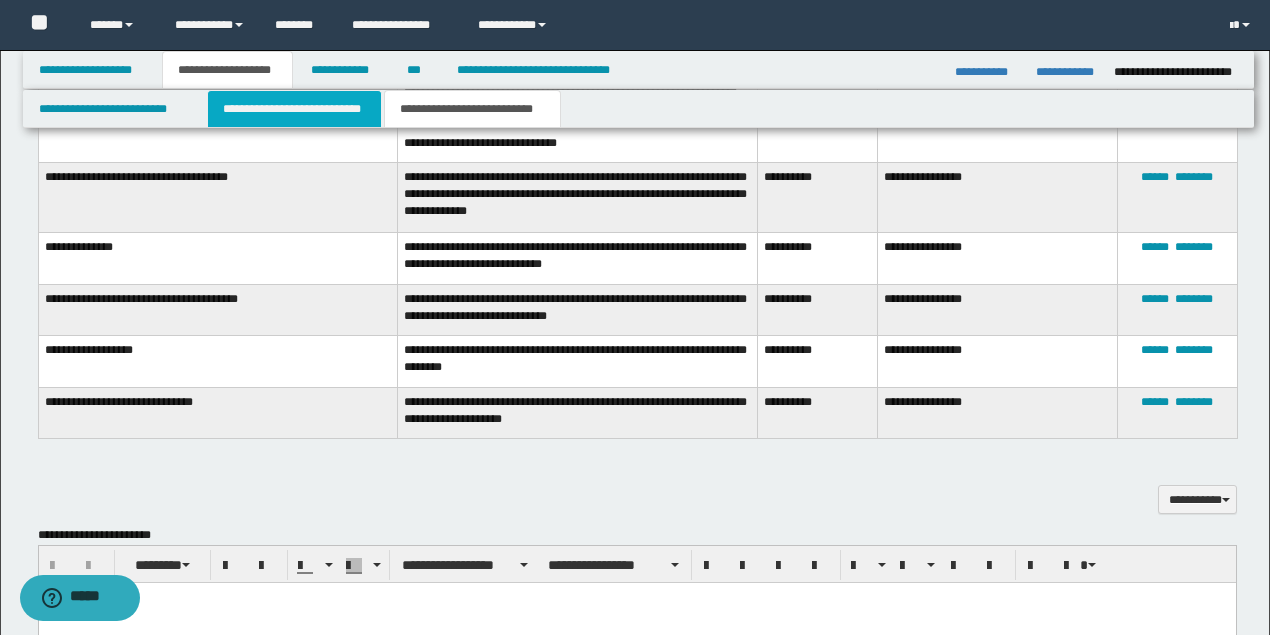 click on "**********" at bounding box center (294, 109) 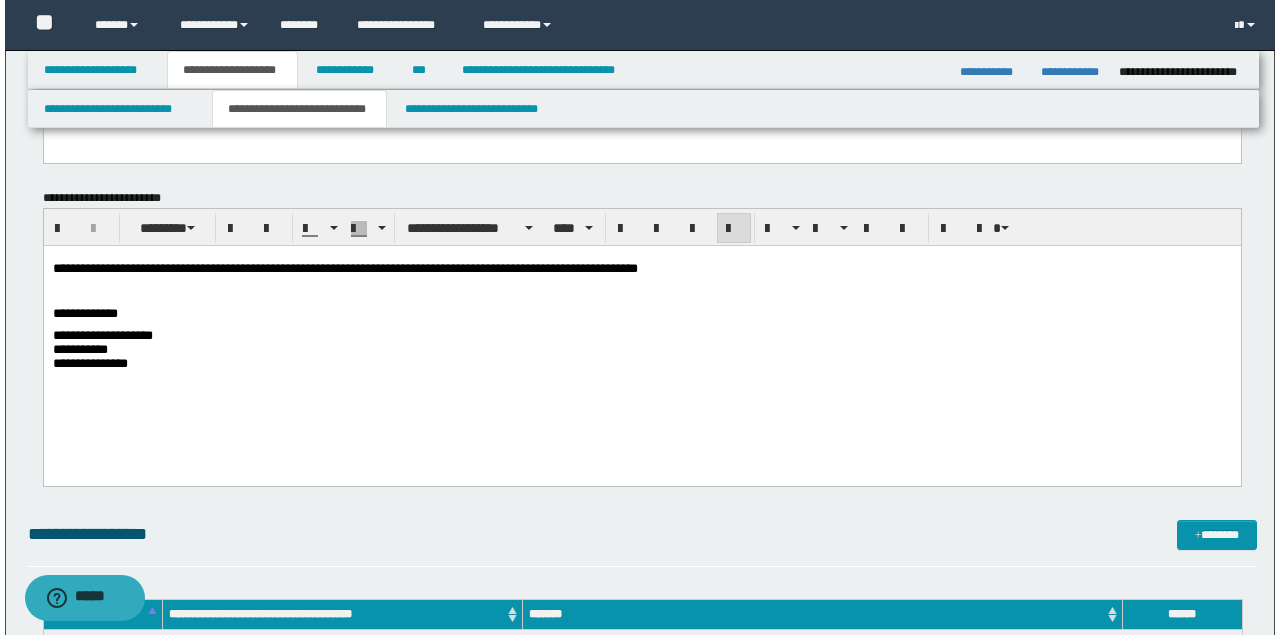 scroll, scrollTop: 133, scrollLeft: 0, axis: vertical 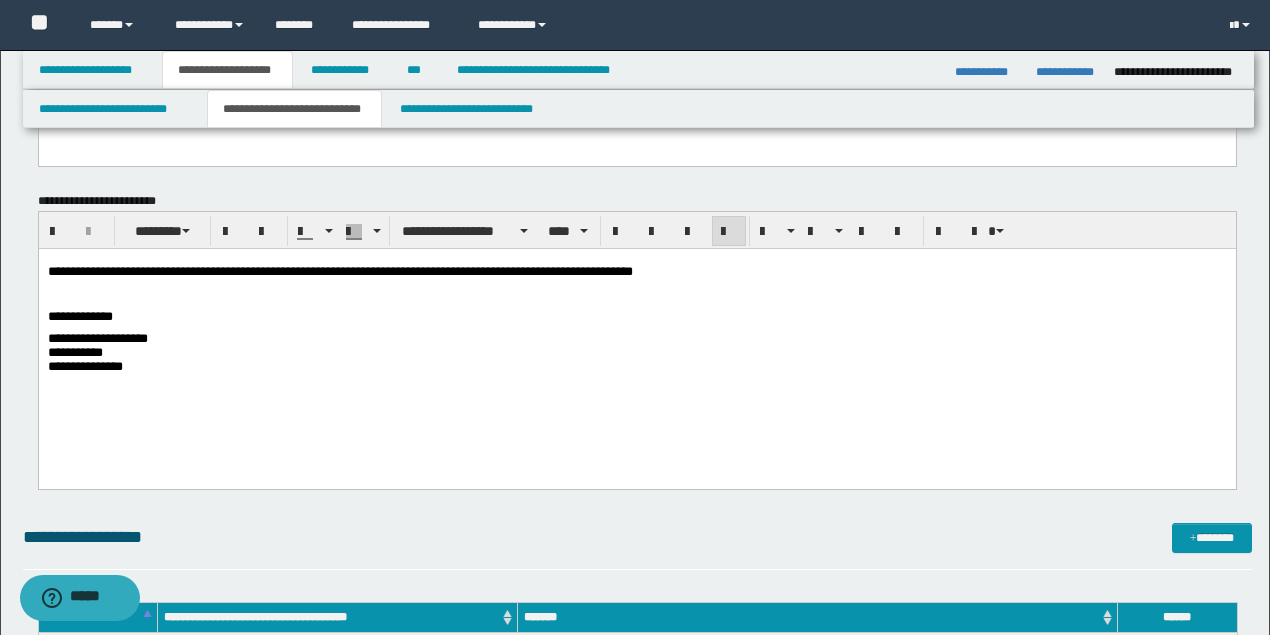 click at bounding box center [636, 294] 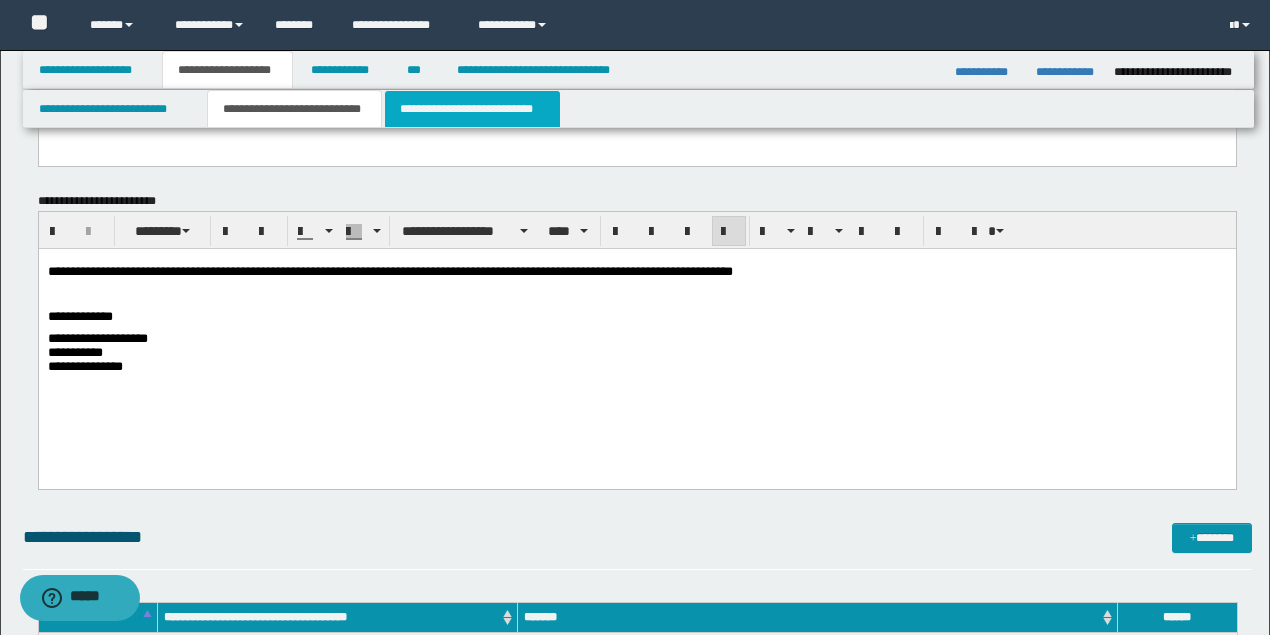 click on "**********" at bounding box center [472, 109] 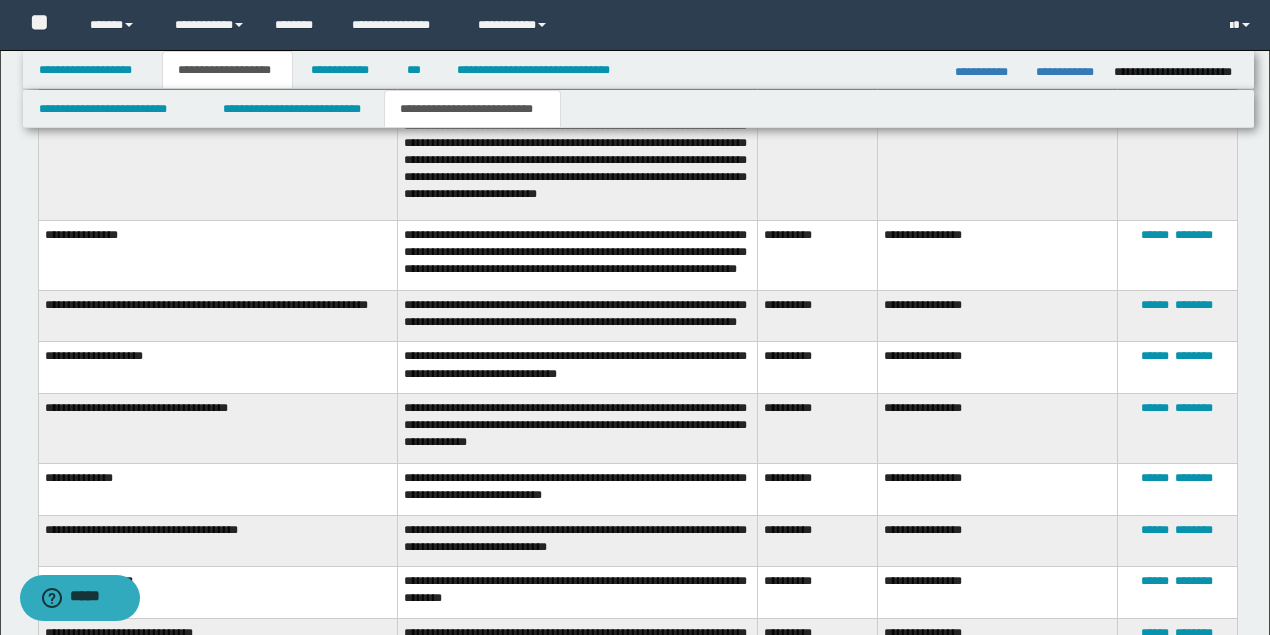 scroll, scrollTop: 733, scrollLeft: 0, axis: vertical 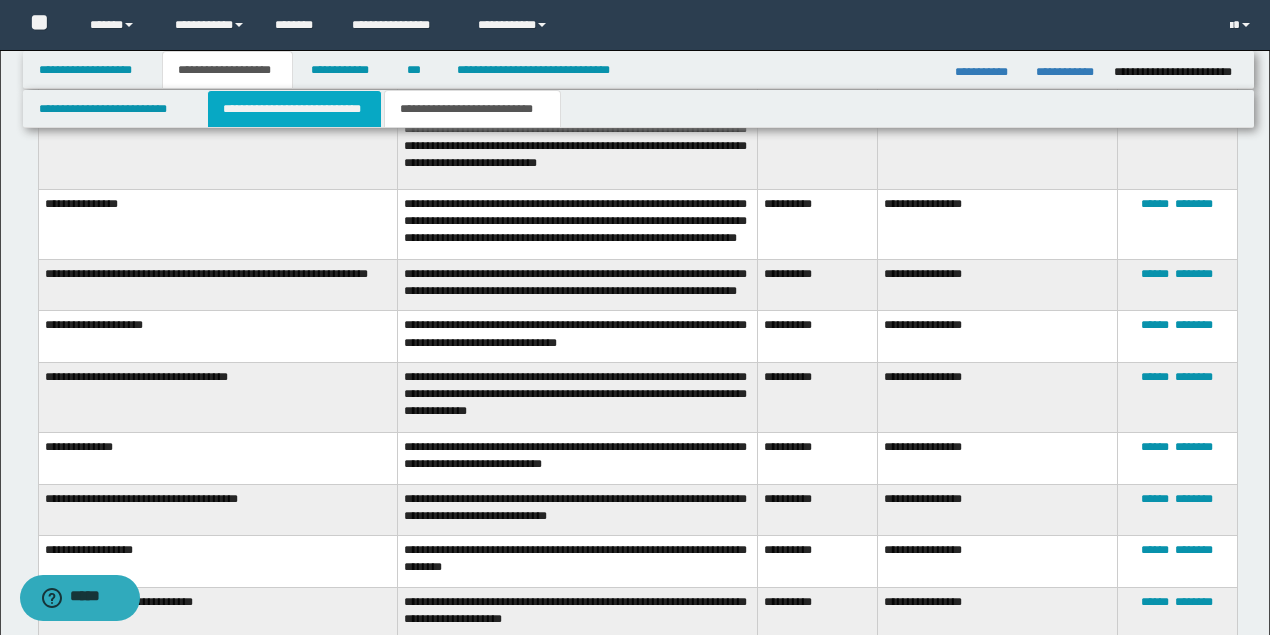 click on "**********" at bounding box center [294, 109] 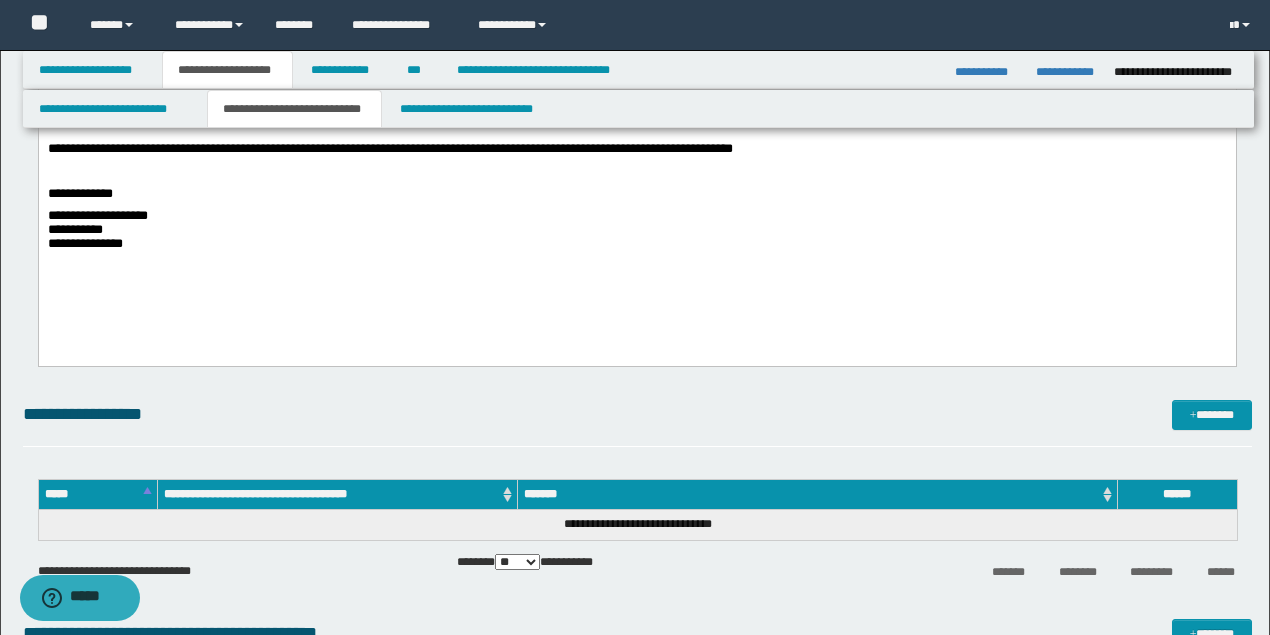 scroll, scrollTop: 133, scrollLeft: 0, axis: vertical 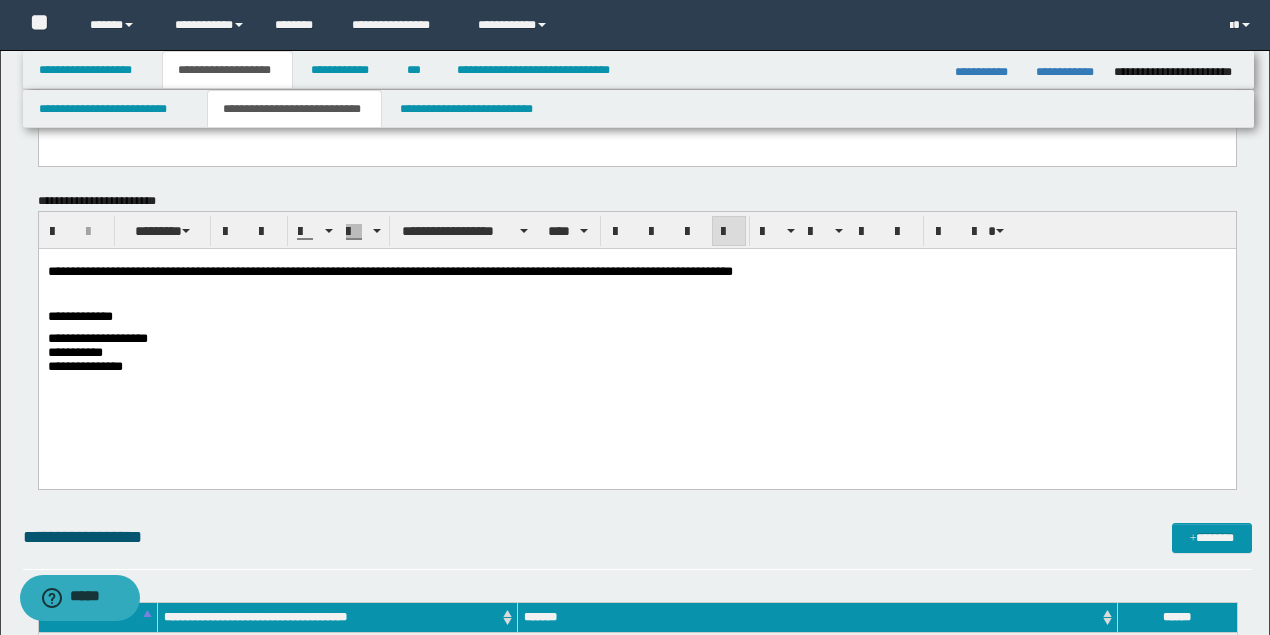 click at bounding box center [636, 294] 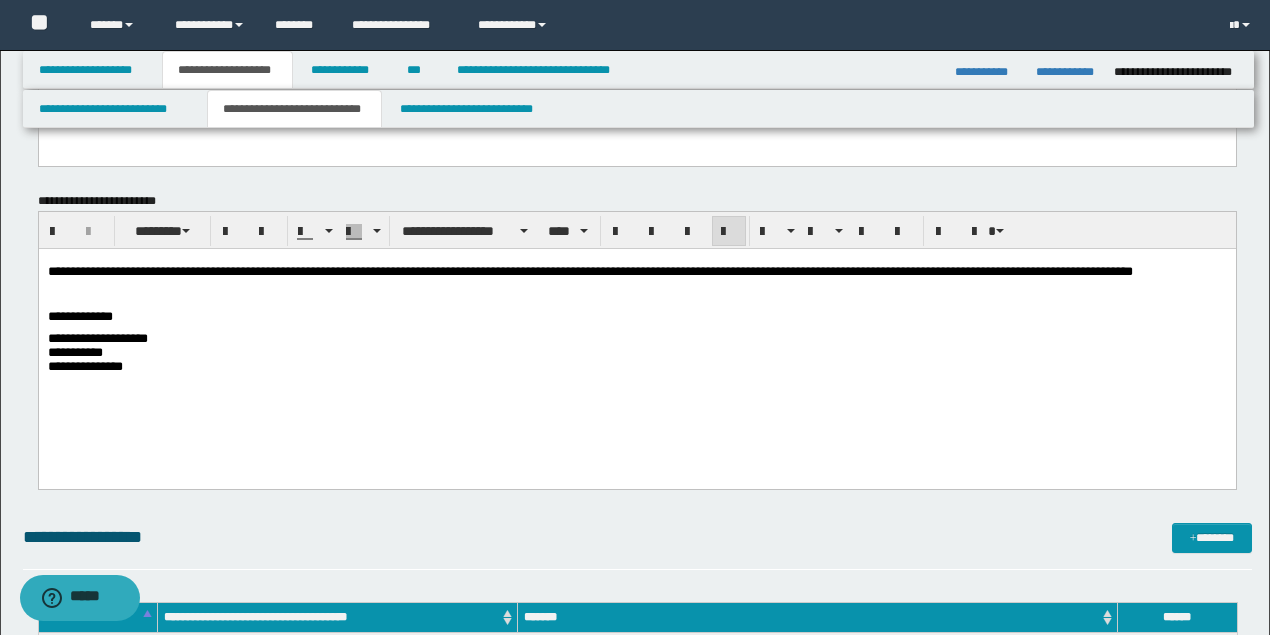 click on "**********" at bounding box center [636, 272] 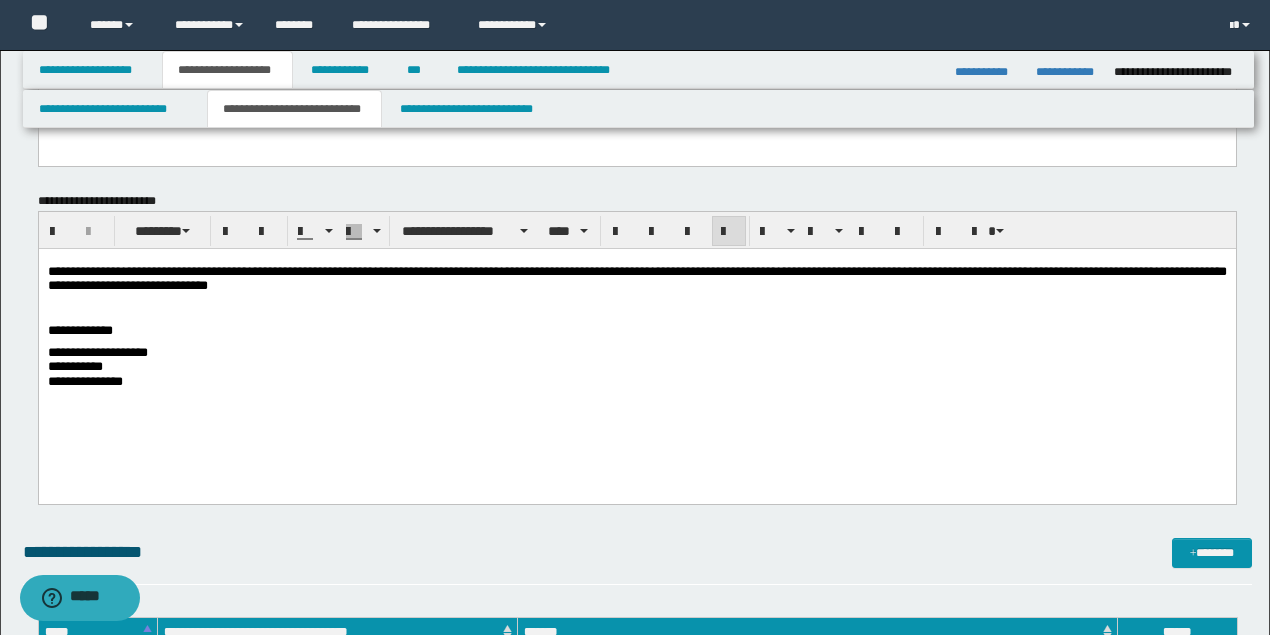 click on "**********" at bounding box center (294, 109) 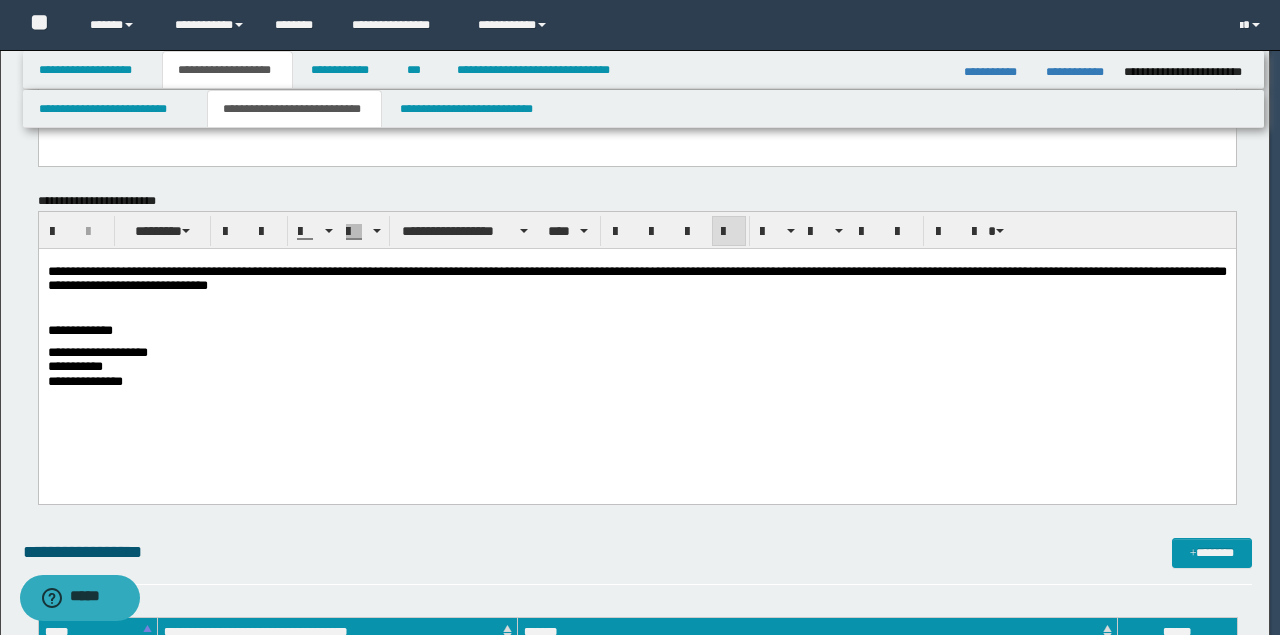 click on "**********" at bounding box center (635, 184) 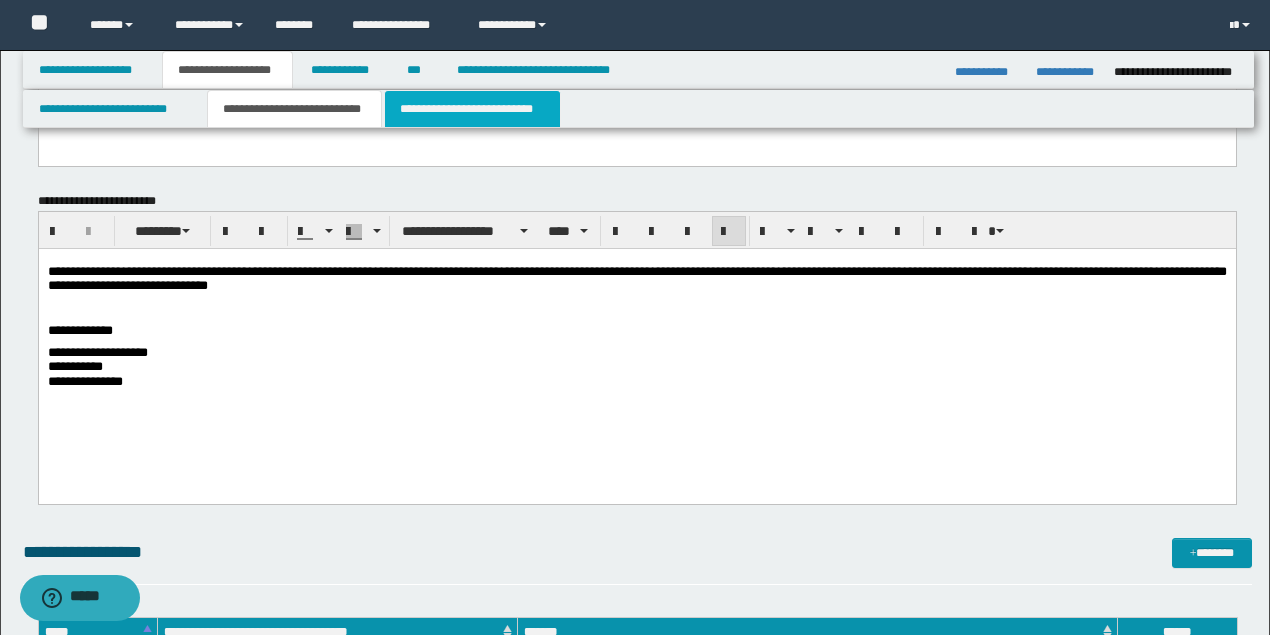 click on "**********" at bounding box center [472, 109] 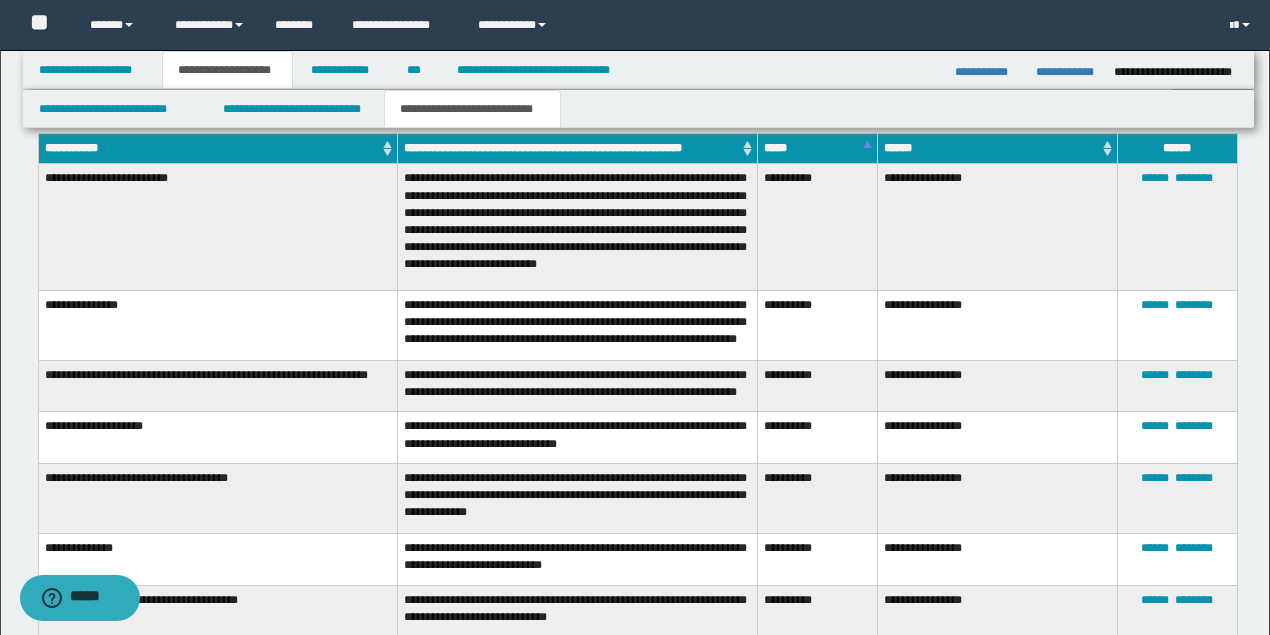 scroll, scrollTop: 600, scrollLeft: 0, axis: vertical 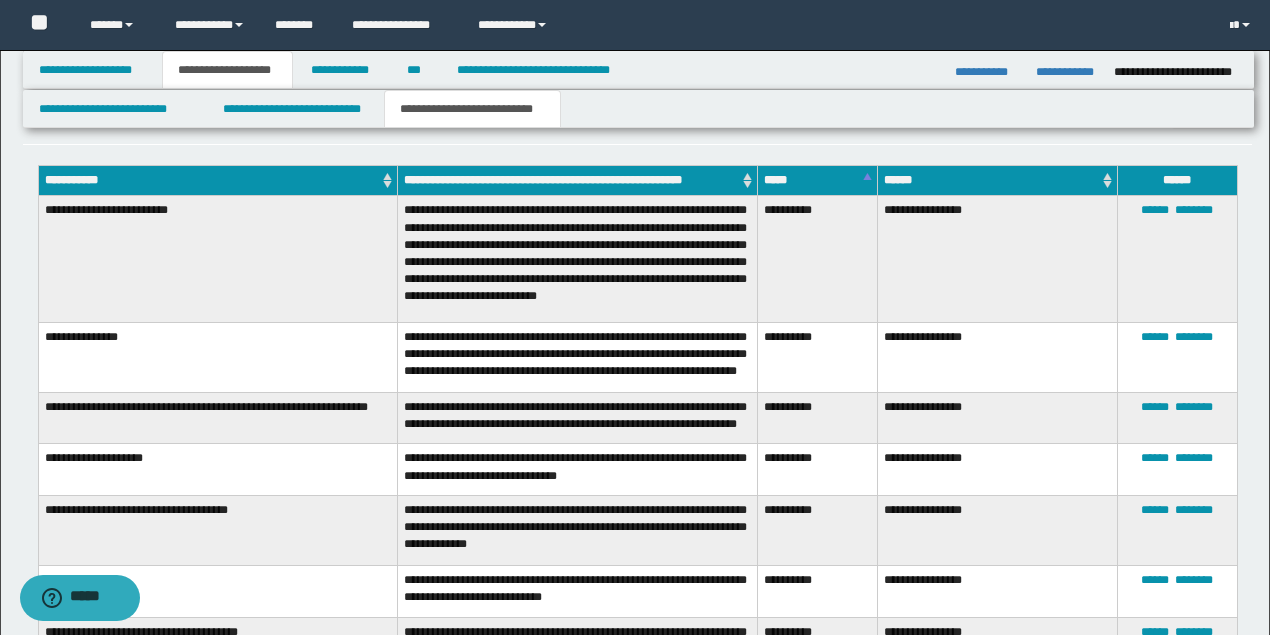 drag, startPoint x: 506, startPoint y: 224, endPoint x: 454, endPoint y: 212, distance: 53.366657 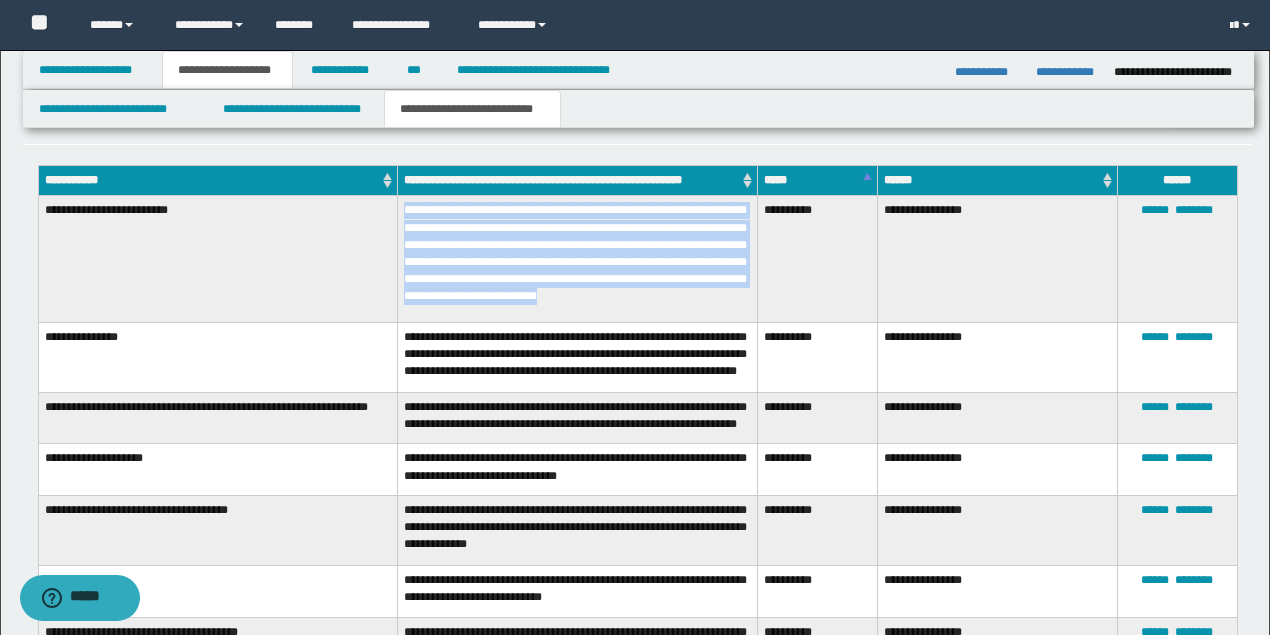 drag, startPoint x: 438, startPoint y: 298, endPoint x: 431, endPoint y: 210, distance: 88.27797 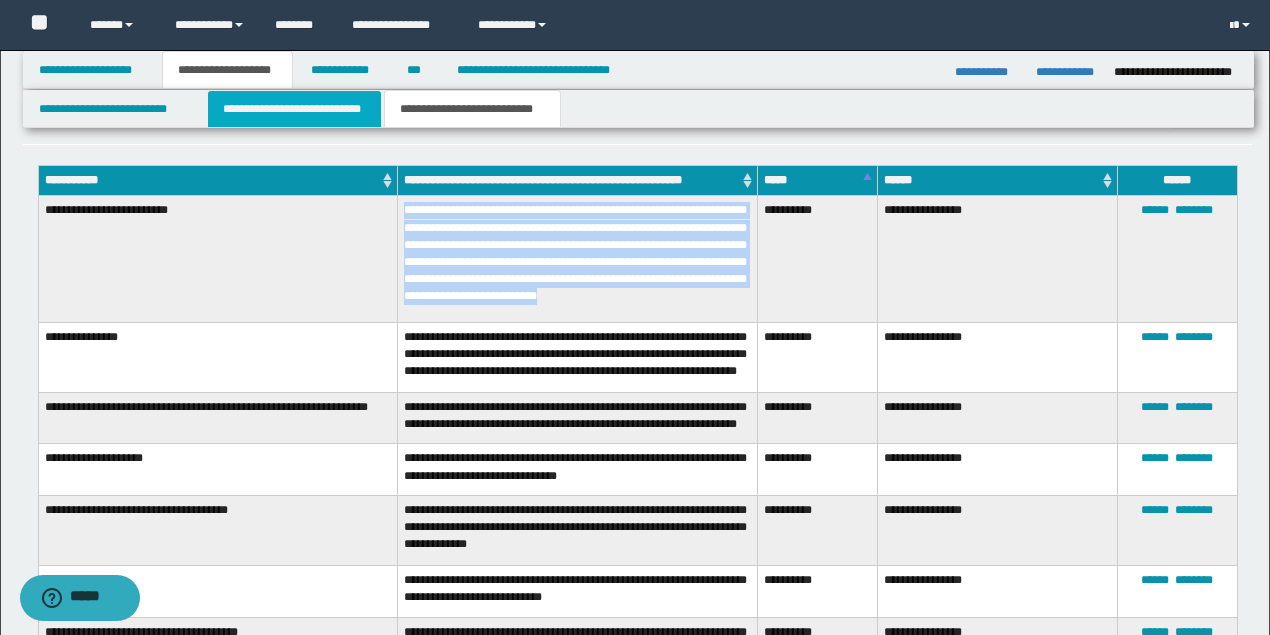 click on "**********" at bounding box center [294, 109] 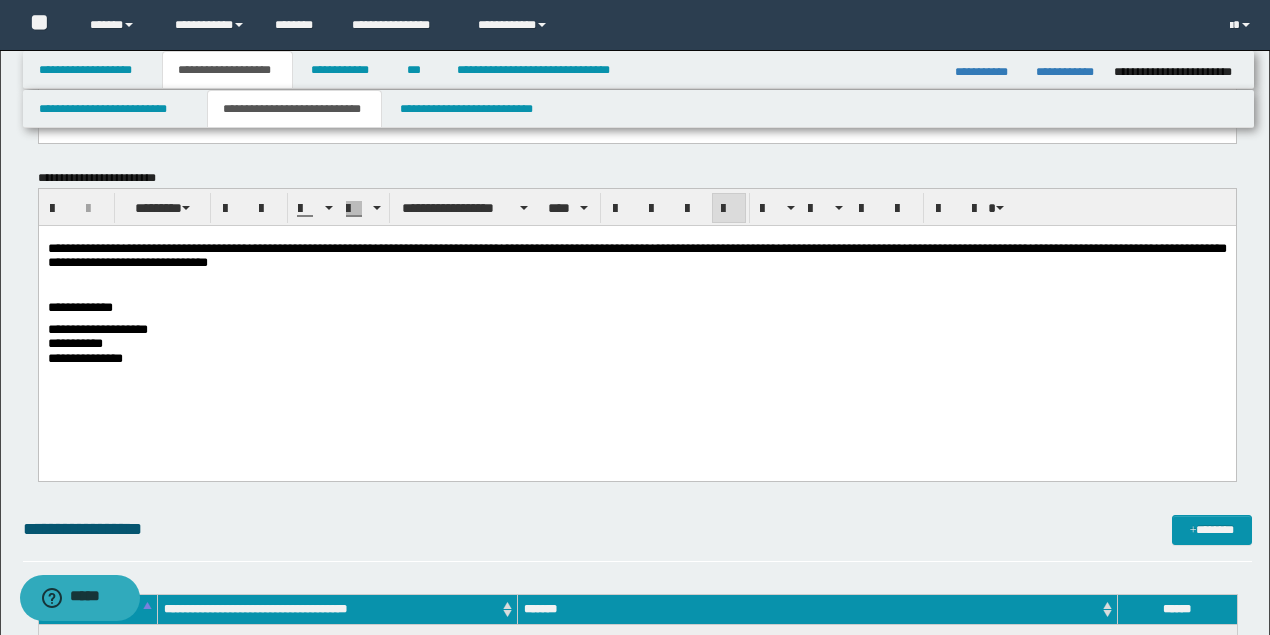 scroll, scrollTop: 133, scrollLeft: 0, axis: vertical 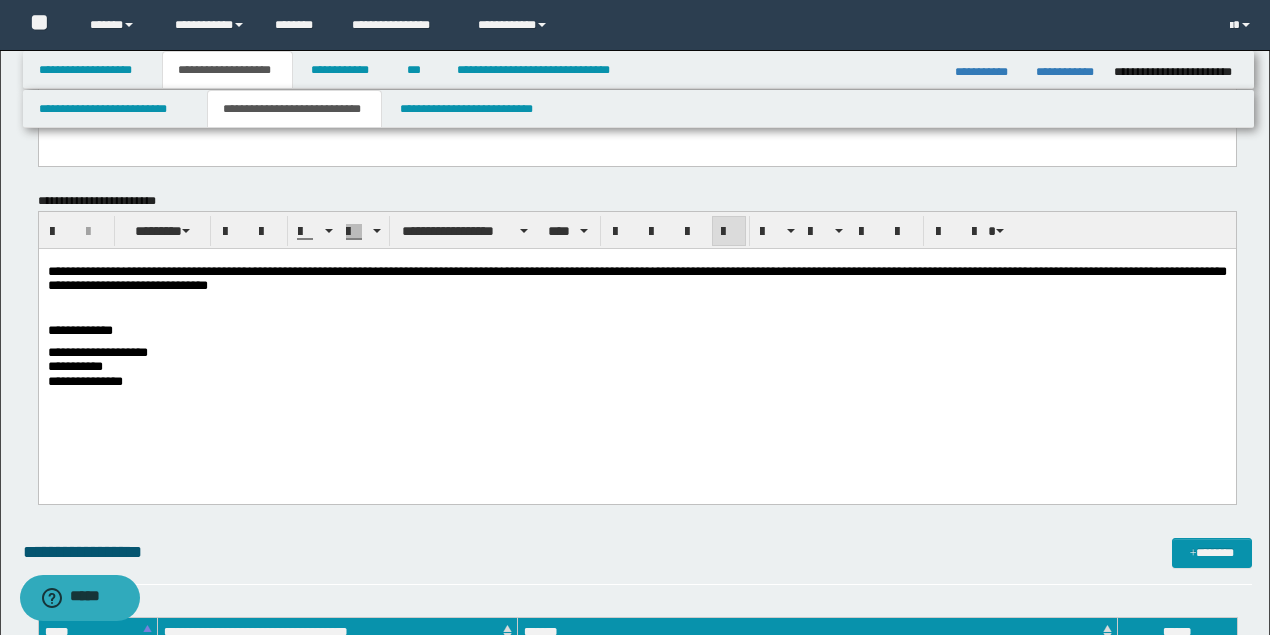 click at bounding box center [636, 309] 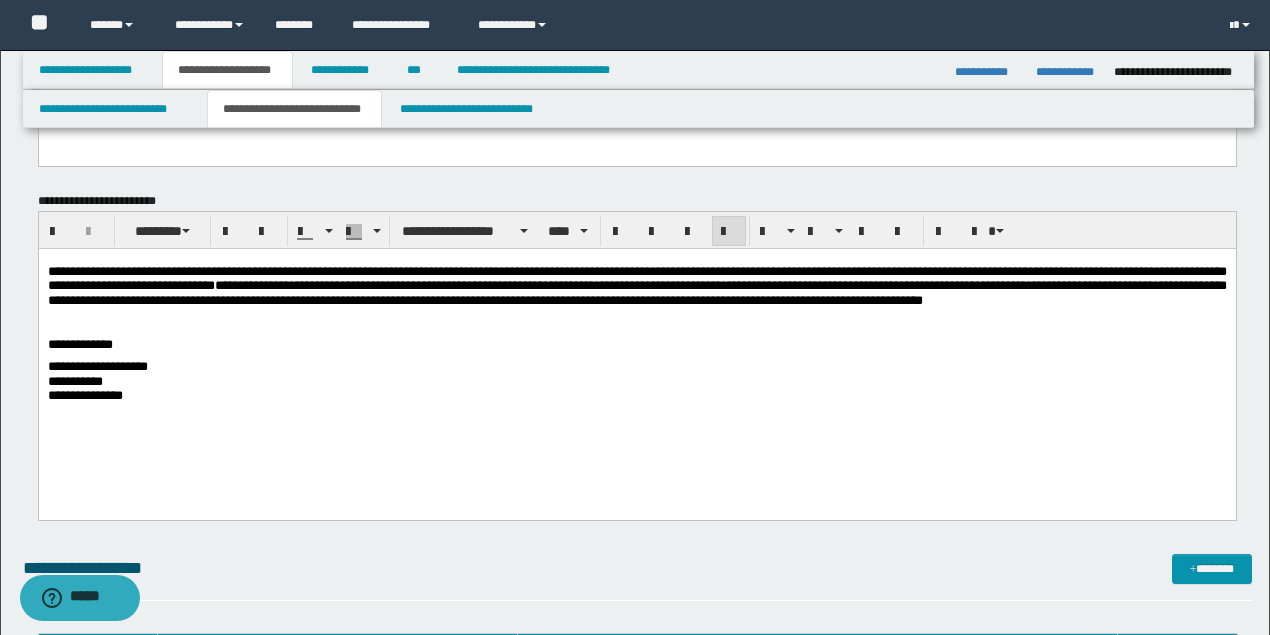 click on "**********" at bounding box center [636, 286] 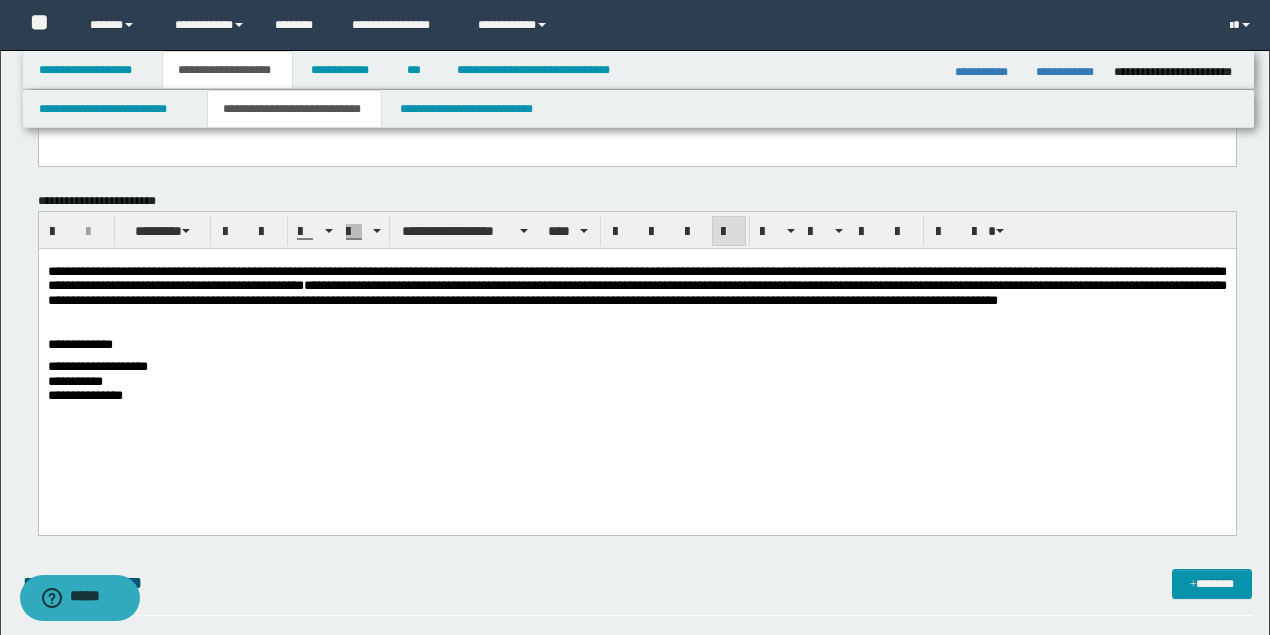 click on "**********" at bounding box center (636, 286) 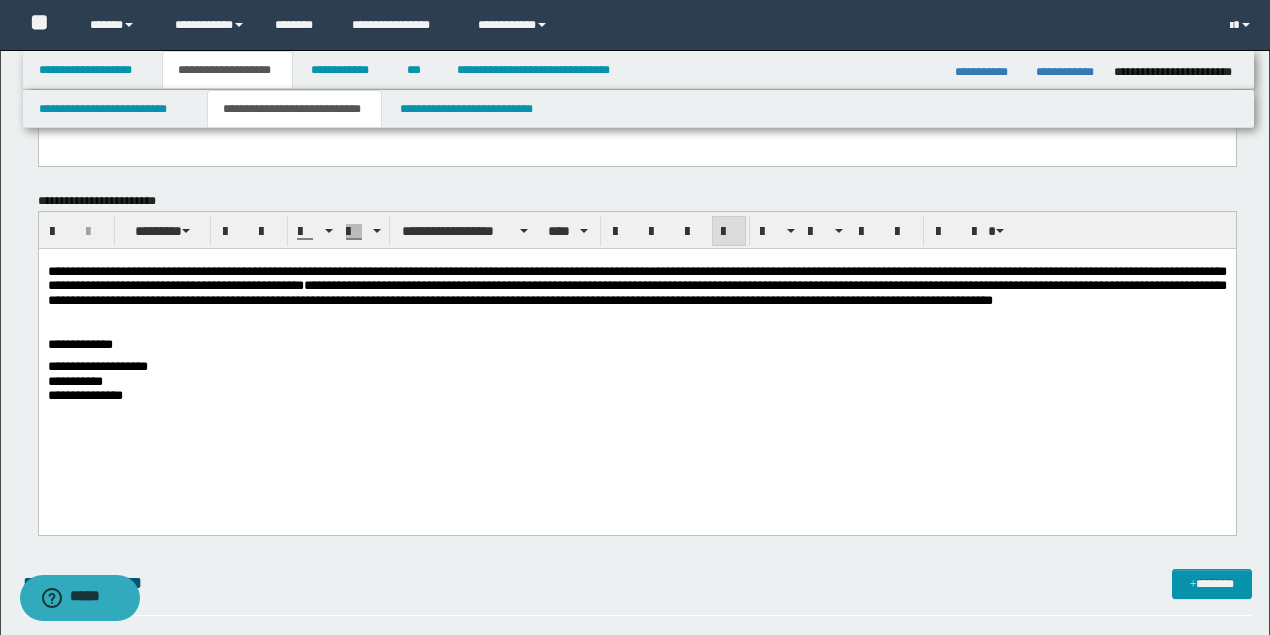click on "**********" at bounding box center (636, 286) 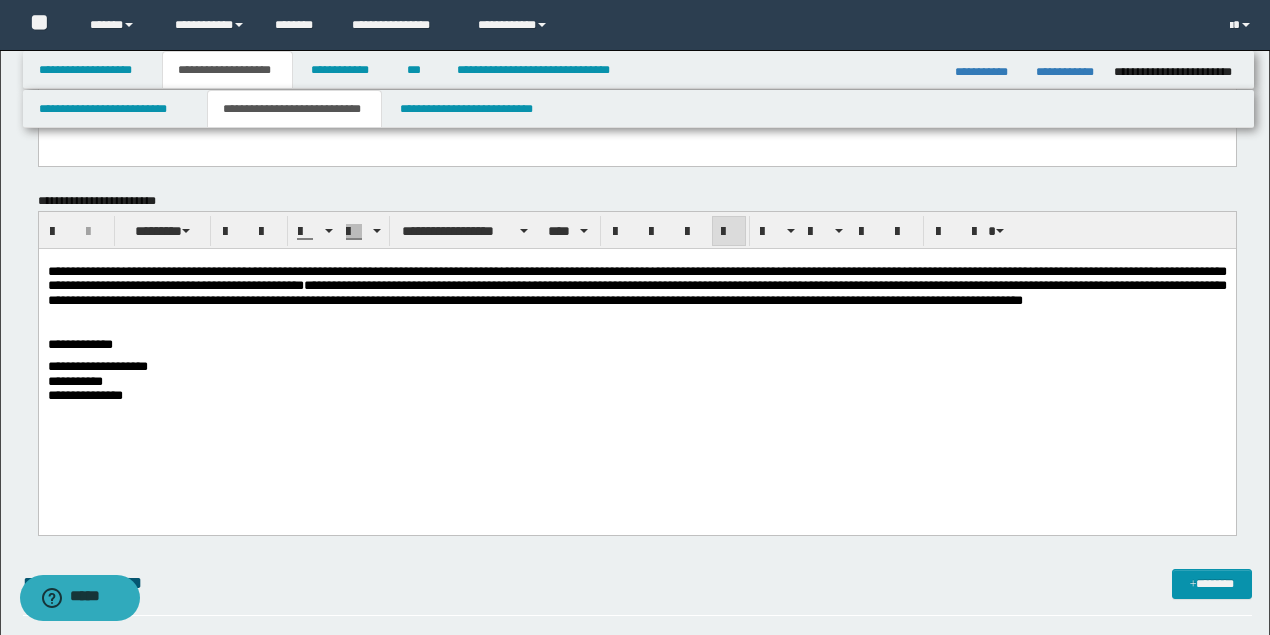 drag, startPoint x: 1004, startPoint y: 274, endPoint x: 1027, endPoint y: 277, distance: 23.194826 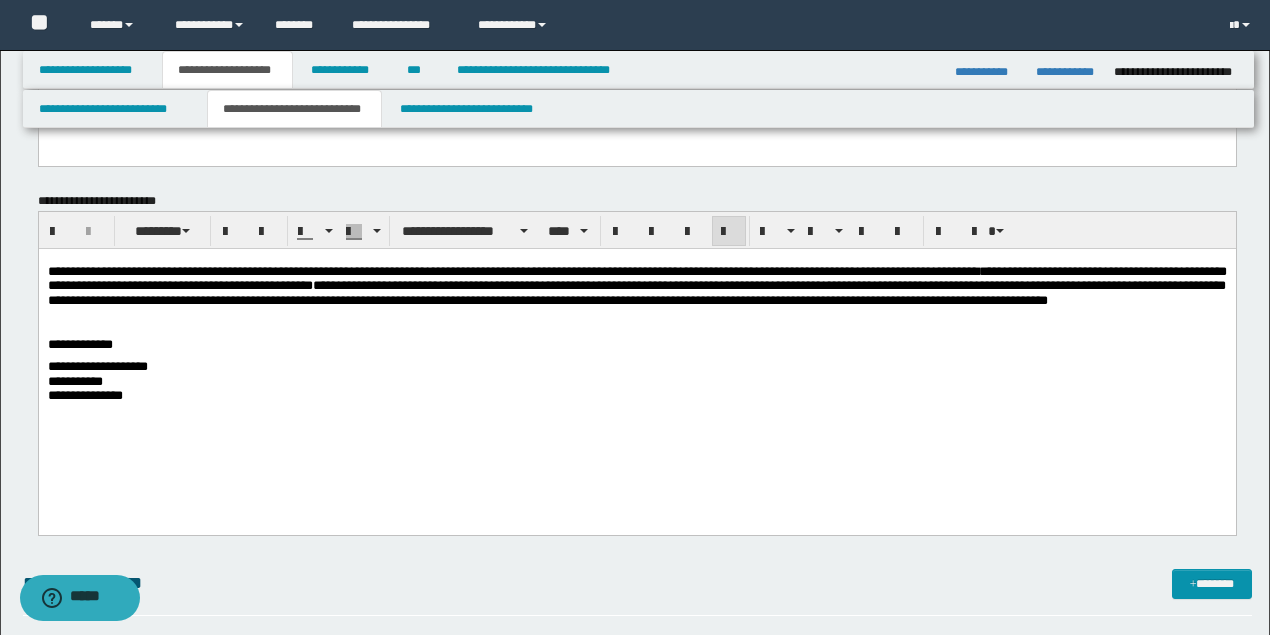 click on "**********" at bounding box center [636, 355] 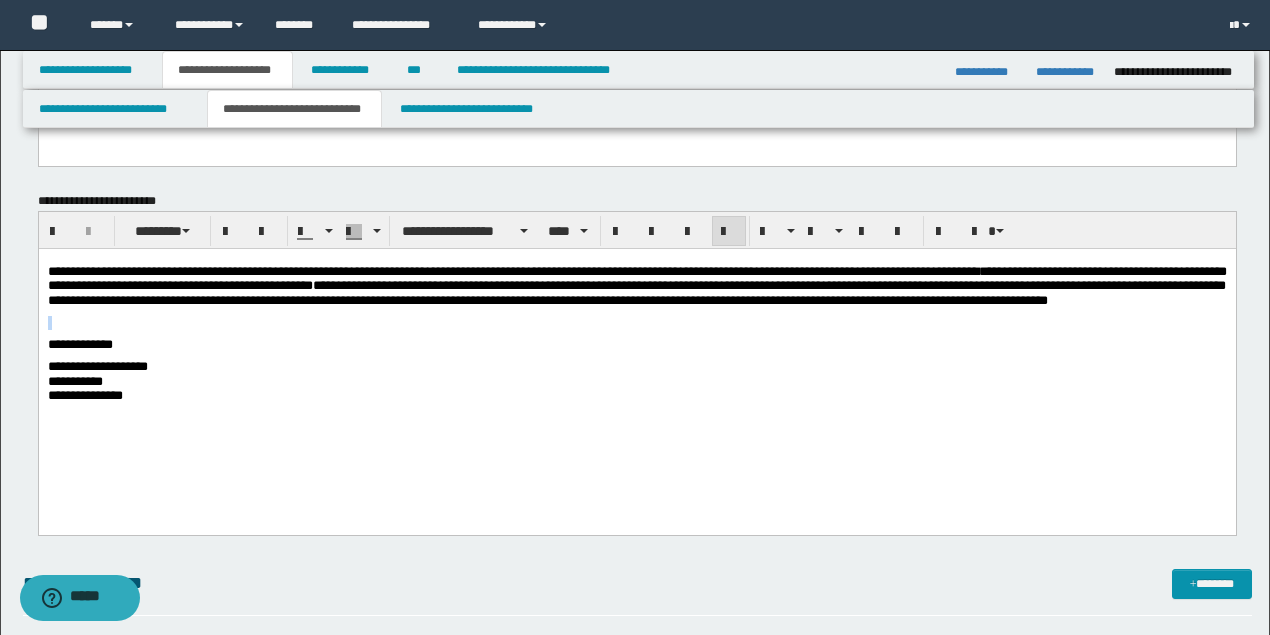 click on "**********" at bounding box center [636, 286] 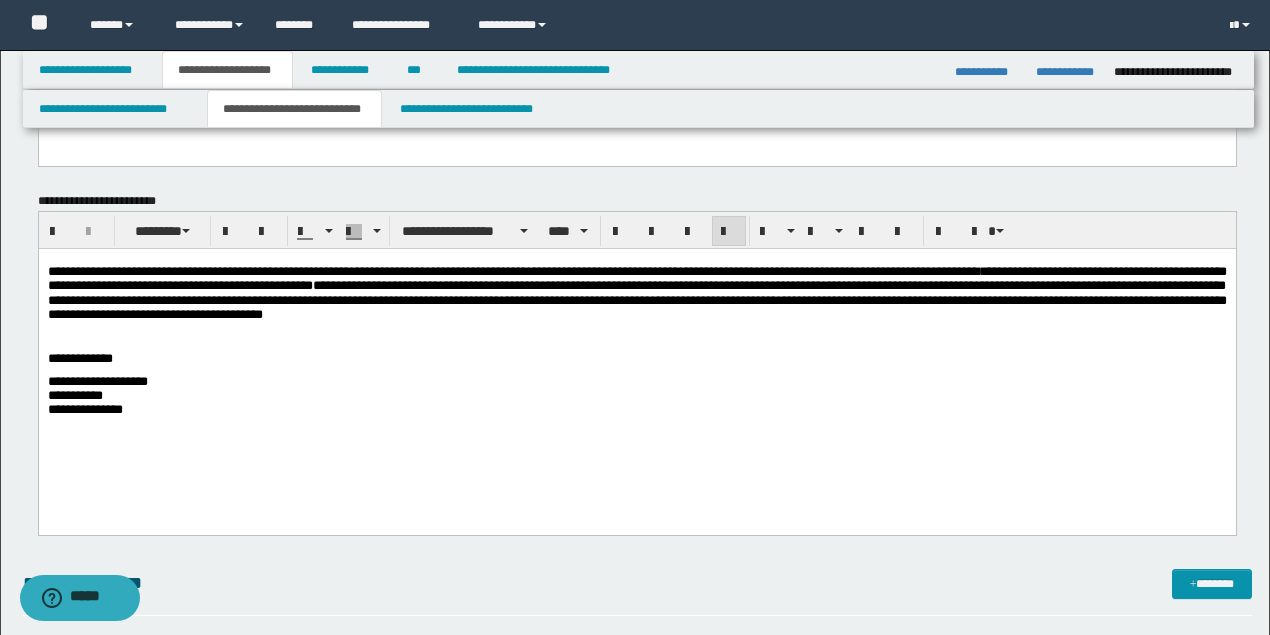 click on "**********" at bounding box center [636, 293] 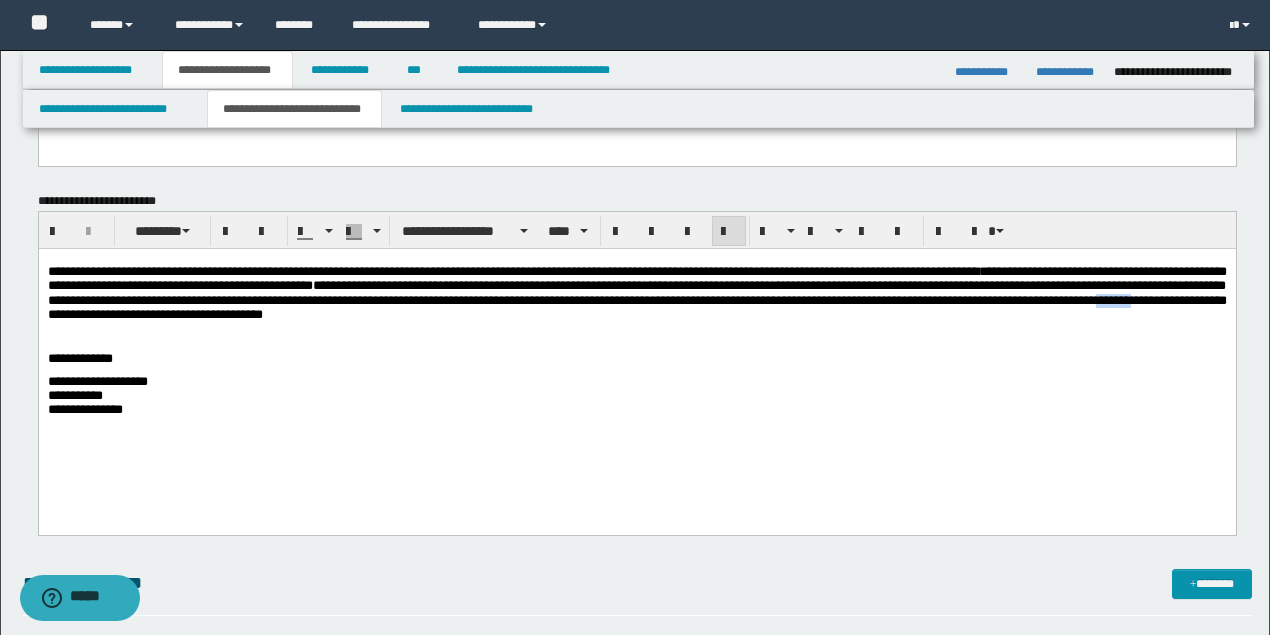 click on "**********" at bounding box center [636, 293] 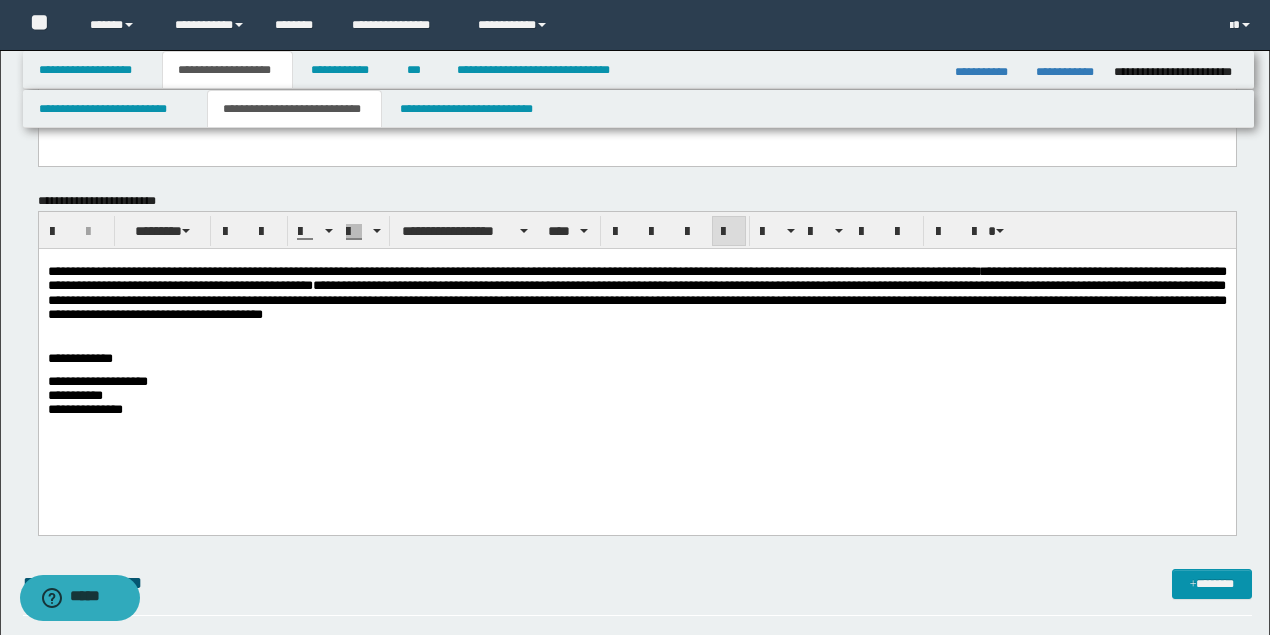 drag, startPoint x: 199, startPoint y: 325, endPoint x: 222, endPoint y: 333, distance: 24.351591 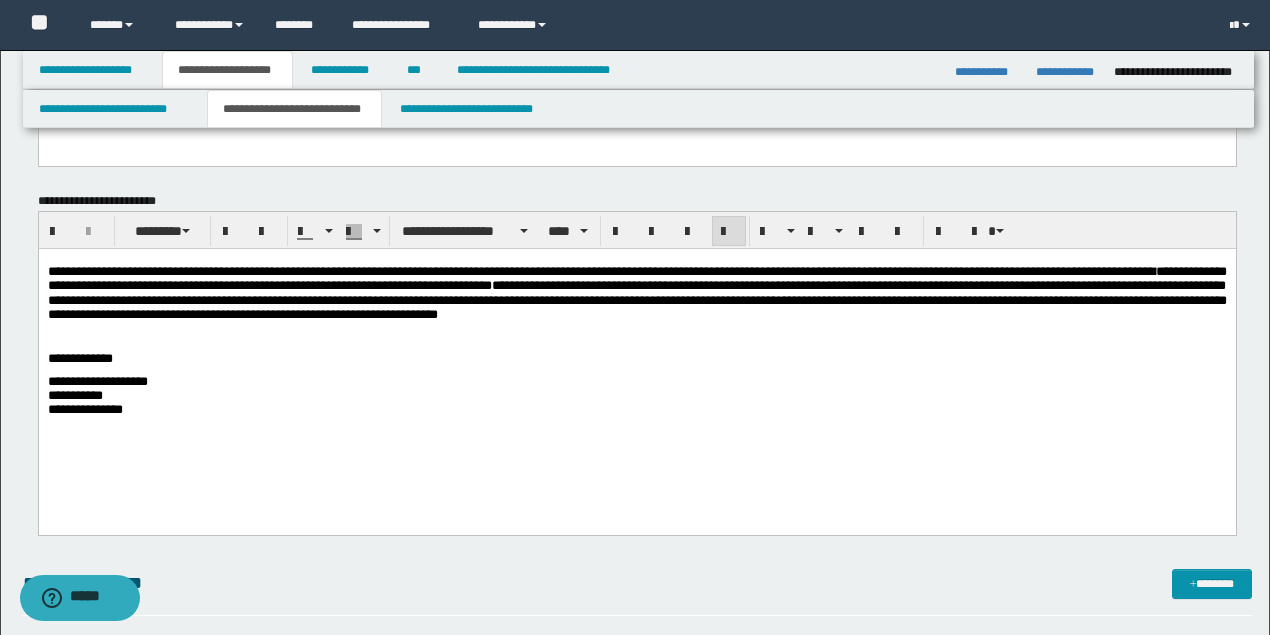 click on "**********" at bounding box center [636, 293] 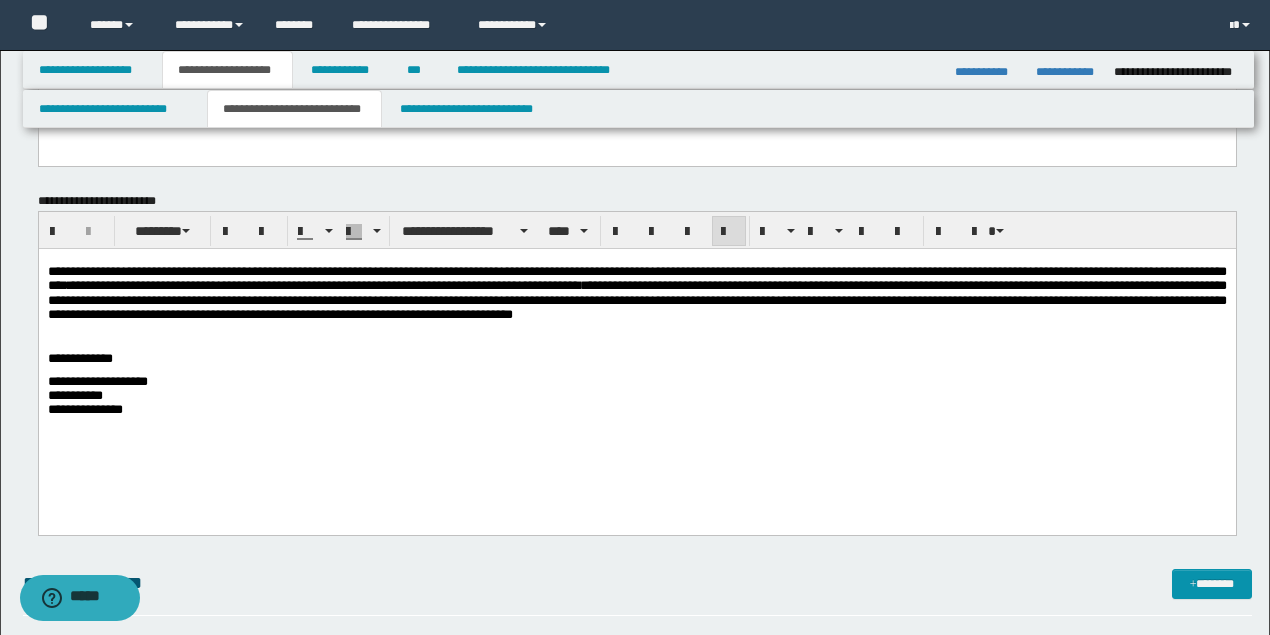 click on "**********" at bounding box center (636, 293) 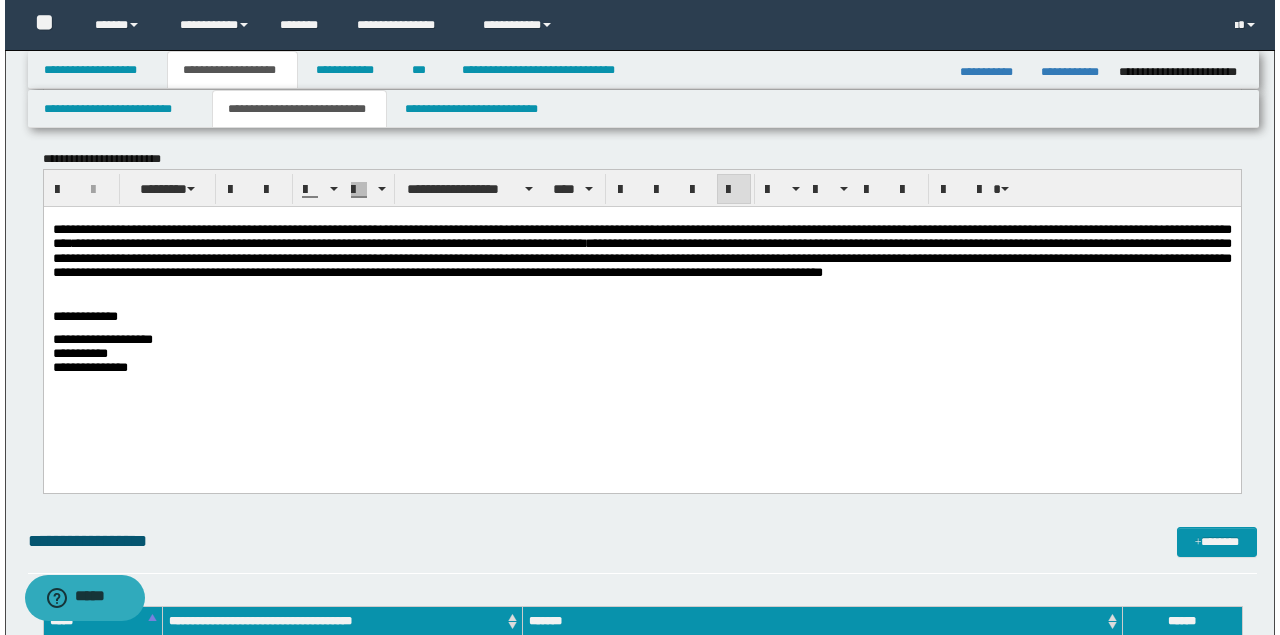 scroll, scrollTop: 266, scrollLeft: 0, axis: vertical 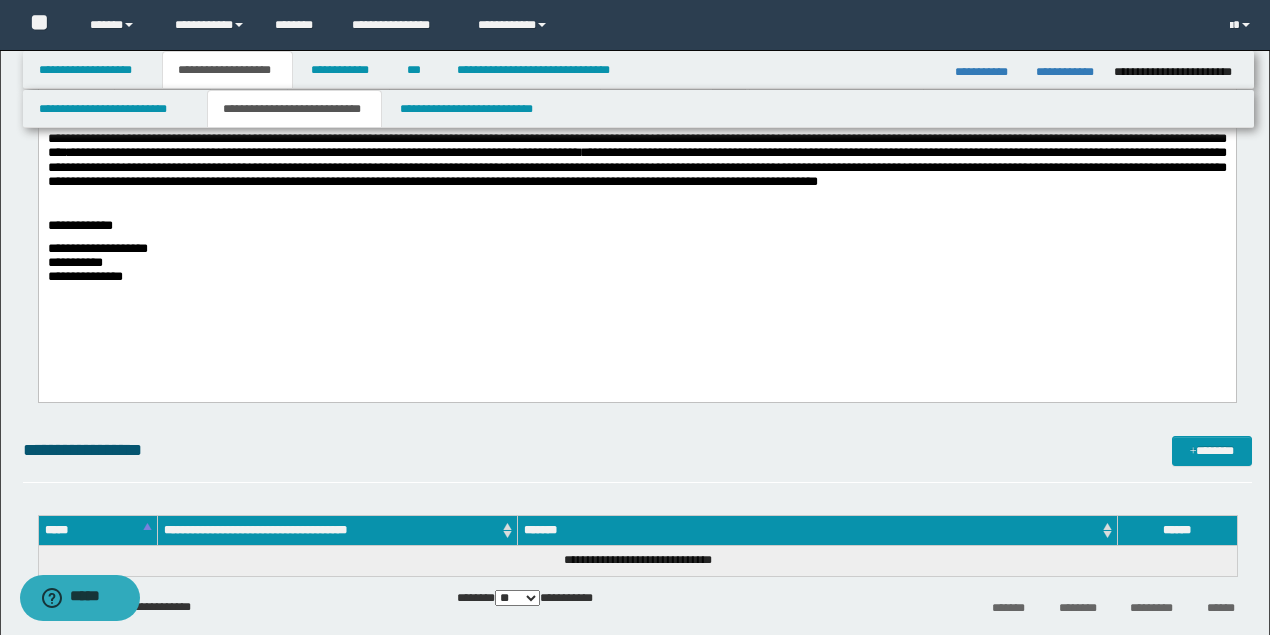 click on "**********" at bounding box center [636, 263] 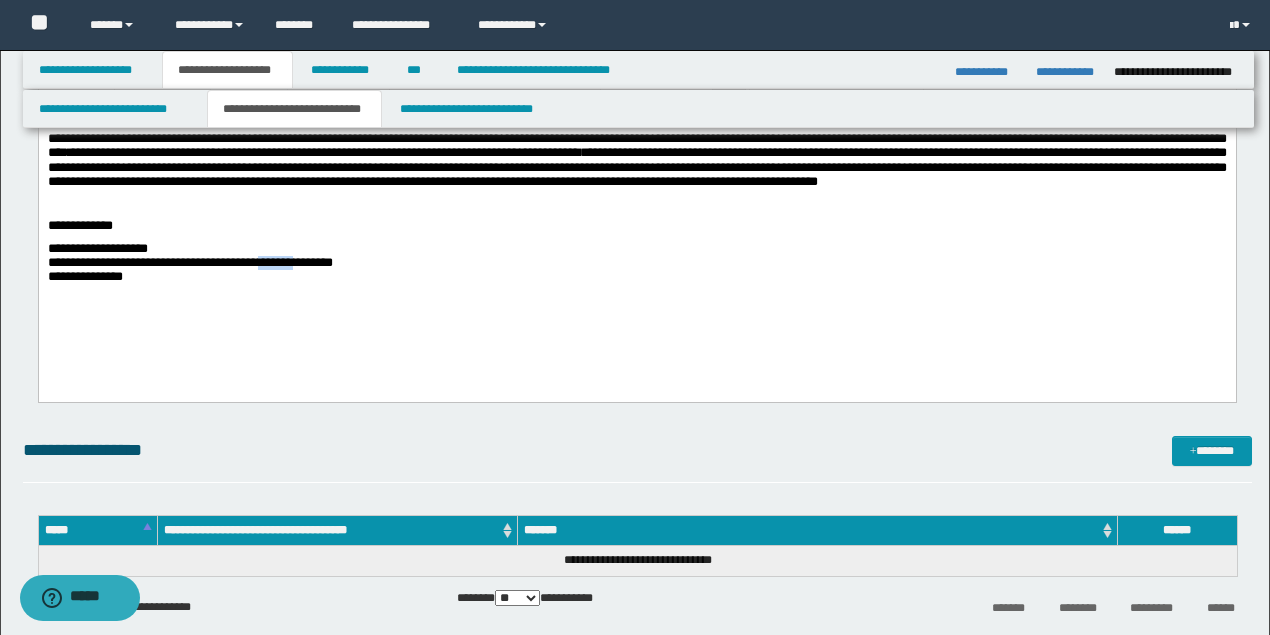 click on "**********" at bounding box center [189, 262] 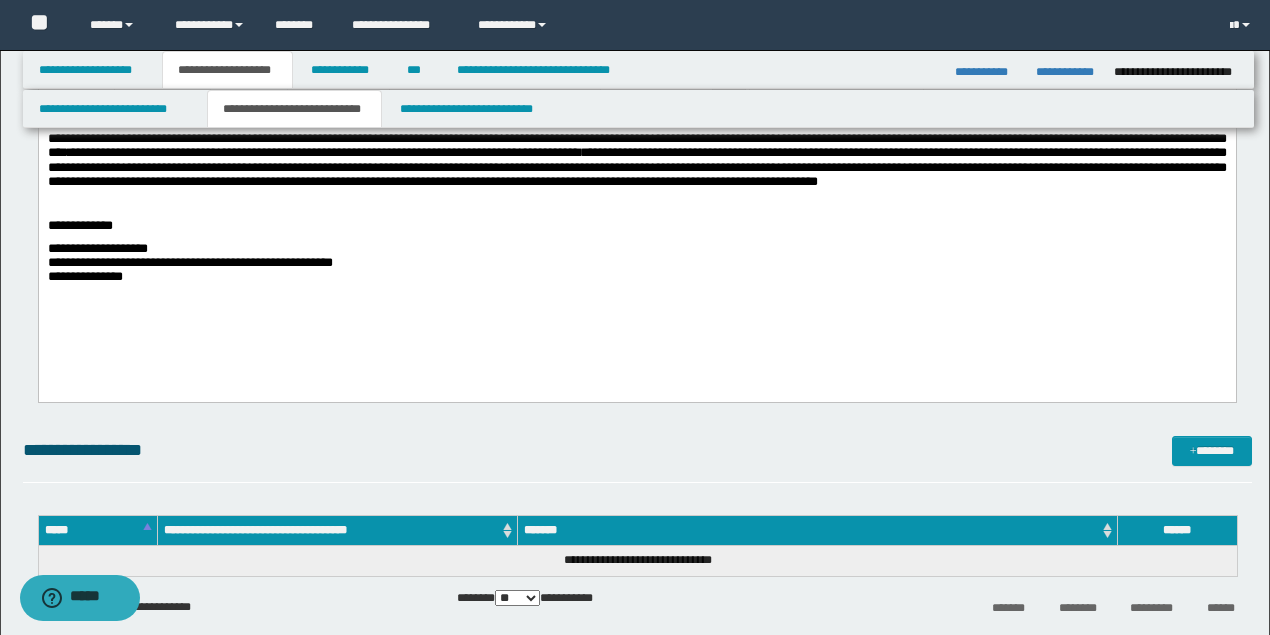 click on "**********" at bounding box center [189, 262] 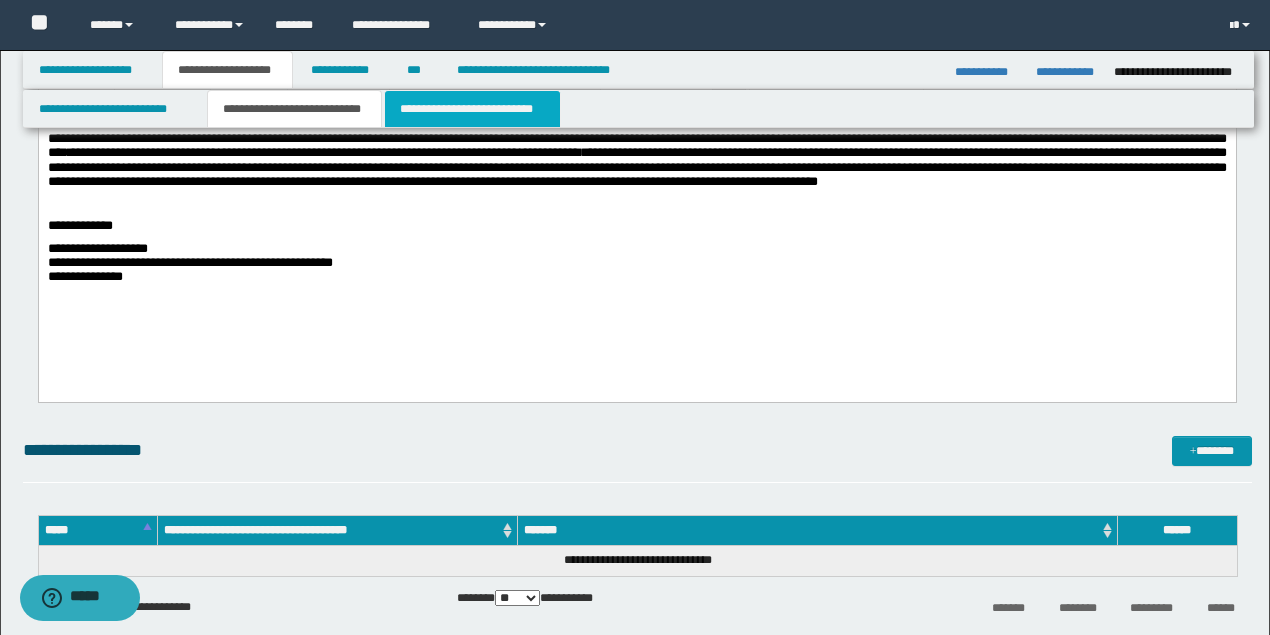 click on "**********" at bounding box center [472, 109] 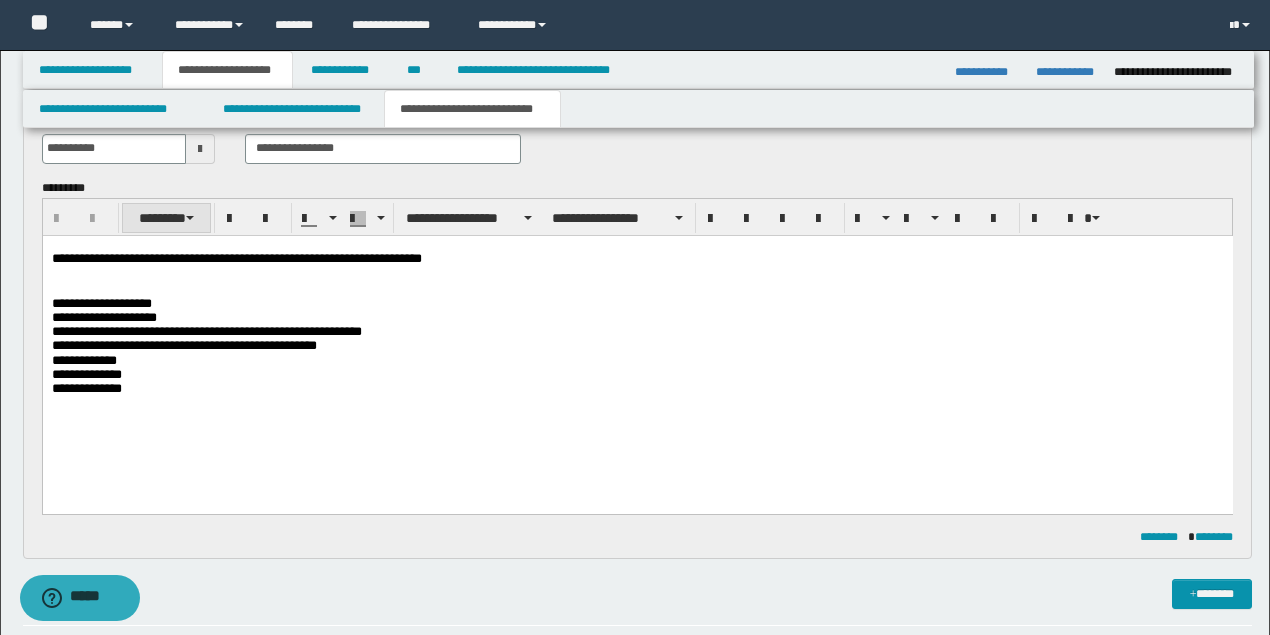 scroll, scrollTop: 66, scrollLeft: 0, axis: vertical 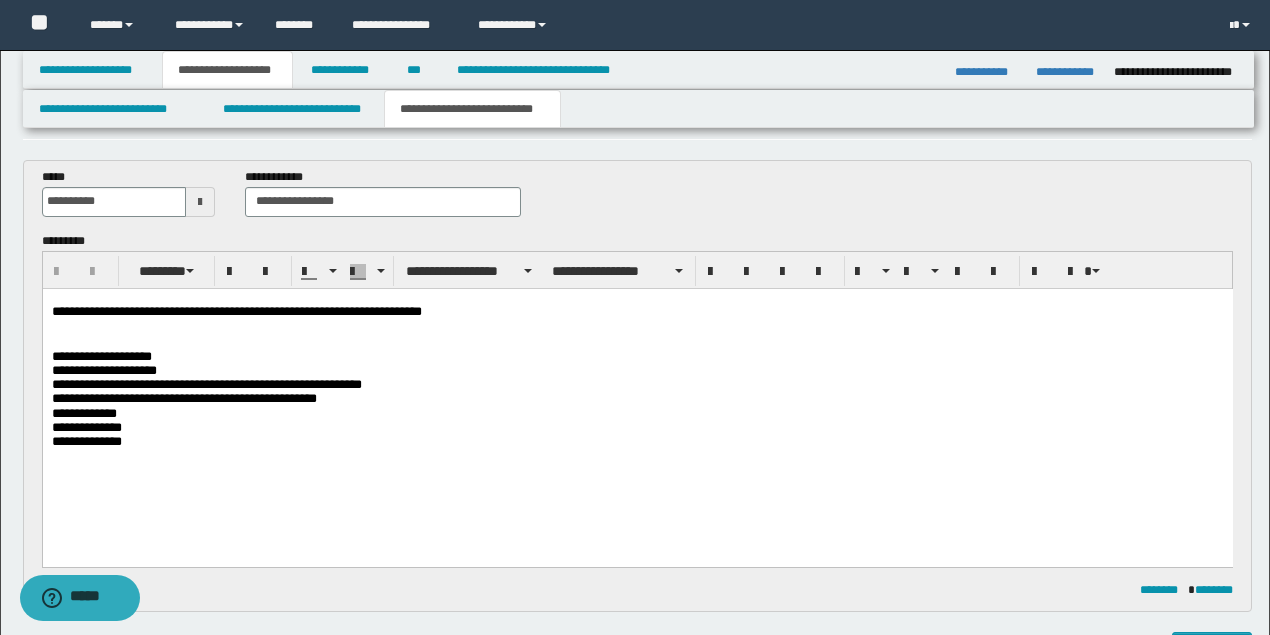 click on "**********" at bounding box center (101, 355) 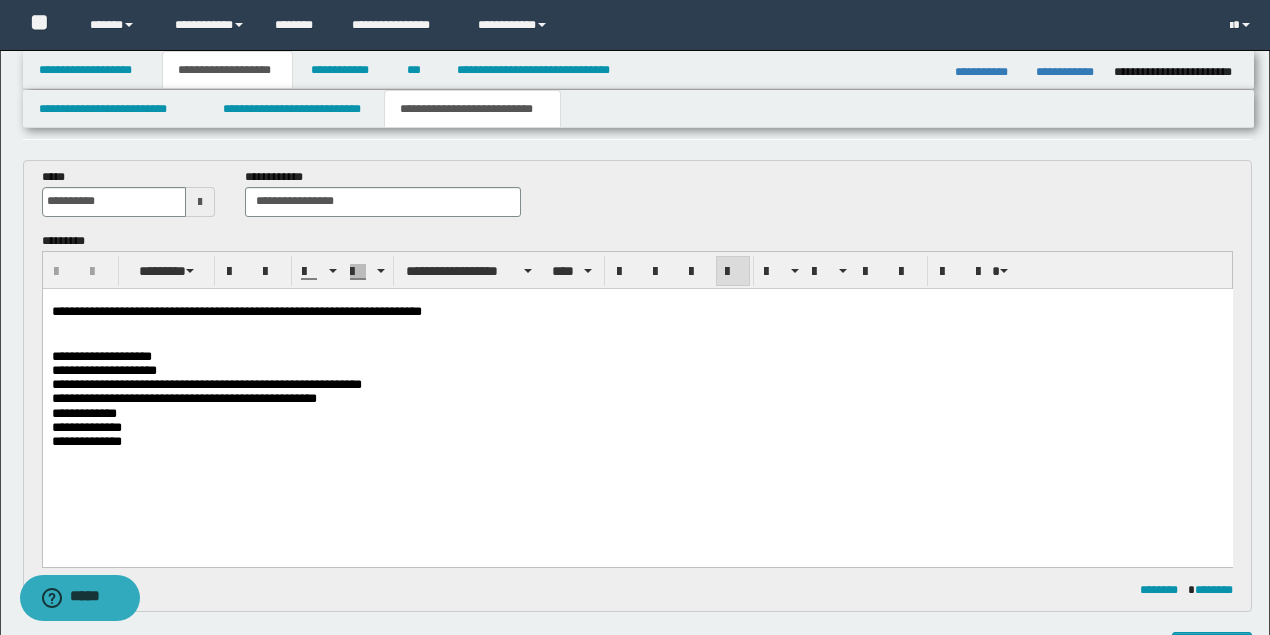 click on "**********" at bounding box center [101, 355] 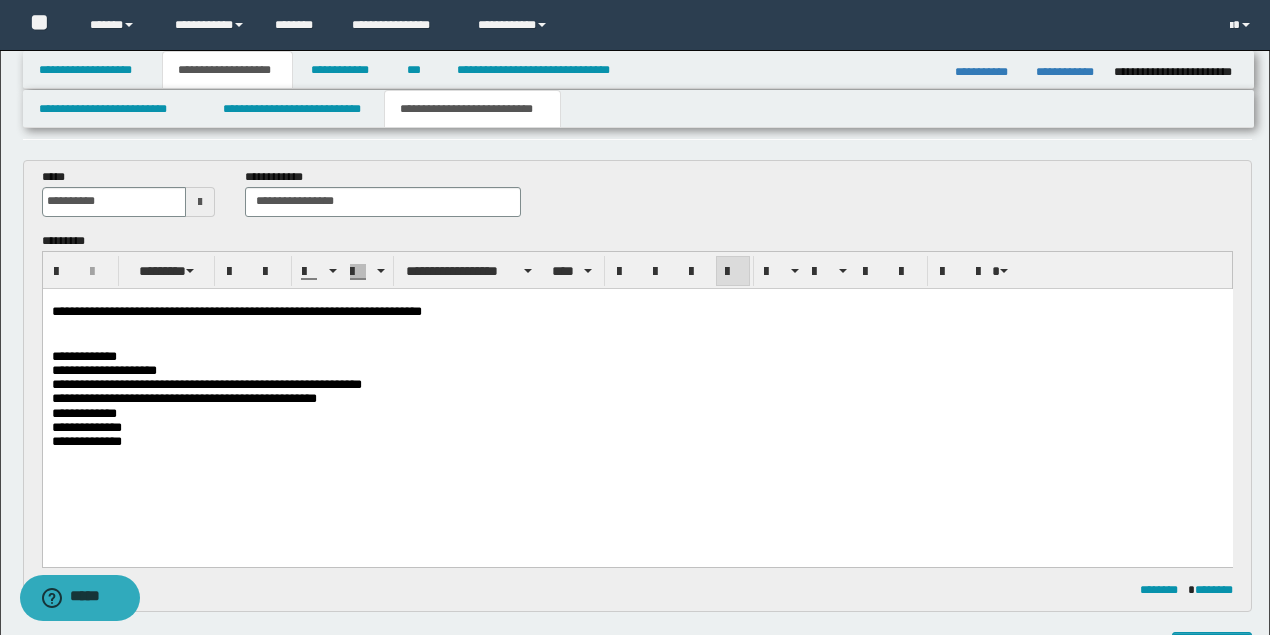 click on "**********" at bounding box center (103, 369) 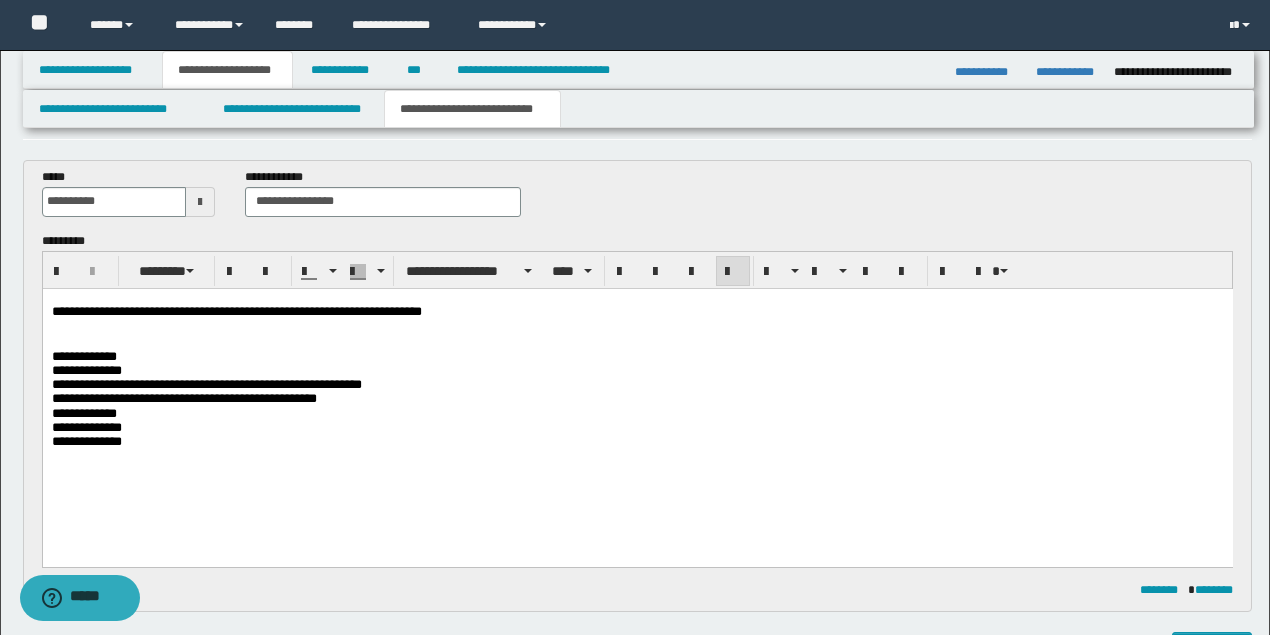 click on "**********" at bounding box center (637, 413) 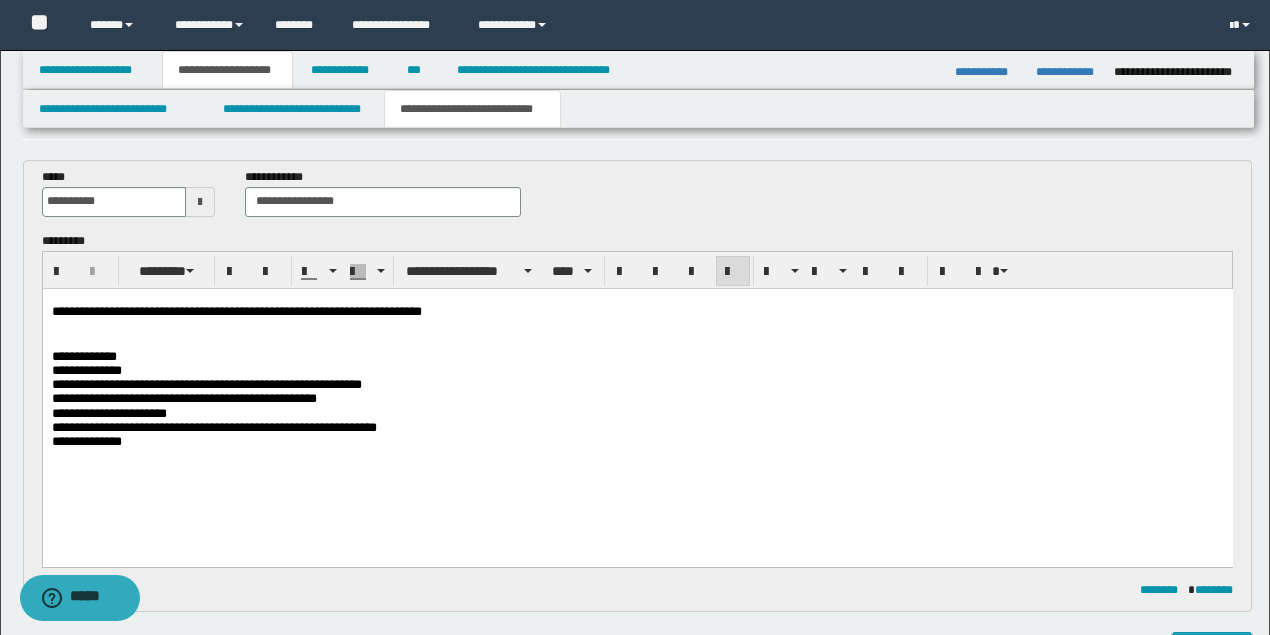 drag, startPoint x: 325, startPoint y: 468, endPoint x: 264, endPoint y: 466, distance: 61.03278 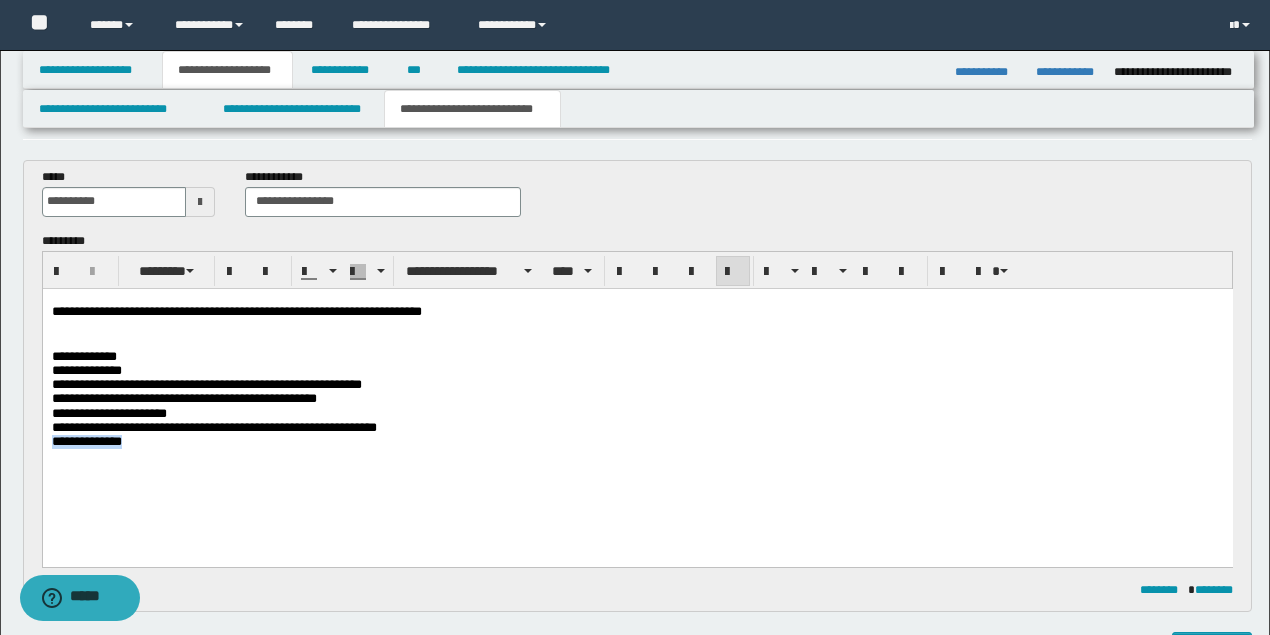 drag, startPoint x: 190, startPoint y: 459, endPoint x: 51, endPoint y: 461, distance: 139.01439 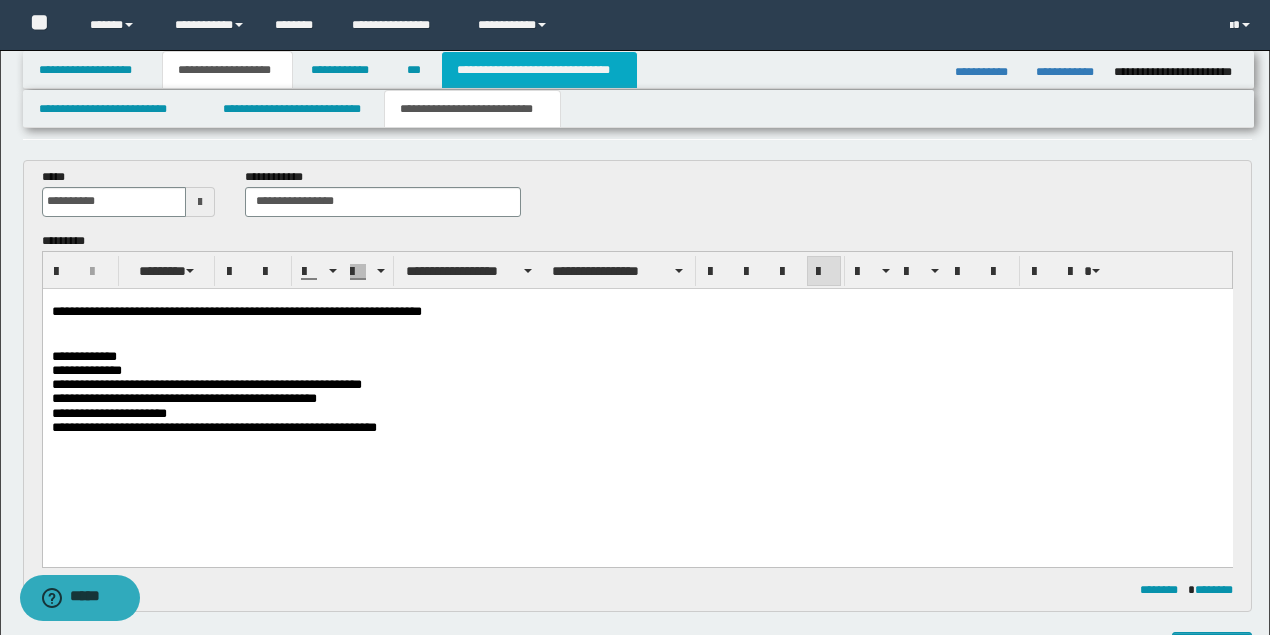 click on "**********" at bounding box center (539, 70) 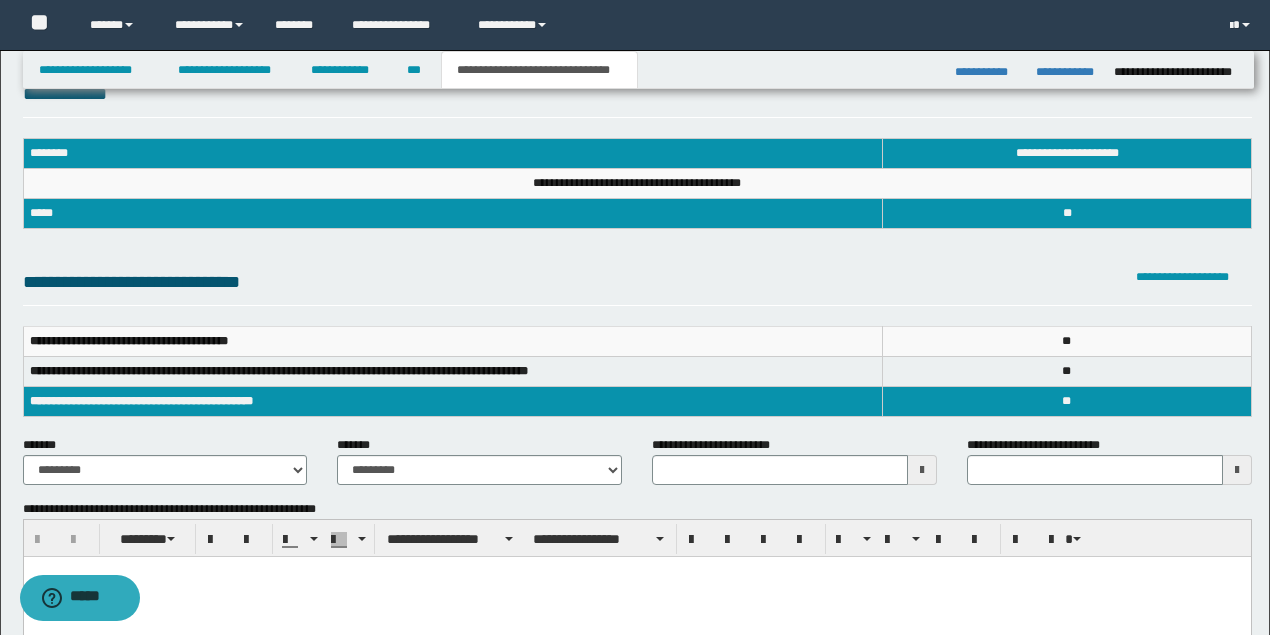 scroll, scrollTop: 0, scrollLeft: 0, axis: both 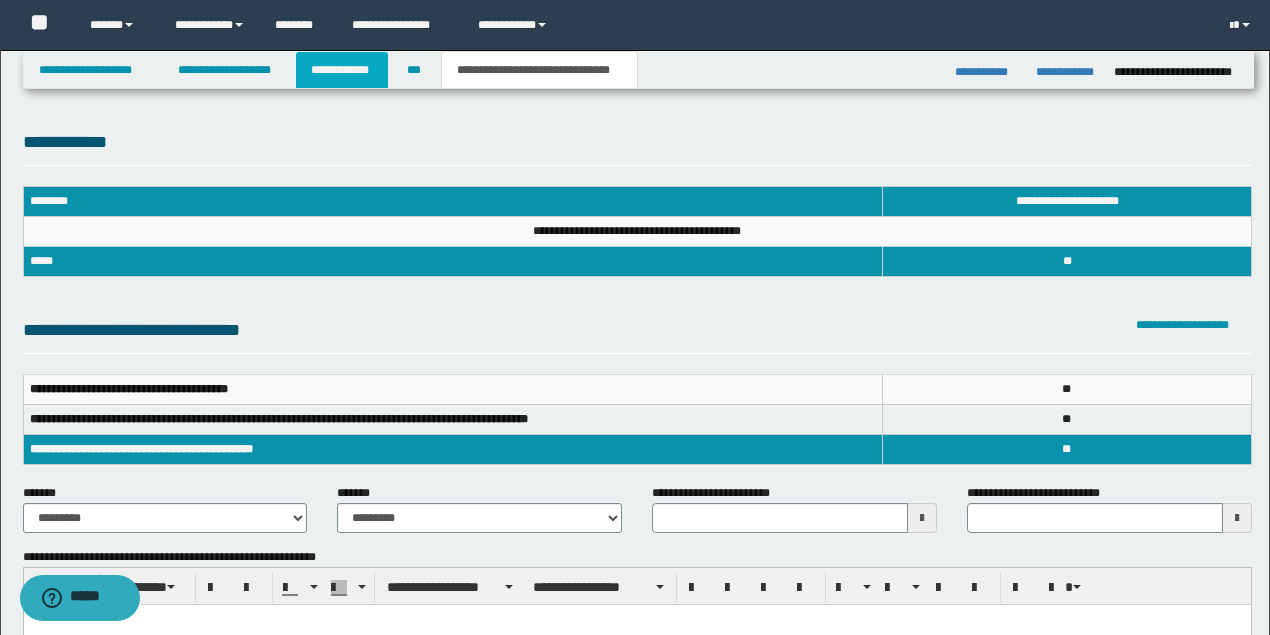 click on "**********" at bounding box center [342, 70] 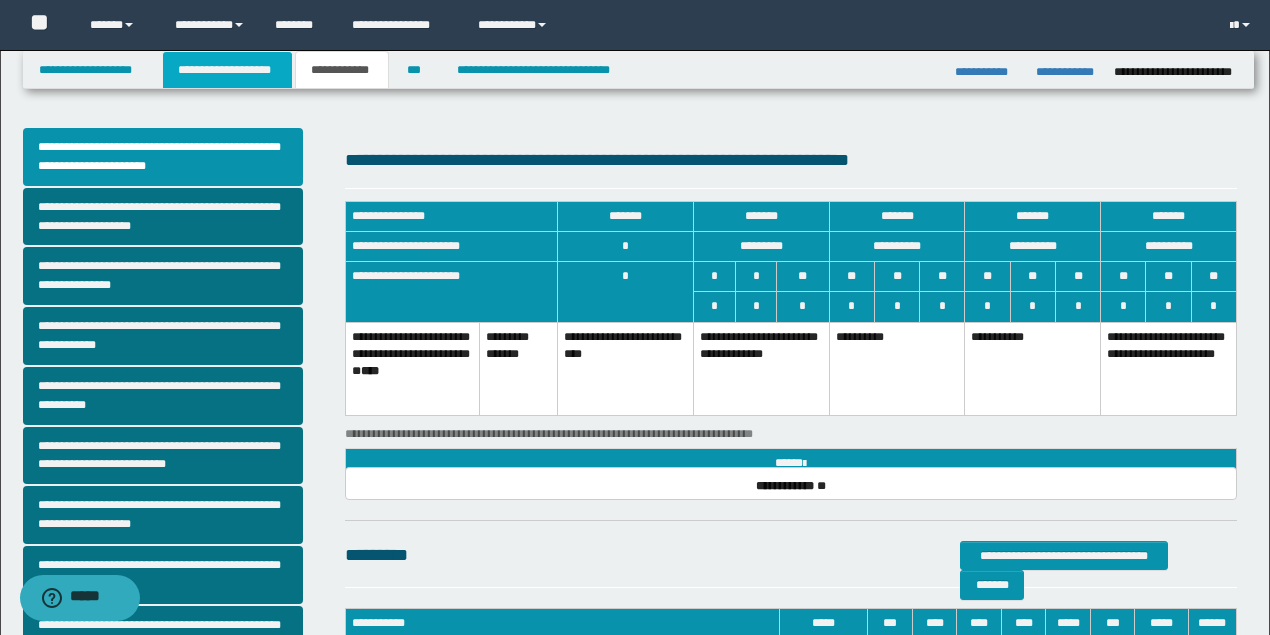 click on "**********" at bounding box center [227, 70] 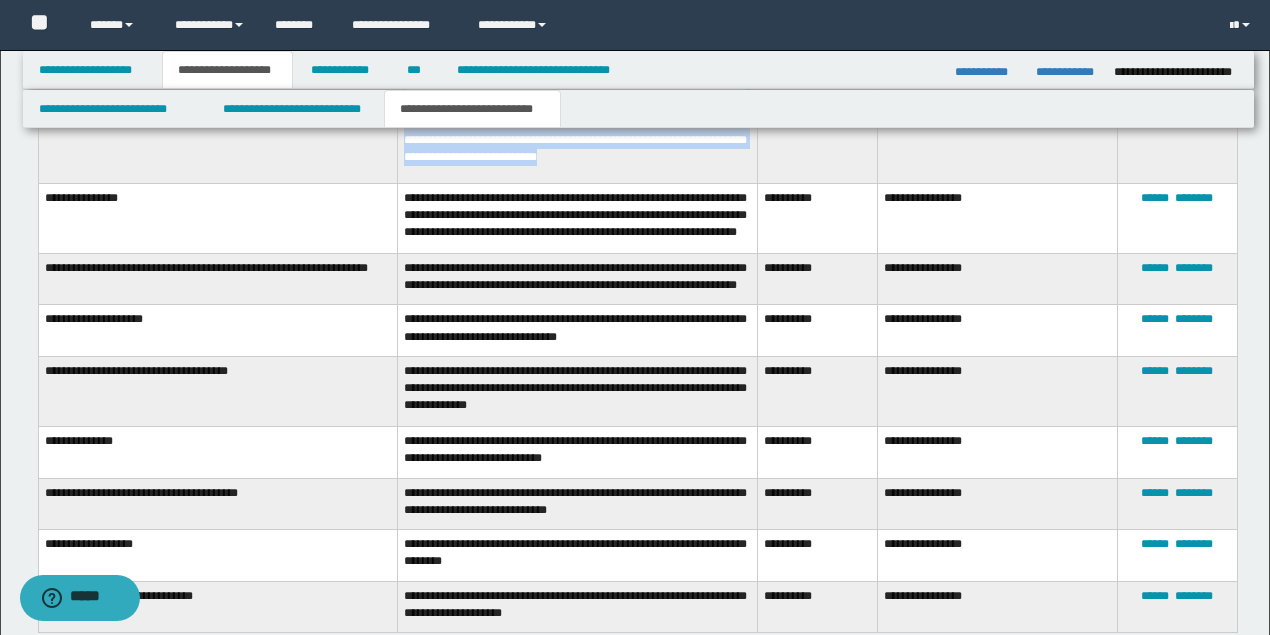 scroll, scrollTop: 1066, scrollLeft: 0, axis: vertical 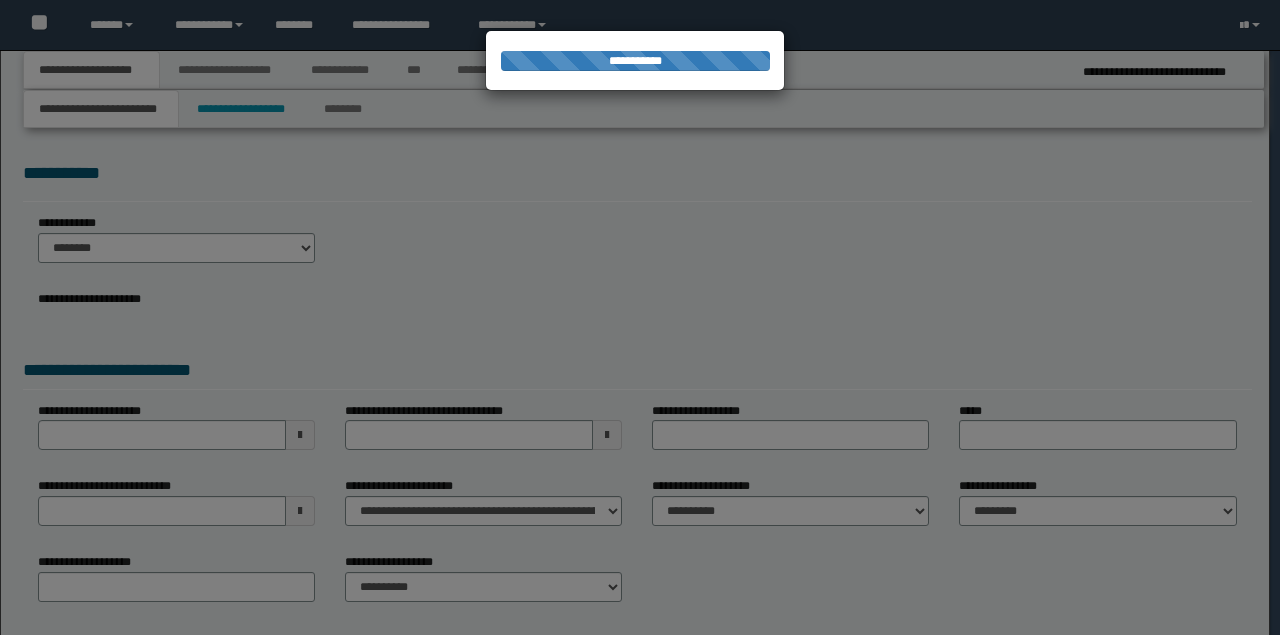 select on "*" 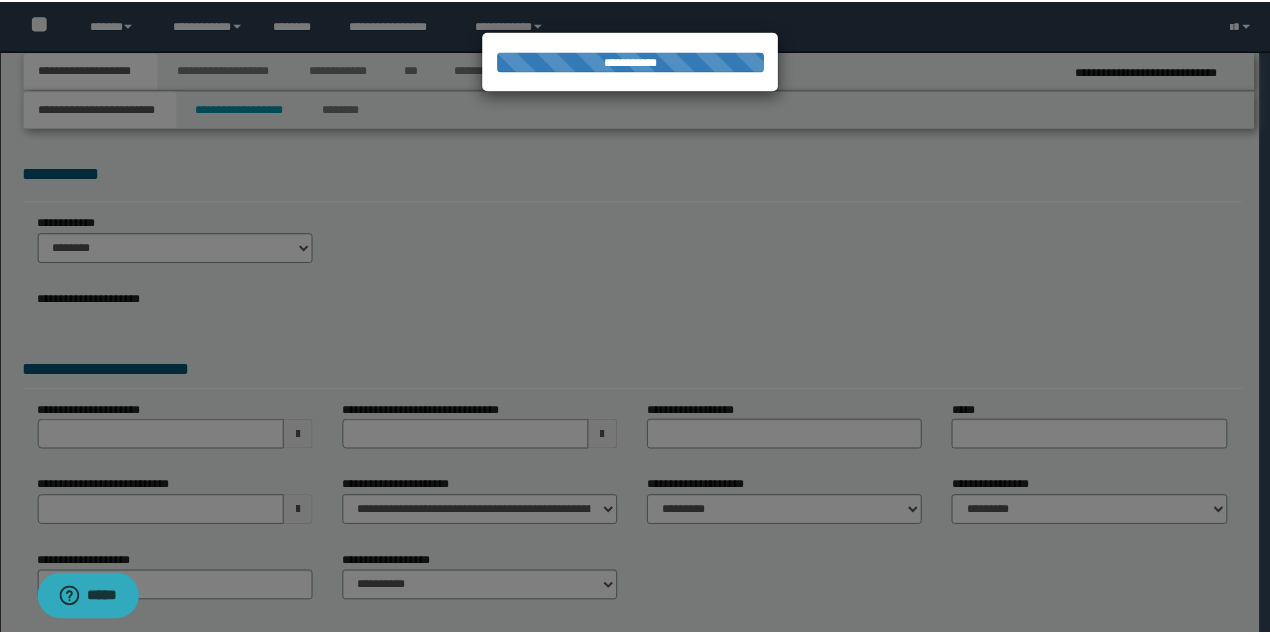 scroll, scrollTop: 0, scrollLeft: 0, axis: both 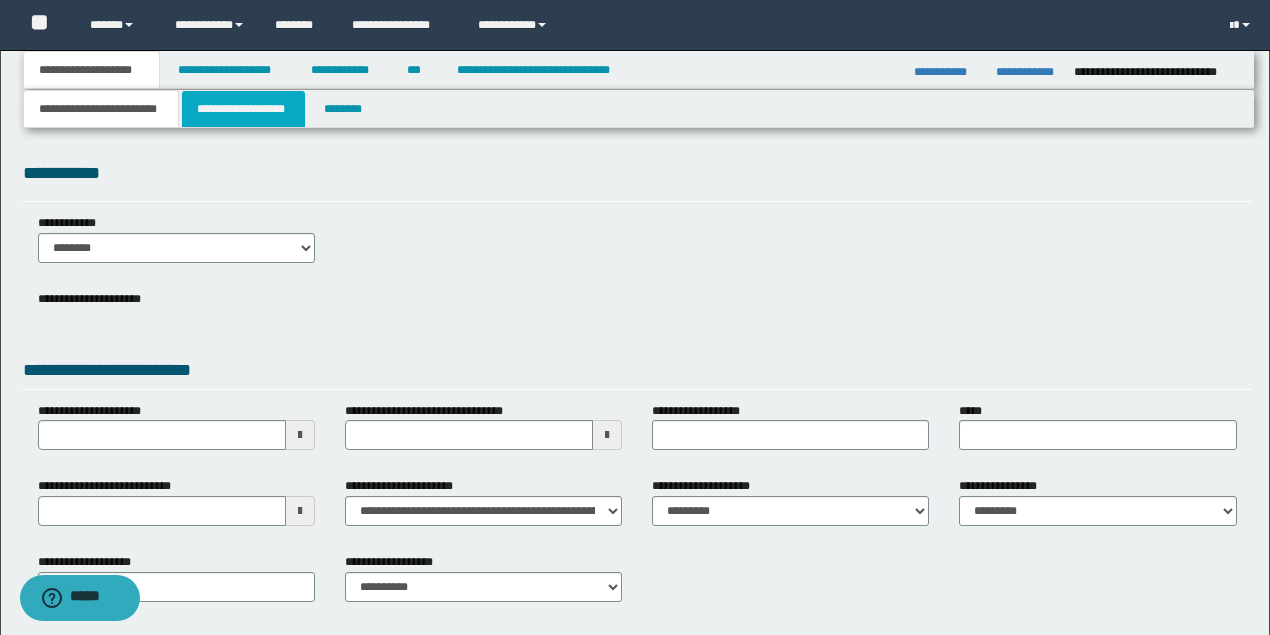 click on "**********" at bounding box center (243, 109) 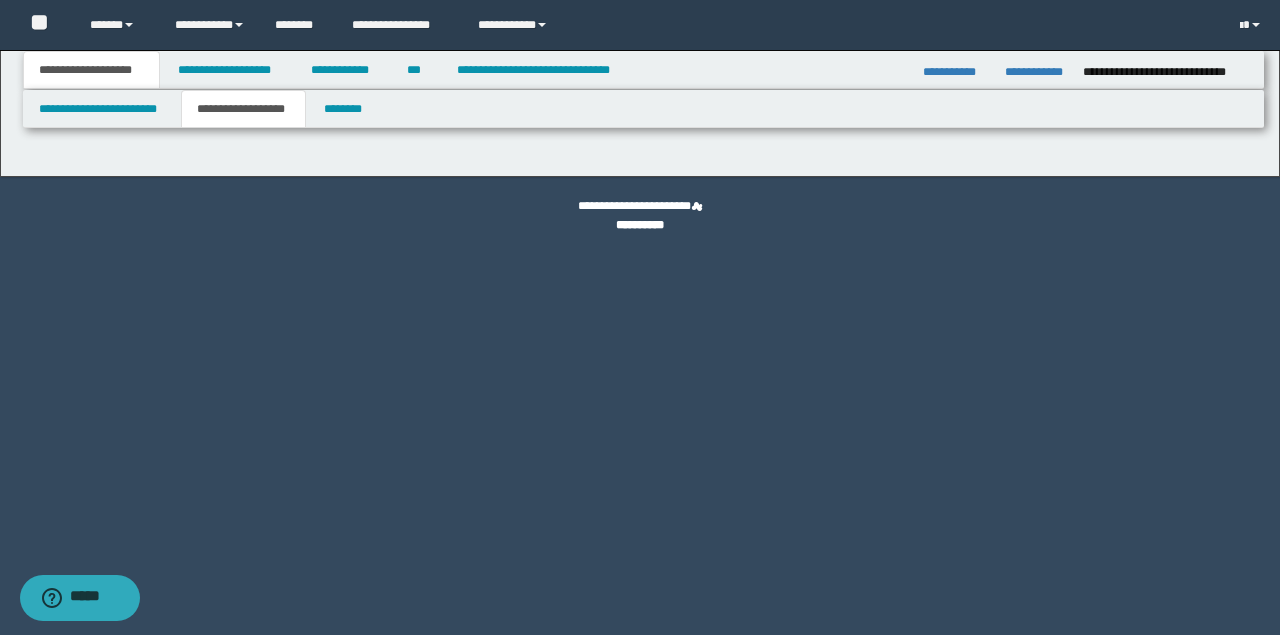 type on "********" 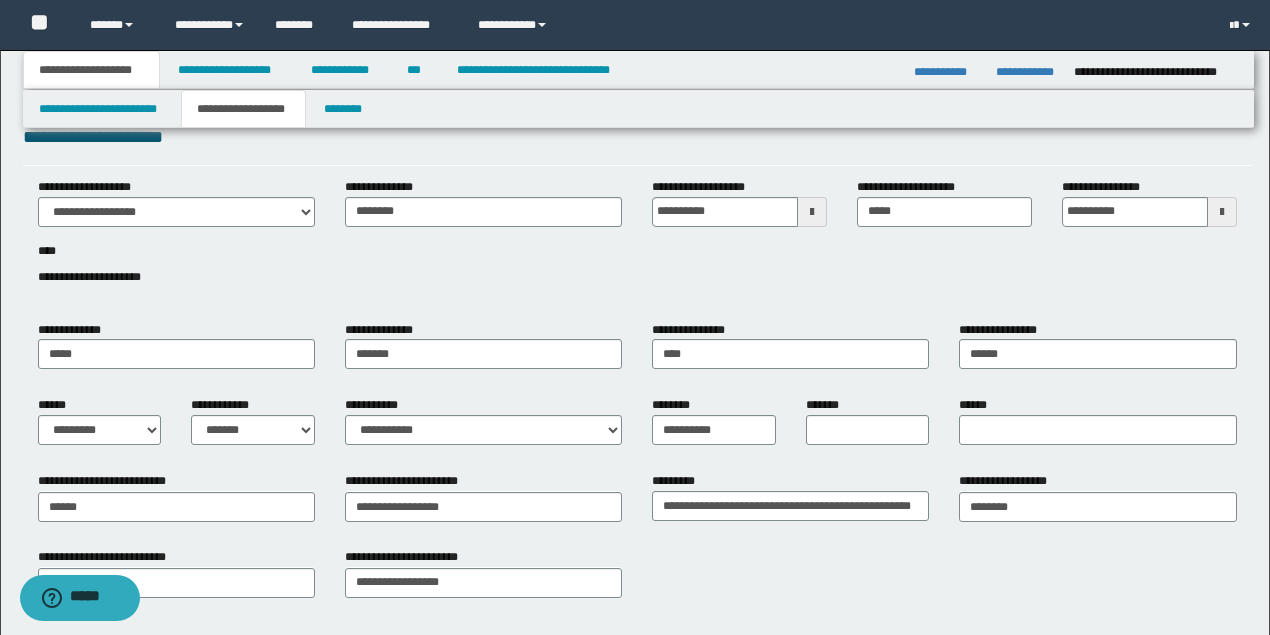 scroll, scrollTop: 66, scrollLeft: 0, axis: vertical 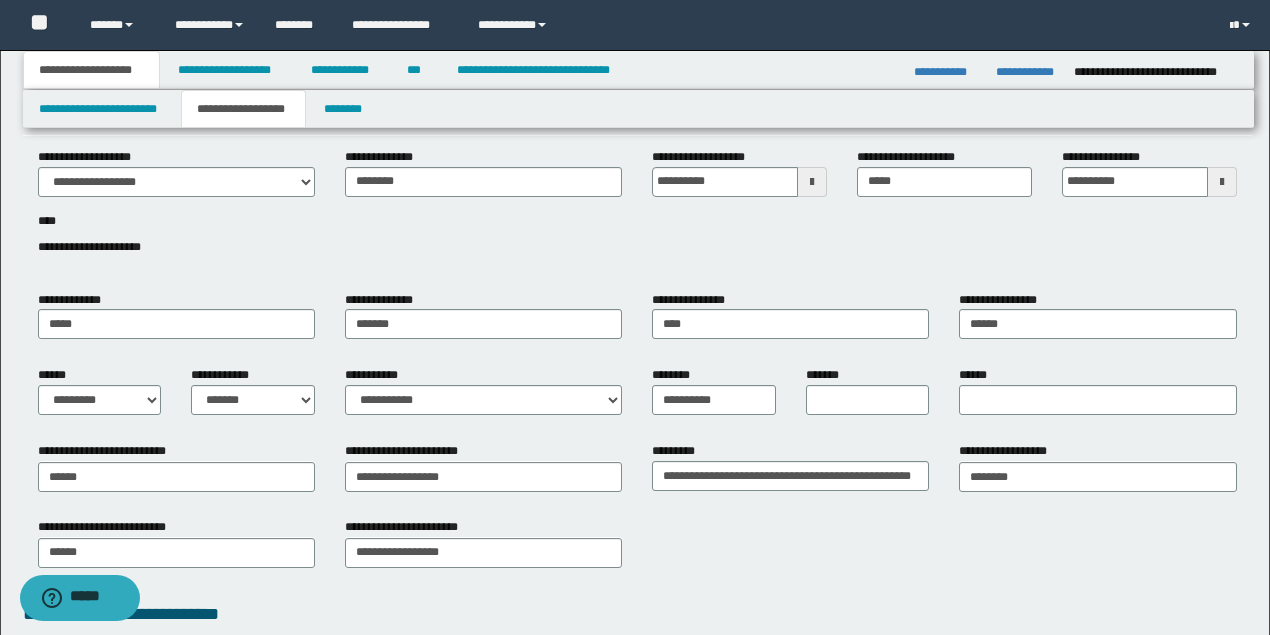 click on "**********" at bounding box center (637, 213) 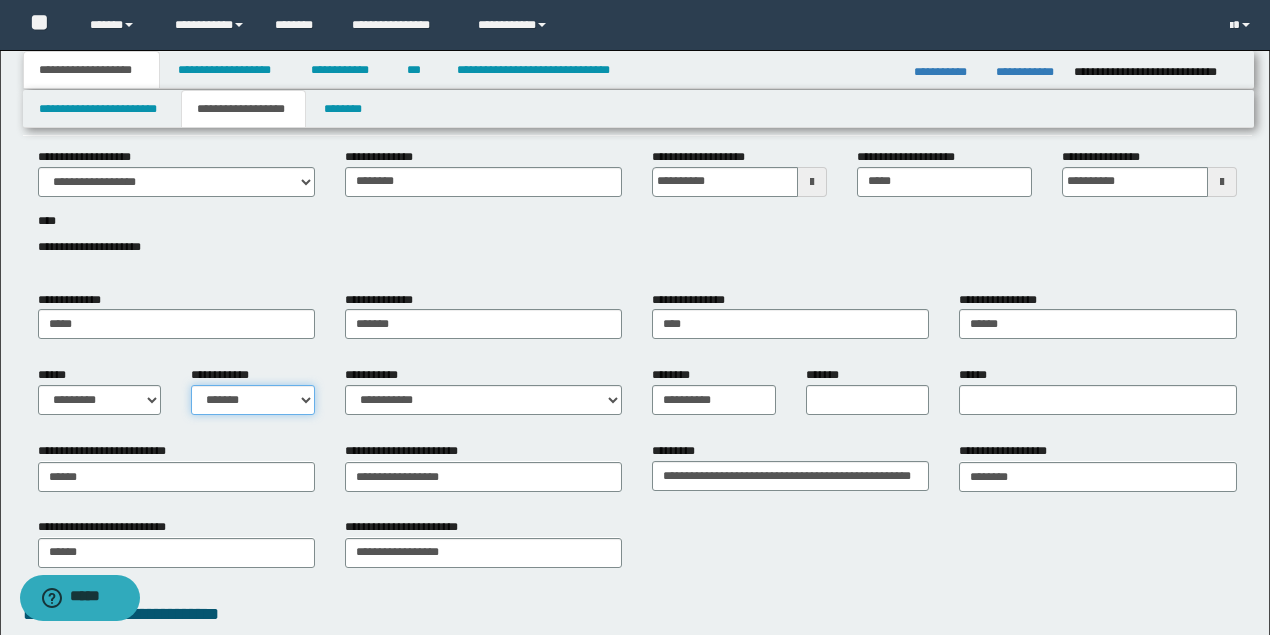 click on "**********" at bounding box center (253, 400) 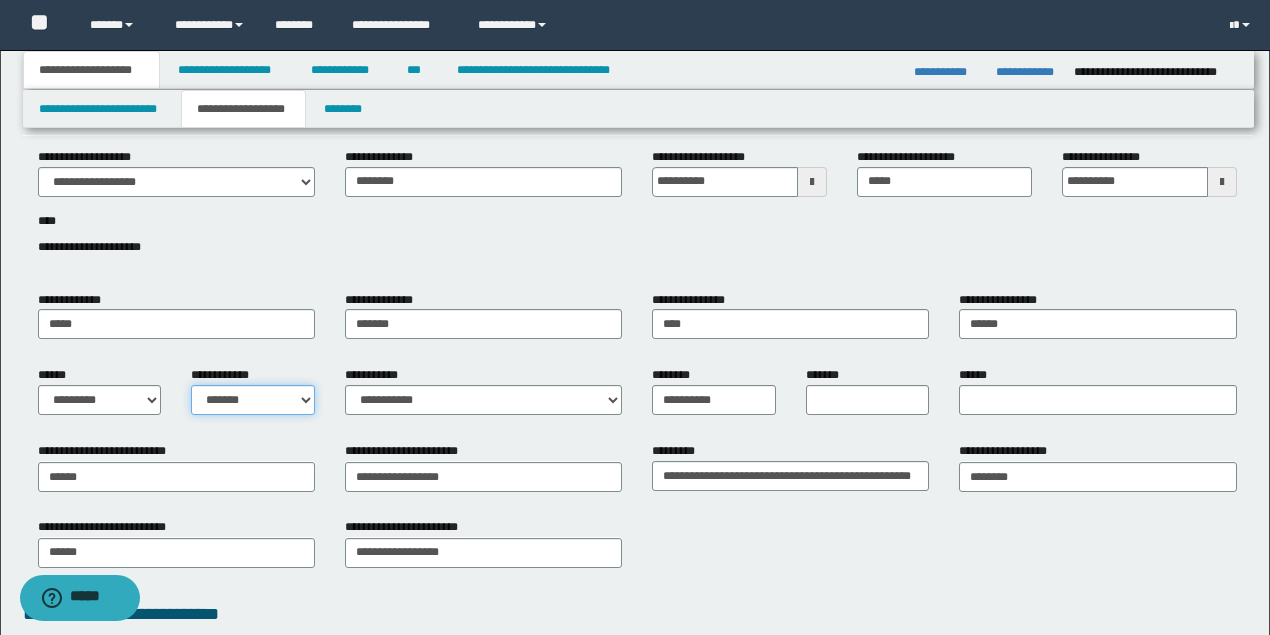 select on "*" 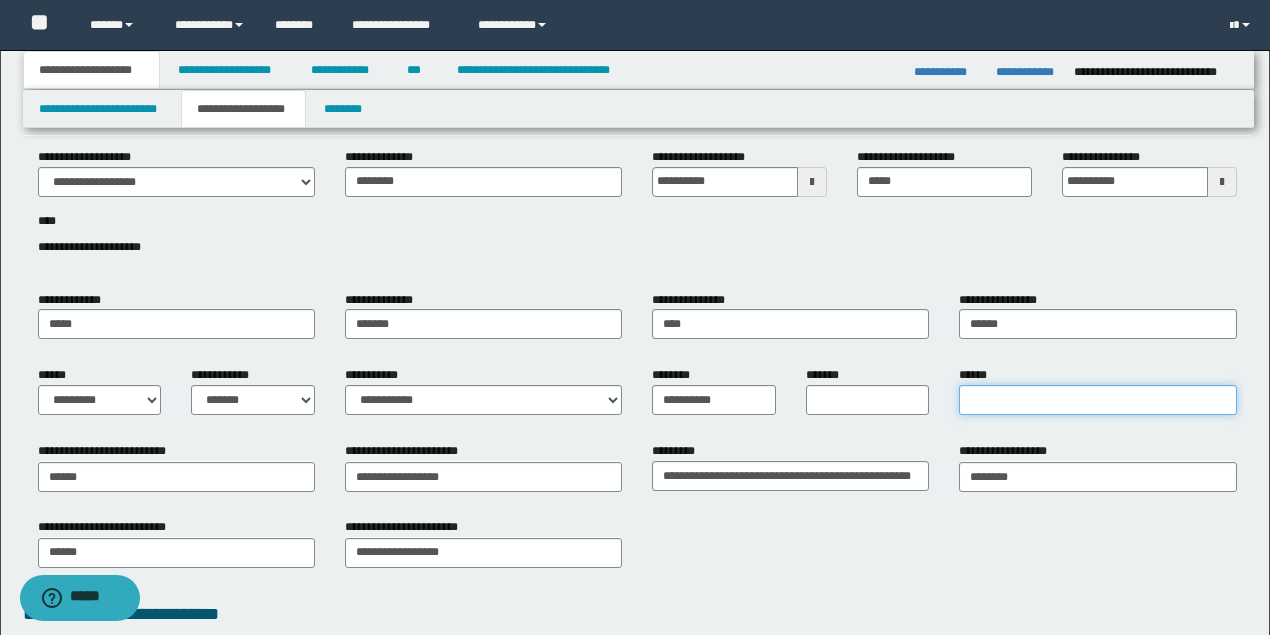 click on "******" at bounding box center [1097, 400] 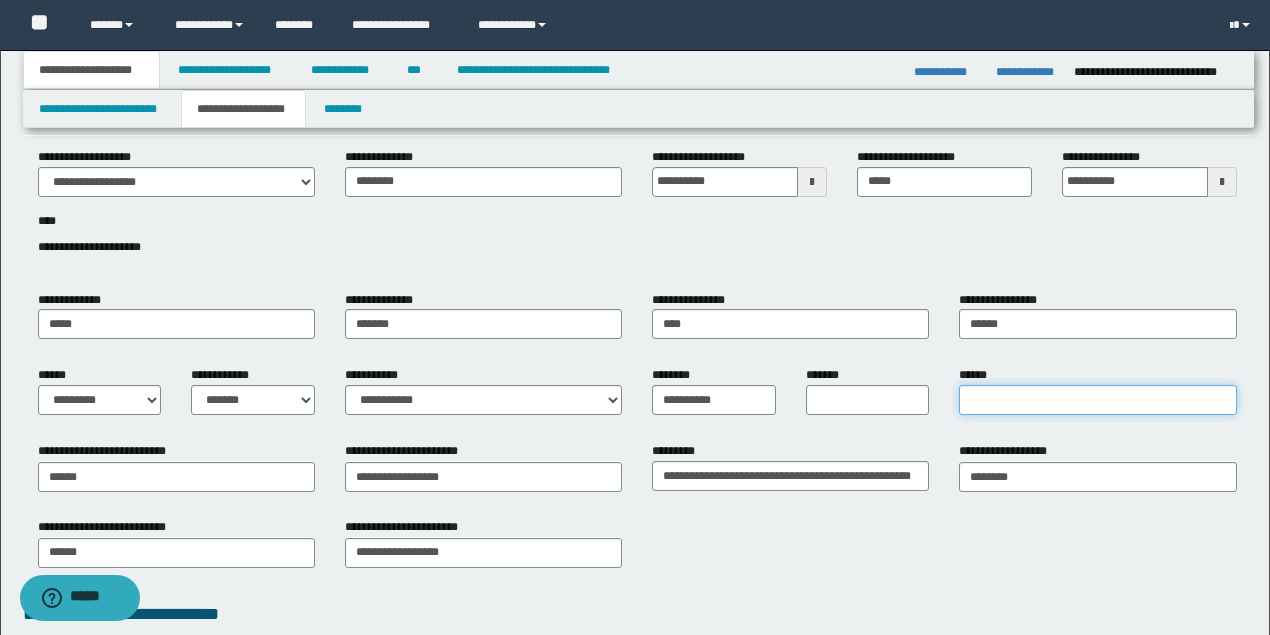 click on "******" at bounding box center (1097, 400) 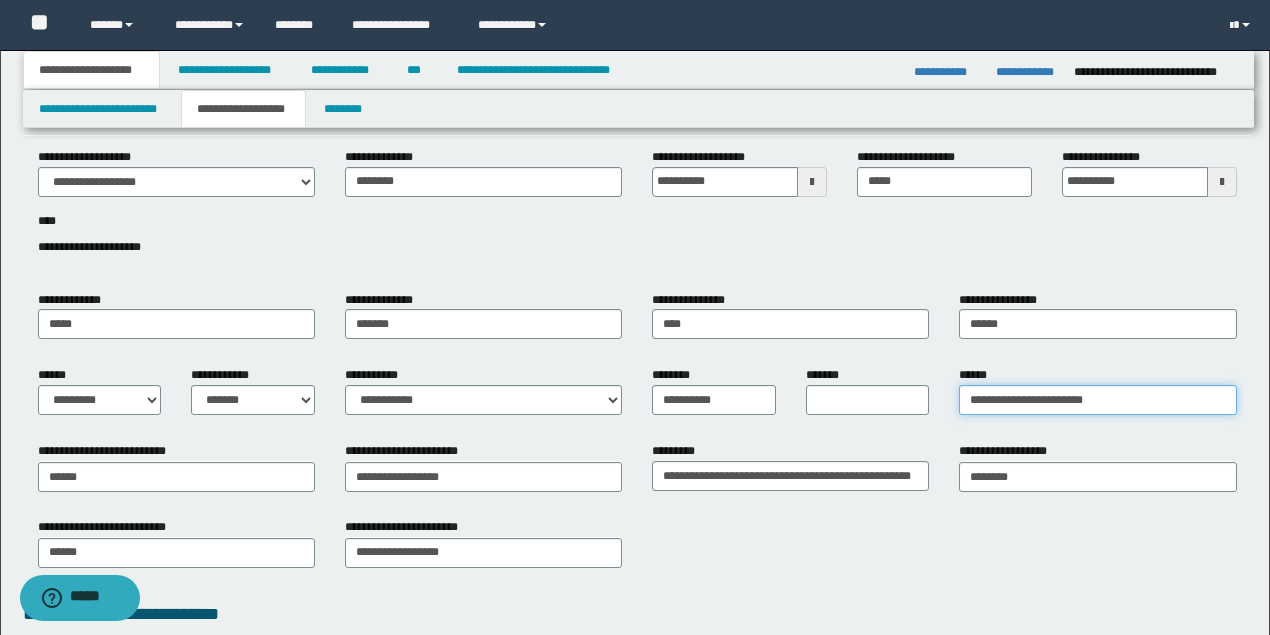 click on "**********" at bounding box center (1097, 400) 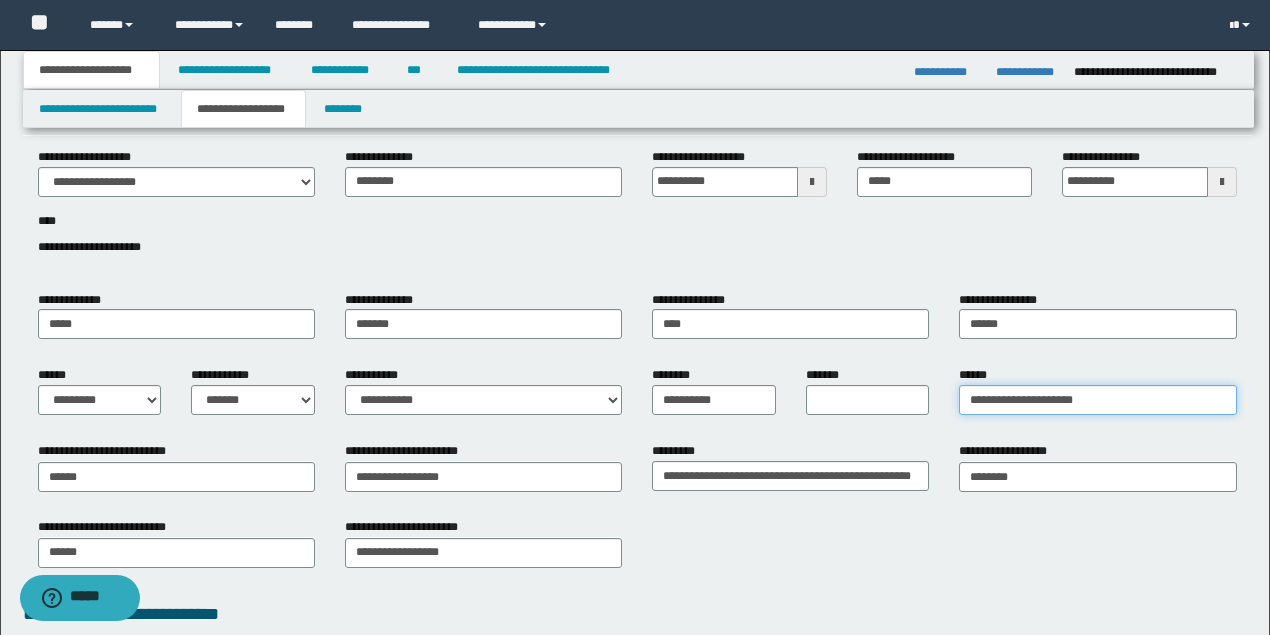 type on "**********" 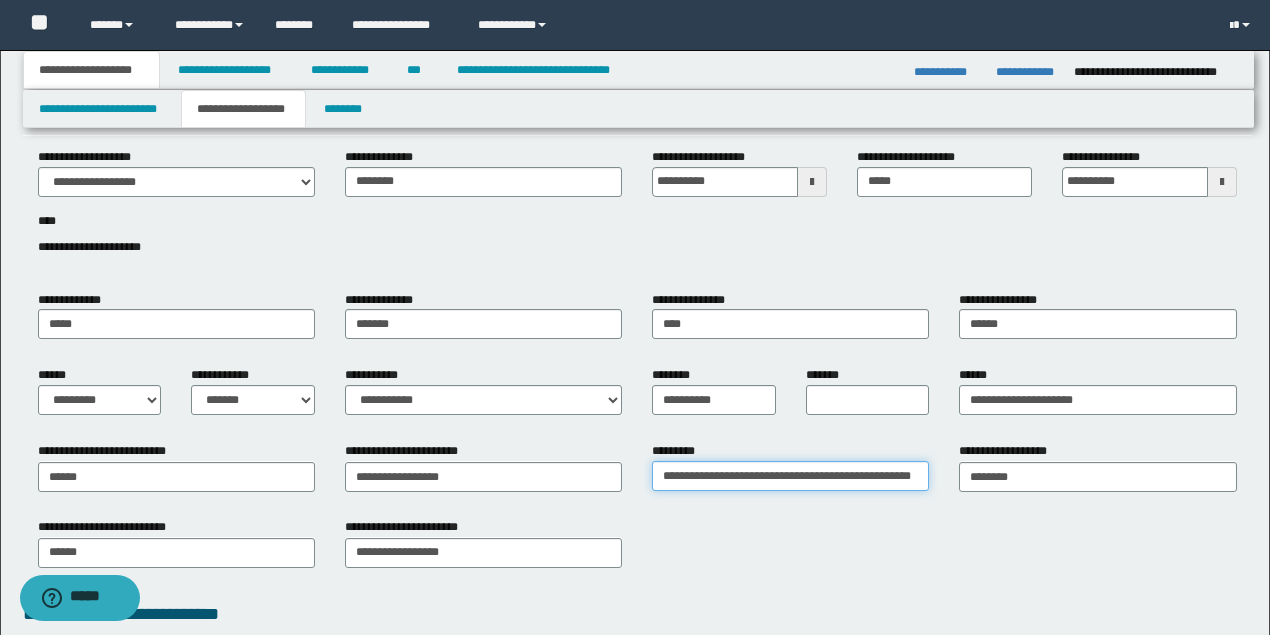 click on "**********" at bounding box center [790, 476] 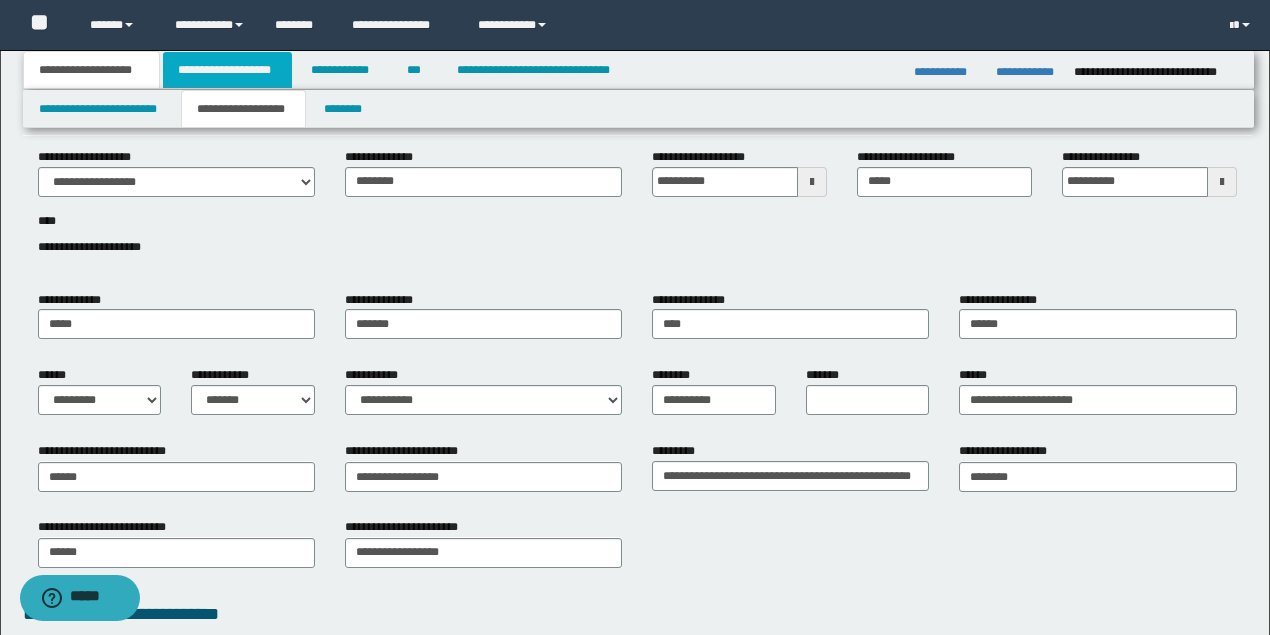 scroll, scrollTop: 0, scrollLeft: 0, axis: both 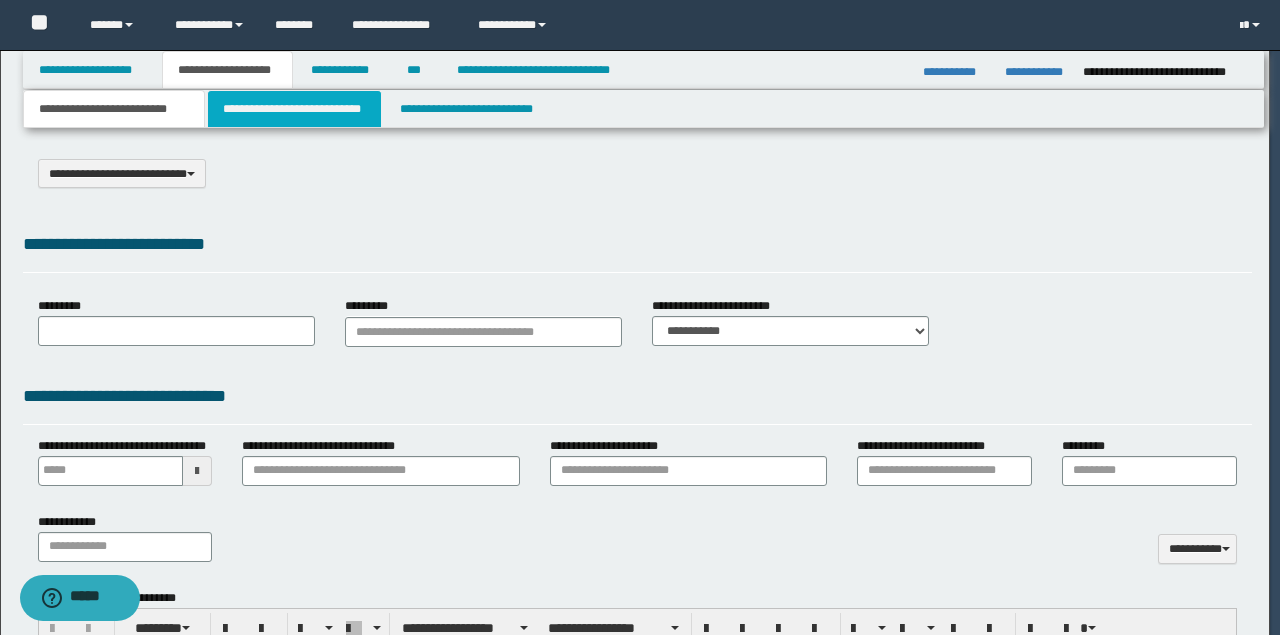 select on "*" 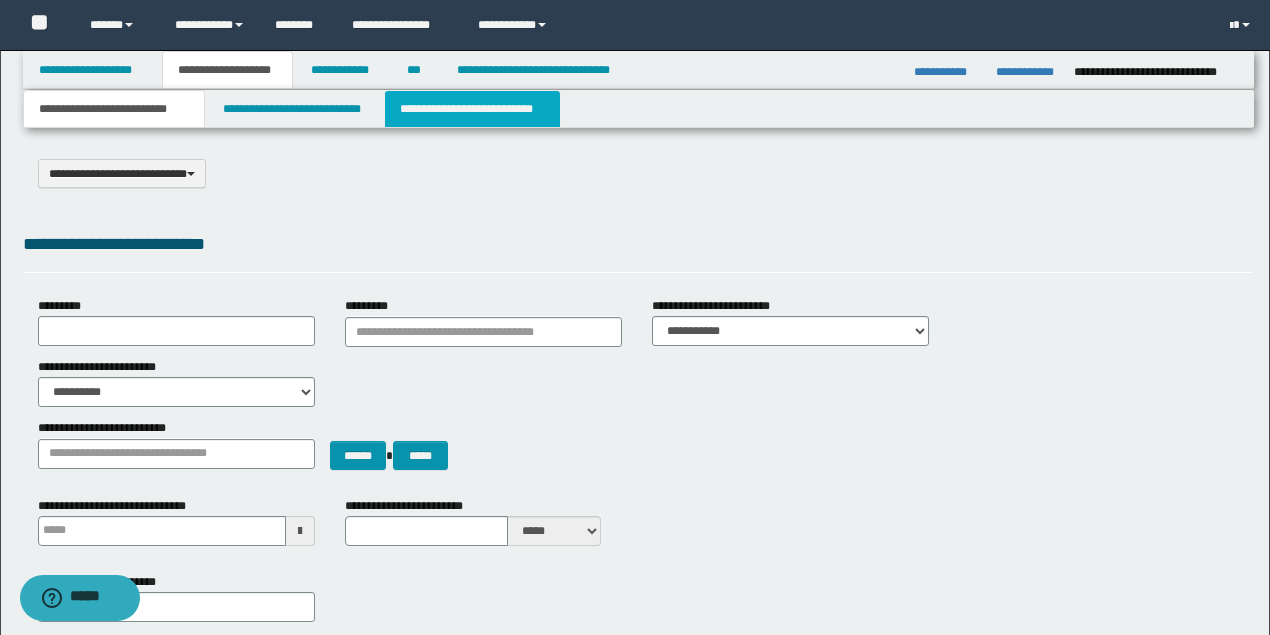 click on "**********" at bounding box center [472, 109] 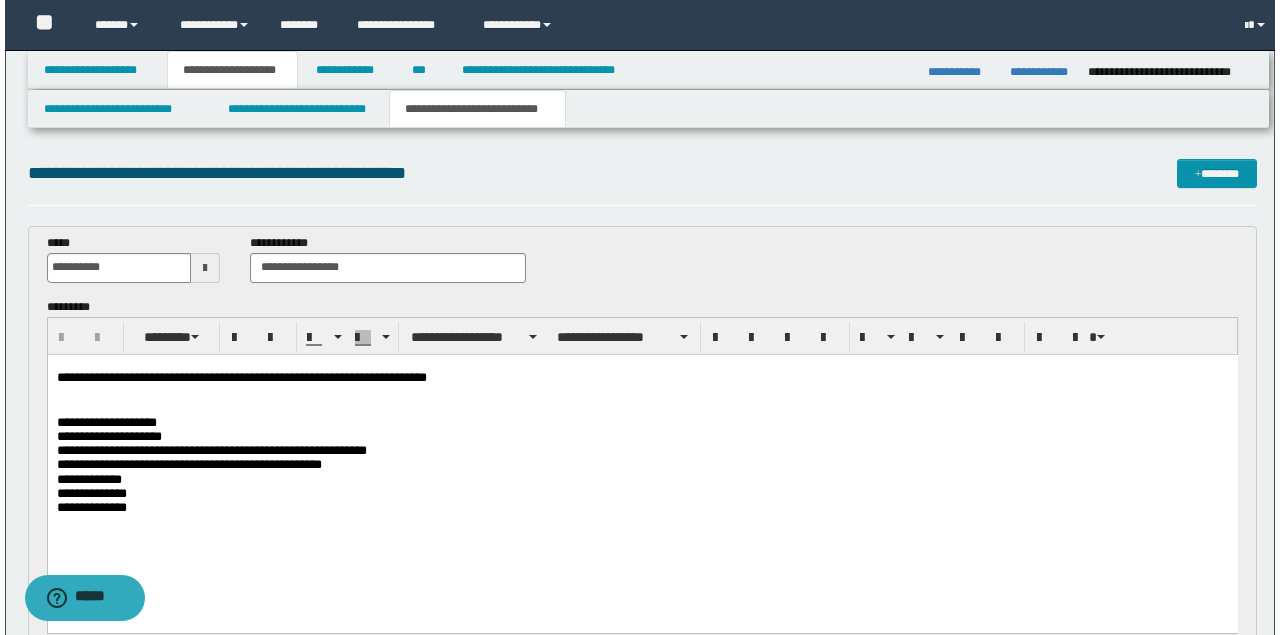 scroll, scrollTop: 0, scrollLeft: 0, axis: both 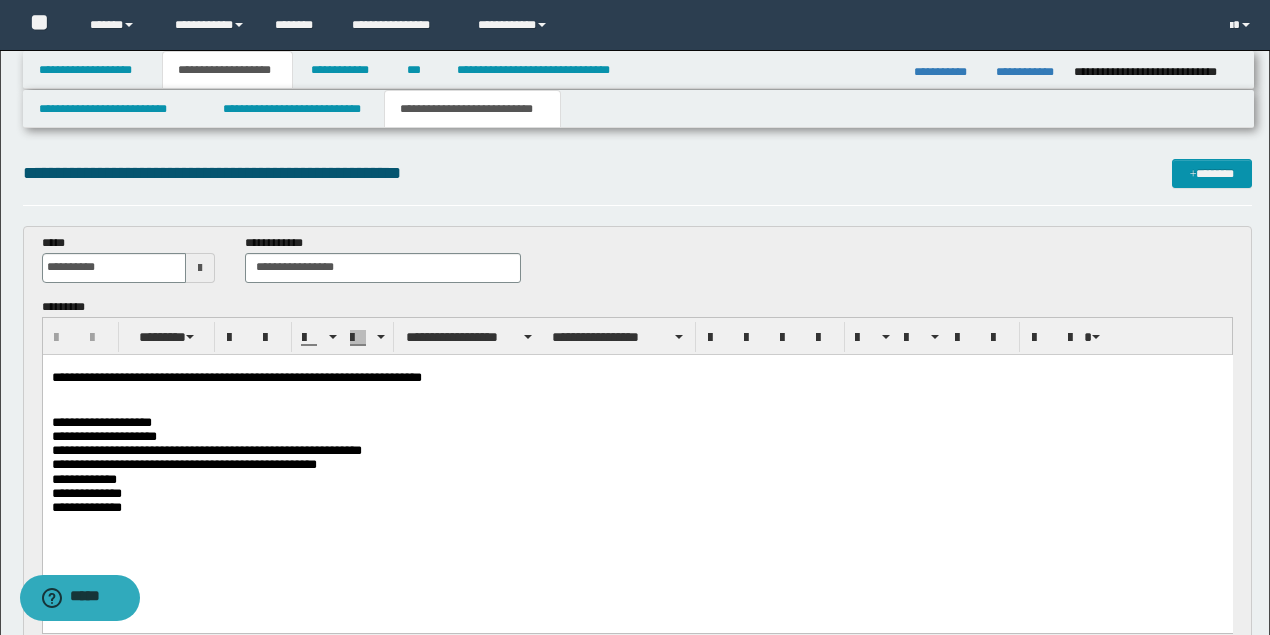 click on "**********" at bounding box center (637, 377) 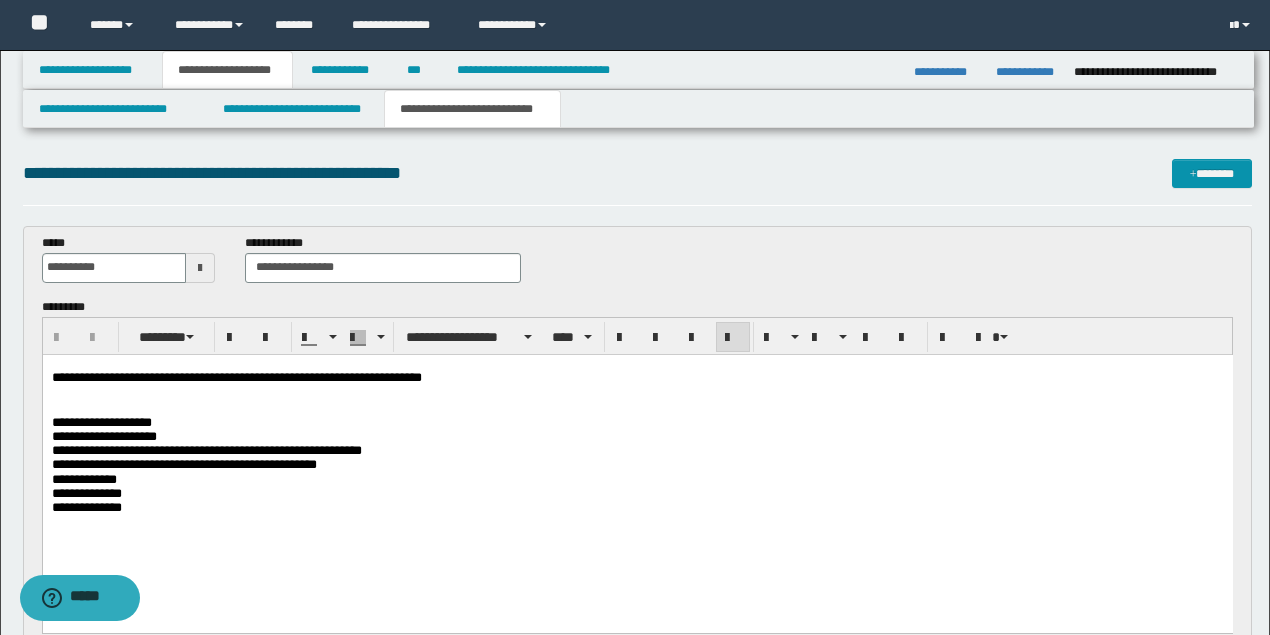 click on "**********" at bounding box center [236, 376] 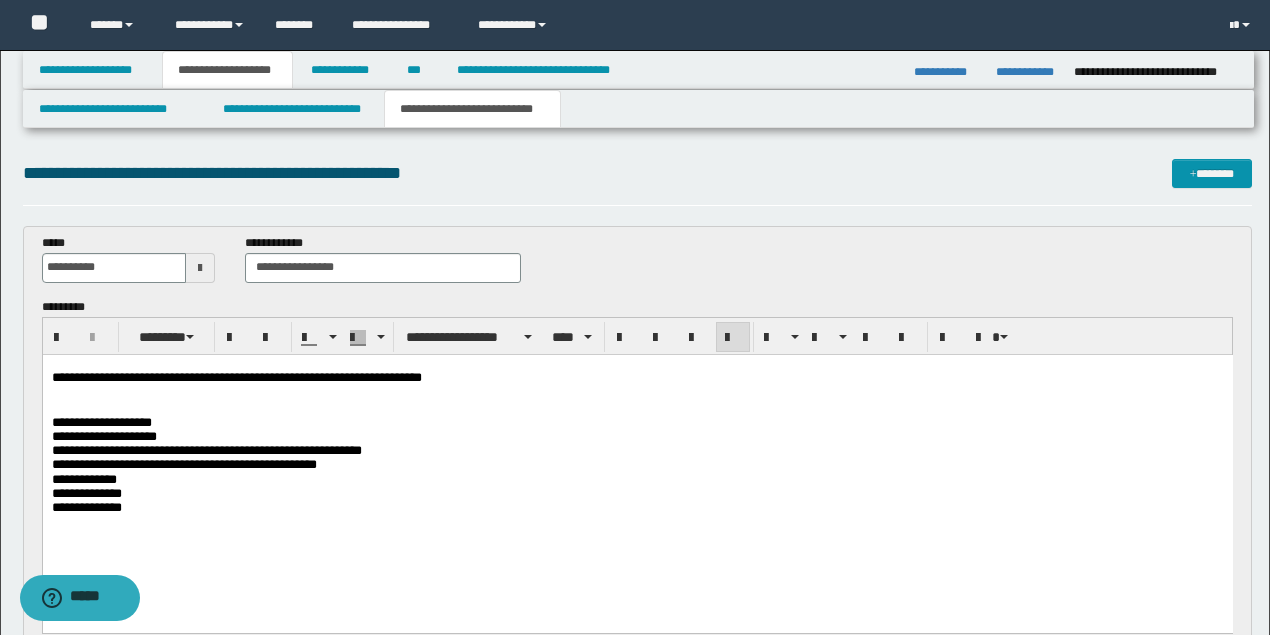 type 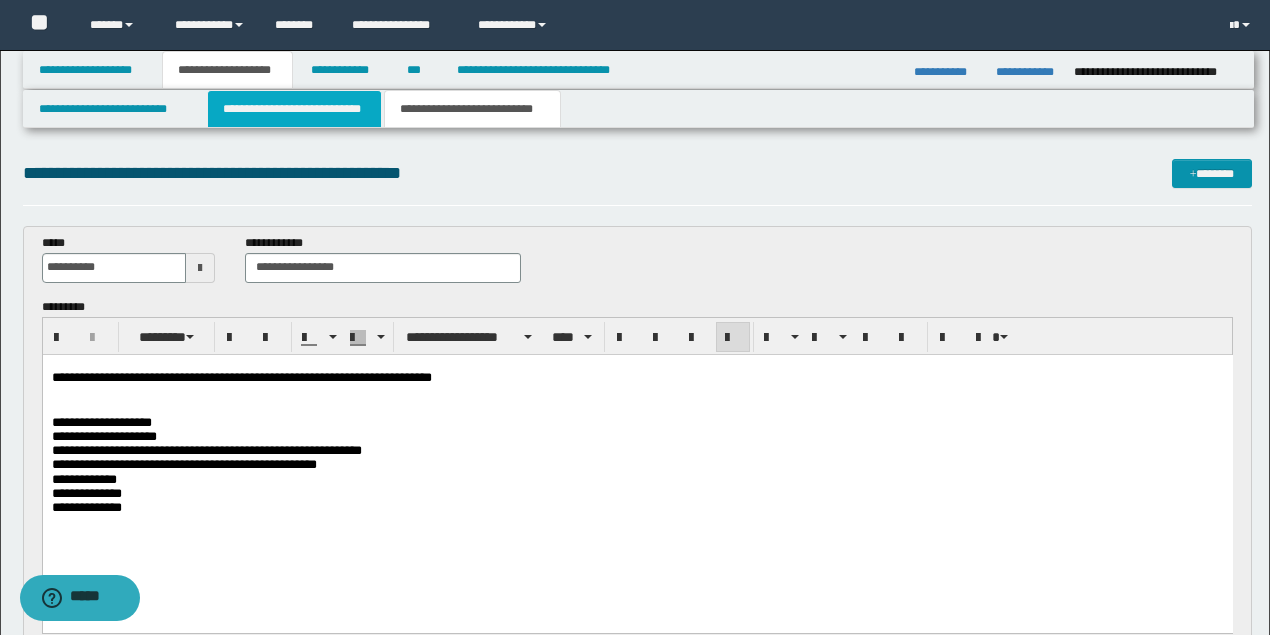 click on "**********" at bounding box center [294, 109] 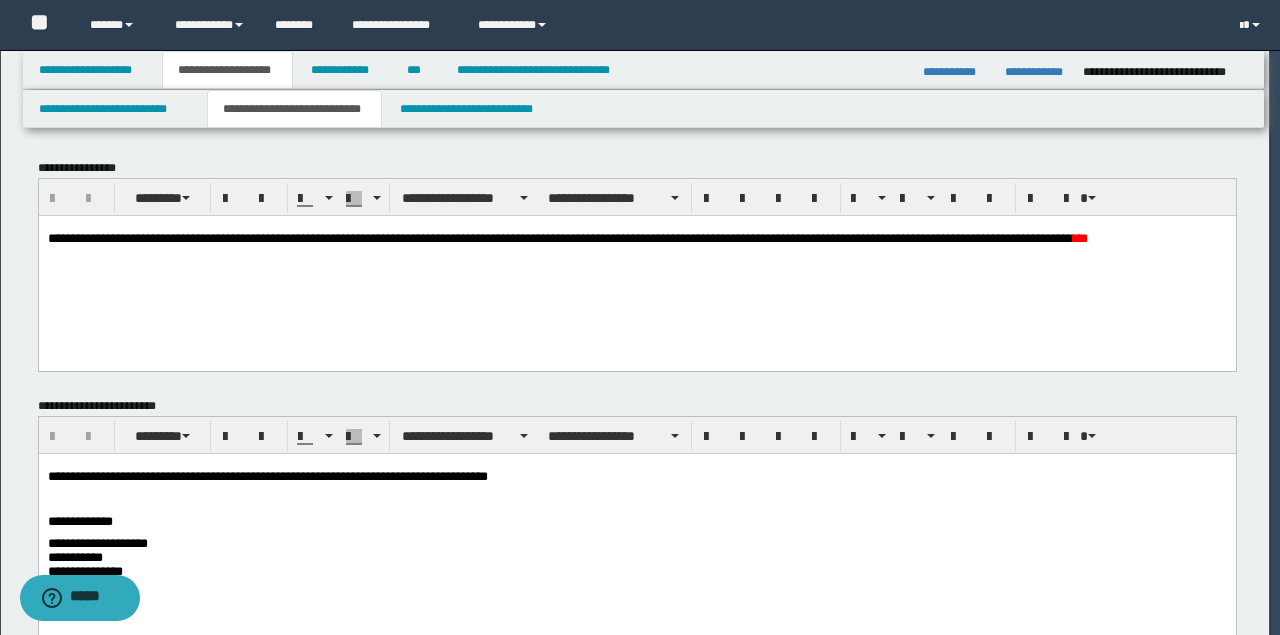 scroll, scrollTop: 0, scrollLeft: 0, axis: both 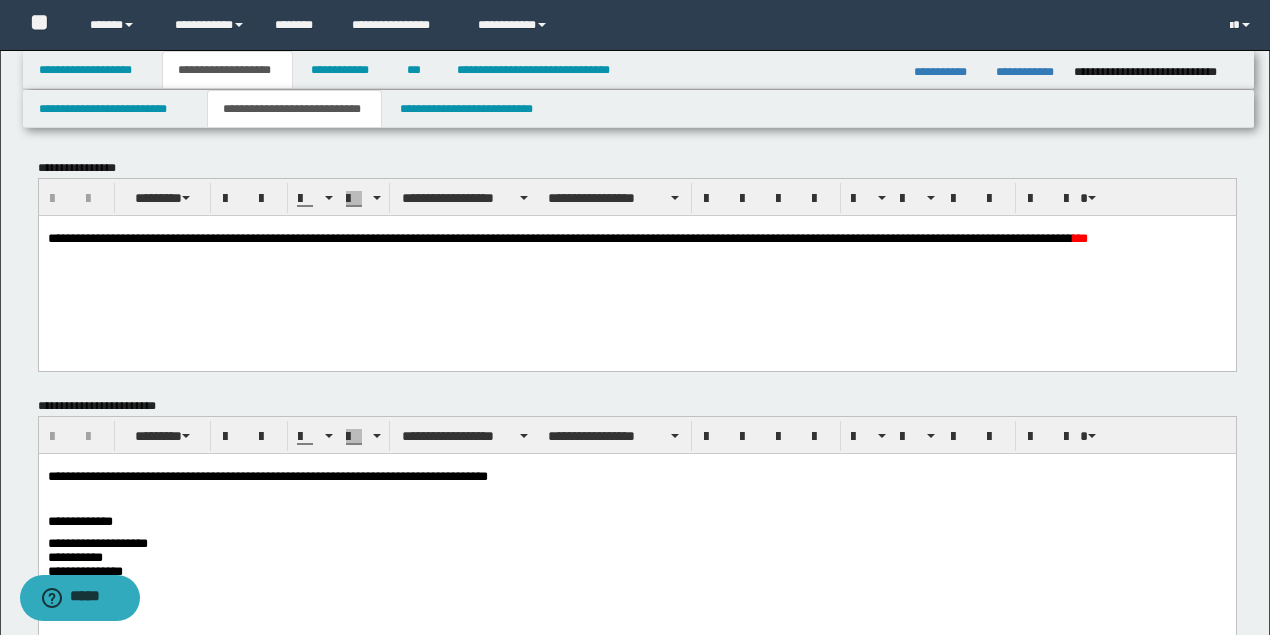 click on "**********" at bounding box center [267, 476] 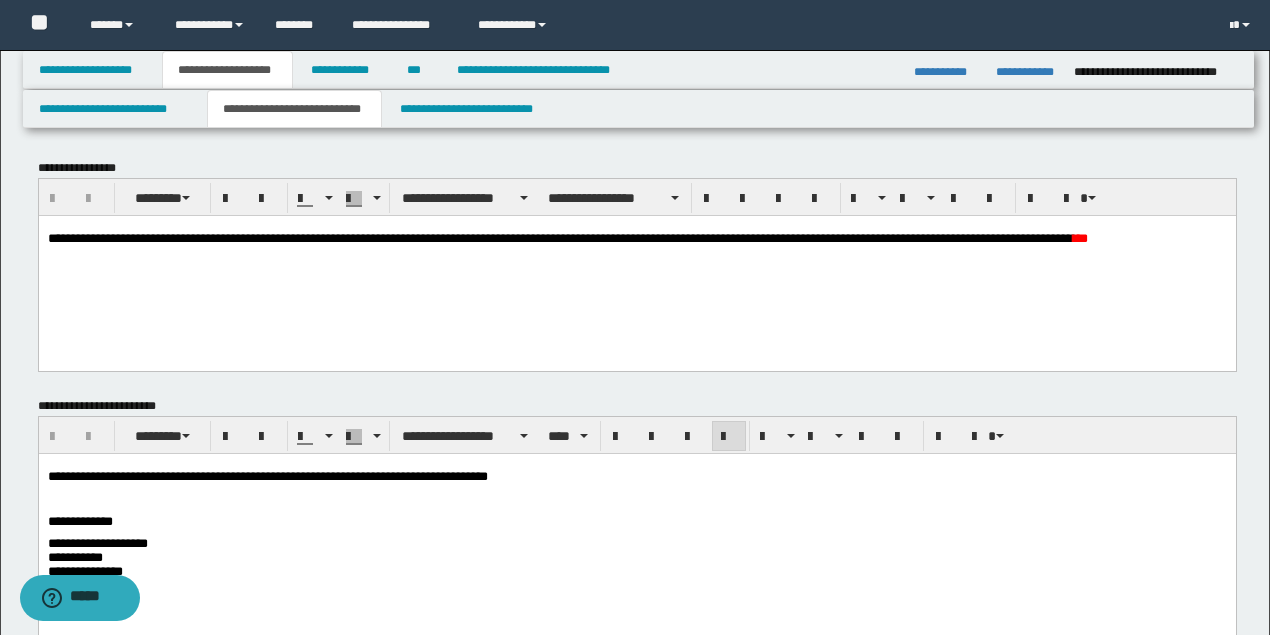 click on "**********" at bounding box center (267, 476) 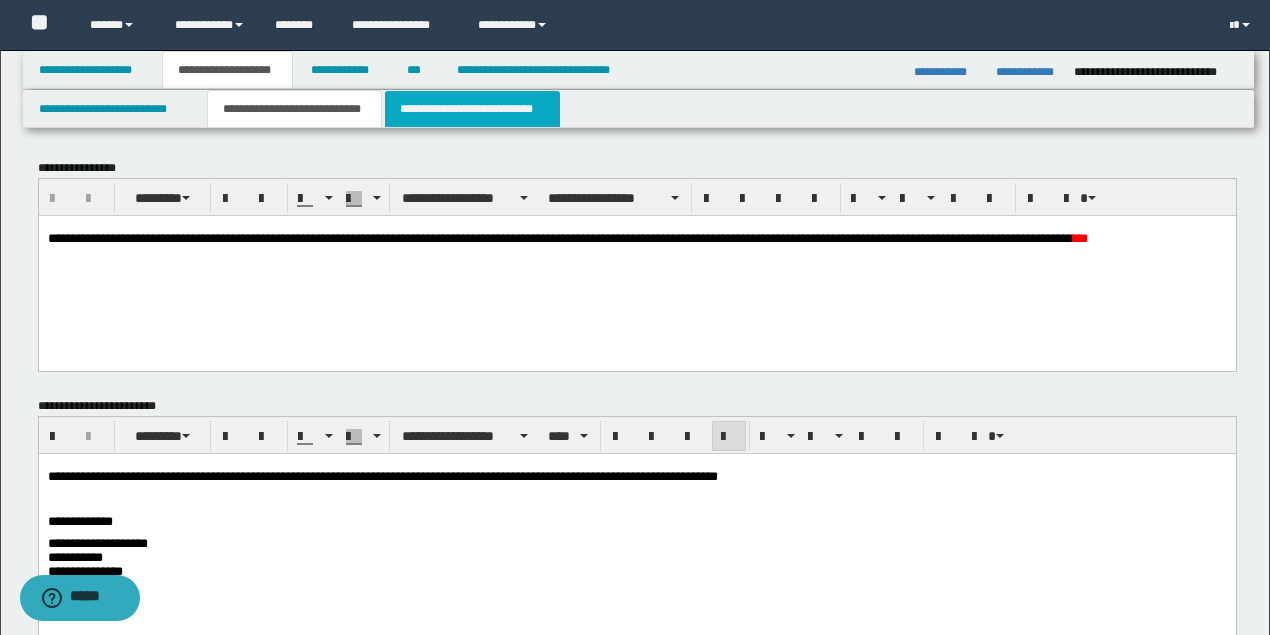 click on "**********" at bounding box center [472, 109] 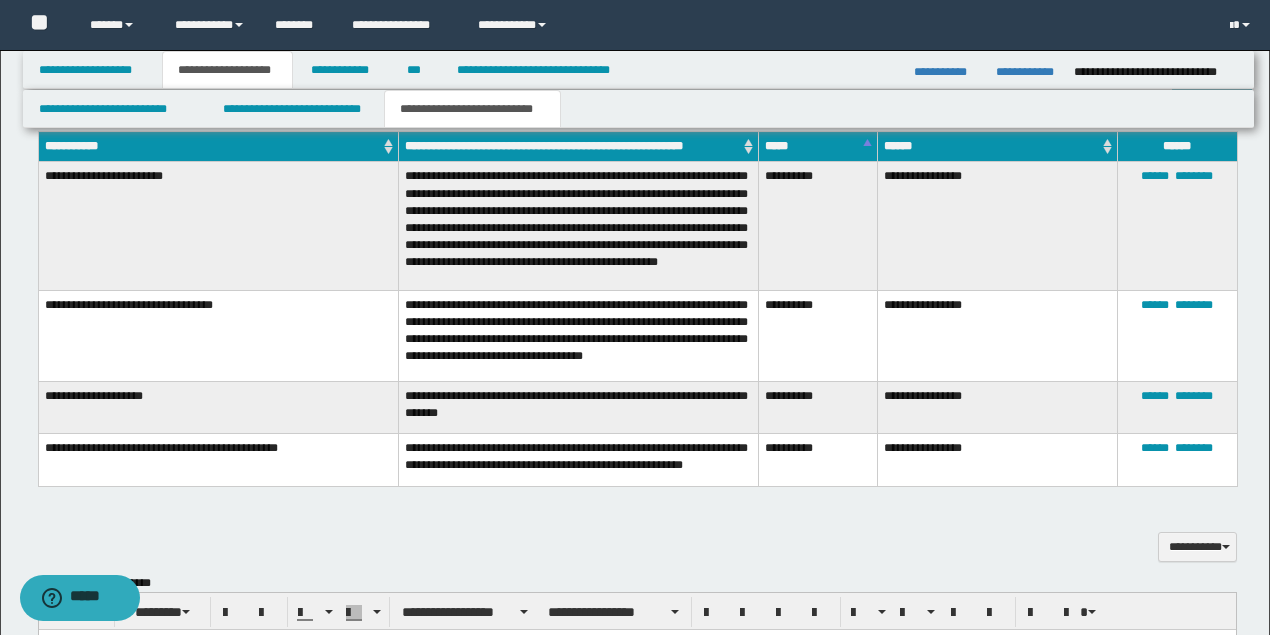 scroll, scrollTop: 600, scrollLeft: 0, axis: vertical 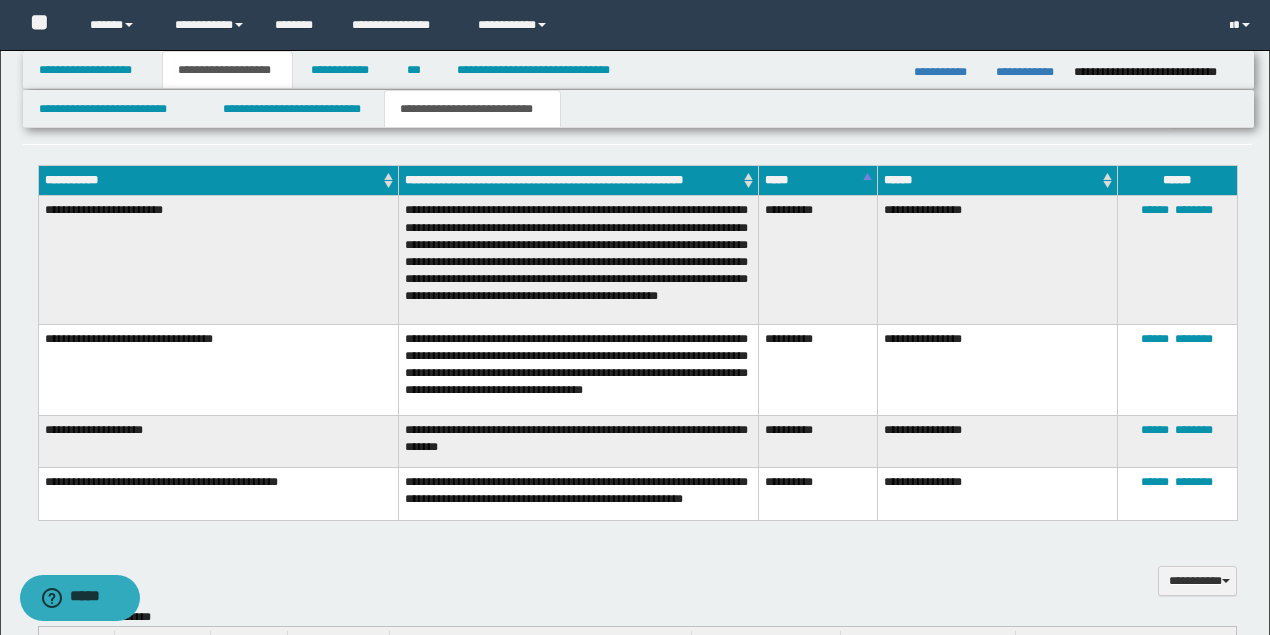 click on "**********" at bounding box center (637, 570) 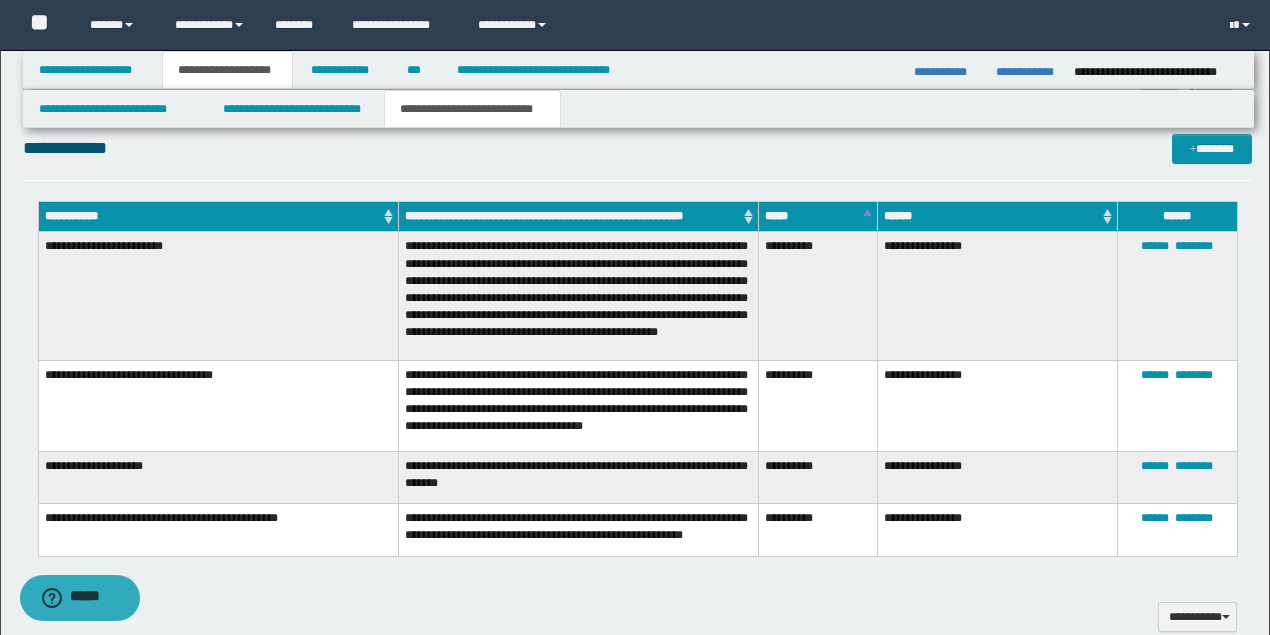 scroll, scrollTop: 533, scrollLeft: 0, axis: vertical 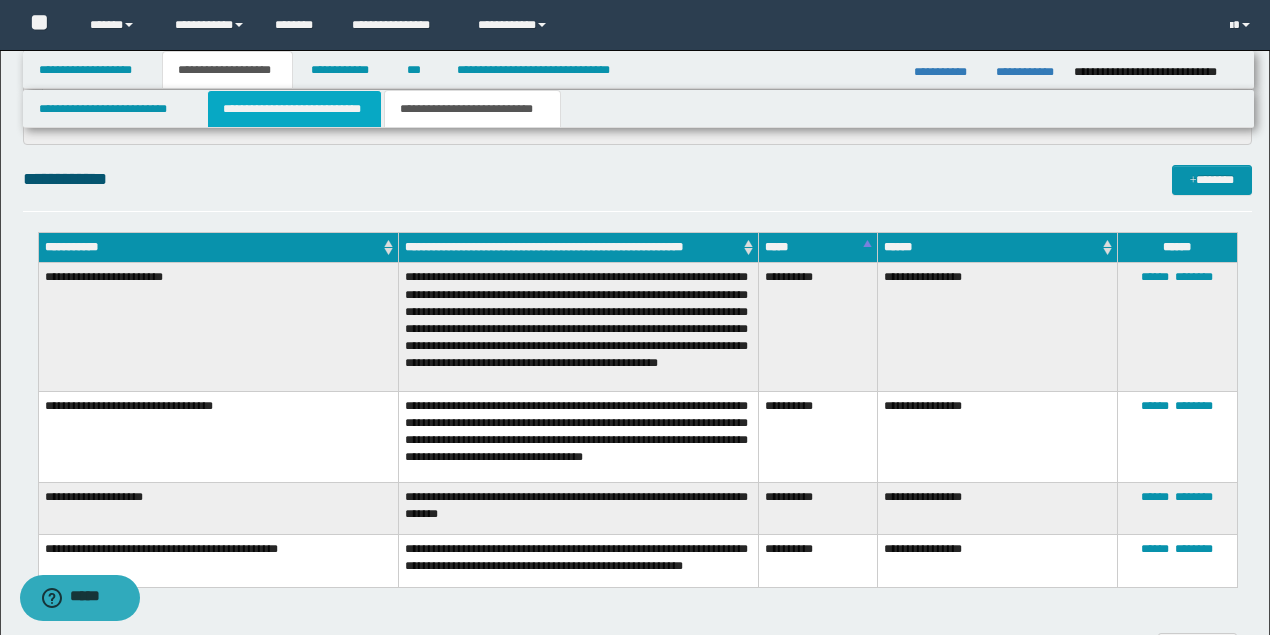 click on "**********" at bounding box center (294, 109) 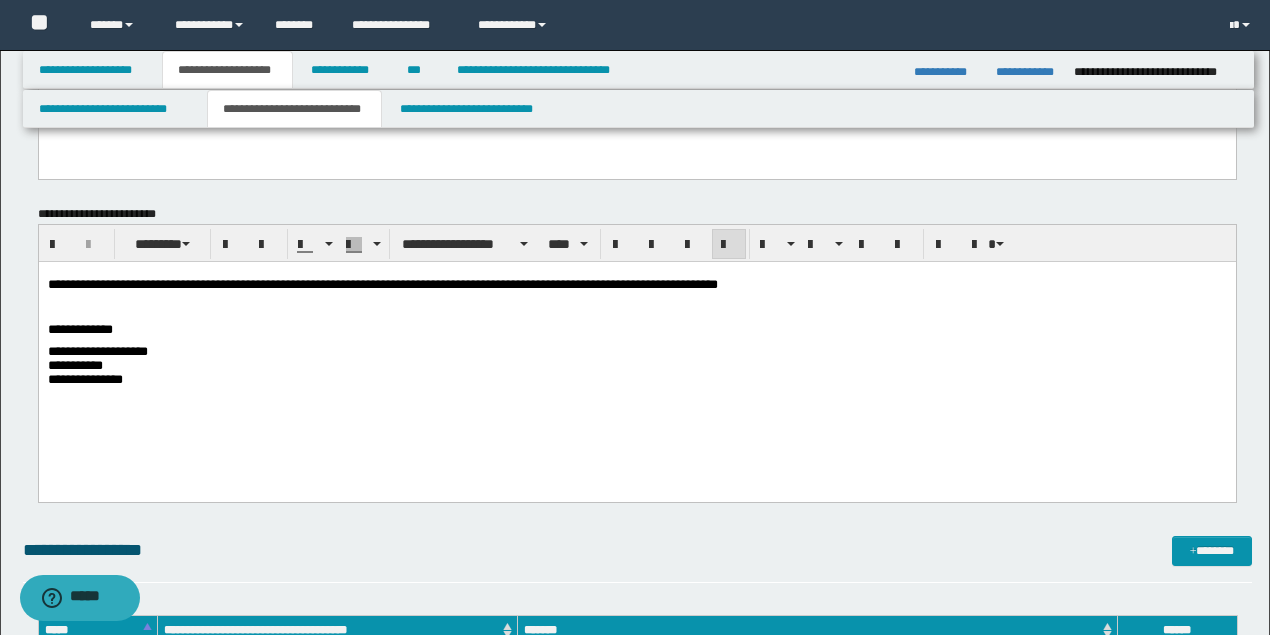 scroll, scrollTop: 200, scrollLeft: 0, axis: vertical 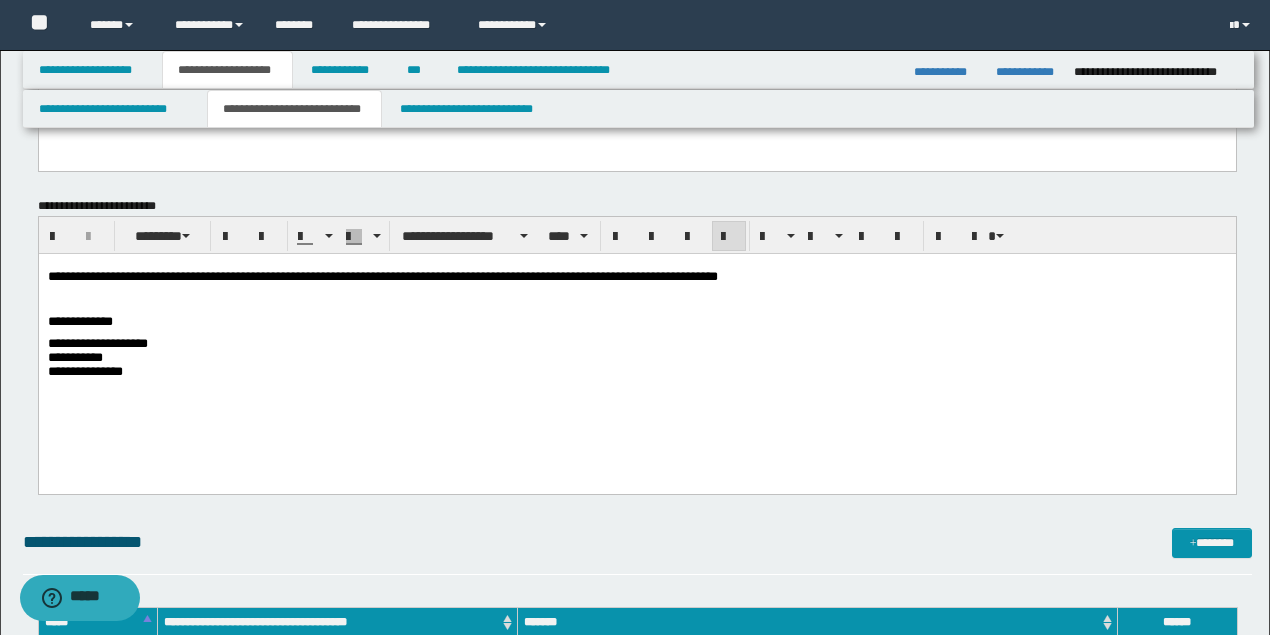 click on "**********" at bounding box center [636, 346] 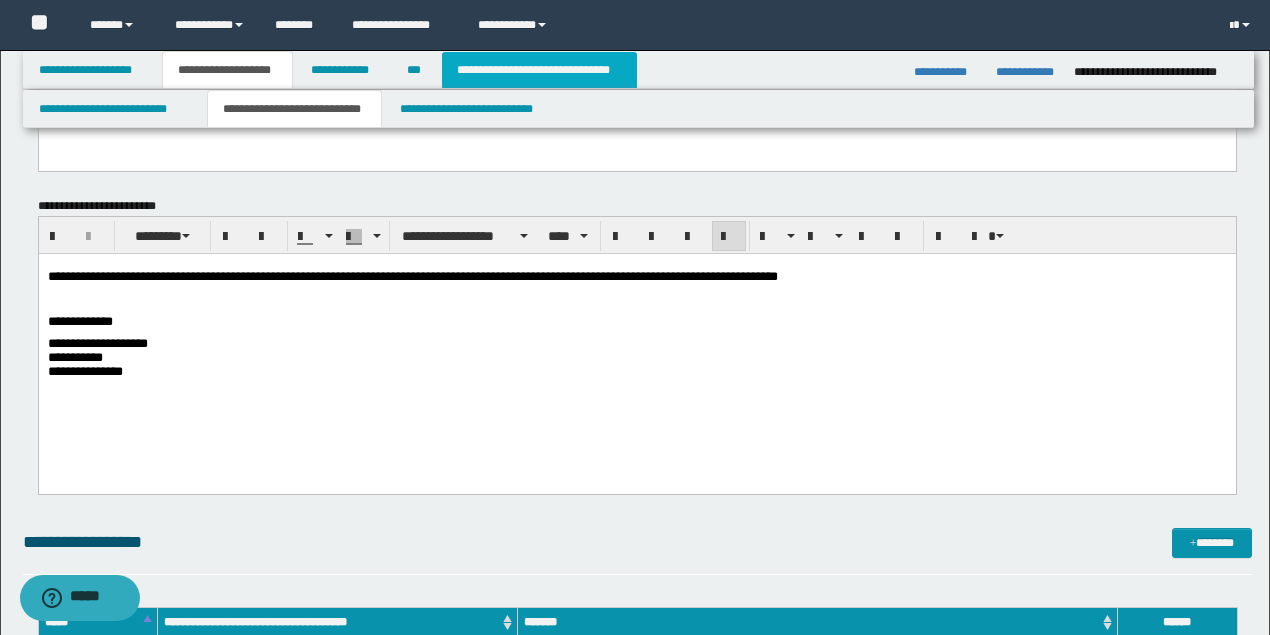 click on "**********" at bounding box center (539, 70) 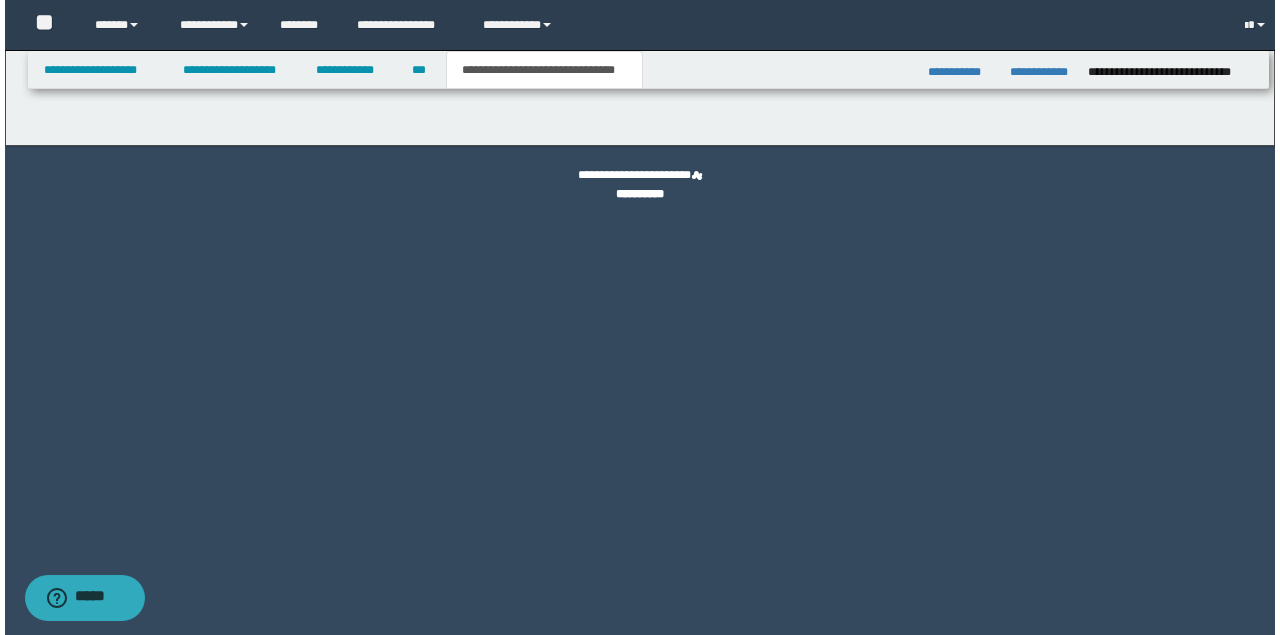 scroll, scrollTop: 0, scrollLeft: 0, axis: both 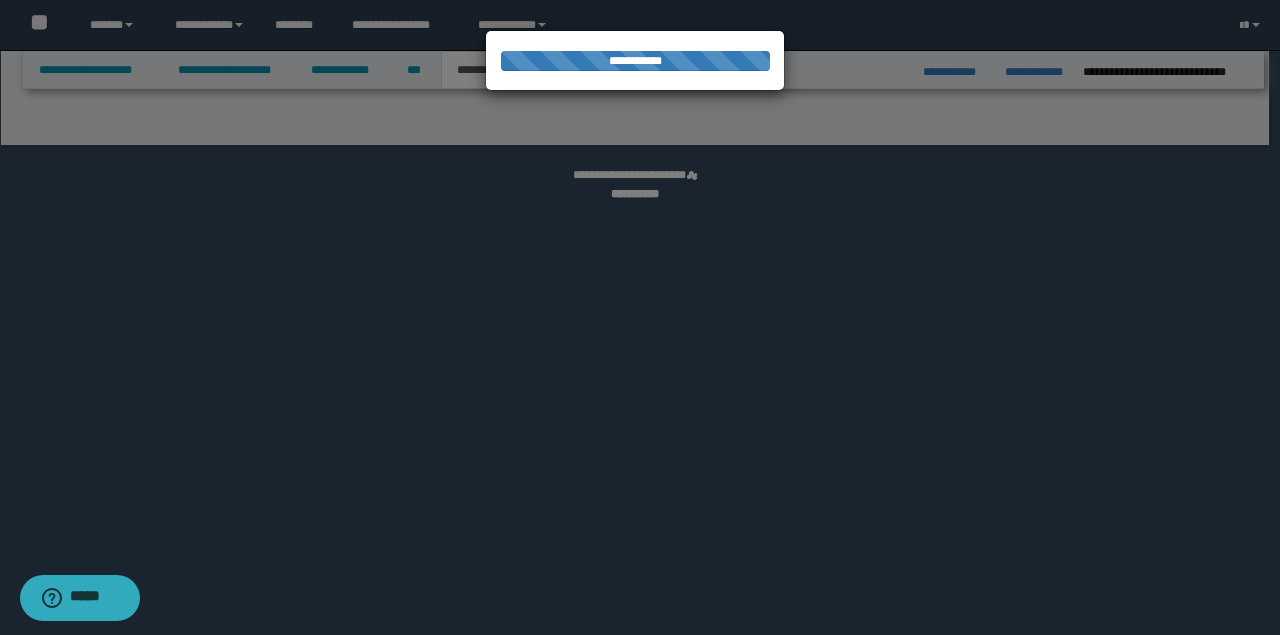 select on "*" 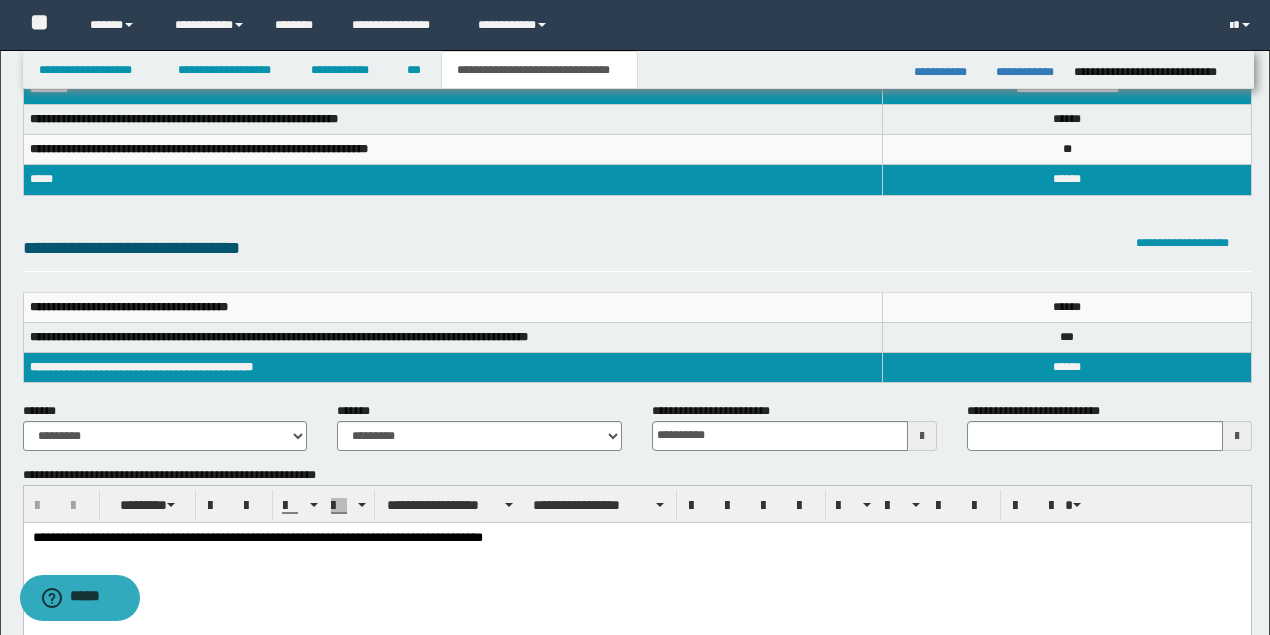 scroll, scrollTop: 133, scrollLeft: 0, axis: vertical 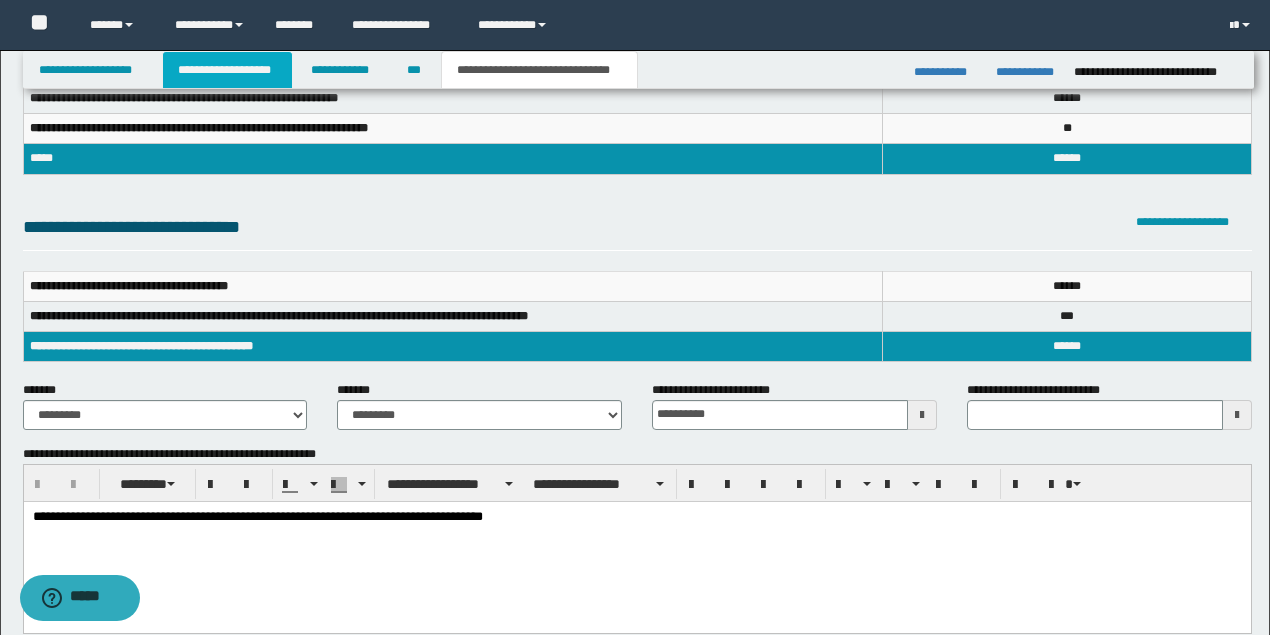click on "**********" at bounding box center [227, 70] 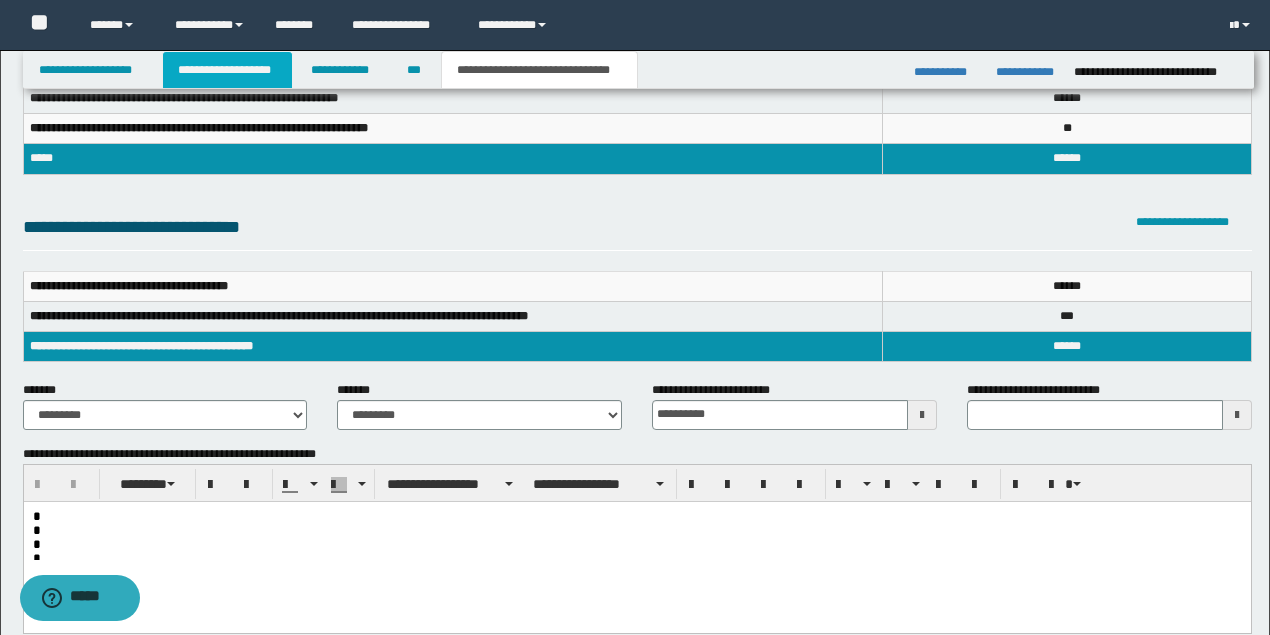 scroll, scrollTop: 164, scrollLeft: 0, axis: vertical 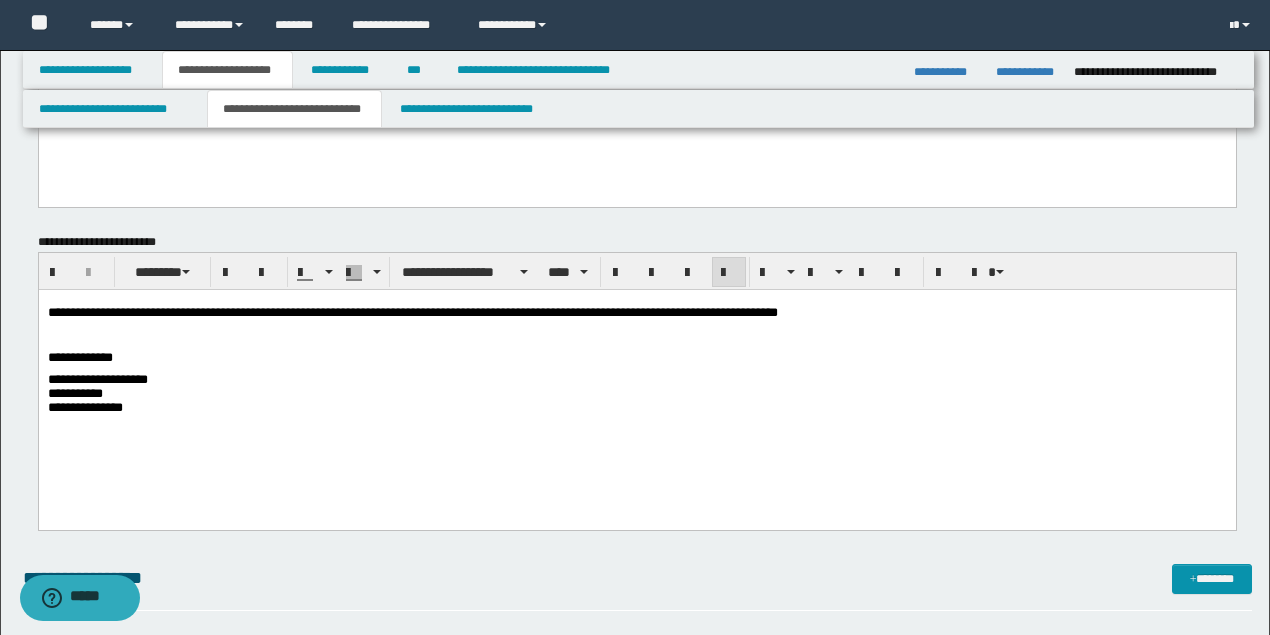 click on "**********" at bounding box center (636, 313) 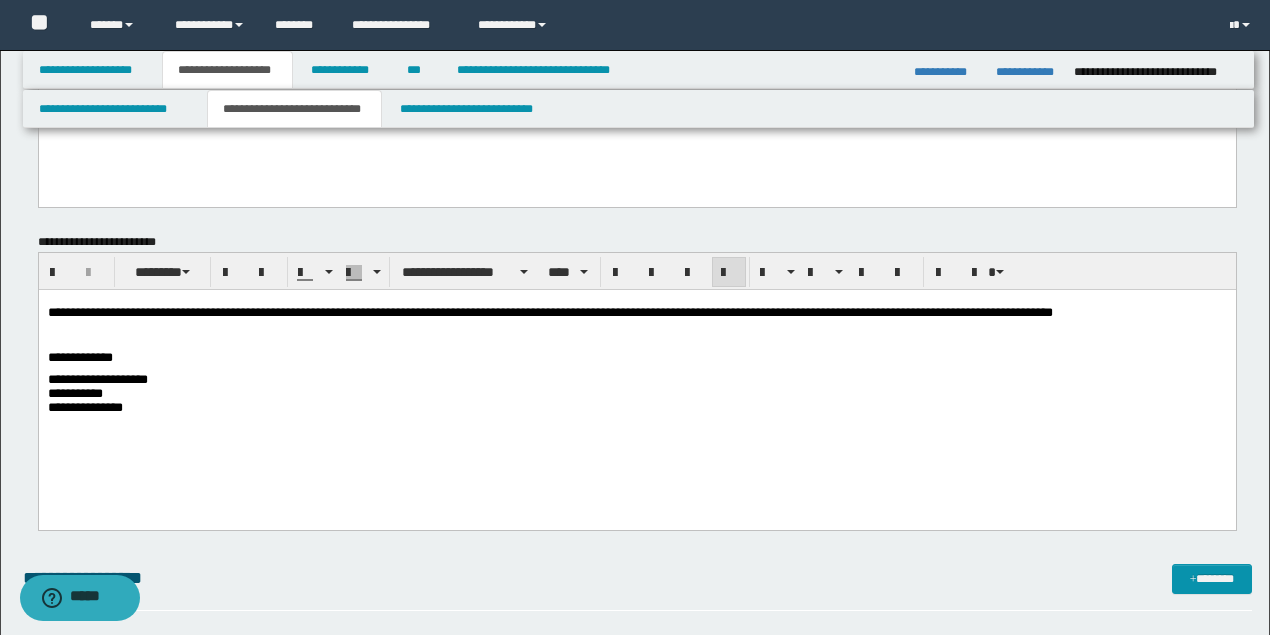 click on "**********" at bounding box center (549, 312) 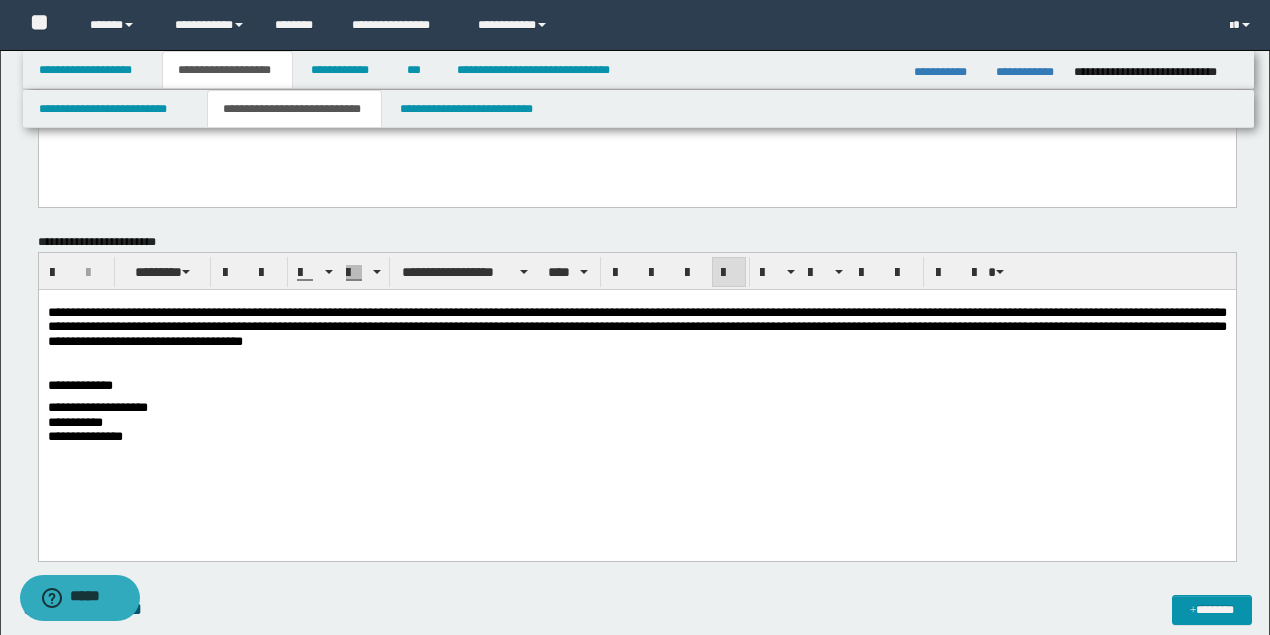 click on "**********" at bounding box center [636, 327] 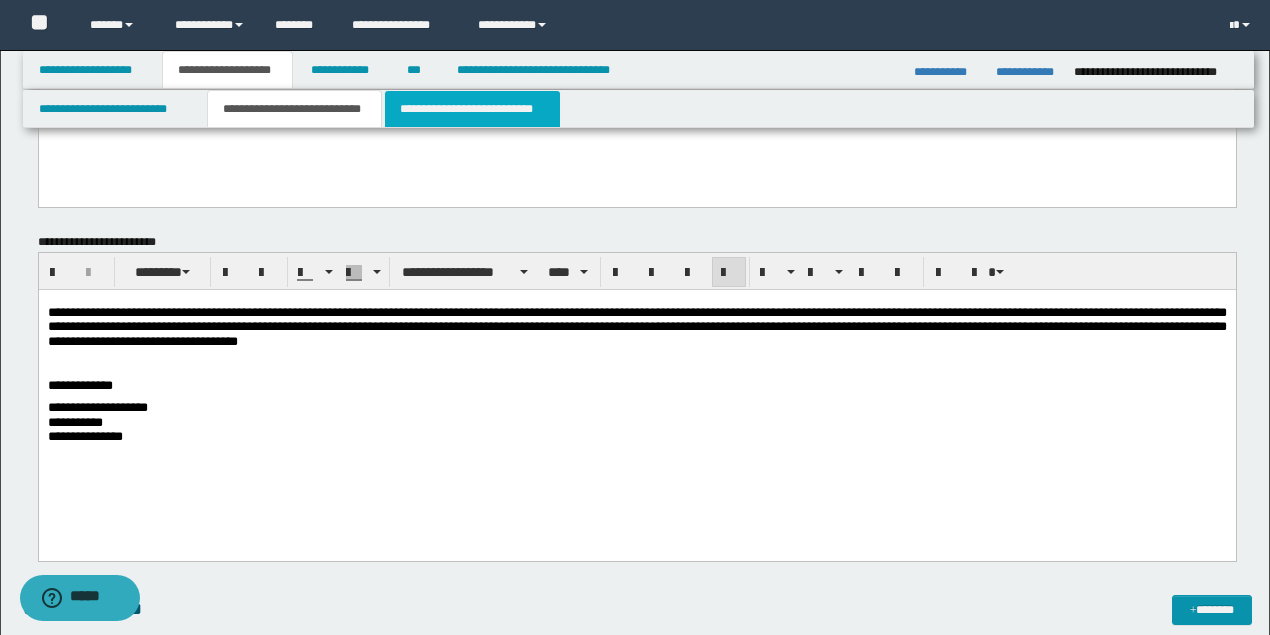 click on "**********" at bounding box center [472, 109] 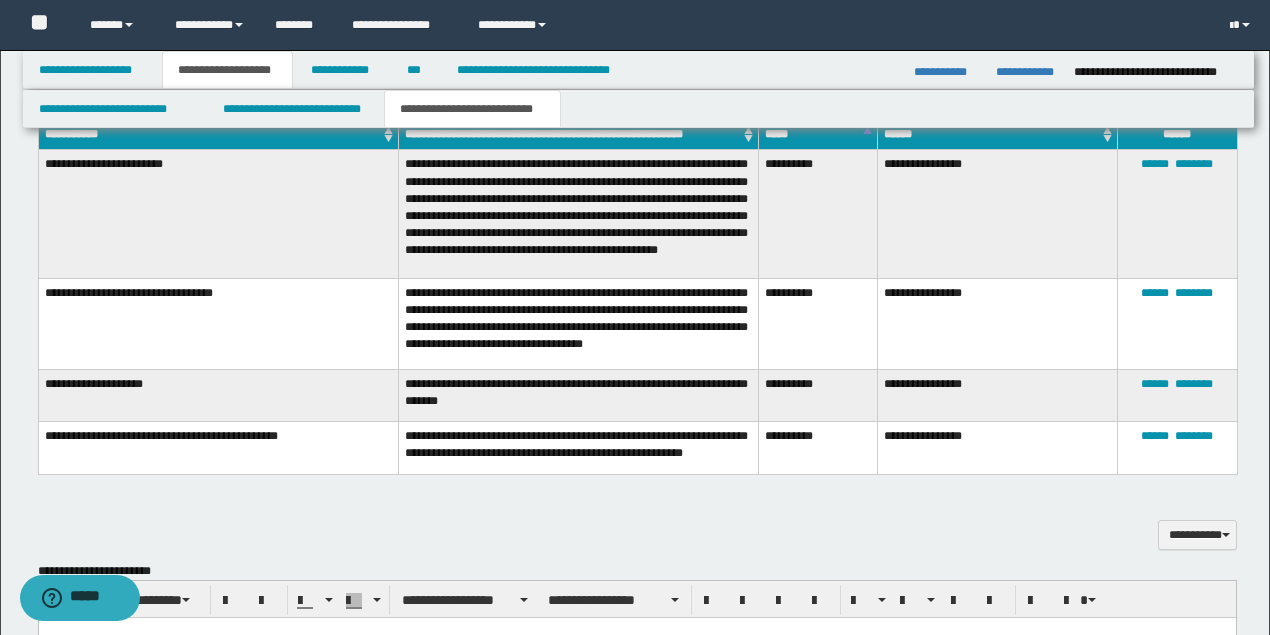 scroll, scrollTop: 630, scrollLeft: 0, axis: vertical 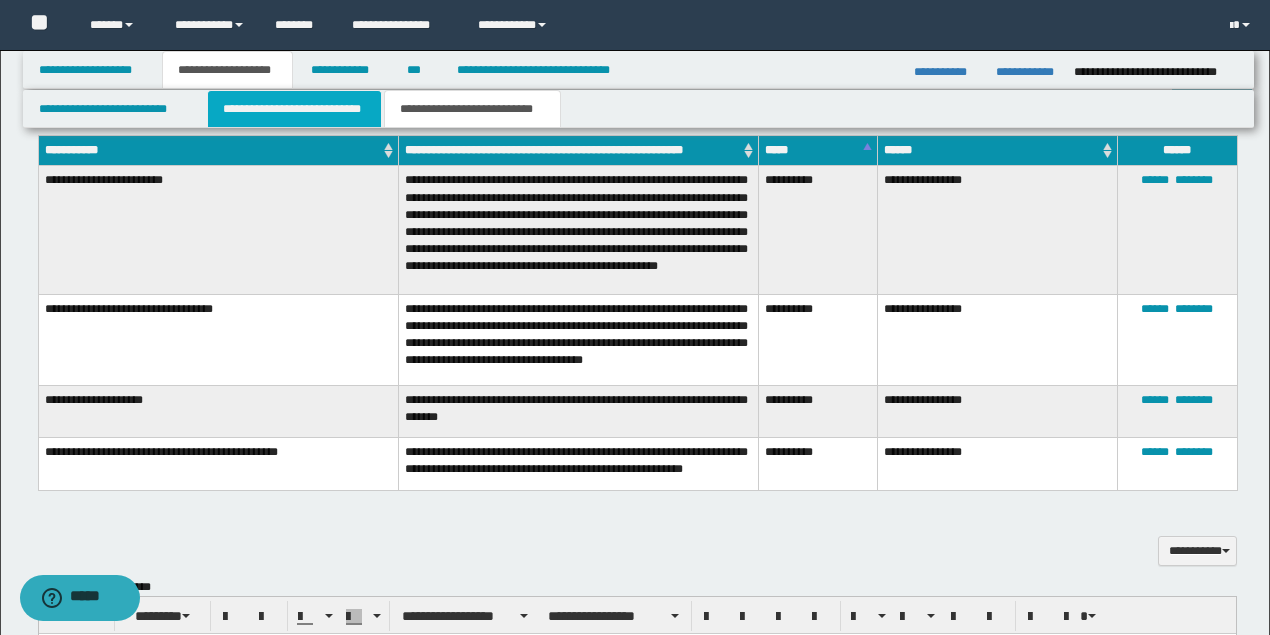 click on "**********" at bounding box center (294, 109) 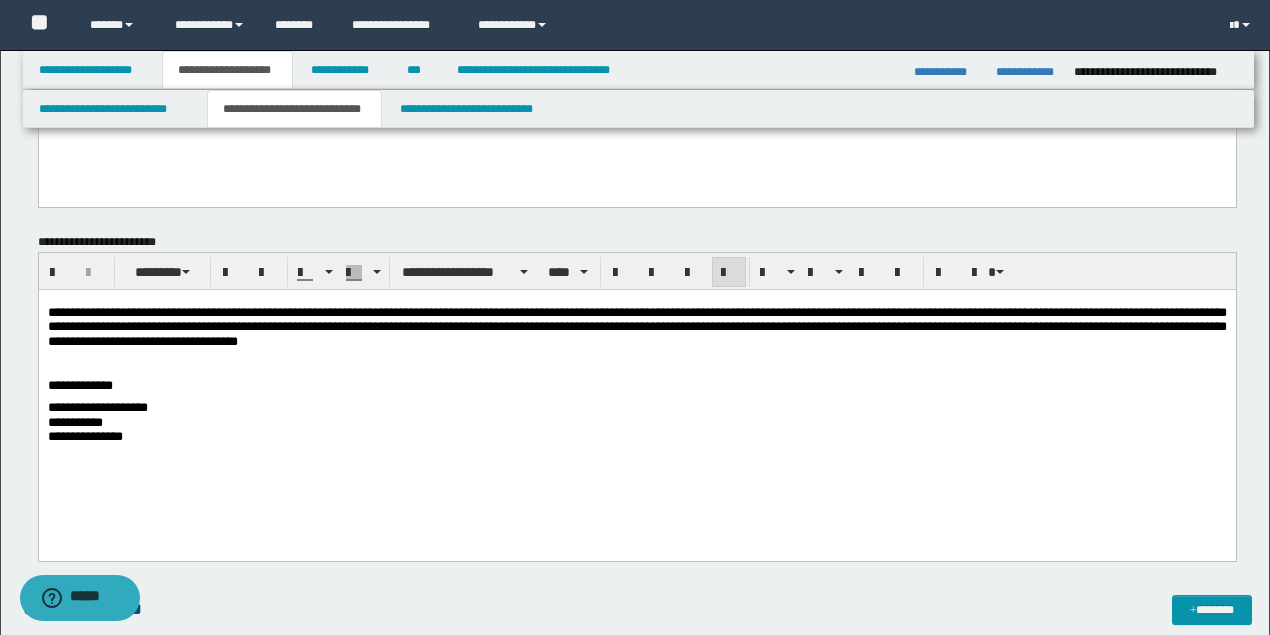 scroll, scrollTop: 164, scrollLeft: 0, axis: vertical 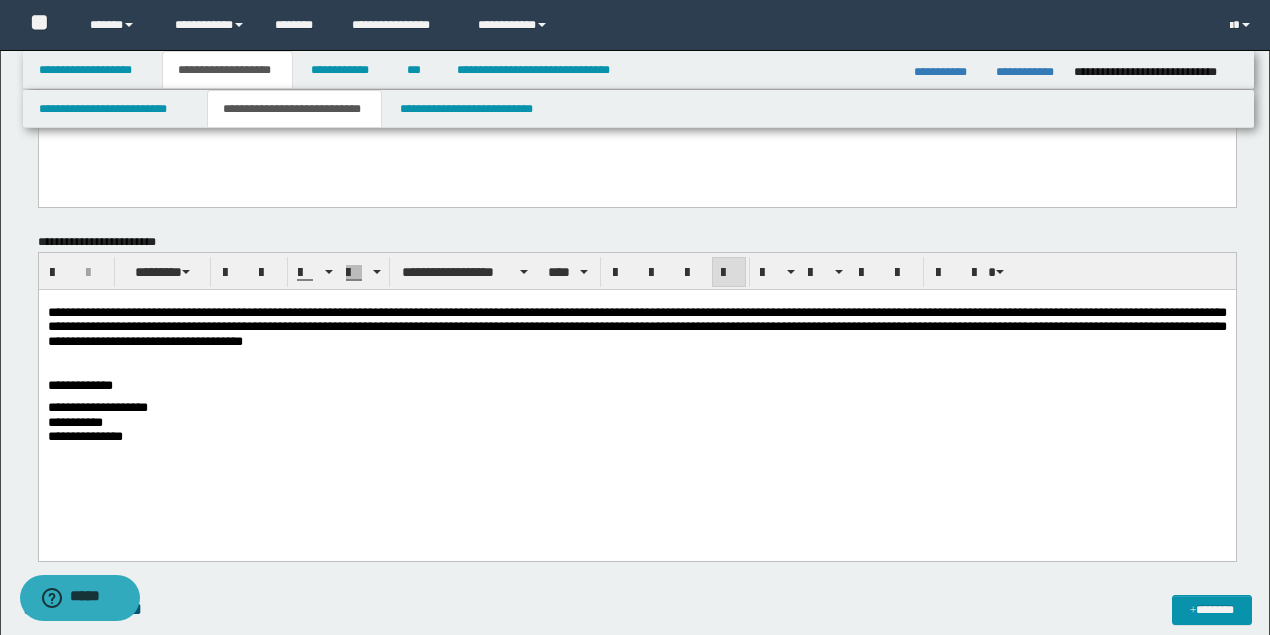 click on "**********" at bounding box center [636, 327] 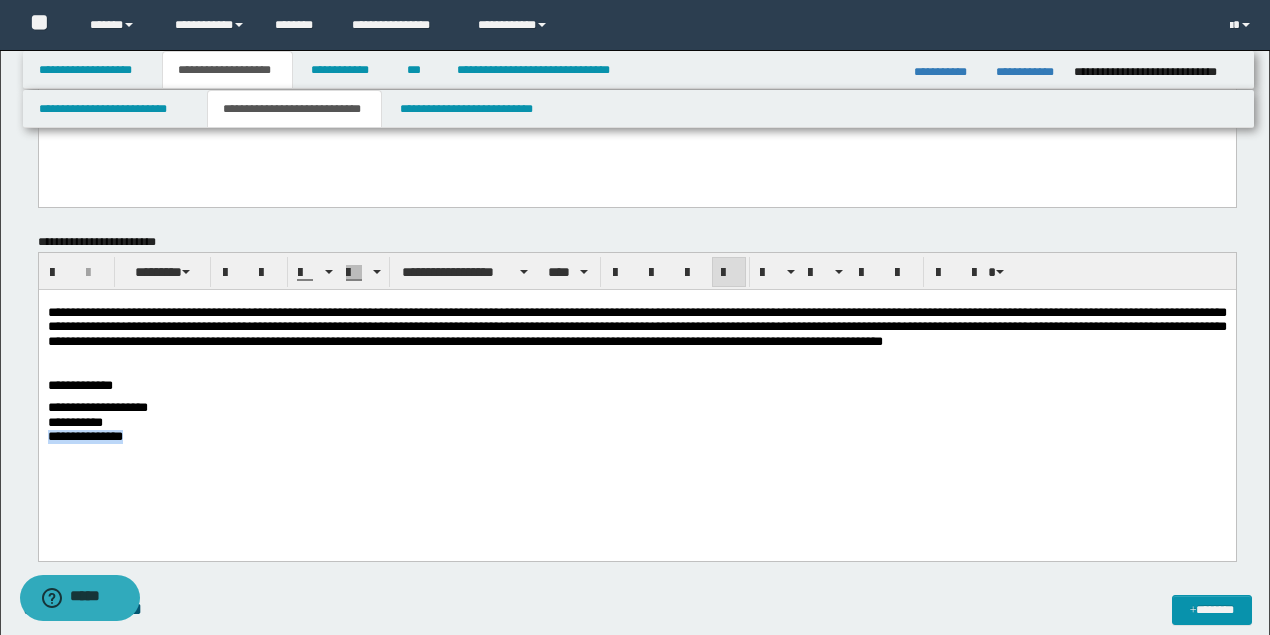drag, startPoint x: 166, startPoint y: 447, endPoint x: 40, endPoint y: 440, distance: 126.1943 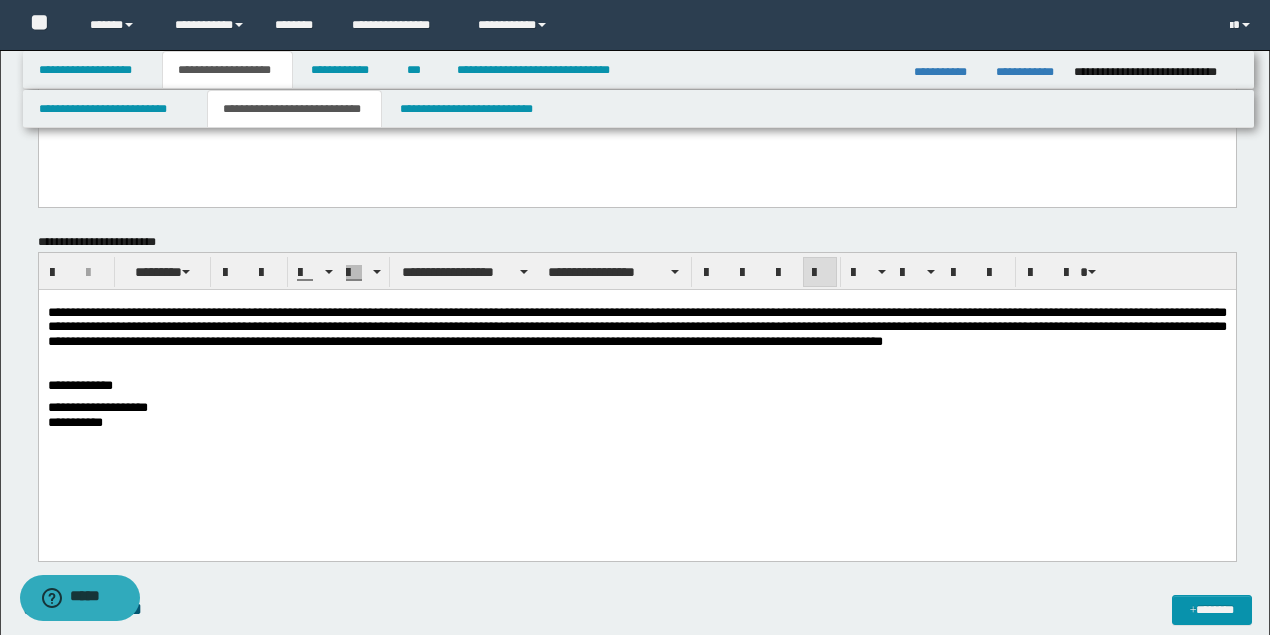 click on "**********" at bounding box center [97, 407] 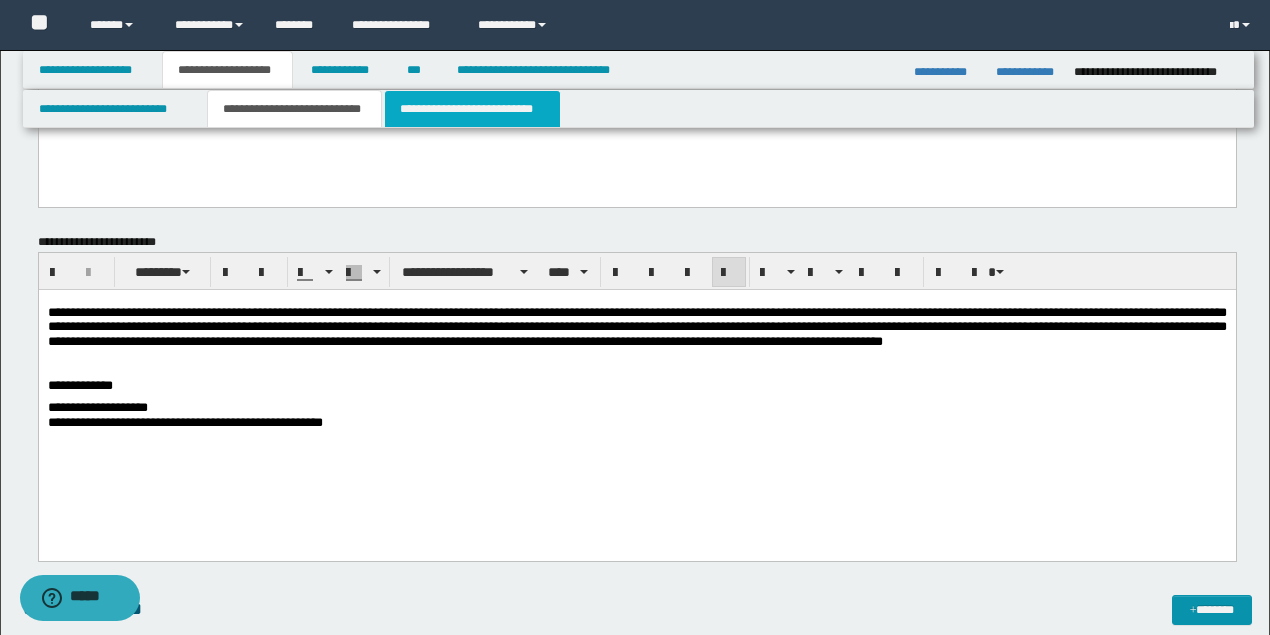 click on "**********" at bounding box center (472, 109) 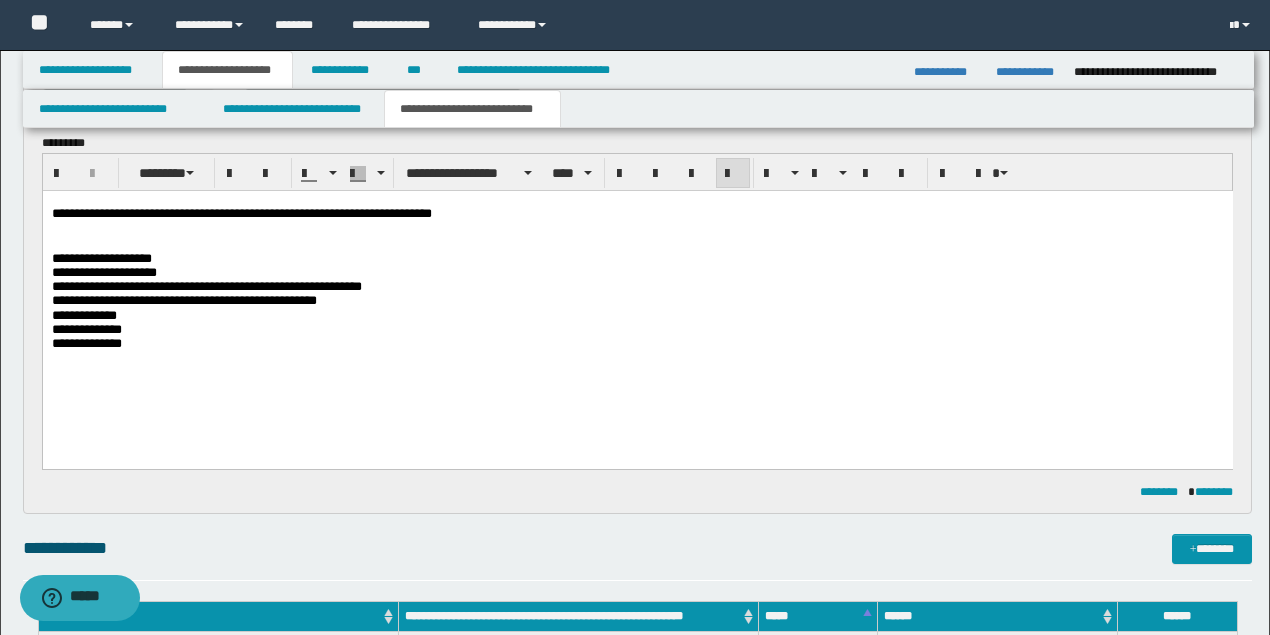 click on "**********" at bounding box center [101, 257] 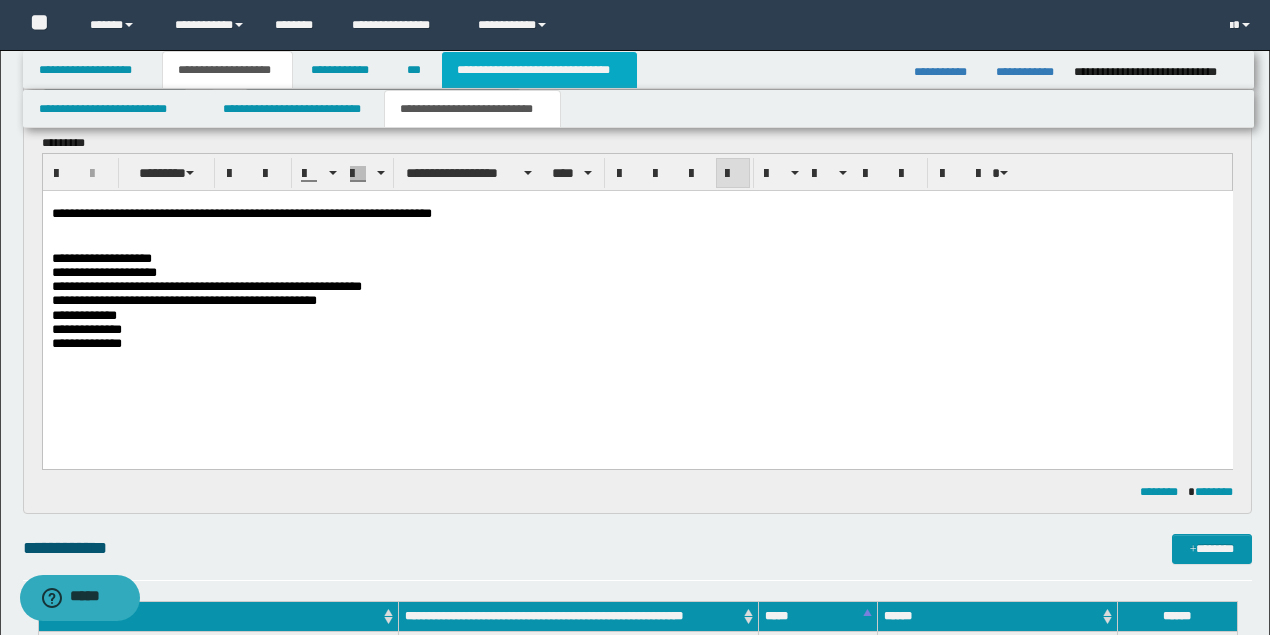 click on "**********" at bounding box center (539, 70) 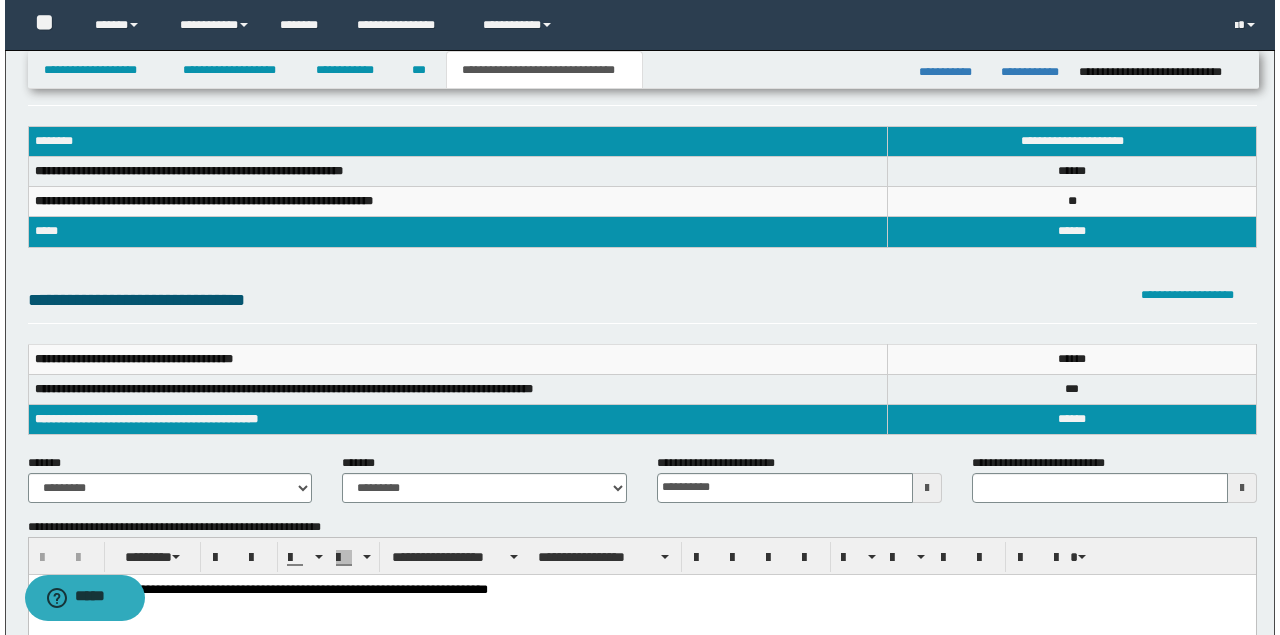 scroll, scrollTop: 0, scrollLeft: 0, axis: both 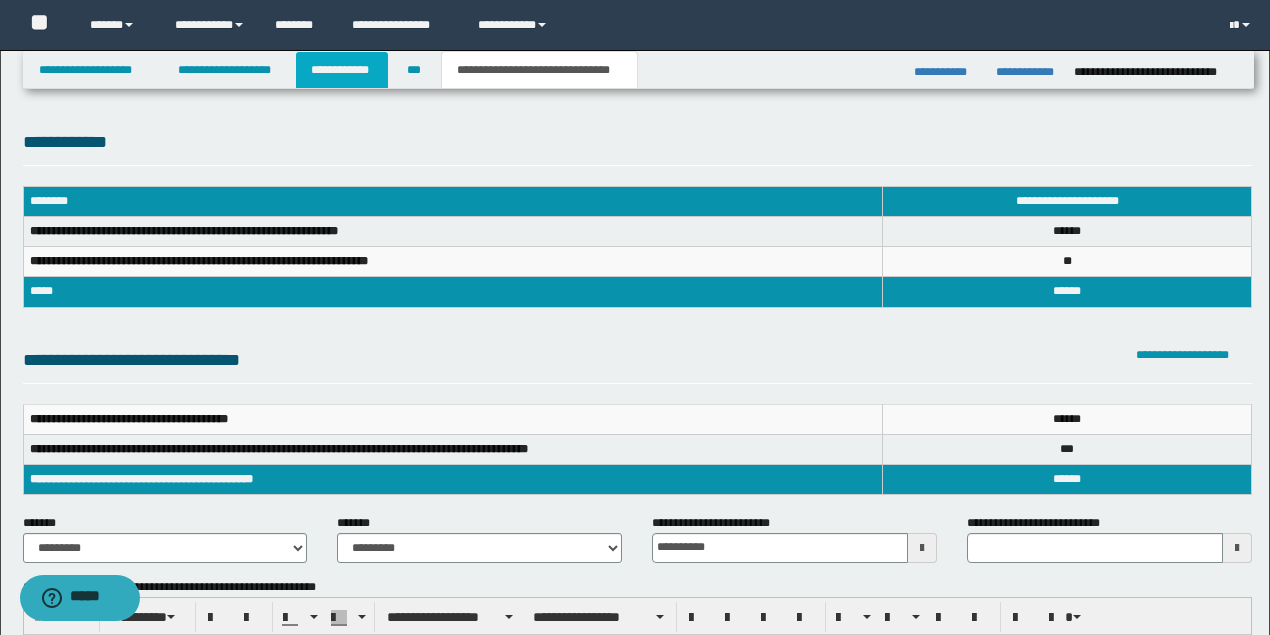 click on "**********" at bounding box center [342, 70] 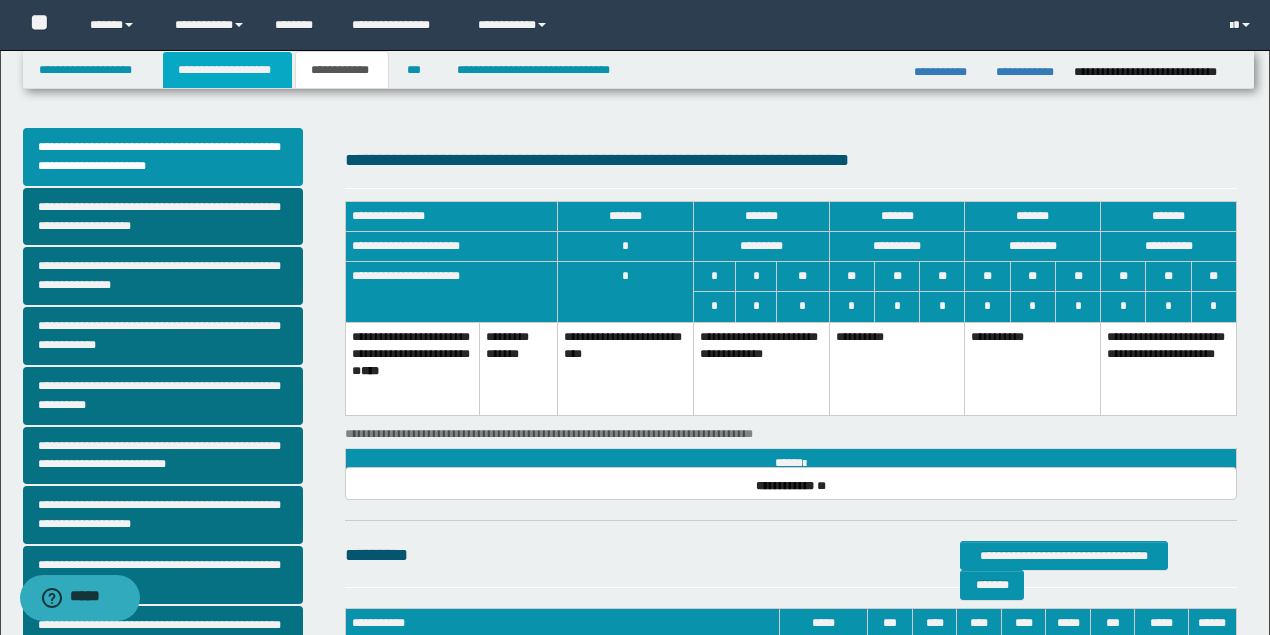 click on "**********" at bounding box center [227, 70] 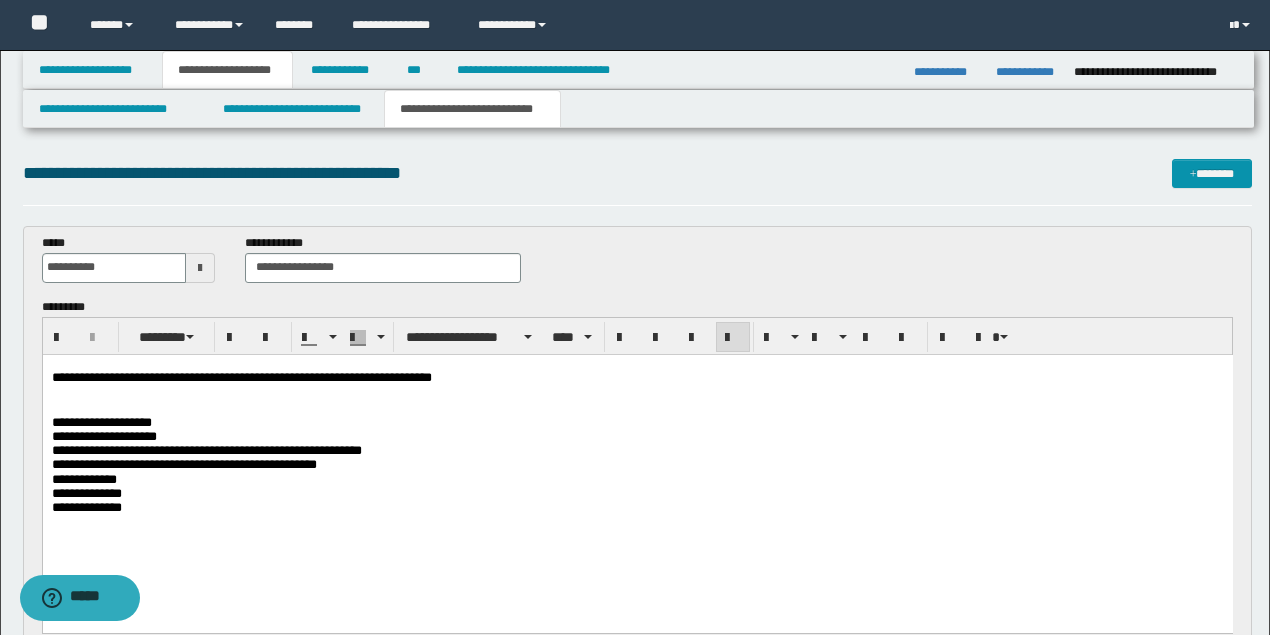 scroll, scrollTop: 66, scrollLeft: 0, axis: vertical 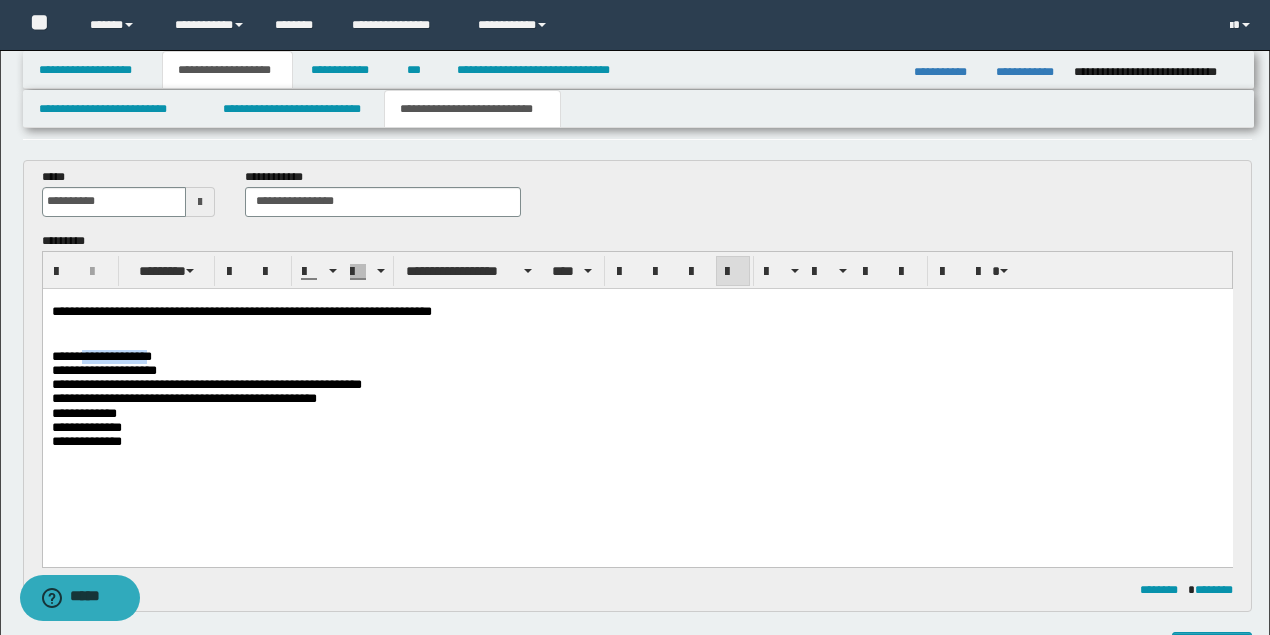drag, startPoint x: 89, startPoint y: 357, endPoint x: 162, endPoint y: 362, distance: 73.171036 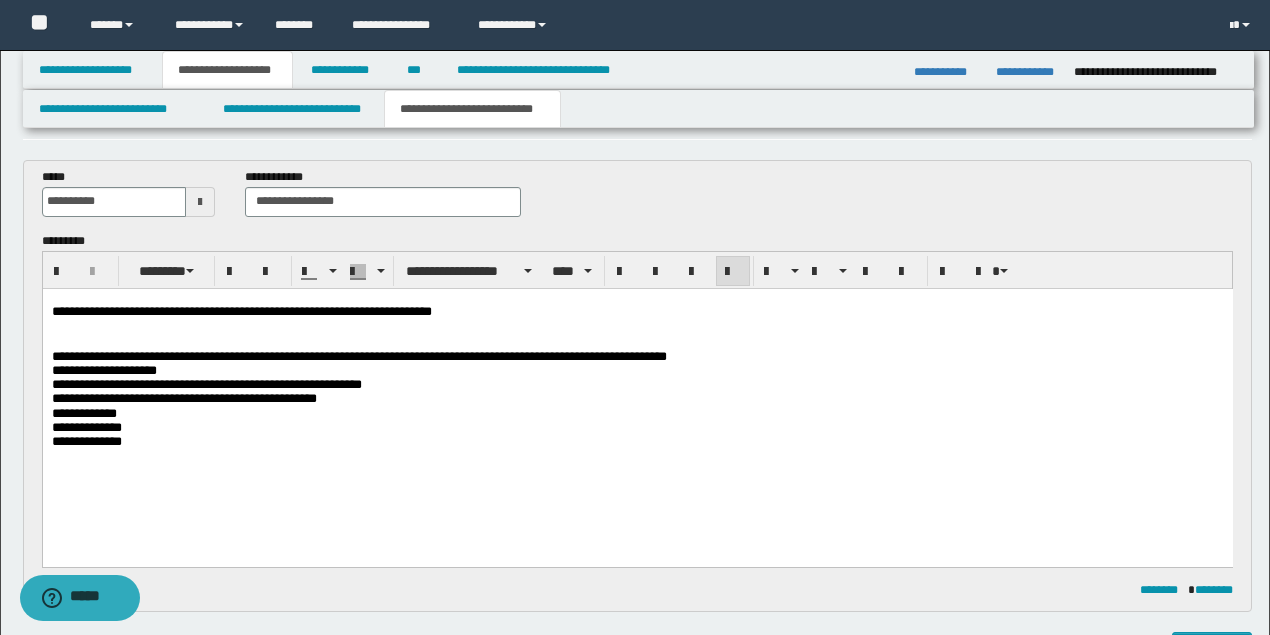 drag, startPoint x: 433, startPoint y: 310, endPoint x: 443, endPoint y: 314, distance: 10.770329 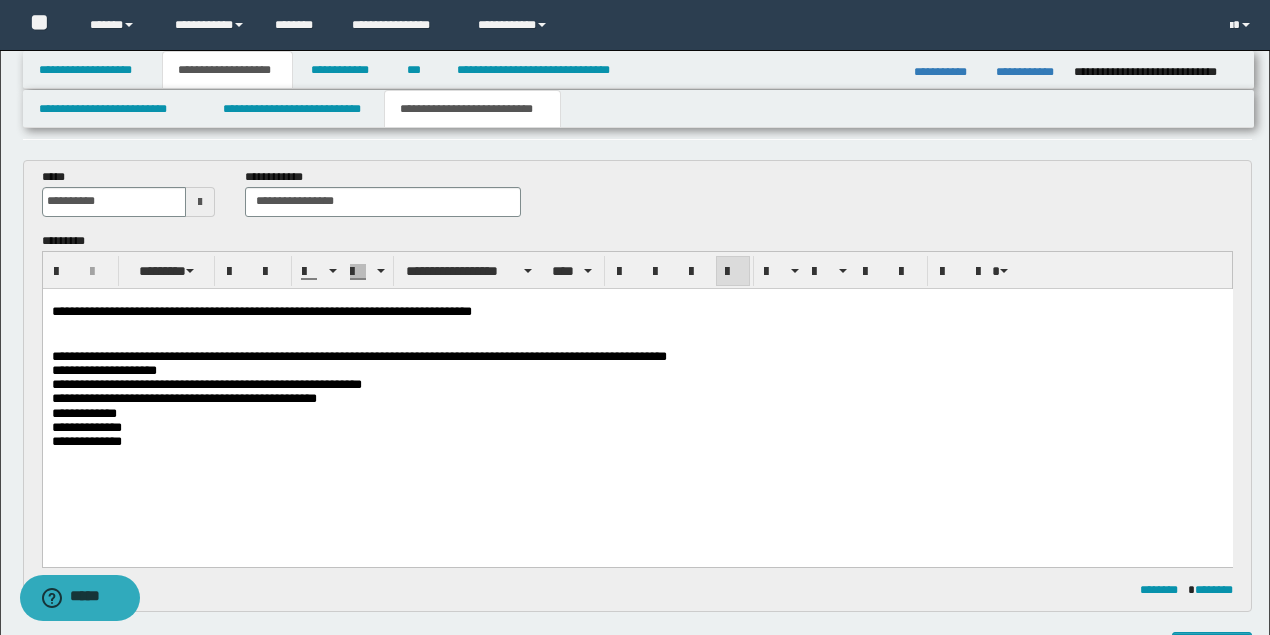 click on "**********" at bounding box center [637, 413] 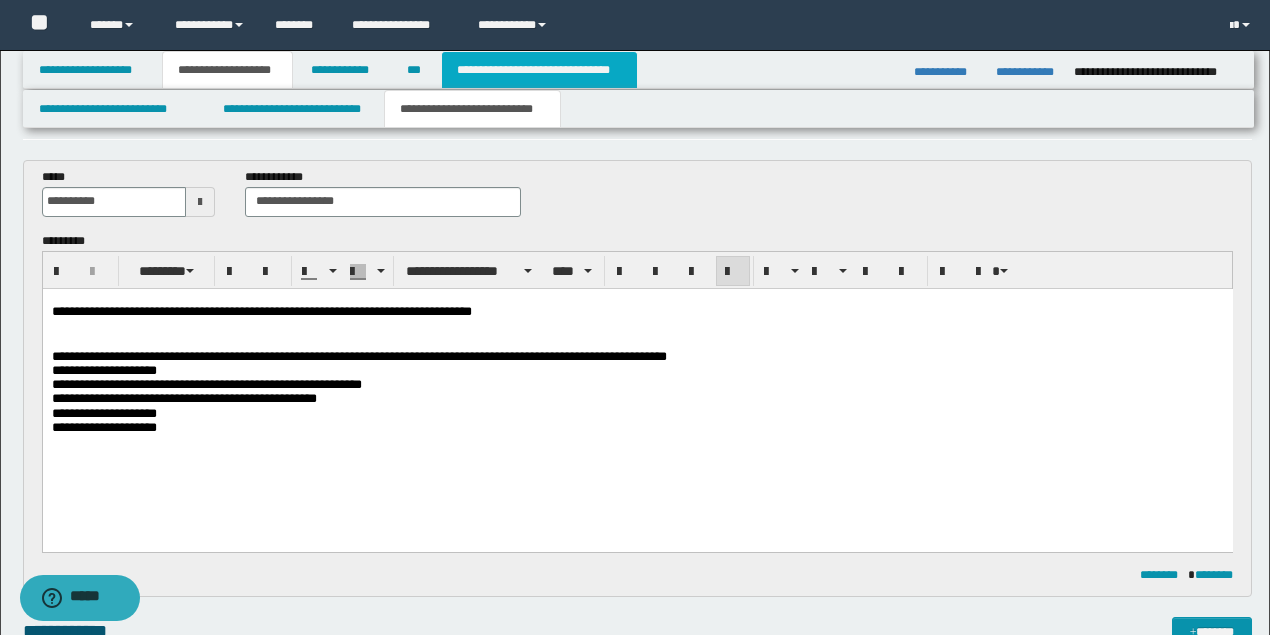 click on "**********" at bounding box center [539, 70] 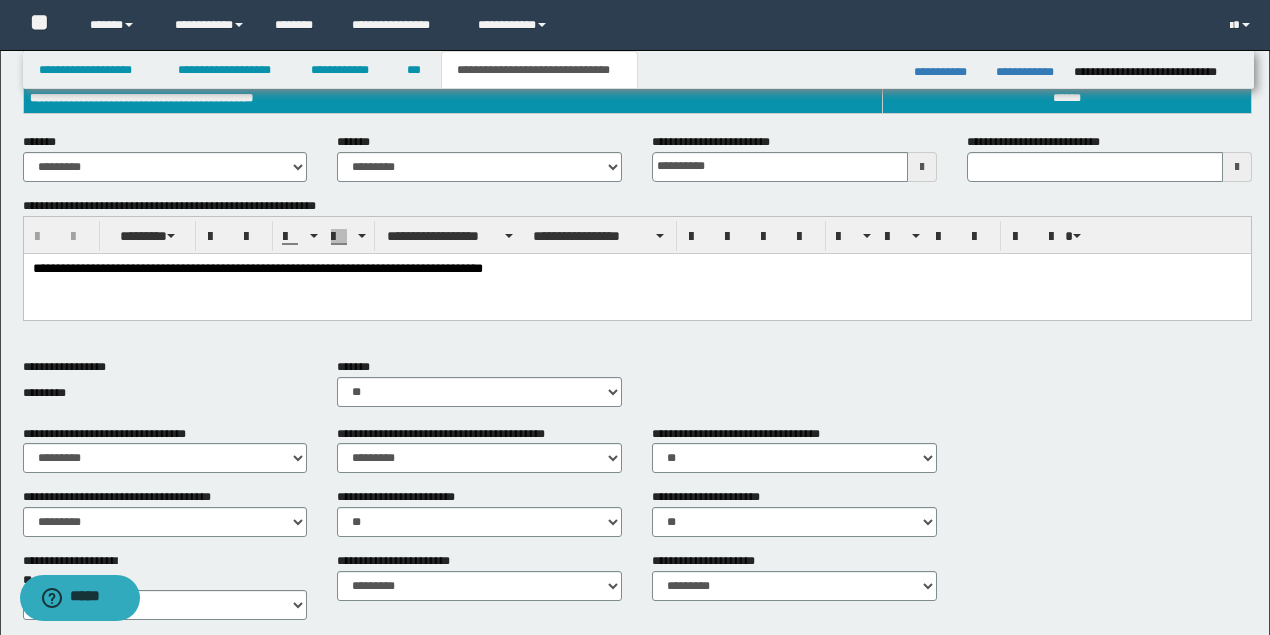 scroll, scrollTop: 502, scrollLeft: 0, axis: vertical 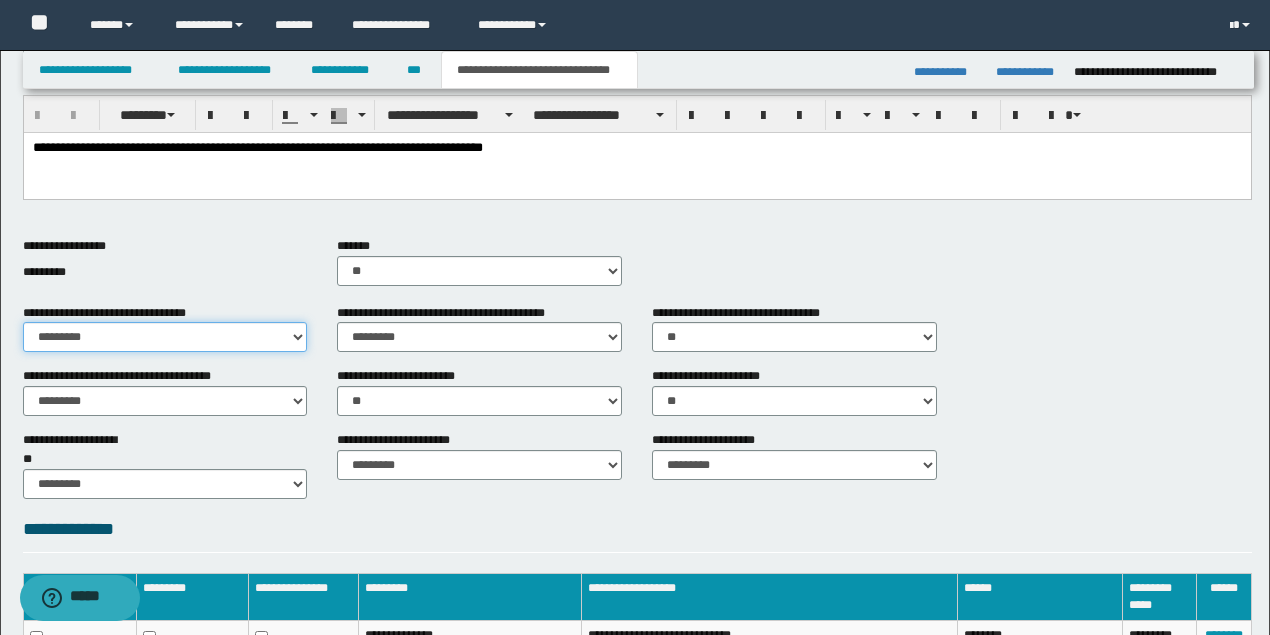 click on "*********
**
**" at bounding box center (165, 337) 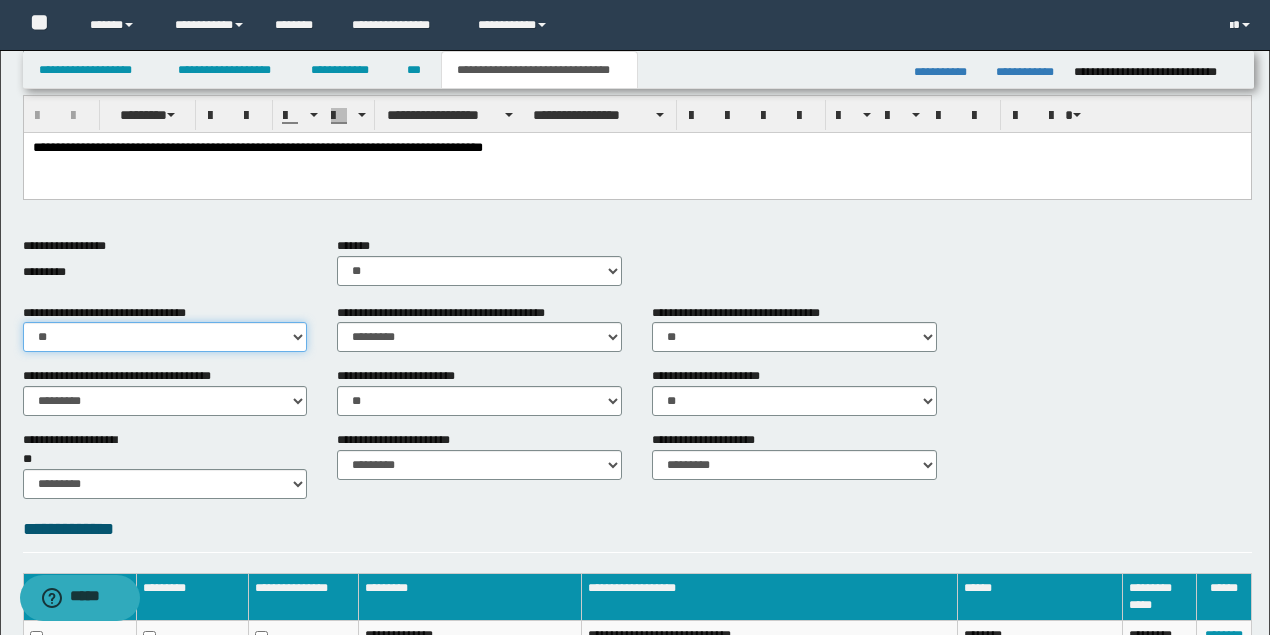 click on "*********
**
**" at bounding box center [165, 337] 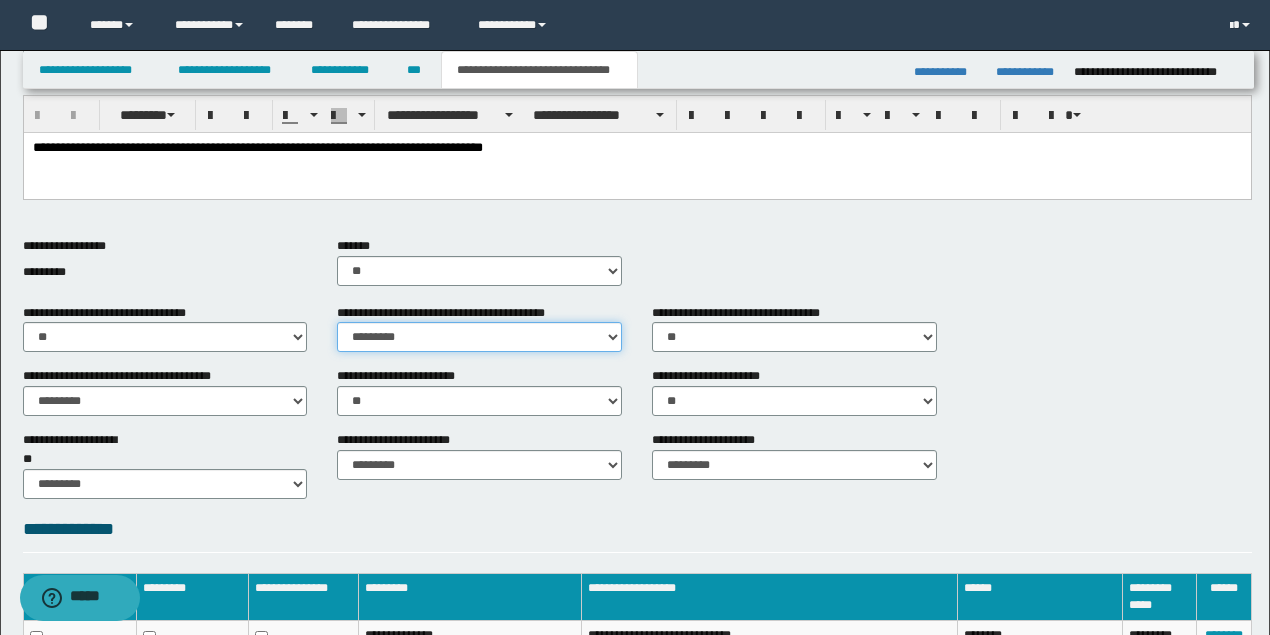 click on "*********
**
**" at bounding box center (479, 337) 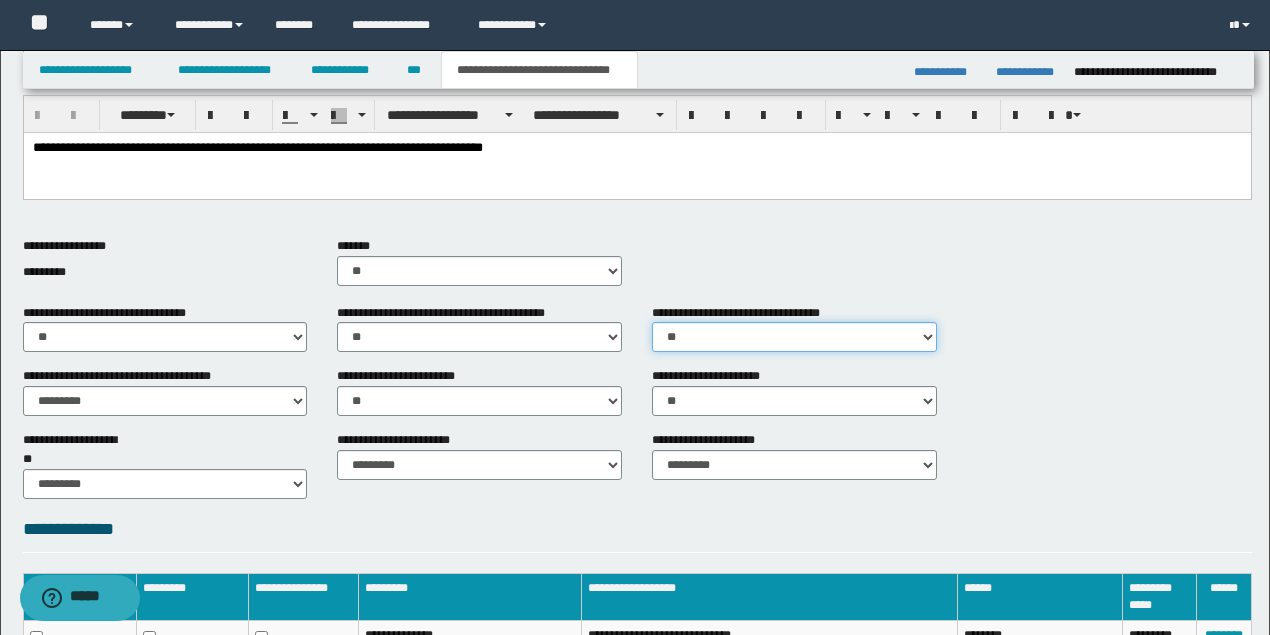 drag, startPoint x: 812, startPoint y: 341, endPoint x: 801, endPoint y: 341, distance: 11 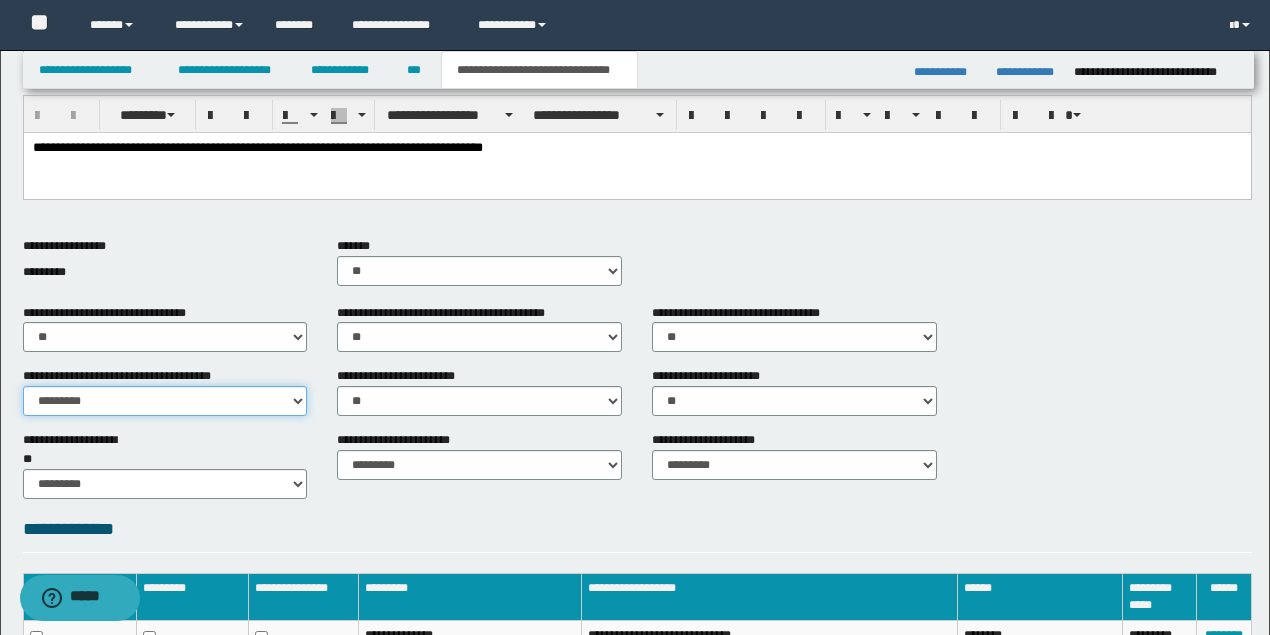 click on "*********
**
**" at bounding box center [165, 401] 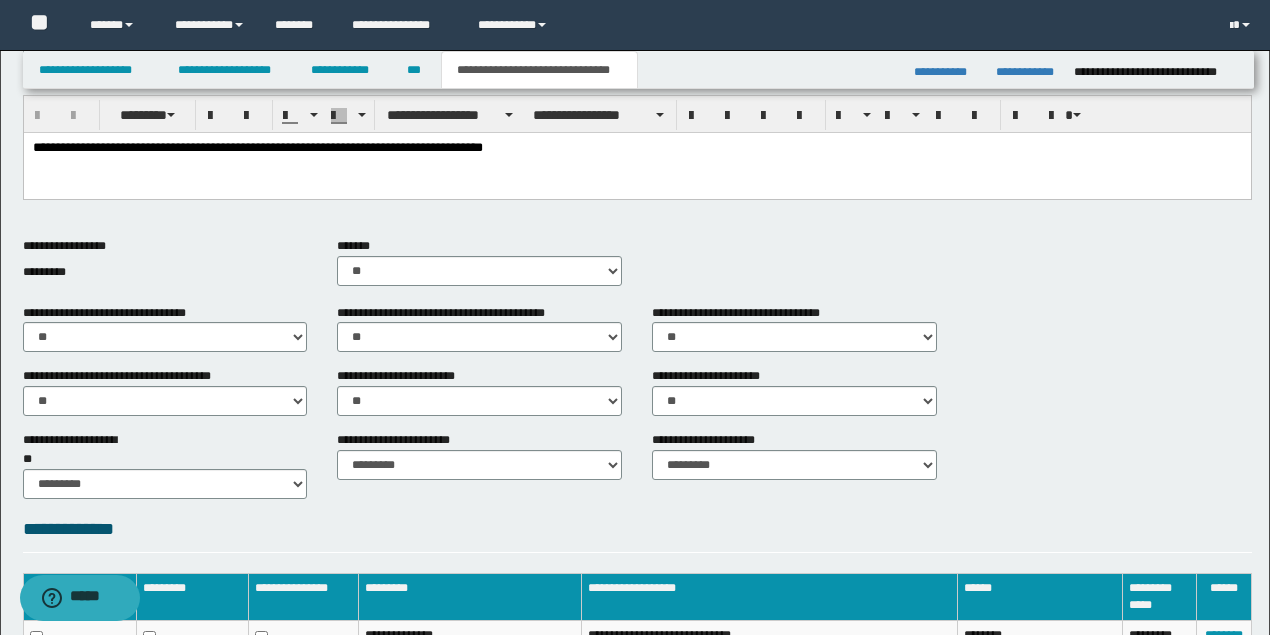 click on "**********" at bounding box center [165, 463] 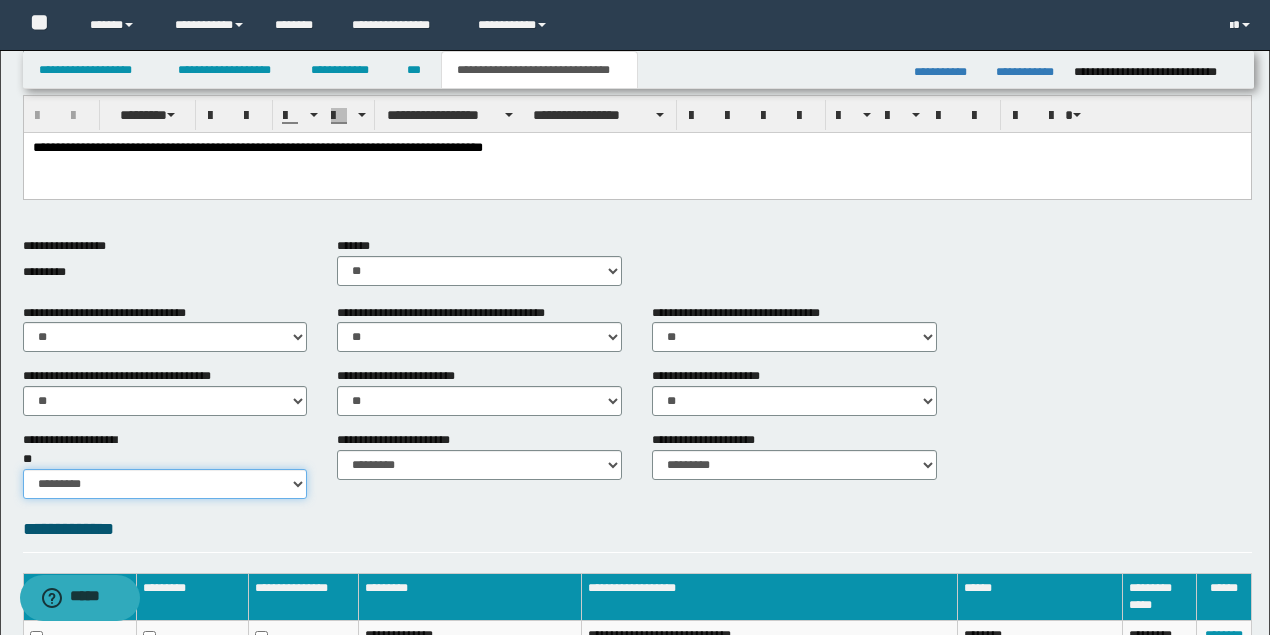 click on "*********
**
**" at bounding box center [165, 484] 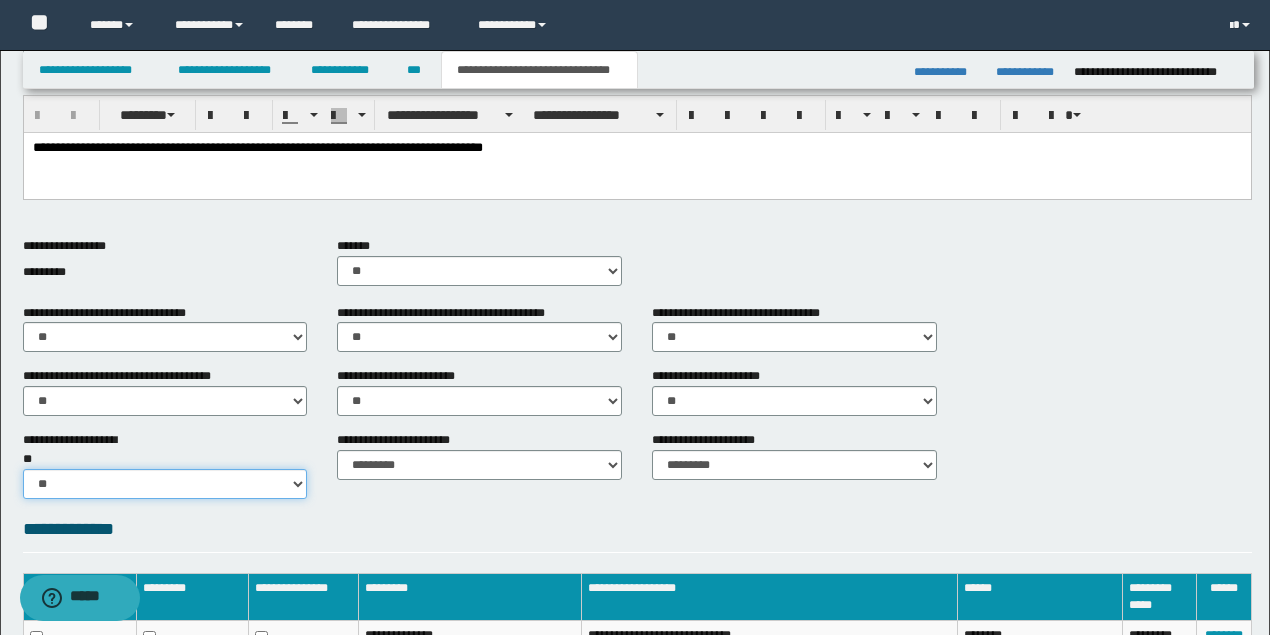 click on "*********
**
**" at bounding box center (165, 484) 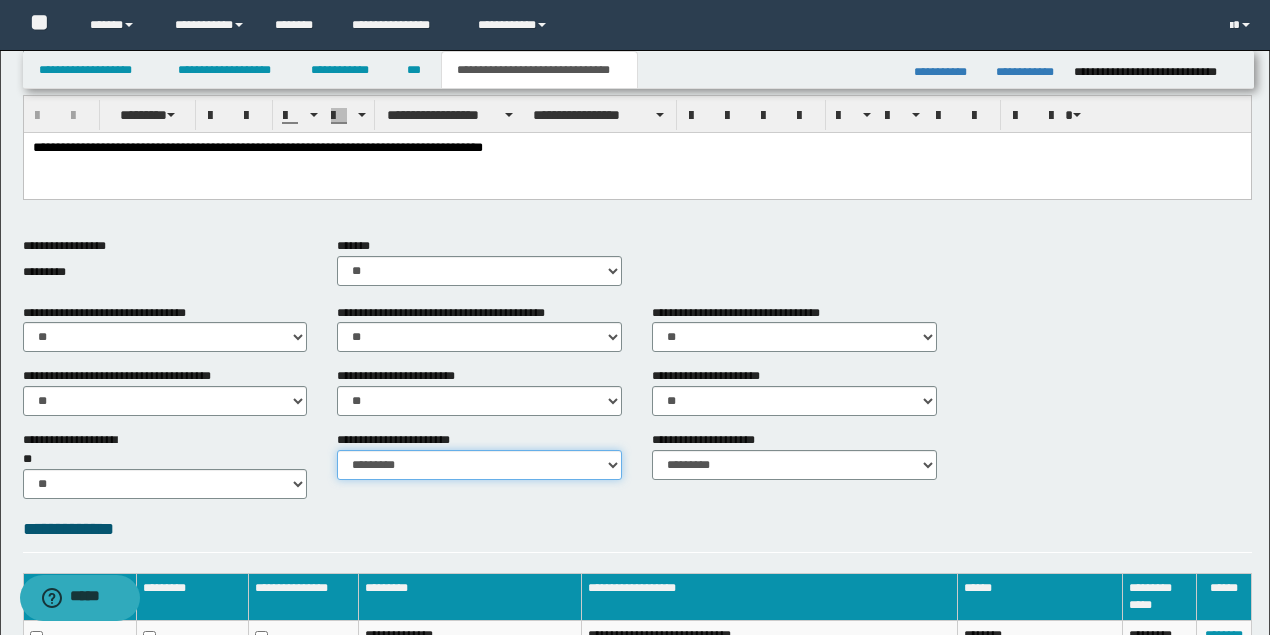 click on "*********
*********
*********" at bounding box center (479, 465) 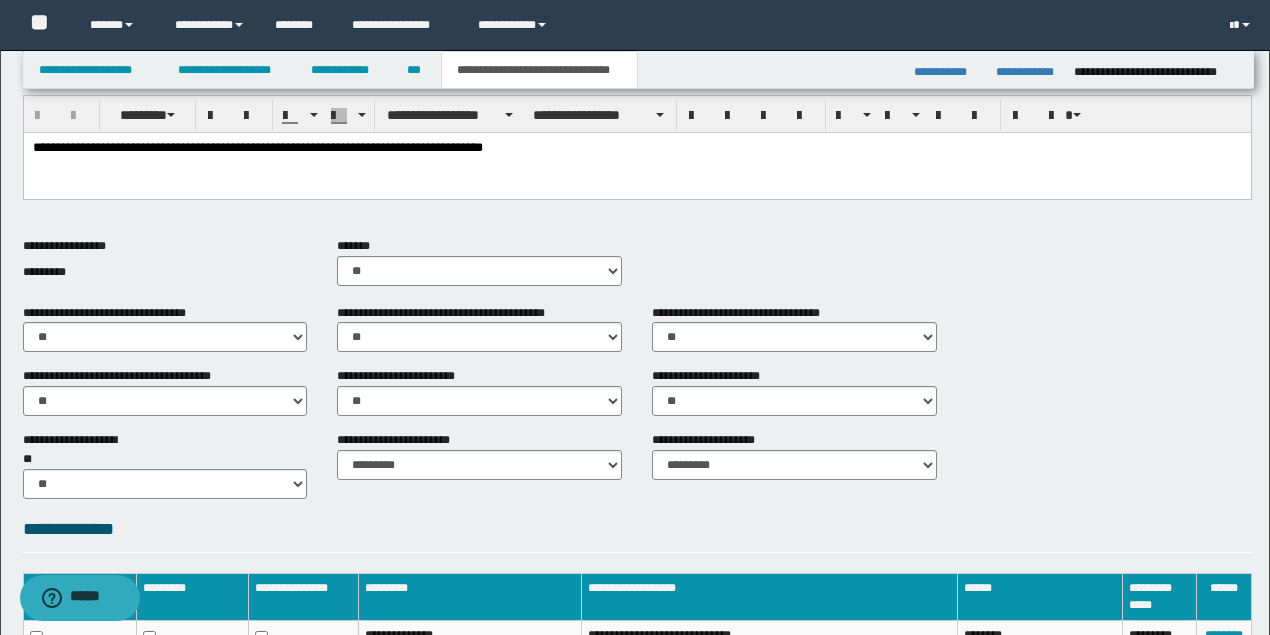 click on "**********" at bounding box center [794, 455] 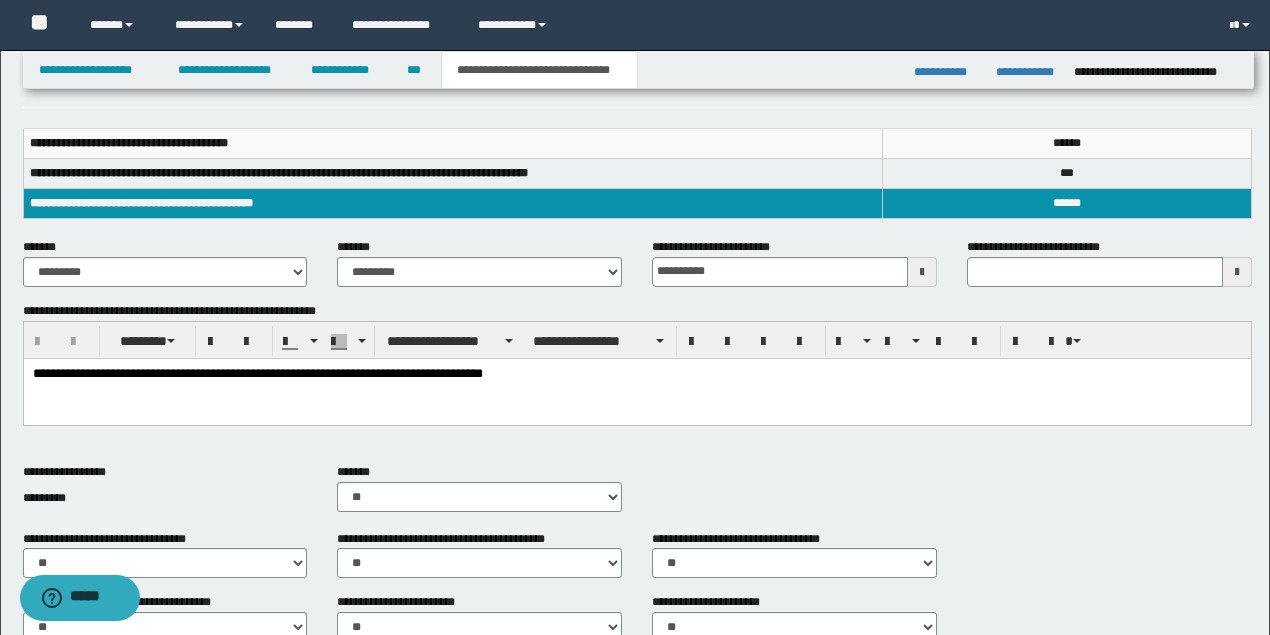 scroll, scrollTop: 169, scrollLeft: 0, axis: vertical 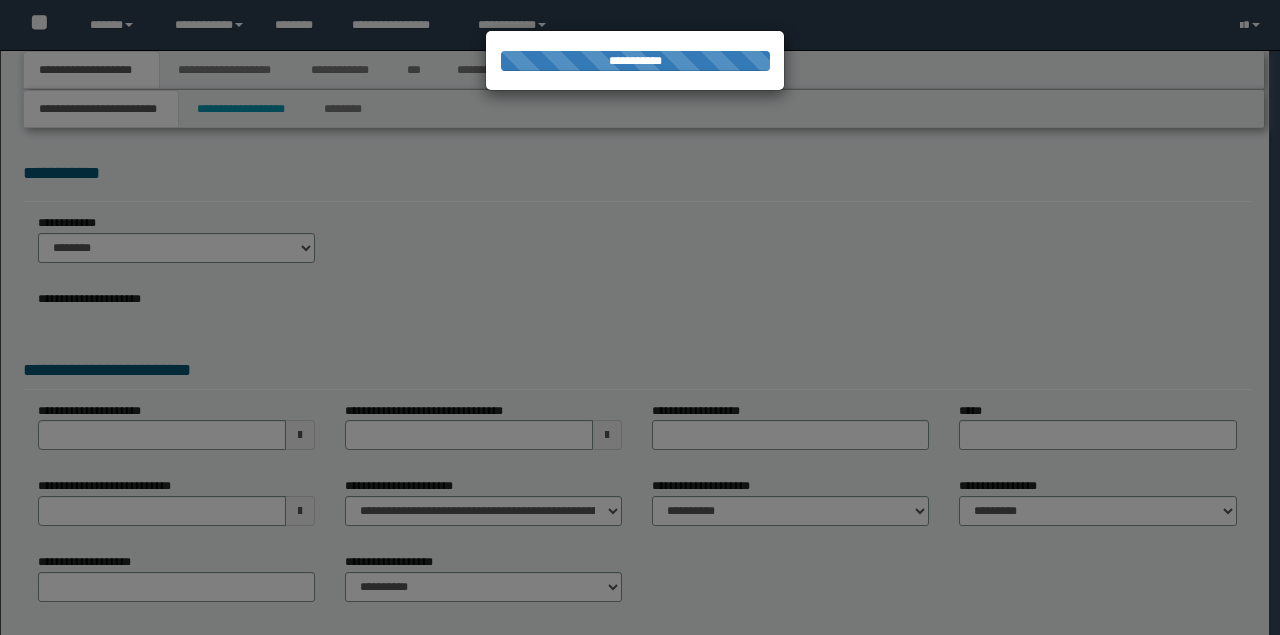 select on "*" 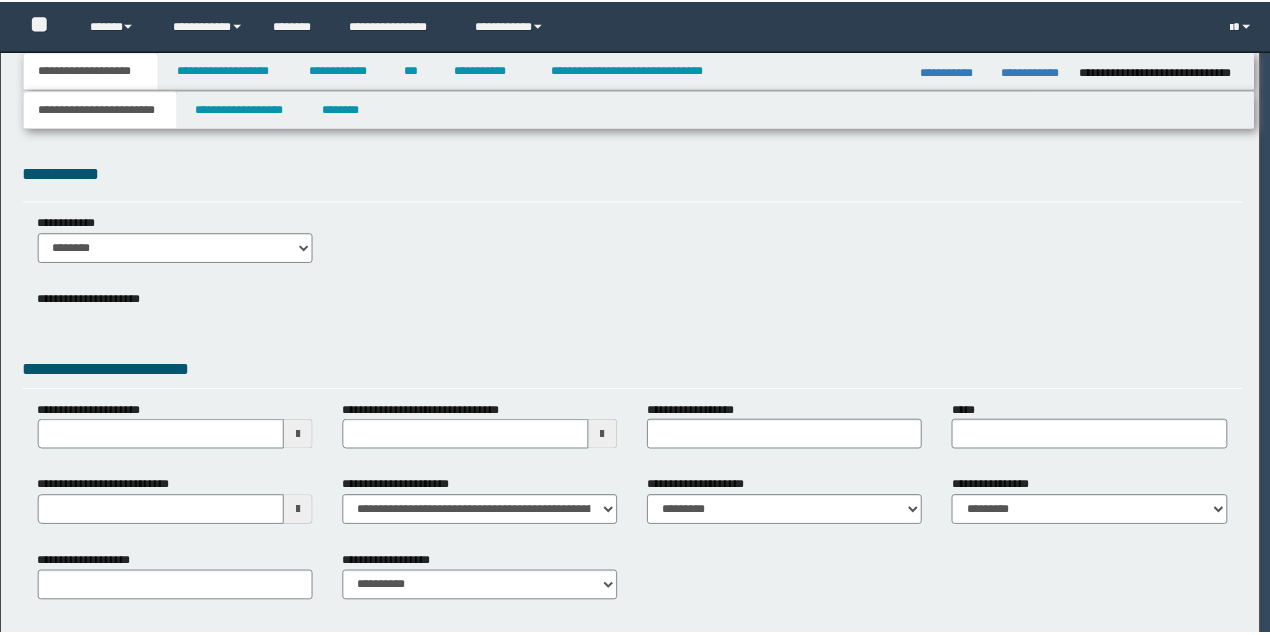 scroll, scrollTop: 0, scrollLeft: 0, axis: both 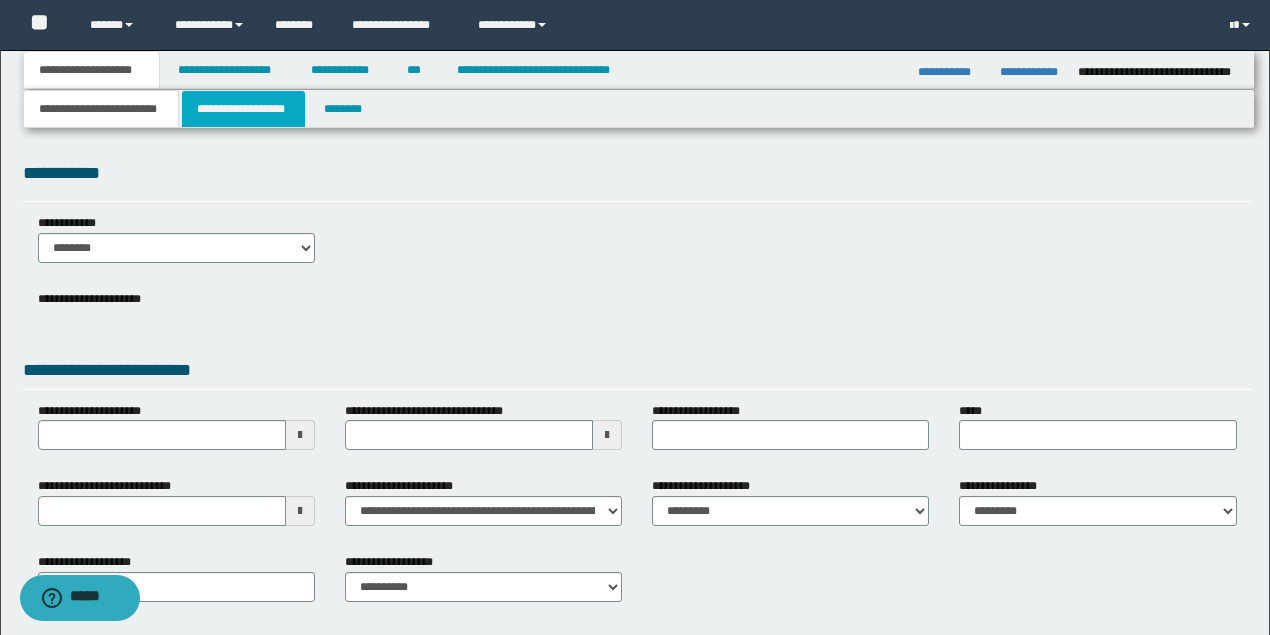 click on "**********" at bounding box center [243, 109] 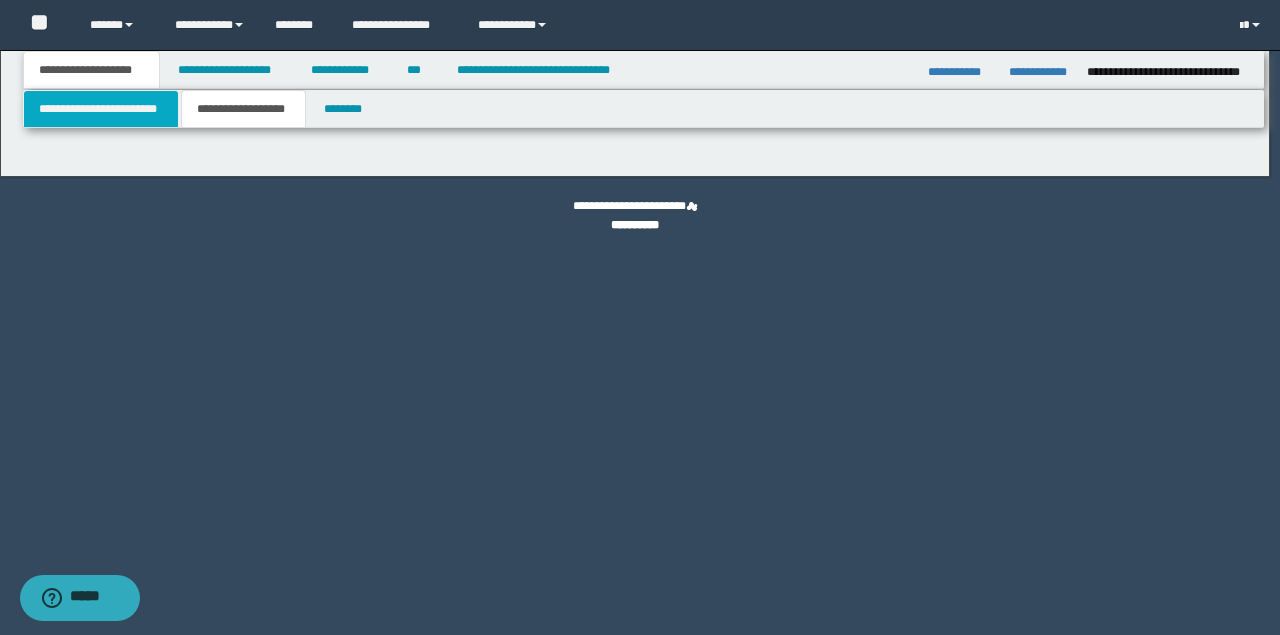 type on "**********" 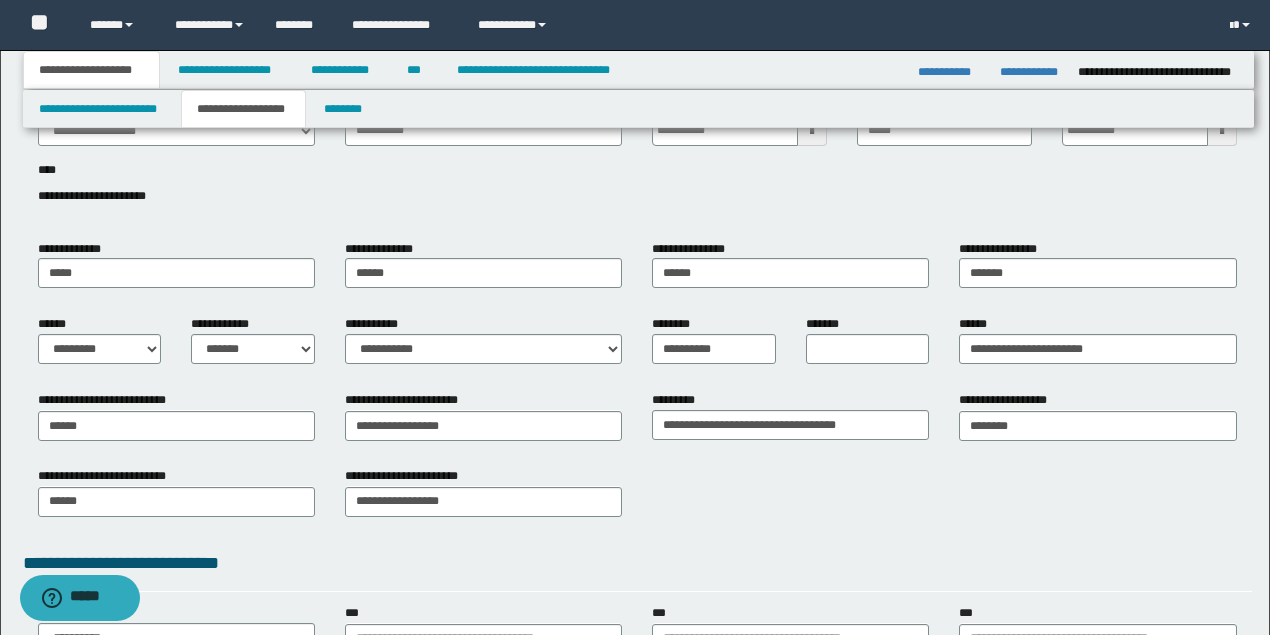 scroll, scrollTop: 133, scrollLeft: 0, axis: vertical 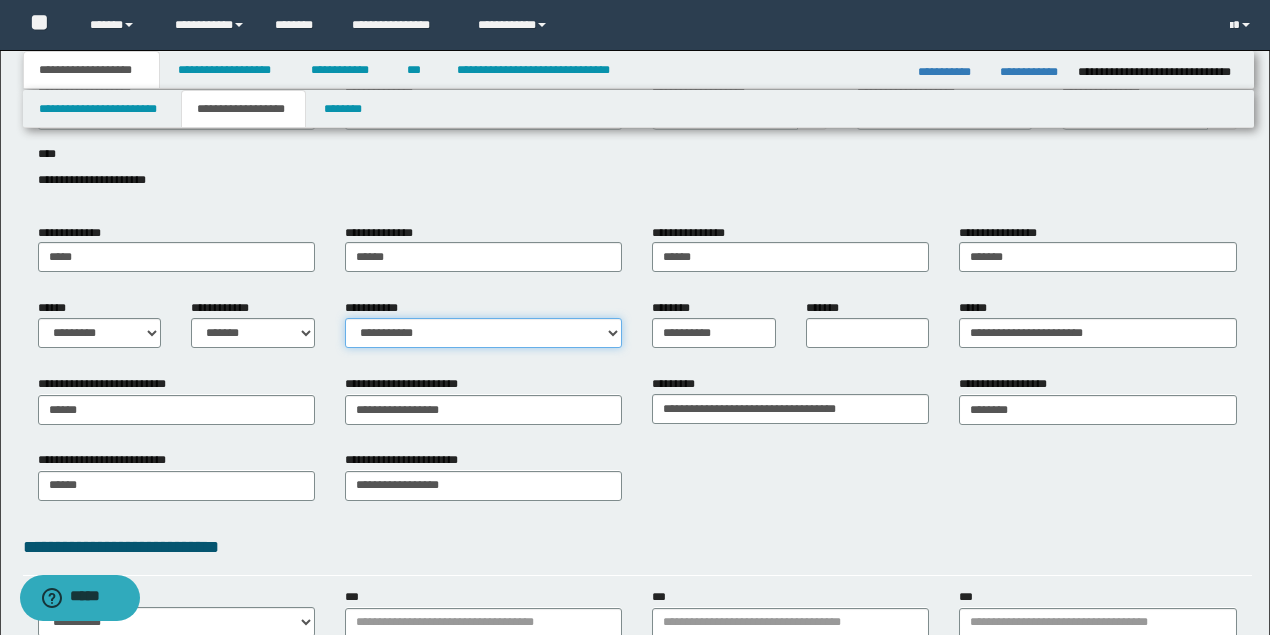 click on "**********" at bounding box center (483, 333) 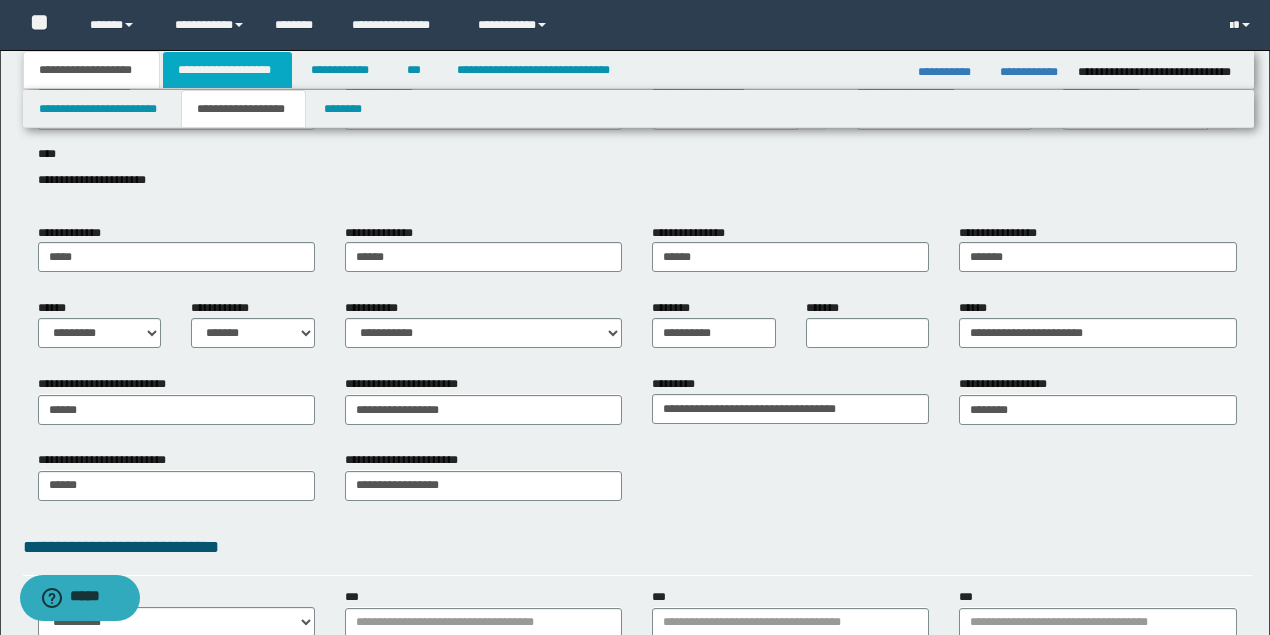 click on "**********" at bounding box center [227, 70] 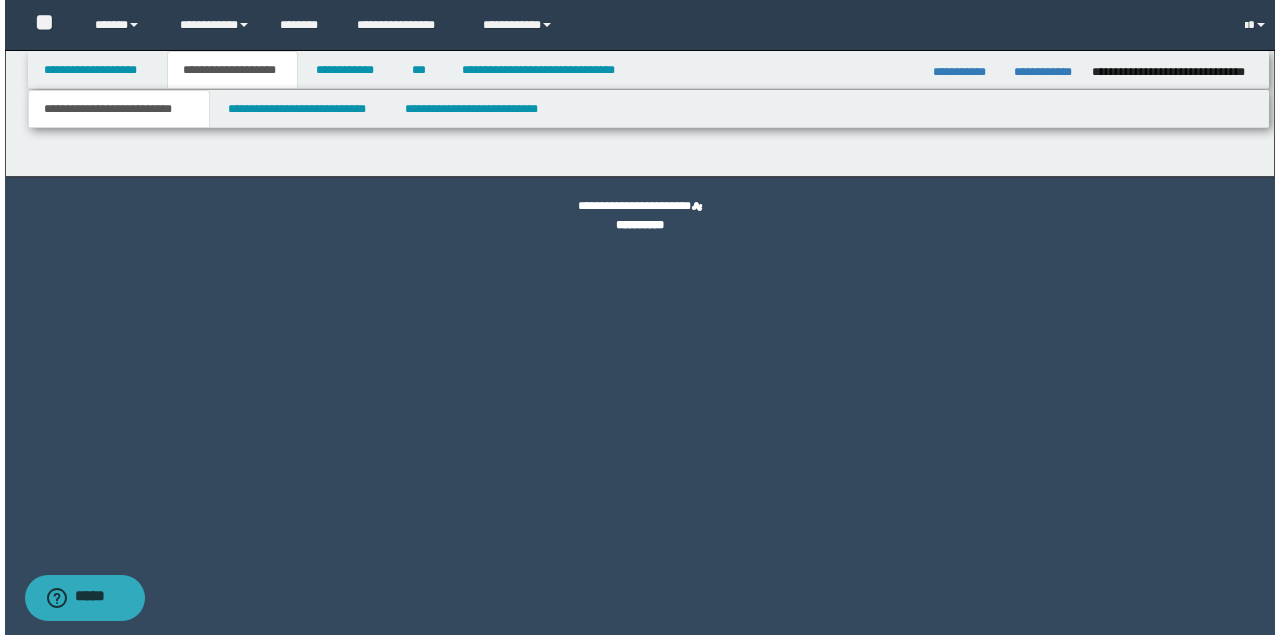 scroll, scrollTop: 0, scrollLeft: 0, axis: both 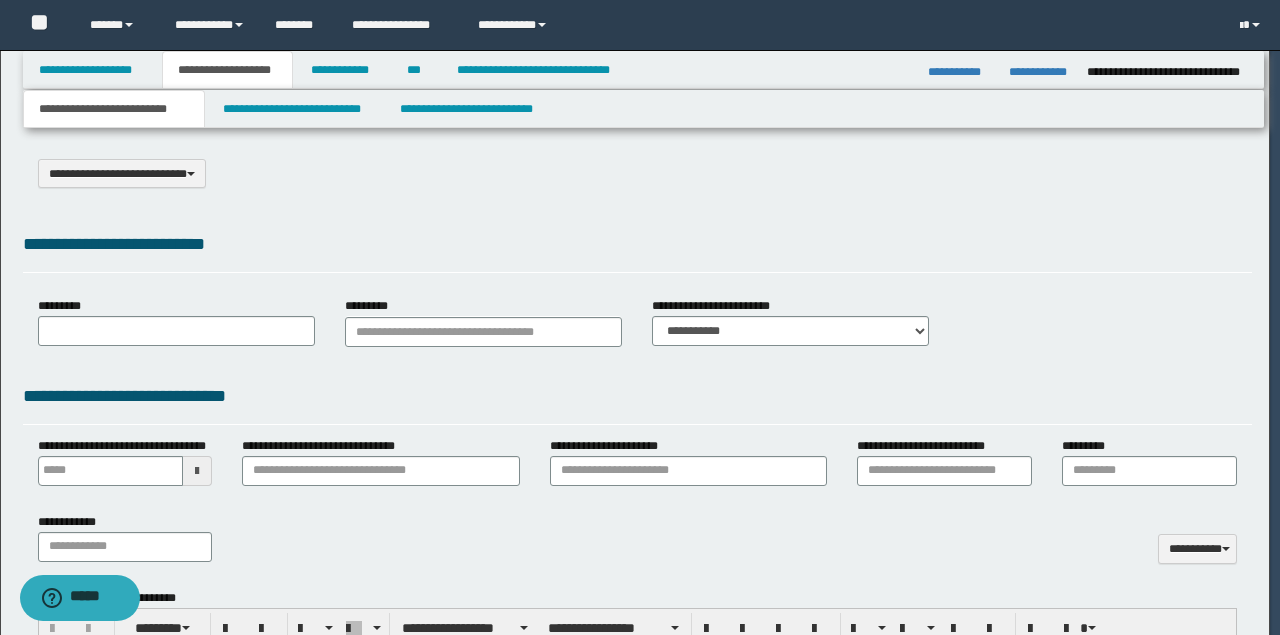 select on "*" 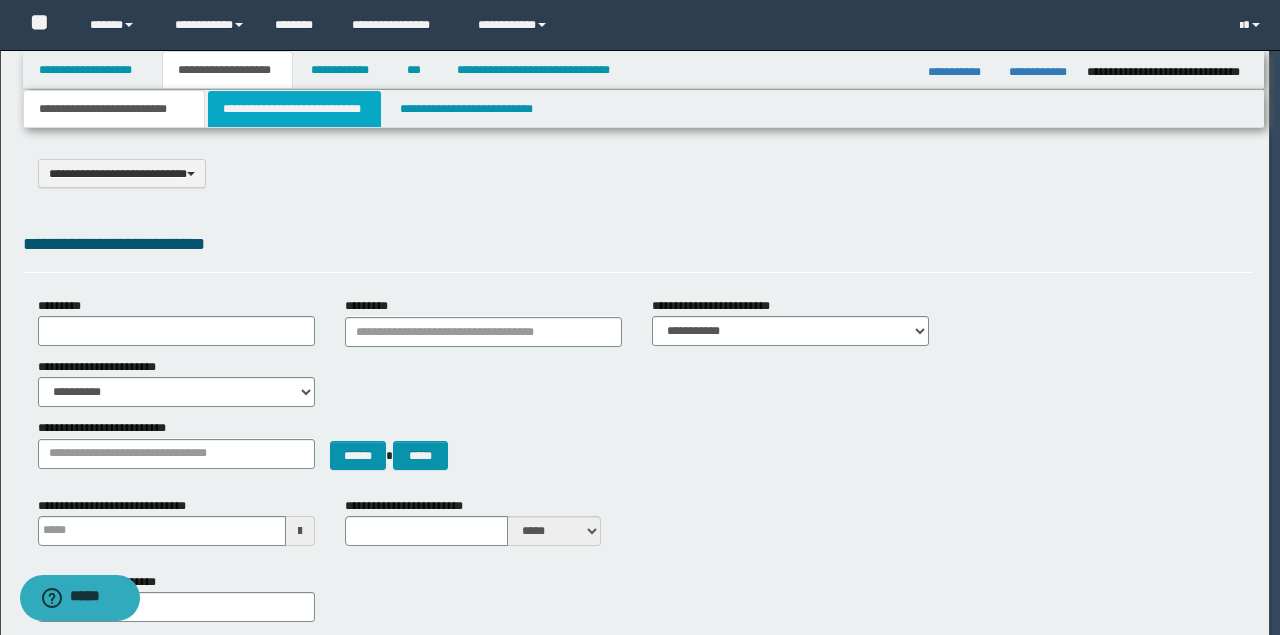 scroll, scrollTop: 0, scrollLeft: 0, axis: both 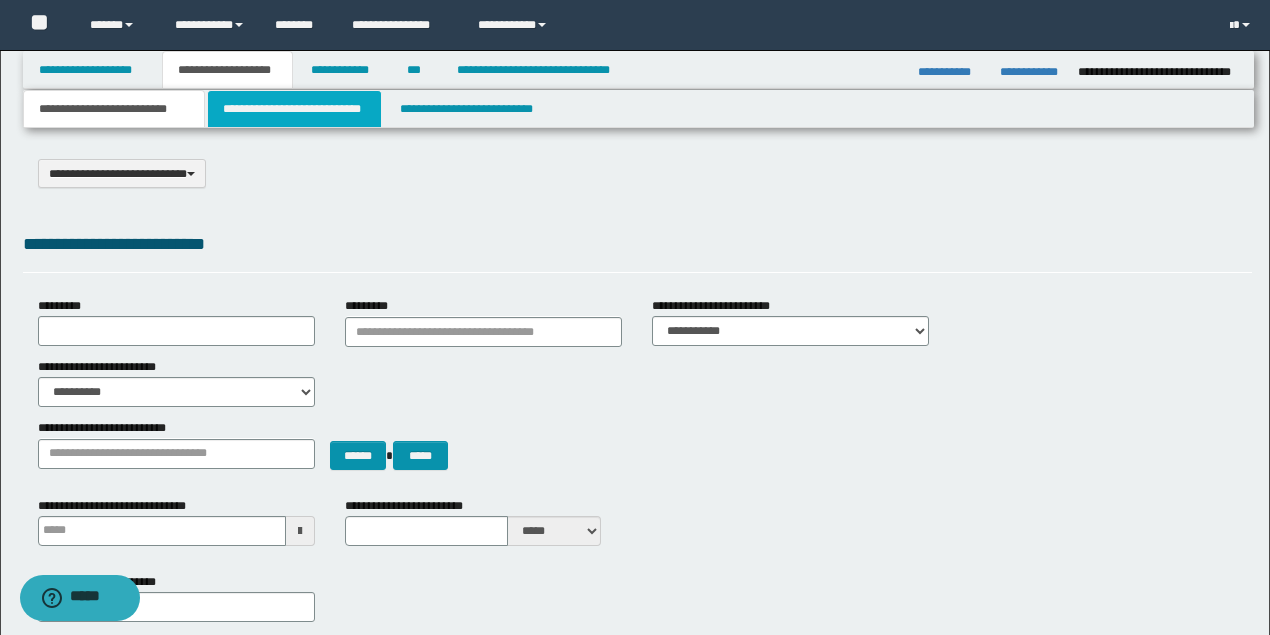 click on "**********" at bounding box center (294, 109) 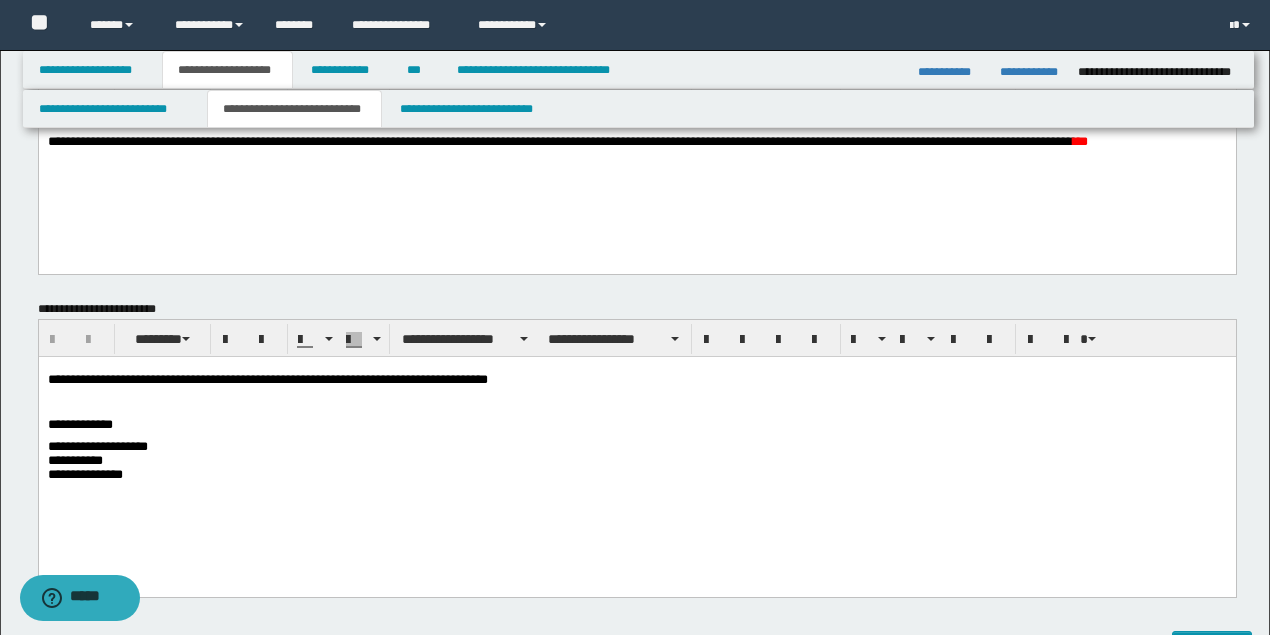 scroll, scrollTop: 200, scrollLeft: 0, axis: vertical 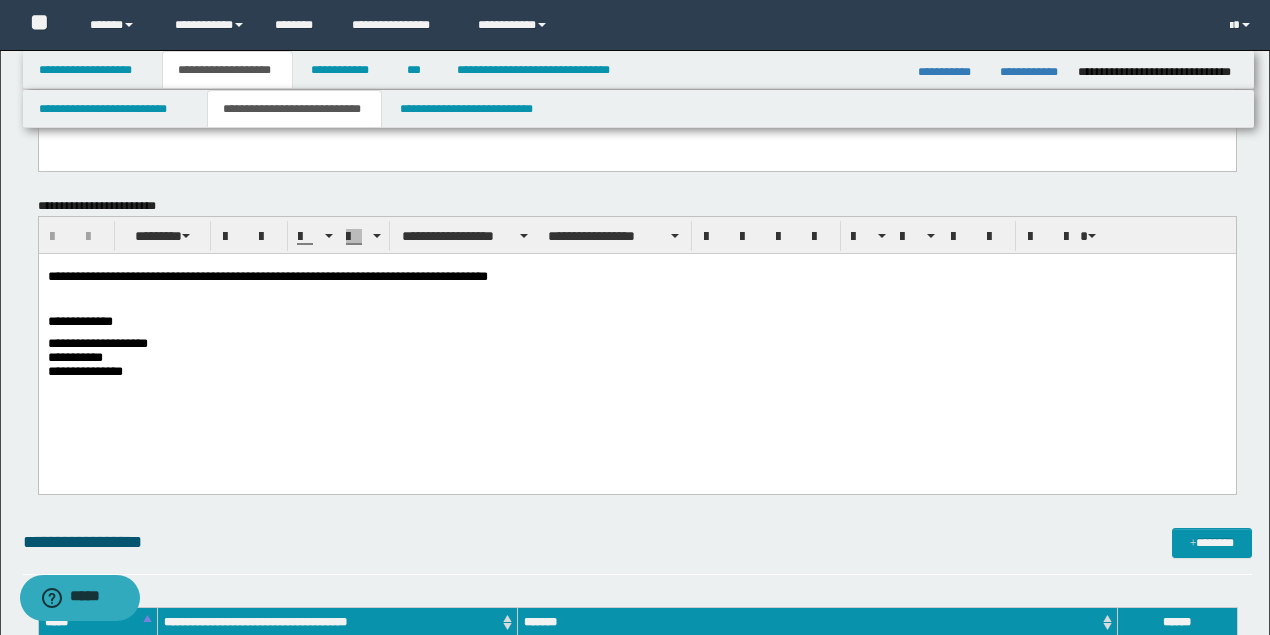 click on "**********" at bounding box center [267, 276] 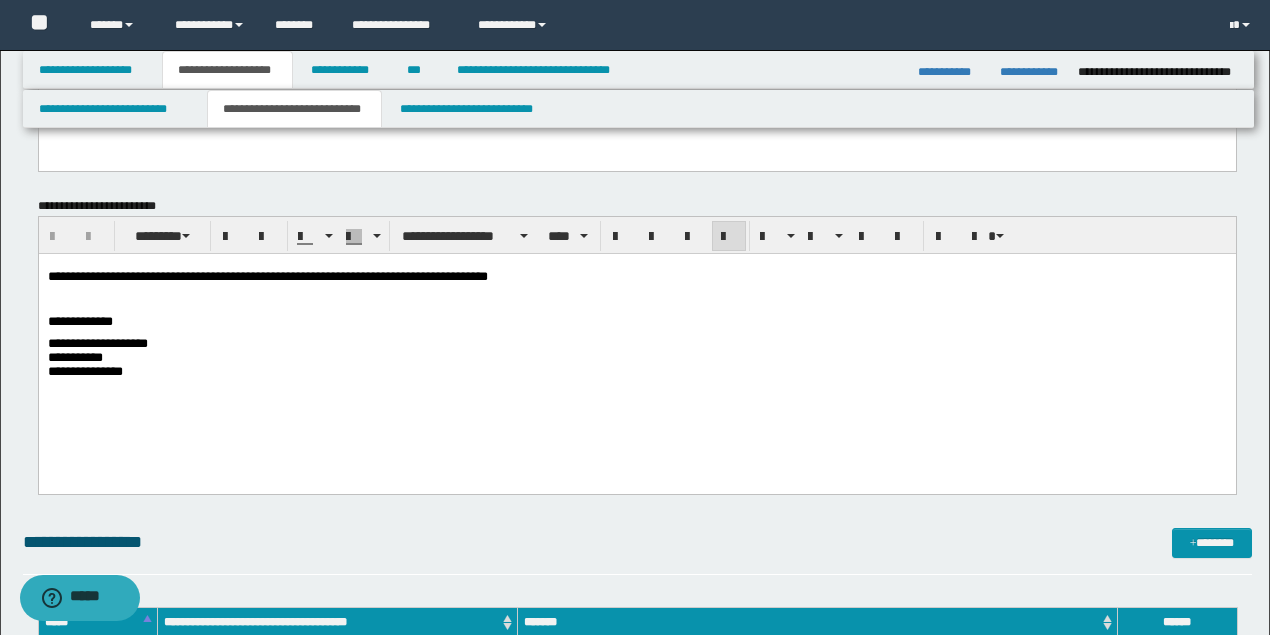click on "**********" at bounding box center [267, 276] 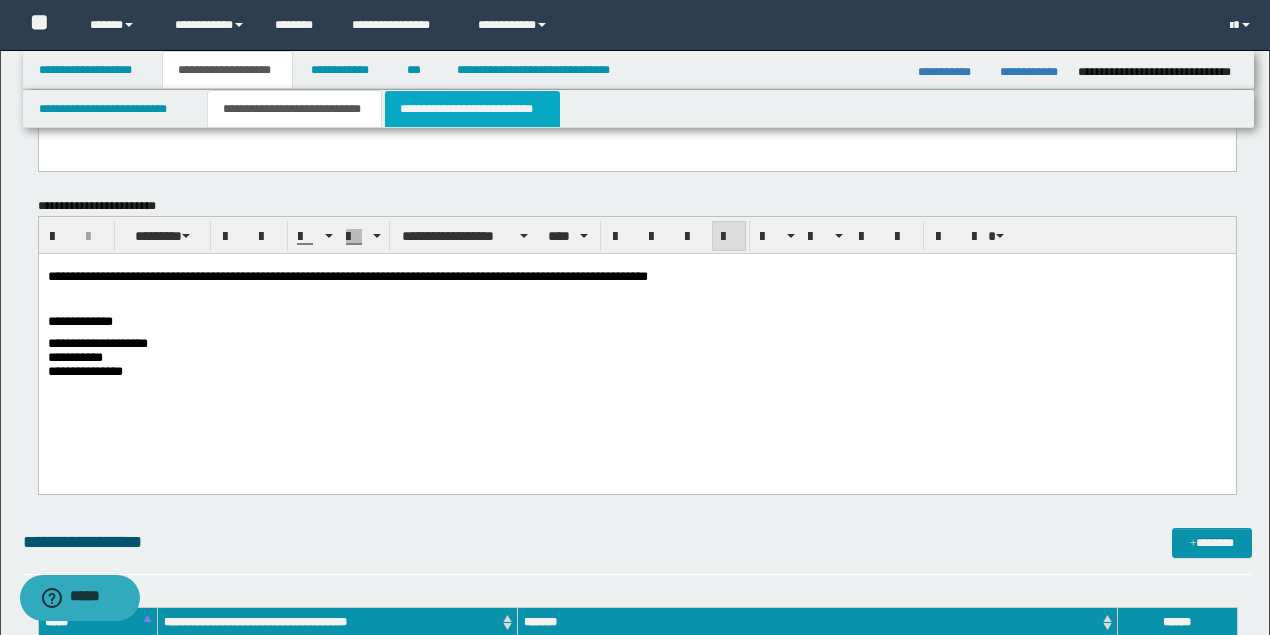 click on "**********" at bounding box center (472, 109) 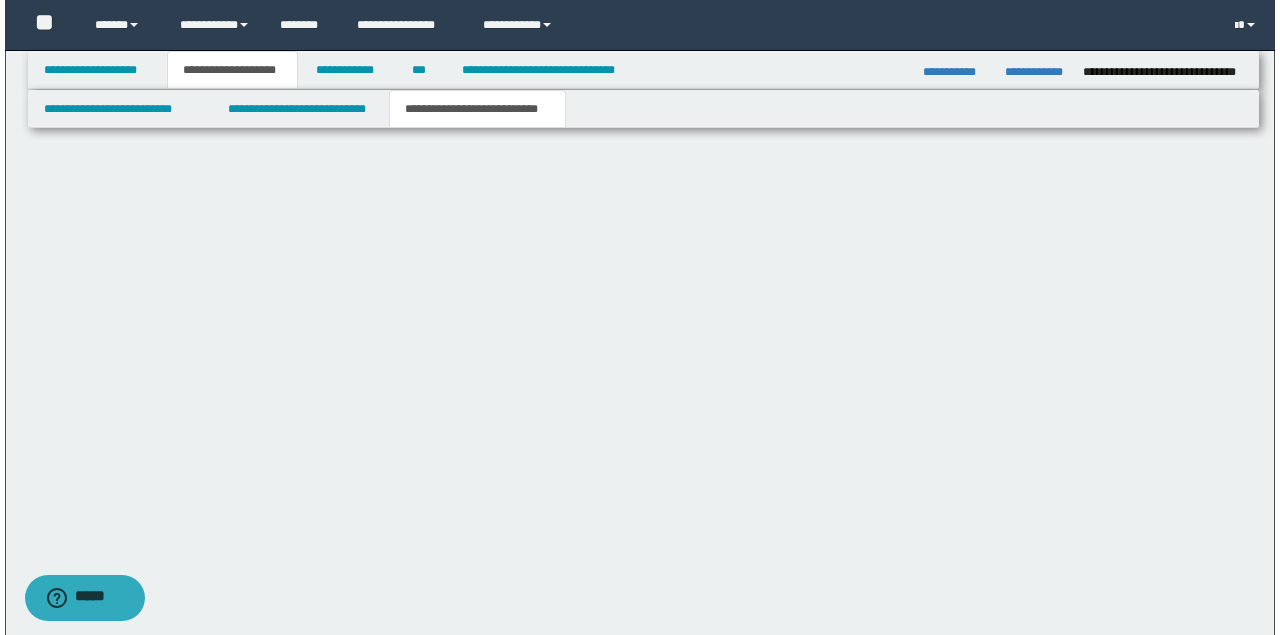 scroll, scrollTop: 0, scrollLeft: 0, axis: both 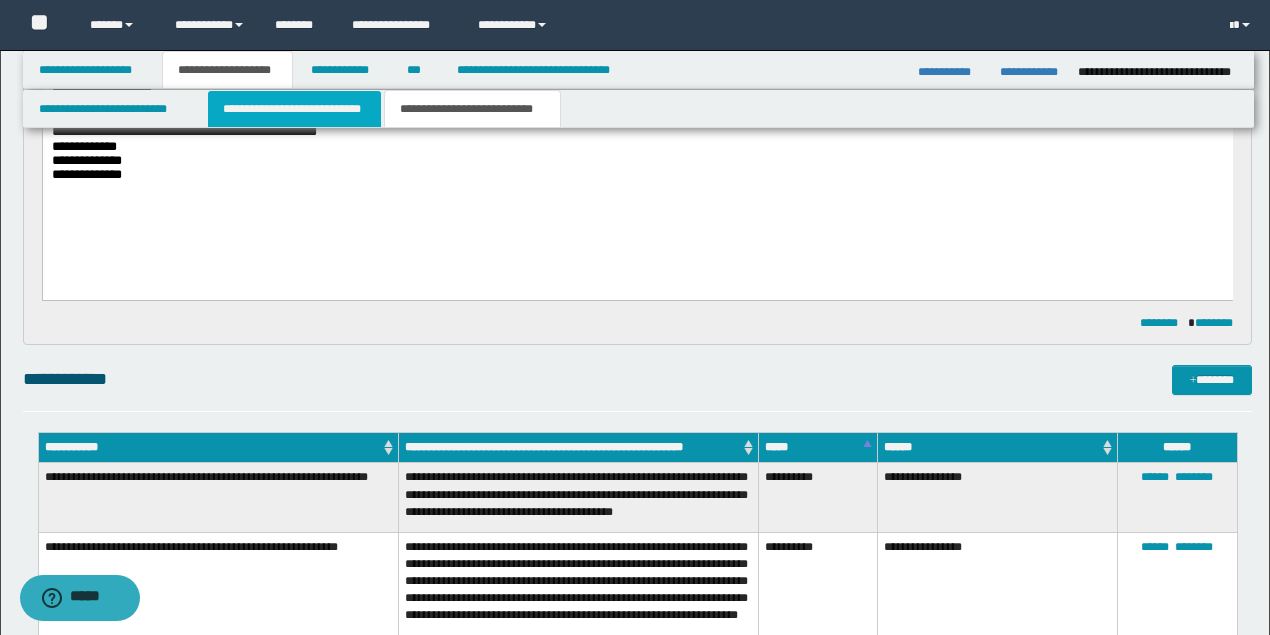 click on "**********" at bounding box center (294, 109) 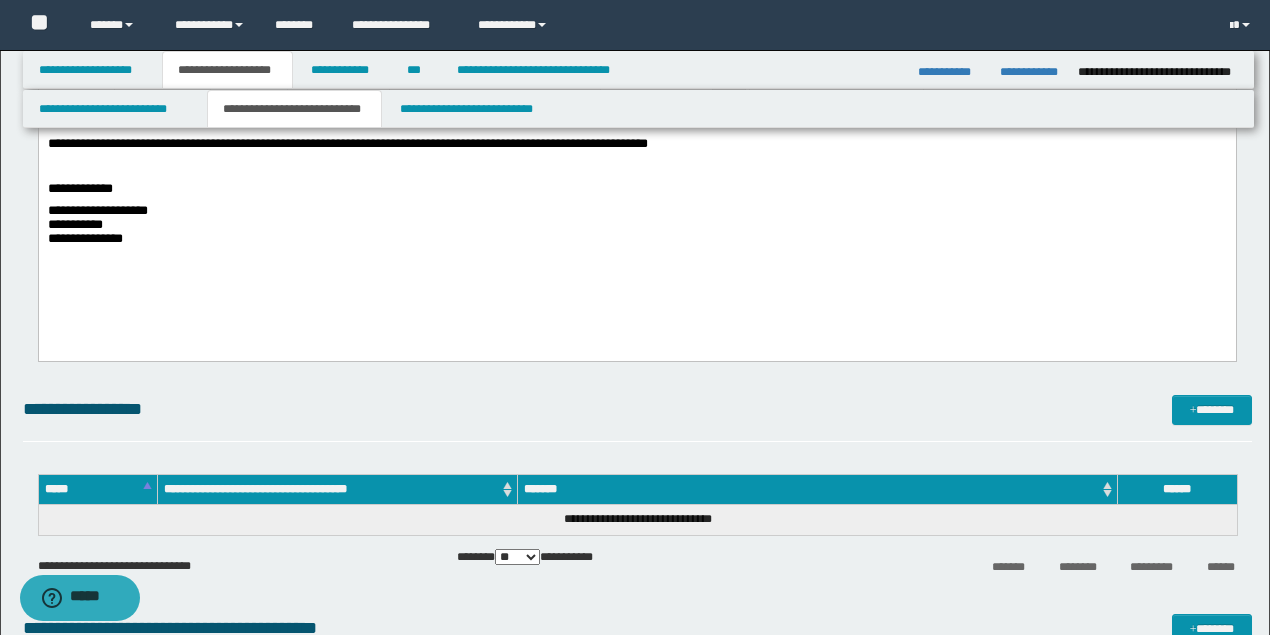 scroll, scrollTop: 266, scrollLeft: 0, axis: vertical 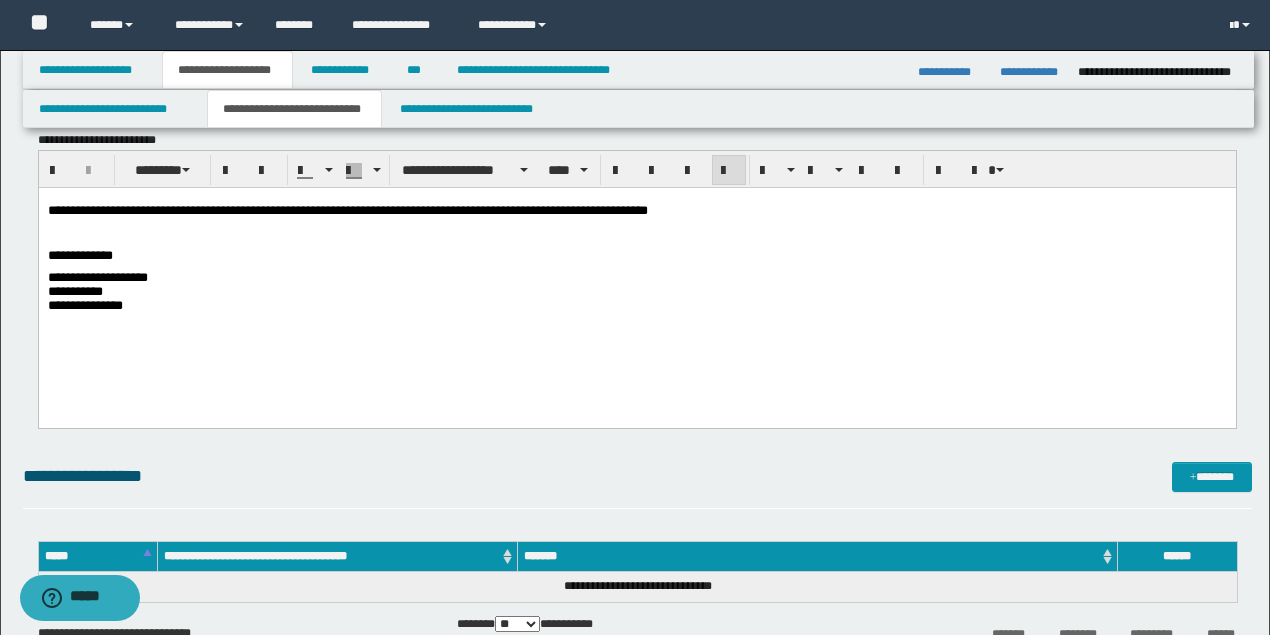 click on "**********" at bounding box center [636, 211] 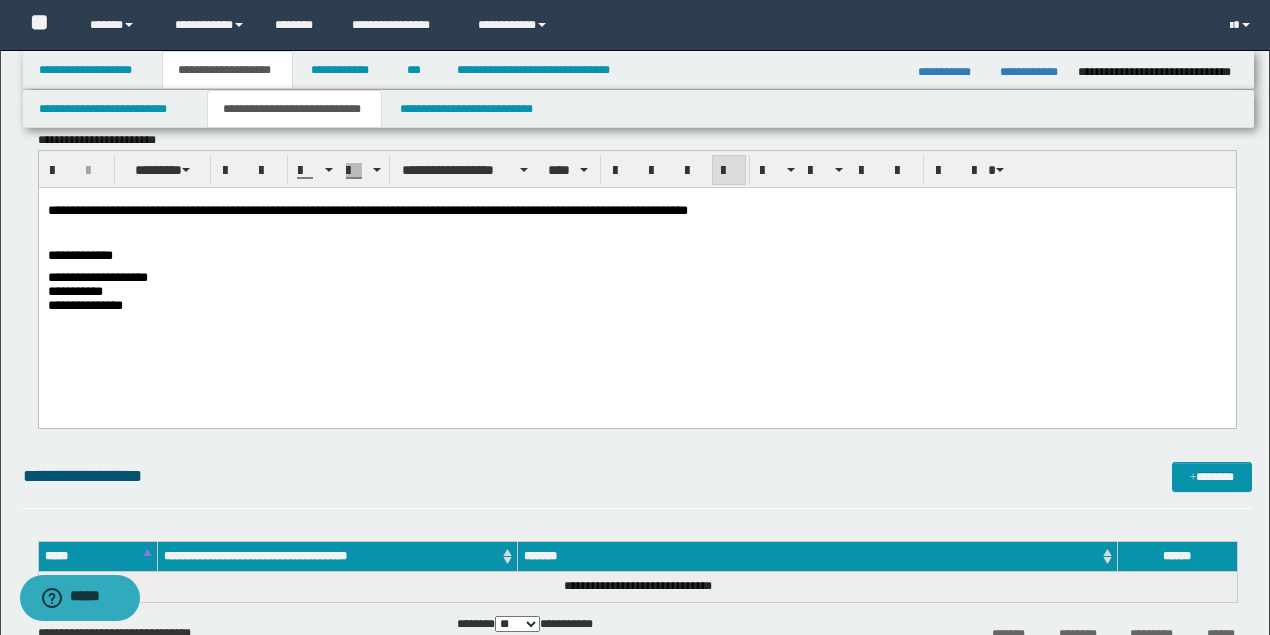 click on "**********" at bounding box center (367, 210) 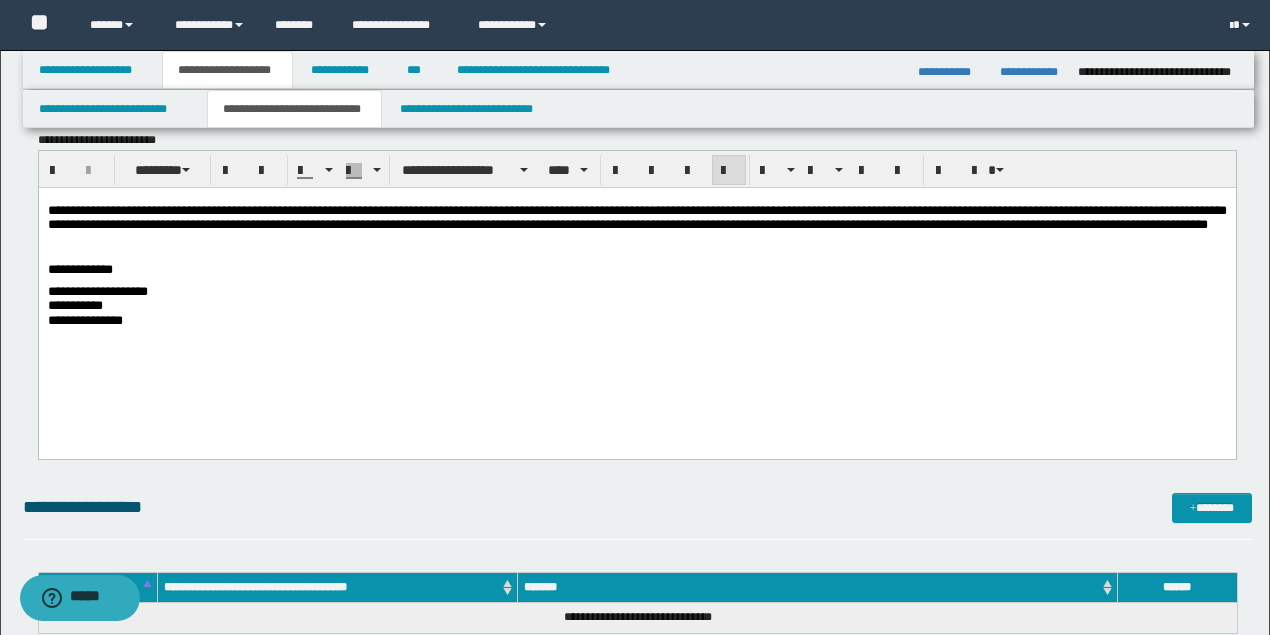 click at bounding box center [636, 248] 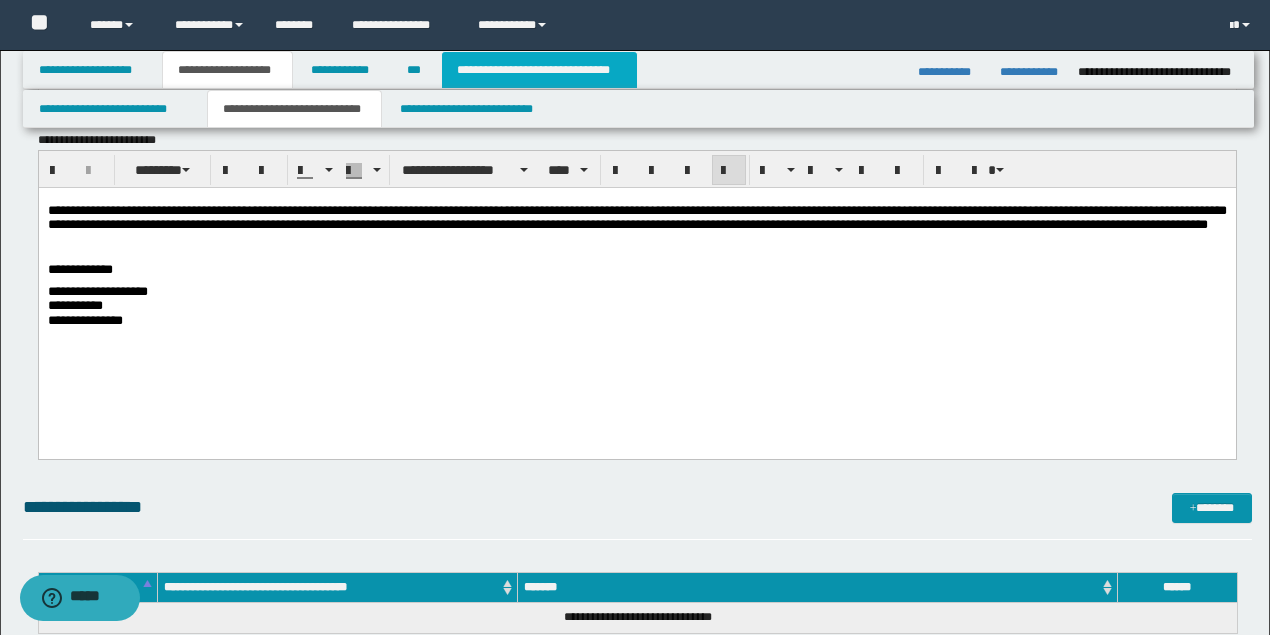click on "**********" at bounding box center [539, 70] 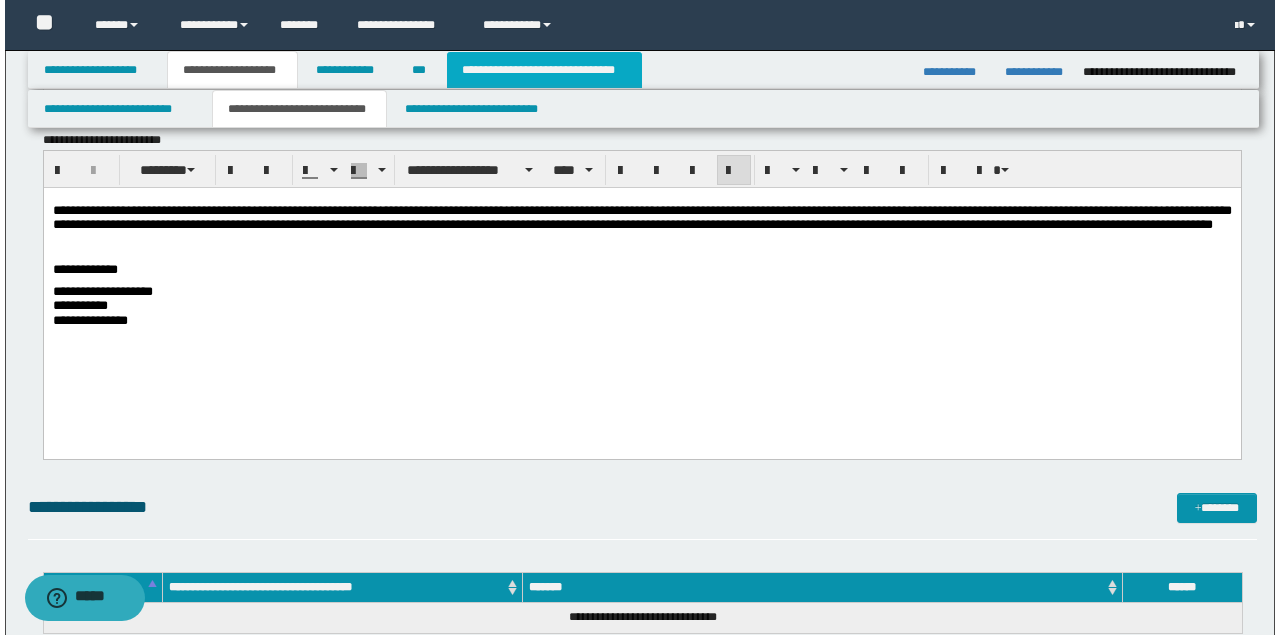 scroll, scrollTop: 0, scrollLeft: 0, axis: both 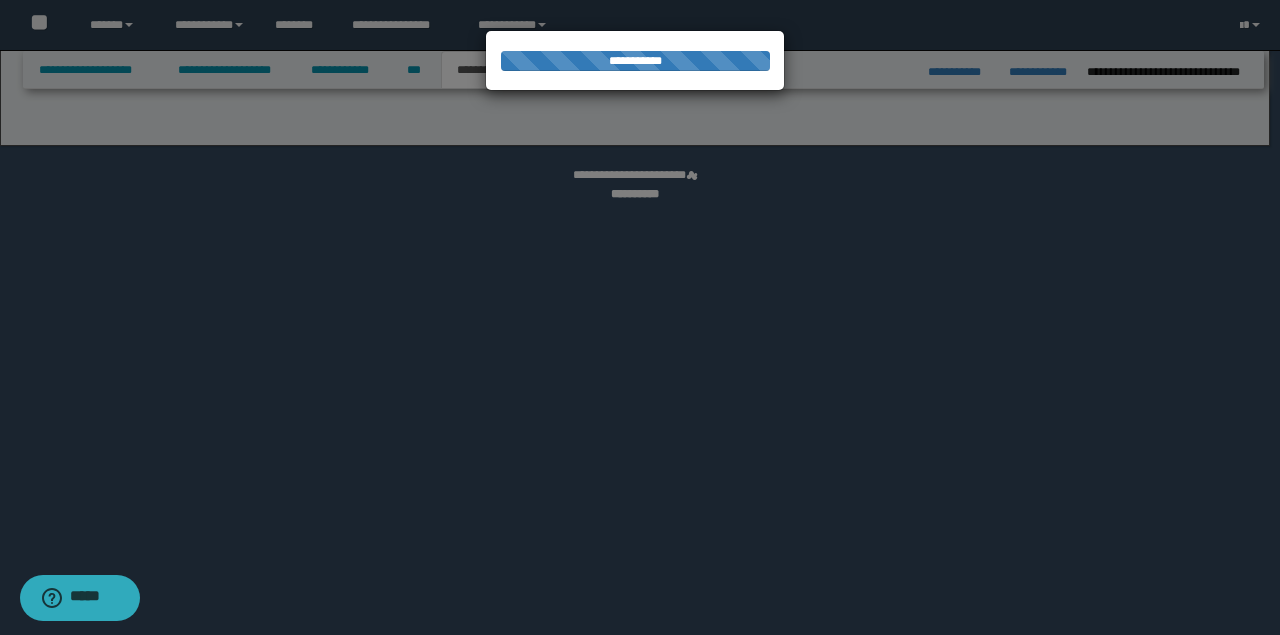 select on "*" 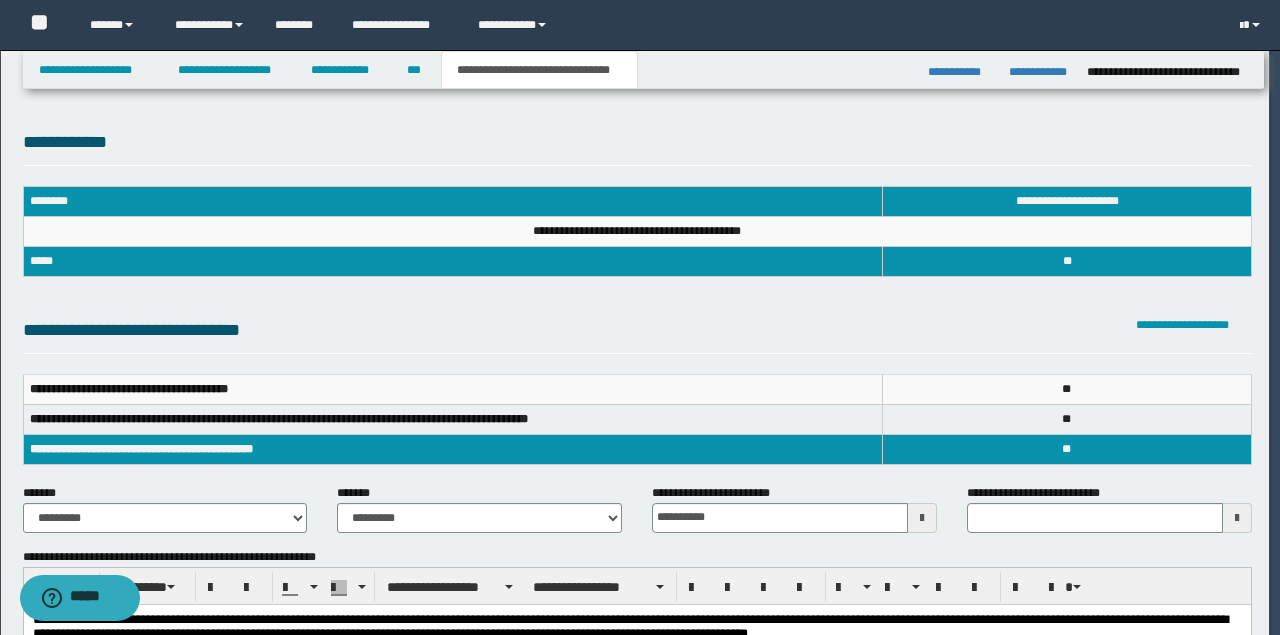 scroll, scrollTop: 0, scrollLeft: 0, axis: both 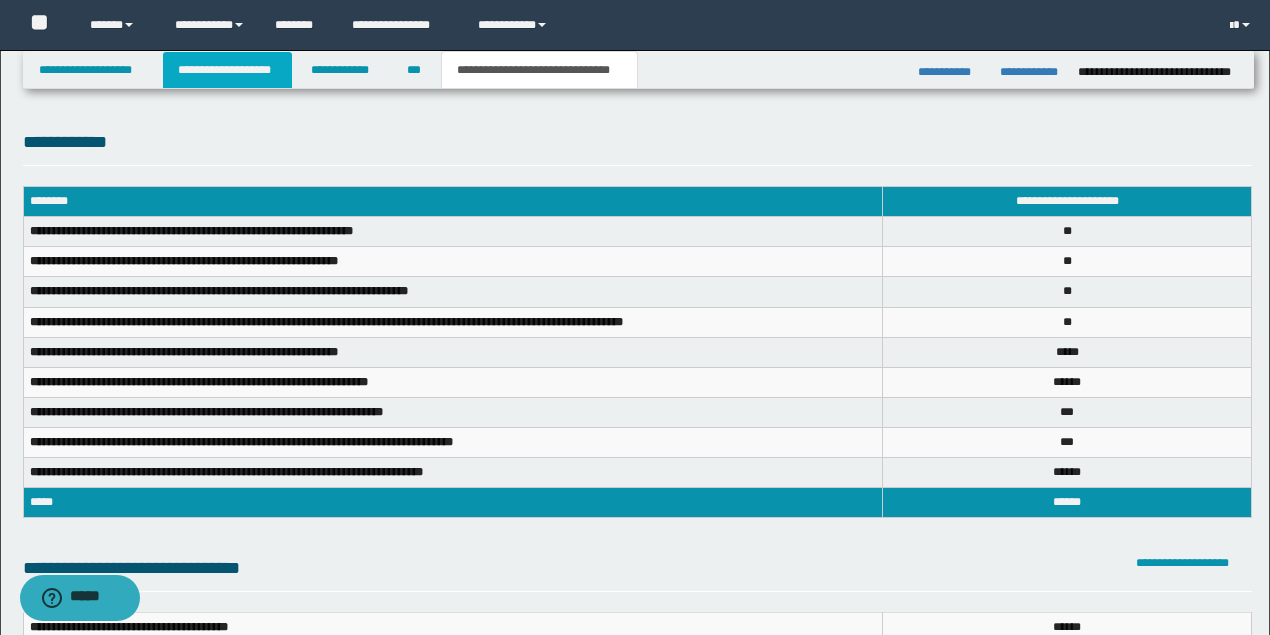 drag, startPoint x: 251, startPoint y: 72, endPoint x: 262, endPoint y: 80, distance: 13.601471 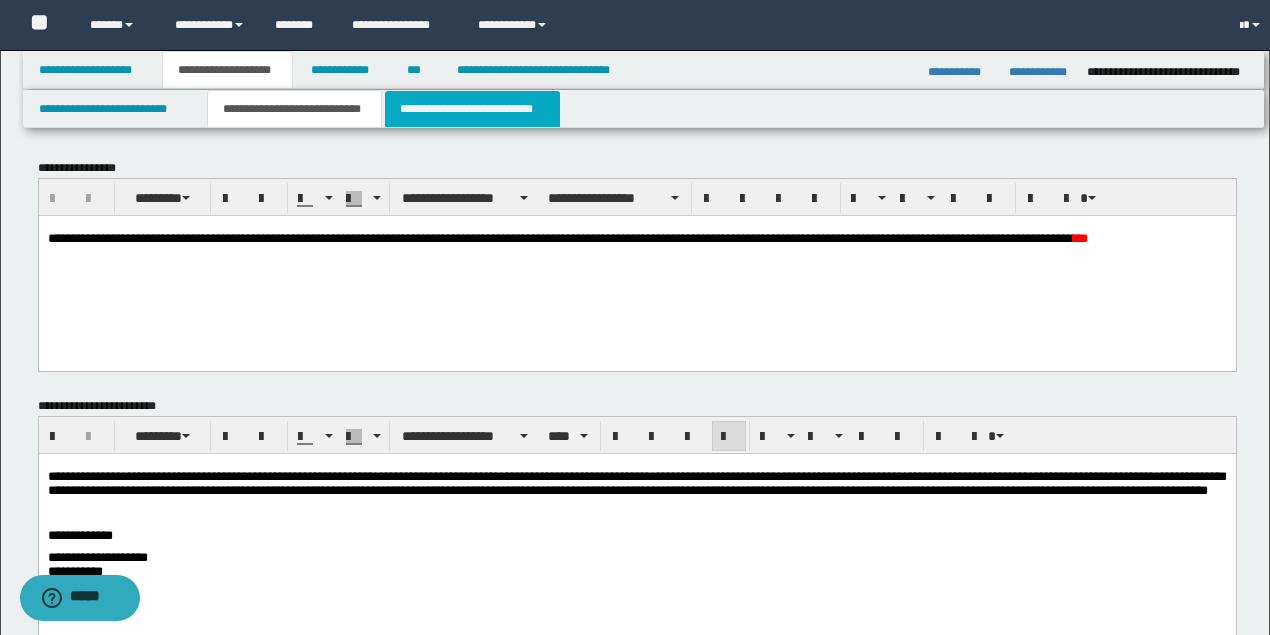 click on "**********" at bounding box center (472, 109) 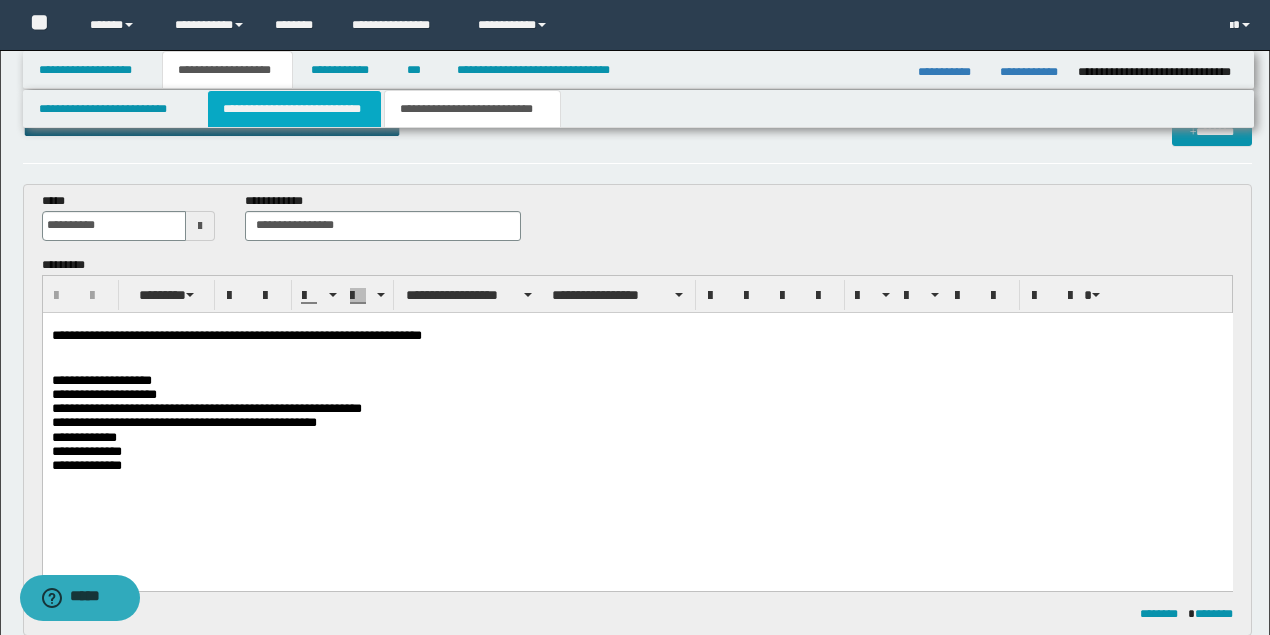 scroll, scrollTop: 66, scrollLeft: 0, axis: vertical 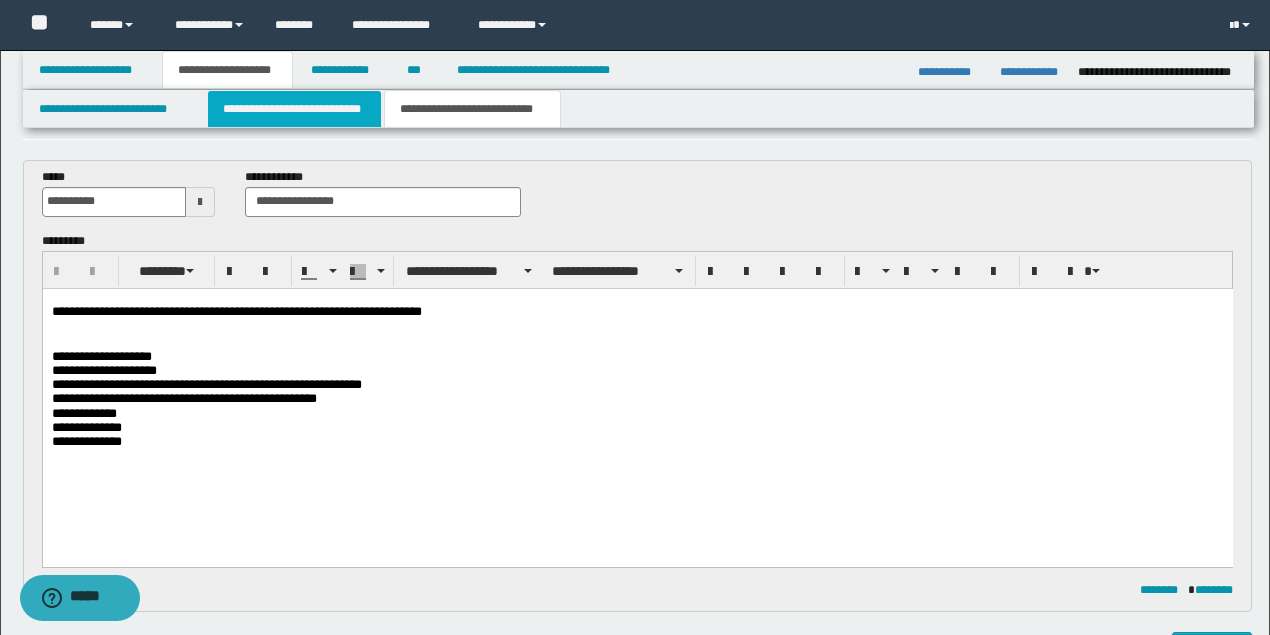 click on "**********" at bounding box center (294, 109) 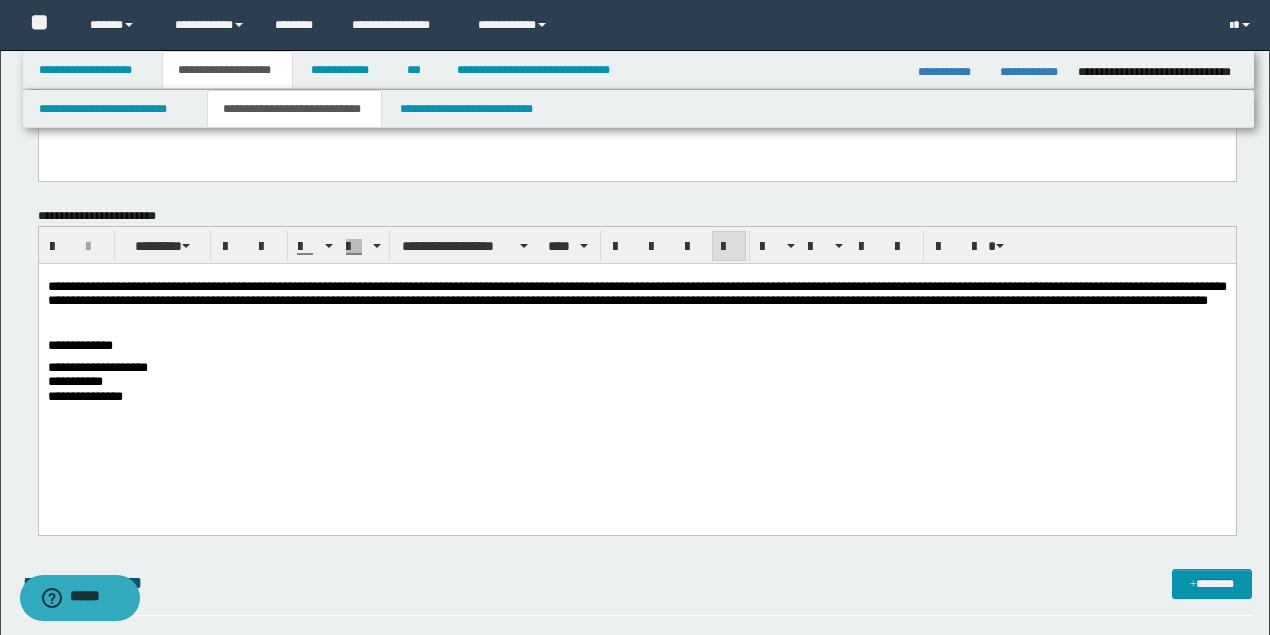 scroll, scrollTop: 200, scrollLeft: 0, axis: vertical 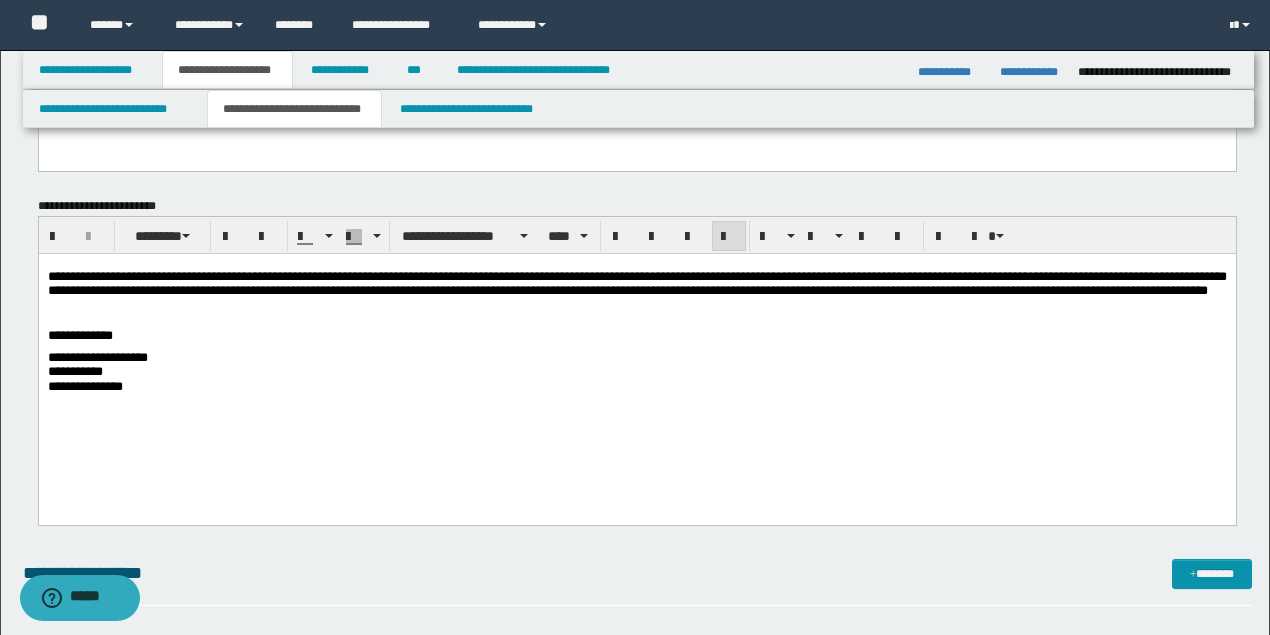 click on "**********" at bounding box center [636, 283] 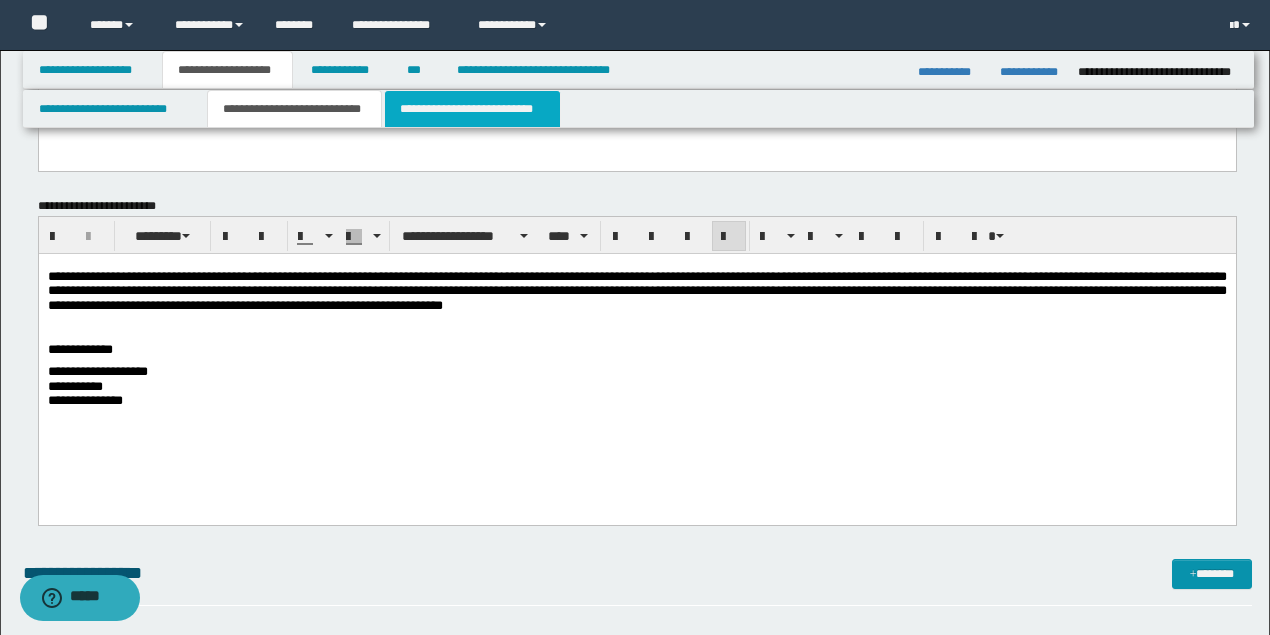 click on "**********" at bounding box center (472, 109) 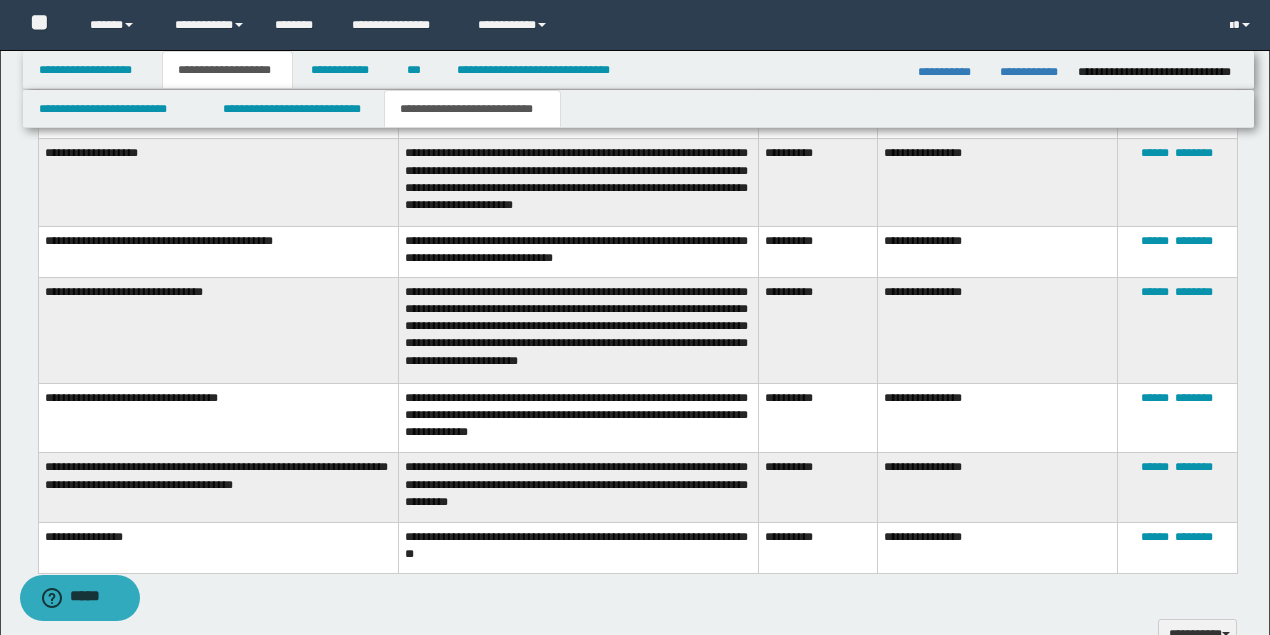 scroll, scrollTop: 1400, scrollLeft: 0, axis: vertical 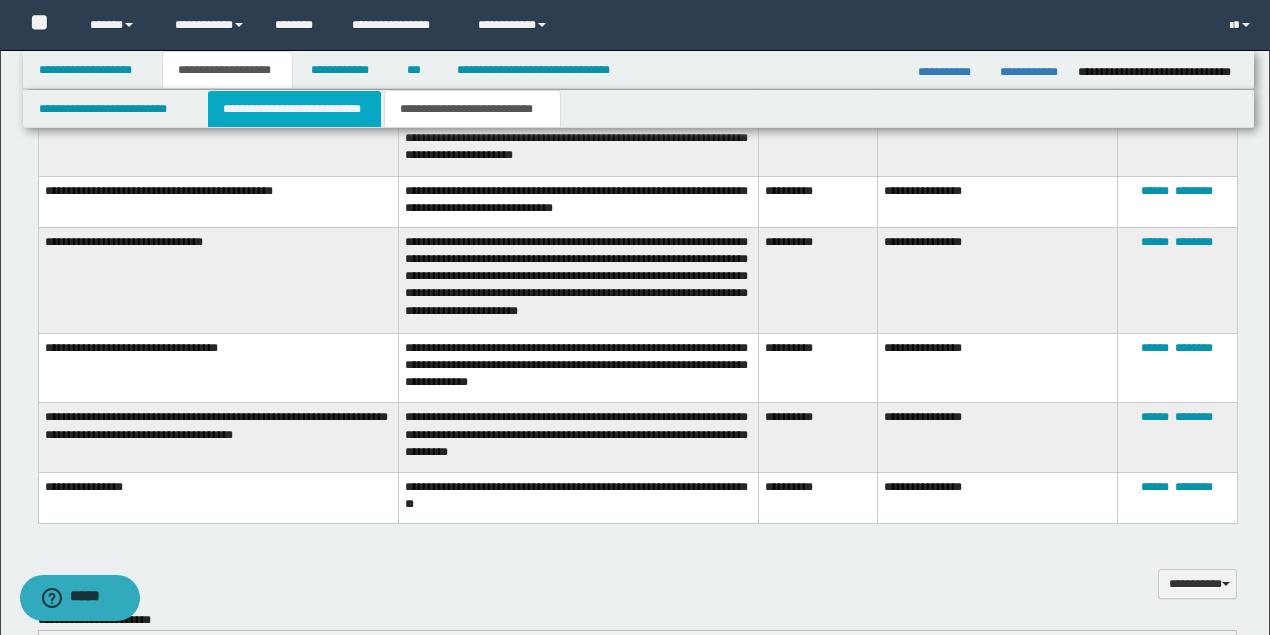 click on "**********" at bounding box center [294, 109] 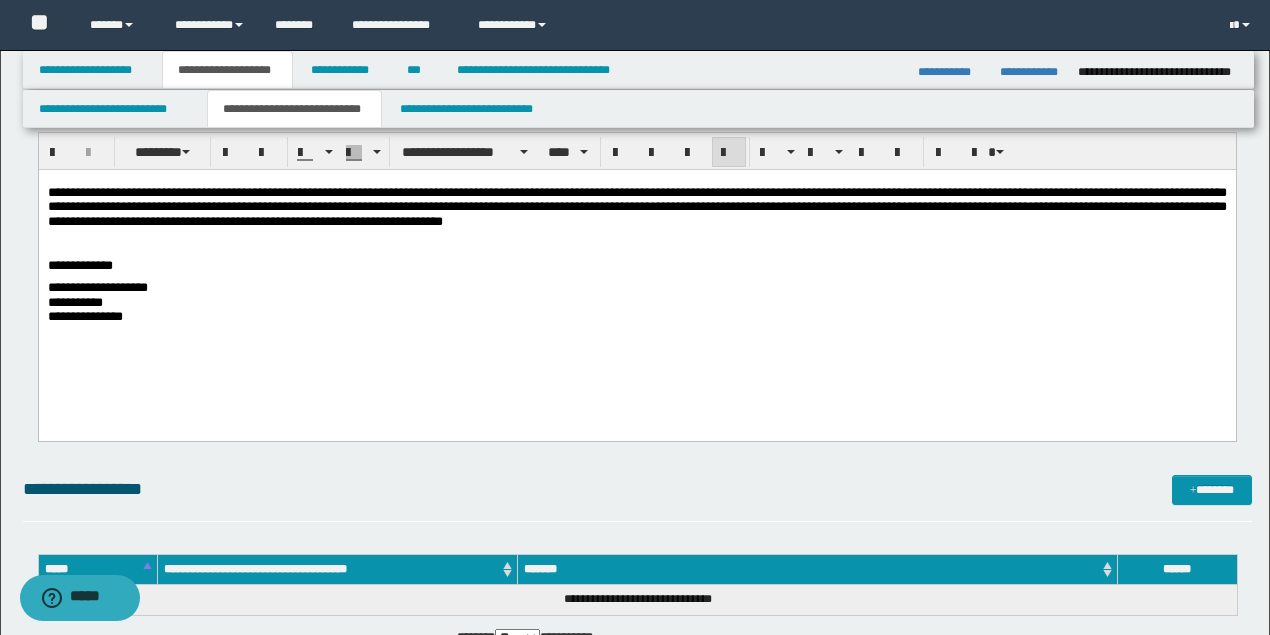 scroll, scrollTop: 262, scrollLeft: 0, axis: vertical 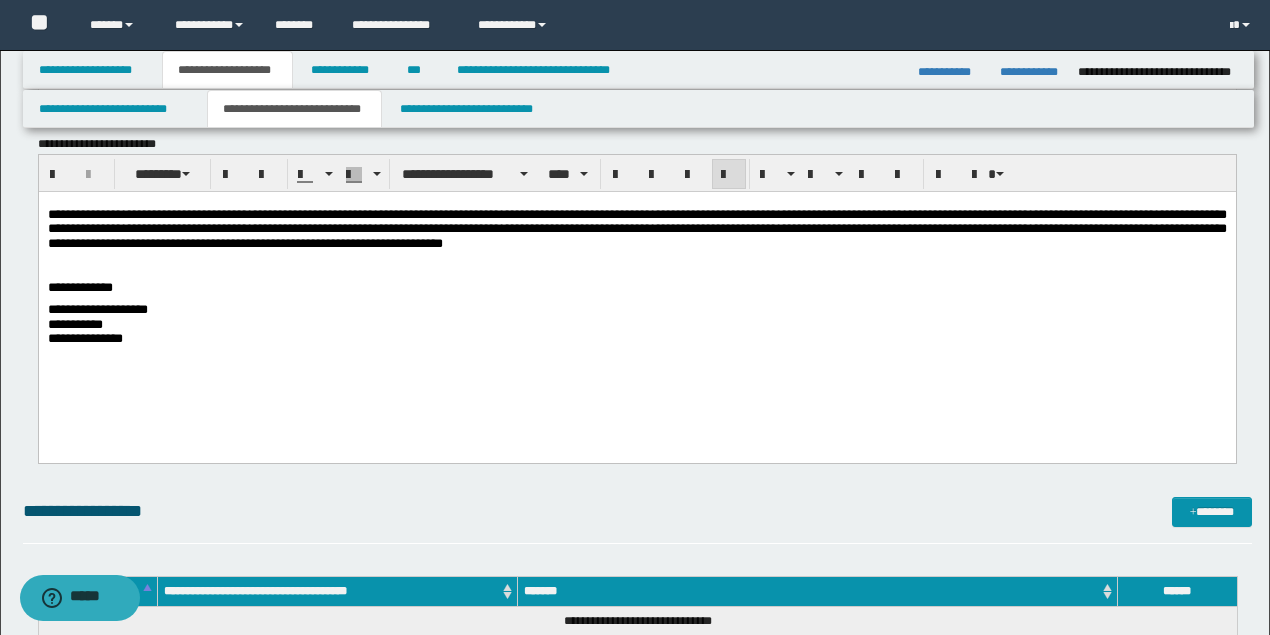 click at bounding box center (636, 266) 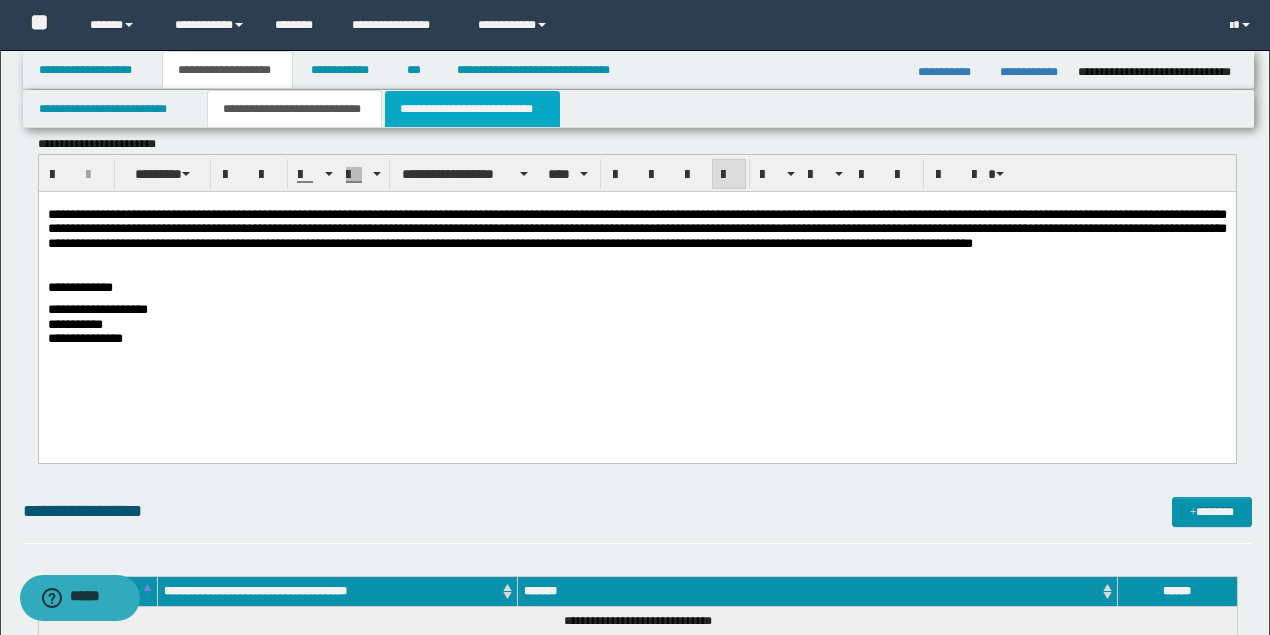 click on "**********" at bounding box center (472, 109) 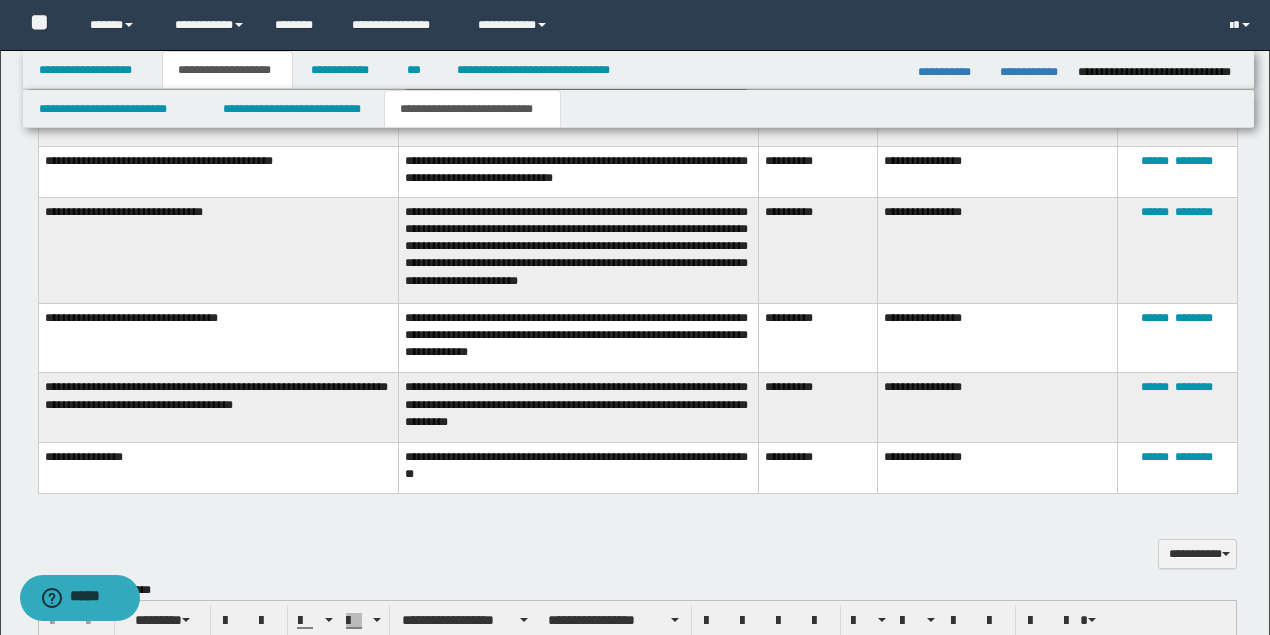 scroll, scrollTop: 1462, scrollLeft: 0, axis: vertical 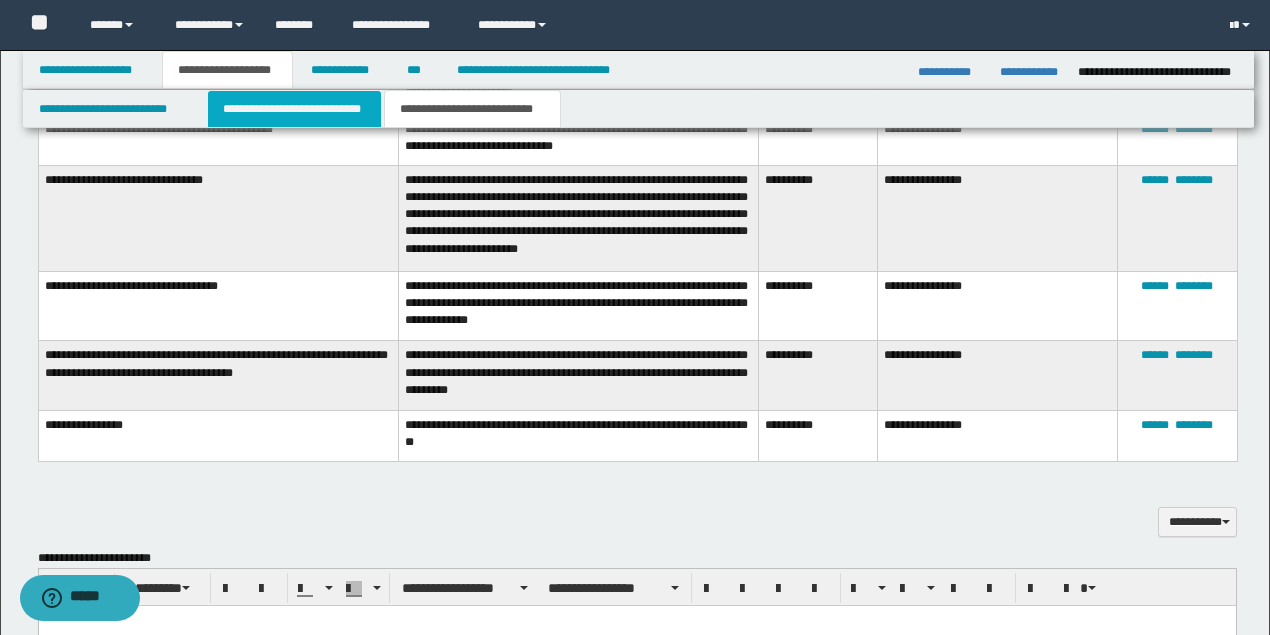 click on "**********" at bounding box center [294, 109] 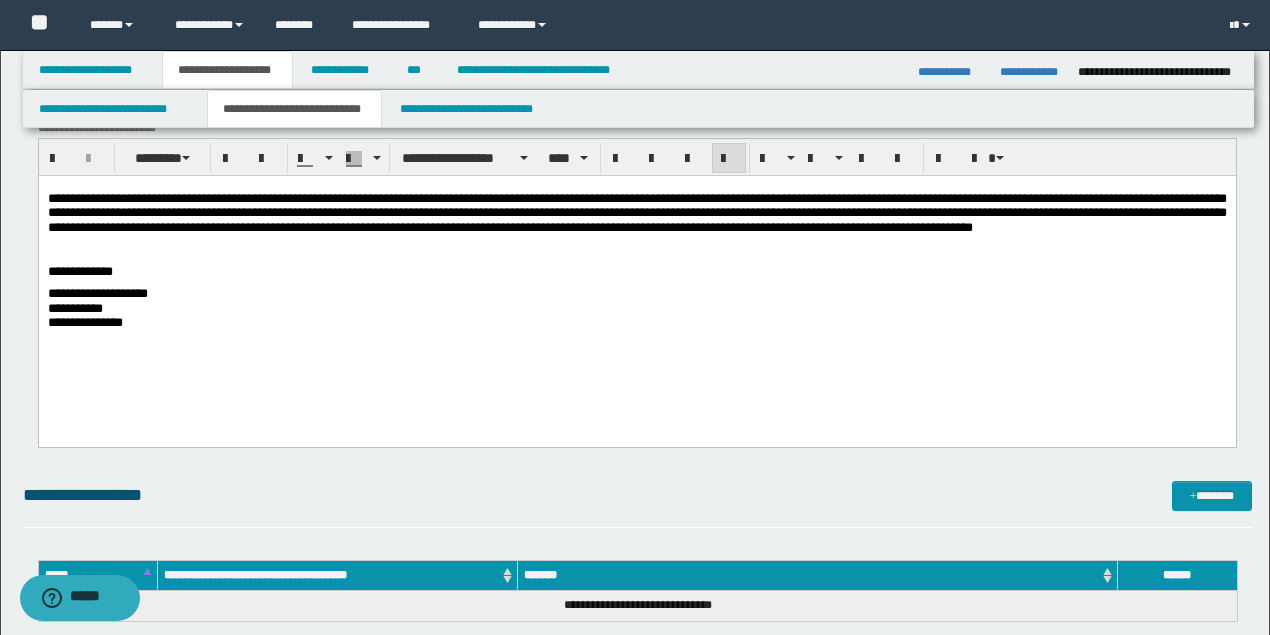 scroll, scrollTop: 195, scrollLeft: 0, axis: vertical 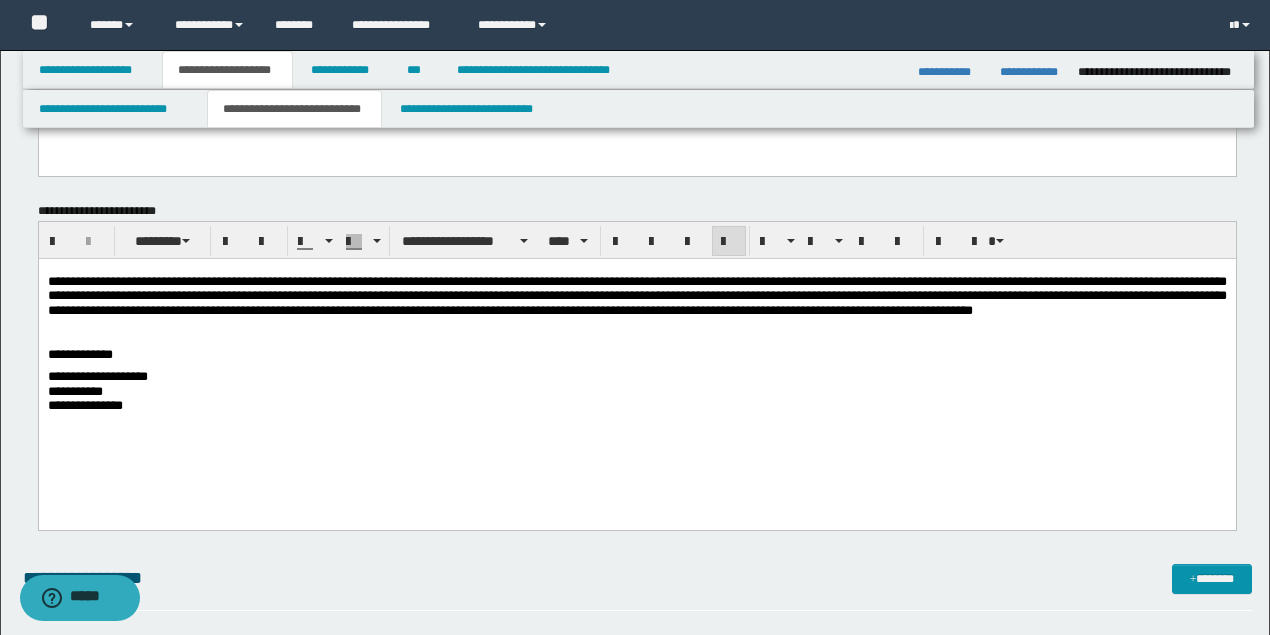 drag, startPoint x: 1204, startPoint y: 341, endPoint x: 1200, endPoint y: 320, distance: 21.377558 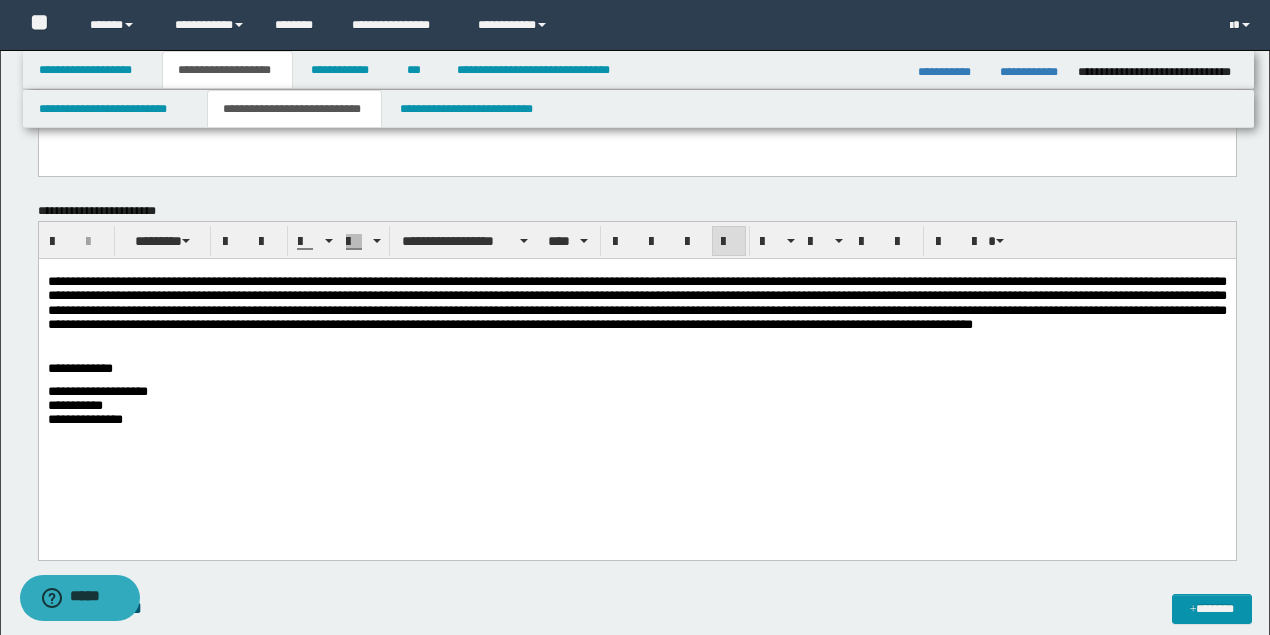 click at bounding box center (636, 347) 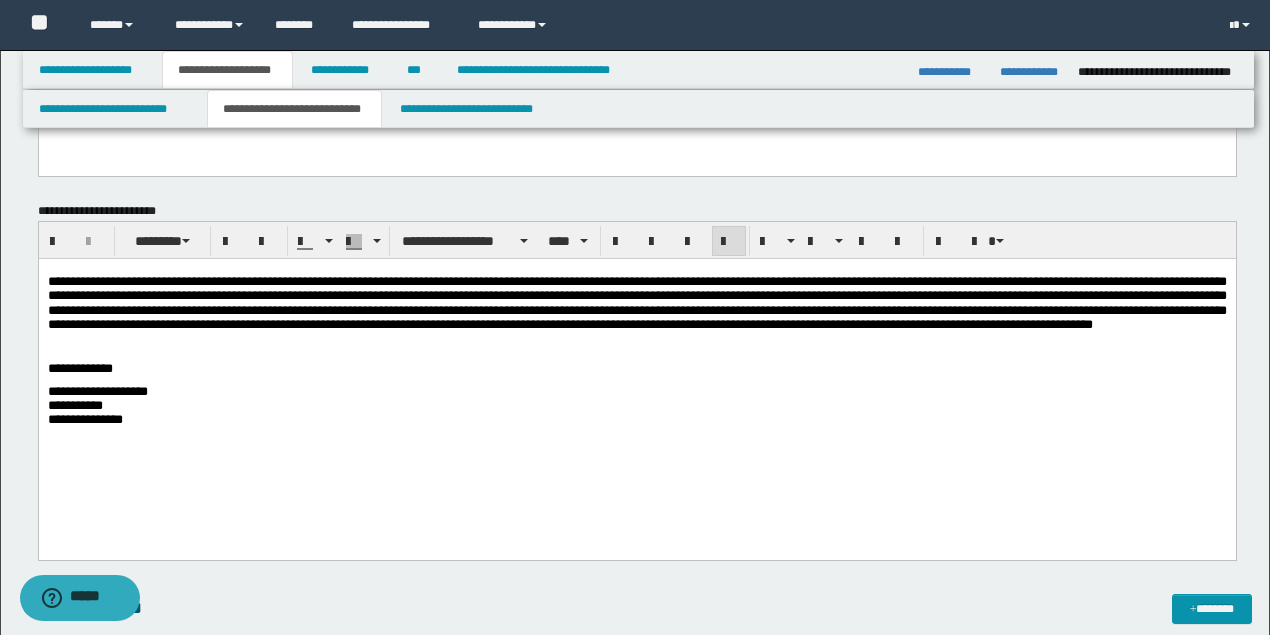click on "**********" at bounding box center (636, 303) 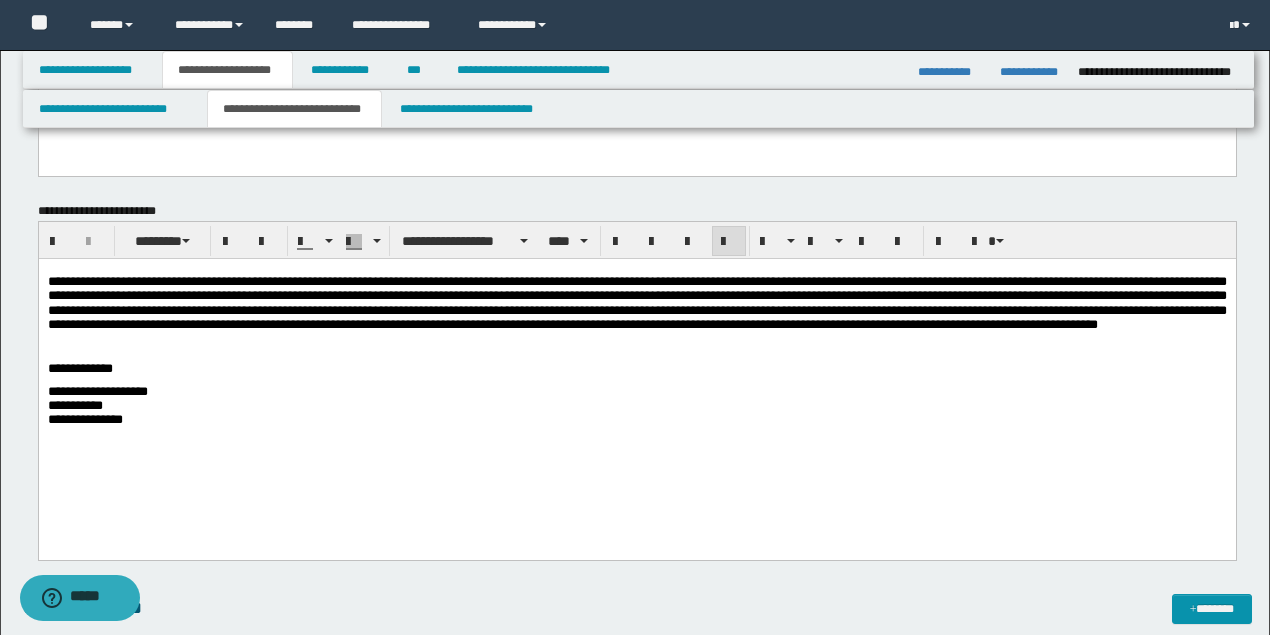 click on "**********" at bounding box center (636, 303) 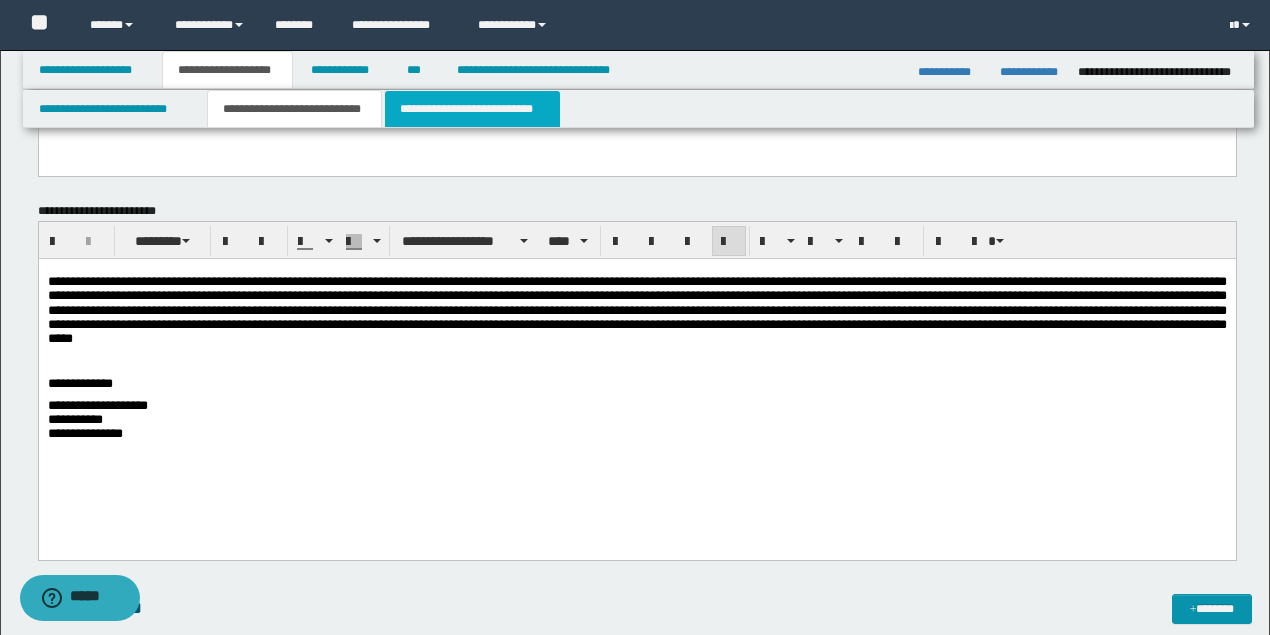 click on "**********" at bounding box center (472, 109) 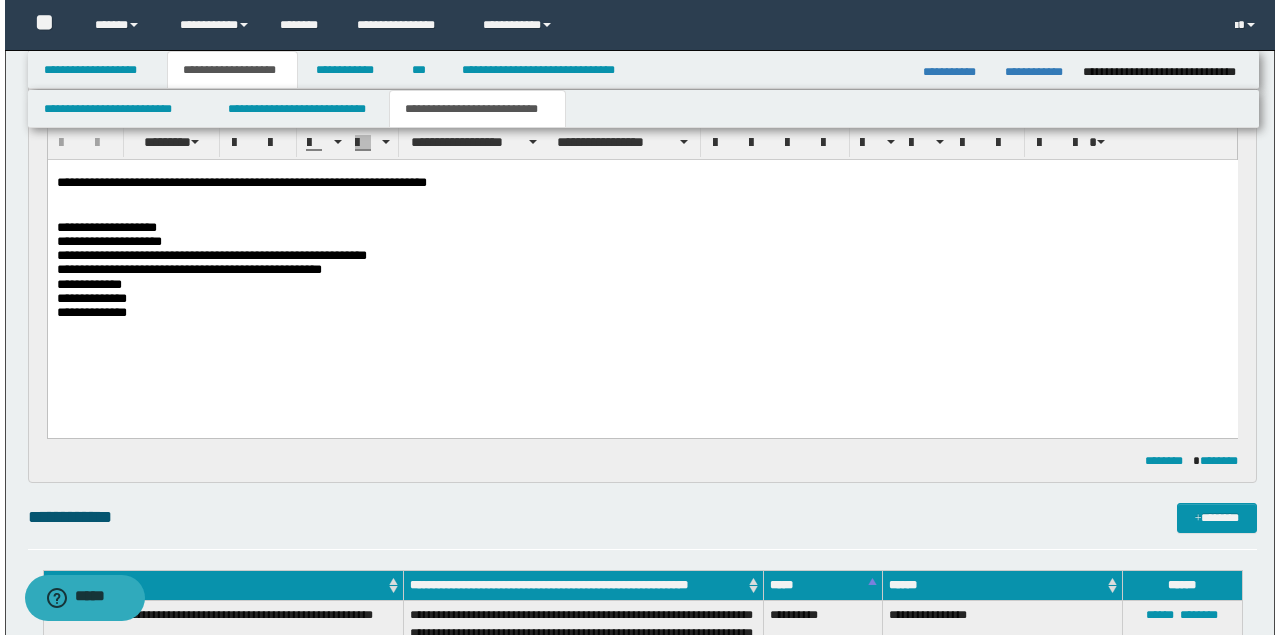 scroll, scrollTop: 128, scrollLeft: 0, axis: vertical 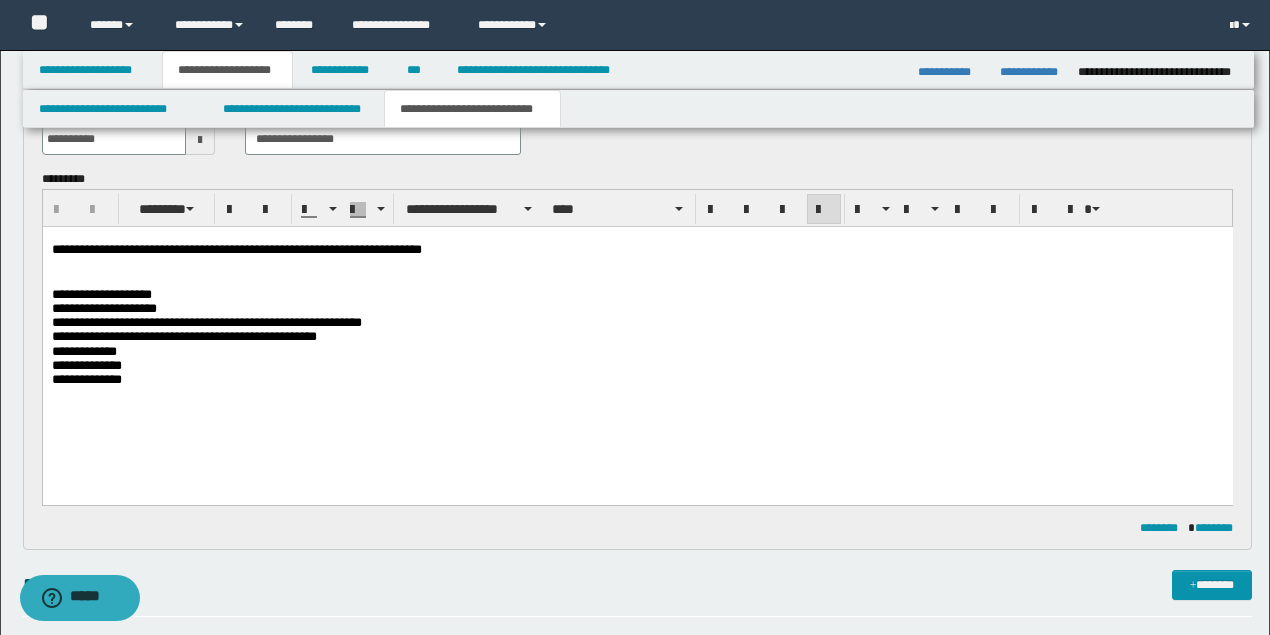 click on "**********" at bounding box center (101, 293) 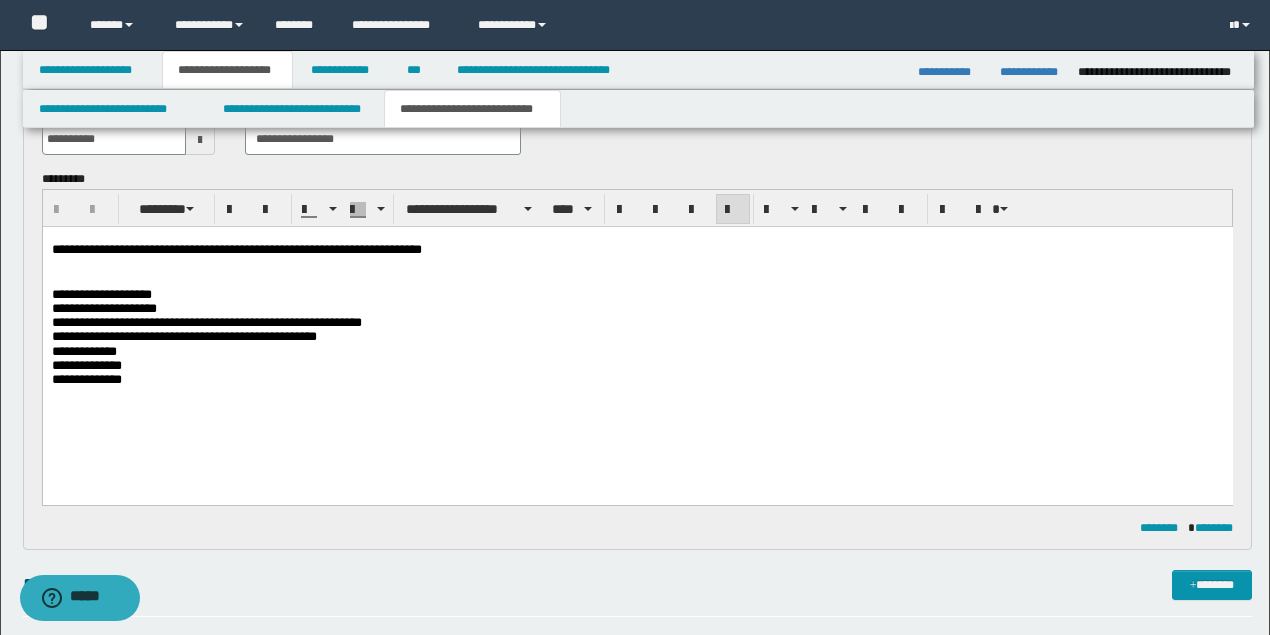 click on "**********" at bounding box center [101, 293] 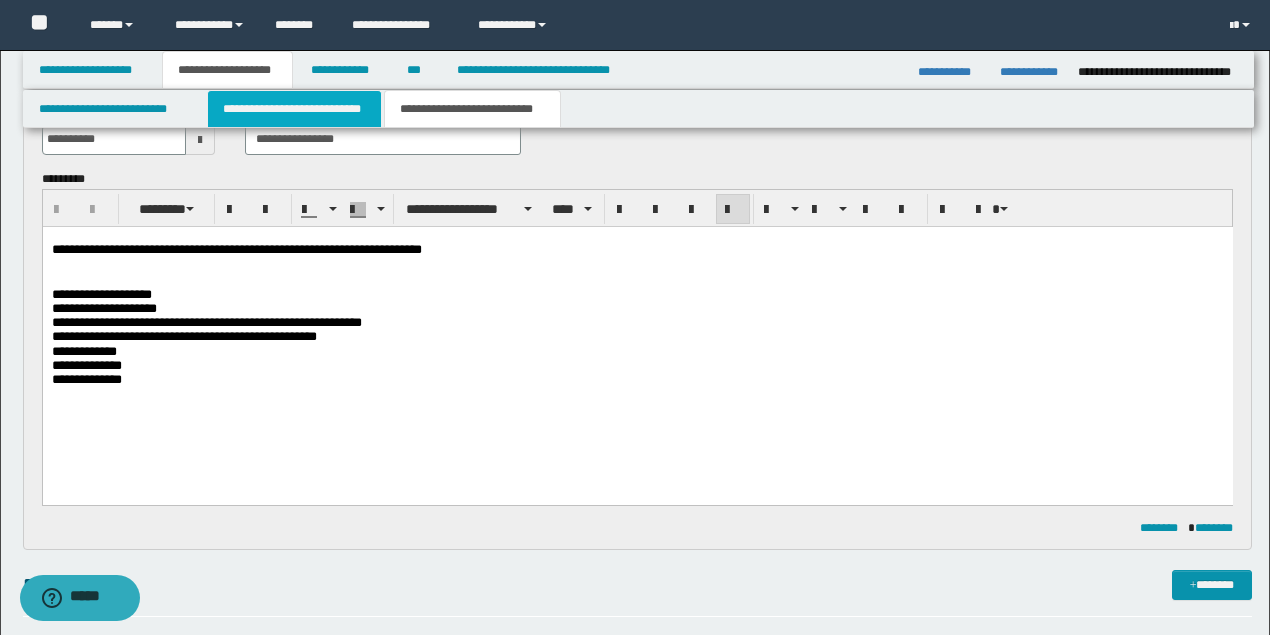 click on "**********" at bounding box center [294, 109] 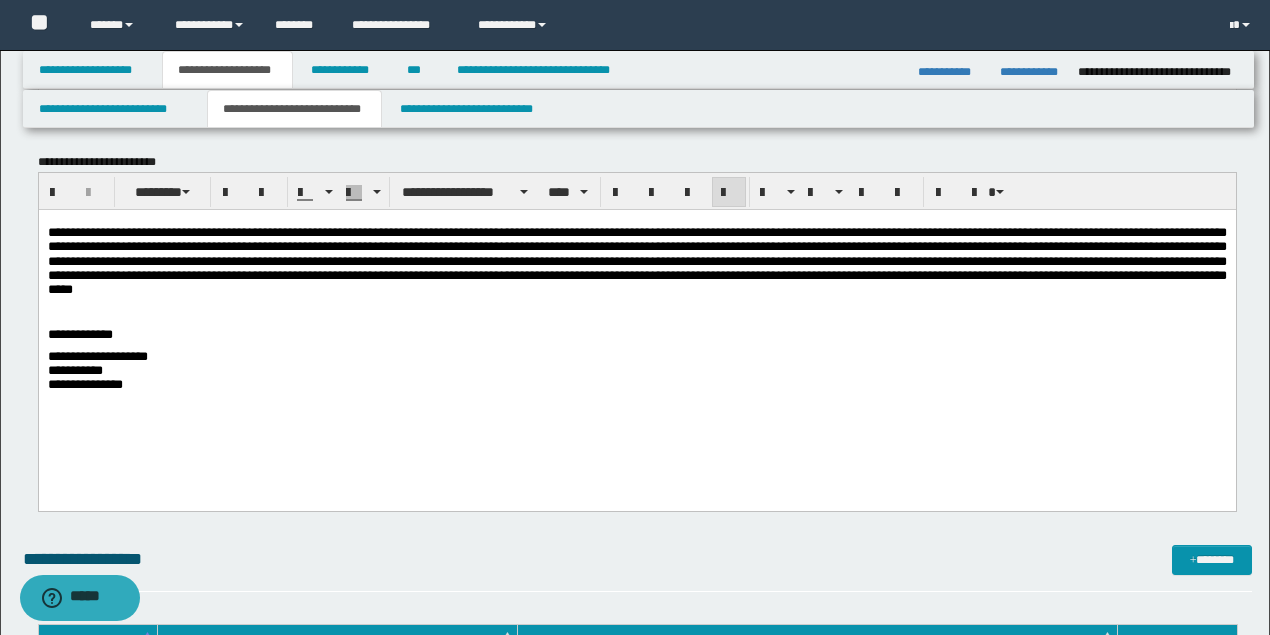 scroll, scrollTop: 328, scrollLeft: 0, axis: vertical 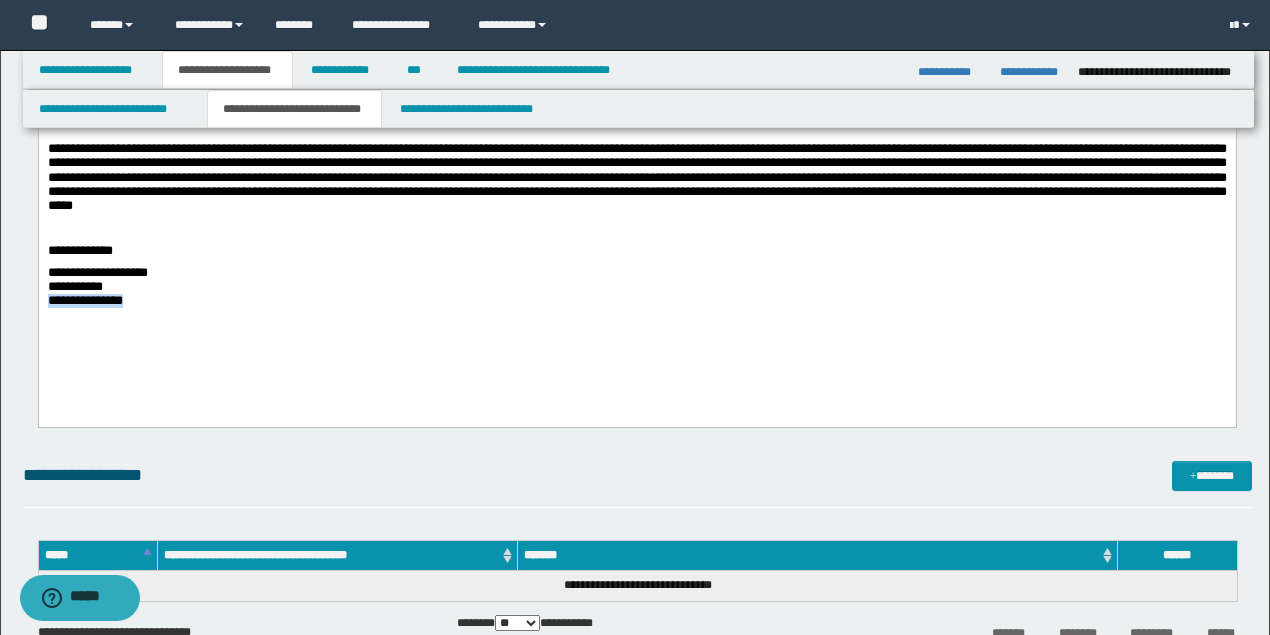 drag, startPoint x: 186, startPoint y: 321, endPoint x: 0, endPoint y: 322, distance: 186.00269 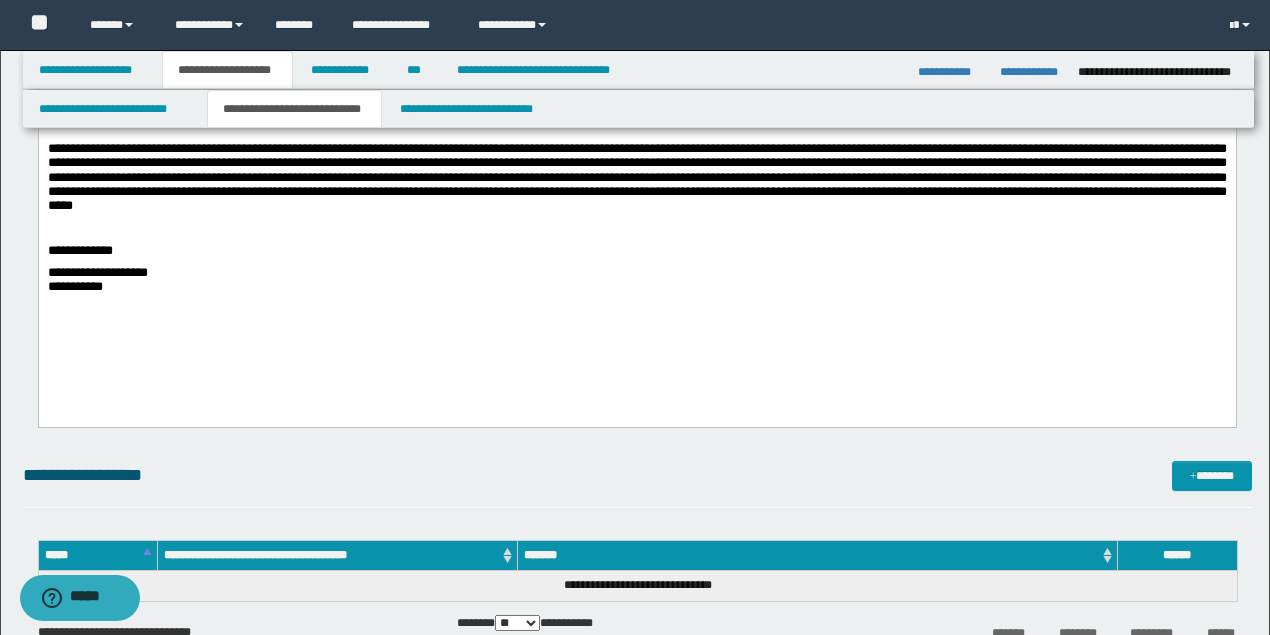 click on "**********" at bounding box center (97, 272) 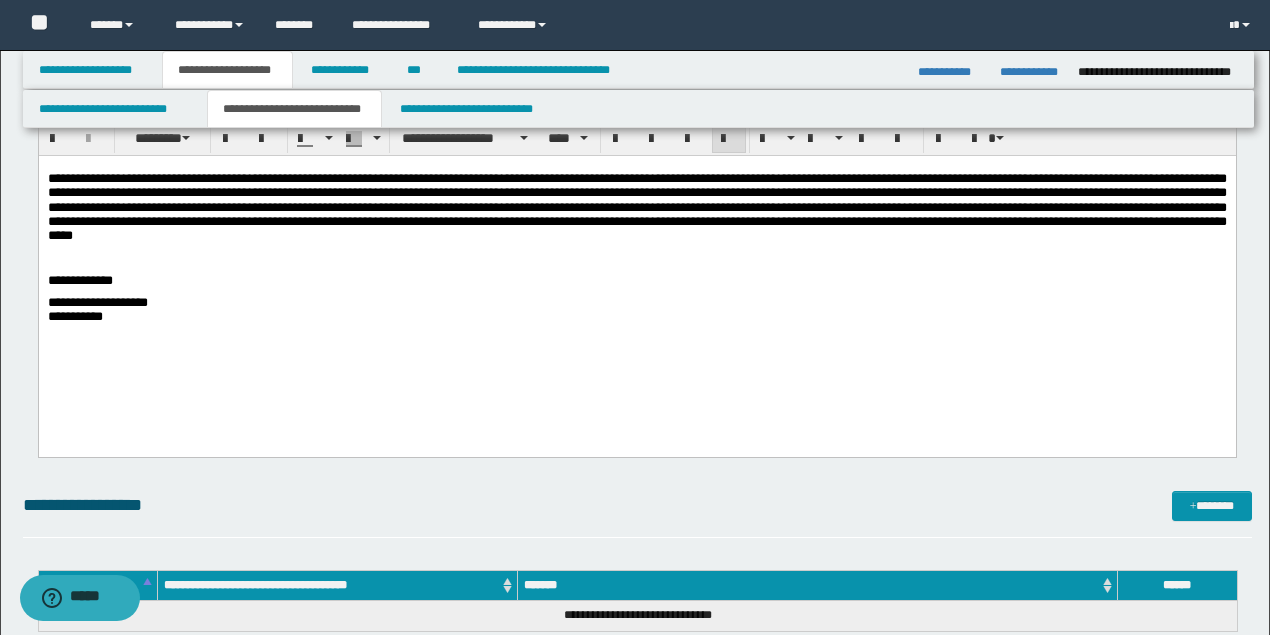 scroll, scrollTop: 328, scrollLeft: 0, axis: vertical 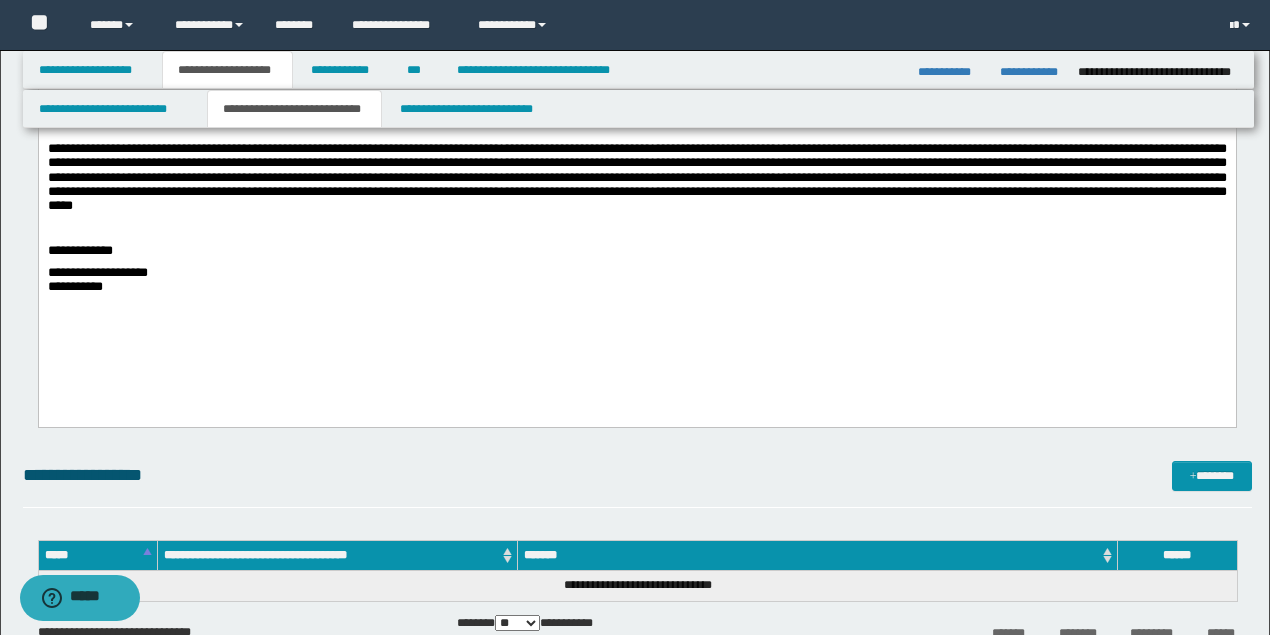 click on "**********" at bounding box center (74, 286) 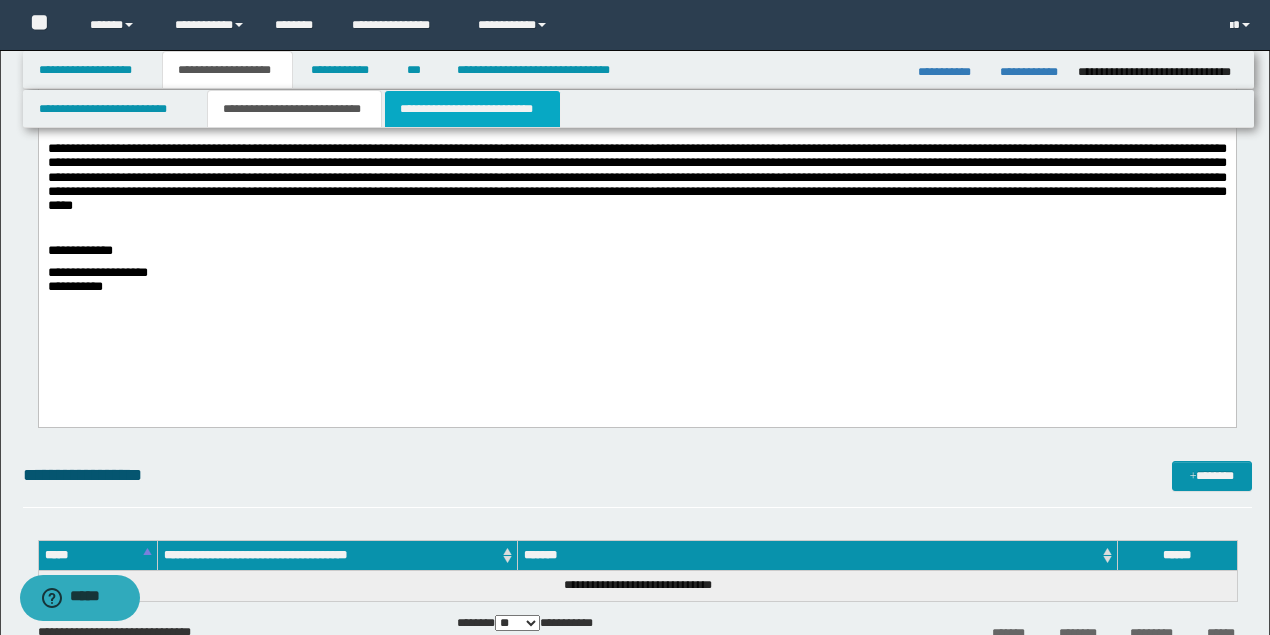 click on "**********" at bounding box center (472, 109) 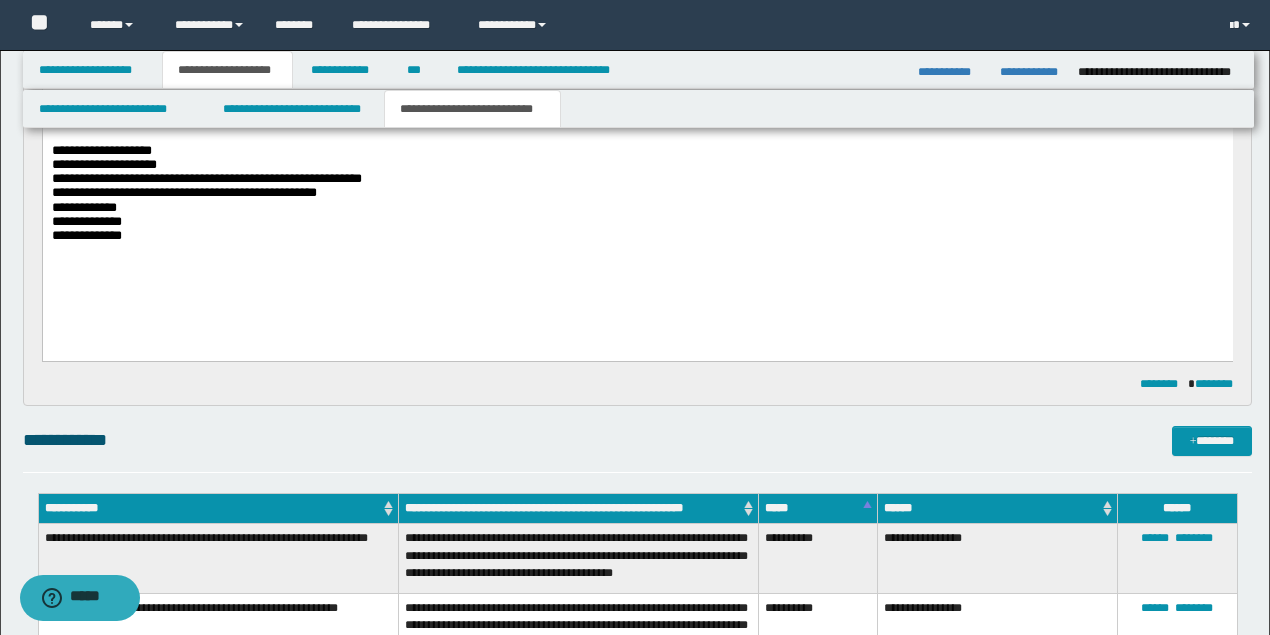 scroll, scrollTop: 195, scrollLeft: 0, axis: vertical 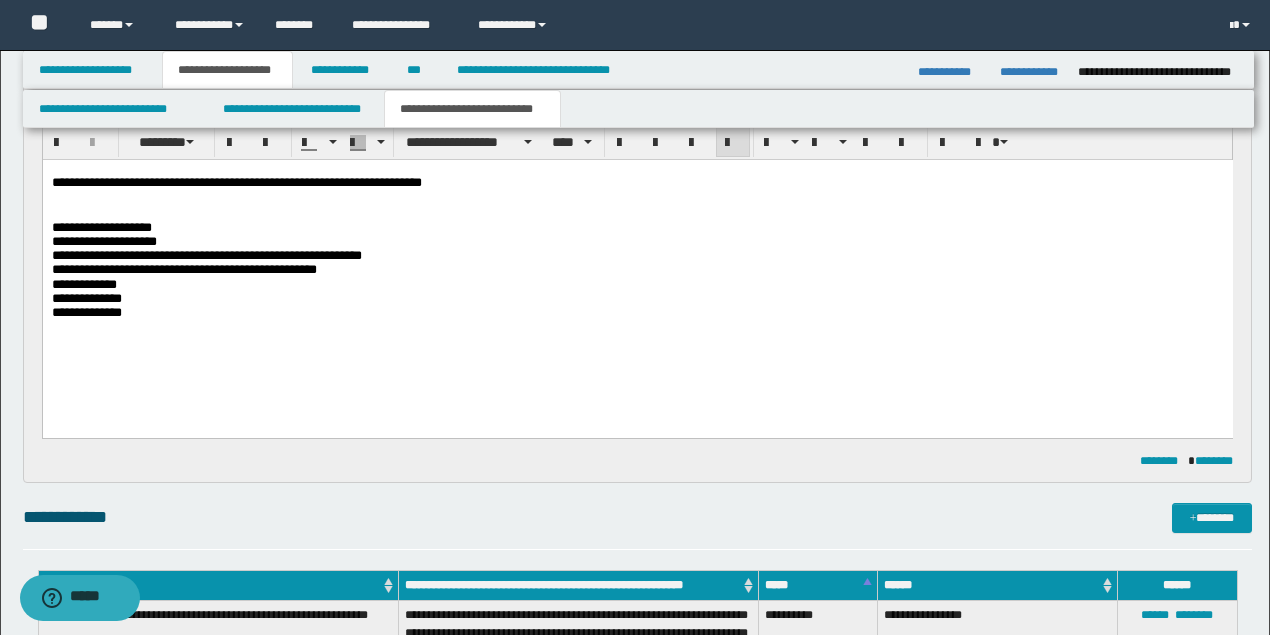click on "**********" at bounding box center [101, 226] 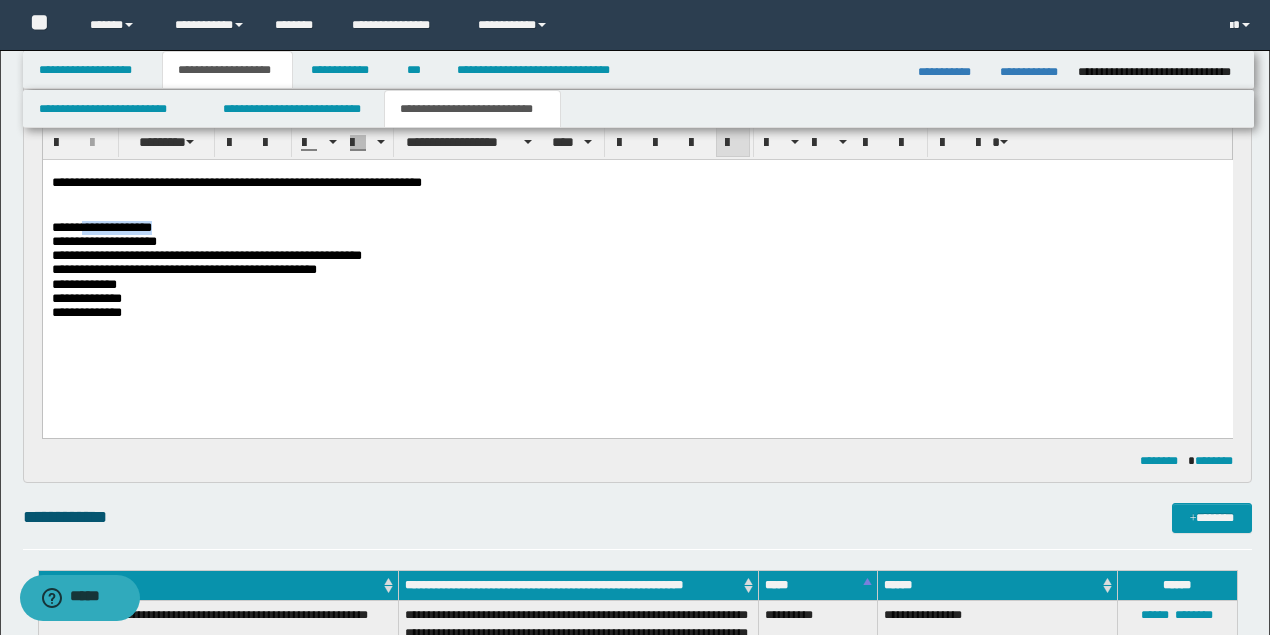 drag, startPoint x: 89, startPoint y: 227, endPoint x: 163, endPoint y: 228, distance: 74.00676 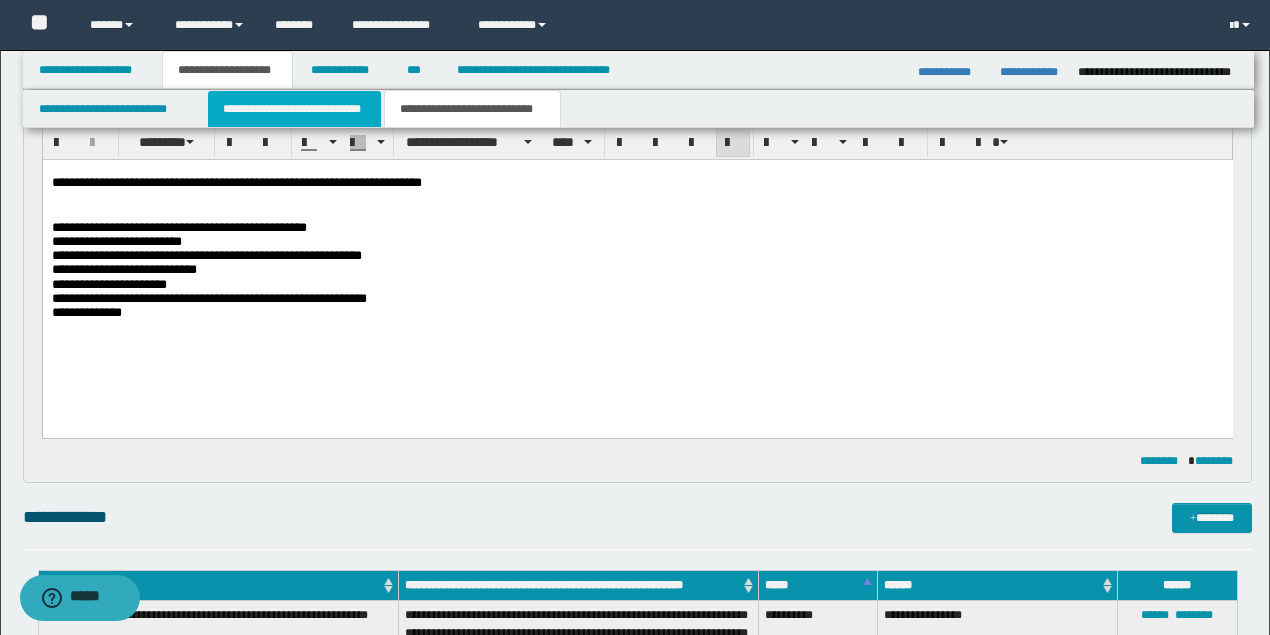 click on "**********" at bounding box center [294, 109] 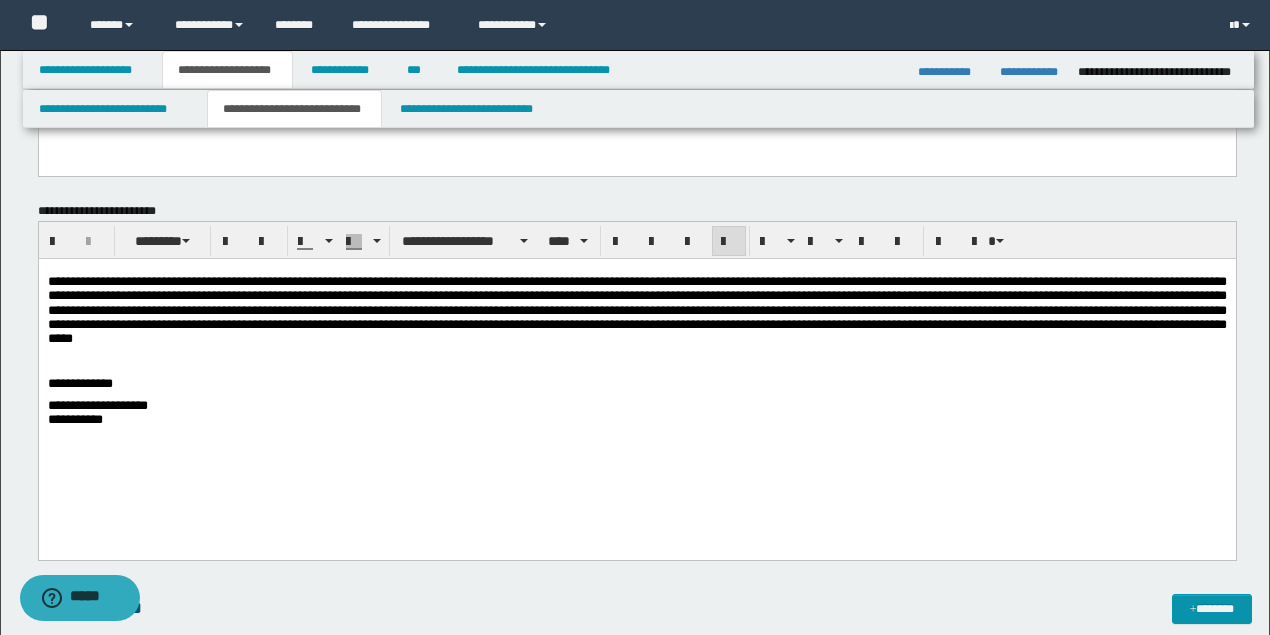 click on "**********" at bounding box center [636, 310] 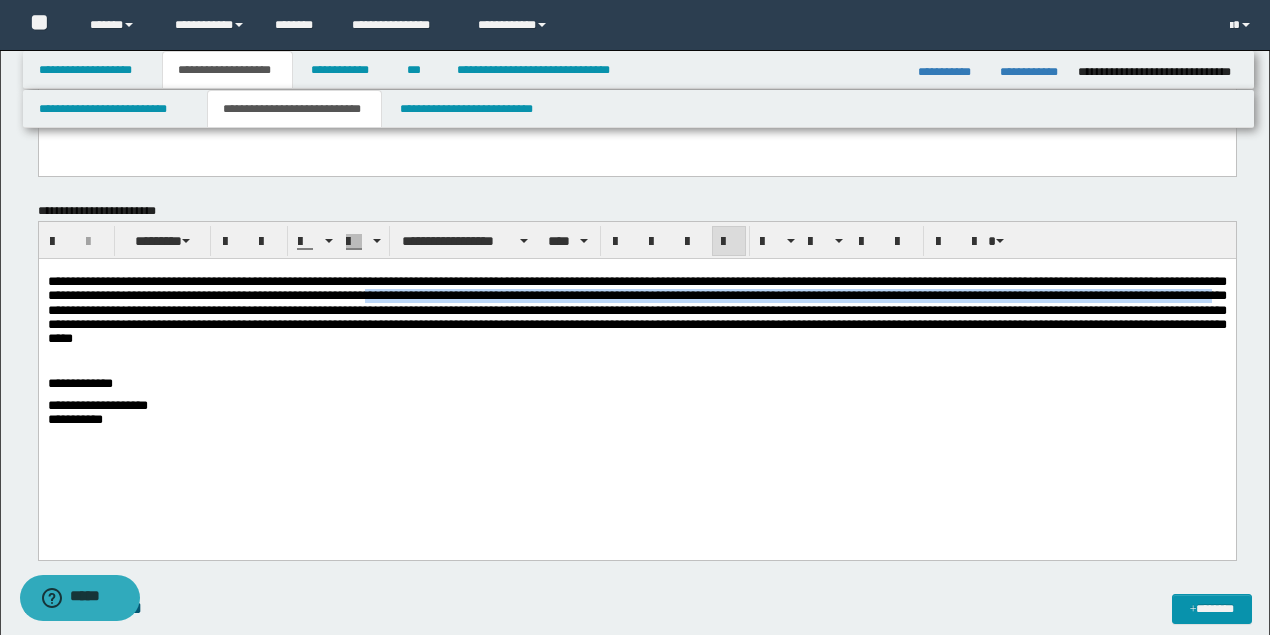 drag, startPoint x: 442, startPoint y: 297, endPoint x: 129, endPoint y: 312, distance: 313.35922 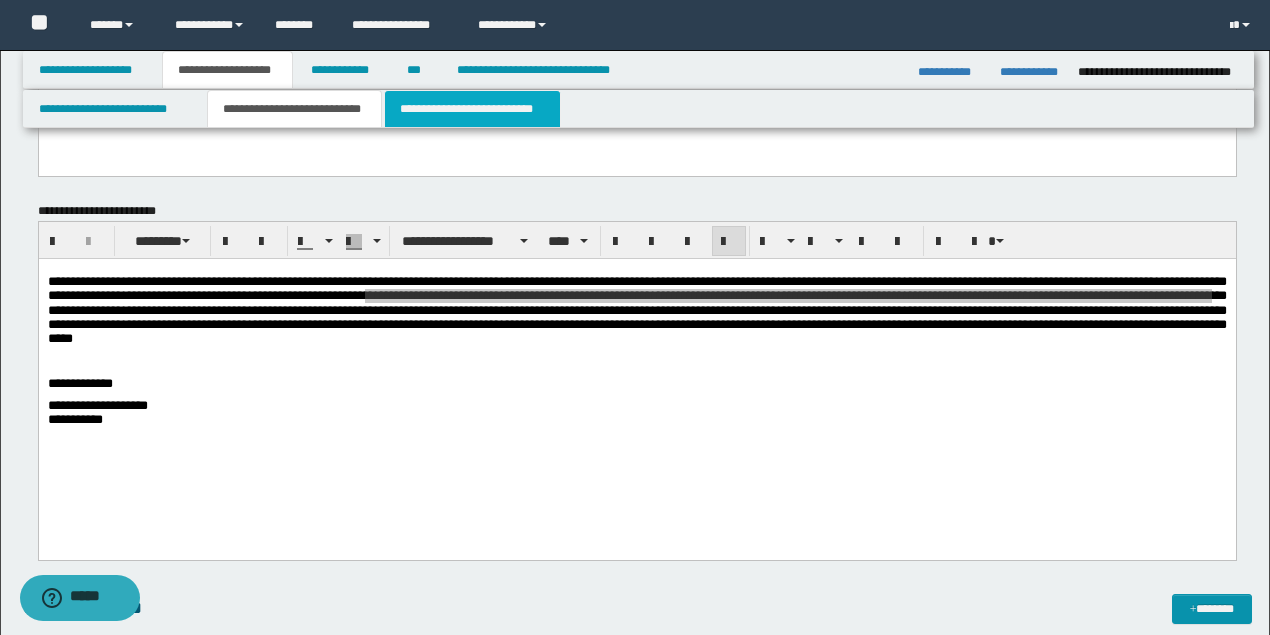 drag, startPoint x: 426, startPoint y: 118, endPoint x: 406, endPoint y: 121, distance: 20.22375 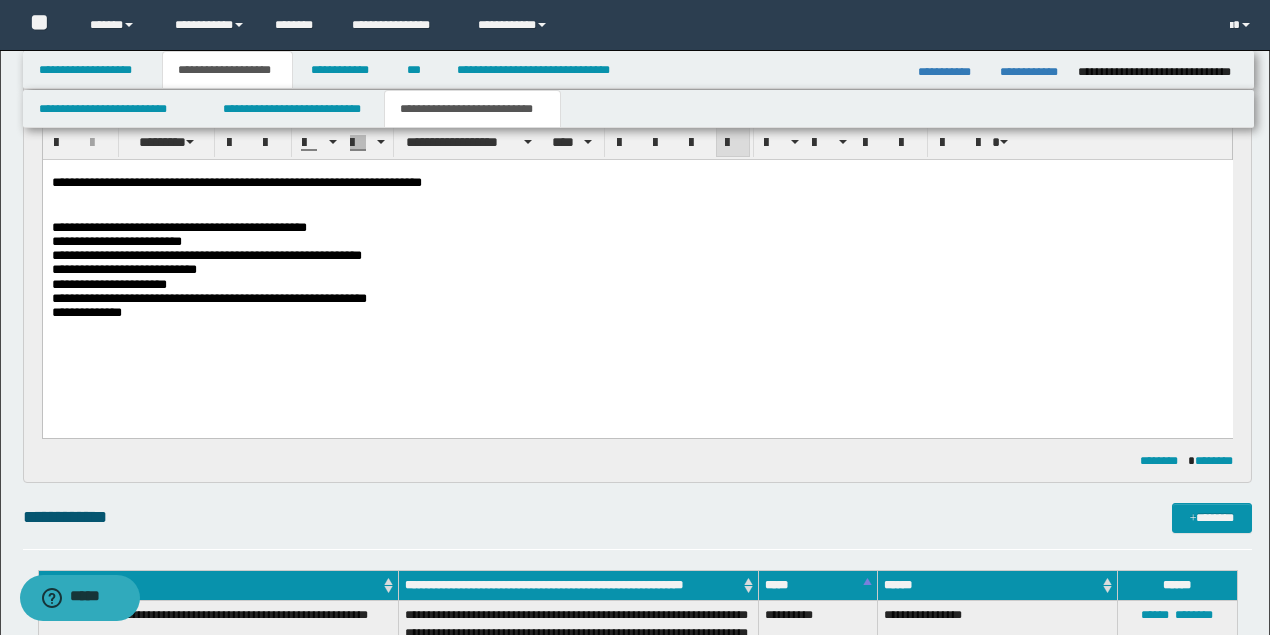 click on "**********" at bounding box center (637, 268) 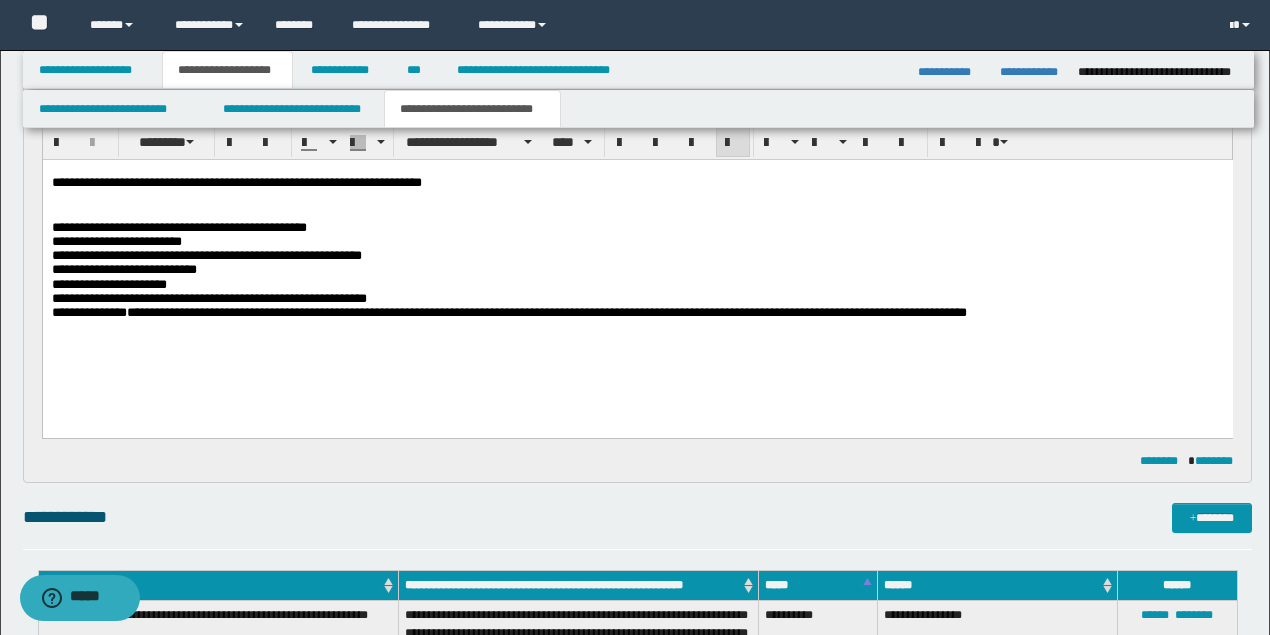 click on "**********" at bounding box center [546, 311] 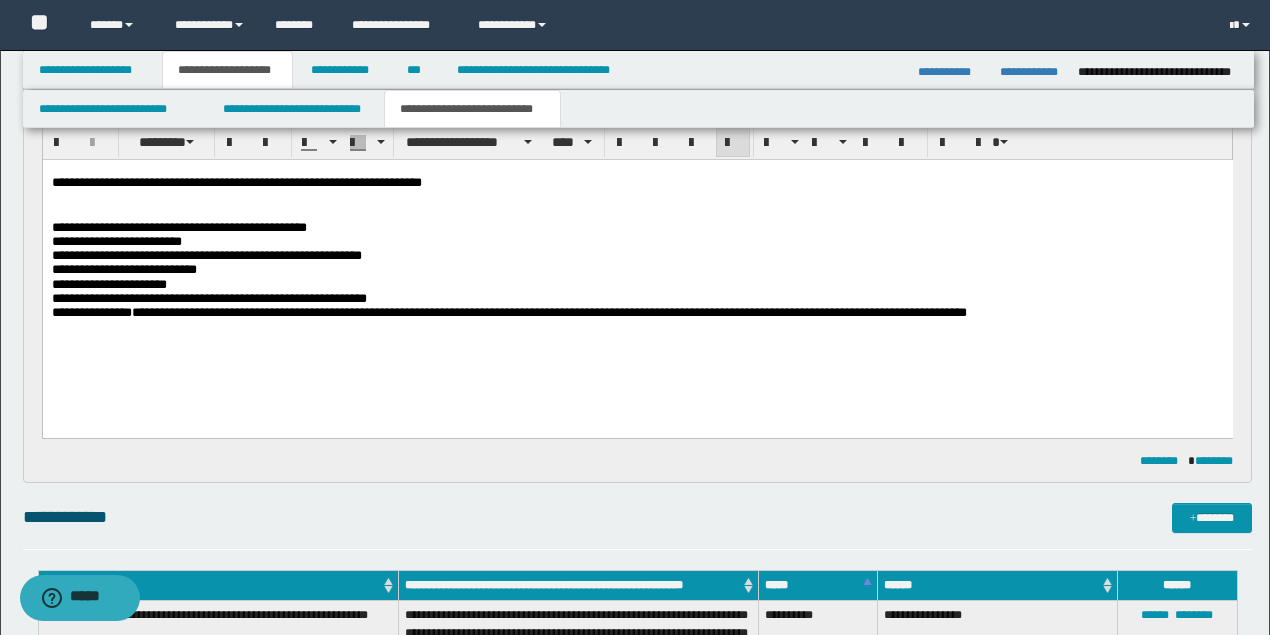 click on "**********" at bounding box center [116, 240] 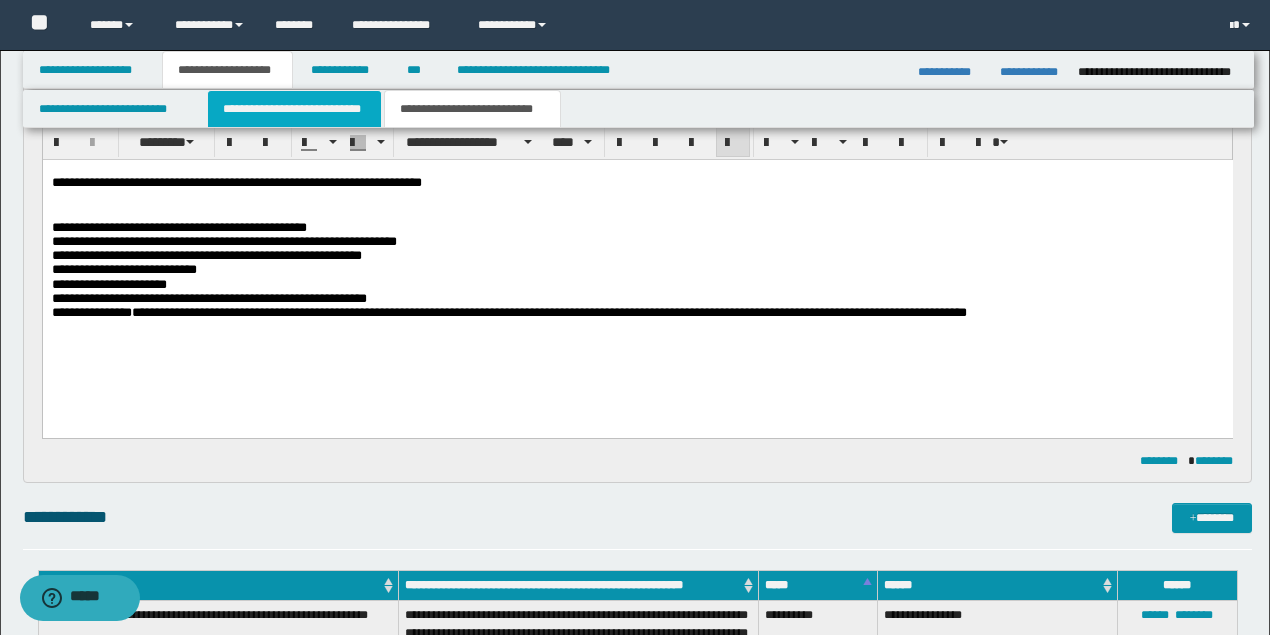 click at bounding box center [318, 142] 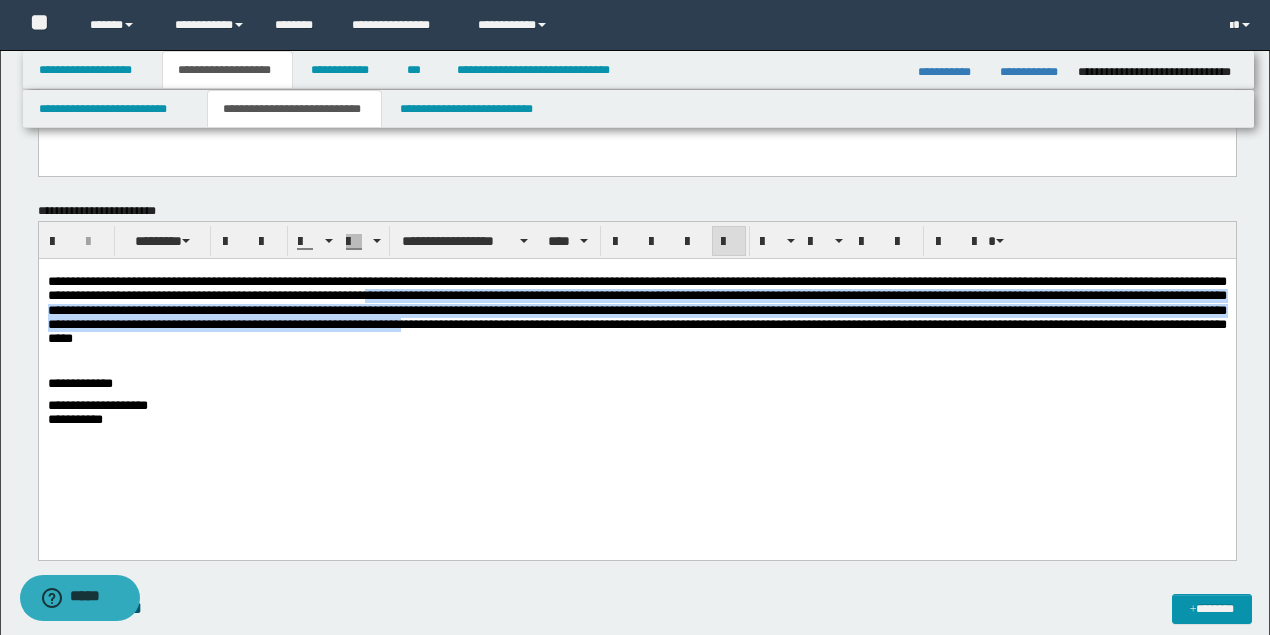 click on "**********" at bounding box center (636, 310) 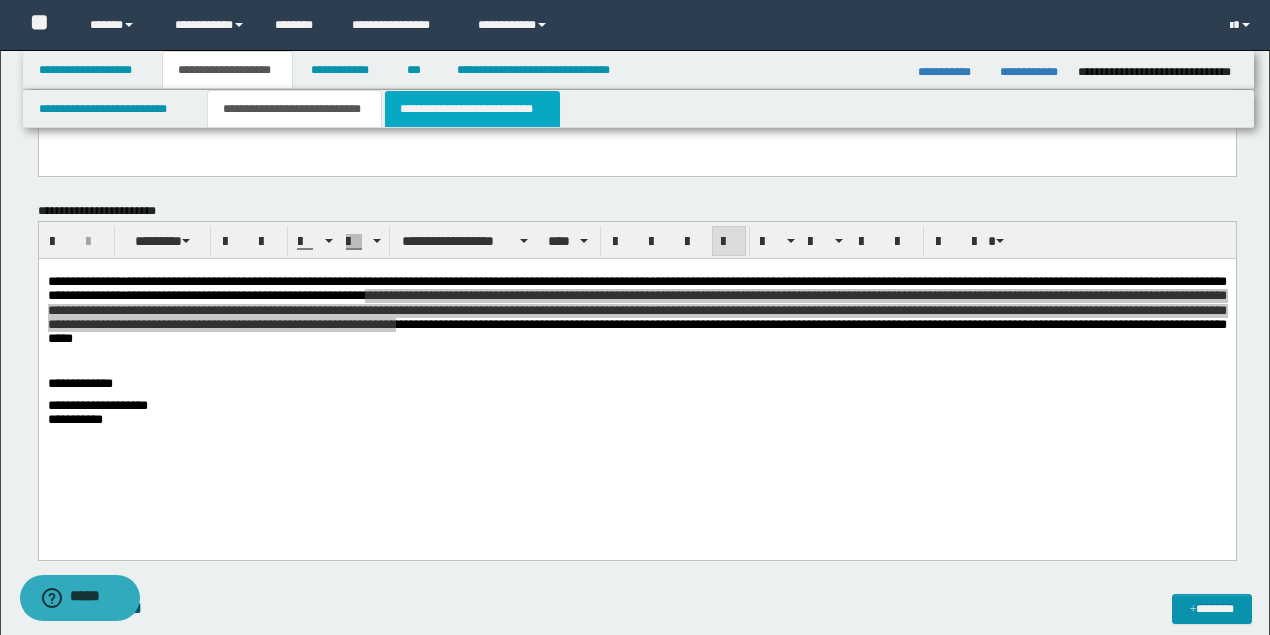 click on "**********" at bounding box center (472, 109) 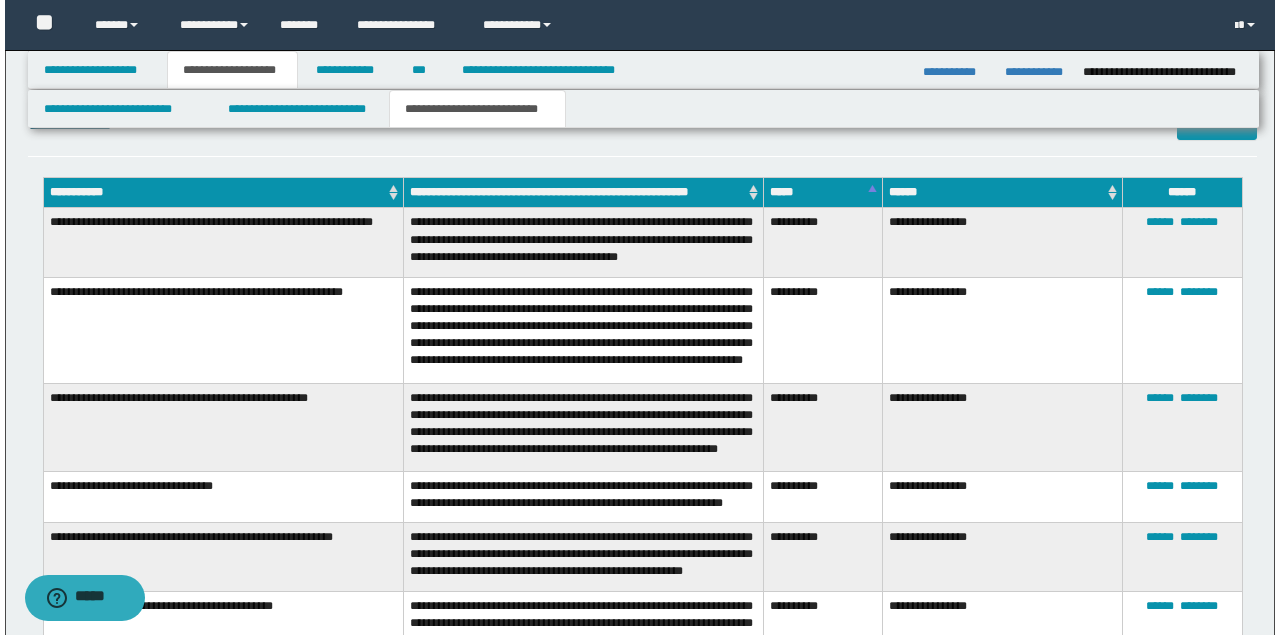 scroll, scrollTop: 595, scrollLeft: 0, axis: vertical 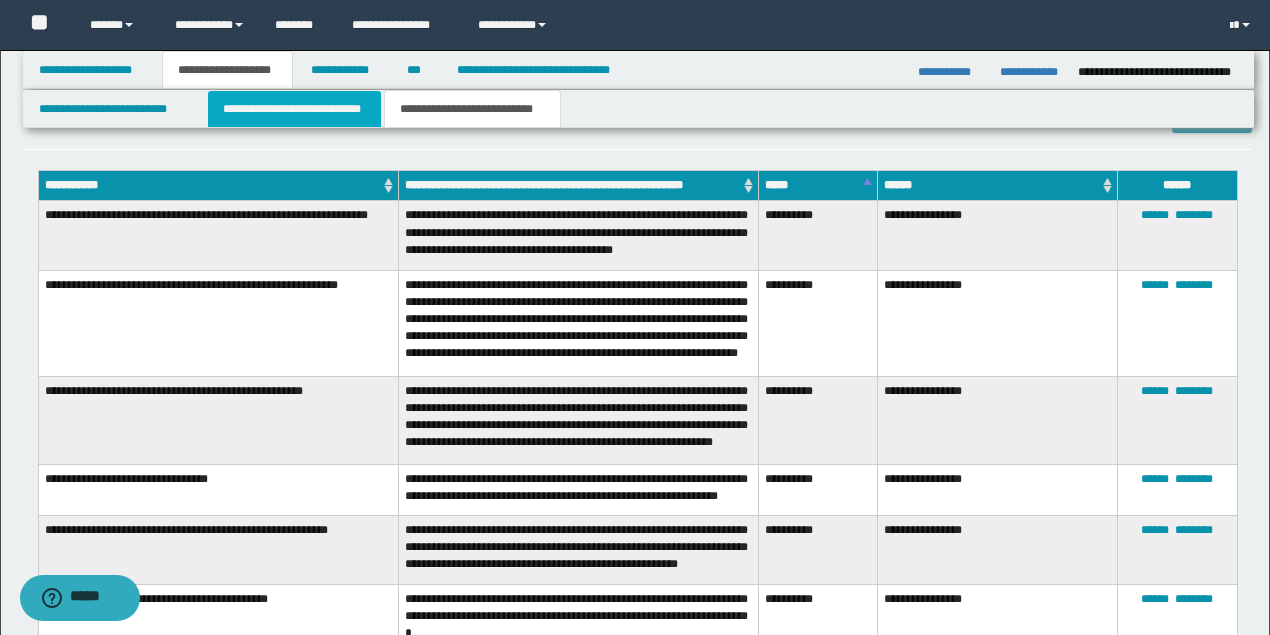 click on "**********" at bounding box center (294, 109) 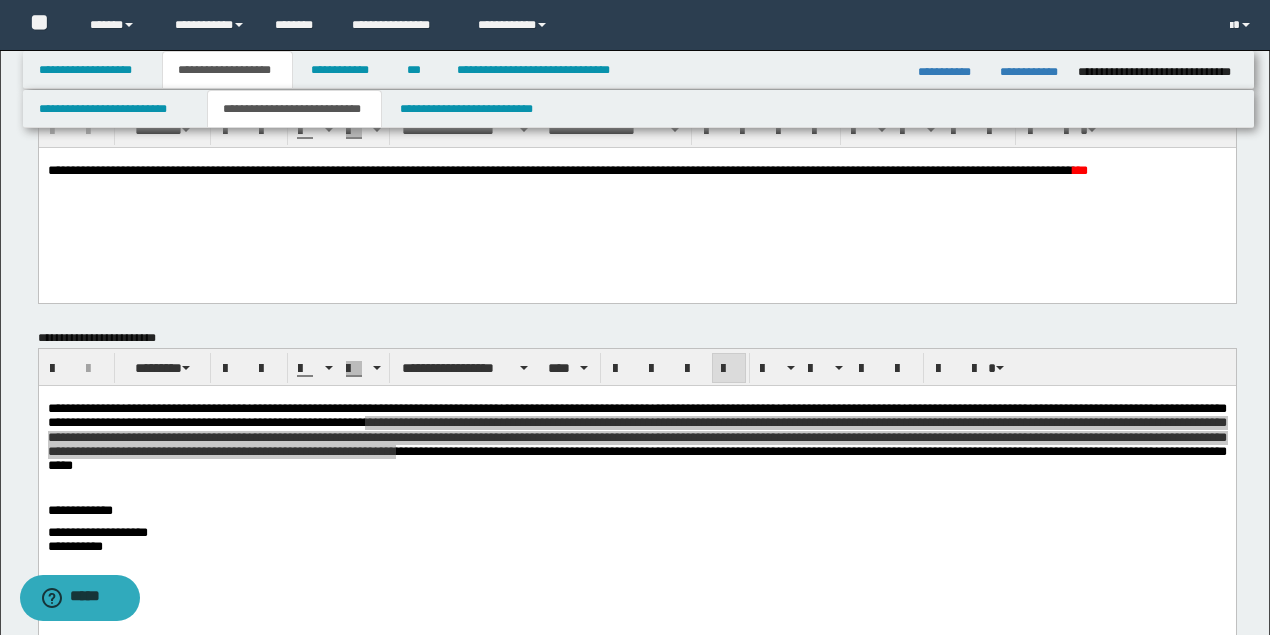scroll, scrollTop: 62, scrollLeft: 0, axis: vertical 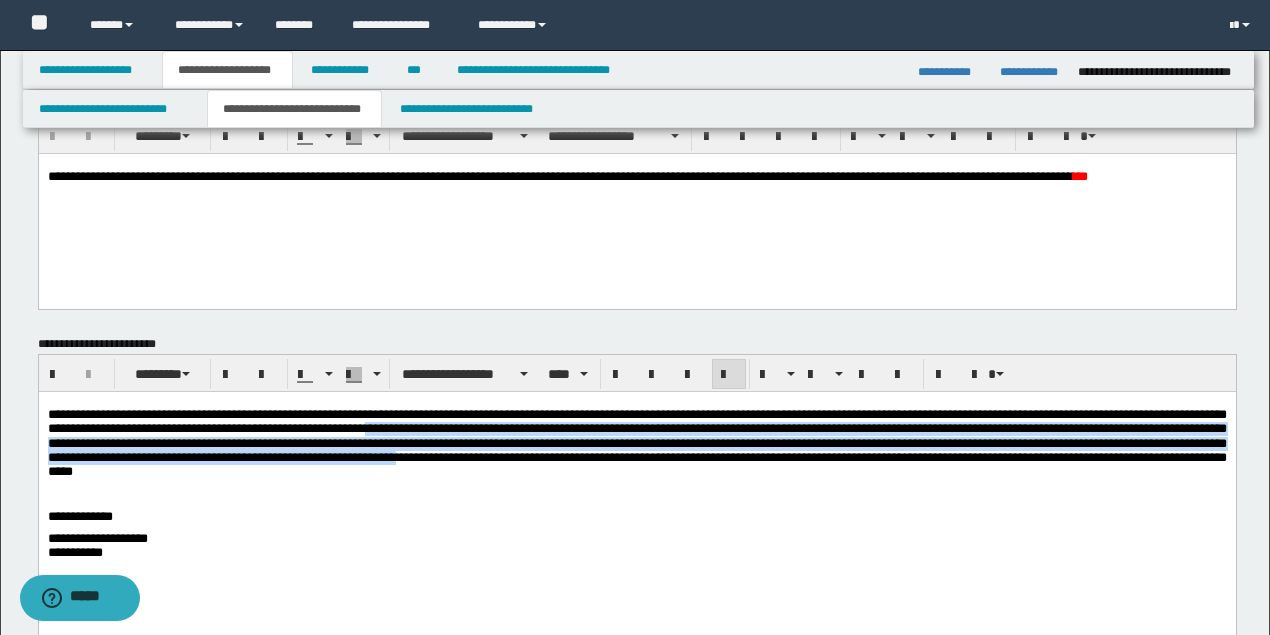 click on "**********" at bounding box center [636, 443] 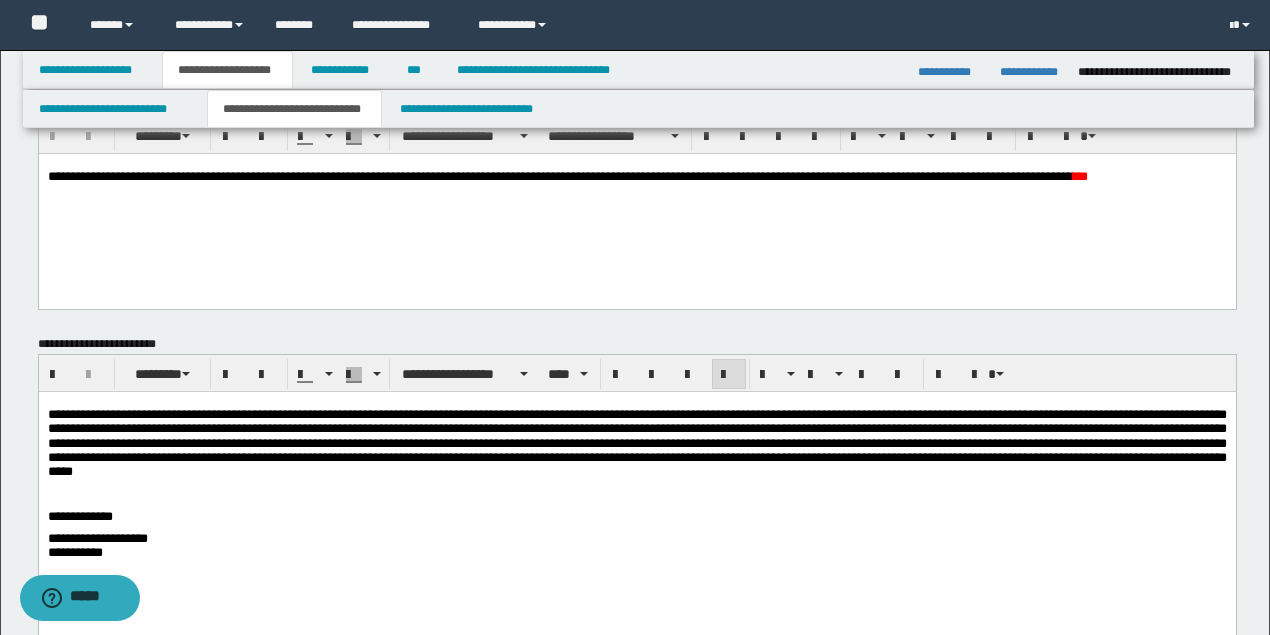 scroll, scrollTop: 128, scrollLeft: 0, axis: vertical 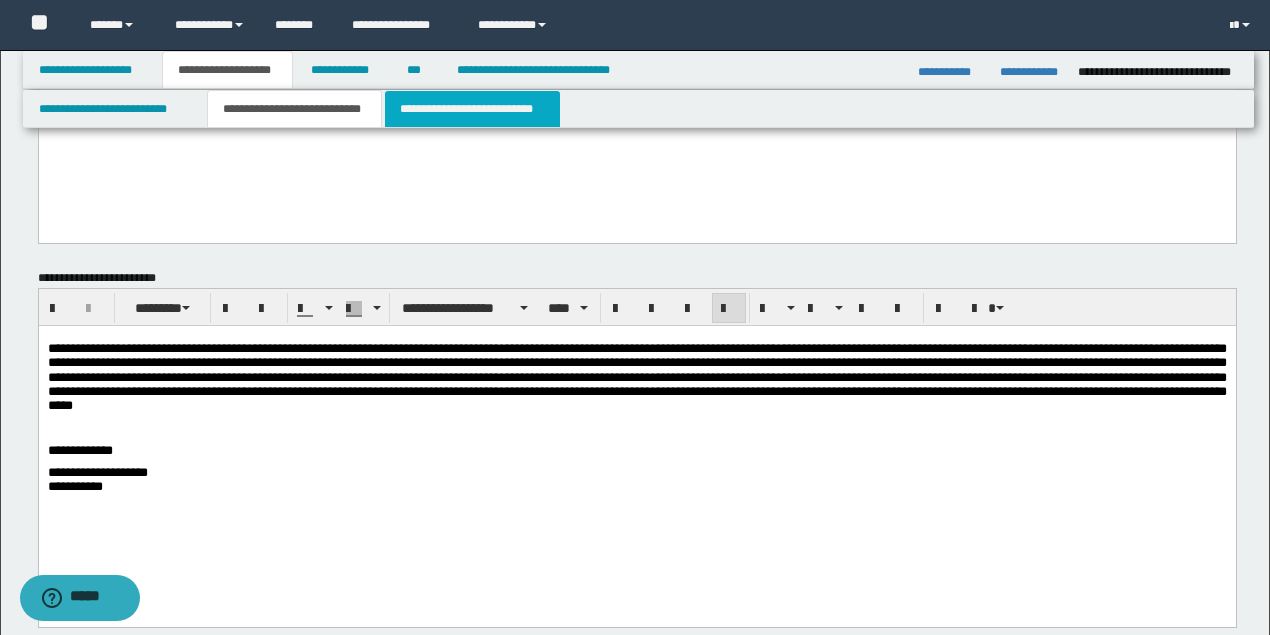 click on "**********" at bounding box center [472, 109] 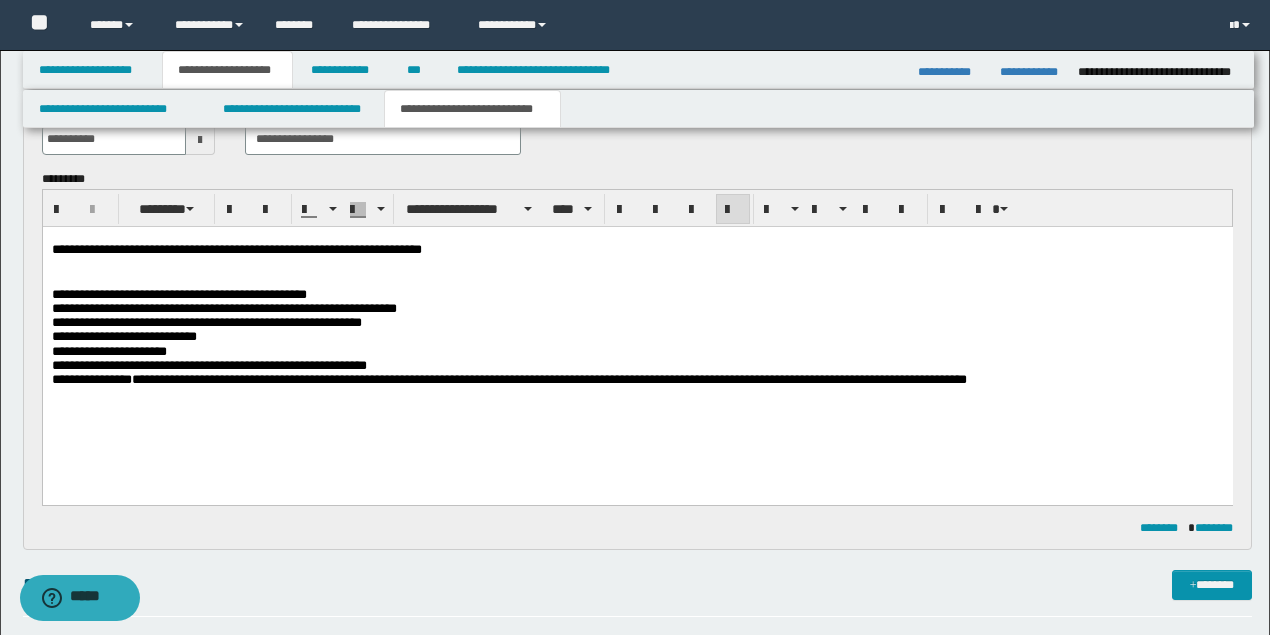 click on "**********" at bounding box center (208, 364) 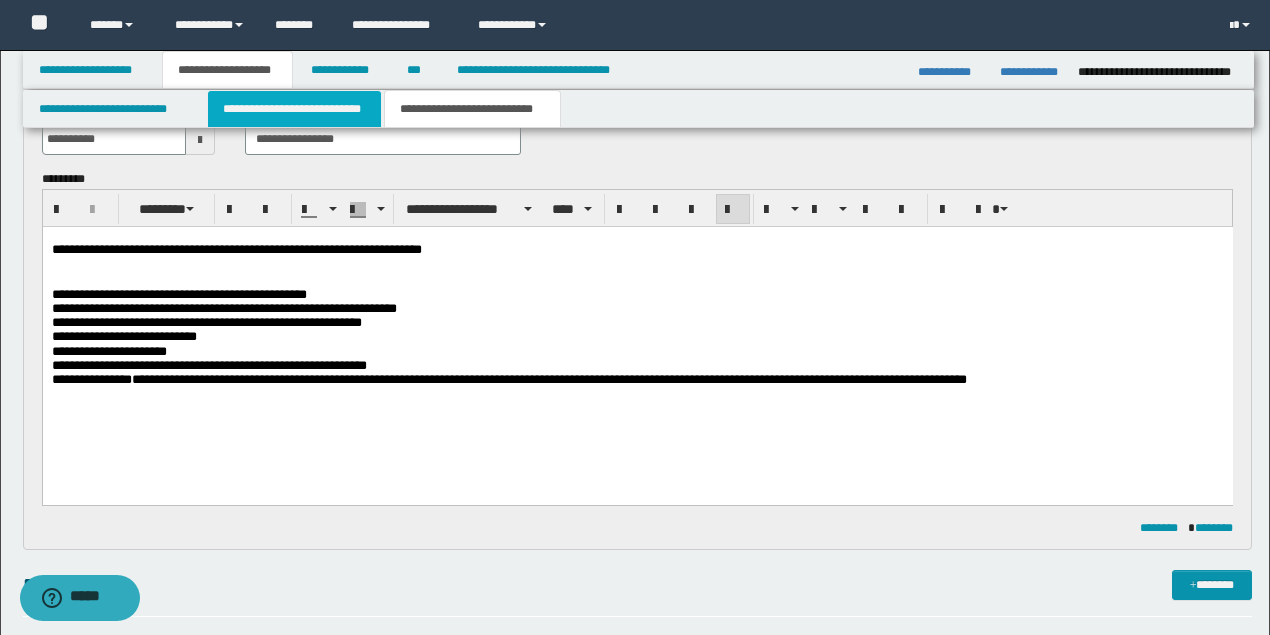 click on "**********" at bounding box center [294, 109] 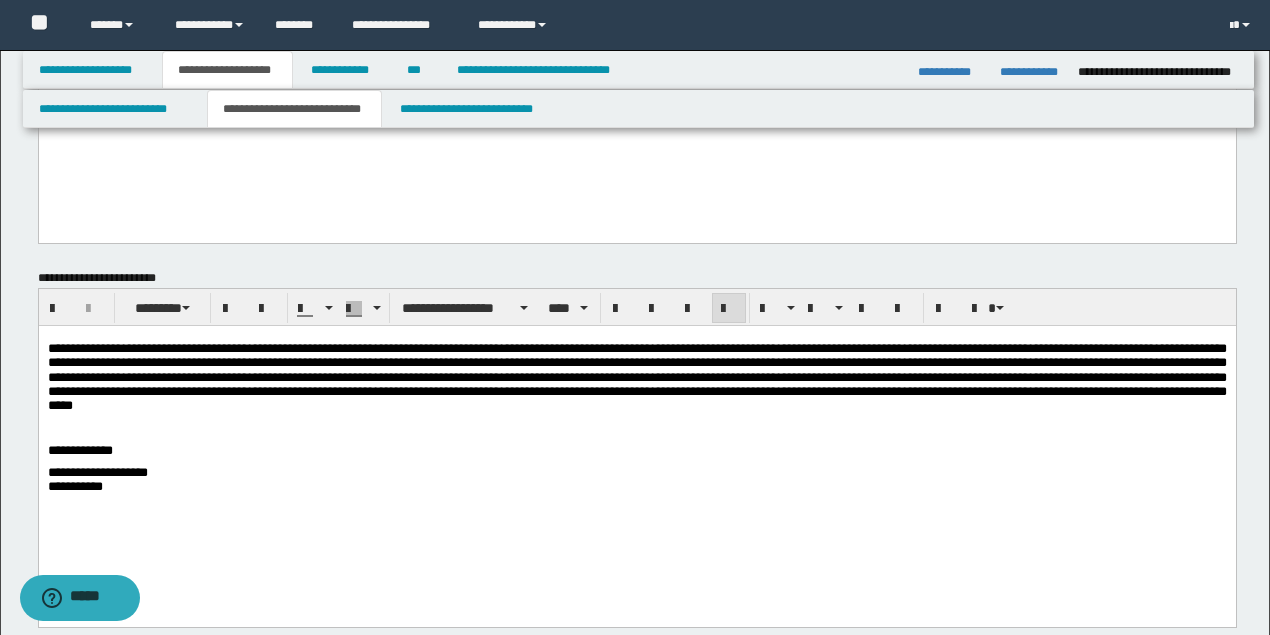 click on "**********" at bounding box center [636, 377] 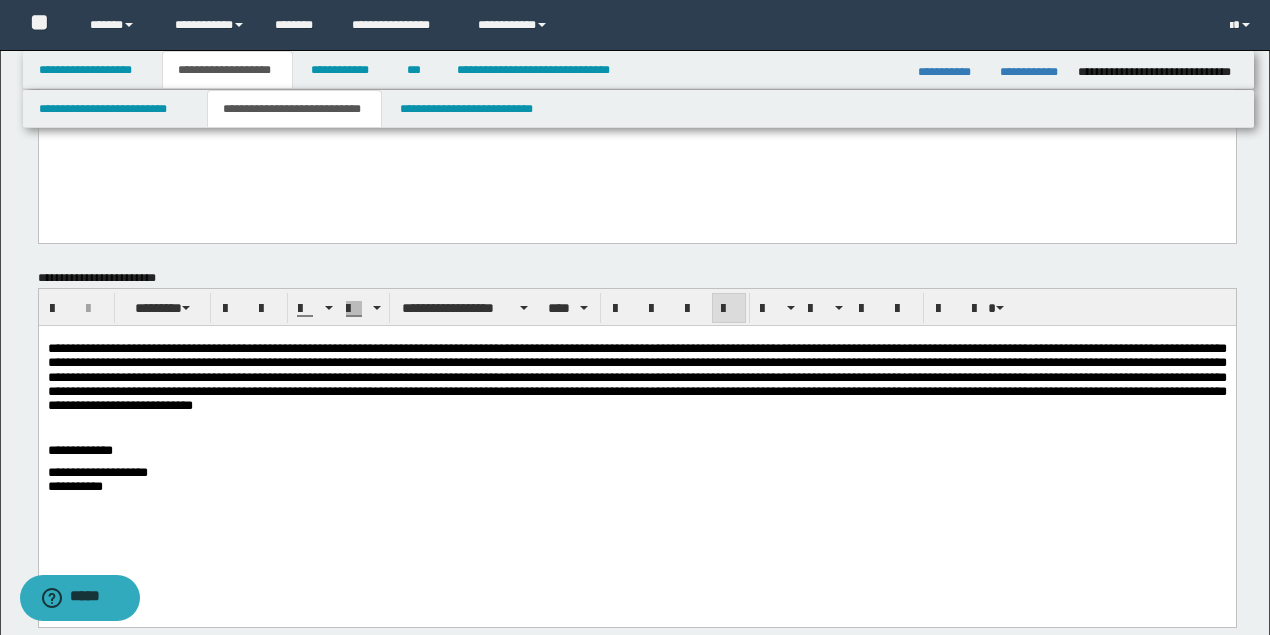 drag, startPoint x: 287, startPoint y: 376, endPoint x: 314, endPoint y: 392, distance: 31.38471 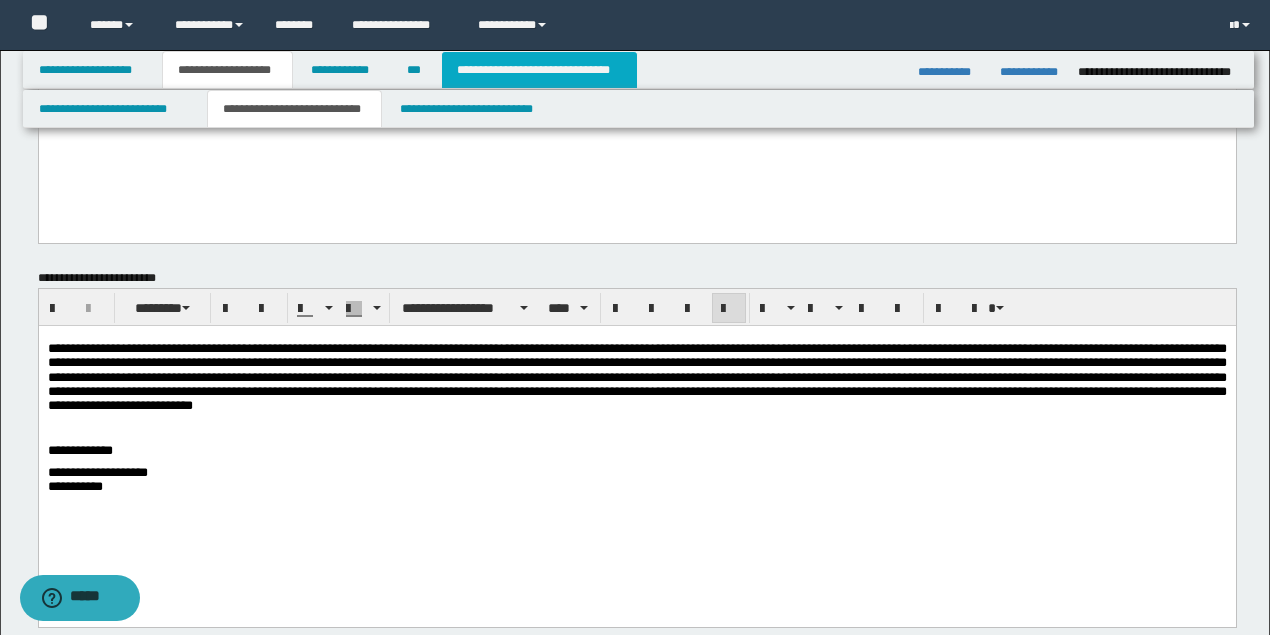 click on "**********" at bounding box center (539, 70) 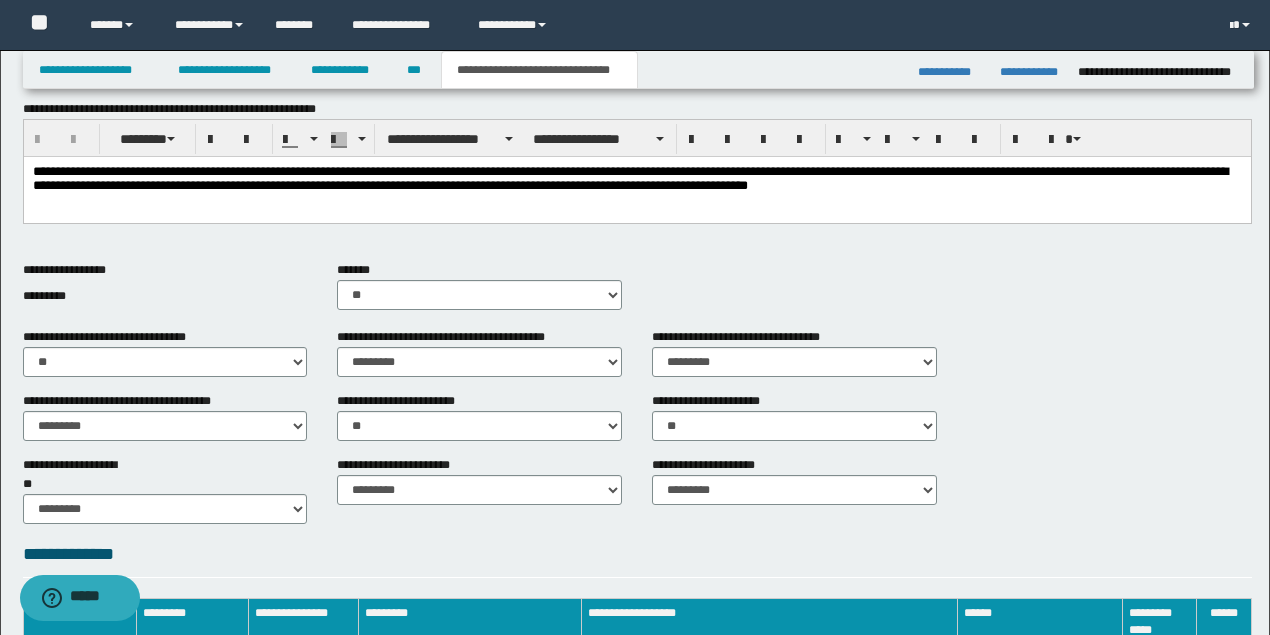 scroll, scrollTop: 764, scrollLeft: 0, axis: vertical 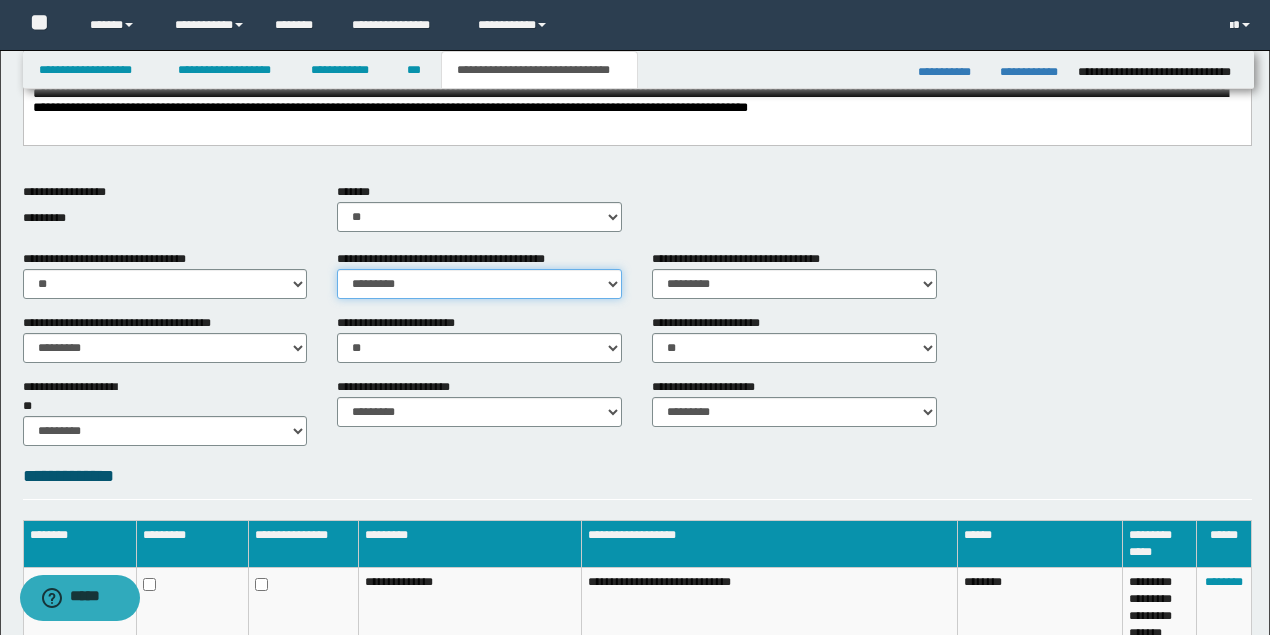 click on "*********
**
**" at bounding box center (479, 284) 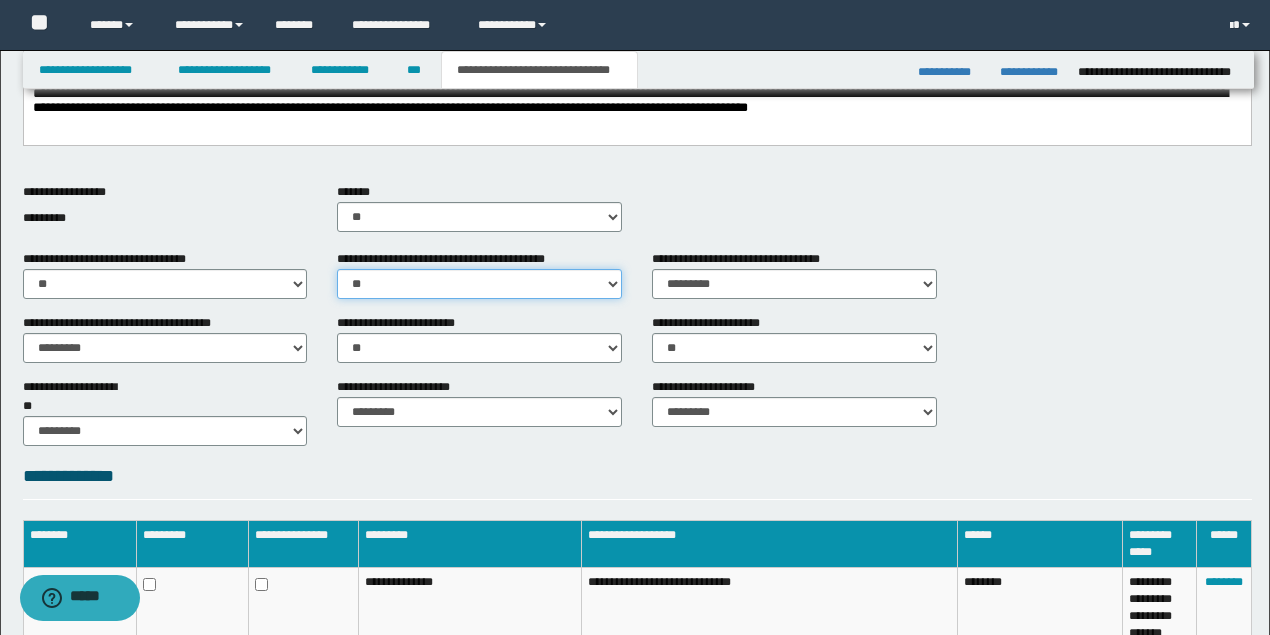 click on "*********
**
**" at bounding box center [479, 284] 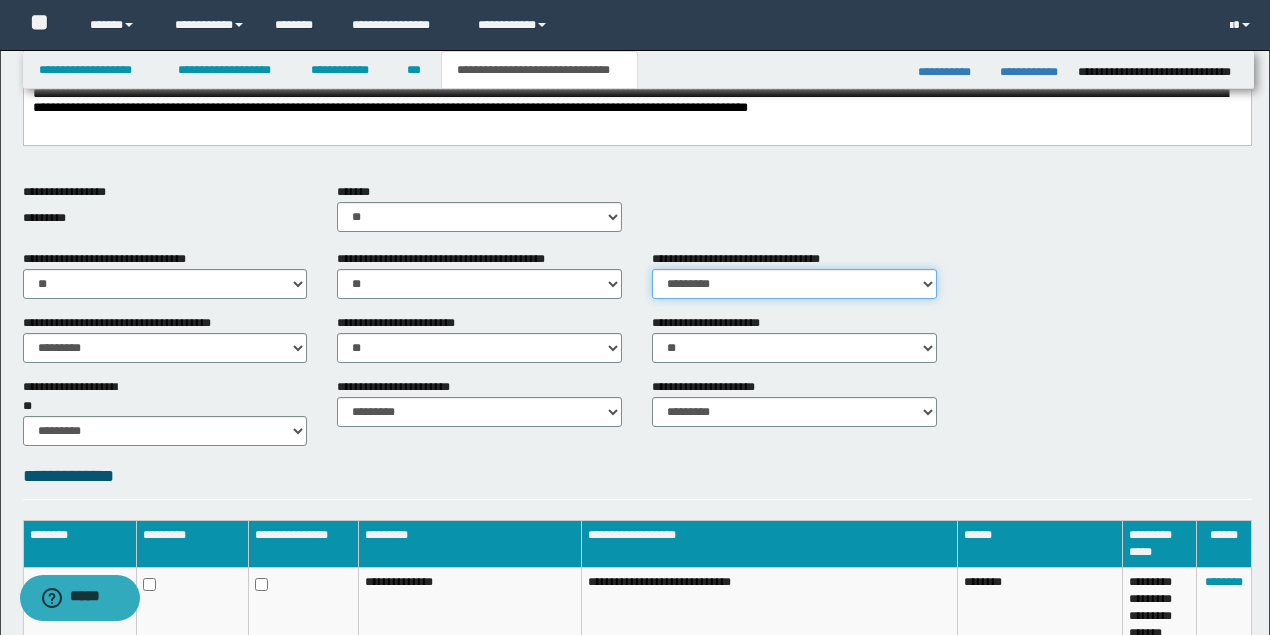 click on "*********
**
**" at bounding box center [794, 284] 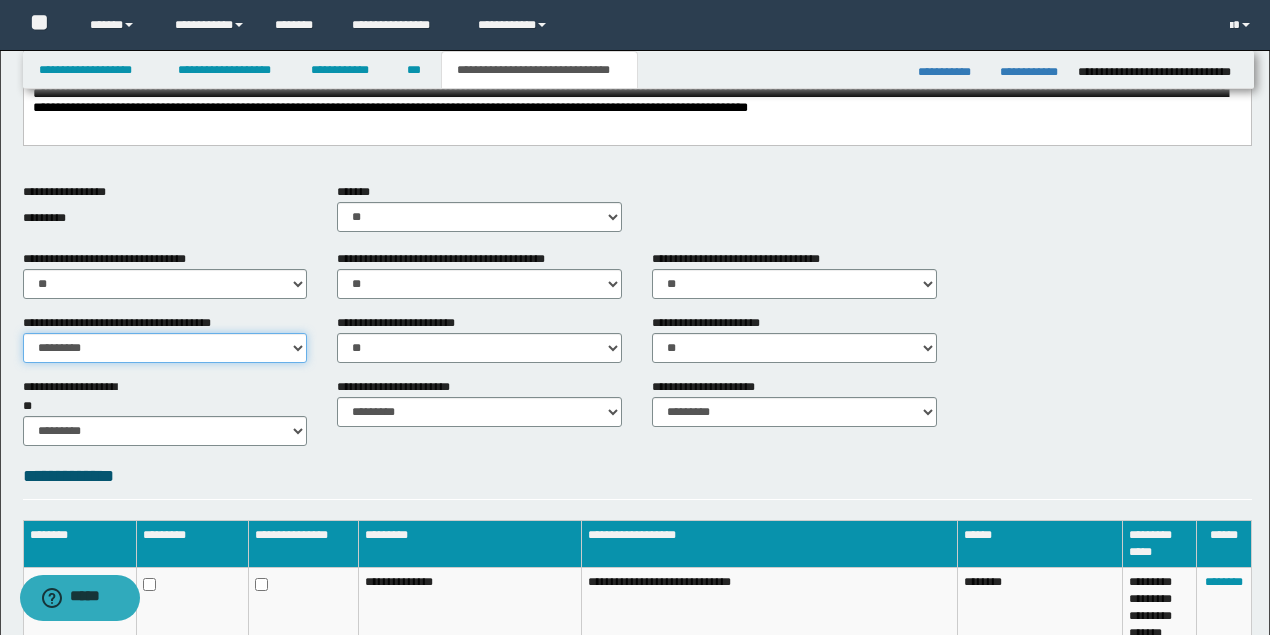 click on "*********
**
**" at bounding box center [165, 348] 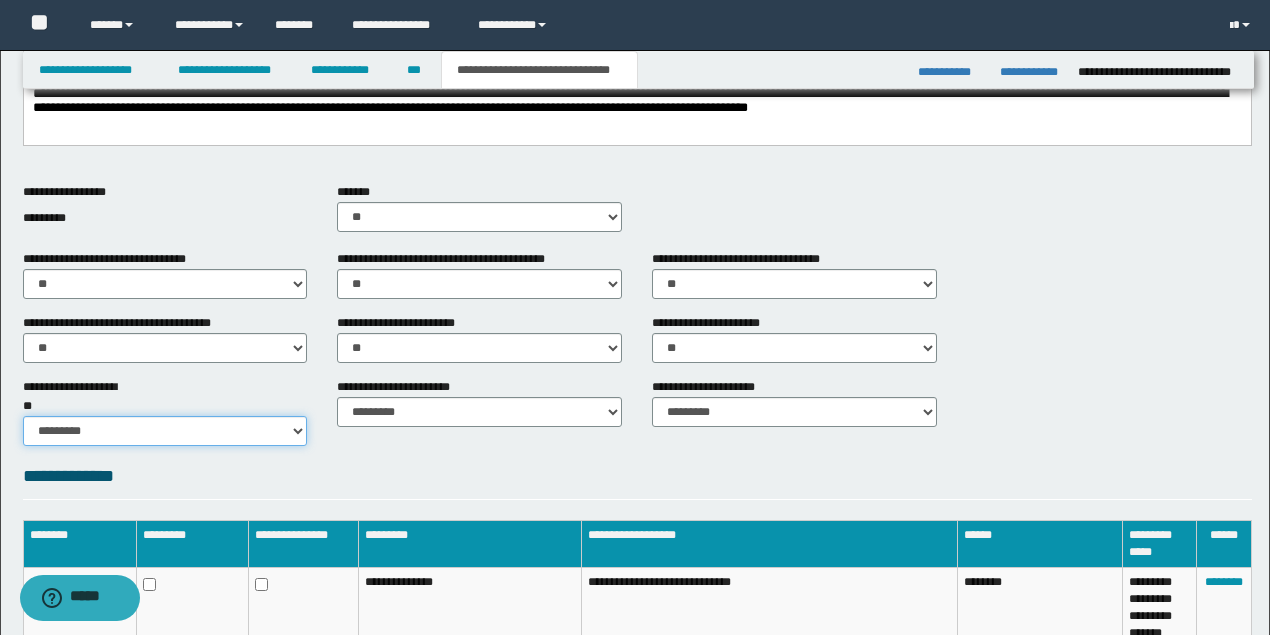 click on "*********
**
**" at bounding box center [165, 431] 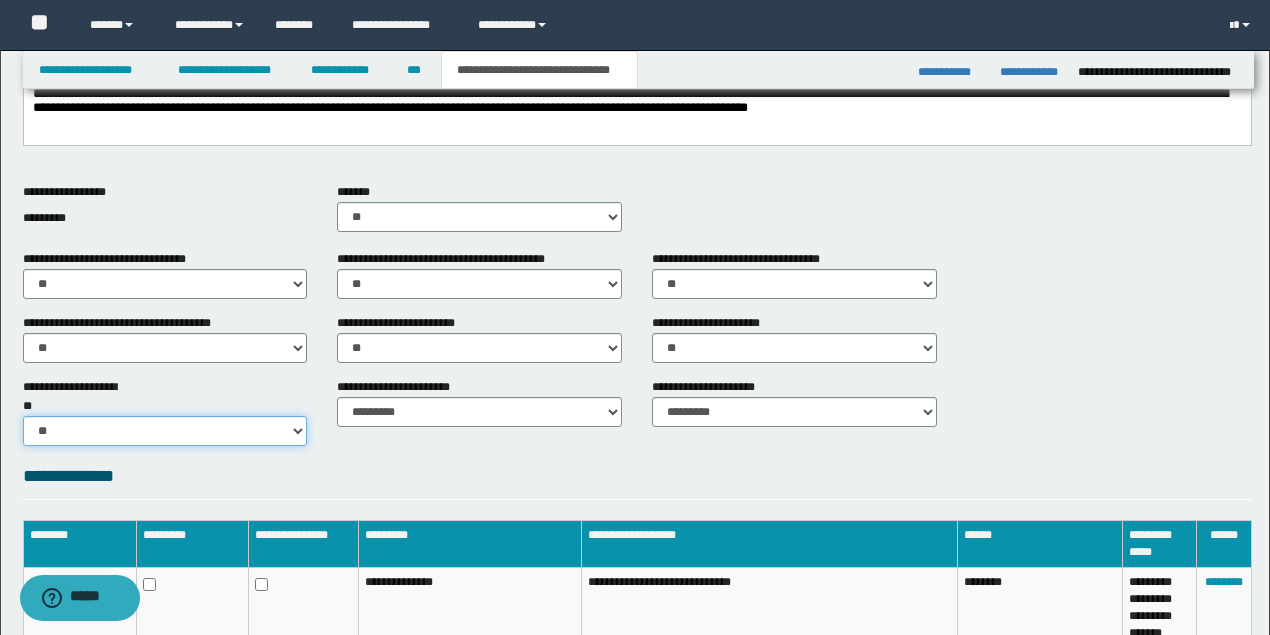 click on "*********
**
**" at bounding box center (165, 431) 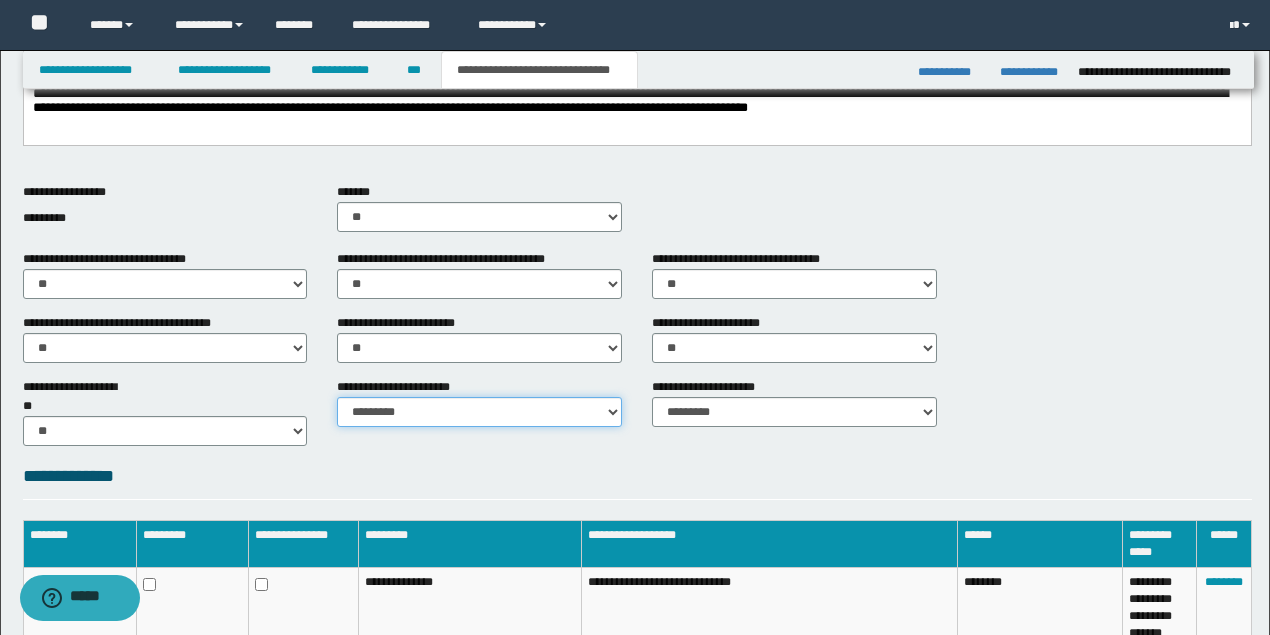 click on "*********
*********
*********" at bounding box center (479, 412) 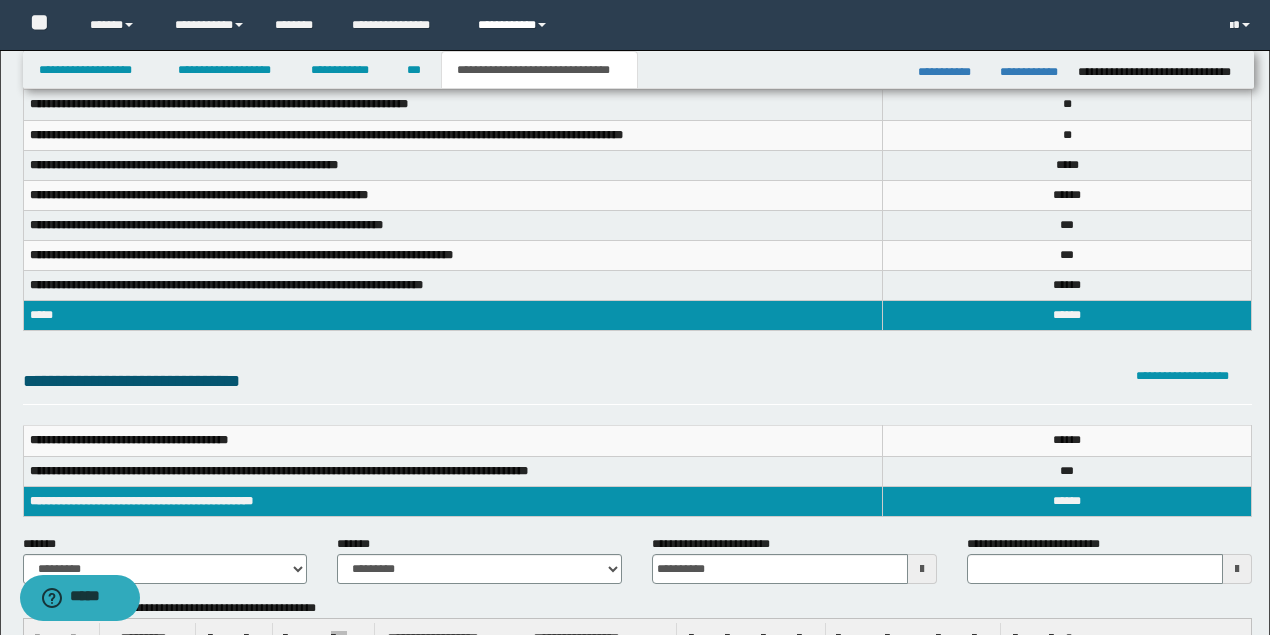 scroll, scrollTop: 98, scrollLeft: 0, axis: vertical 